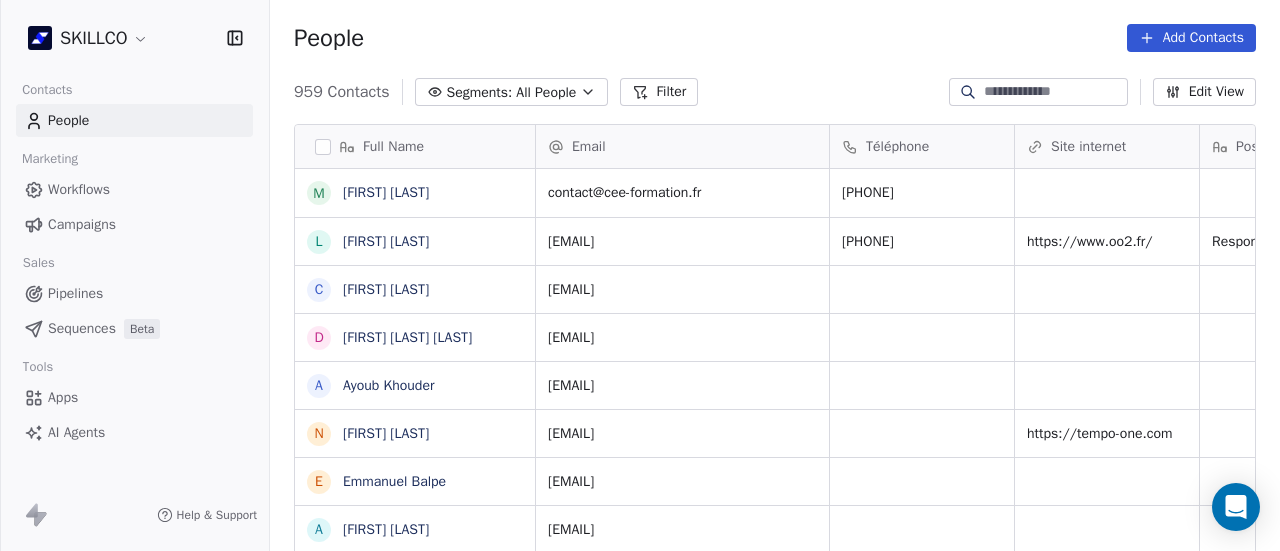 scroll, scrollTop: 0, scrollLeft: 0, axis: both 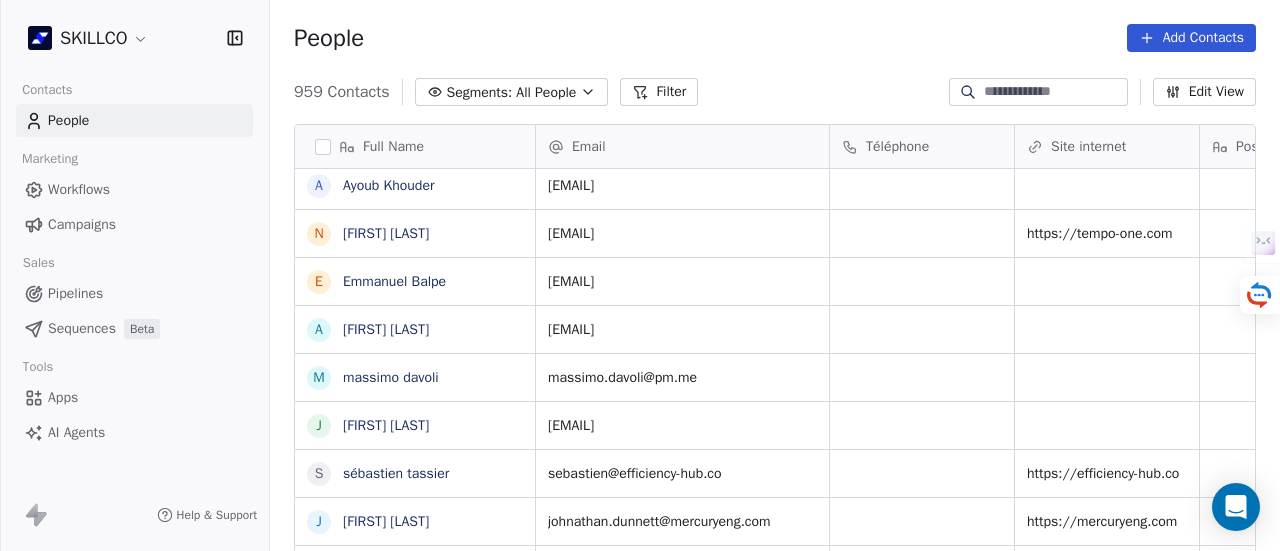 click on "Filter" at bounding box center (659, 92) 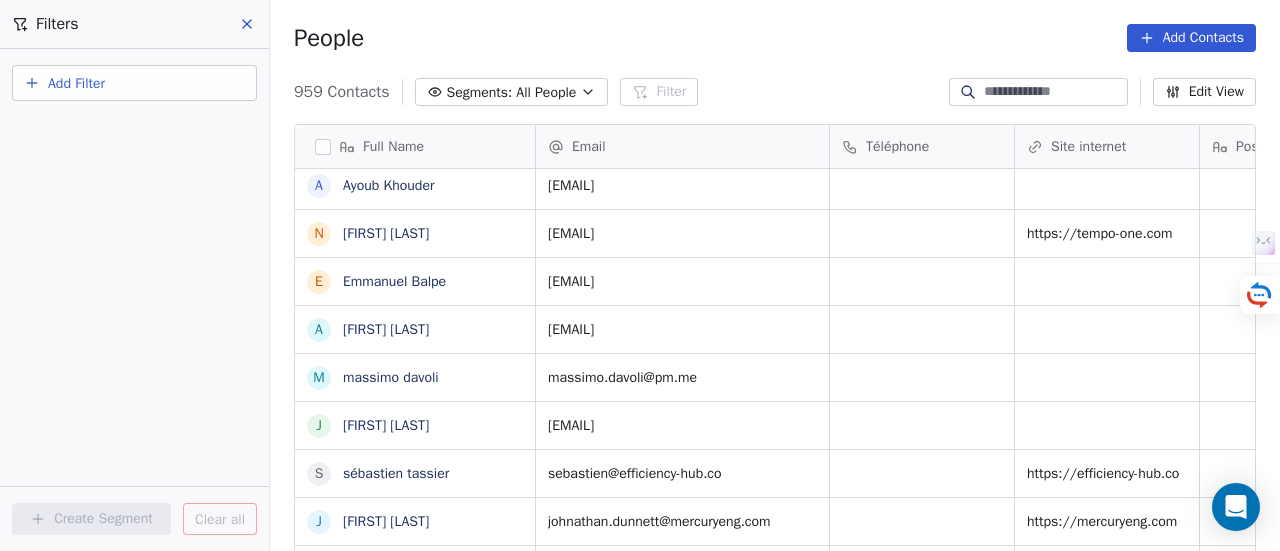 click on "Add Filter" at bounding box center [134, 83] 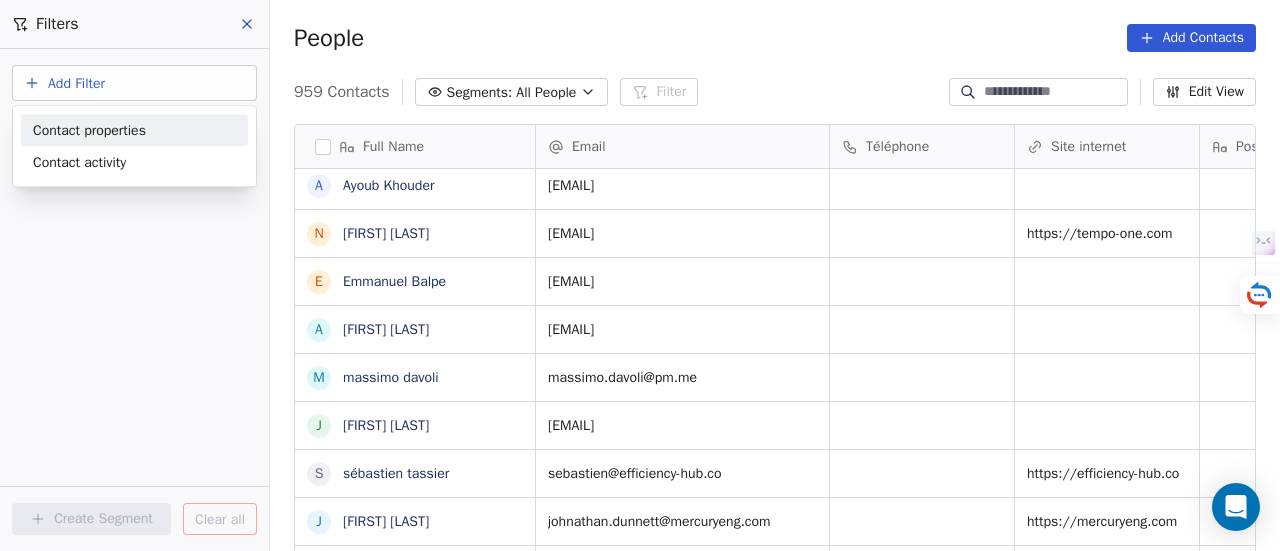 click on "Contact properties" at bounding box center [134, 130] 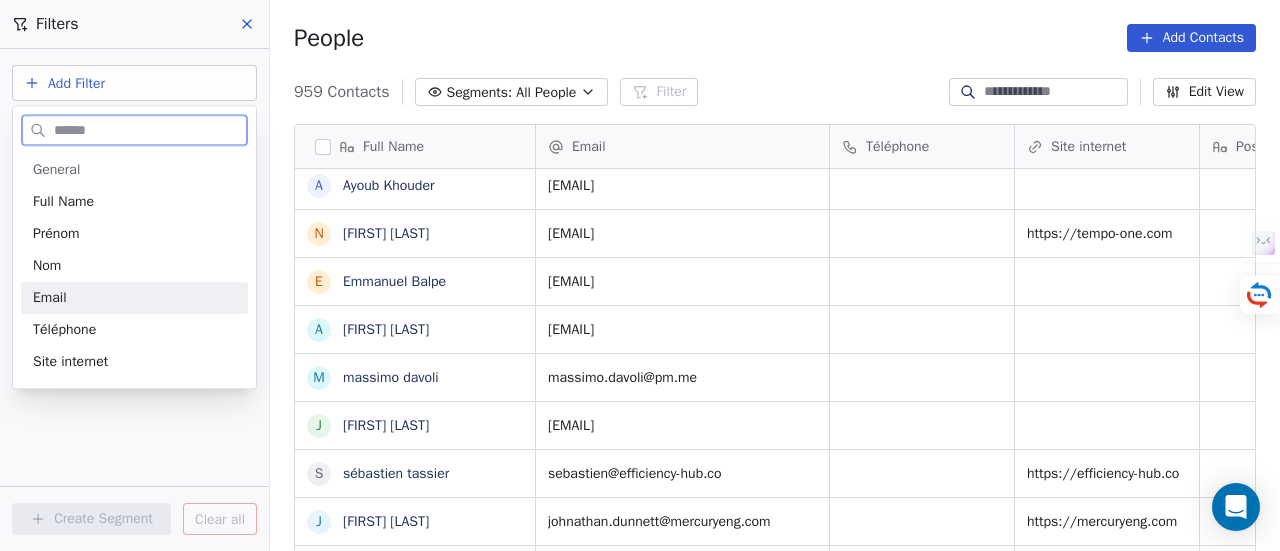click on "Email" at bounding box center [134, 298] 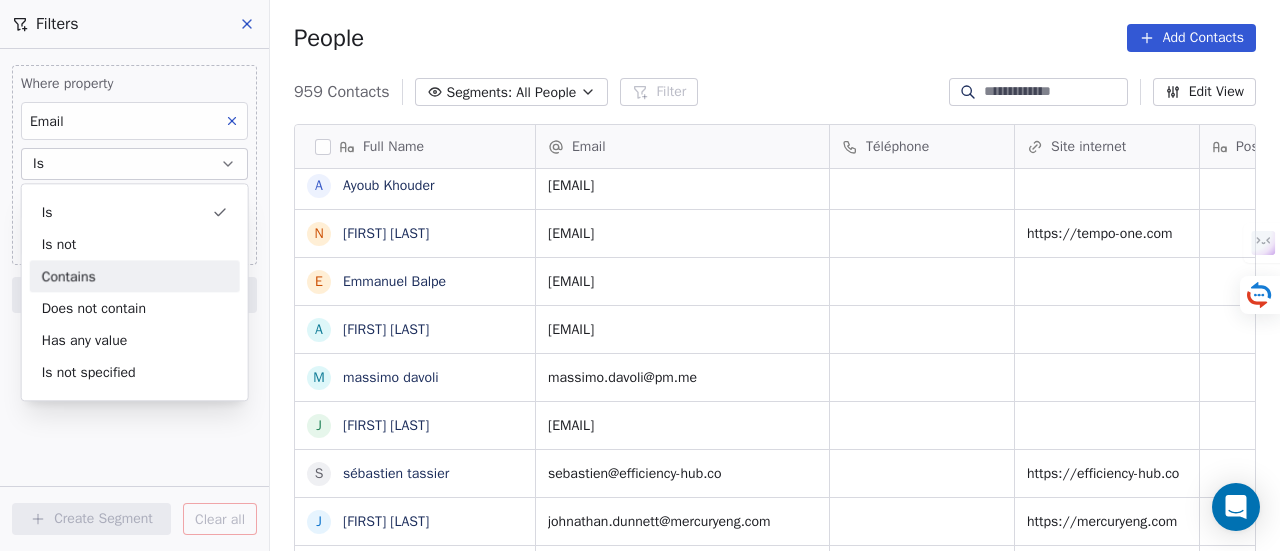 click on "Contains" at bounding box center [135, 276] 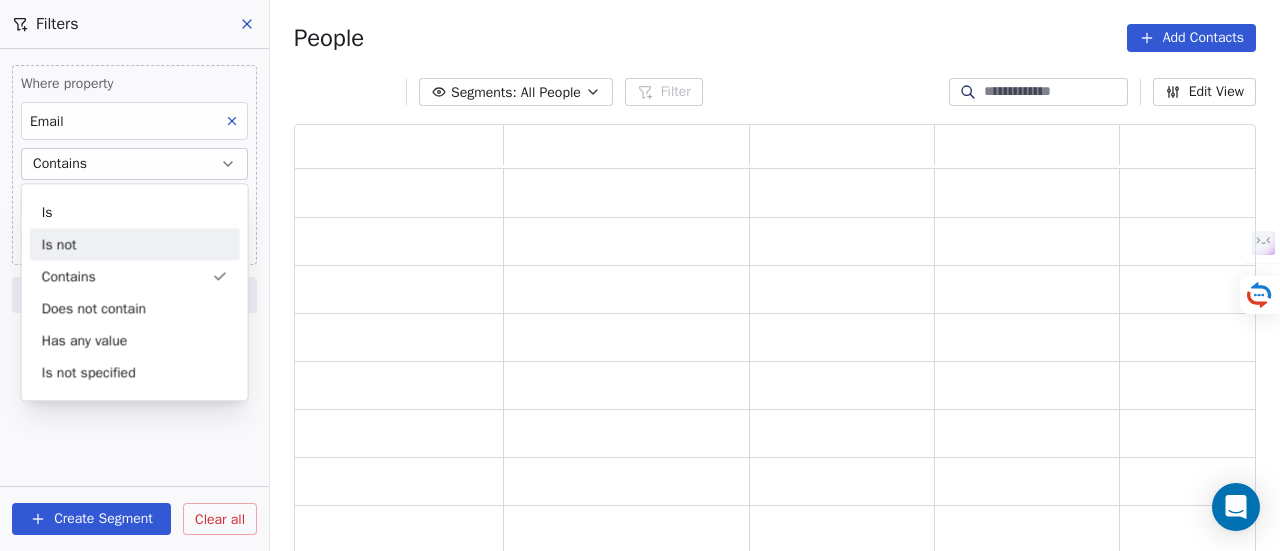 scroll, scrollTop: 16, scrollLeft: 16, axis: both 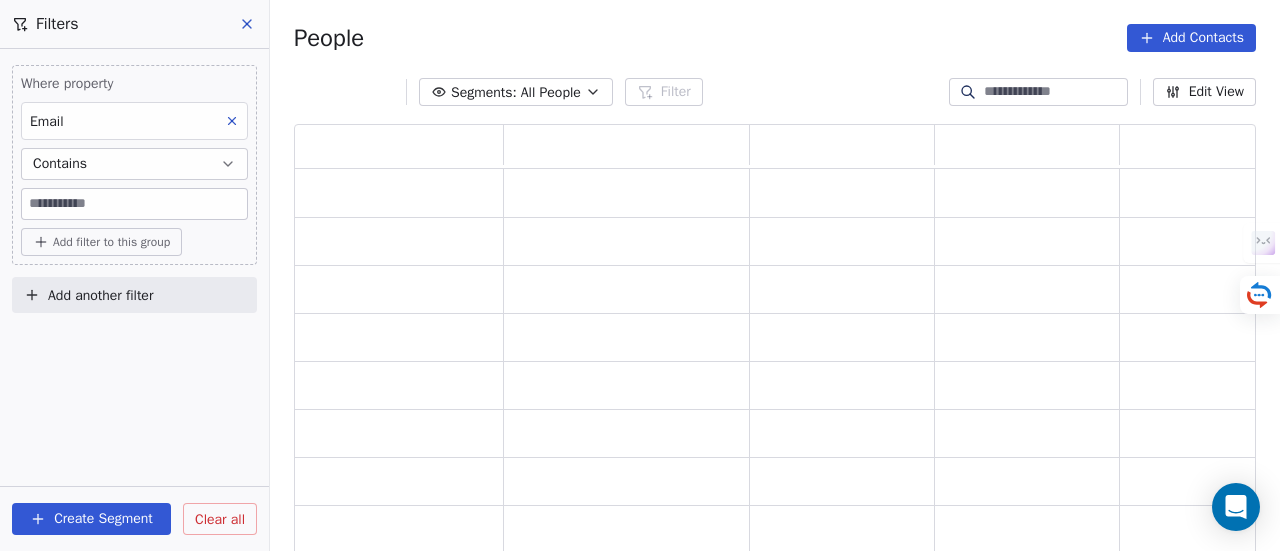 click at bounding box center [134, 204] 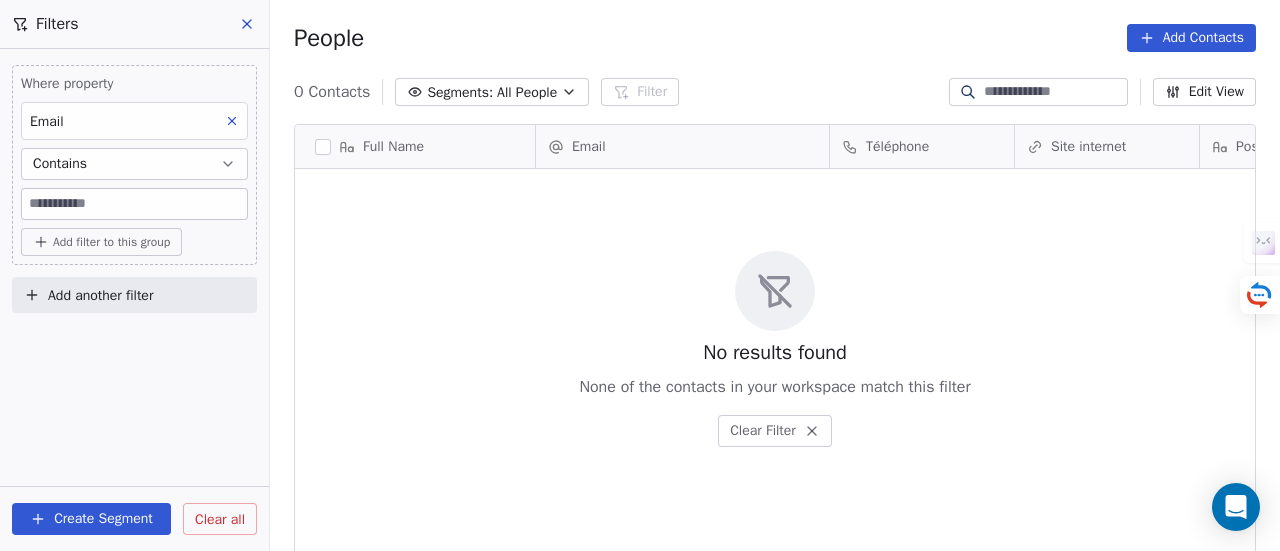 scroll, scrollTop: 16, scrollLeft: 16, axis: both 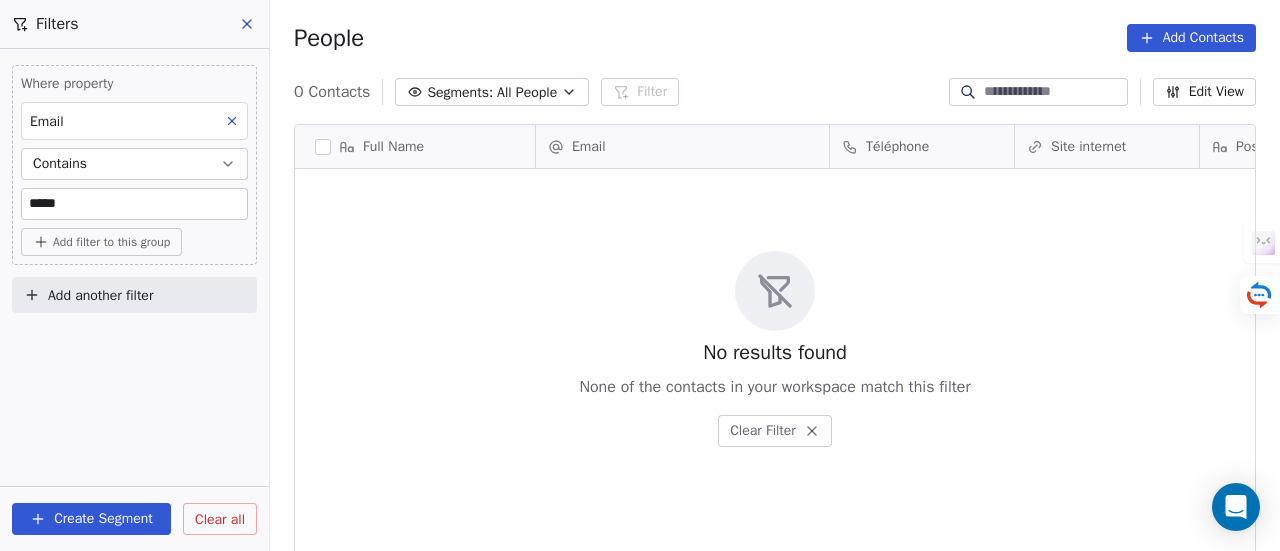 type on "*****" 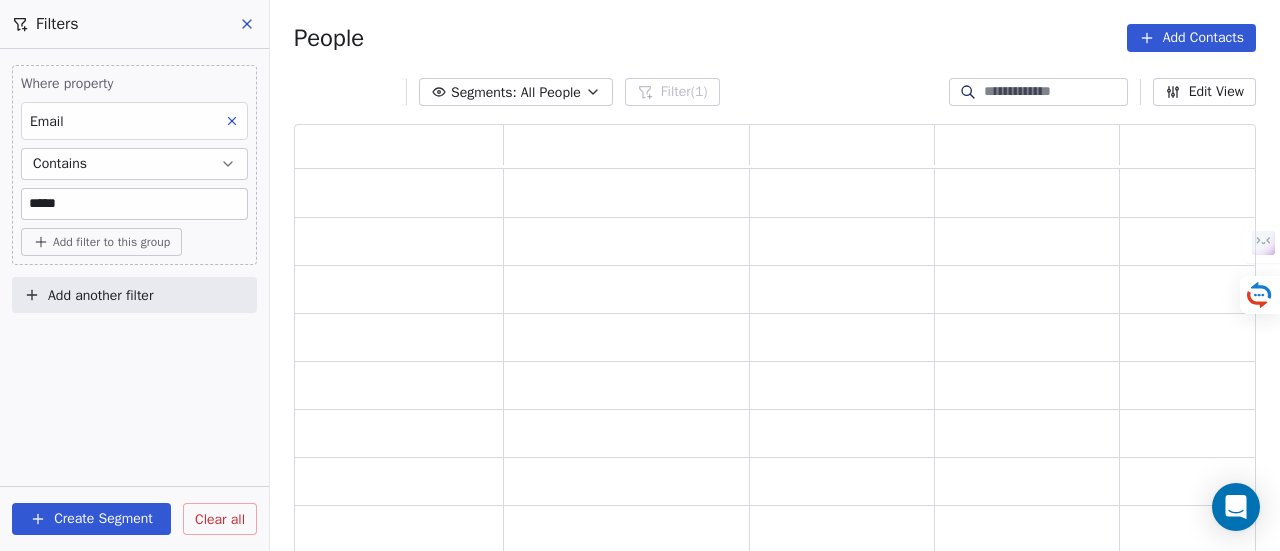 scroll, scrollTop: 16, scrollLeft: 16, axis: both 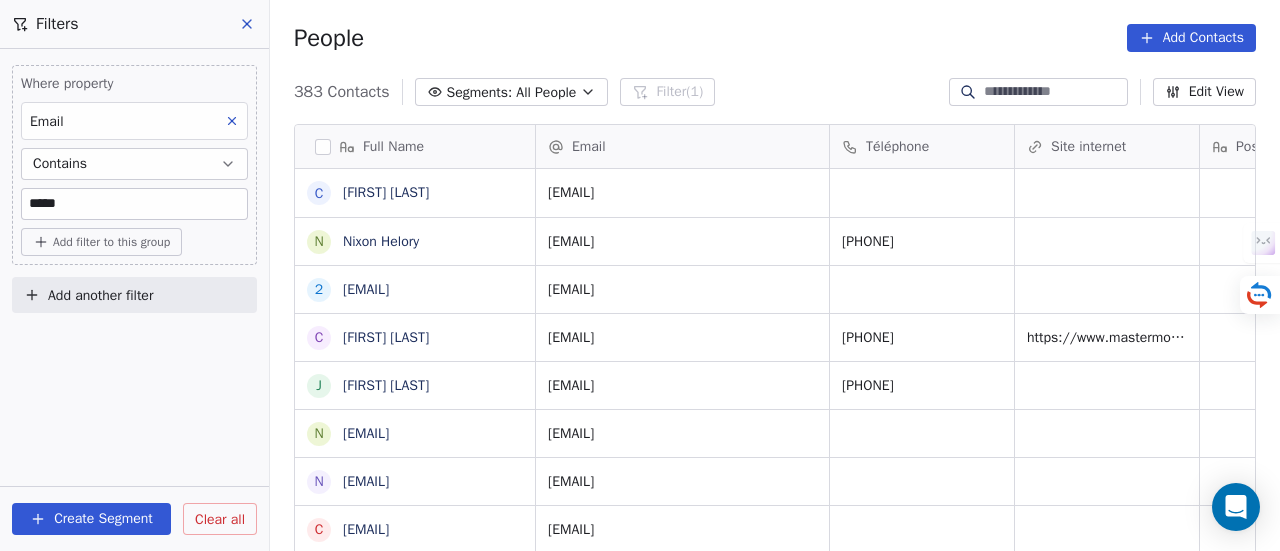click on "Add filter to this group" at bounding box center [111, 242] 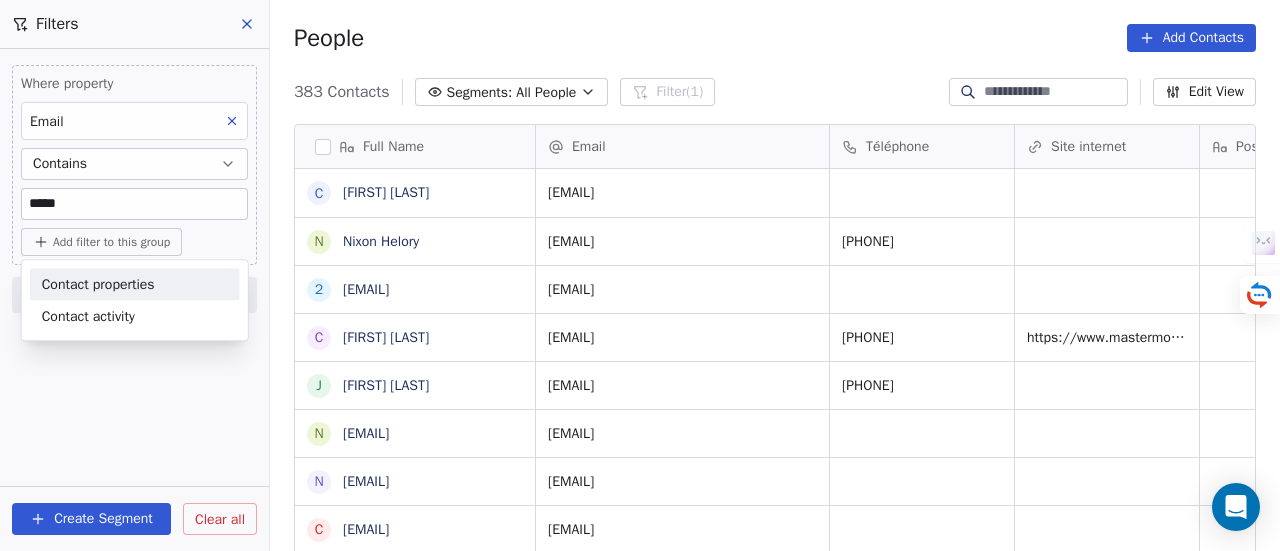 click on "SKILLCO Contacts People Marketing Workflows Campaigns Sales Pipelines Sequences Beta Tools Apps AI Agents Help & Support Filters Where property   Email   Contains ***** Add filter to this group Add another filter  Create Segment Clear all People  Add Contacts 383 Contacts Segments: All People Filter  (1) Edit View Tag Add to Sequence Full Name C Caren Freed N Nixon Helory 2 2900cdl.helene@gmail.com C Cédric Brandon J Joaquim Da Costa n ndibumusungayibenedicte@gmail.com n narcissecomlanbismark@gmail.com c chrishamuli2015@gmail.com s shangiricha@gmail.com G Gilbert Tinouade T Tinouade Gilbert a axelomamingo@gmail.com D Dhruva Dhruva A Abdelali Allouch b boukakarogersimplice@gmail.com n nadiebaj@gmail.com v vatomialysoa@gmail.com s stephanehiiderz97@gmail.com d dasgopaldomah@gmail.com Z Zaira Simohammed m mardayornella9@gmail.com c chantvoixetcorps@gmail.com m mediacom.mtp@gmail.com c contact.ecolesophrosudest@gmail.com m meditrina34@gmail.com l loevenbruck.herve@gmail.com d drjplaurens@gmail.com a s Email" at bounding box center [640, 275] 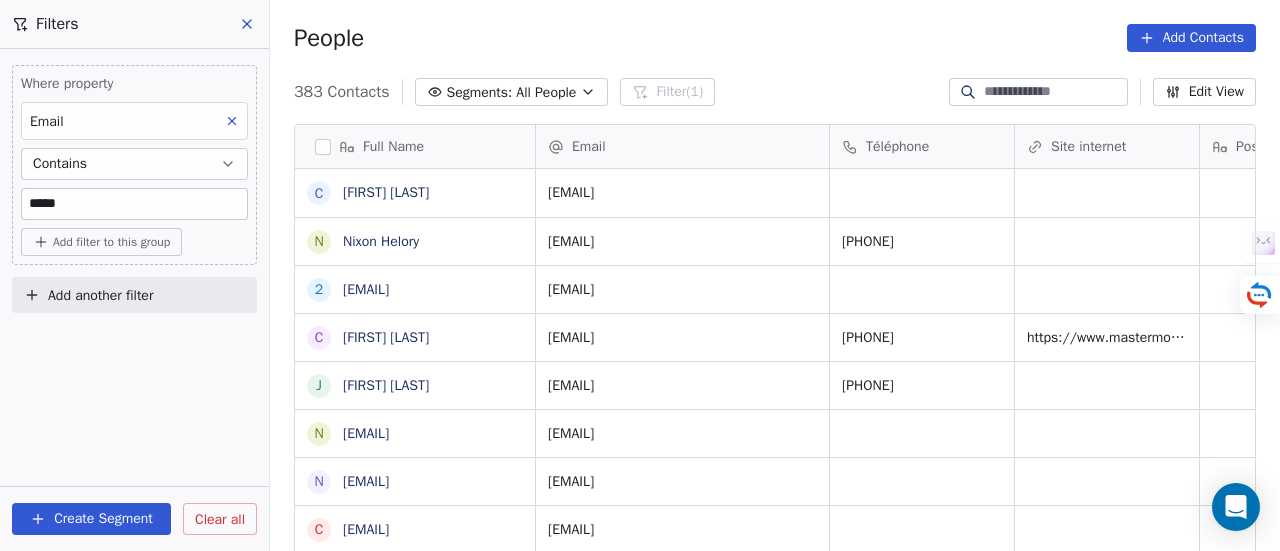 click on "Add another filter" at bounding box center [134, 299] 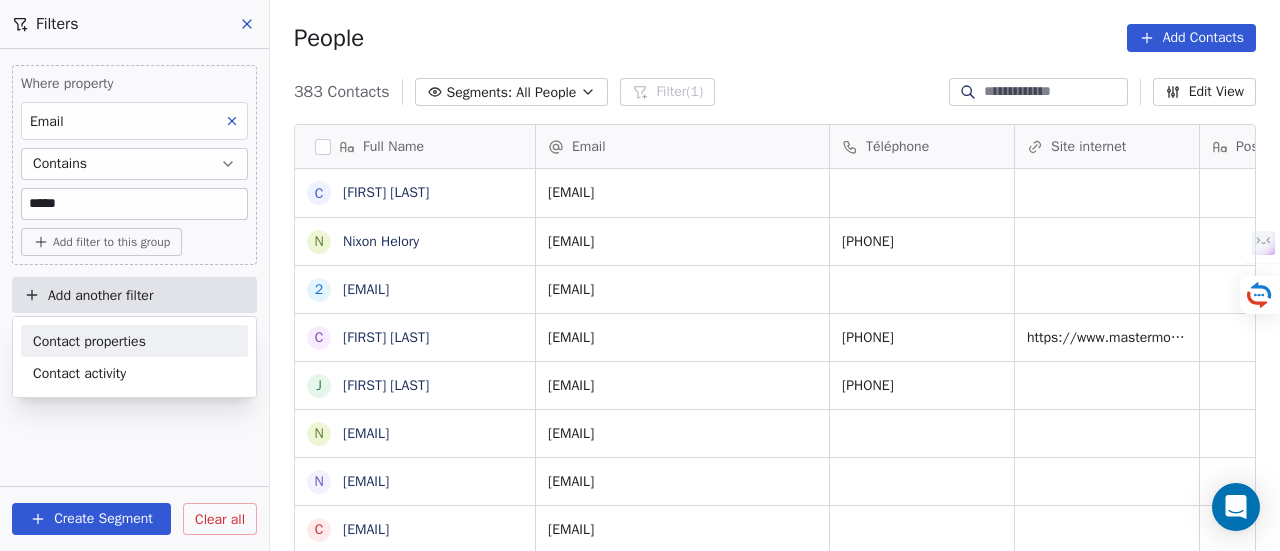 click on "Contact properties" at bounding box center (134, 341) 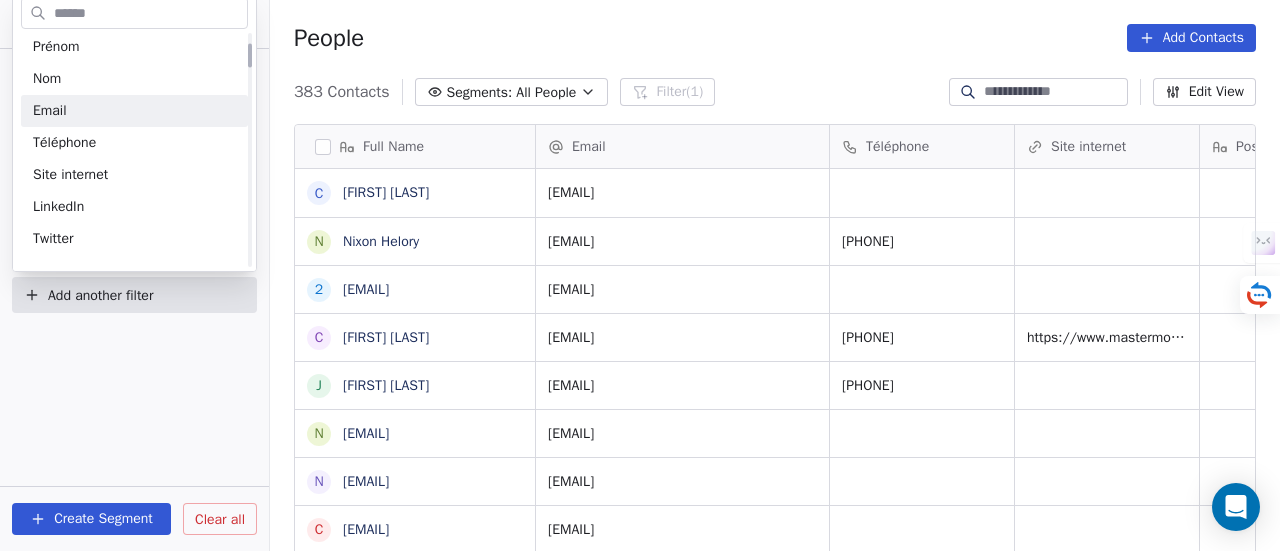 scroll, scrollTop: 100, scrollLeft: 0, axis: vertical 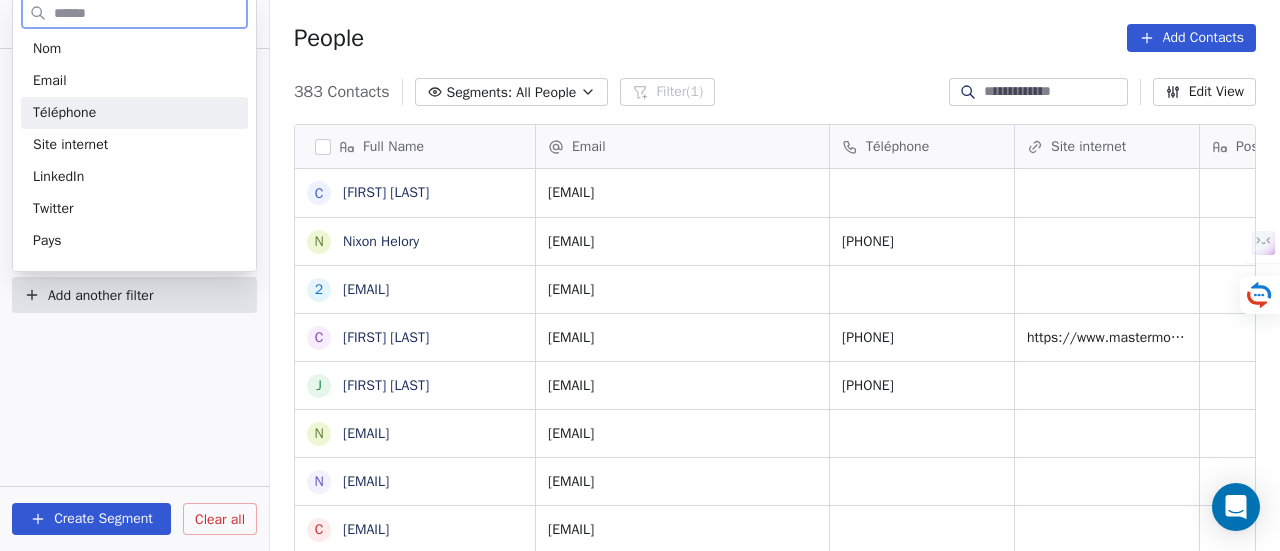 click on "Téléphone" at bounding box center (134, 113) 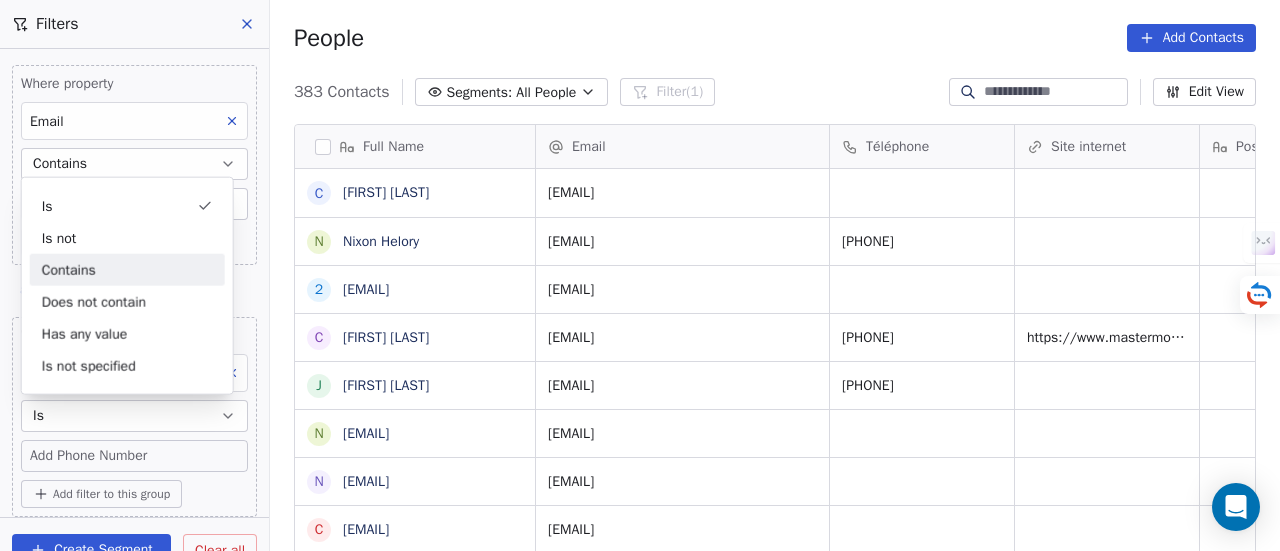 click on "Contains" at bounding box center [127, 270] 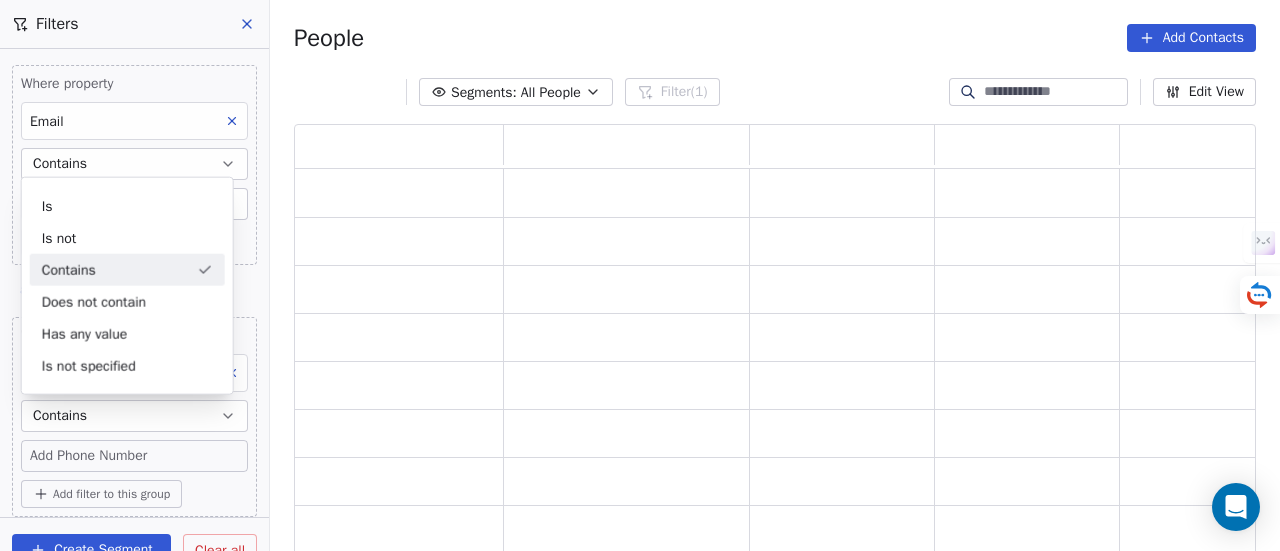 scroll, scrollTop: 16, scrollLeft: 16, axis: both 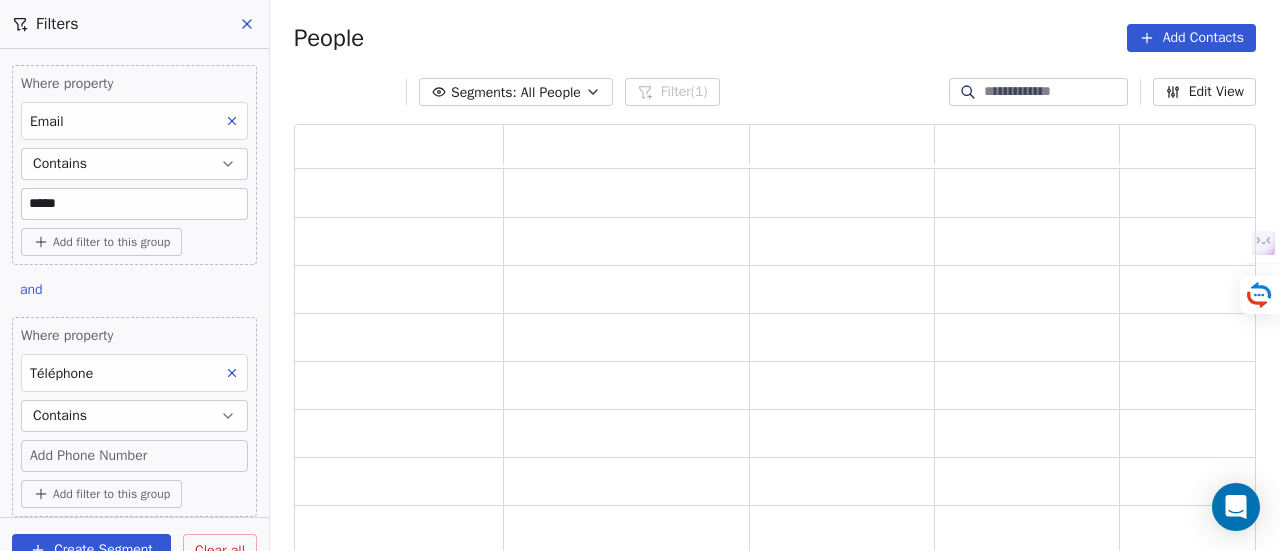 click on "Add Phone Number" at bounding box center [134, 456] 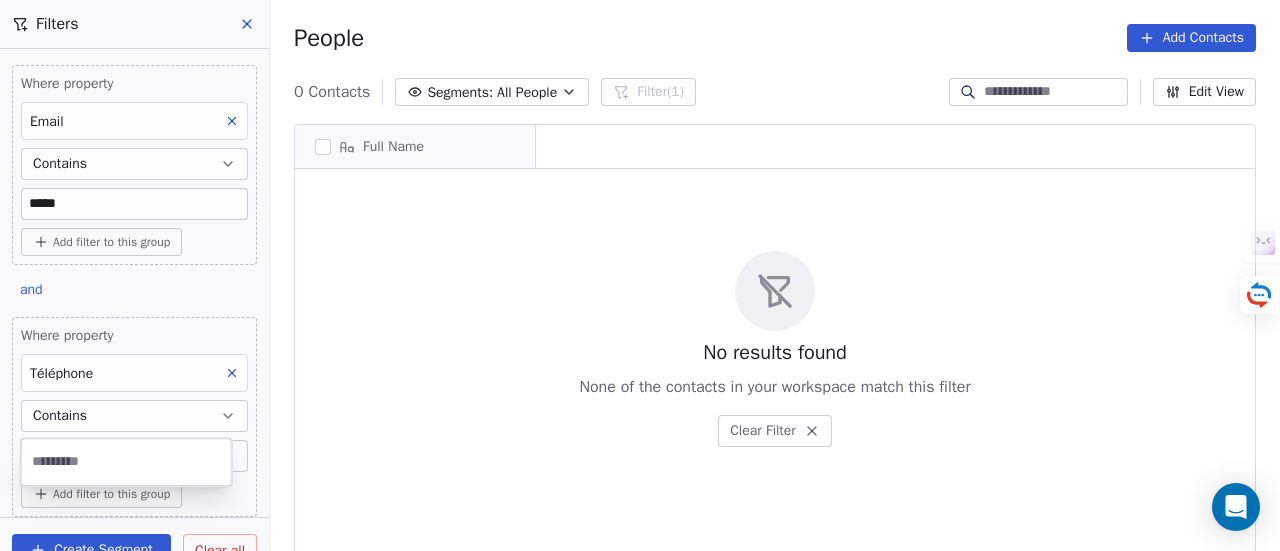 scroll, scrollTop: 16, scrollLeft: 16, axis: both 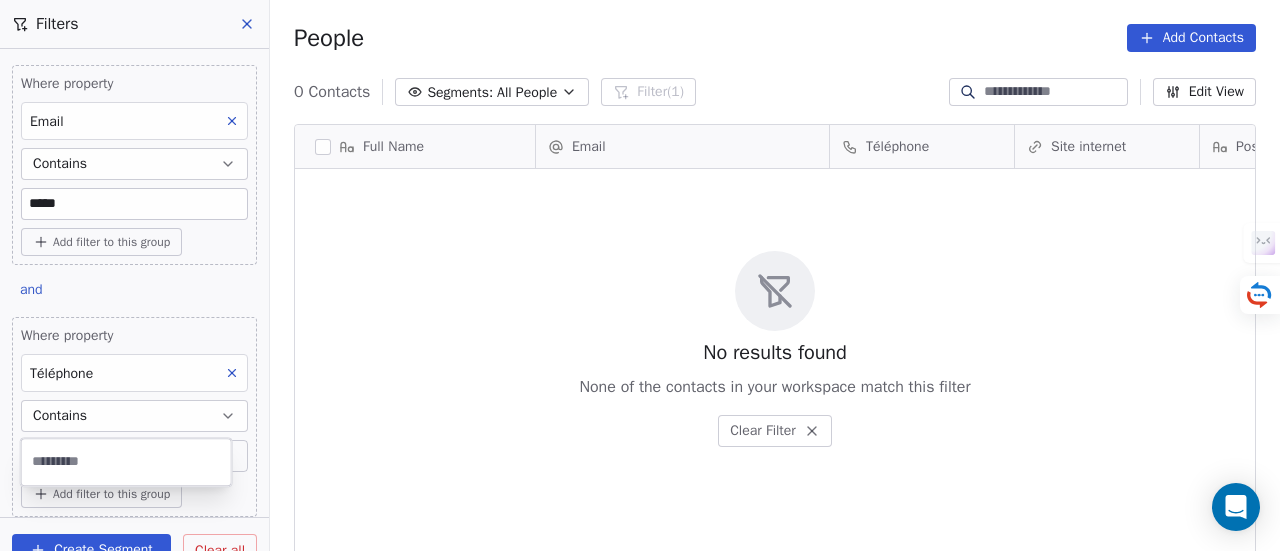 type on "*" 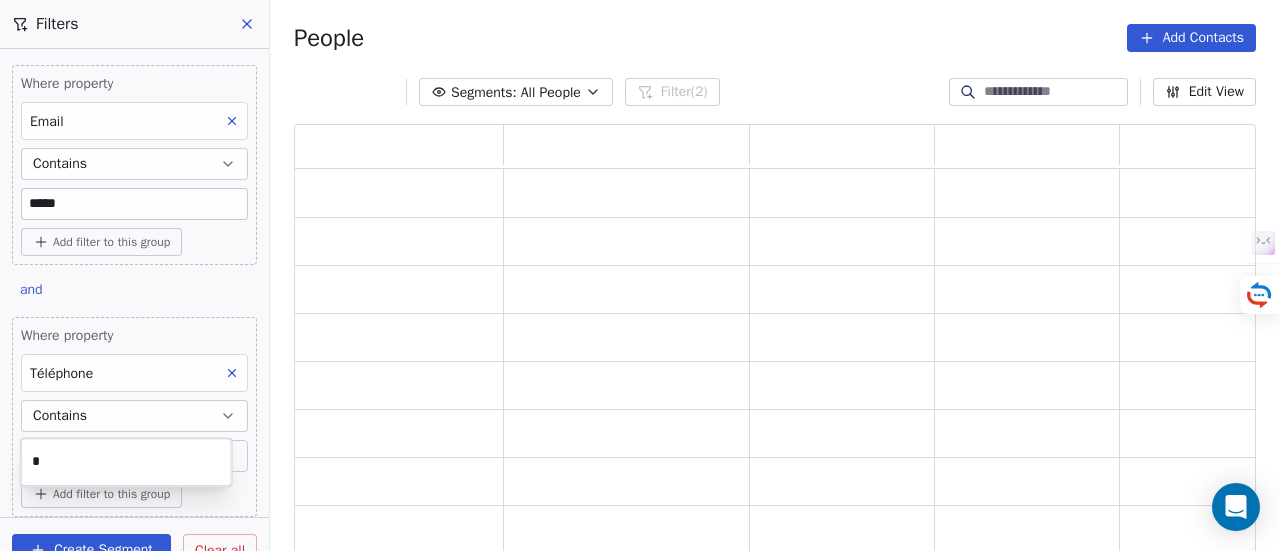 scroll, scrollTop: 16, scrollLeft: 16, axis: both 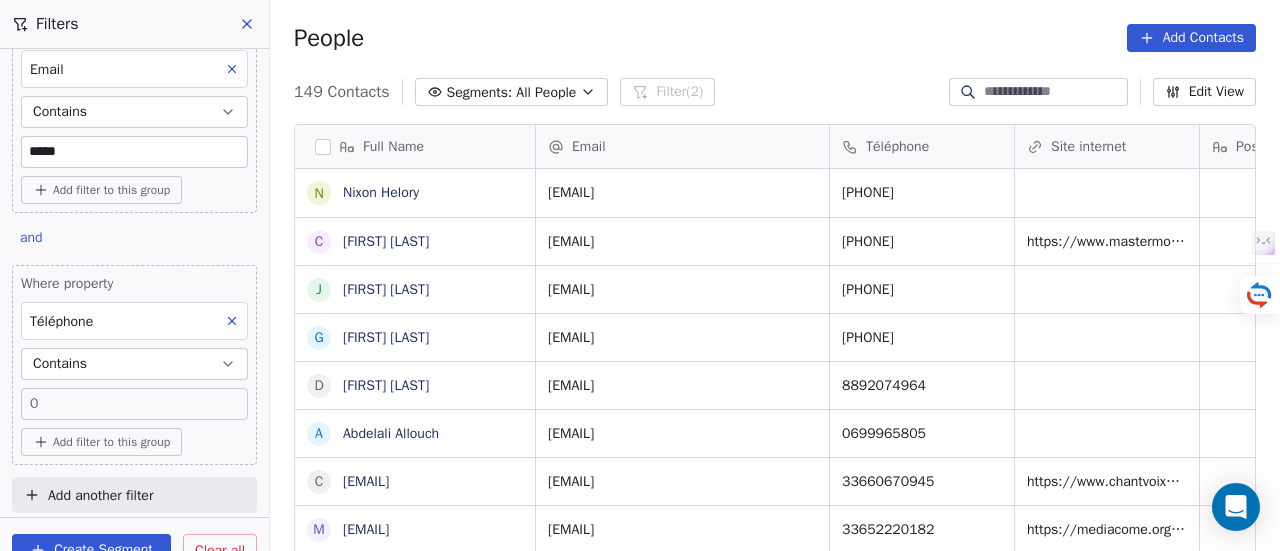 click on "Add another filter" at bounding box center (100, 495) 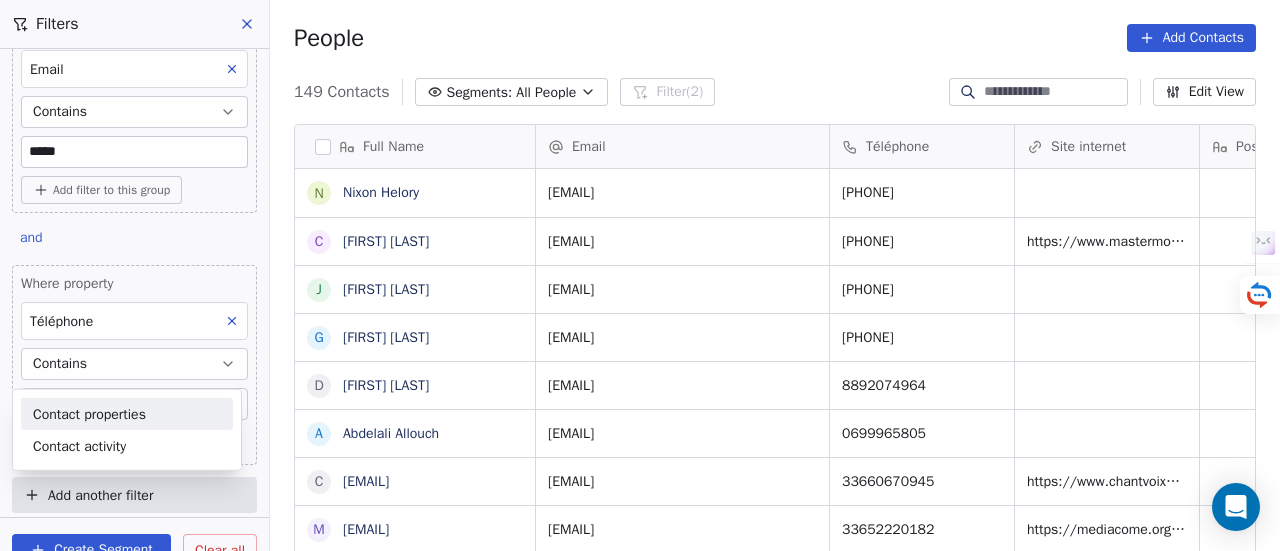click on "Contact properties" at bounding box center [89, 413] 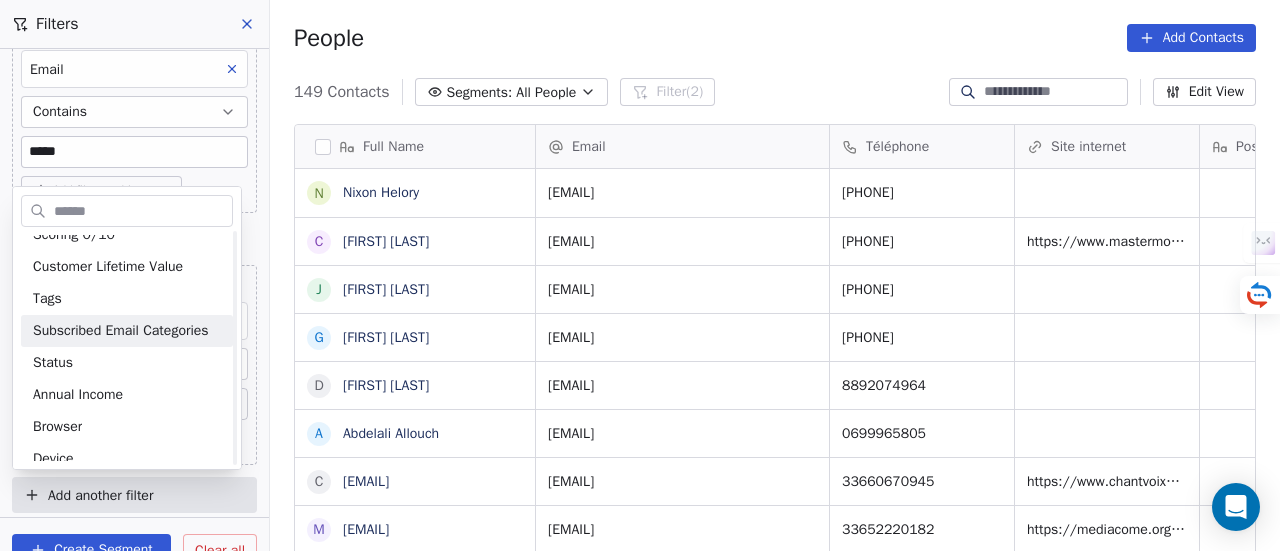 scroll, scrollTop: 500, scrollLeft: 0, axis: vertical 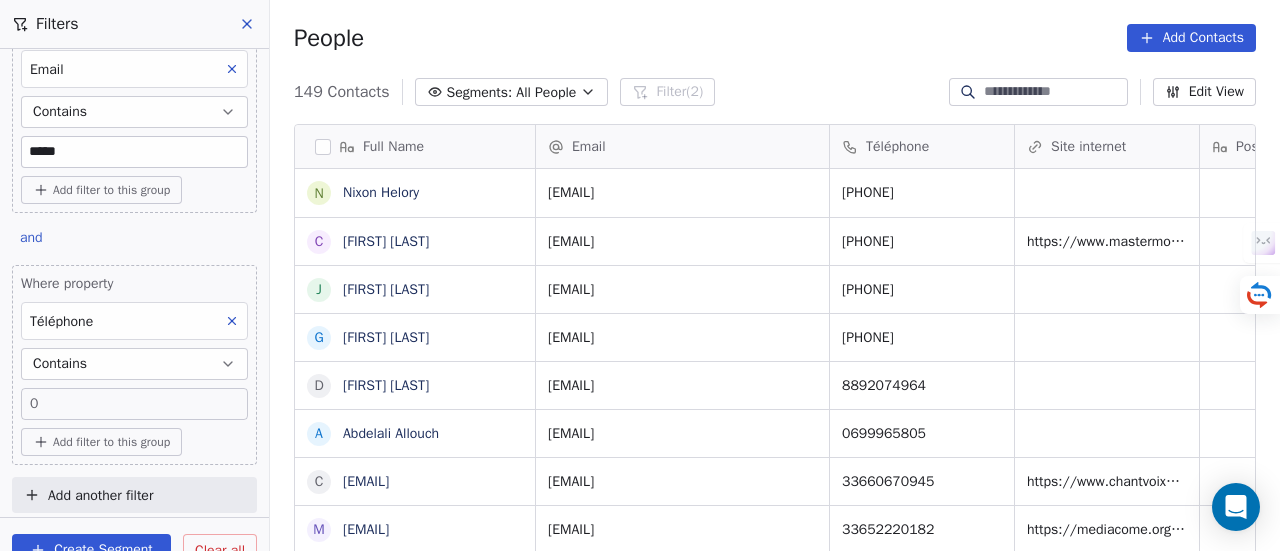 drag, startPoint x: 646, startPoint y: 548, endPoint x: 559, endPoint y: 569, distance: 89.498604 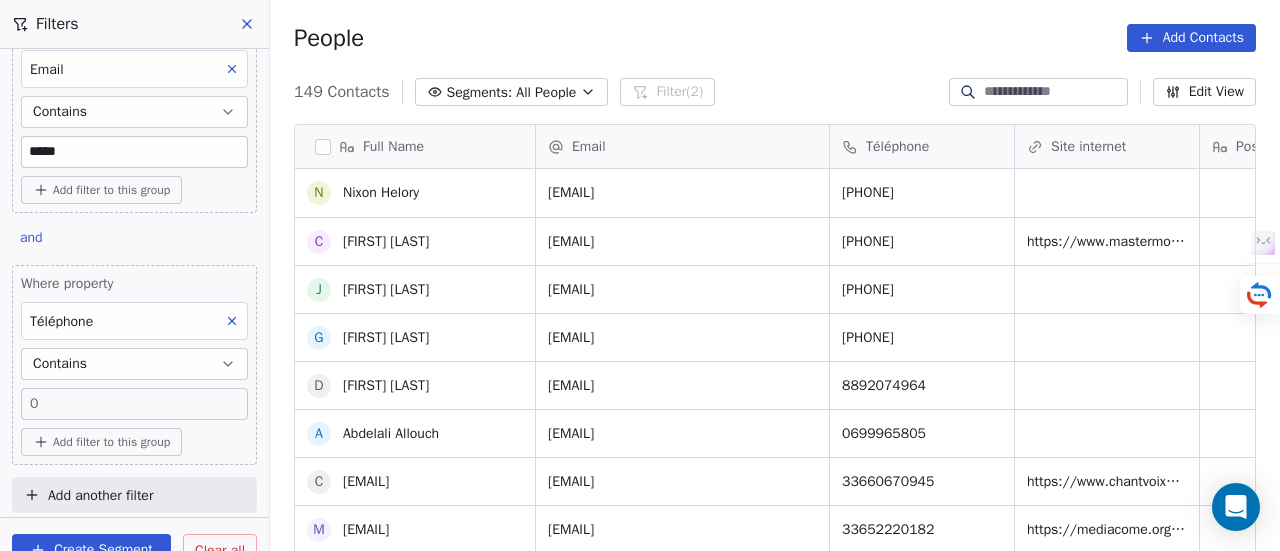 scroll, scrollTop: 500, scrollLeft: 0, axis: vertical 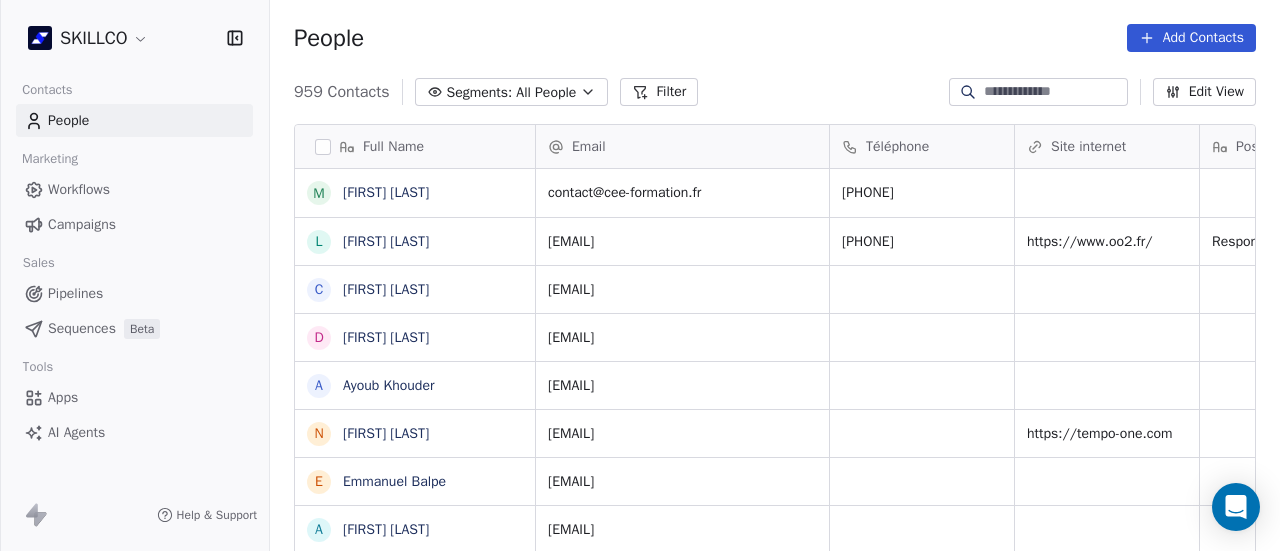 click on "Filter" at bounding box center [659, 92] 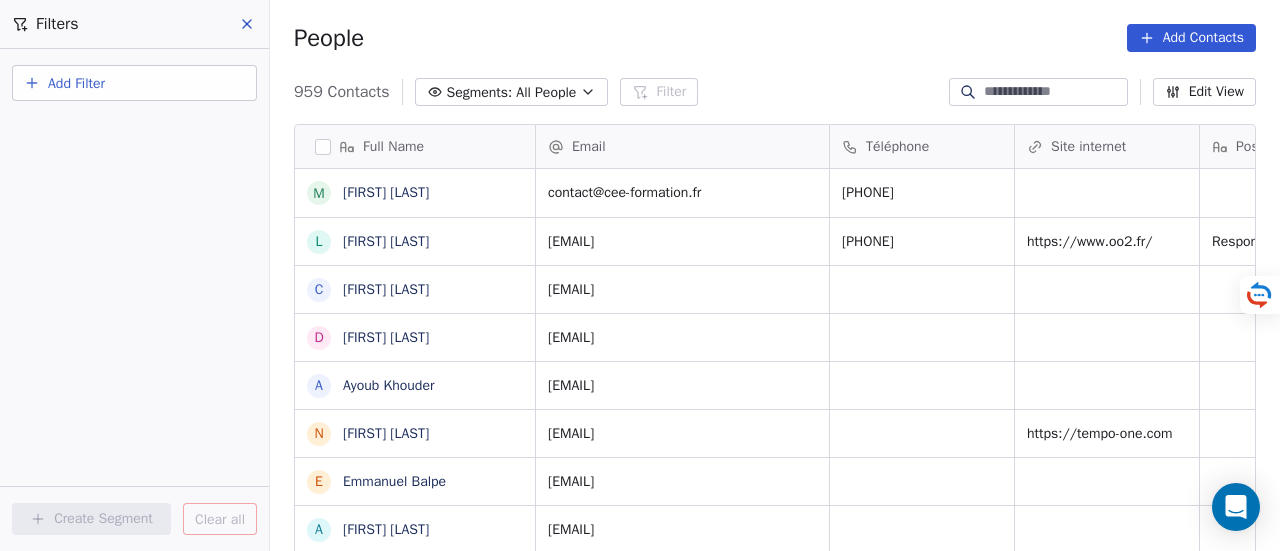 click on "Add Filter" at bounding box center (76, 83) 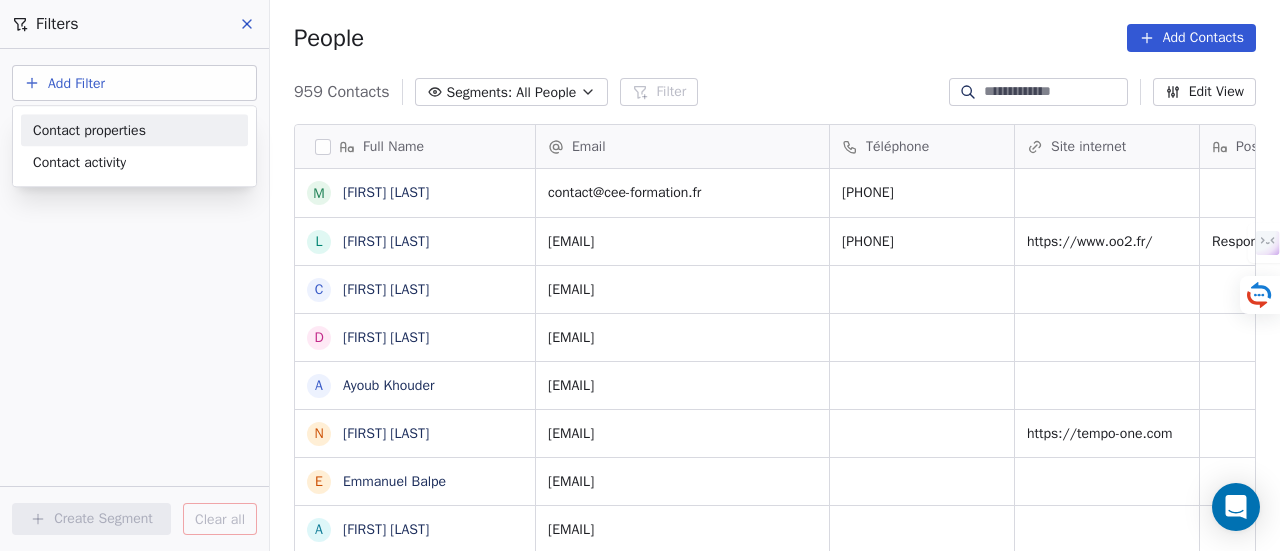 click on "Contact properties" at bounding box center (89, 130) 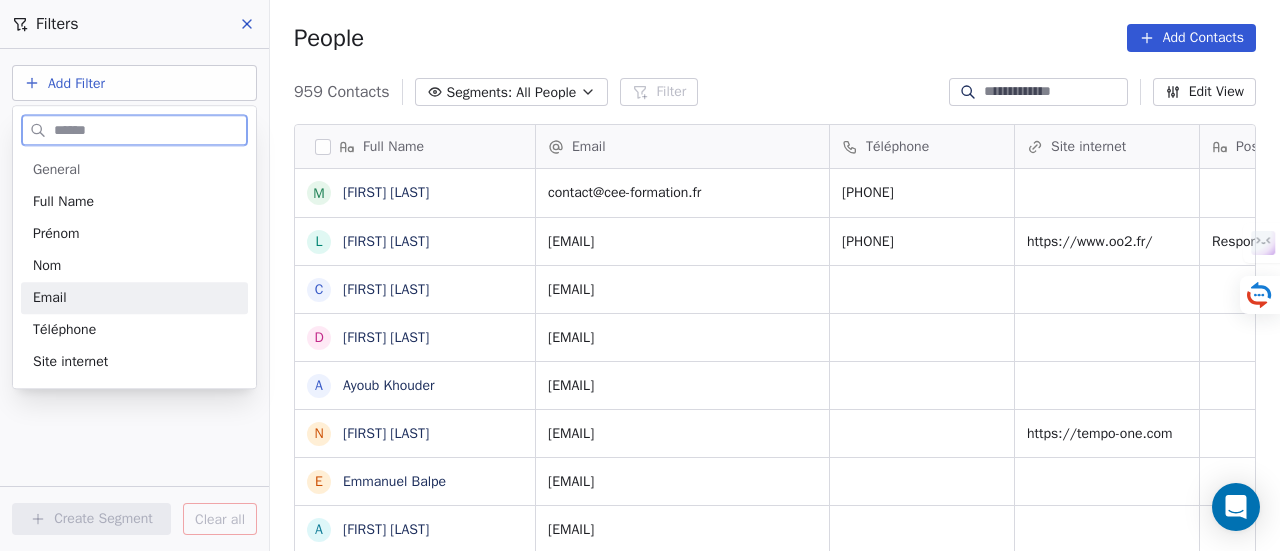 click on "Email" at bounding box center (134, 298) 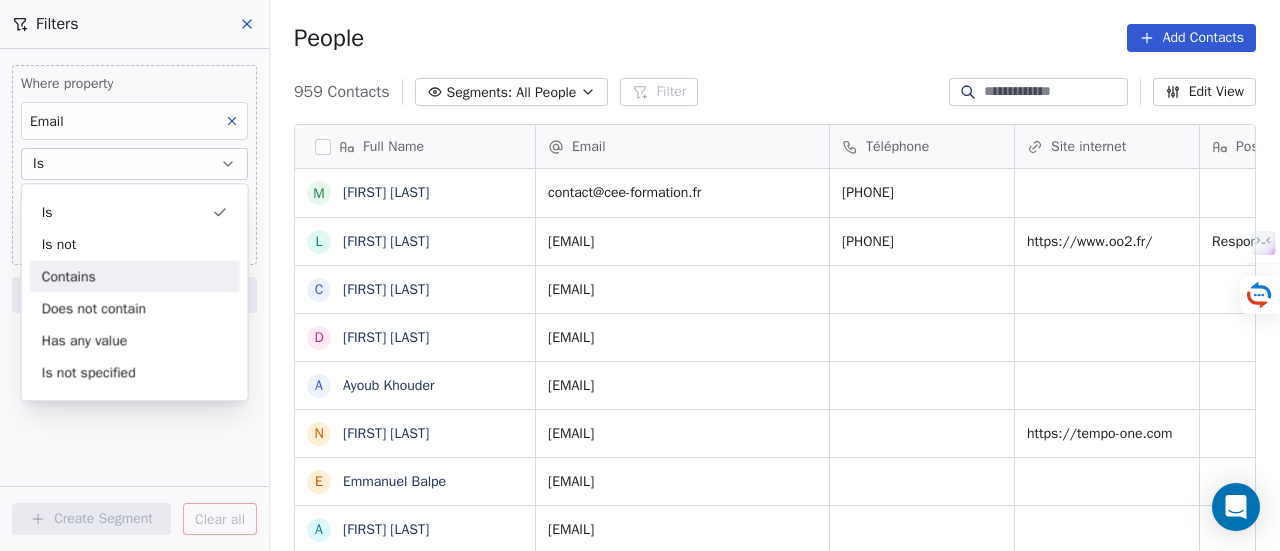click on "Contains" at bounding box center (135, 276) 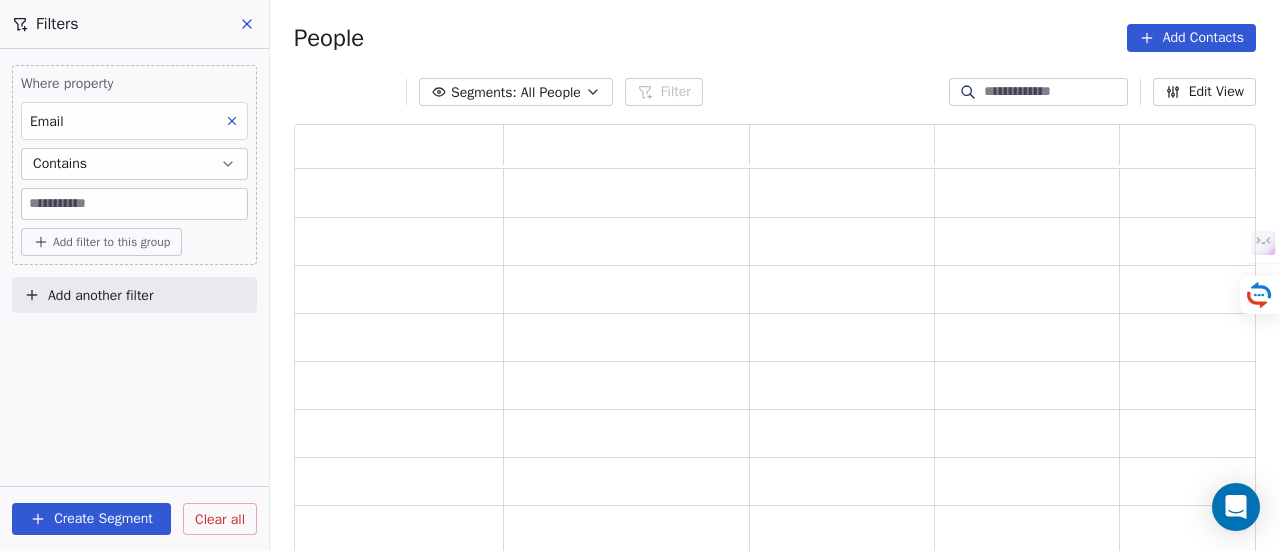 scroll, scrollTop: 16, scrollLeft: 16, axis: both 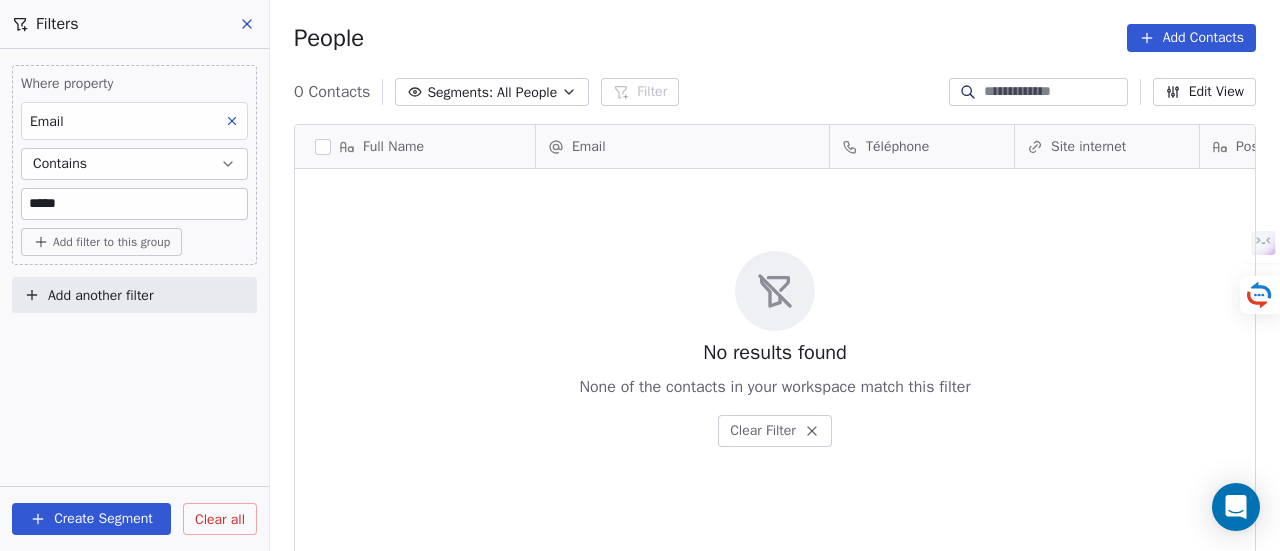 type on "*****" 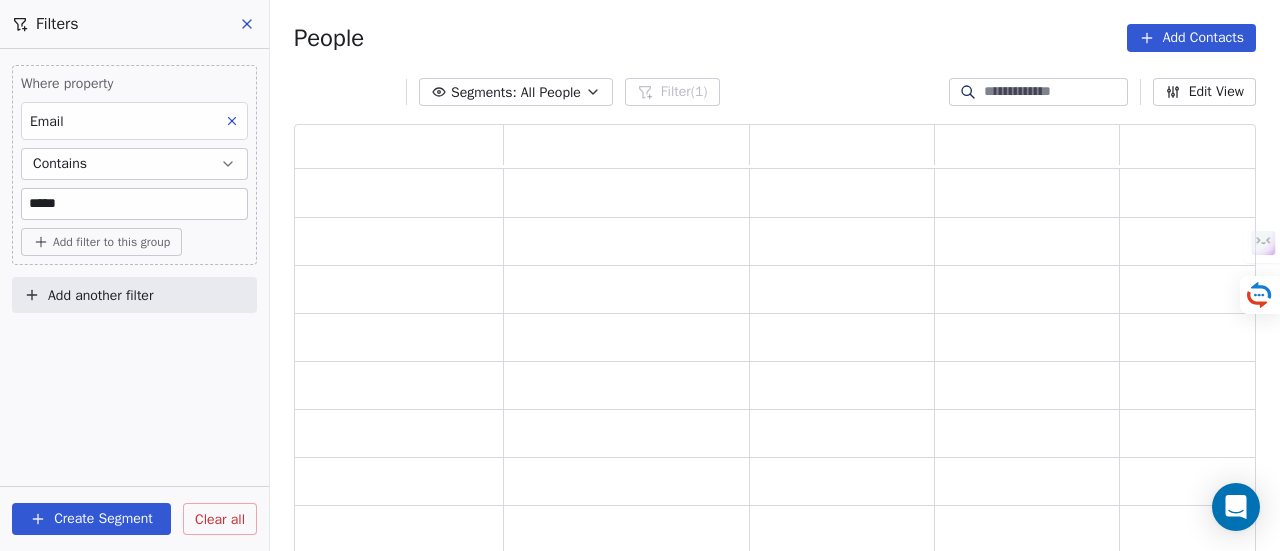 scroll, scrollTop: 16, scrollLeft: 16, axis: both 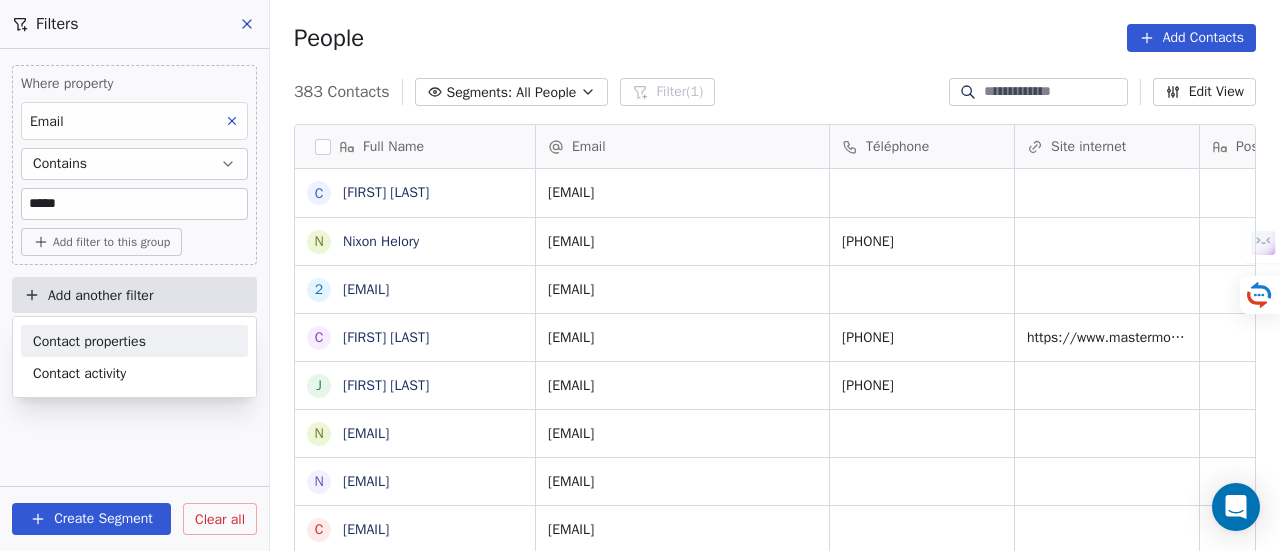 click on "Contact properties" at bounding box center (89, 341) 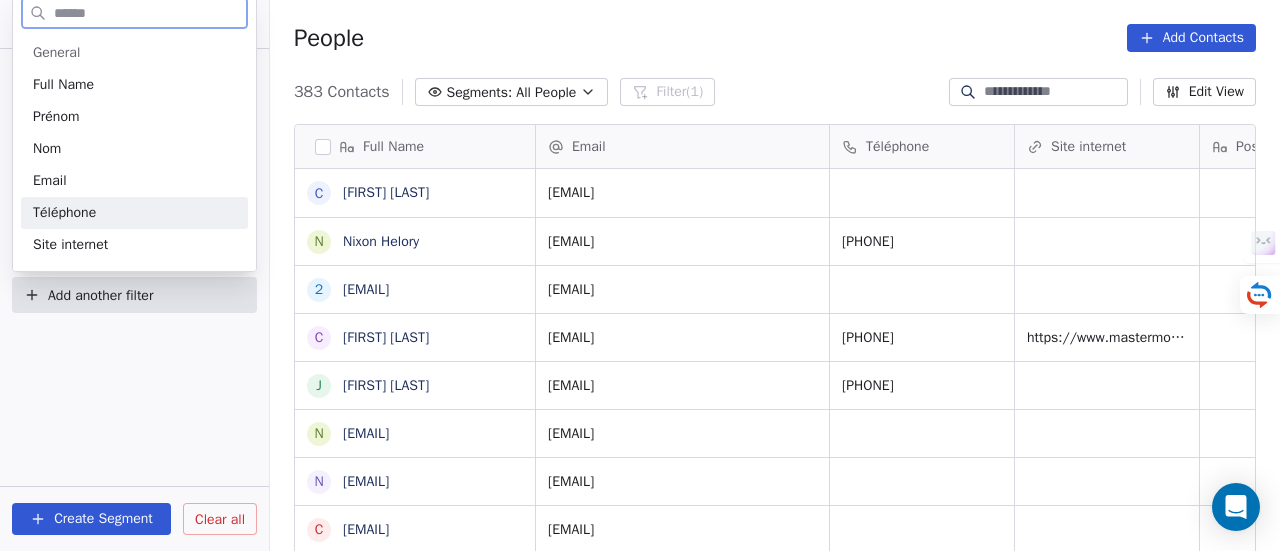 click on "Téléphone" at bounding box center [134, 213] 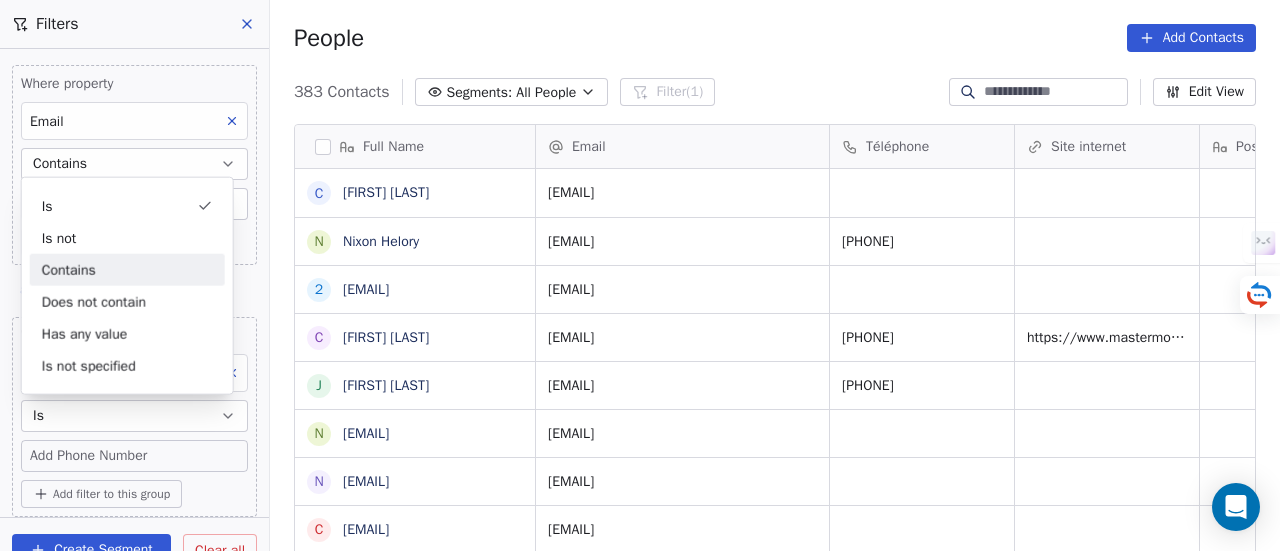 click on "Contains" at bounding box center (127, 270) 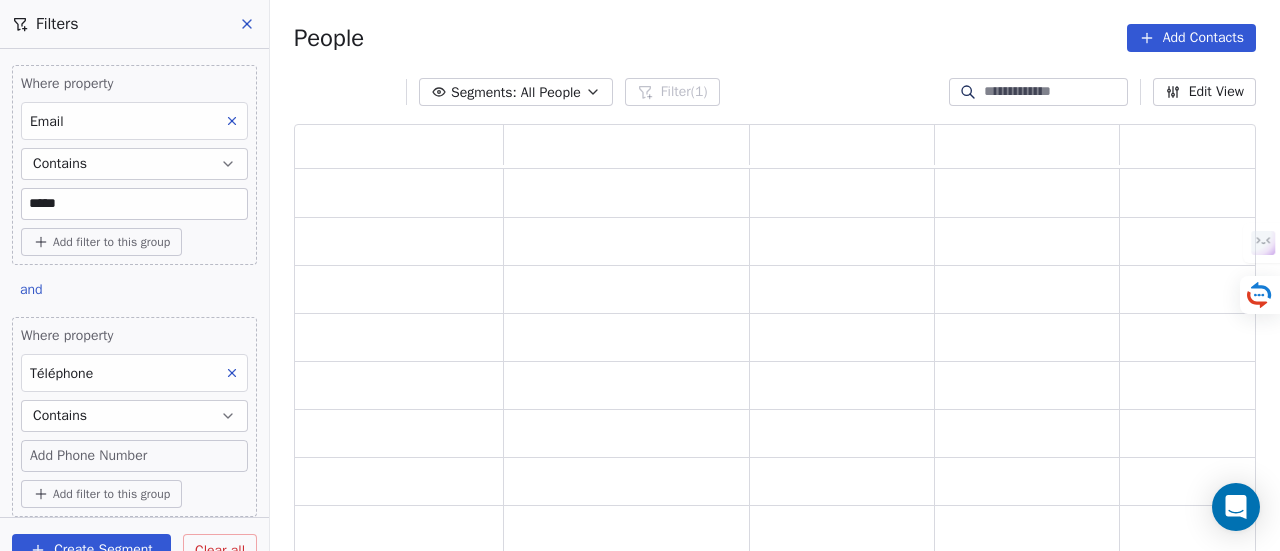scroll, scrollTop: 16, scrollLeft: 16, axis: both 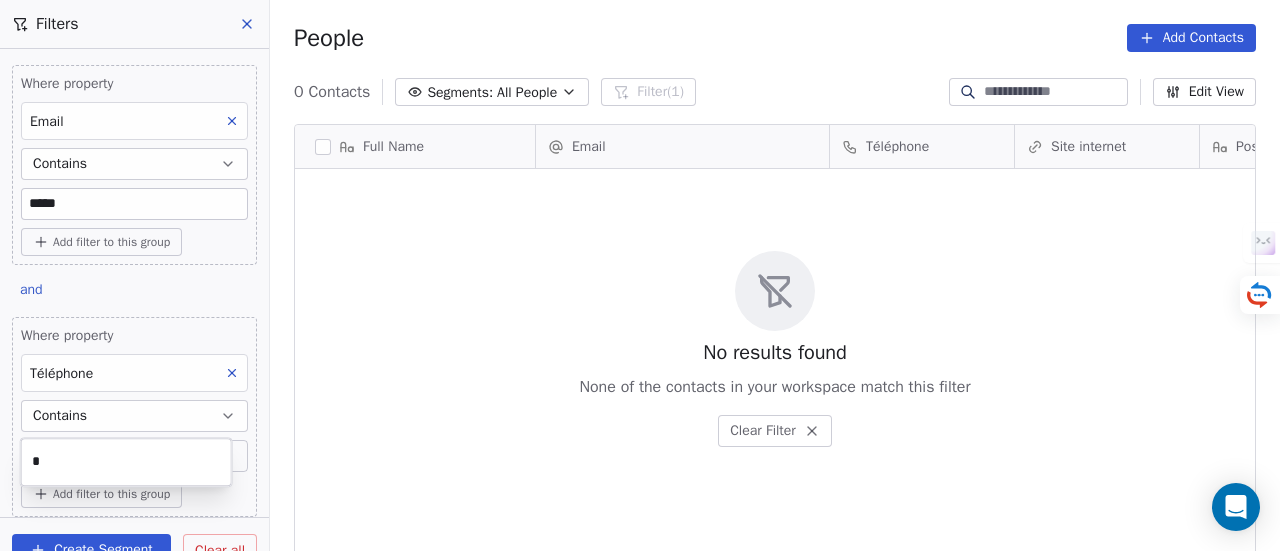 type on "**" 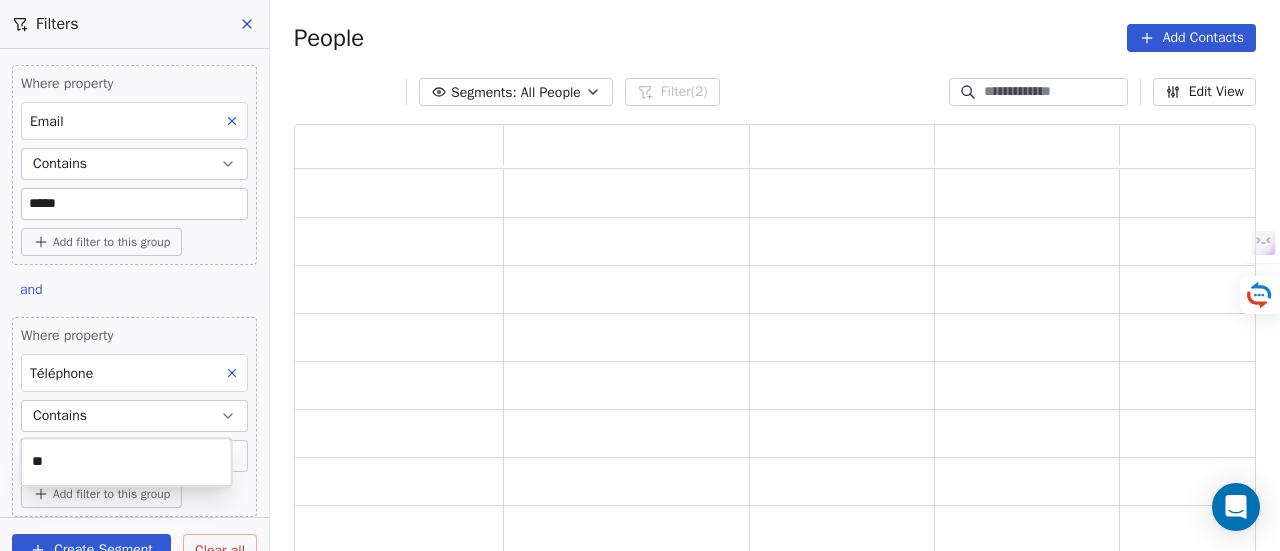scroll, scrollTop: 16, scrollLeft: 16, axis: both 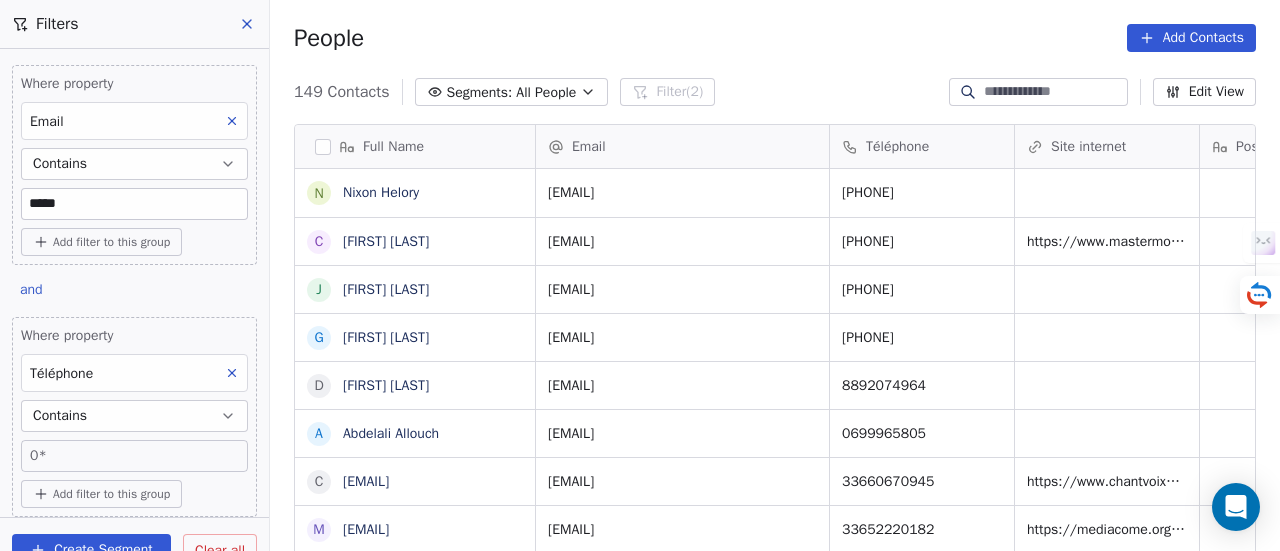 click on "0*" at bounding box center [134, 456] 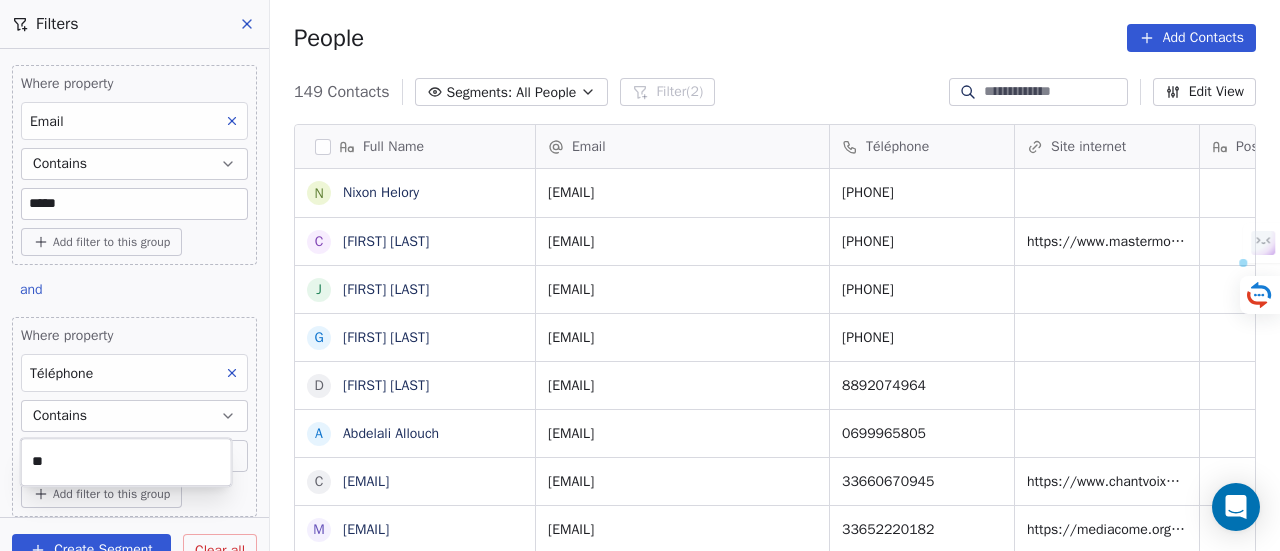type on "*" 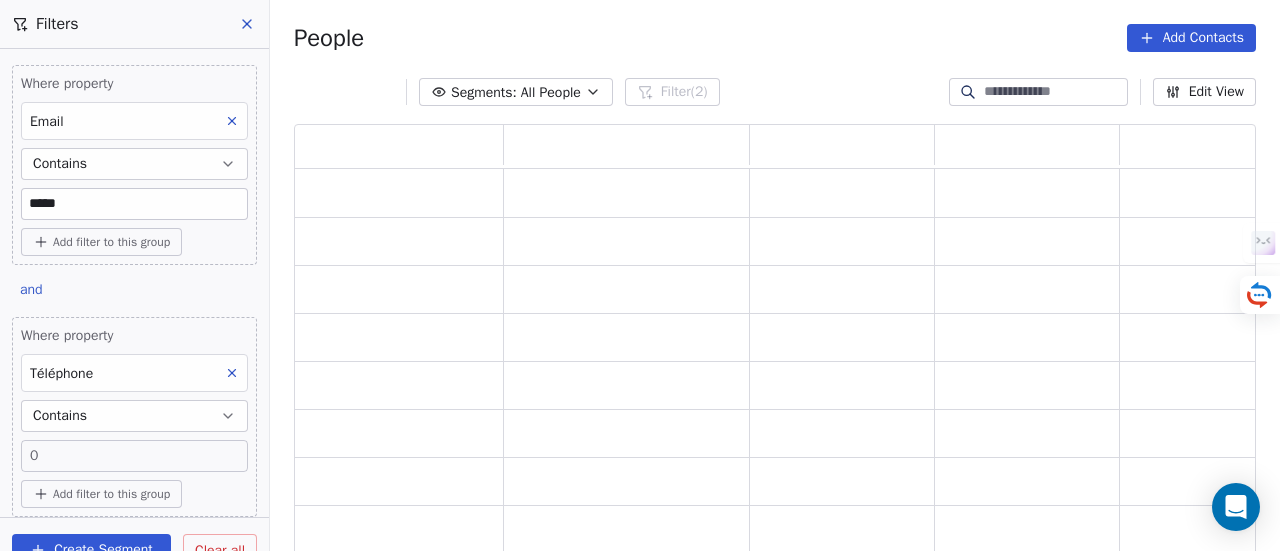 scroll, scrollTop: 16, scrollLeft: 16, axis: both 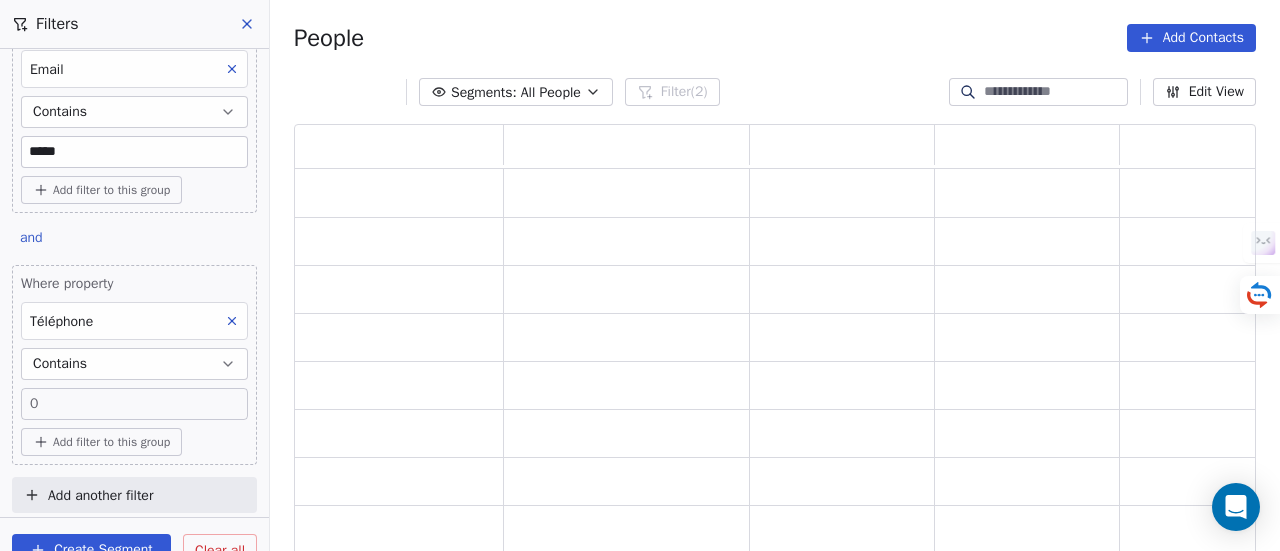 click on "Add another filter" at bounding box center [100, 495] 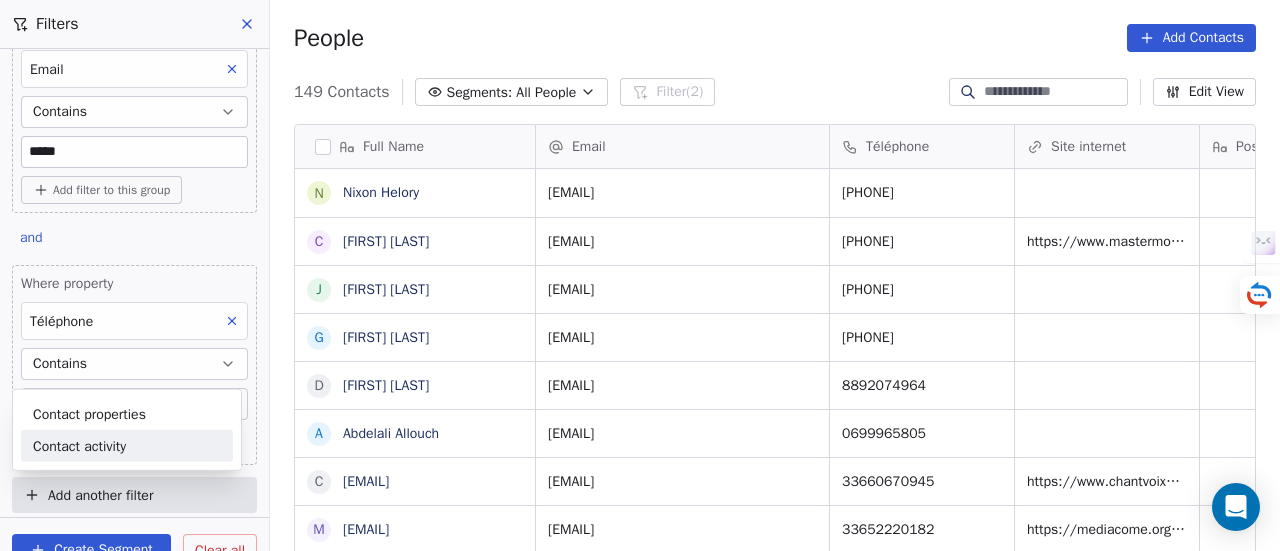 scroll, scrollTop: 16, scrollLeft: 16, axis: both 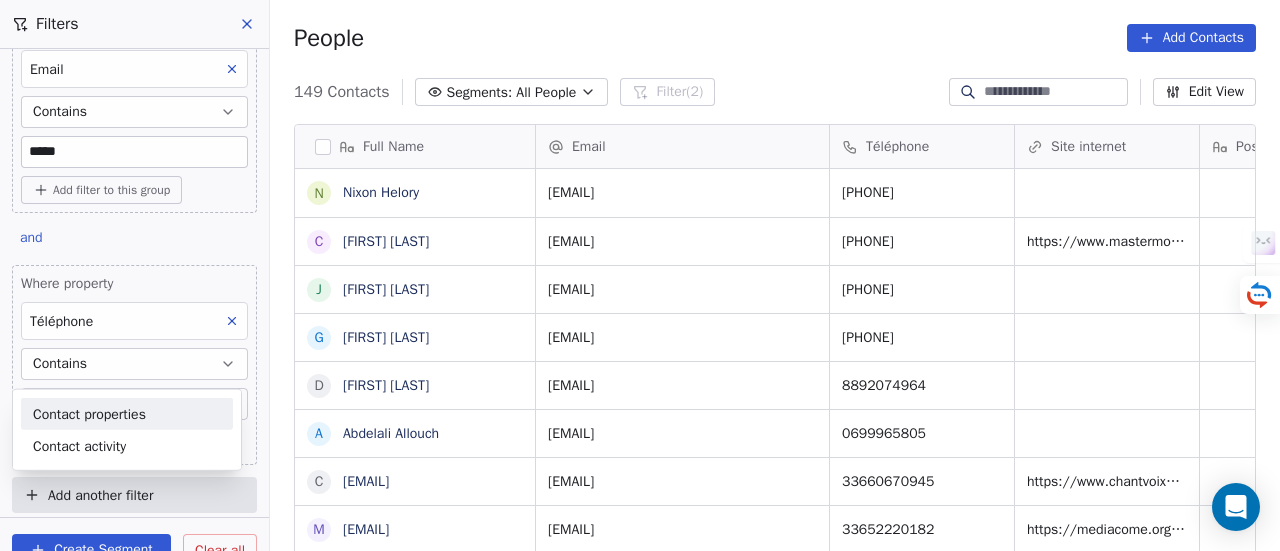 click on "Contact properties" at bounding box center (89, 413) 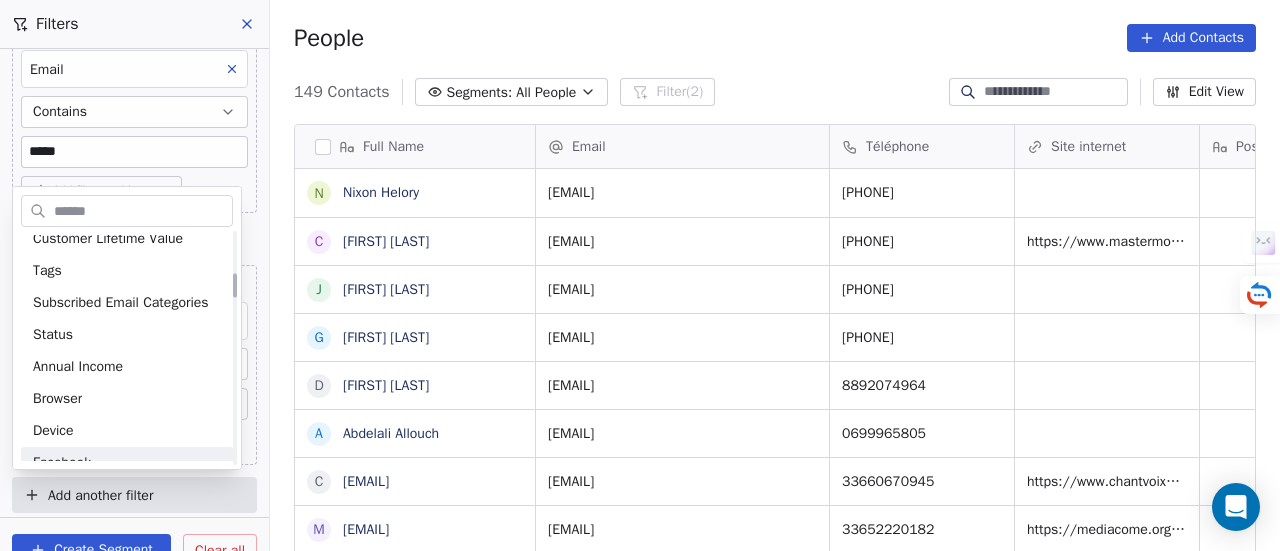 scroll, scrollTop: 400, scrollLeft: 0, axis: vertical 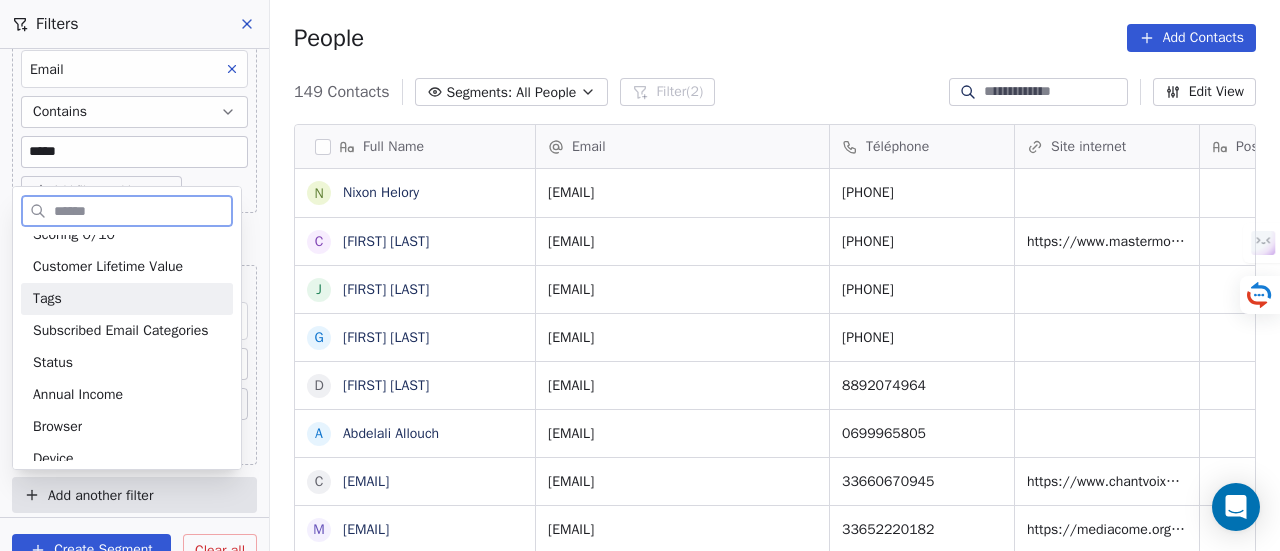 click on "Tags" at bounding box center [127, 299] 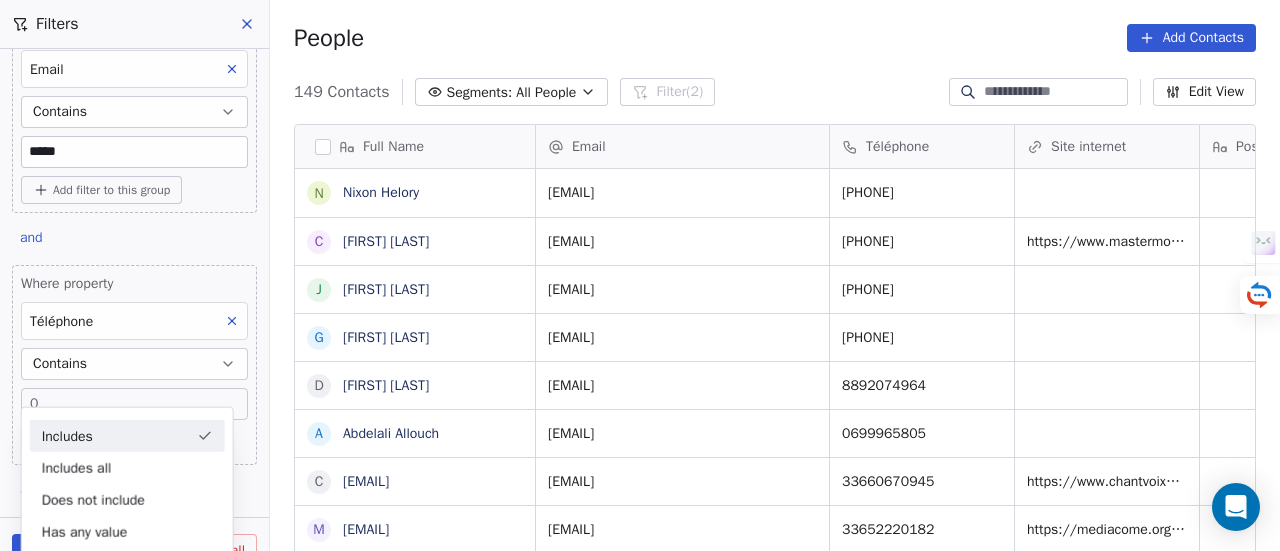 click on "Includes" at bounding box center [127, 436] 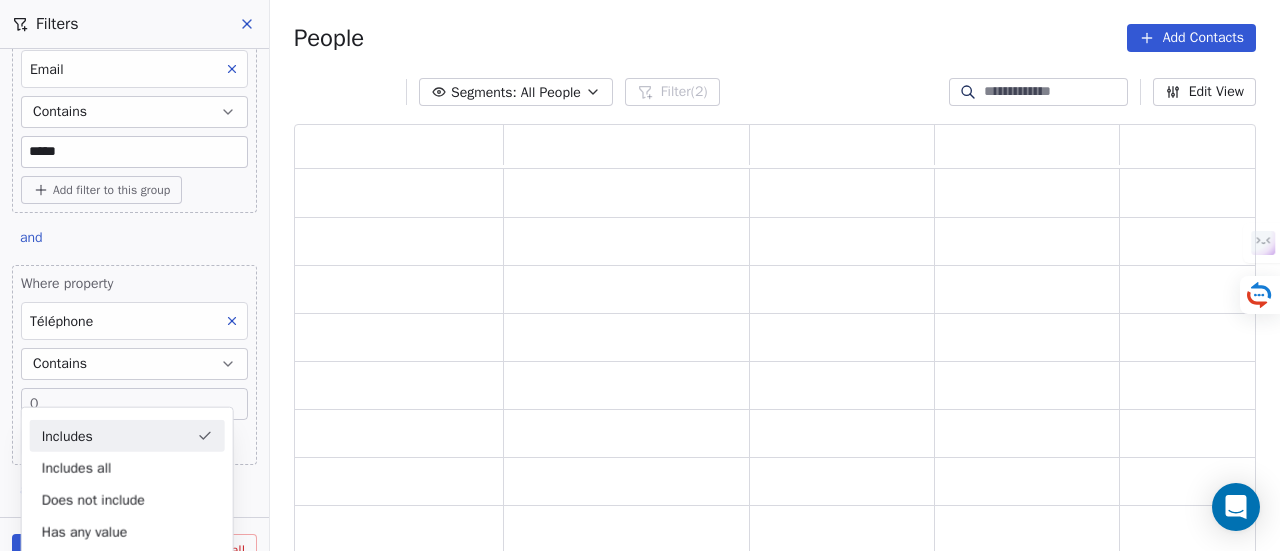 scroll, scrollTop: 16, scrollLeft: 16, axis: both 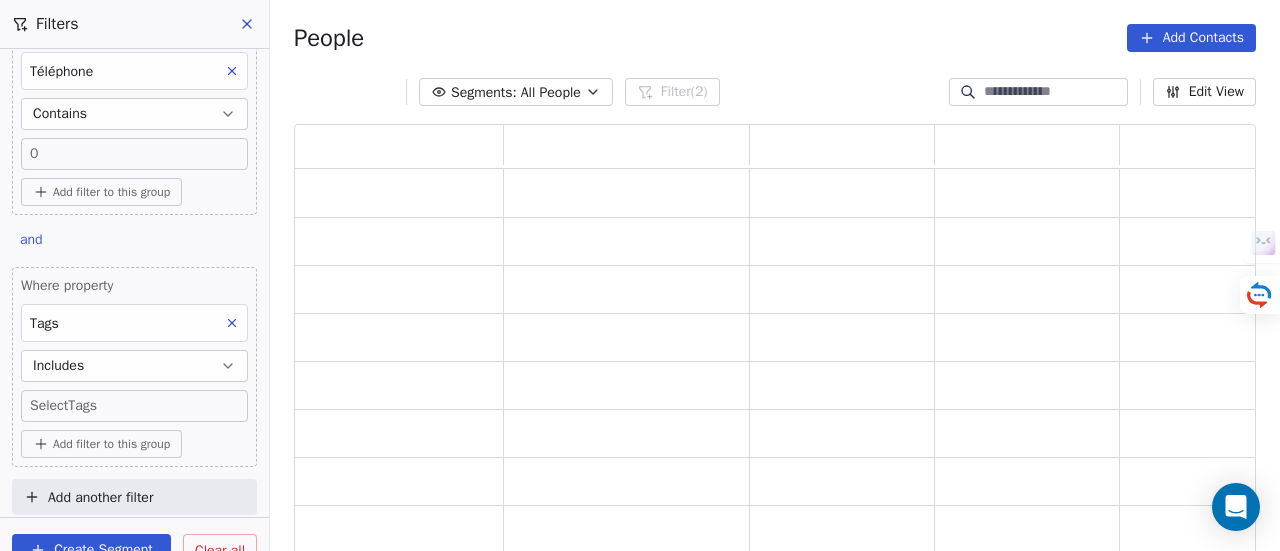 click on "SKILLCO Contacts People Marketing Workflows Campaigns Sales Pipelines Sequences Beta Tools Apps AI Agents Help & Support Filters Where property   Email   Contains ***** Add filter to this group and Where property   Téléphone   Contains 0 Add filter to this group and Where property   Tags   Includes Select  Tags Add filter to this group Add another filter  Create Segment Clear all People  Add Contacts Segments: All People Filter  (2) Edit View Tag Add to Sequence" at bounding box center [640, 275] 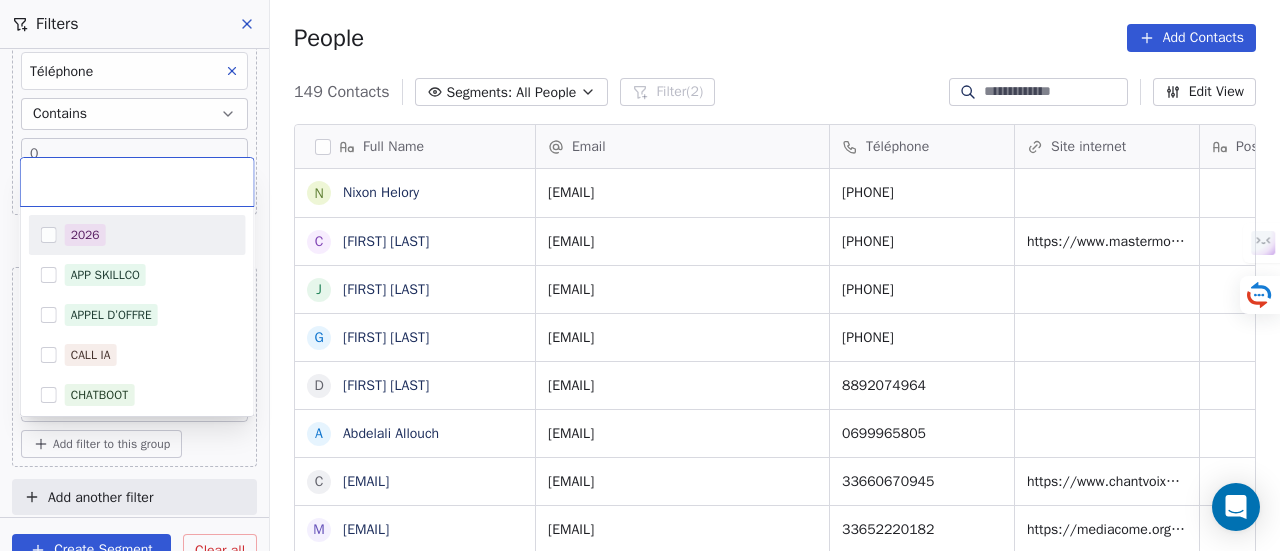 scroll, scrollTop: 16, scrollLeft: 16, axis: both 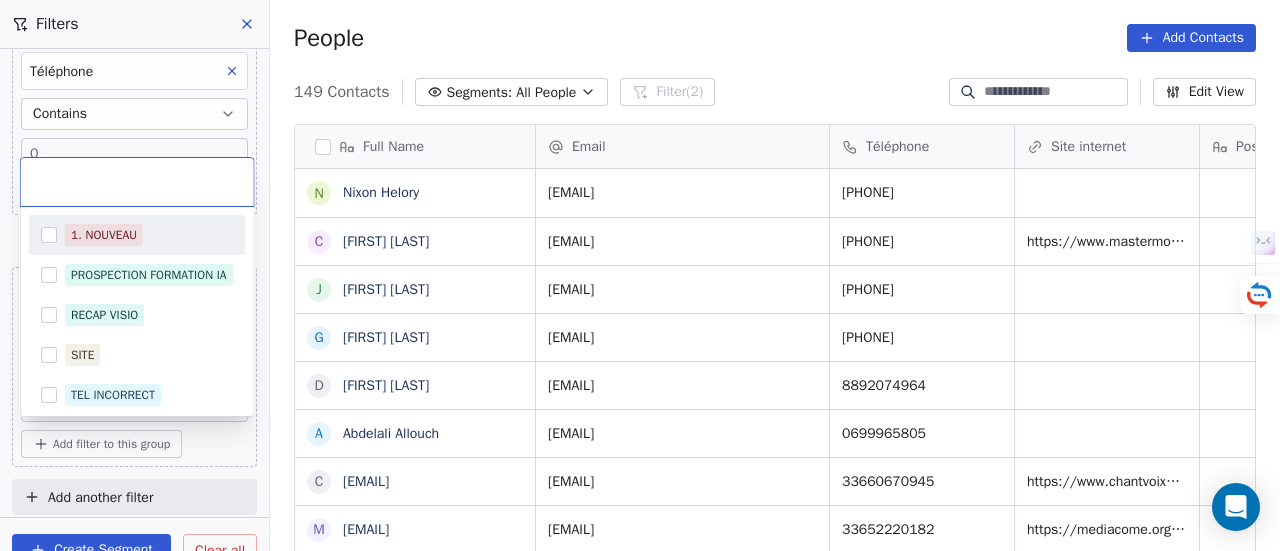click on "SKILLCO Contacts People Marketing Workflows Campaigns Sales Pipelines Sequences Beta Tools Apps AI Agents Help & Support Filters Where property   Email   Contains ***** Add filter to this group and Where property   Téléphone   Contains 0 Add filter to this group and Where property   Tags   Includes Select  Tags Add filter to this group Add another filter  Create Segment Clear all People  Add Contacts 149 Contacts Segments: All People Filter  (2) Edit View Tag Add to Sequence Full Name N Nixon Helory C Cédric Brandon J Joaquim Da Costa G Gilbert Tinouade D Dhruva Dhruva A Abdelali Allouch c chantvoixetcorps@gmail.com m mediacom.mtp@gmail.com c contact.ecolesophrosudest@gmail.com m meditrina34@gmail.com l loevenbruck.herve@gmail.com a associationdesoi@gmail.com s singuliers34@gmail.com K KONAN DIEUDONNE KOUAKOU A Aïcha Mbaye l luciano leveneur H HADDAD AHMED M Myriam Khaldoune T Tristan Rapaud O Oger Lyson E Elies Younsi P PIERRE DELOUMEAUX D DAVID TSHIBANGU S Seïdou Khadiri S Samuel M Michel Aublanc A K" at bounding box center [640, 275] 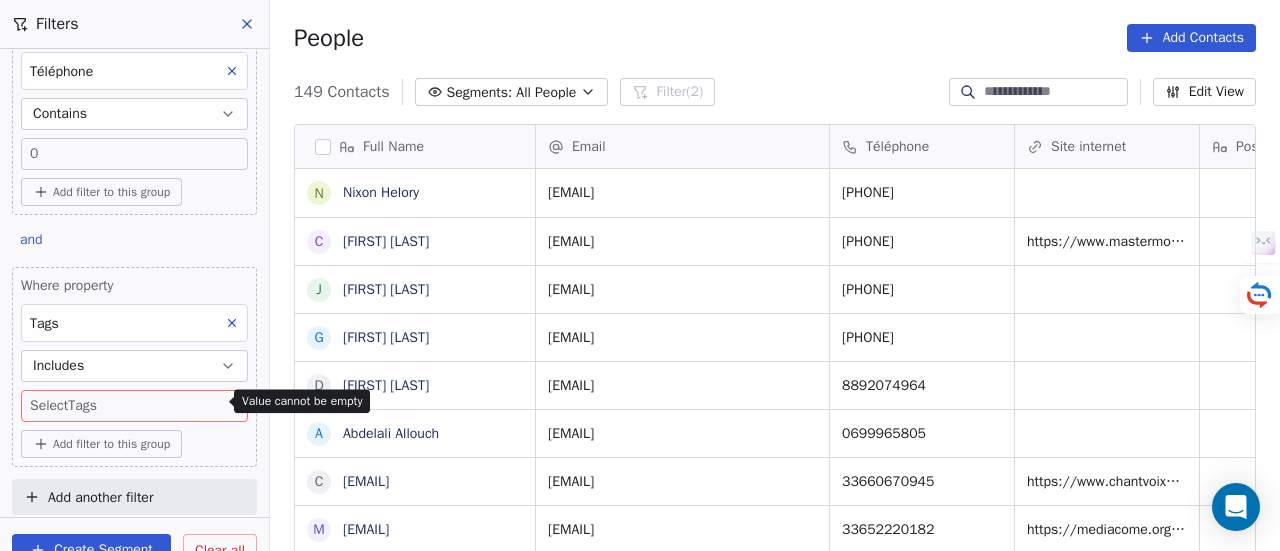 click 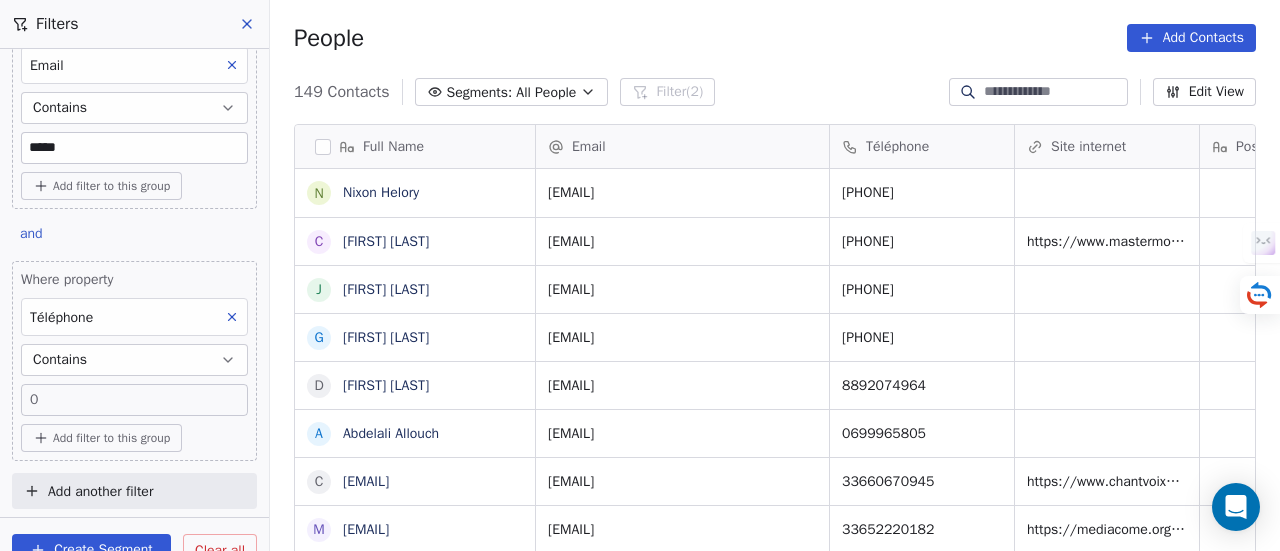 scroll, scrollTop: 52, scrollLeft: 0, axis: vertical 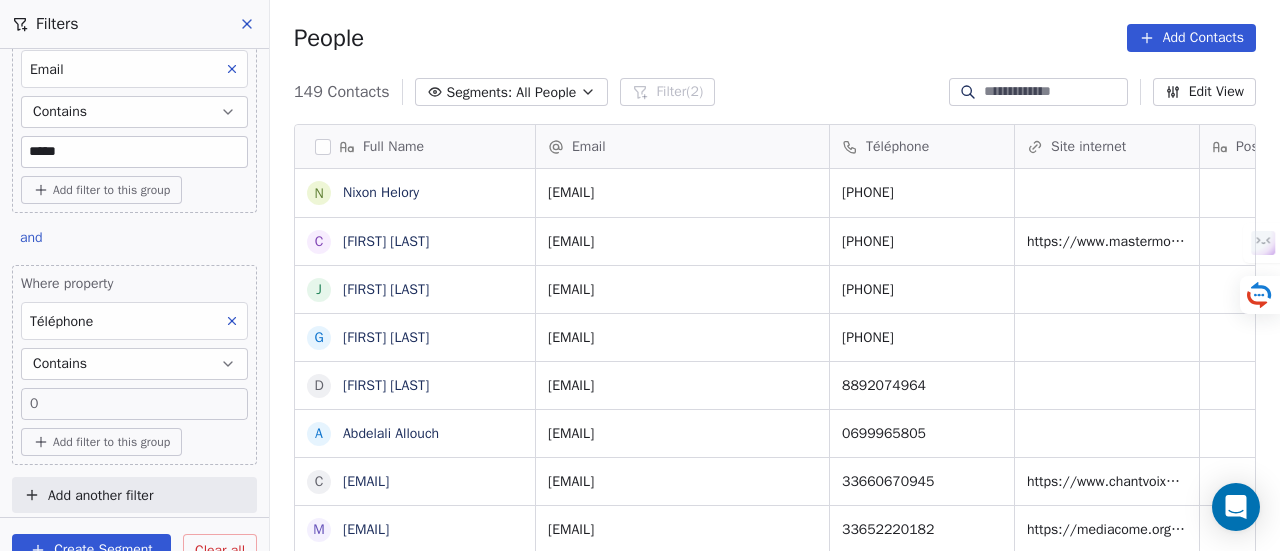 click on "Add another filter" at bounding box center (134, 495) 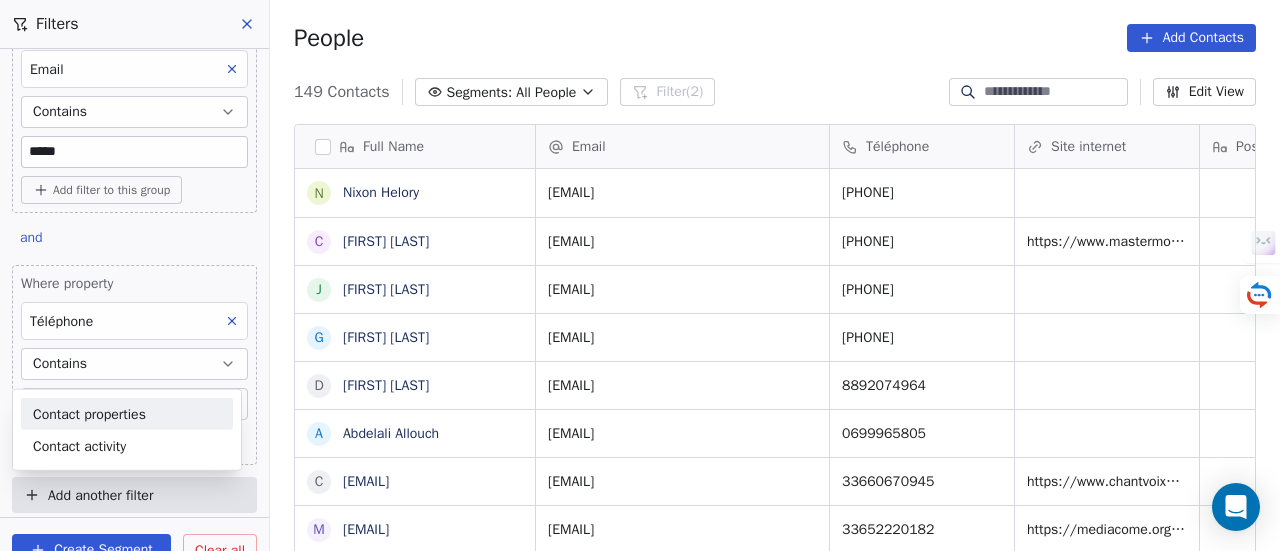 click on "Contact properties" at bounding box center (89, 413) 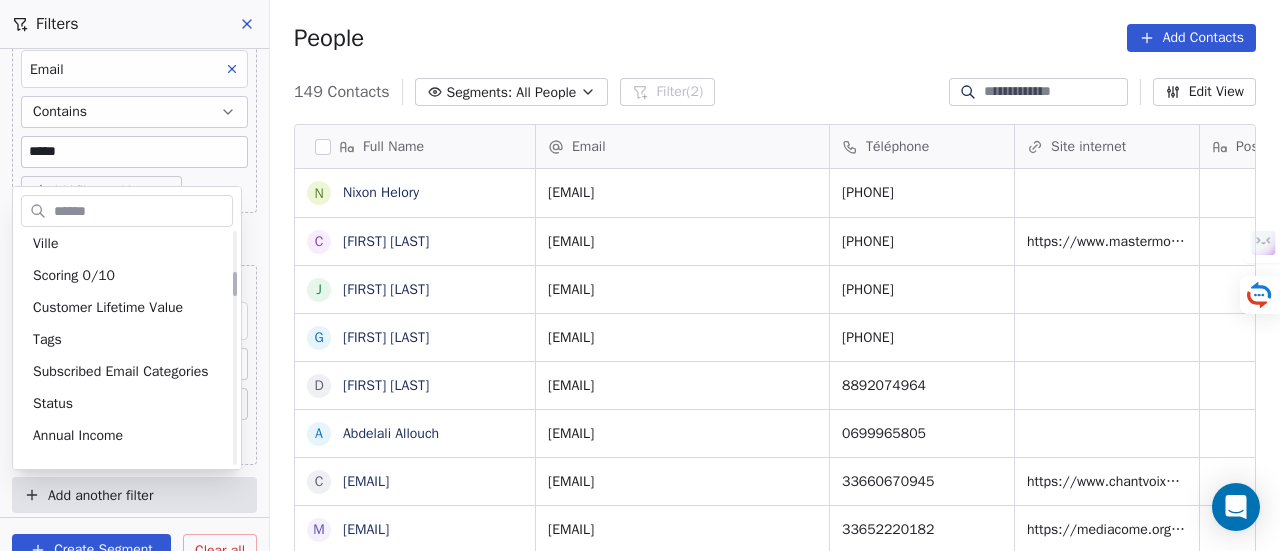 scroll, scrollTop: 400, scrollLeft: 0, axis: vertical 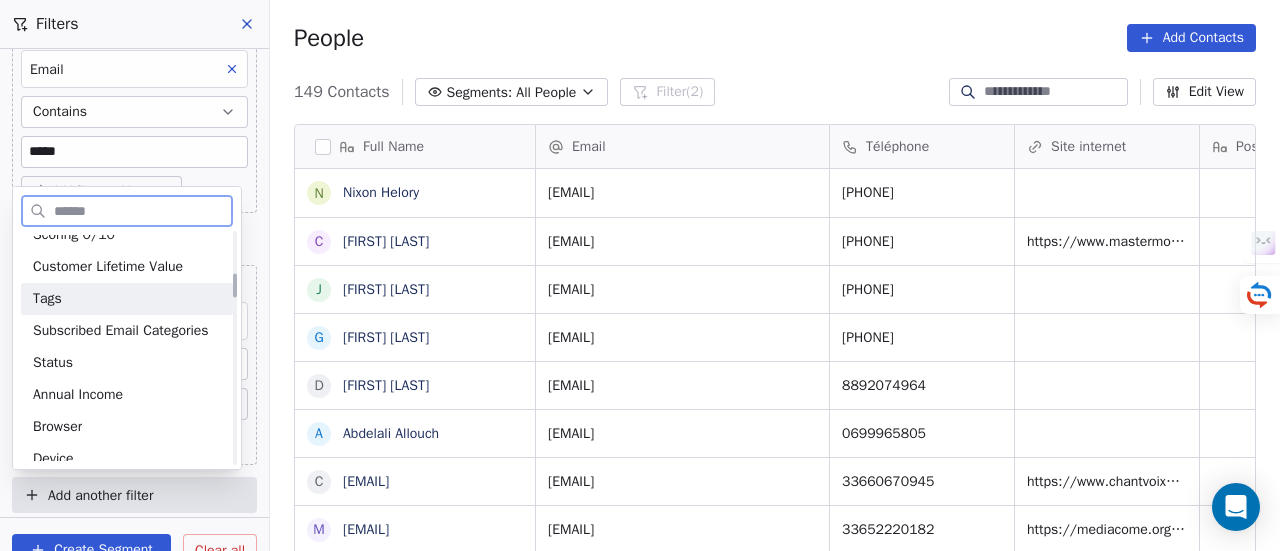 click on "Tags" at bounding box center [127, 299] 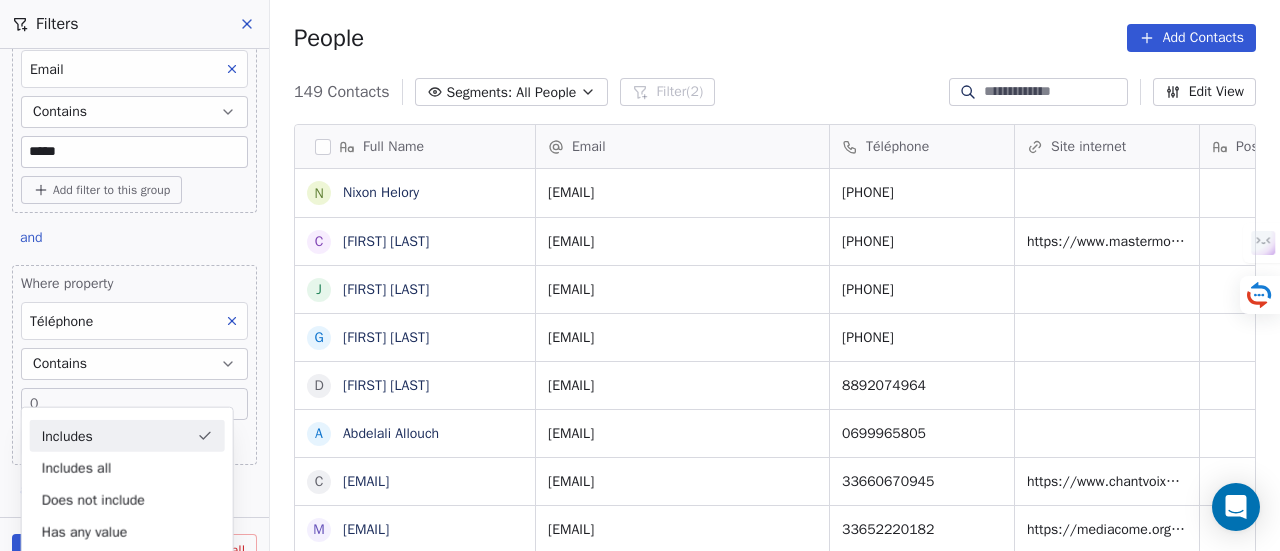 click on "Includes" at bounding box center (127, 436) 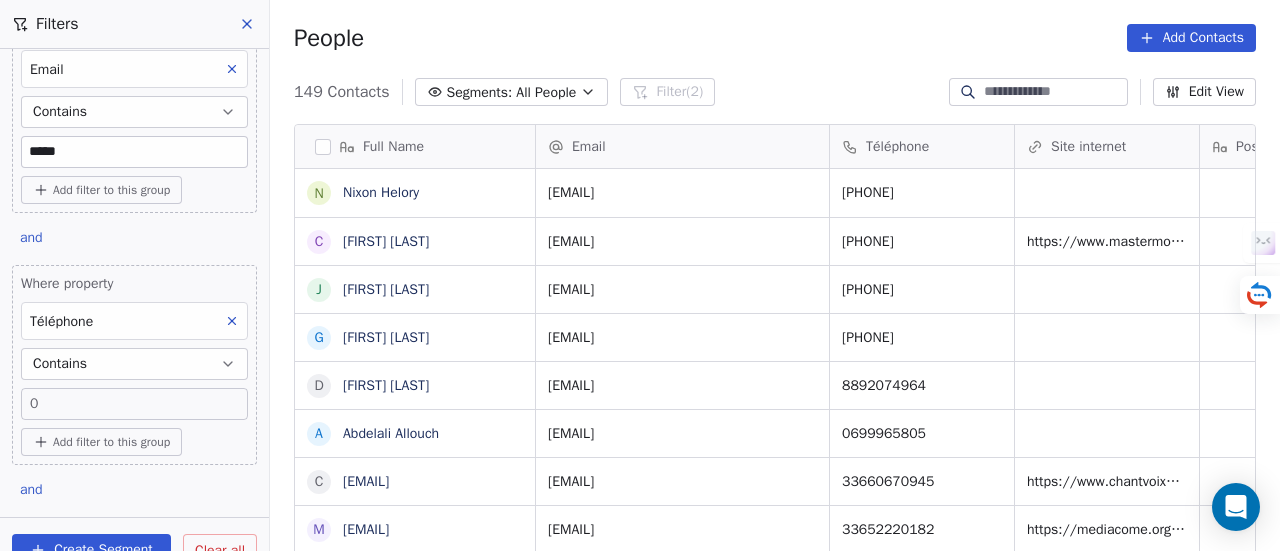 scroll, scrollTop: 302, scrollLeft: 0, axis: vertical 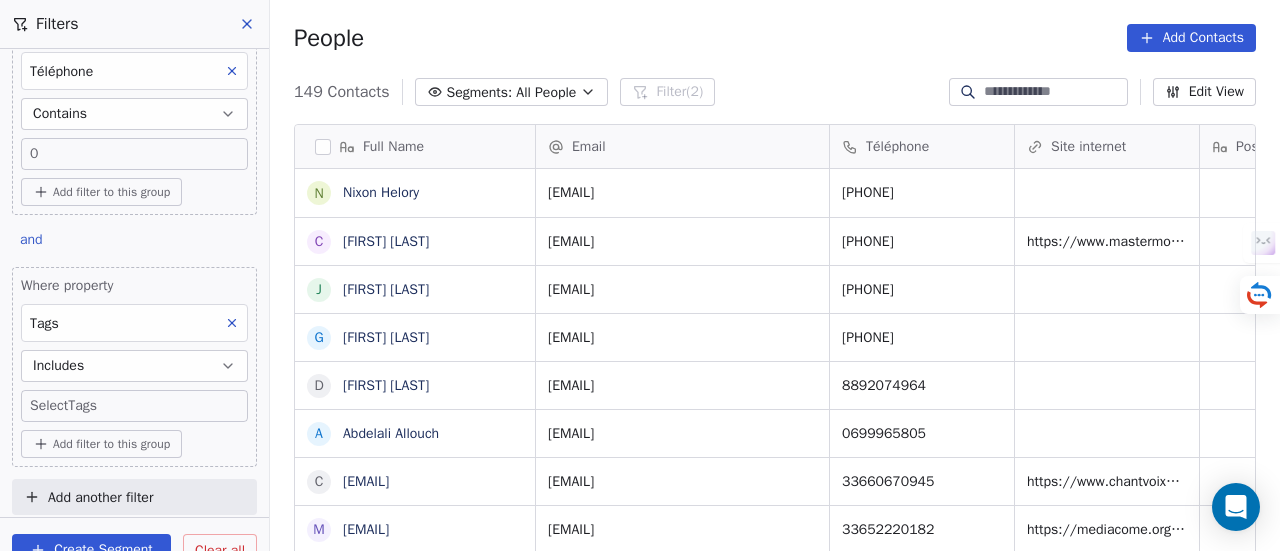 click 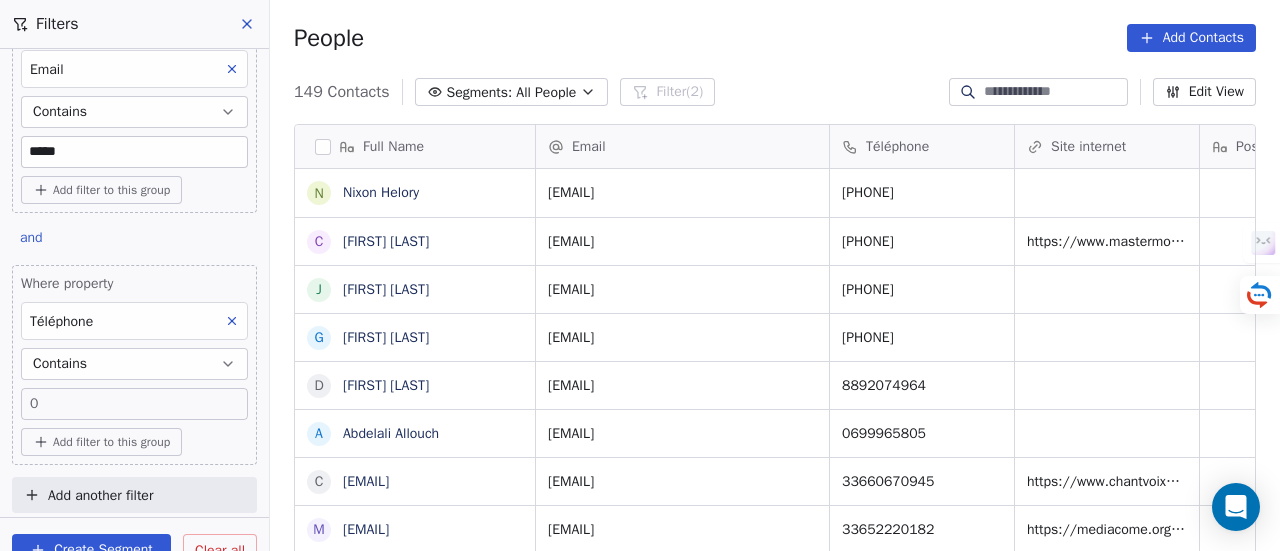 click on "Add another filter" at bounding box center (100, 495) 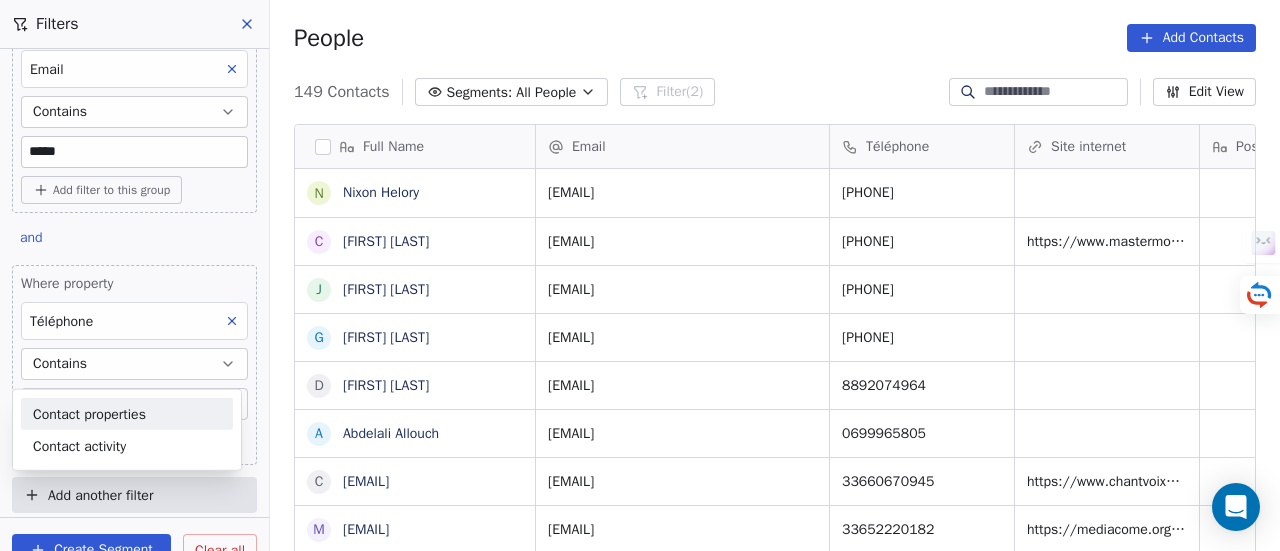 click on "Contact properties" at bounding box center (89, 413) 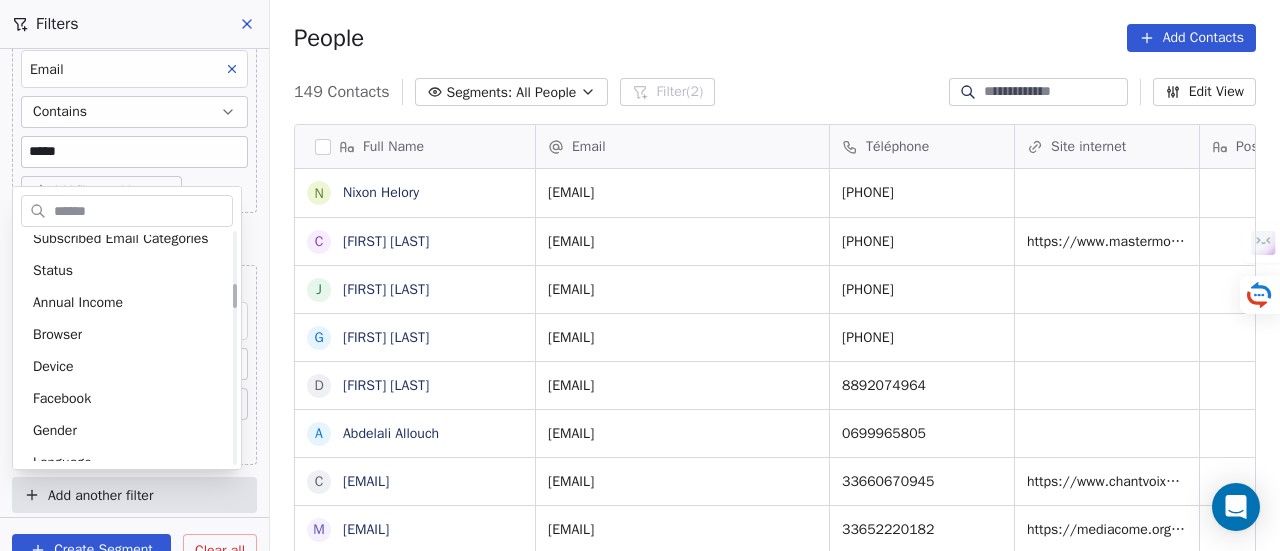 scroll, scrollTop: 500, scrollLeft: 0, axis: vertical 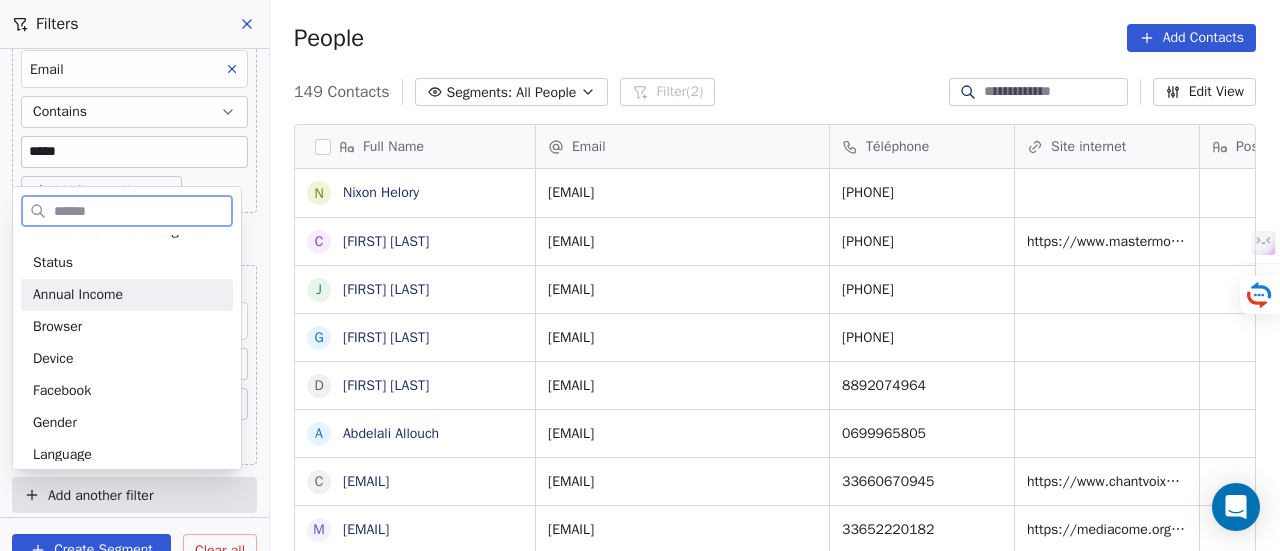 click on "Annual Income" at bounding box center (127, 295) 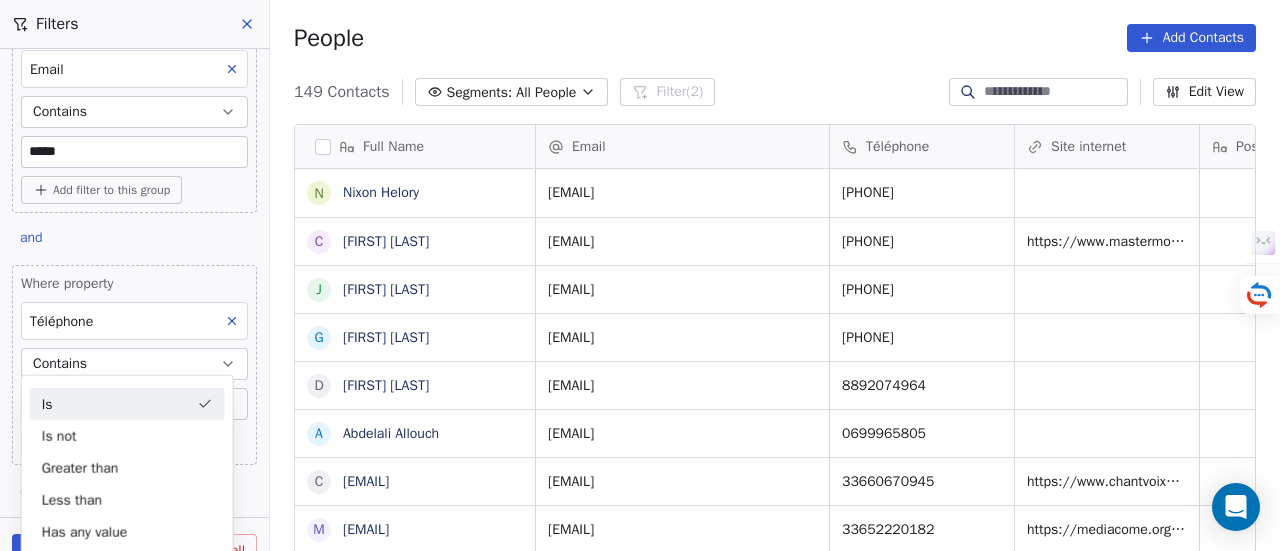 click on "Where property   Téléphone   Contains 0 Add filter to this group" at bounding box center [134, 365] 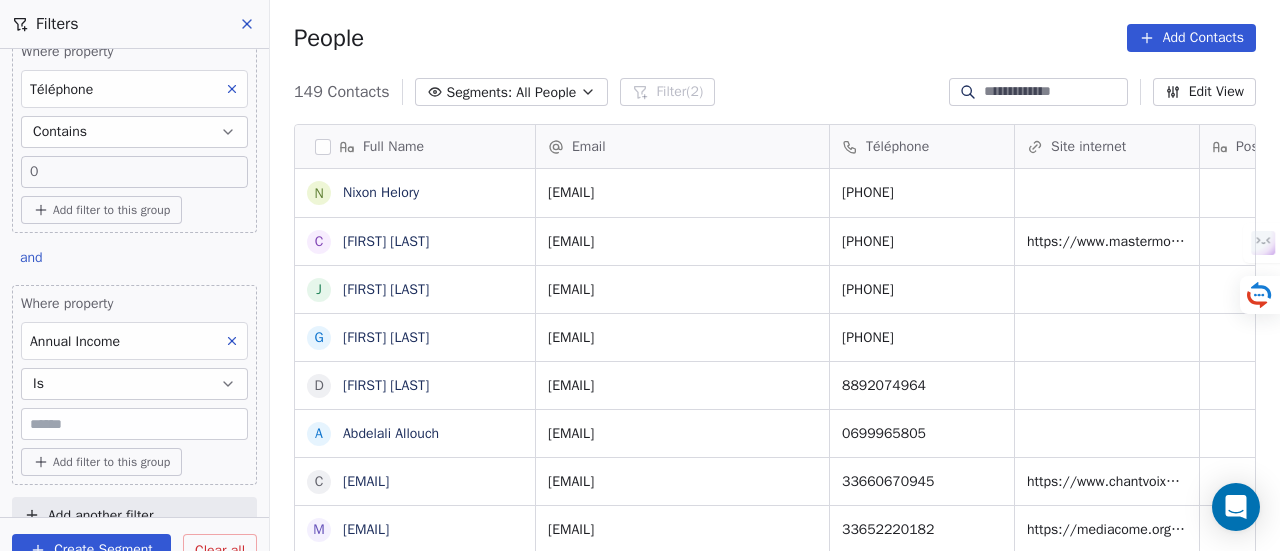 scroll, scrollTop: 302, scrollLeft: 0, axis: vertical 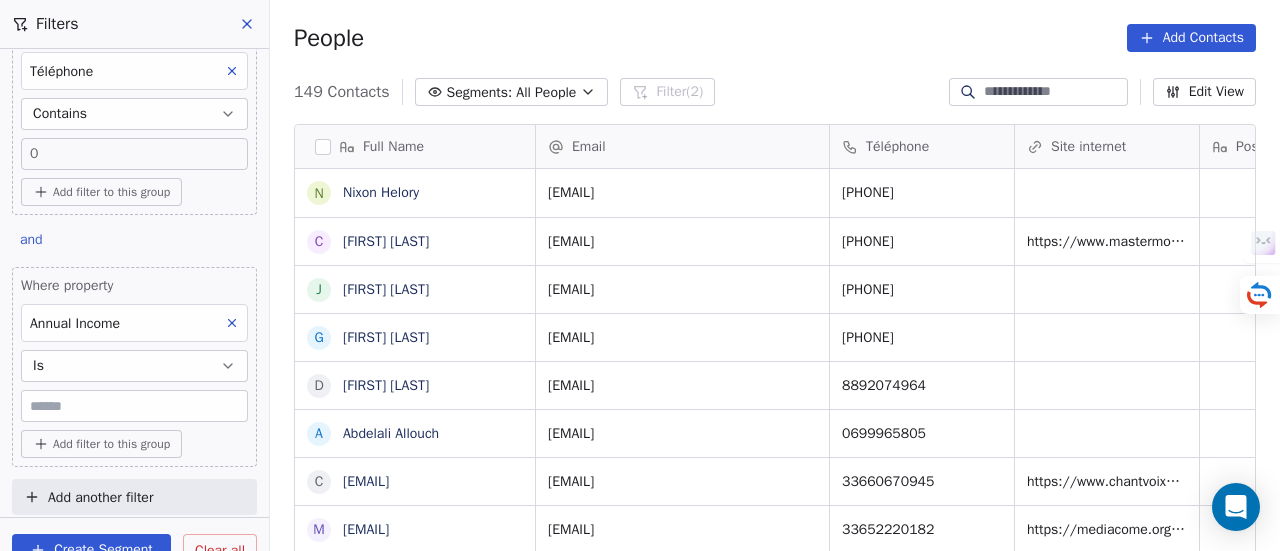 click on "Annual Income" at bounding box center (134, 323) 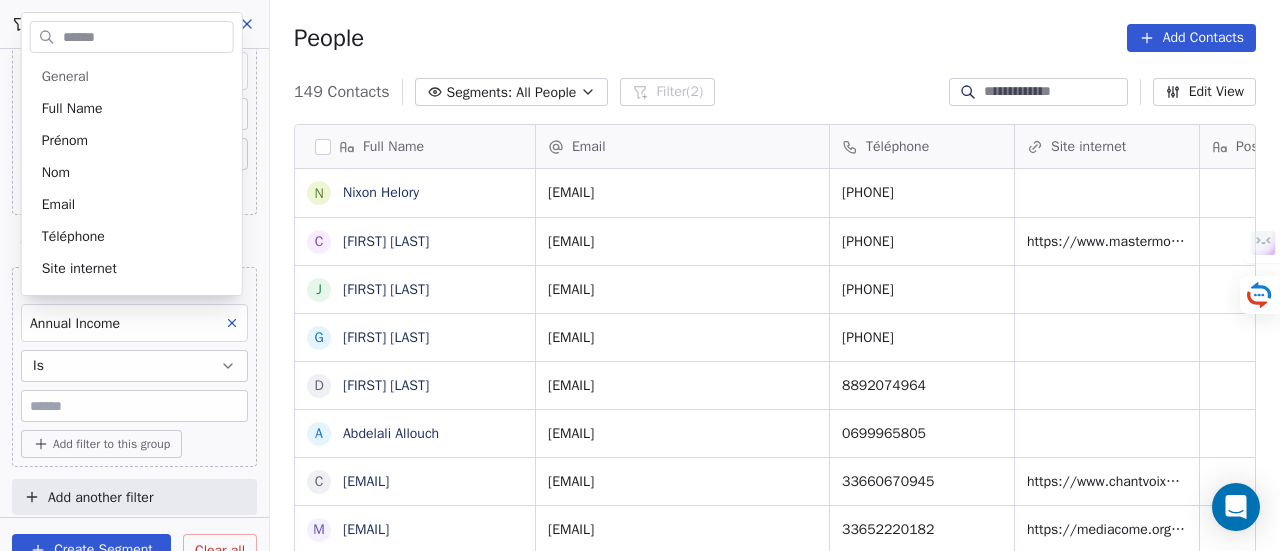 scroll, scrollTop: 349, scrollLeft: 0, axis: vertical 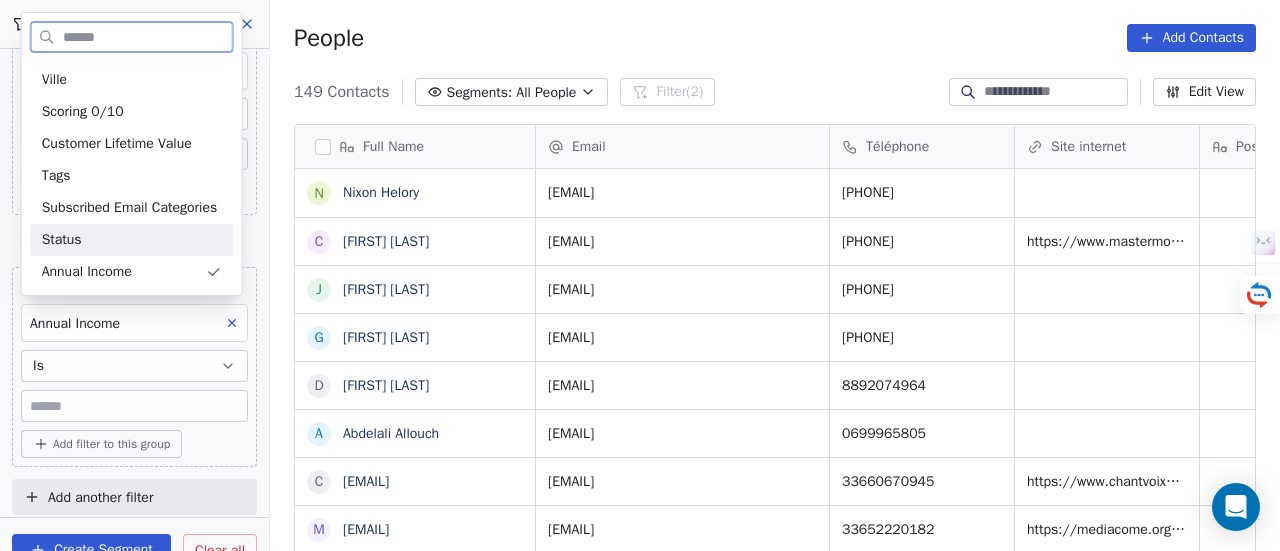 click on "Status" at bounding box center [132, 240] 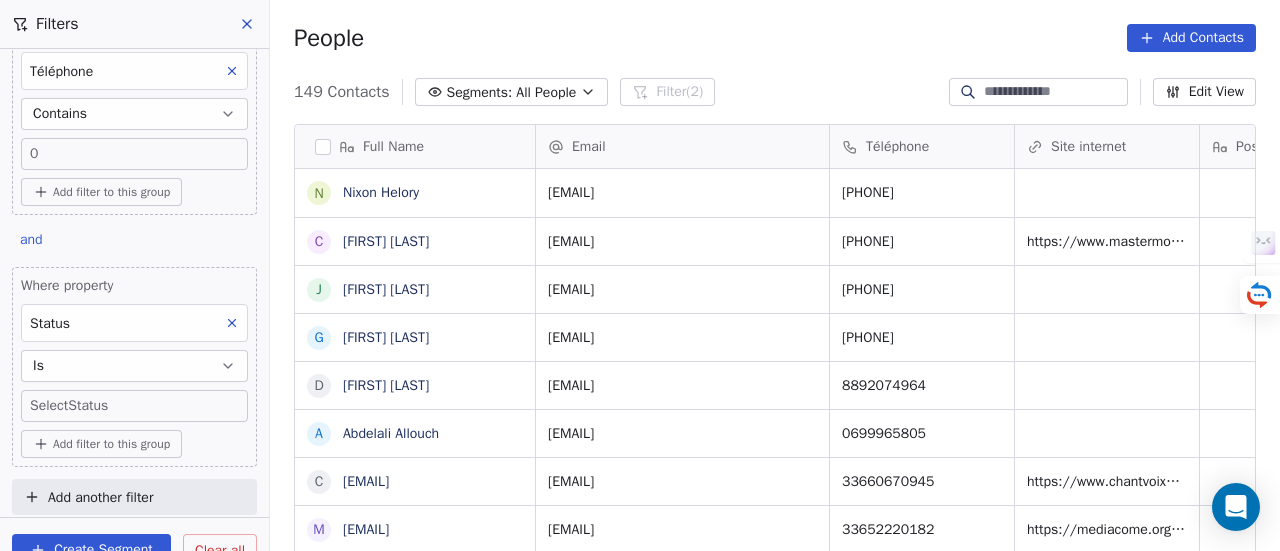 click on "Is" at bounding box center [134, 366] 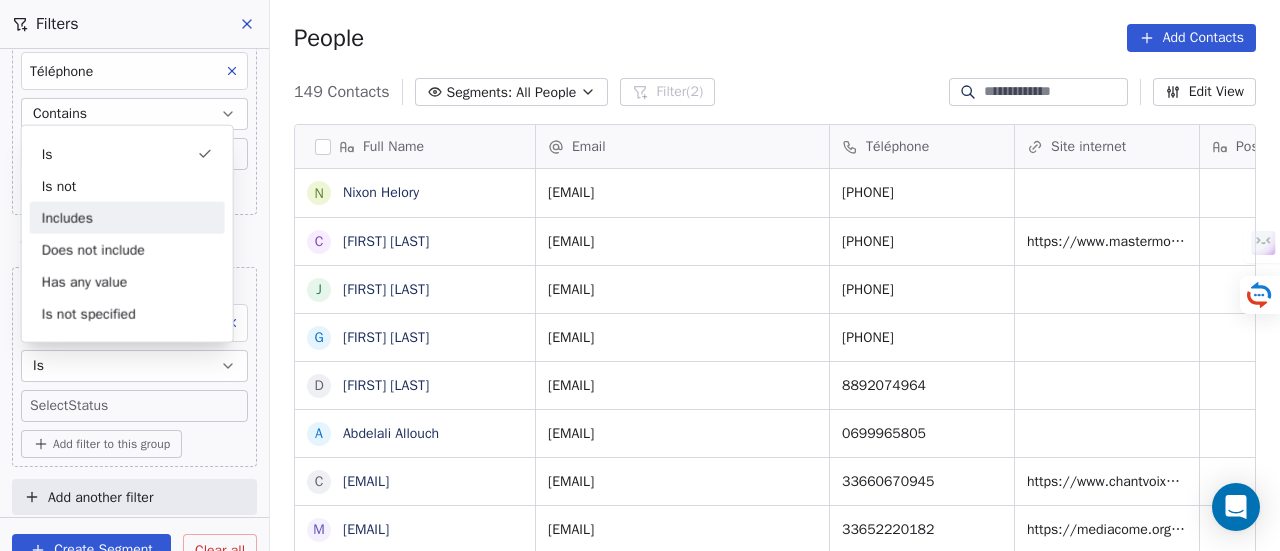 click on "Includes" at bounding box center (127, 218) 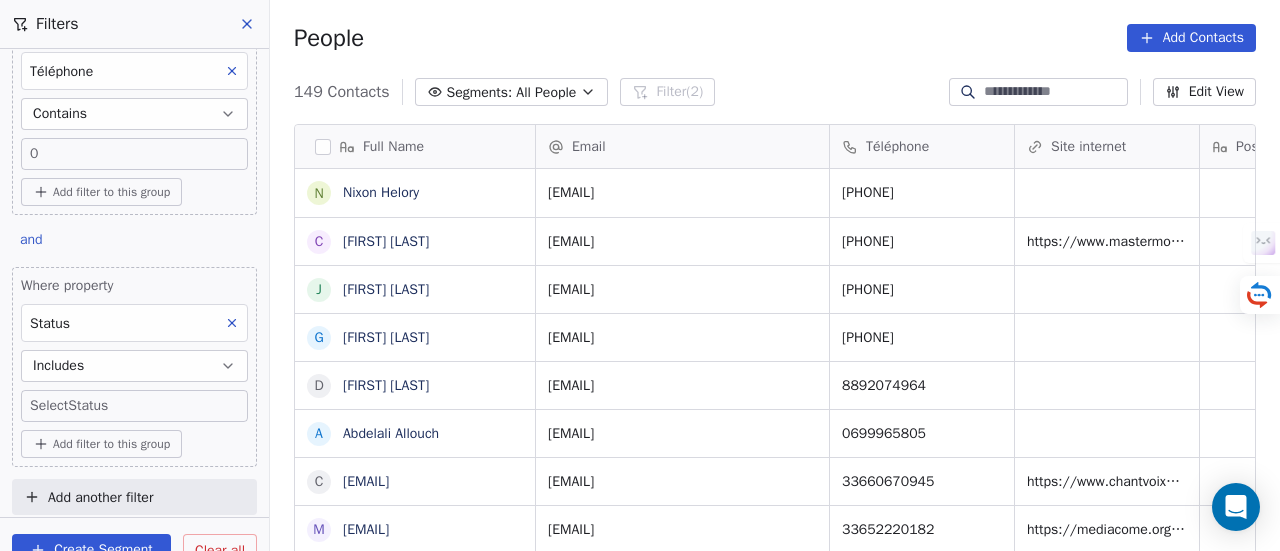 click on "SKILLCO Contacts People Marketing Workflows Campaigns Sales Pipelines Sequences Beta Tools Apps AI Agents Help & Support Filters Where property   Email   Contains ***** Add filter to this group and Where property   Téléphone   Contains 0 Add filter to this group and Where property   Status   Includes Select  Status Add filter to this group Add another filter  Create Segment Clear all People  Add Contacts 149 Contacts Segments: All People Filter  (2) Edit View Tag Add to Sequence Full Name N Nixon Helory C Cédric Brandon J Joaquim Da Costa G Gilbert Tinouade D Dhruva Dhruva A Abdelali Allouch c chantvoixetcorps@gmail.com m mediacom.mtp@gmail.com c contact.ecolesophrosudest@gmail.com m meditrina34@gmail.com l loevenbruck.herve@gmail.com a associationdesoi@gmail.com s singuliers34@gmail.com K KONAN DIEUDONNE KOUAKOU A Aïcha Mbaye l luciano leveneur H HADDAD AHMED M Myriam Khaldoune T Tristan Rapaud O Oger Lyson E Elies Younsi P PIERRE DELOUMEAUX D DAVID TSHIBANGU S Seïdou Khadiri S Samuel M Michel Aublanc" at bounding box center [640, 275] 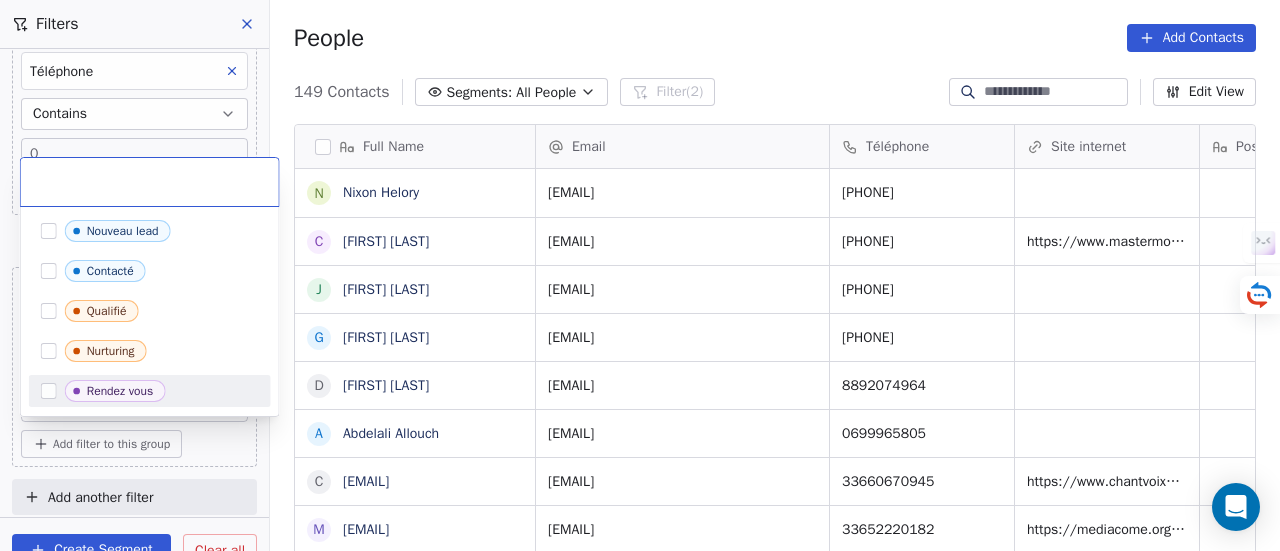 click on "Rendez vous" at bounding box center [120, 391] 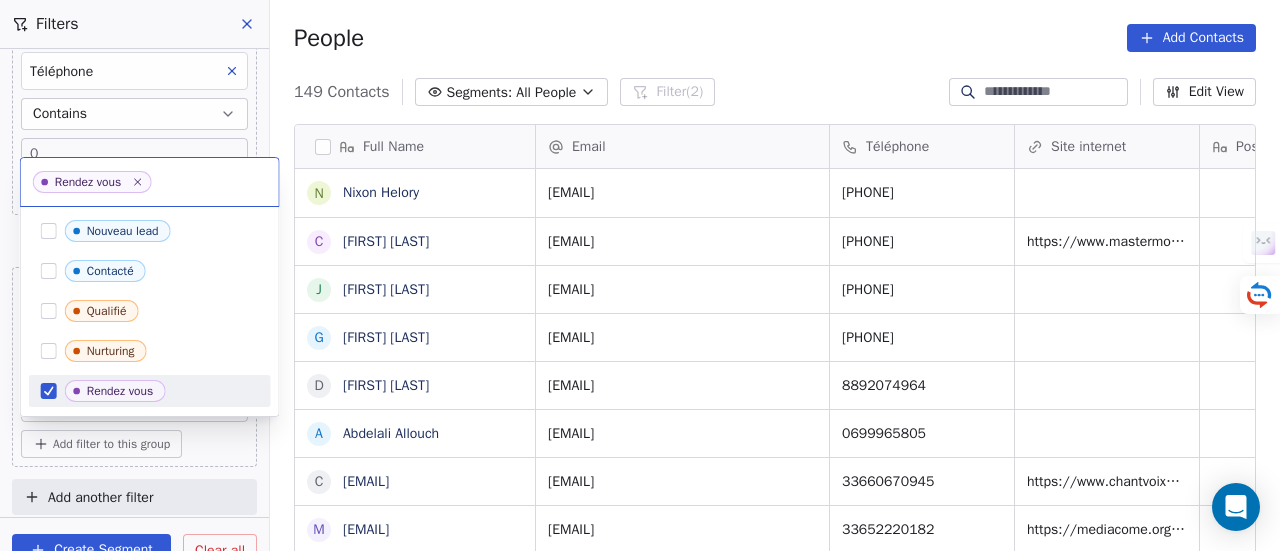 click on "SKILLCO Contacts People Marketing Workflows Campaigns Sales Pipelines Sequences Beta Tools Apps AI Agents Help & Support Filters Where property   Email   Contains ***** Add filter to this group and Where property   Téléphone   Contains 0 Add filter to this group and Where property   Status   Includes Select  Status Add filter to this group Add another filter  Create Segment Clear all People  Add Contacts 149 Contacts Segments: All People Filter  (2) Edit View Tag Add to Sequence Full Name N Nixon Helory C Cédric Brandon J Joaquim Da Costa G Gilbert Tinouade D Dhruva Dhruva A Abdelali Allouch c chantvoixetcorps@gmail.com m mediacom.mtp@gmail.com c contact.ecolesophrosudest@gmail.com m meditrina34@gmail.com l loevenbruck.herve@gmail.com a associationdesoi@gmail.com s singuliers34@gmail.com K KONAN DIEUDONNE KOUAKOU A Aïcha Mbaye l luciano leveneur H HADDAD AHMED M Myriam Khaldoune T Tristan Rapaud O Oger Lyson E Elies Younsi P PIERRE DELOUMEAUX D DAVID TSHIBANGU S Seïdou Khadiri S Samuel M Michel Aublanc" at bounding box center [640, 275] 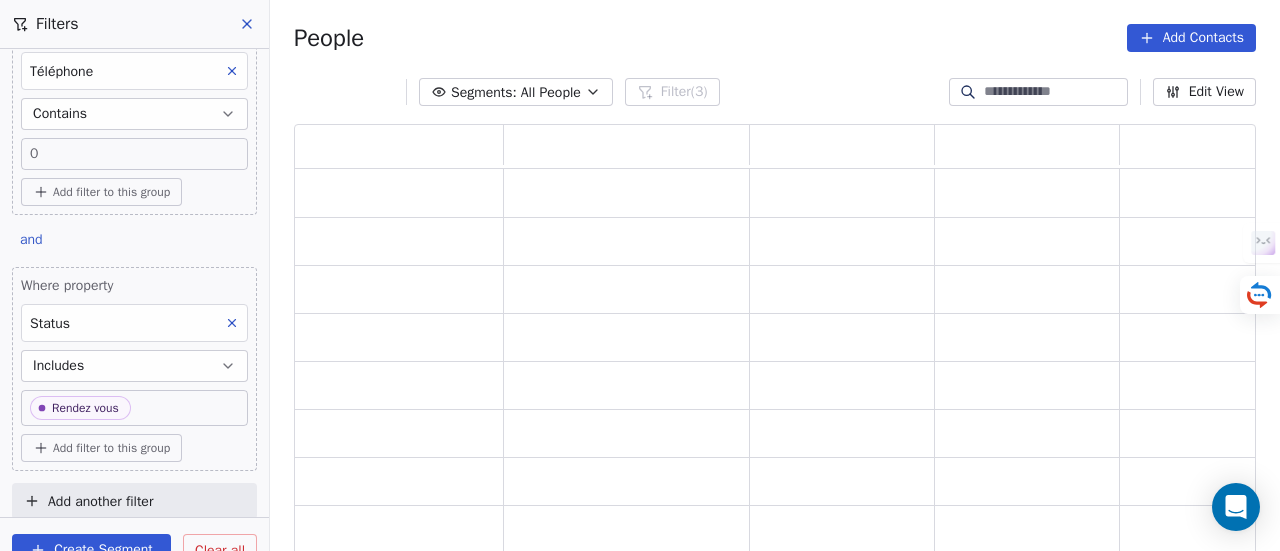 scroll, scrollTop: 16, scrollLeft: 16, axis: both 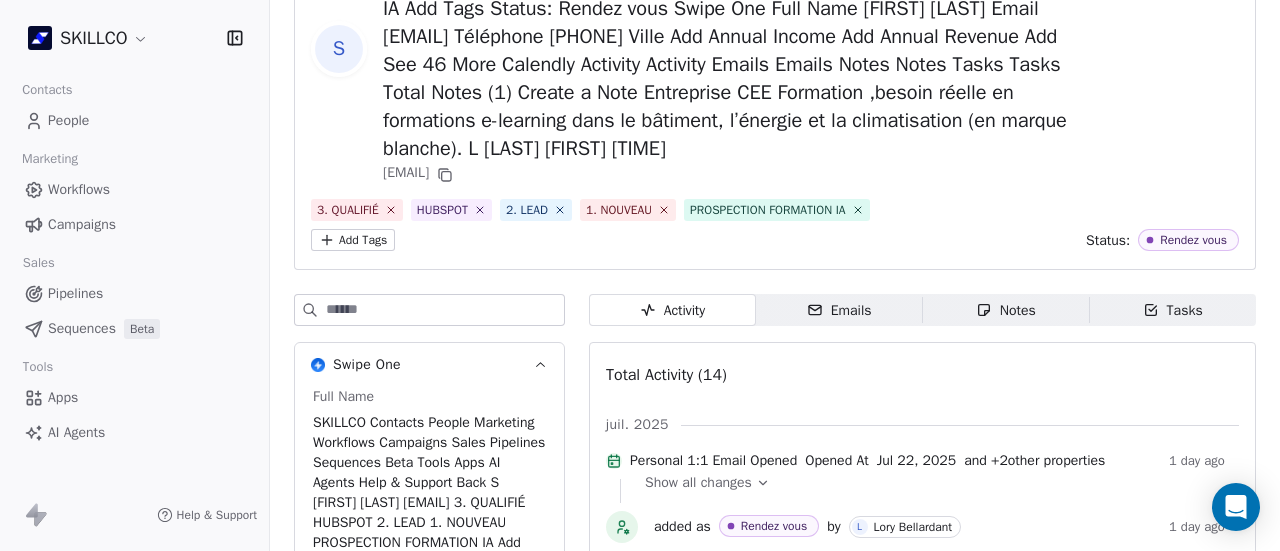click on "Notes" at bounding box center [1006, 310] 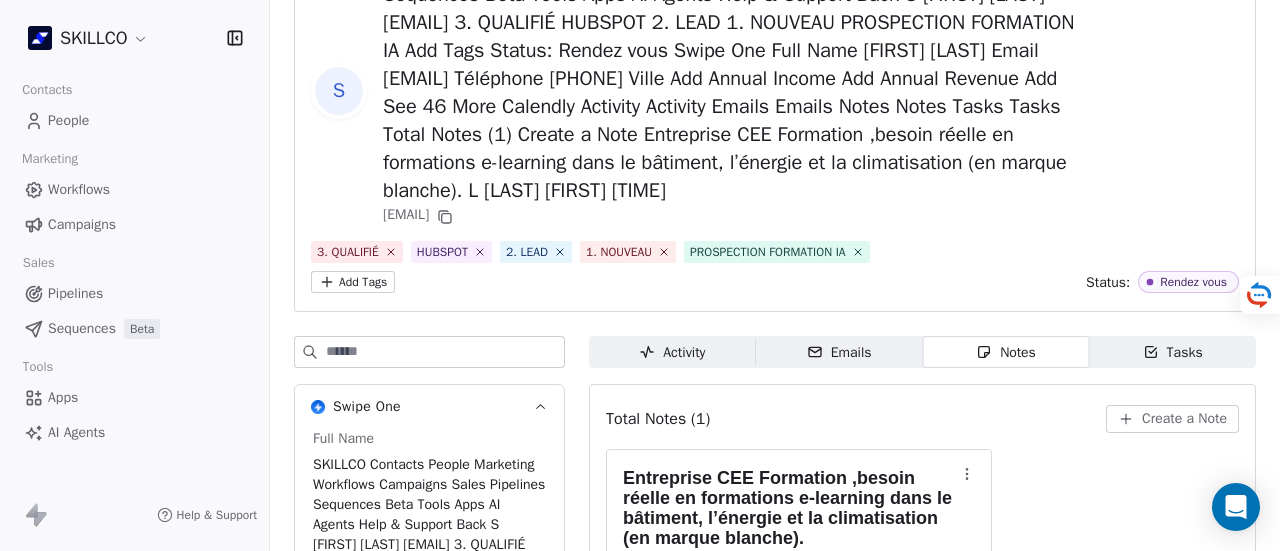 scroll, scrollTop: 85, scrollLeft: 0, axis: vertical 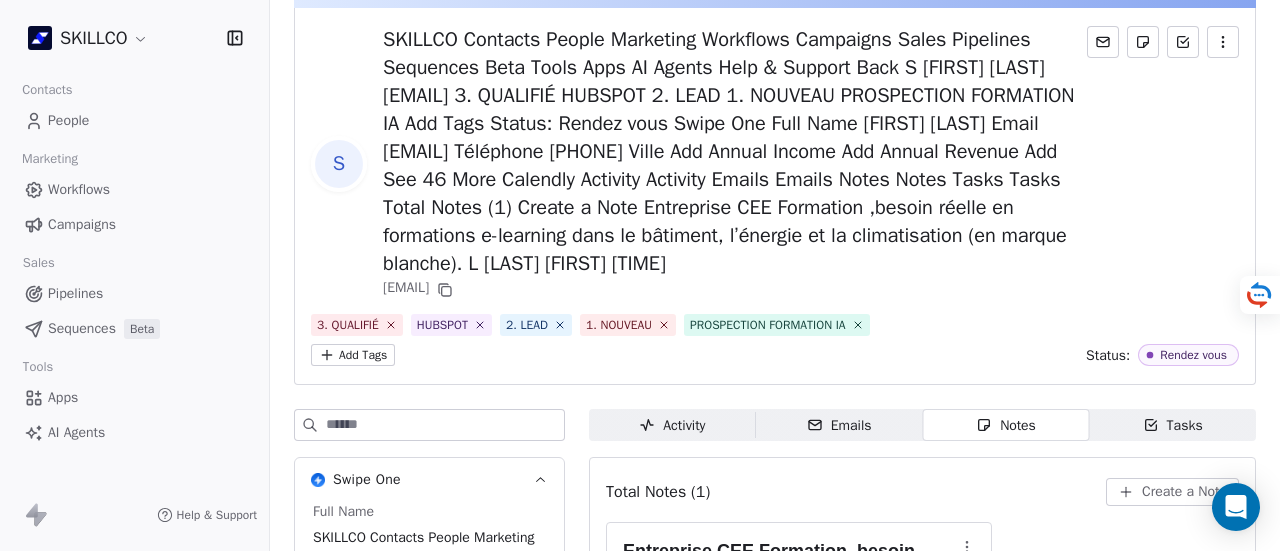 click on "SKILLCO Contacts People Marketing Workflows Campaigns Sales Pipelines Sequences Beta Tools Apps AI Agents Help & Support Back S Souffir Megane meganechelli@gmail.com 3. QUALIFIÉ HUBSPOT 2. LEAD 1. NOUVEAU PROSPECTION FORMATION IA  Add Tags Status:  Rendez vous Swipe One Full Name Souffir Megane Email meganechelli@gmail.com Téléphone 06.29.24.50.76 Ville Add Annual Income Add Annual Revenue Add See   46   More   Calendly Activity Activity Emails Emails   Notes   Notes Tasks Tasks Total Notes (1)   Create a Note Entreprise CEE Formation ,besoin réelle en formations e-learning dans le bâtiment, l’énergie et la climatisation (en marque blanche).   L Lory Bellardant 1 day ago" at bounding box center [640, 275] 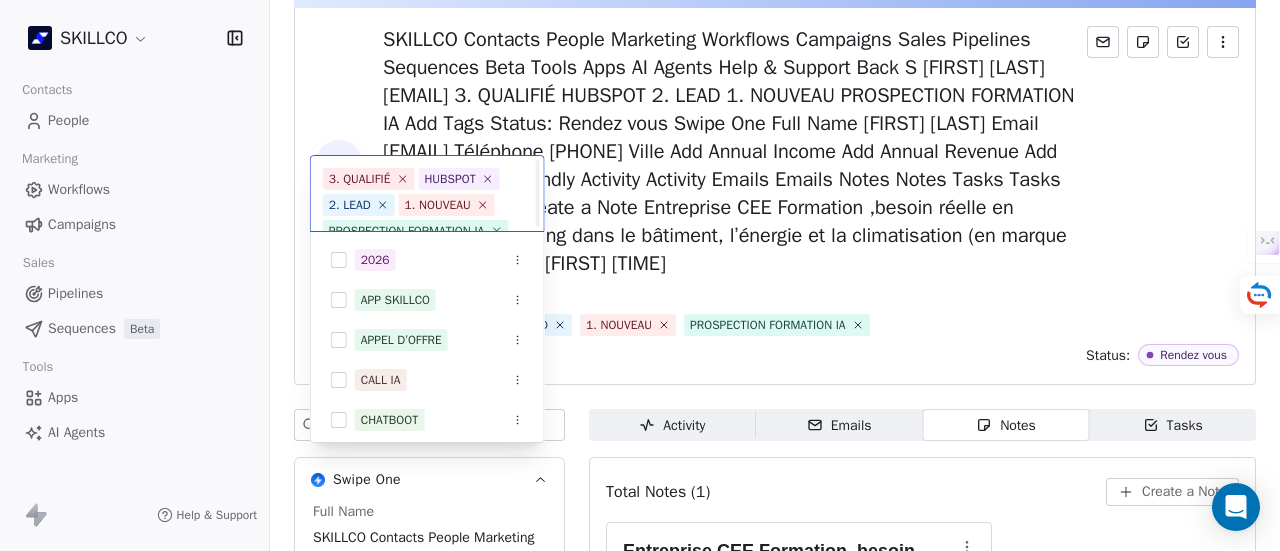 scroll, scrollTop: 48, scrollLeft: 0, axis: vertical 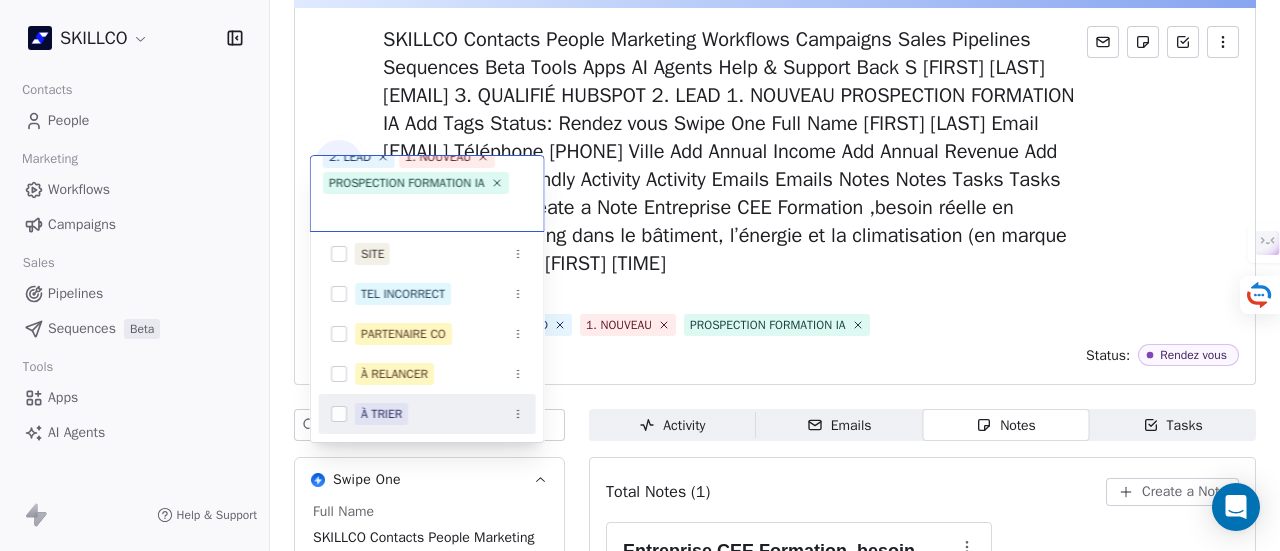 click on "SKILLCO Contacts People Marketing Workflows Campaigns Sales Pipelines Sequences Beta Tools Apps AI Agents Help & Support Back S Souffir Megane meganechelli@gmail.com 3. QUALIFIÉ HUBSPOT 2. LEAD 1. NOUVEAU PROSPECTION FORMATION IA  Add Tags Status:  Rendez vous Swipe One Full Name Souffir Megane Email meganechelli@gmail.com Téléphone 06.29.24.50.76 Ville Add Annual Income Add Annual Revenue Add See   46   More   Calendly Activity Activity Emails Emails   Notes   Notes Tasks Tasks Total Notes (1)   Create a Note Entreprise CEE Formation ,besoin réelle en formations e-learning dans le bâtiment, l’énergie et la climatisation (en marque blanche).   L Lory Bellardant 1 day ago
3. QUALIFIÉ HUBSPOT 2. LEAD 1. NOUVEAU PROSPECTION FORMATION IA Mail à envoyer OF MONTPELLIER 1. NOUVEAU PROSPECTION FORMATION IA RECAP VISIO SITE TEL INCORRECT PARTENAIRE CO À RELANCER À TRIER" at bounding box center (640, 275) 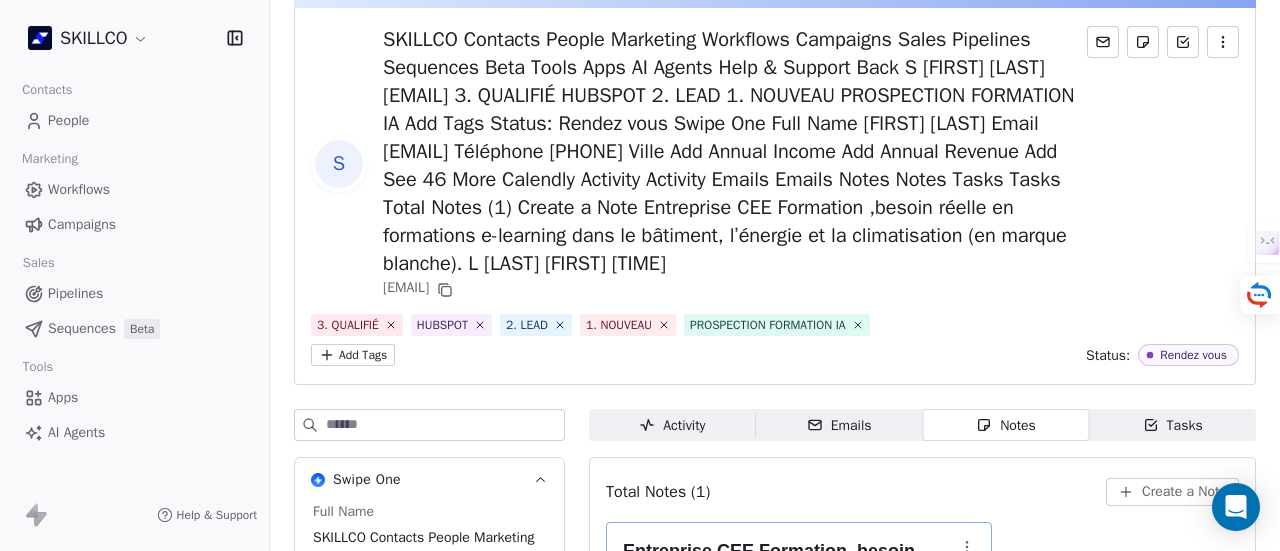 click on "Entreprise CEE Formation ,besoin réelle en formations e-learning dans le bâtiment, l’énergie et la climatisation (en marque blanche).   L Lory Bellardant 1 day ago" at bounding box center [799, 652] 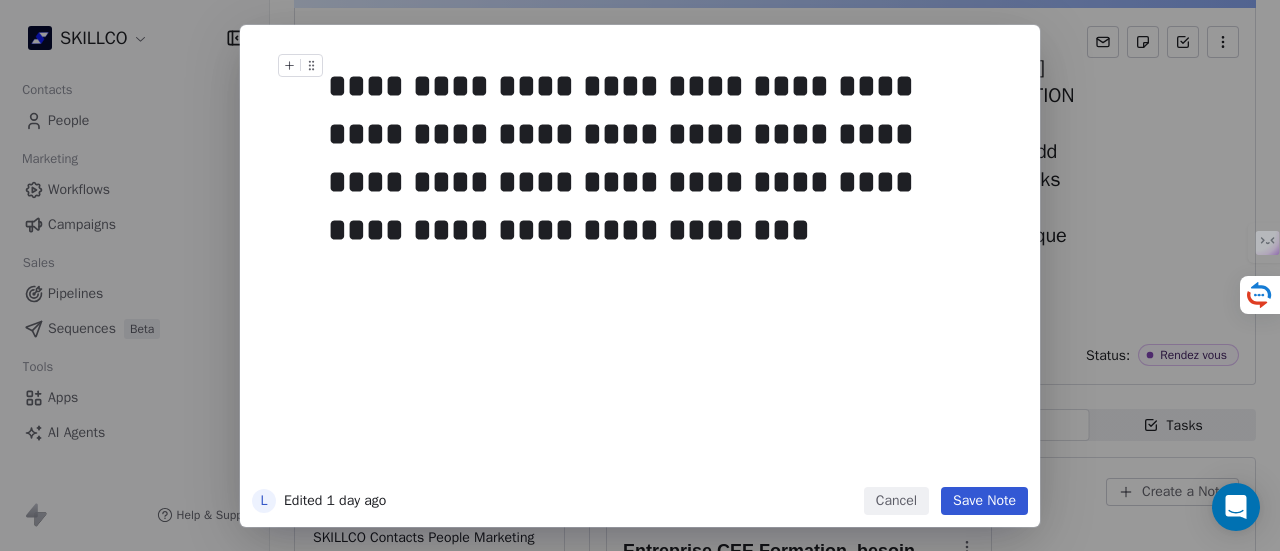 click on "**********" at bounding box center [662, 158] 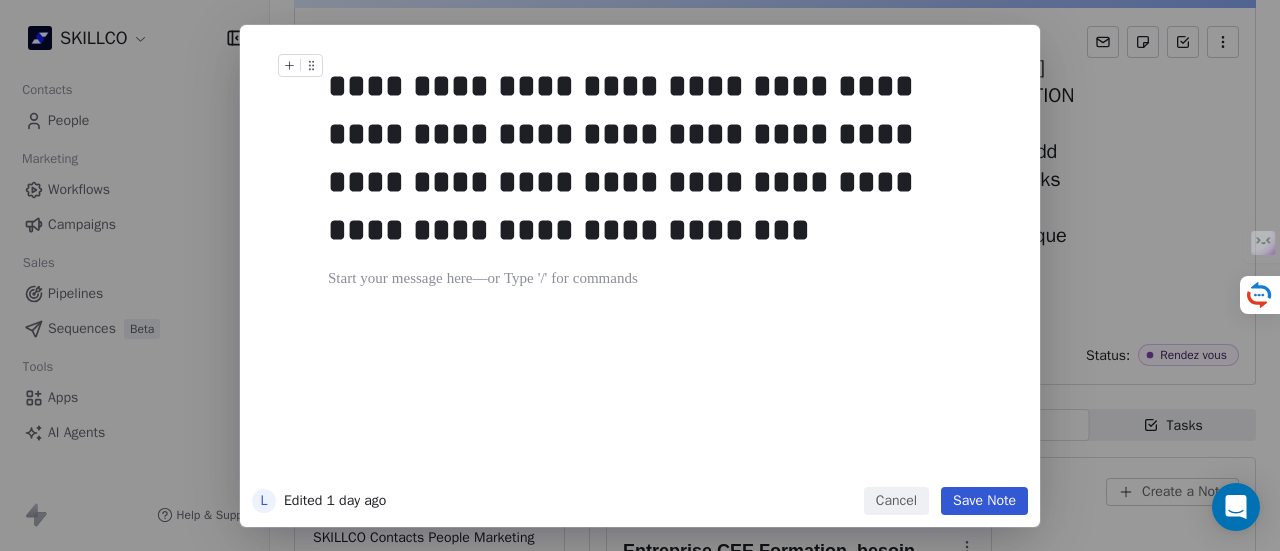 type 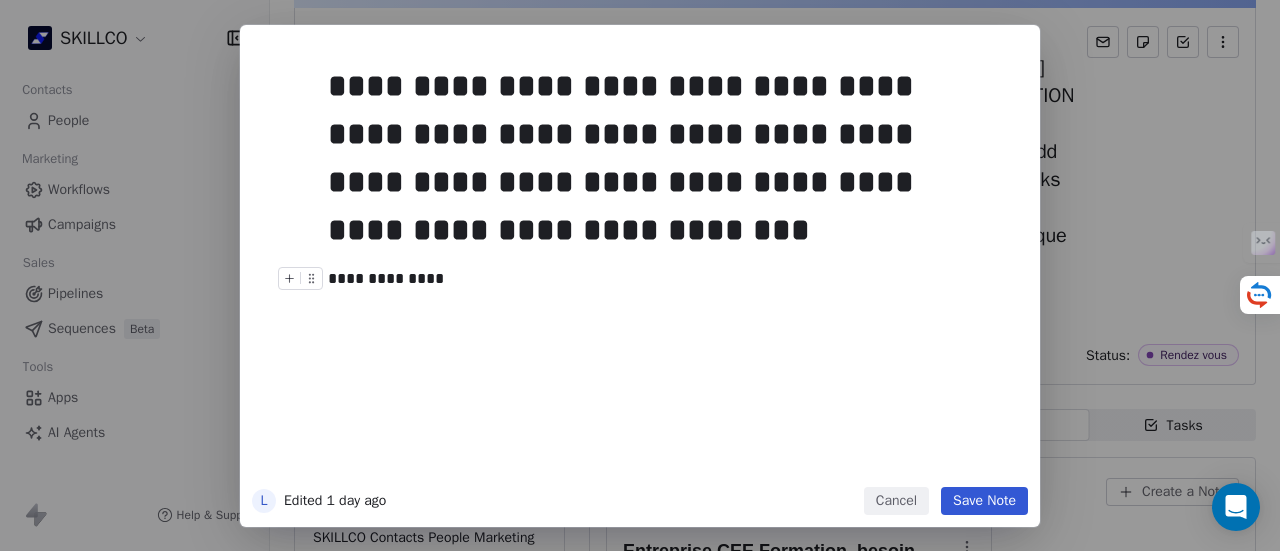 click on "**********" at bounding box center (662, 279) 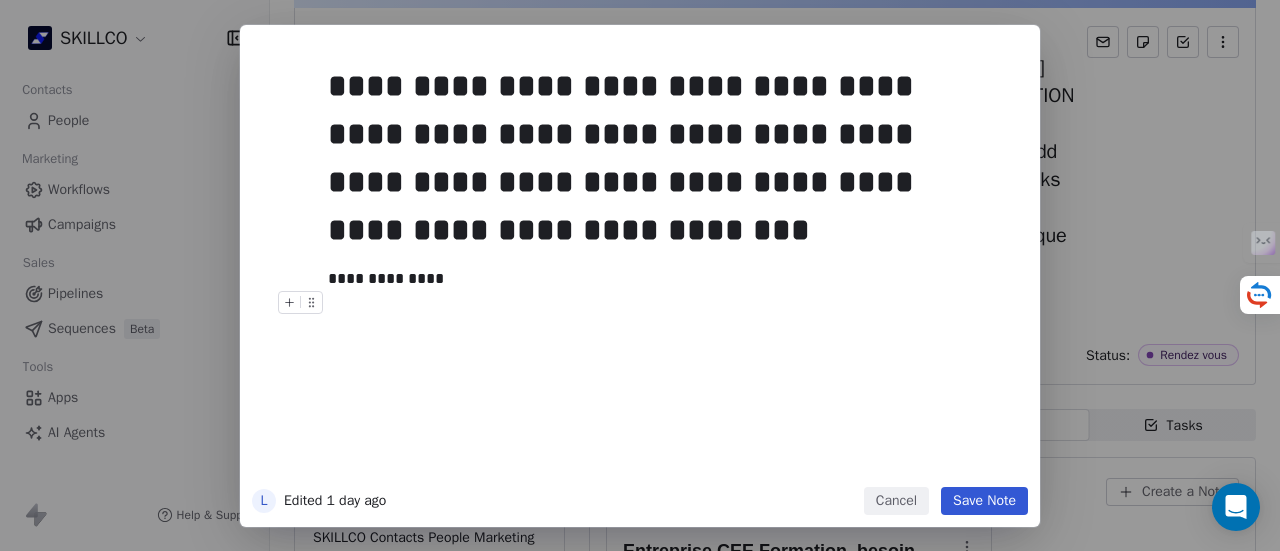 click on "Save Note" at bounding box center [984, 501] 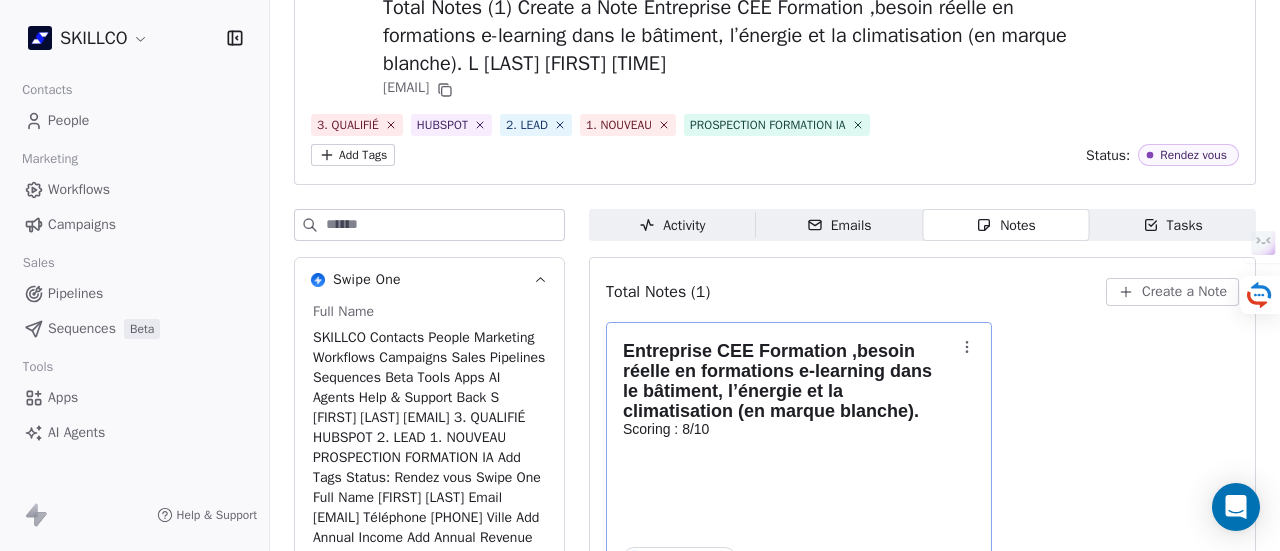 scroll, scrollTop: 0, scrollLeft: 0, axis: both 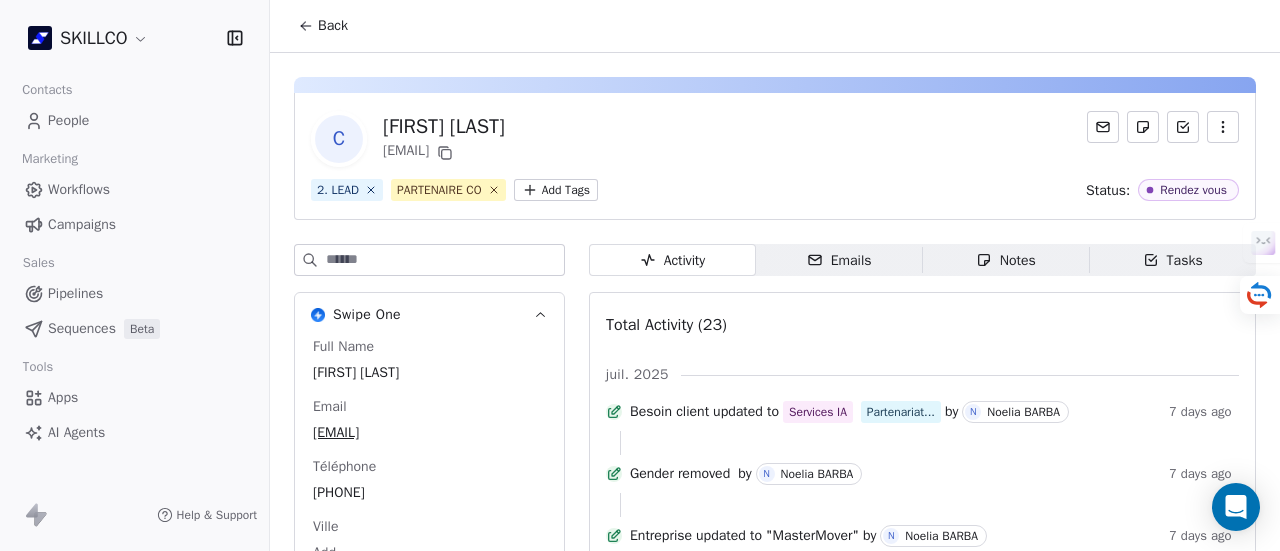 click on "Notes   Notes" at bounding box center (1006, 260) 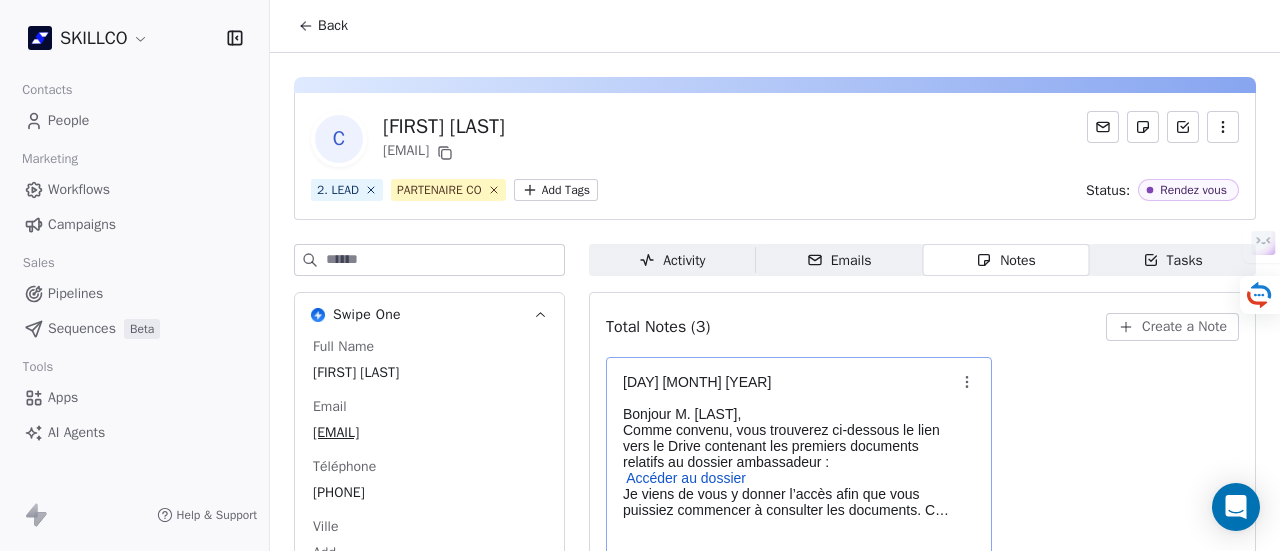 scroll, scrollTop: 100, scrollLeft: 0, axis: vertical 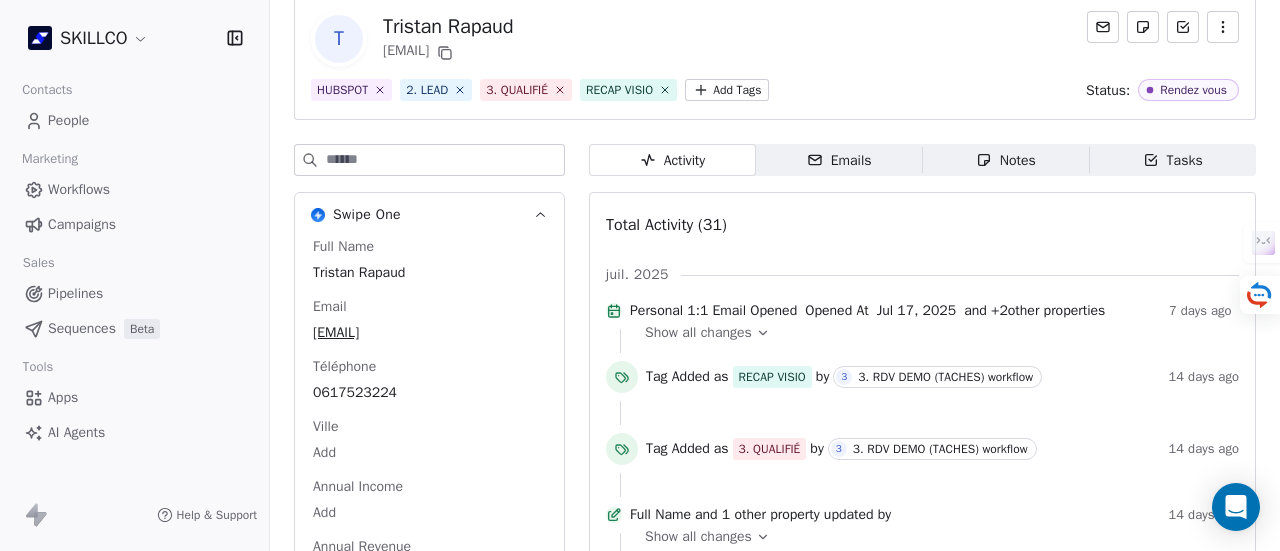click on "Activity Activity Emails Emails   Notes   Notes Tasks Tasks Total Activity (31) [MONTH] 2025 Personal 1:1 Email Opened Opened At   Jul 17, 2025 and + 2  other   properties   7 days ago   Show all changes Tag Added as RECAP VISIO by 3 3. RDV DEMO (TACHES) workflow   14 days ago Tag Added as 3. QUALIFIÉ by 3 3. RDV DEMO (TACHES) workflow   14 days ago Full Name and 1 other   property   updated by   14 days ago   Show all changes Meeting Scheduled on C Calendly Meeting Name   RDV DEMO - SKILLCO and + 4  other   properties   14 days ago   Show all changes Personal 1:1 Email Opened Opened At   Jul 09, 2025 and + 2  other   properties   15 days ago   Show all changes Email delivered   email name  NEWSLETTER [MONTH] 2025  sent via  campaign  -   NEWSLETTER [MONTH] 2025 21 days ago Show details [MONTH] 2025 Tag Removed 1. NOUVEAU by N [NAME]   27 days ago Personal 1:1 Email Sent on G Gmail Email Subject   Et si vous accélérez votre développement ? and + 1  other   property   28 days ago   Show all changes   as A" at bounding box center (922, 1346) 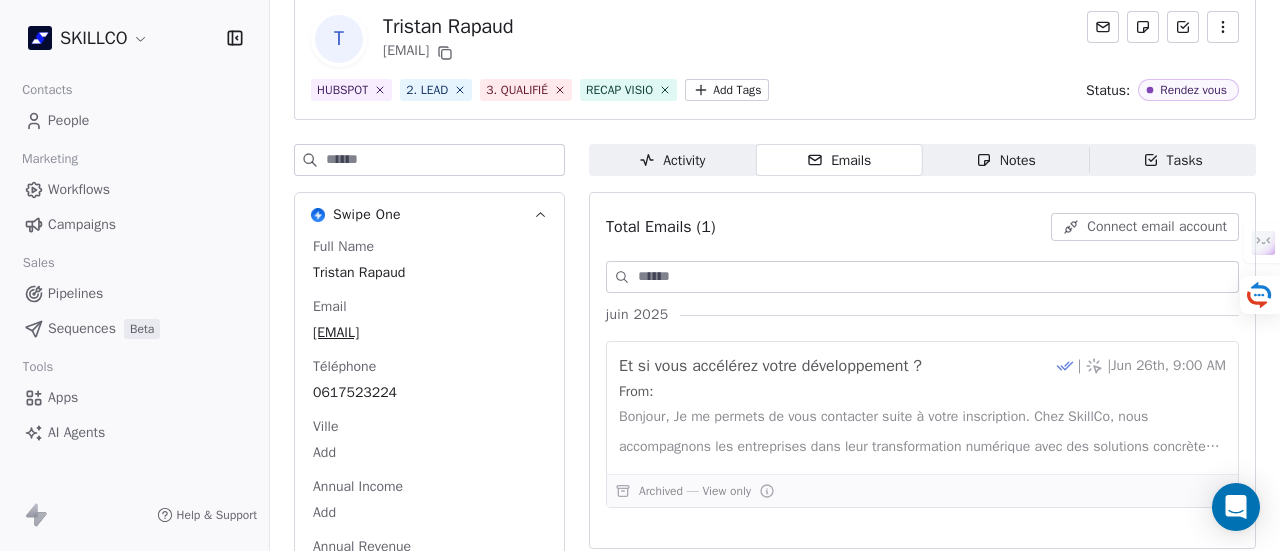 click on "Notes   Notes" at bounding box center (1006, 160) 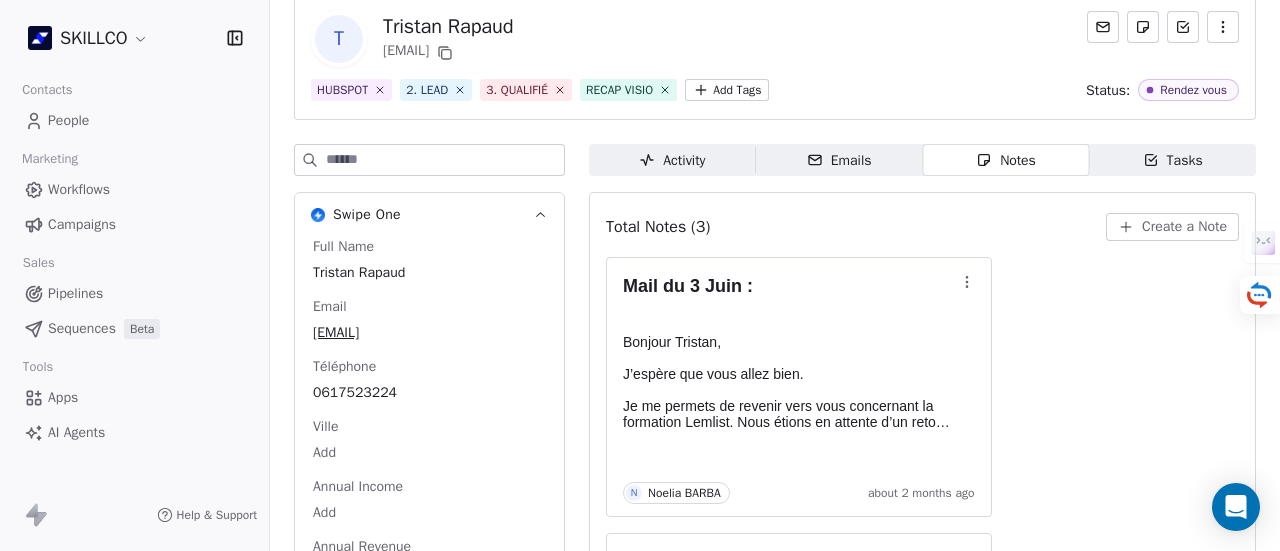 click 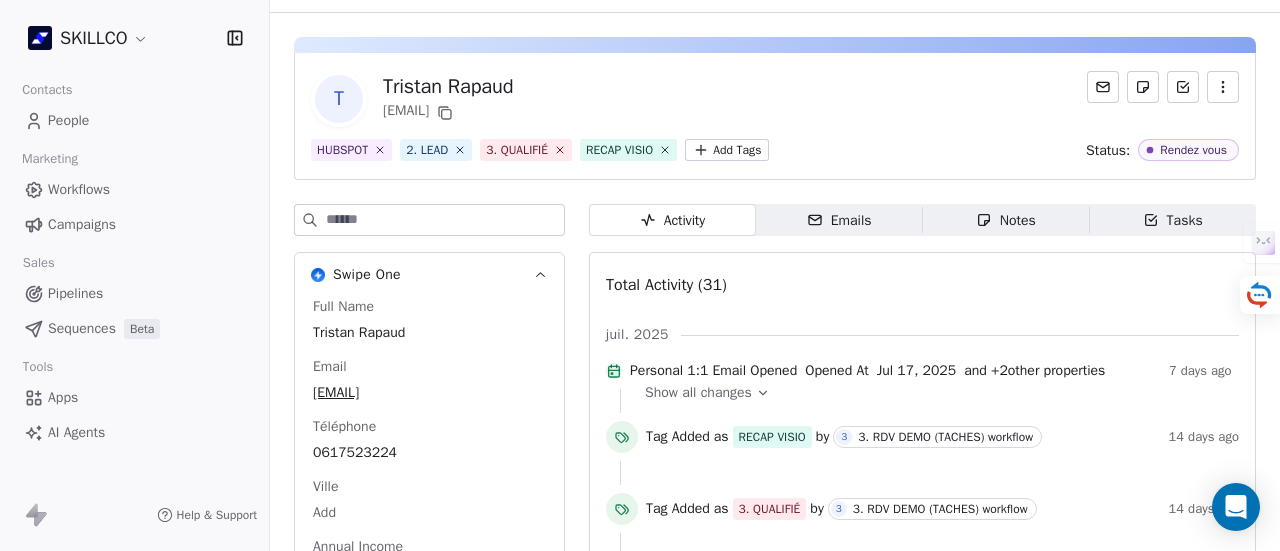 scroll, scrollTop: 0, scrollLeft: 0, axis: both 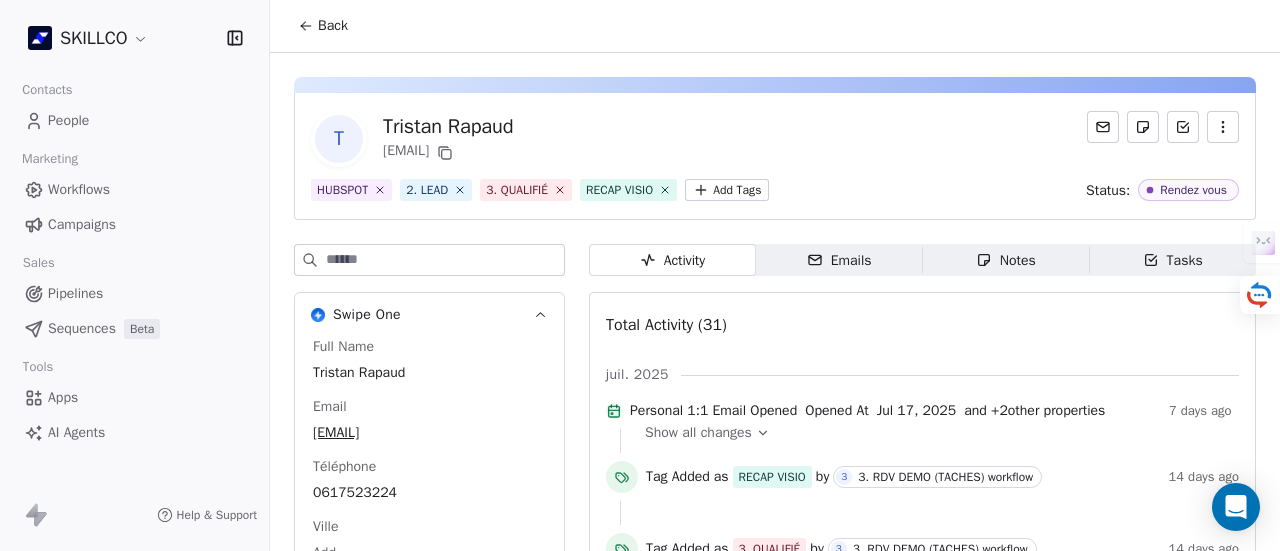 click on "Notes" at bounding box center (1006, 260) 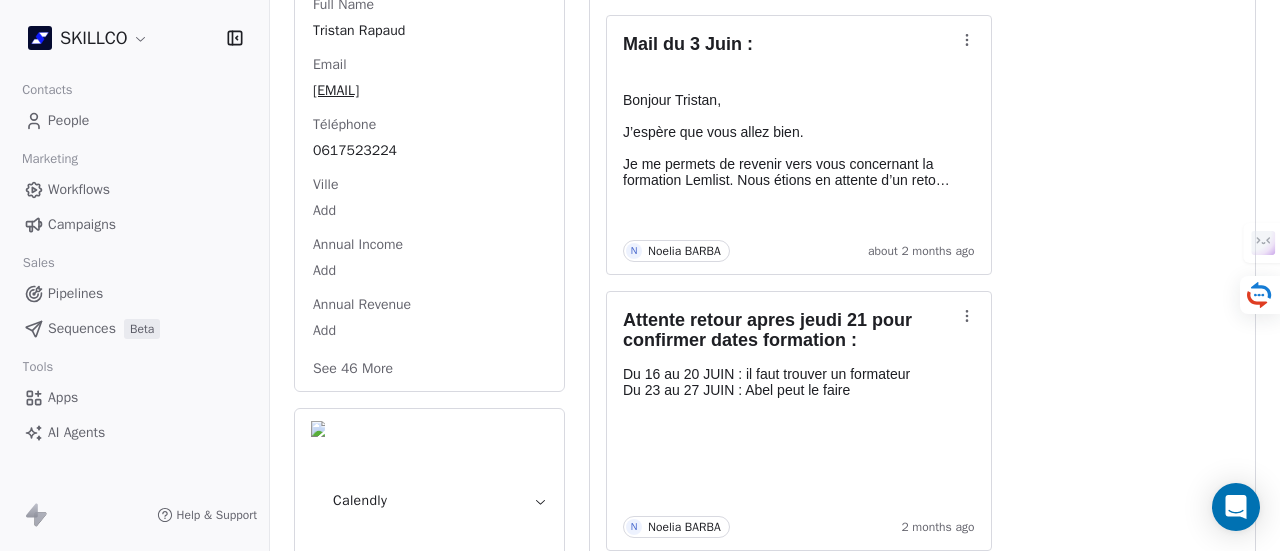 scroll, scrollTop: 242, scrollLeft: 0, axis: vertical 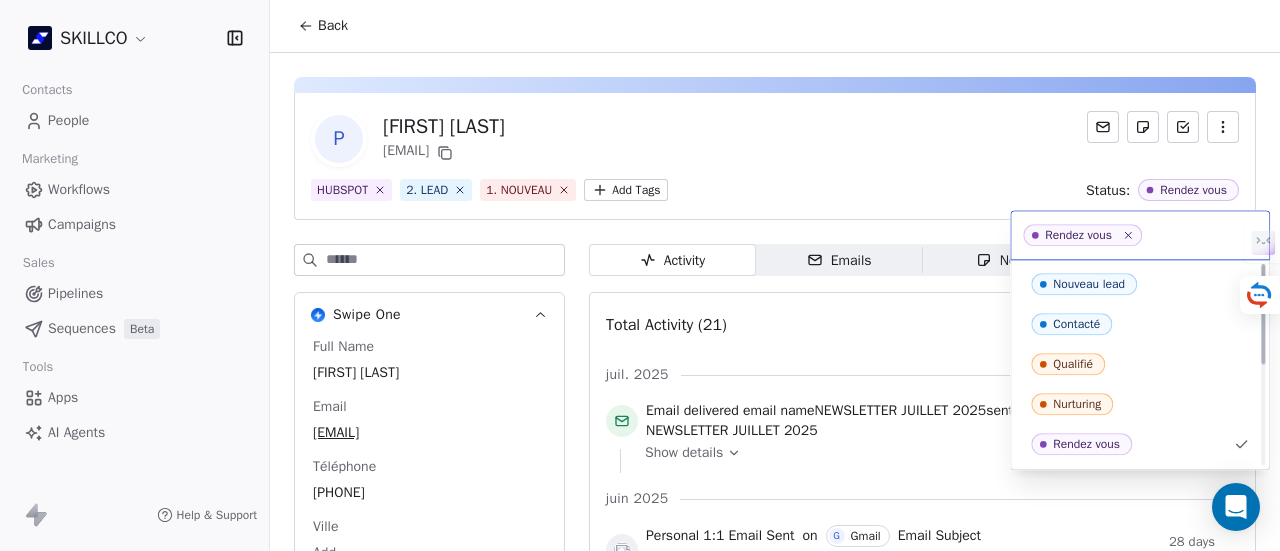 click on "SKILLCO Contacts People Marketing Workflows Campaigns Sales Pipelines Sequences Beta Tools Apps AI Agents Help & Support Back P [FIRST] [LAST] [EMAIL] HUBSPOT 2. LEAD 1. NOUVEAU Add Tags Status: Rendez vous Swipe One Full Name [FIRST] [LAST] Email [EMAIL] Téléphone [PHONE] [CITY] Add Annual Income Add Annual Revenue Add See 46 More Calendly Activity Activity Emails Emails Notes Notes Tasks Tasks Total Activity (21) juil. 2025 Email delivered email name NEWSLETTER JUILLET 2025 sent via campaign - NEWSLETTER JUILLET 2025 21 days ago Show details juin 2025 Personal 1:1 Email Sent on G Gmail Email Subject Et si vous accélérez votre développement ? and + 1 other property 28 days ago Show all changes Entered a segment "Churn Risk" 30 days ago Tag Added as 1. NOUVEAU by A [LAST] 30 days ago Contact property updated by A [LAST] 30 days ago Email delivered email name NEWSLETTER JUIN 2025 sent via campaign - Show details" at bounding box center (640, 275) 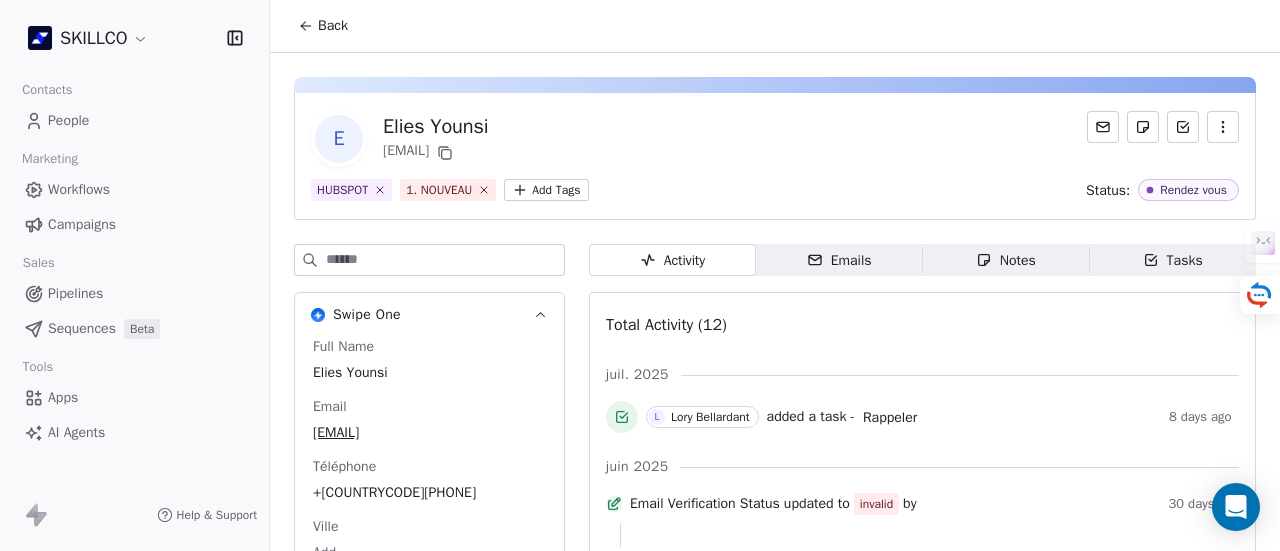 scroll, scrollTop: 0, scrollLeft: 0, axis: both 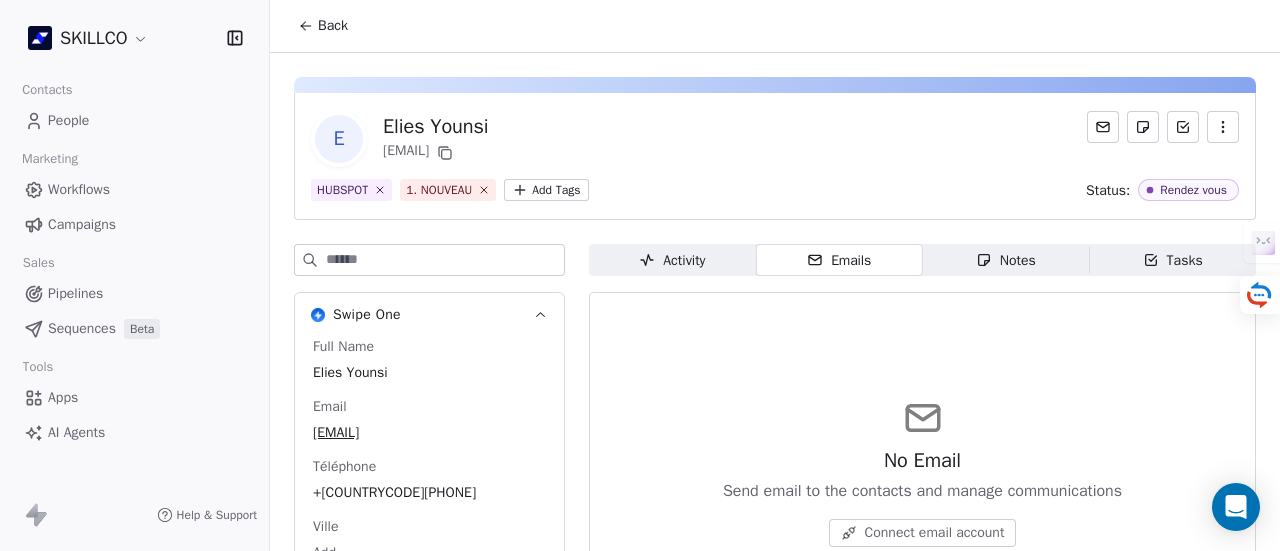 click on "Notes" at bounding box center (1006, 260) 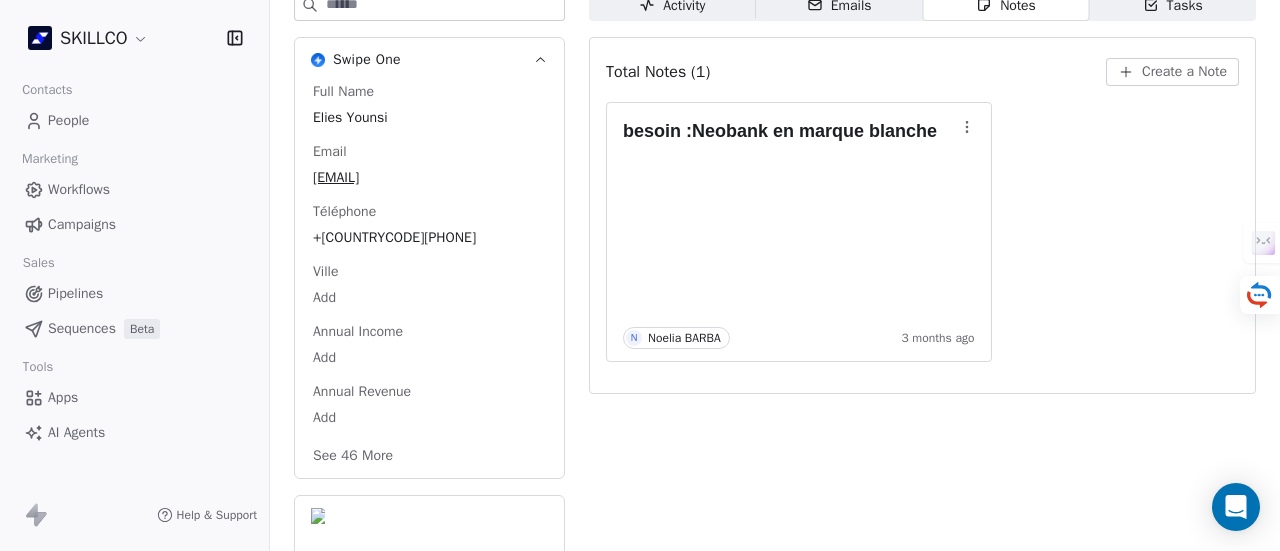 scroll, scrollTop: 0, scrollLeft: 0, axis: both 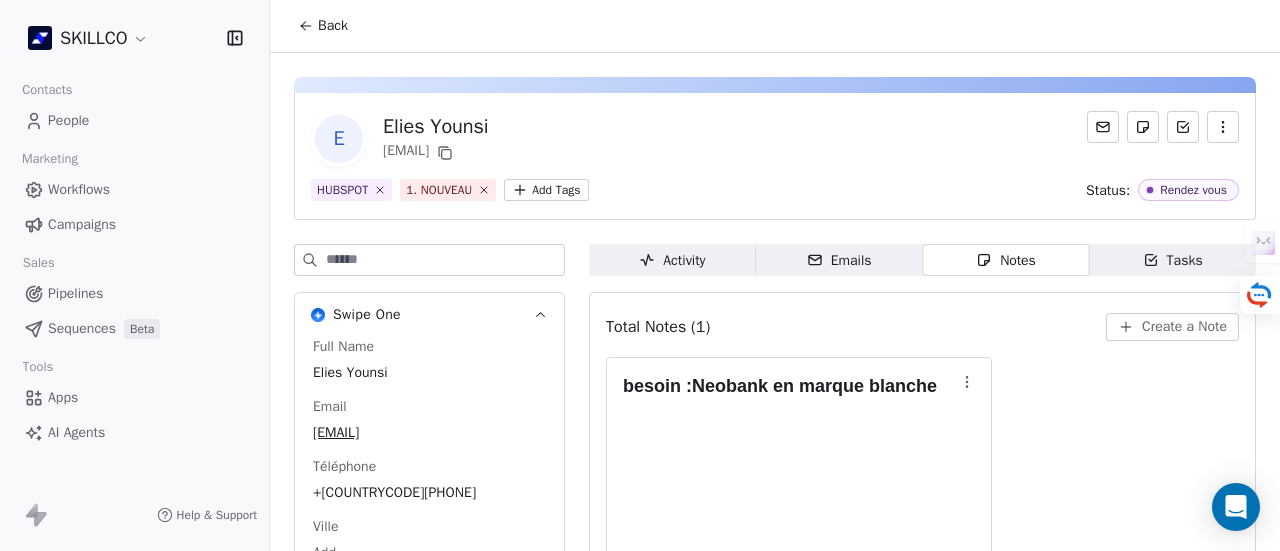 click on "Activity" at bounding box center [672, 260] 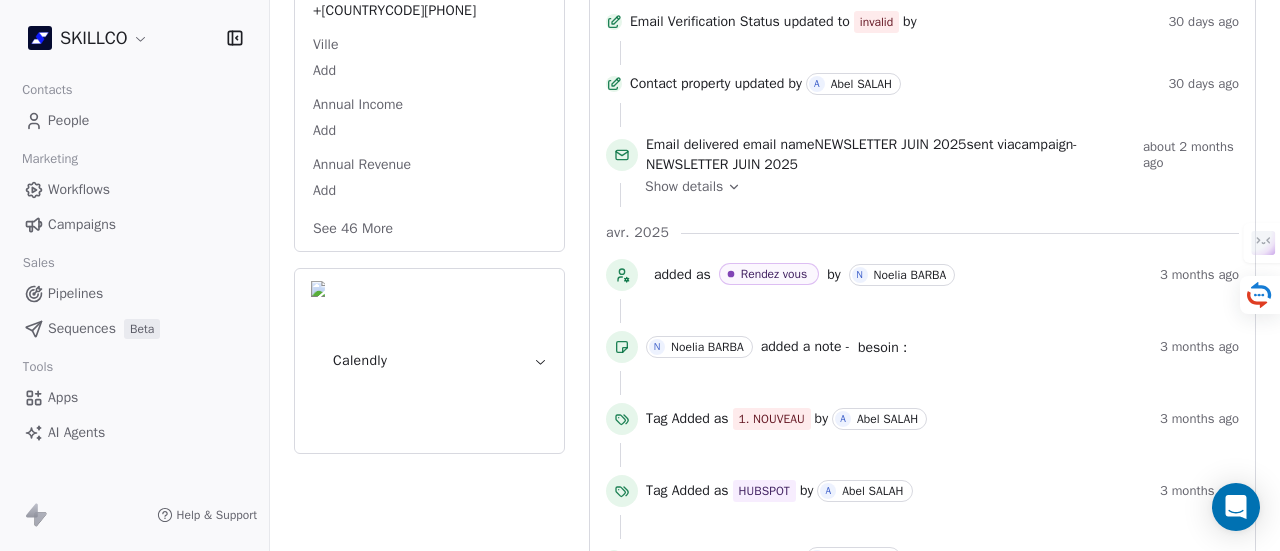 scroll, scrollTop: 500, scrollLeft: 0, axis: vertical 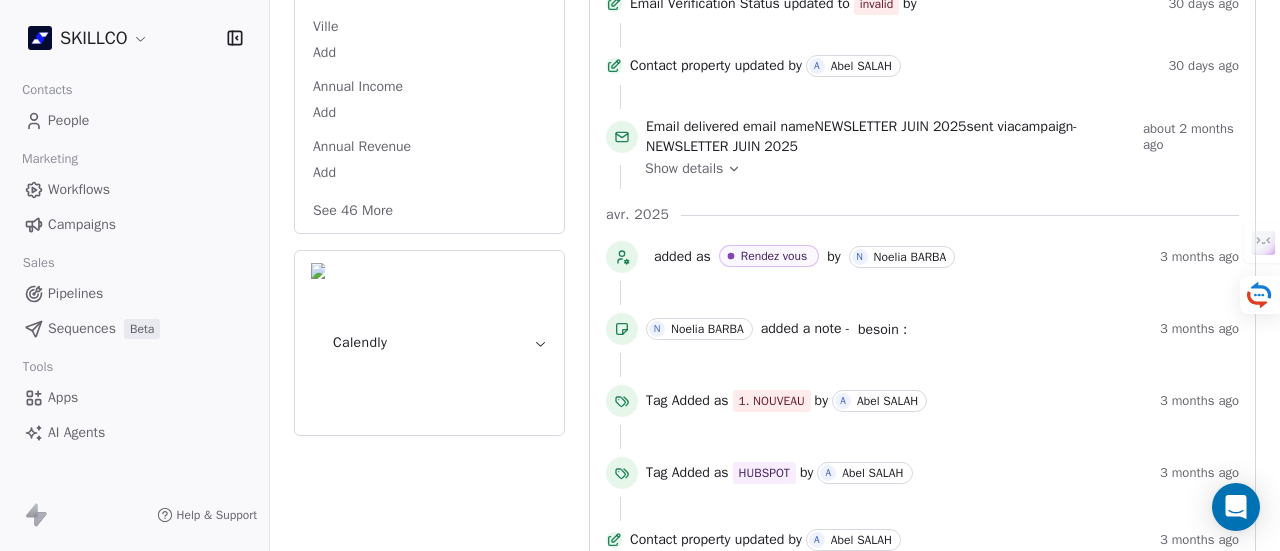 click on "Calendly" at bounding box center (429, 343) 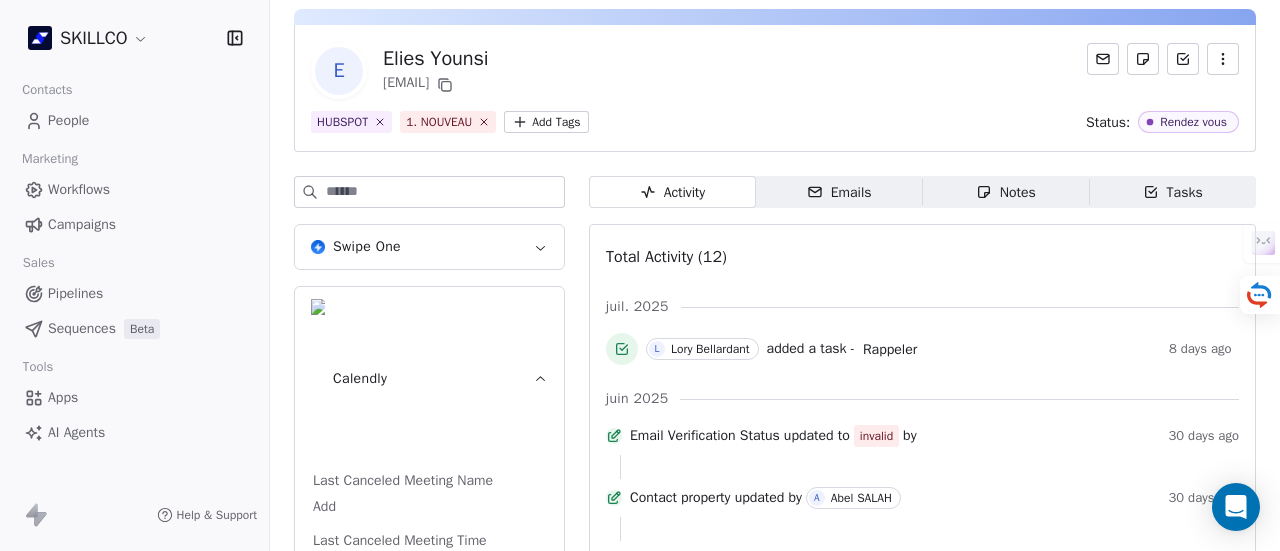 scroll, scrollTop: 100, scrollLeft: 0, axis: vertical 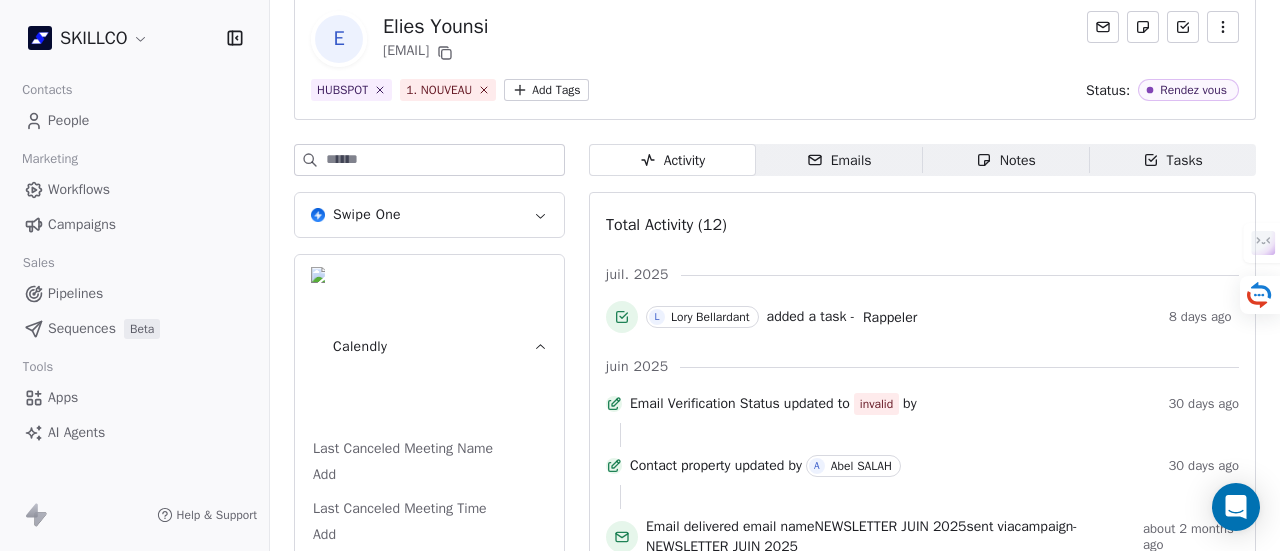 click on "Swipe One" at bounding box center [429, 215] 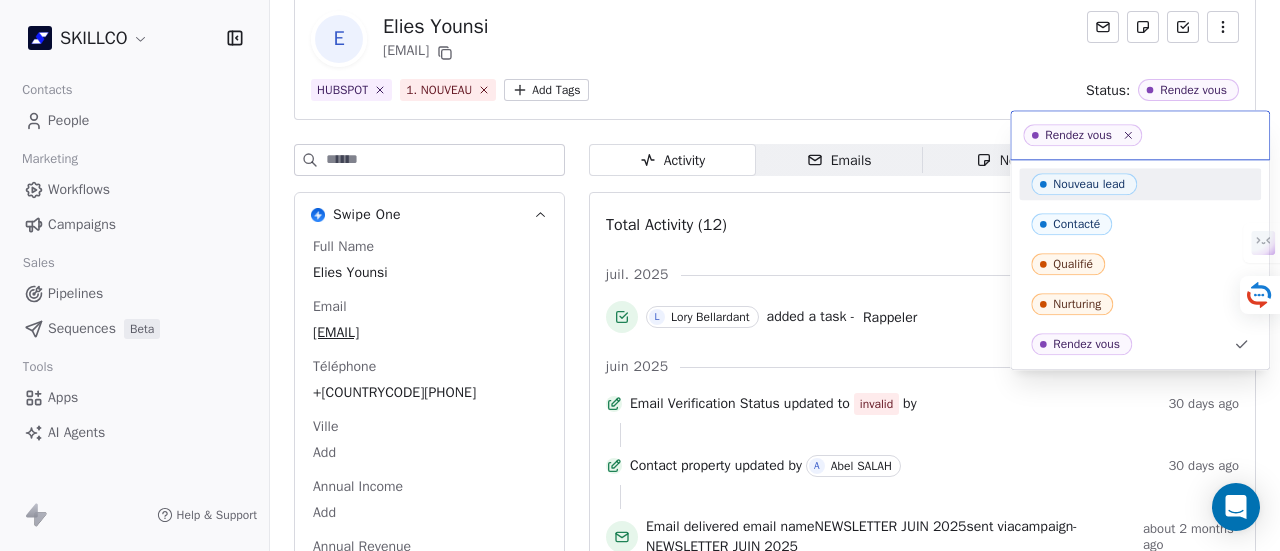 click on "SKILLCO Contacts People Marketing Workflows Campaigns Sales Pipelines Sequences Beta Tools Apps AI Agents Help & Support Back E [FIRST] [LAST] [EMAIL] HUBSPOT 1. NOUVEAU Add Tags Status: Rendez vous Swipe One Full Name [FIRST] [LAST] Email [EMAIL] Téléphone +[COUNTRYCODE][PHONE] Ville Add Annual Income Add Annual Revenue Add See 46 More Calendly Activity Activity Emails Emails Notes Notes Tasks Tasks Total Activity (12) juil. 2025 L [LAST] [LAST] added a task - Rappeler 8 days ago juin 2025 Email Verification Status updated to invalid by 30 days ago Contact property updated by A [LAST] [LAST] 30 days ago Email delivered email name NEWSLETTER JUIN 2025 sent via campaign - NEWSLETTER JUIN 2025 about 2 months ago Show details avr. 2025 added as Rendez vous by N [LAST] [LAST] 3 months ago N [LAST] [LAST] added a note - besoin : Neobank en marque blanche 3 months ago Tag Added as 1. NOUVEAU by A [LAST] [LAST] 3 months ago Tag Added as HUBSPOT by A [LAST] [LAST] 3 months ago Contact by" at bounding box center (640, 275) 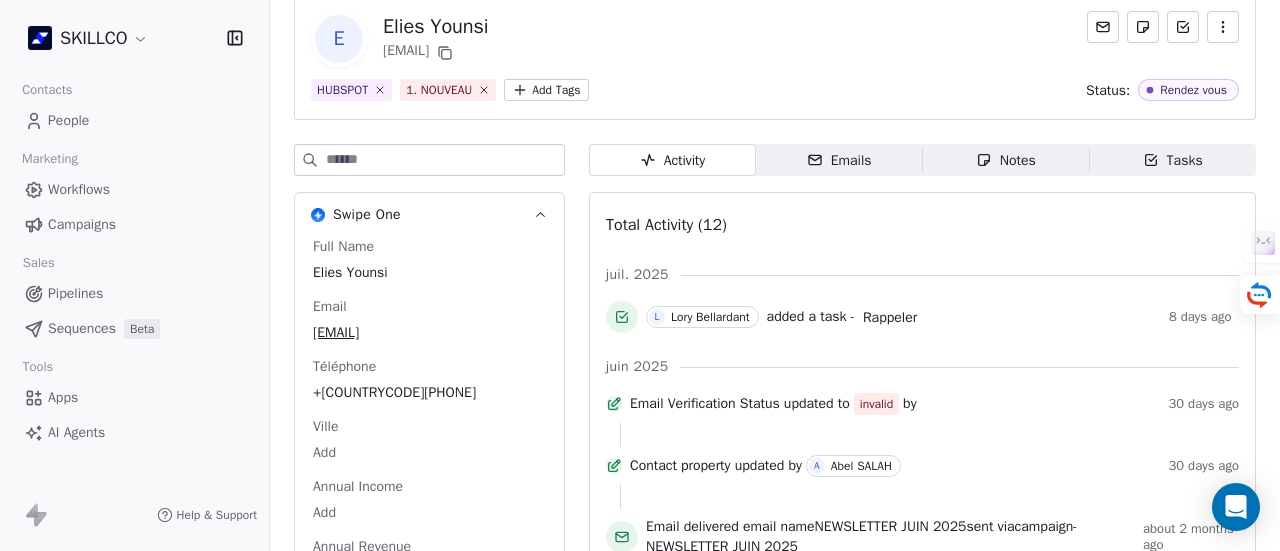 click 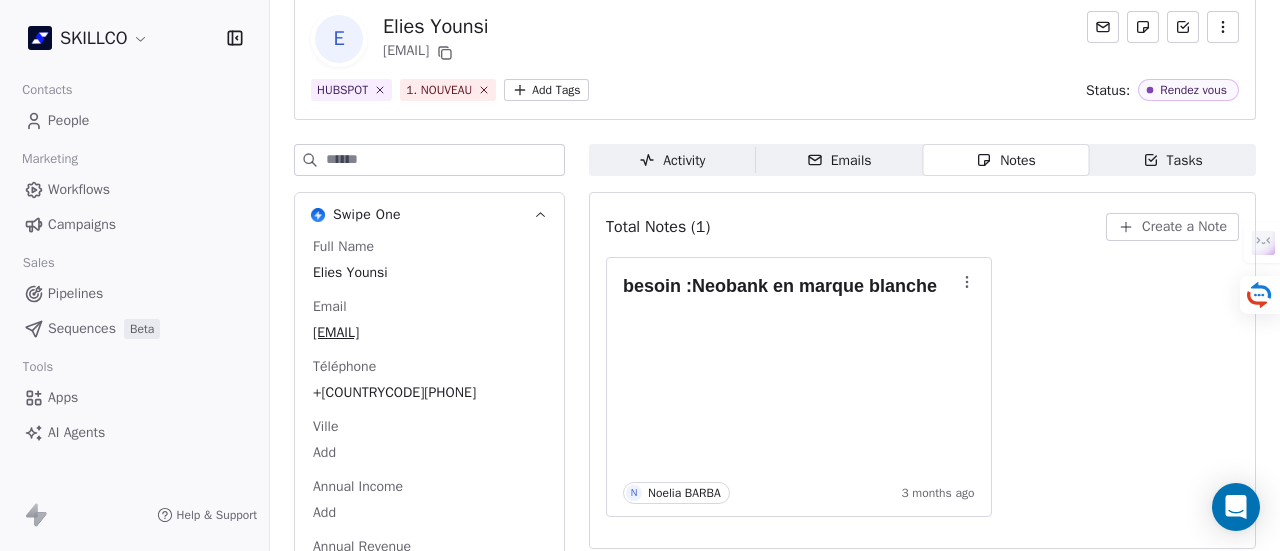 click on "SKILLCO Contacts People Marketing Workflows Campaigns Sales Pipelines Sequences Beta Tools Apps AI Agents Help & Support Back E [FIRST] [LAST] [EMAIL] HUBSPOT 1. NOUVEAU Add Tags Status: Rendez vous Swipe One Full Name [FIRST] [LAST] Email [EMAIL] Téléphone +[COUNTRYCODE][PHONE] Ville Add Annual Income Add Annual Revenue Add See 46 More Calendly Activity Activity Emails Emails Notes Notes Tasks Tasks Total Notes (1) Create a Note besoin : Neobank en marque blanche N [LAST] [LAST] 3 months ago" at bounding box center [640, 275] 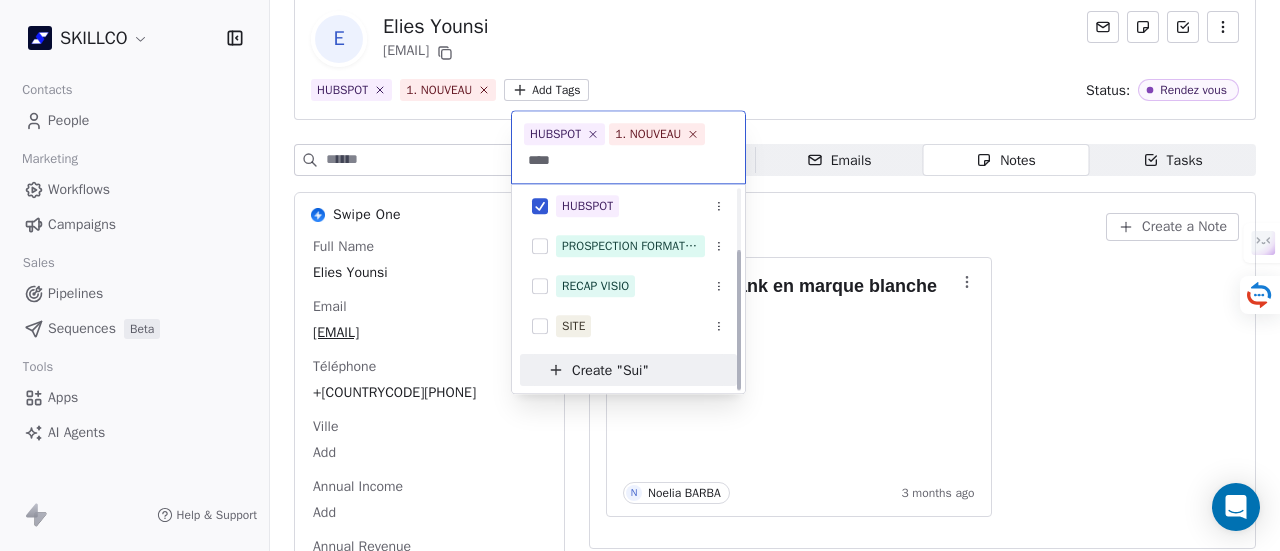 scroll, scrollTop: 0, scrollLeft: 0, axis: both 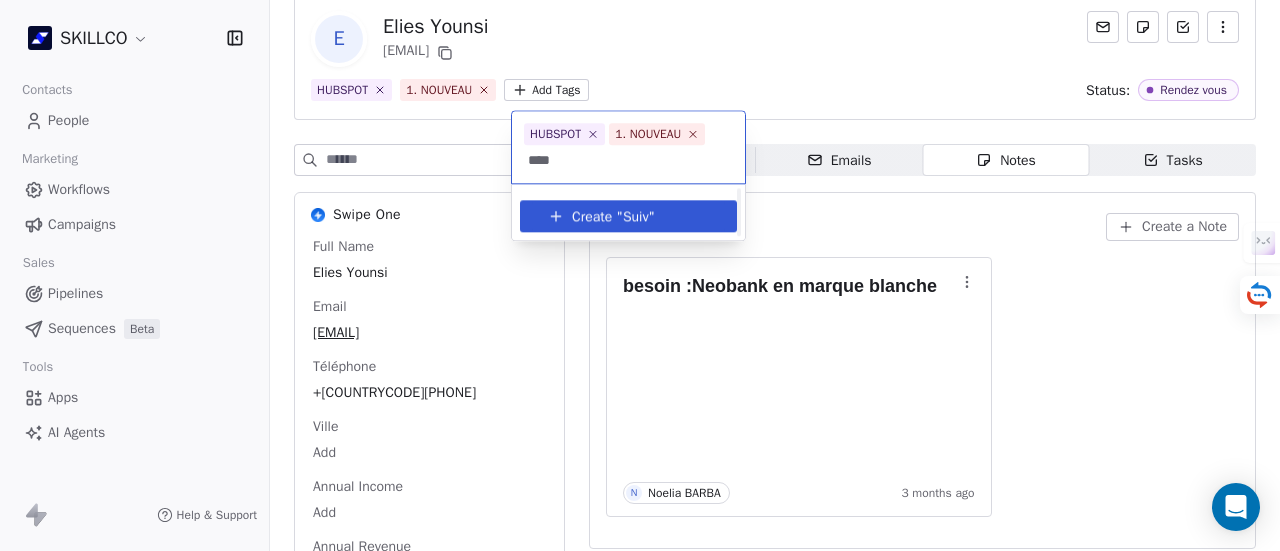 type on "*****" 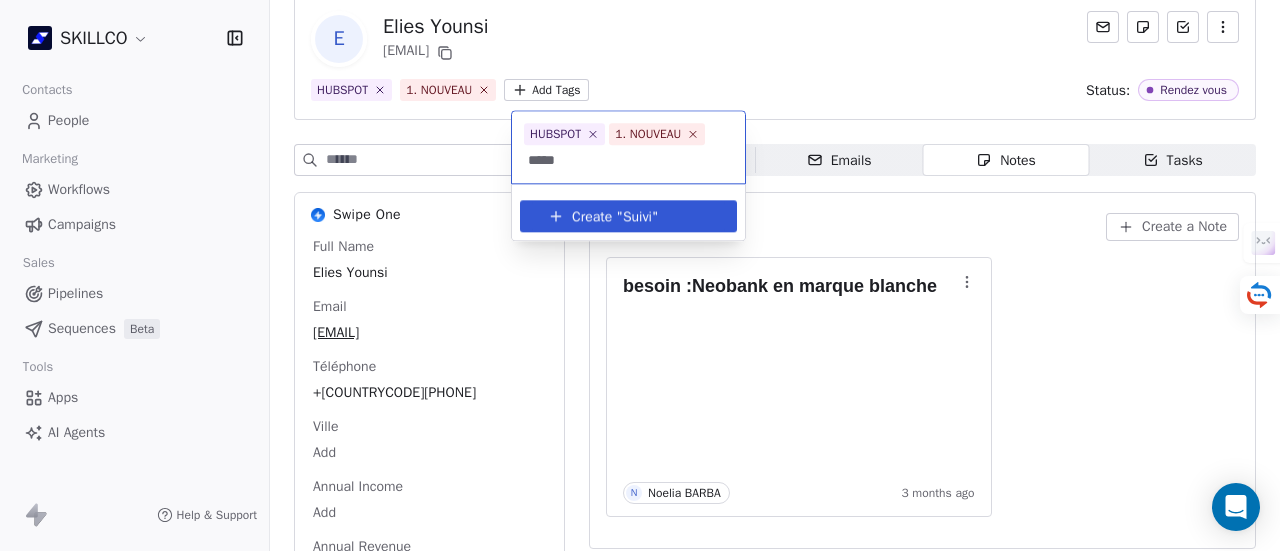 type 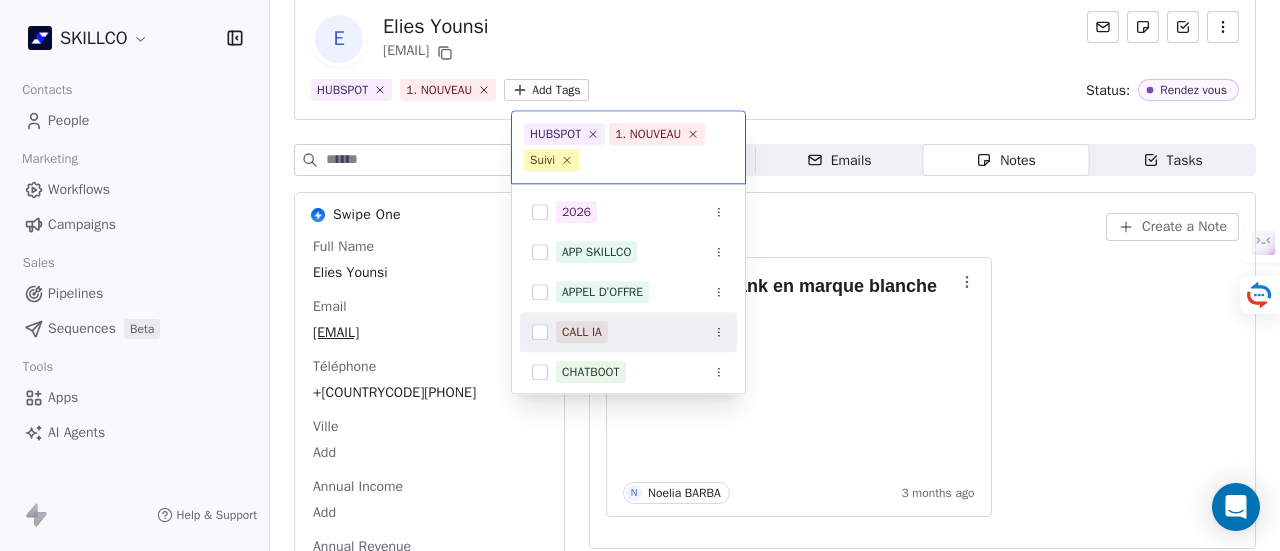 click on "SKILLCO Contacts People Marketing Workflows Campaigns Sales Pipelines Sequences Beta Tools Apps AI Agents Help & Support Back E [FIRST] [LAST] [EMAIL] HUBSPOT 1. NOUVEAU Add Tags Status: Rendez vous Swipe One Full Name [FIRST] [LAST] Email [EMAIL] Téléphone +[COUNTRYCODE][PHONE] Ville Add Annual Income Add Annual Revenue Add See 46 More Calendly Activity Activity Emails Emails Notes Notes Tasks Tasks Total Notes (1) Create a Note besoin : Neobank en marque blanche N [LAST] [LAST] 3 months ago HUBSPOT 1. NOUVEAU Suivi 2026 APP SKILLCO APPEL D’OFFRE CALL IA CHATBOT CONCURRENT 3. QUALIFIÉ CLIENT DÉCIDEUR FILLOUT" at bounding box center (640, 275) 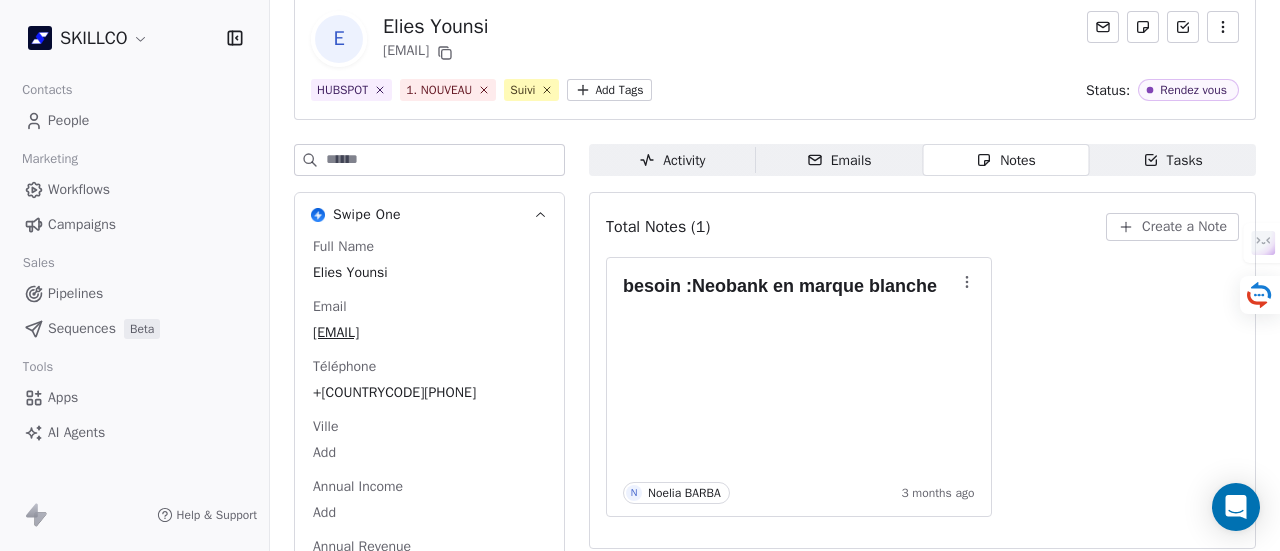 click on "Suivi" at bounding box center (522, 90) 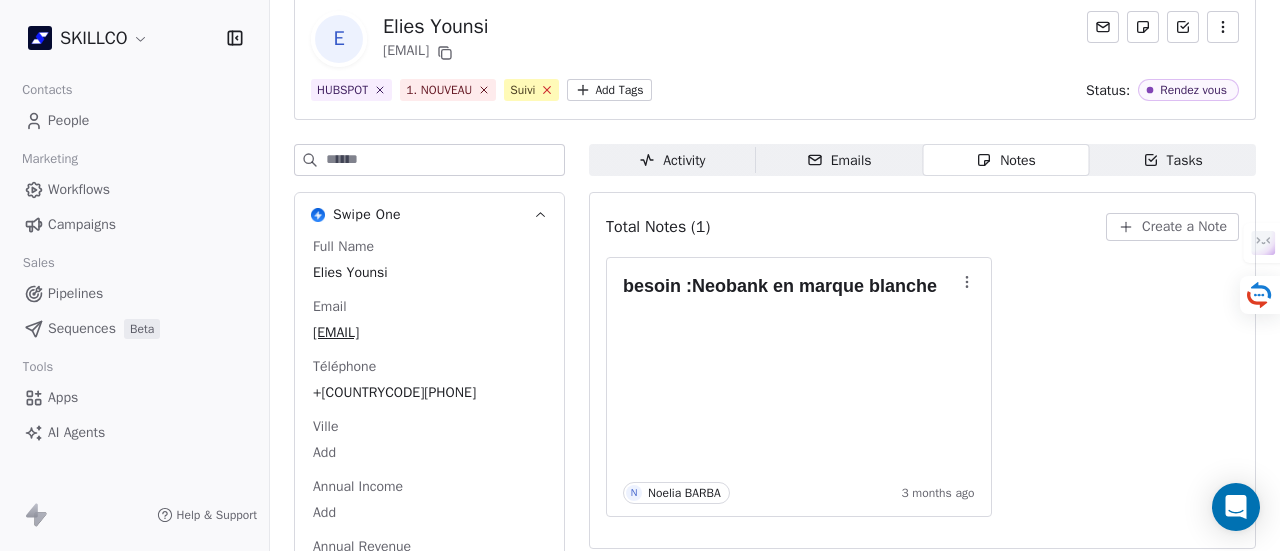 click 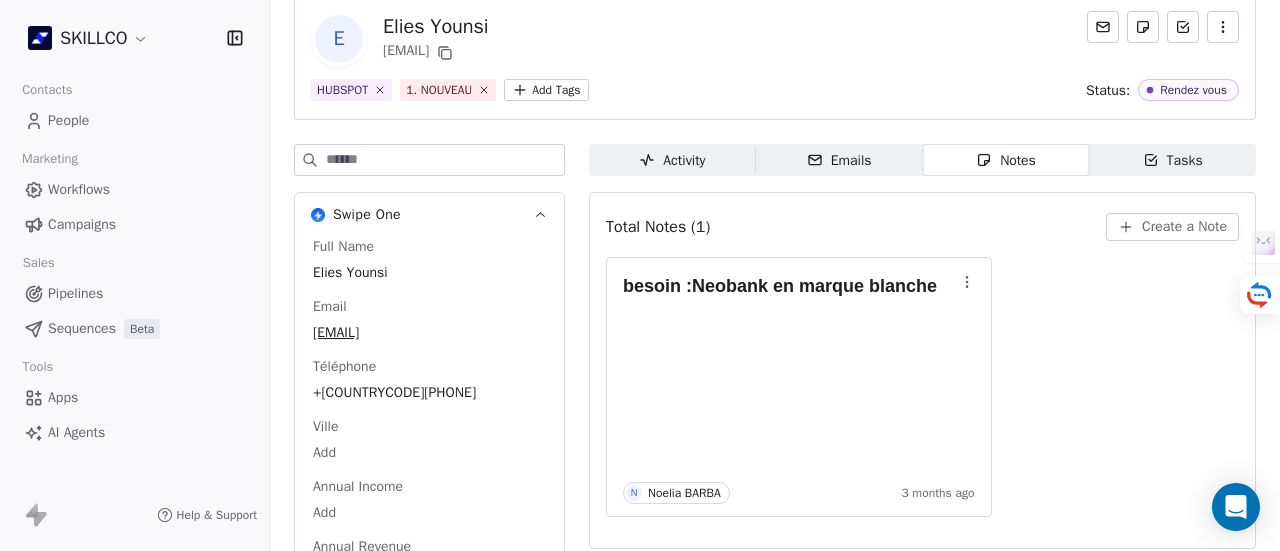 click on "SKILLCO Contacts People Marketing Workflows Campaigns Sales Pipelines Sequences Beta Tools Apps AI Agents Help & Support Back E Elies Younsi elieszouhary@gmail.com HUBSPOT 1. NOUVEAU  Add Tags Status:  Rendez vous Swipe One Full Name Elies Younsi Email elieszouhary@gmail.com Téléphone +33759207577 Ville Add Annual Income Add Annual Revenue Add See   46   More   Calendly Activity Activity Emails Emails   Notes   Notes Tasks Tasks Total Notes (1)   Create a Note besoin  :   Neobank en marque blanche  N Noelia BARBA 3 months ago" at bounding box center [640, 275] 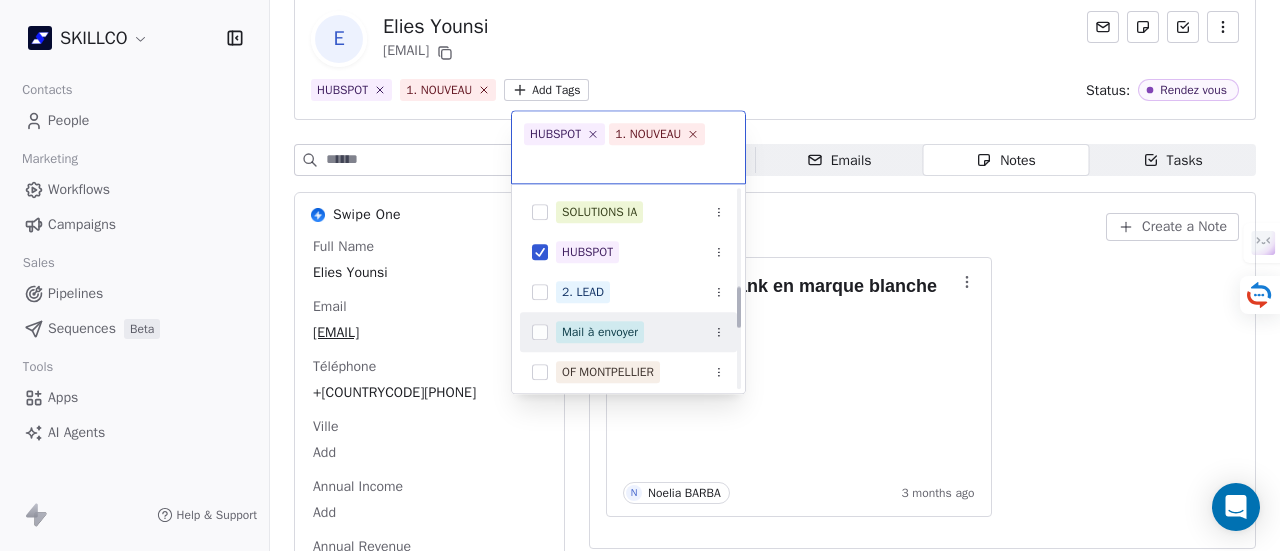 scroll, scrollTop: 766, scrollLeft: 0, axis: vertical 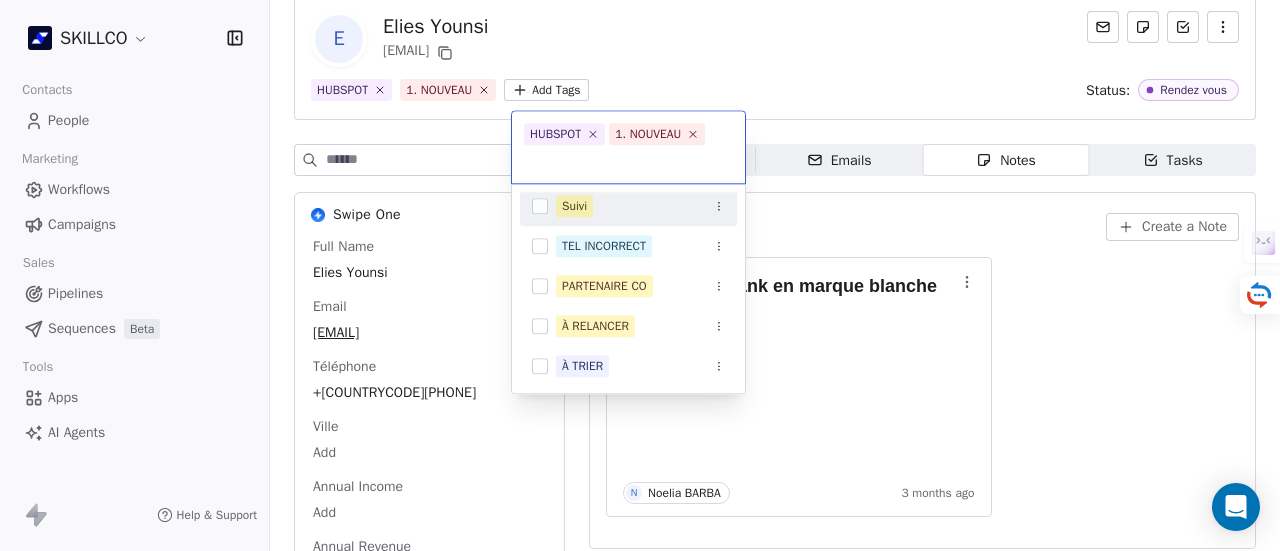 click 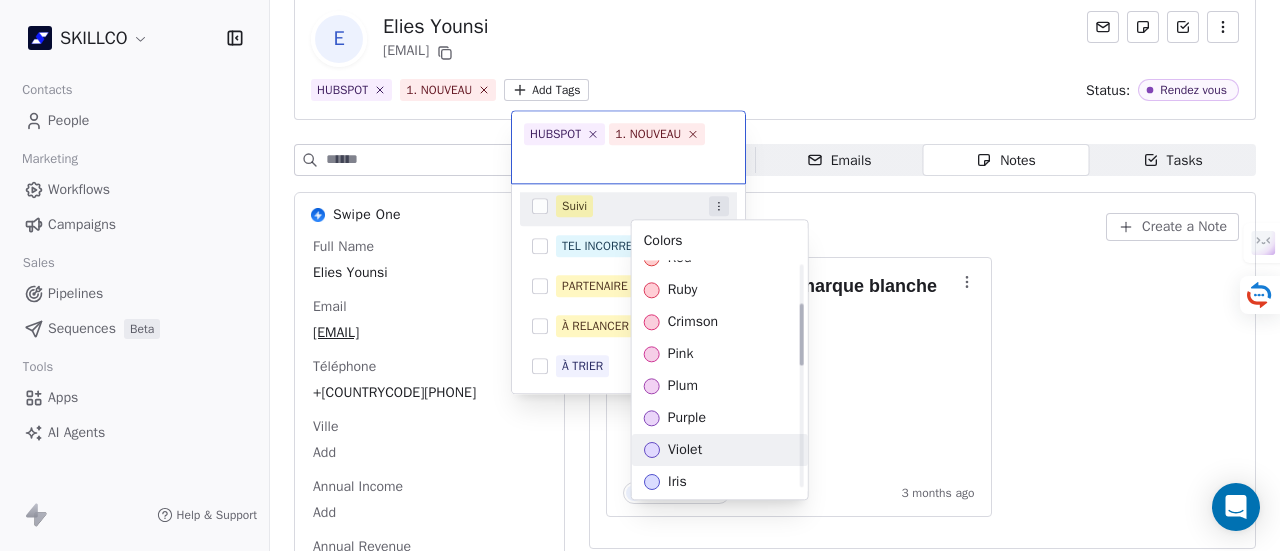 scroll, scrollTop: 0, scrollLeft: 0, axis: both 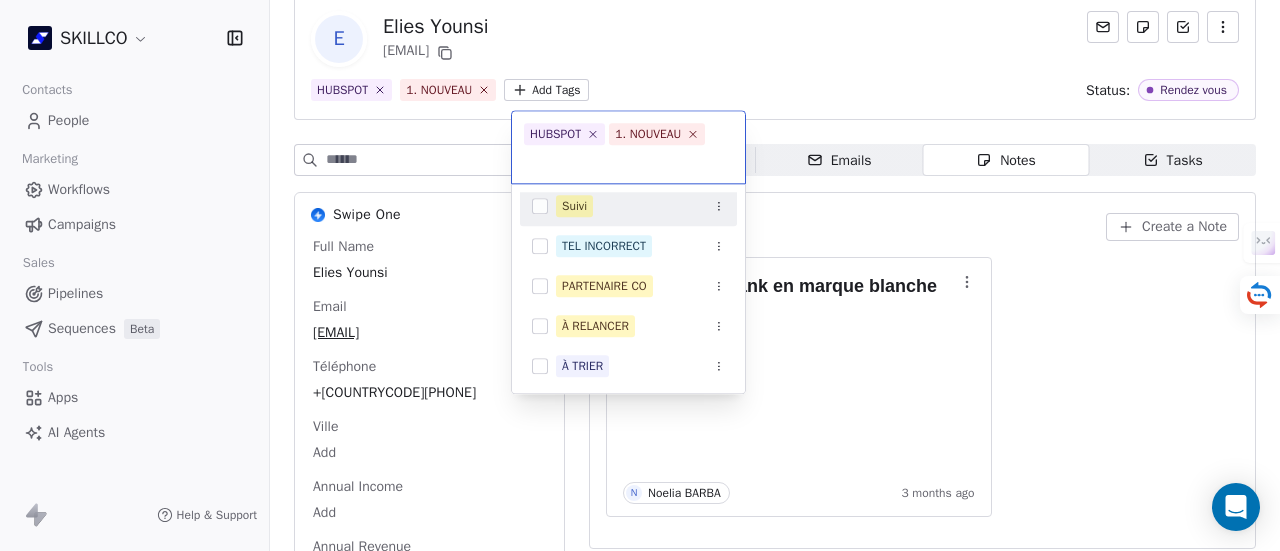 drag, startPoint x: 597, startPoint y: 208, endPoint x: 582, endPoint y: 206, distance: 15.132746 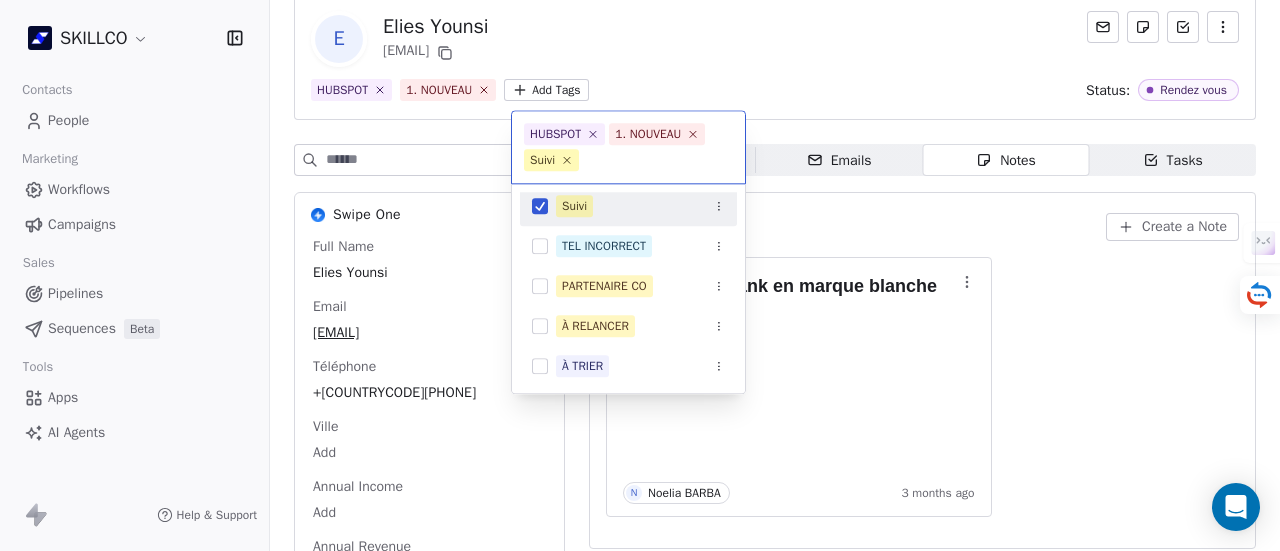 click at bounding box center [719, 206] 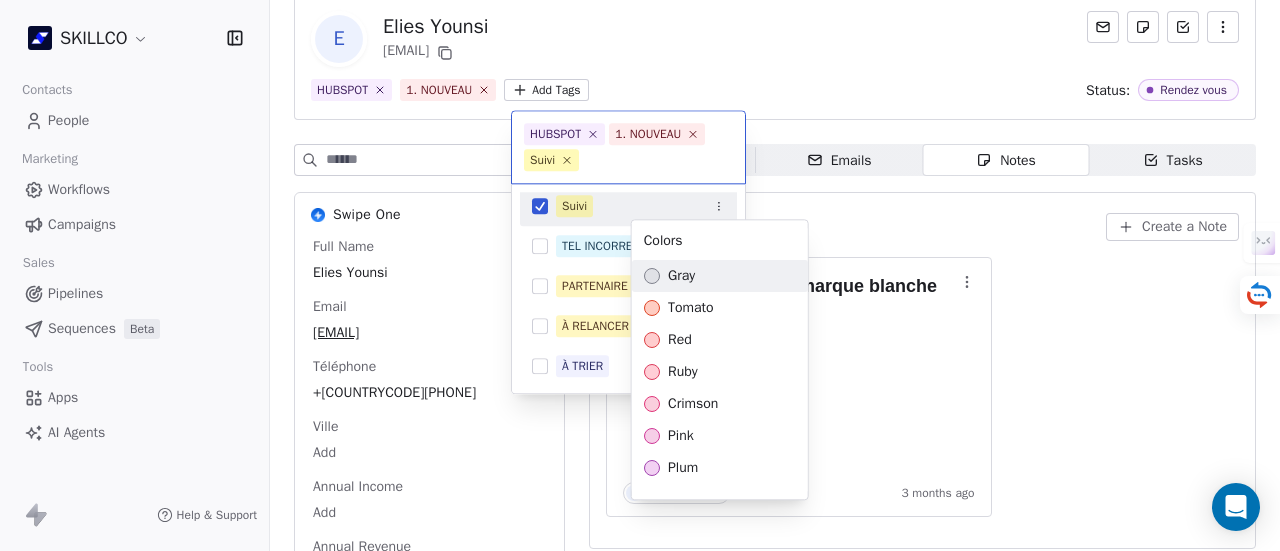 click on "SKILLCO Contacts People Marketing Workflows Campaigns Sales Pipelines Sequences Beta Tools Apps AI Agents Help & Support Back E Elies Younsi elieszouhary@gmail.com HUBSPOT 1. NOUVEAU  Add Tags Status:  Rendez vous Swipe One Full Name Elies Younsi Email elieszouhary@gmail.com Téléphone +33759207577 Ville Add Annual Income Add Annual Revenue Add See   46   More   Calendly Activity Activity Emails Emails   Notes   Notes Tasks Tasks Total Notes (1)   Create a Note besoin  :   Neobank en marque blanche  N Noelia BARBA 3 months ago
HUBSPOT 1. NOUVEAU Suivi OF MONTPELLIER 1. NOUVEAU PROSPECTION FORMATION IA RECAP VISIO SITE Suivi TEL INCORRECT PARTENAIRE CO À RELANCER À TRIER Colors gray tomato red ruby crimson pink plum purple violet iris indigo cyan blue teal jade green grass bronze gold brown orange amber yellow lime mint sky" at bounding box center (640, 275) 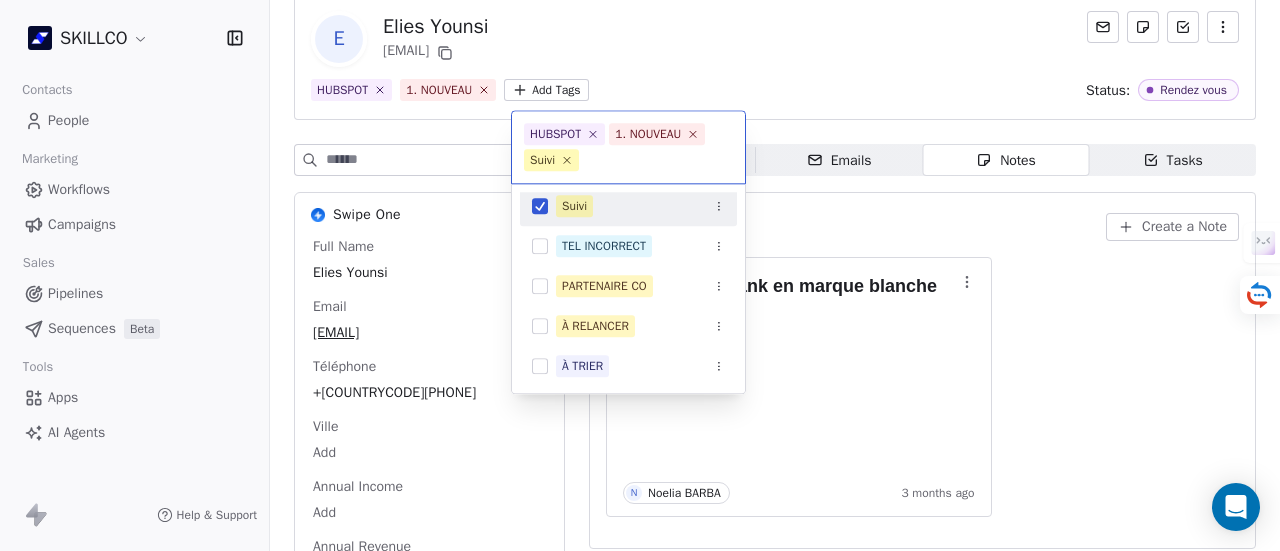 click 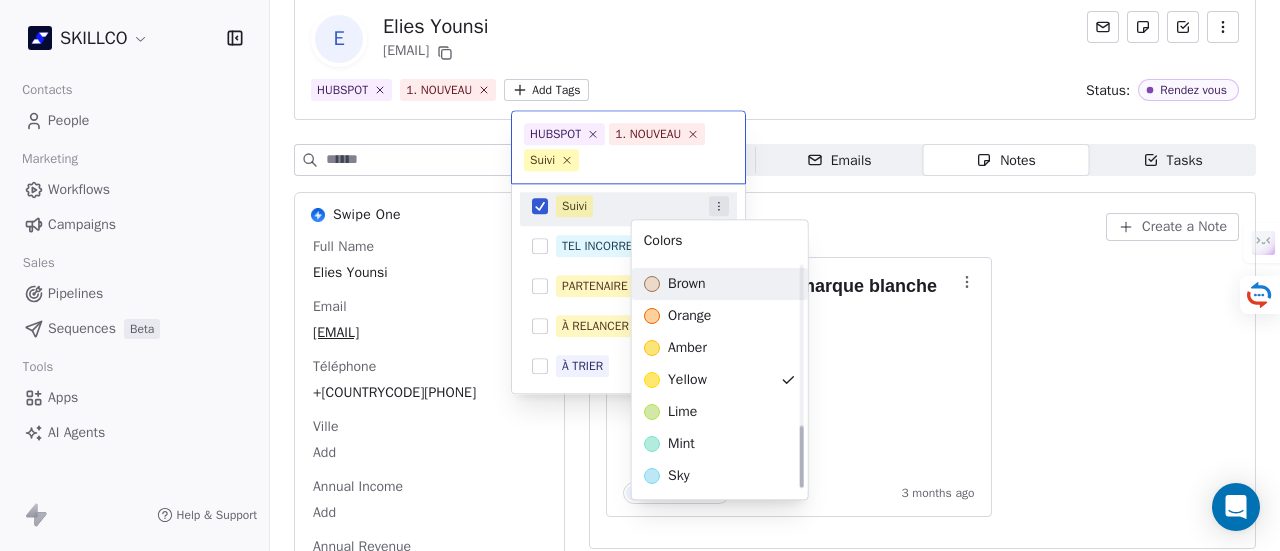 scroll, scrollTop: 600, scrollLeft: 0, axis: vertical 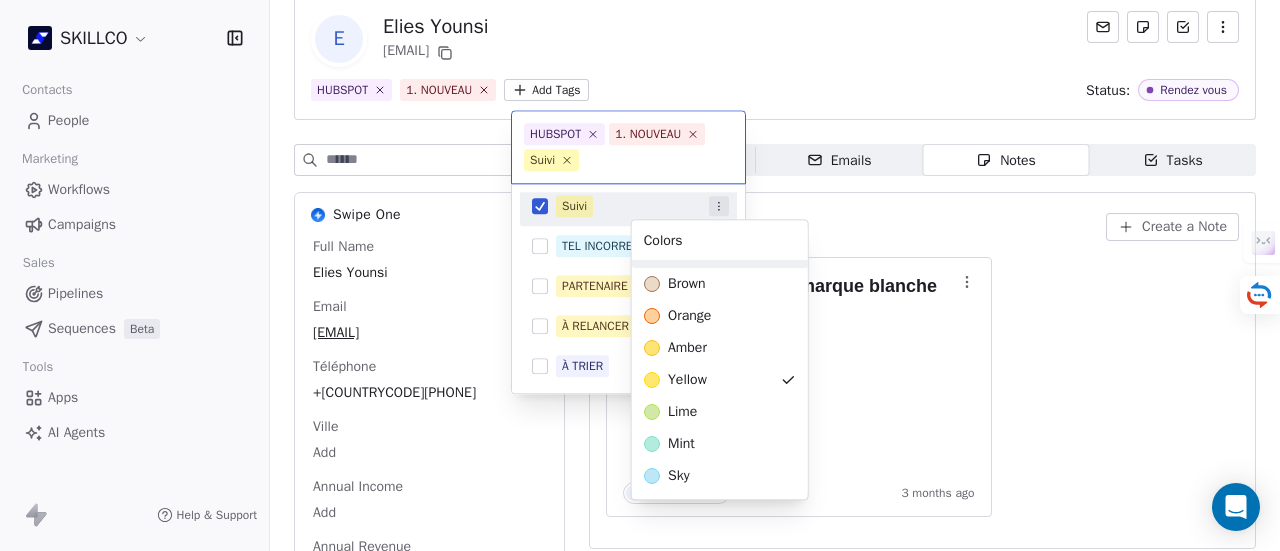 click on "SKILLCO Contacts People Marketing Workflows Campaigns Sales Pipelines Sequences Beta Tools Apps AI Agents Help & Support Back E Elies Younsi elieszouhary@gmail.com HUBSPOT 1. NOUVEAU  Add Tags Status:  Rendez vous Swipe One Full Name Elies Younsi Email elieszouhary@gmail.com Téléphone +33759207577 Ville Add Annual Income Add Annual Revenue Add See   46   More   Calendly Activity Activity Emails Emails   Notes   Notes Tasks Tasks Total Notes (1)   Create a Note besoin  :   Neobank en marque blanche  N Noelia BARBA 3 months ago
HUBSPOT 1. NOUVEAU Suivi OF MONTPELLIER 1. NOUVEAU PROSPECTION FORMATION IA RECAP VISIO SITE Suivi TEL INCORRECT PARTENAIRE CO À RELANCER À TRIER Colors gray tomato red ruby crimson pink plum purple violet iris indigo cyan blue teal jade green grass bronze gold brown orange amber yellow lime mint sky" at bounding box center (640, 275) 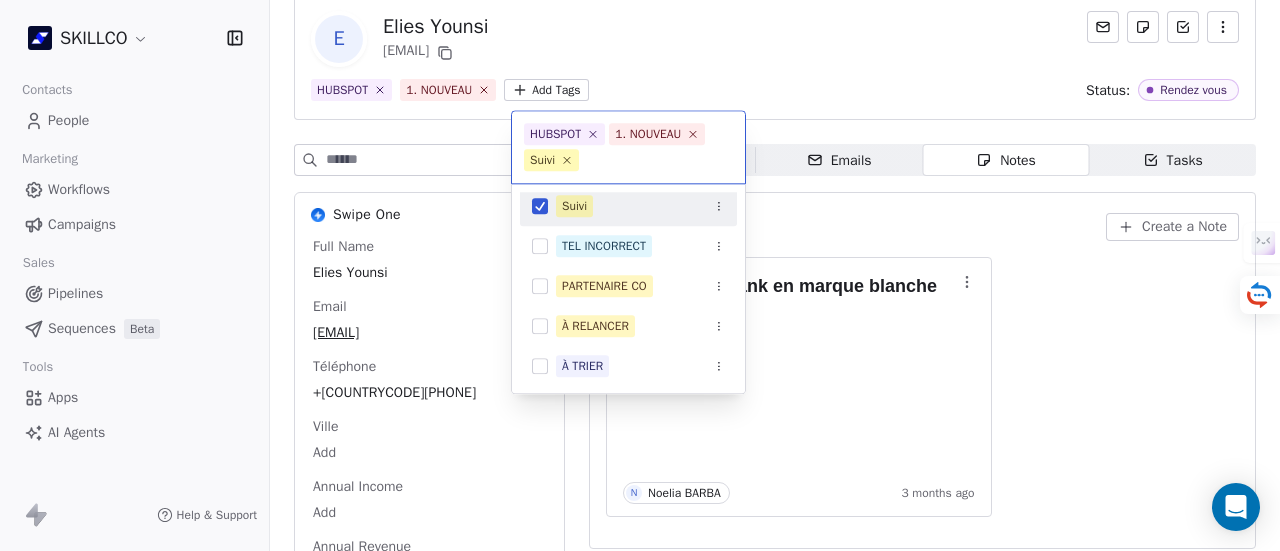 click on "SKILLCO Contacts People Marketing Workflows Campaigns Sales Pipelines Sequences Beta Tools Apps AI Agents Help & Support Back E Elies Younsi elieszouhary@gmail.com HUBSPOT 1. NOUVEAU  Add Tags Status:  Rendez vous Swipe One Full Name Elies Younsi Email elieszouhary@gmail.com Téléphone +33759207577 Ville Add Annual Income Add Annual Revenue Add See   46   More   Calendly Activity Activity Emails Emails   Notes   Notes Tasks Tasks Total Notes (1)   Create a Note besoin  :   Neobank en marque blanche  N Noelia BARBA 3 months ago
HUBSPOT 1. NOUVEAU Suivi OF MONTPELLIER 1. NOUVEAU PROSPECTION FORMATION IA RECAP VISIO SITE Suivi TEL INCORRECT PARTENAIRE CO À RELANCER À TRIER" at bounding box center (640, 275) 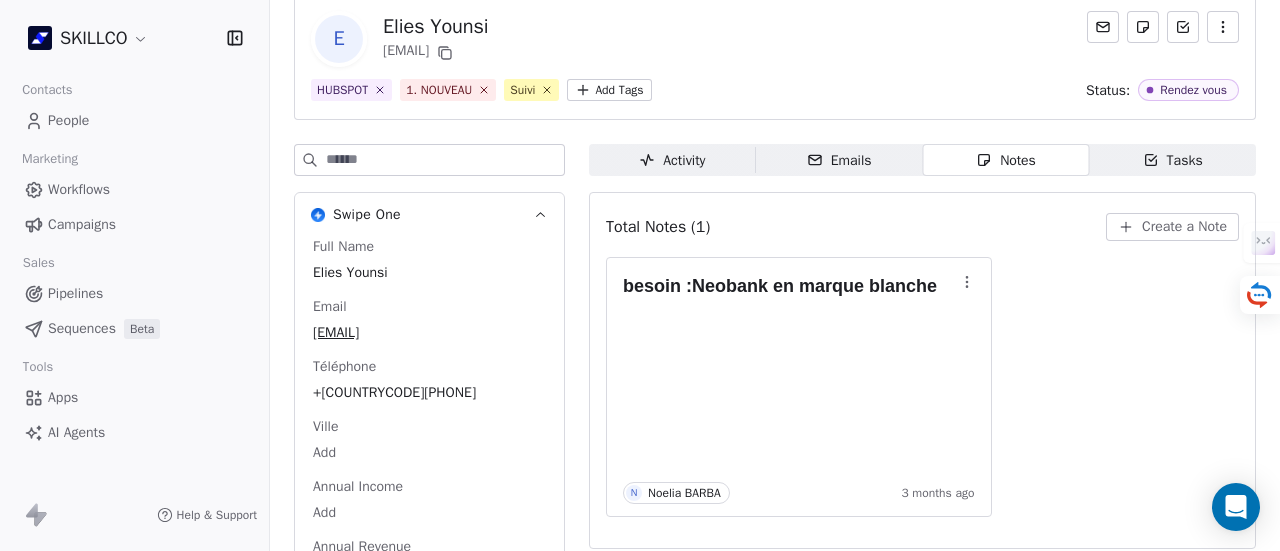 click on "SKILLCO Contacts People Marketing Workflows Campaigns Sales Pipelines Sequences Beta Tools Apps AI Agents Help & Support Back E Elies Younsi elieszouhary@gmail.com HUBSPOT 1. NOUVEAU Suivi  Add Tags Status:  Rendez vous Swipe One Full Name Elies Younsi Email elieszouhary@gmail.com Téléphone +33759207577 Ville Add Annual Income Add Annual Revenue Add See   46   More   Calendly Activity Activity Emails Emails   Notes   Notes Tasks Tasks Total Notes (1)   Create a Note besoin  :   Neobank en marque blanche  N Noelia BARBA 3 months ago" at bounding box center (640, 275) 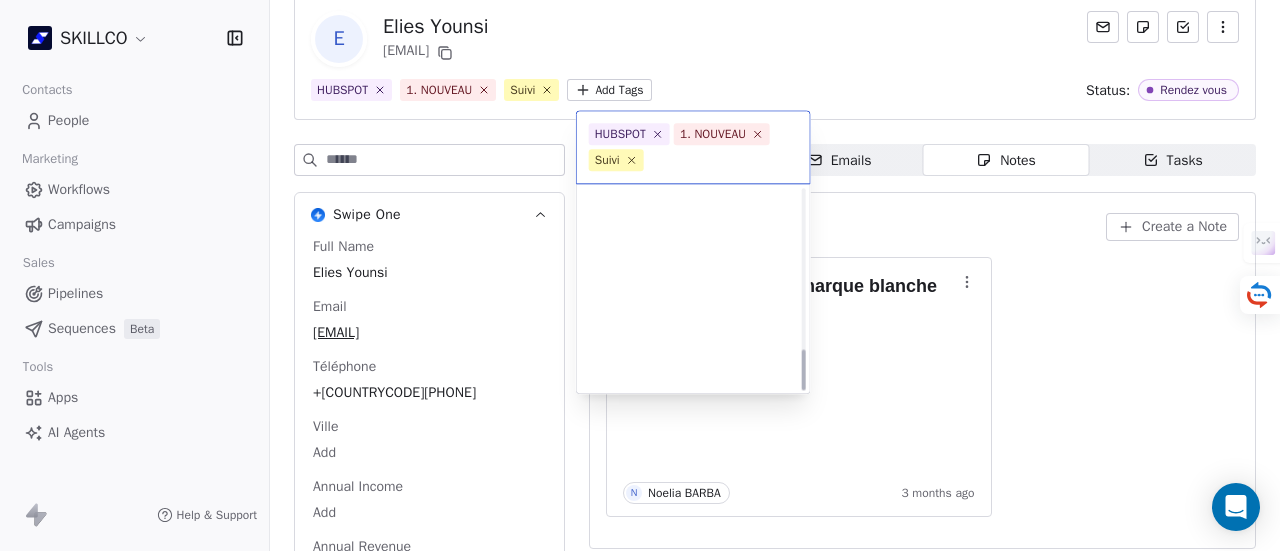 scroll, scrollTop: 766, scrollLeft: 0, axis: vertical 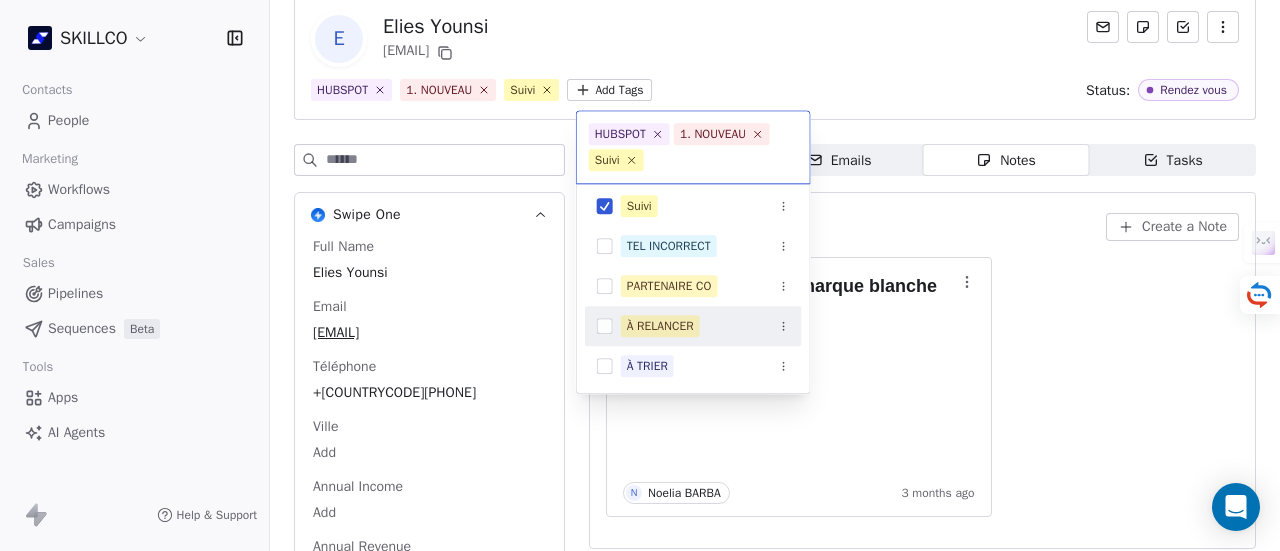 click on "À RELANCER" at bounding box center [660, 326] 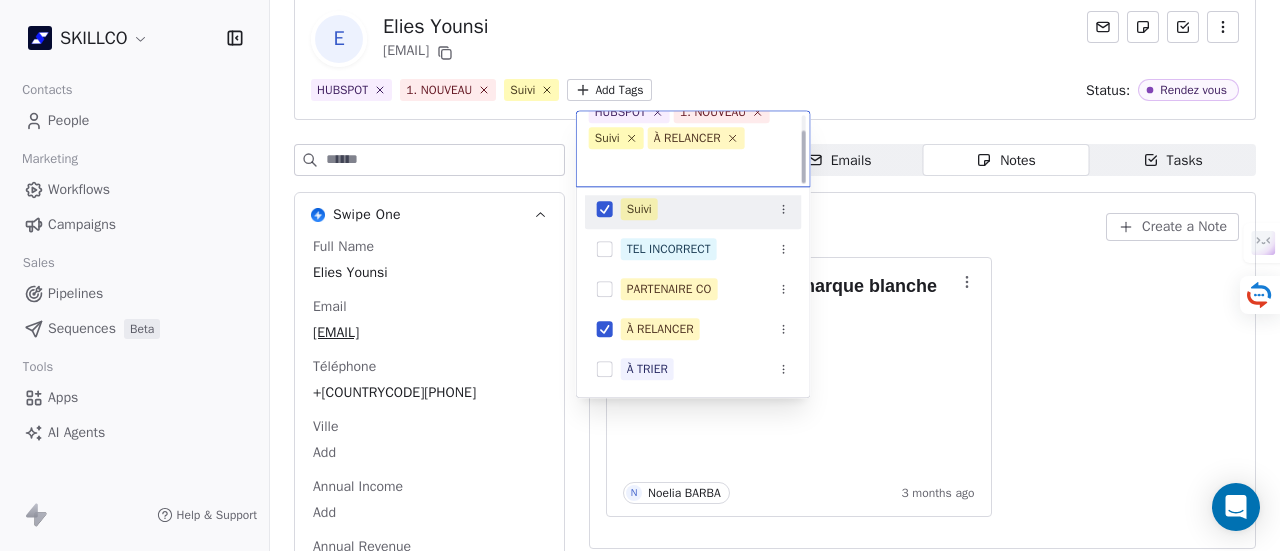 click on "SKILLCO Contacts People Marketing Workflows Campaigns Sales Pipelines Sequences Beta Tools Apps AI Agents Help & Support Back E Elies Younsi elieszouhary@gmail.com HUBSPOT 1. NOUVEAU Suivi  Add Tags Status:  Rendez vous Swipe One Full Name Elies Younsi Email elieszouhary@gmail.com Téléphone +33759207577 Ville Add Annual Income Add Annual Revenue Add See   46   More   Calendly Activity Activity Emails Emails   Notes   Notes Tasks Tasks Total Notes (1)   Create a Note besoin  :   Neobank en marque blanche  N Noelia BARBA 3 months ago
HUBSPOT 1. NOUVEAU Suivi À RELANCER OF MONTPELLIER 1. NOUVEAU PROSPECTION FORMATION IA RECAP VISIO SITE Suivi TEL INCORRECT PARTENAIRE CO À RELANCER À TRIER" at bounding box center (640, 275) 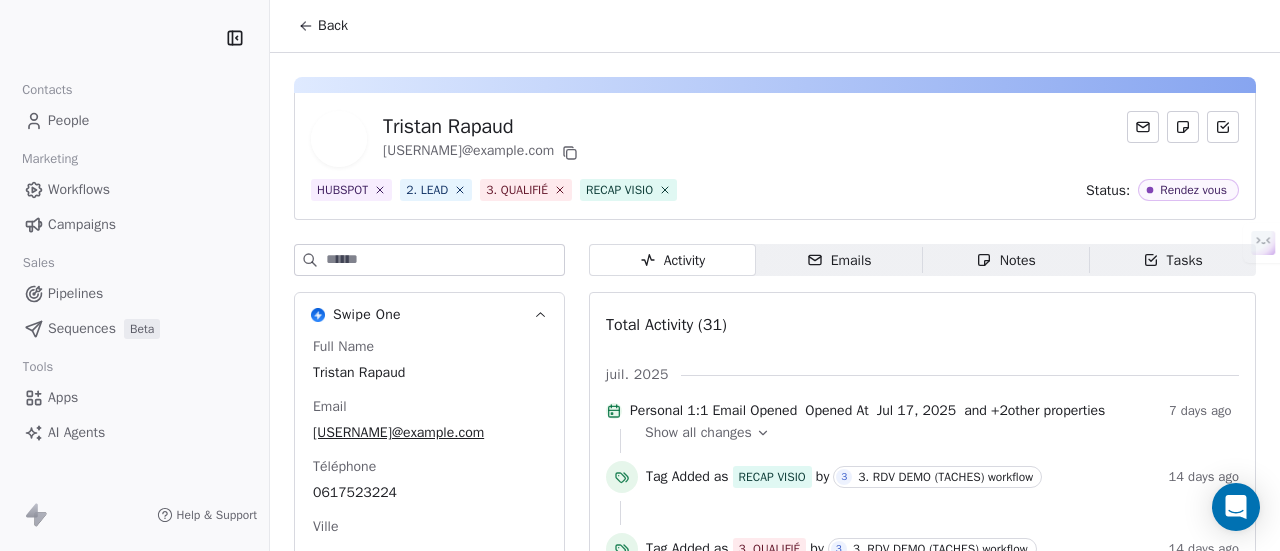 scroll, scrollTop: 0, scrollLeft: 0, axis: both 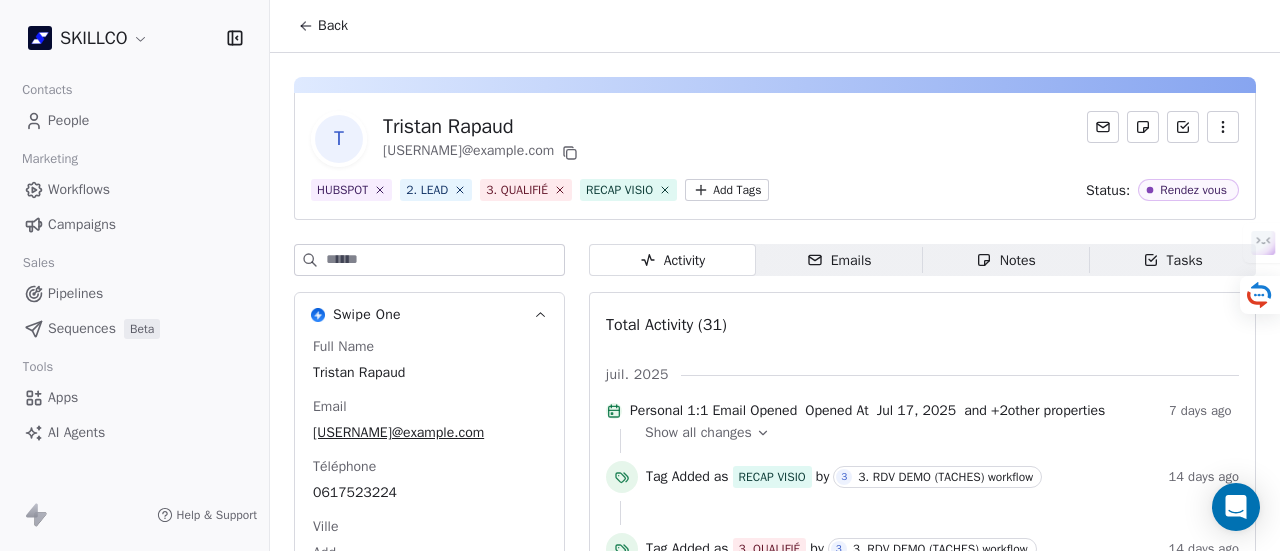 click on "Notes" at bounding box center [1006, 260] 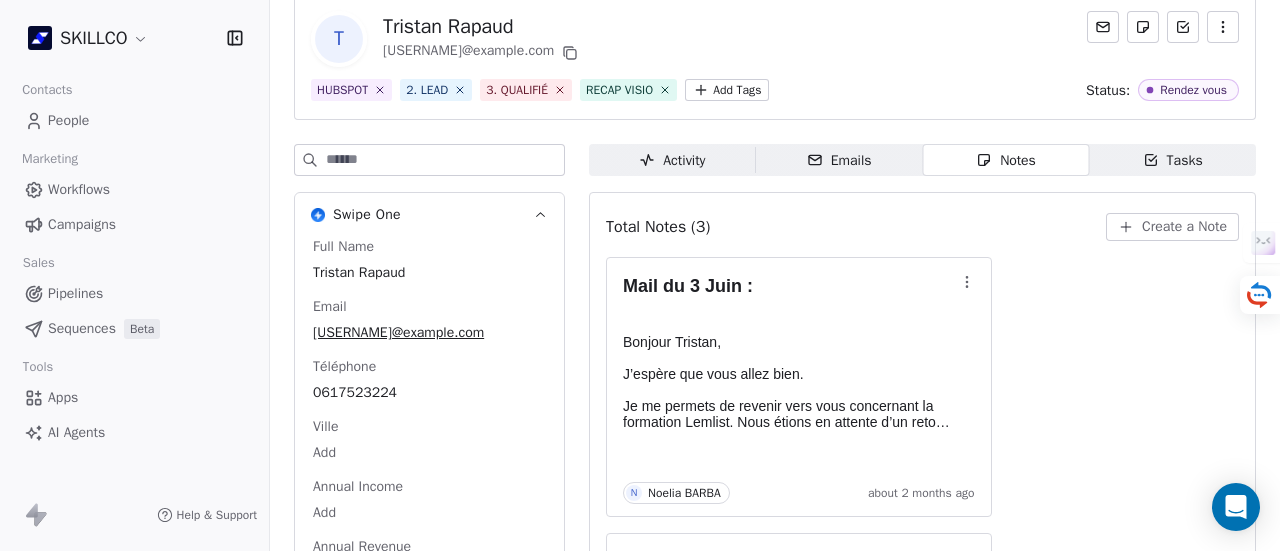 scroll, scrollTop: 100, scrollLeft: 0, axis: vertical 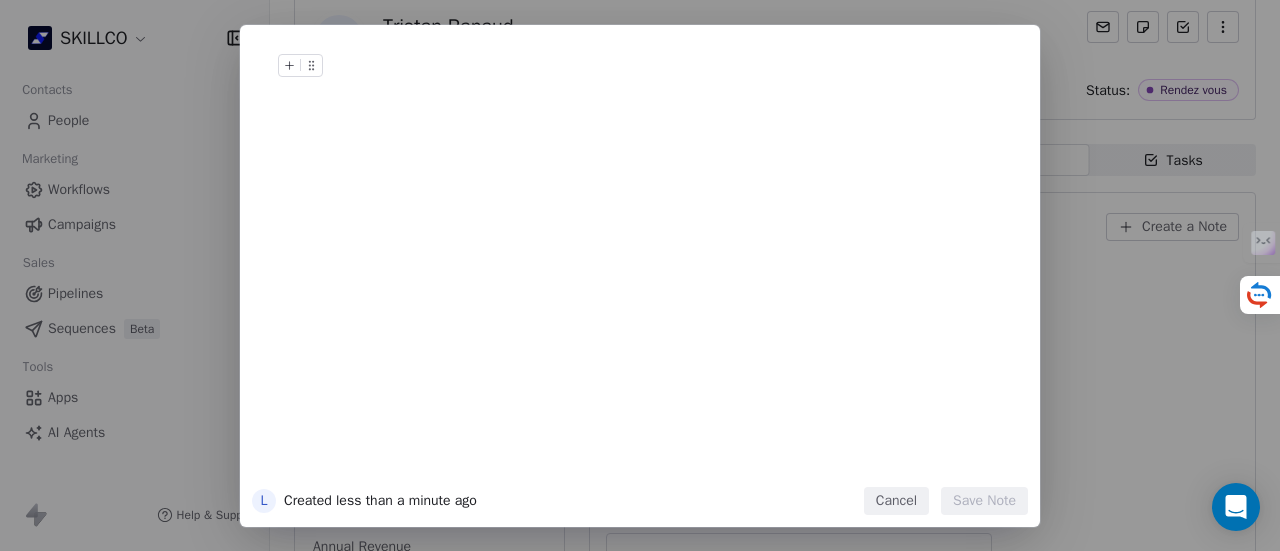 type 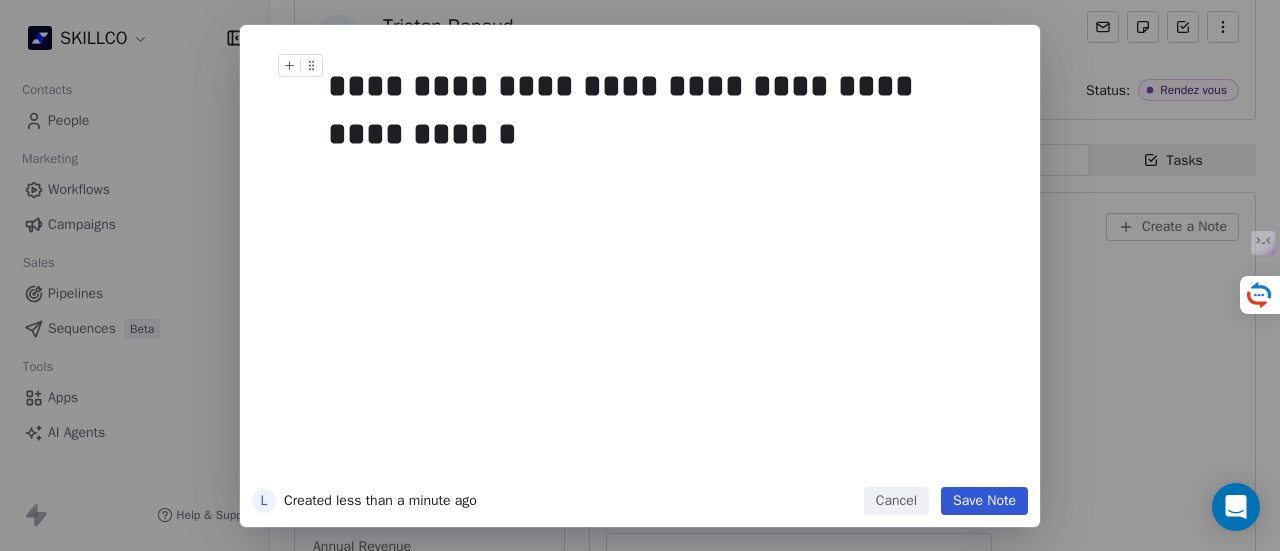 click on "**********" at bounding box center (662, 110) 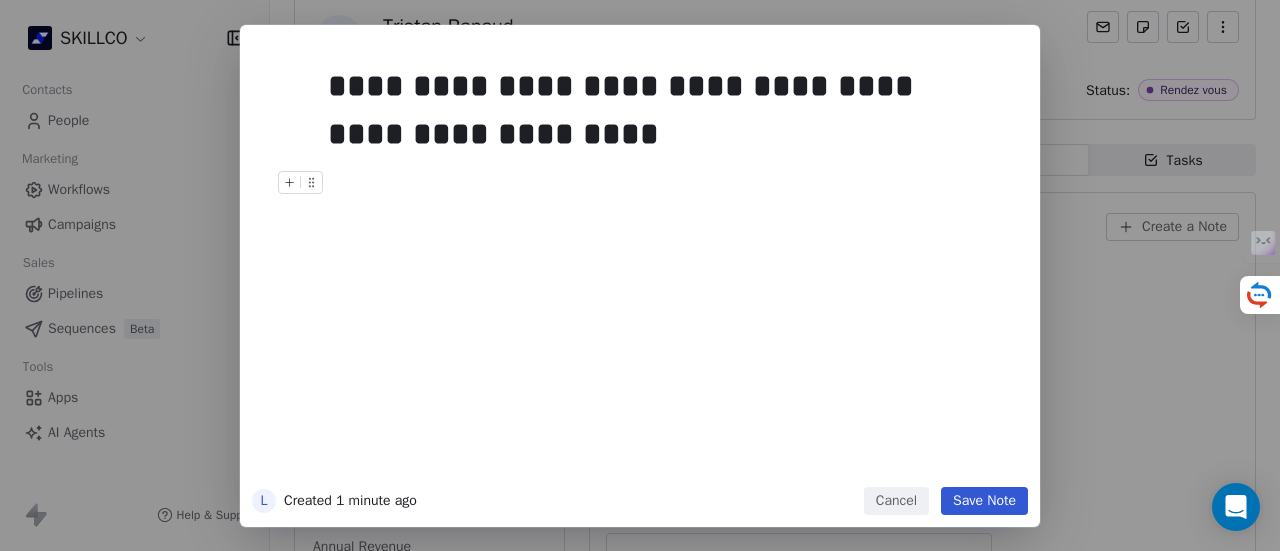 click on "Save Note" at bounding box center (984, 501) 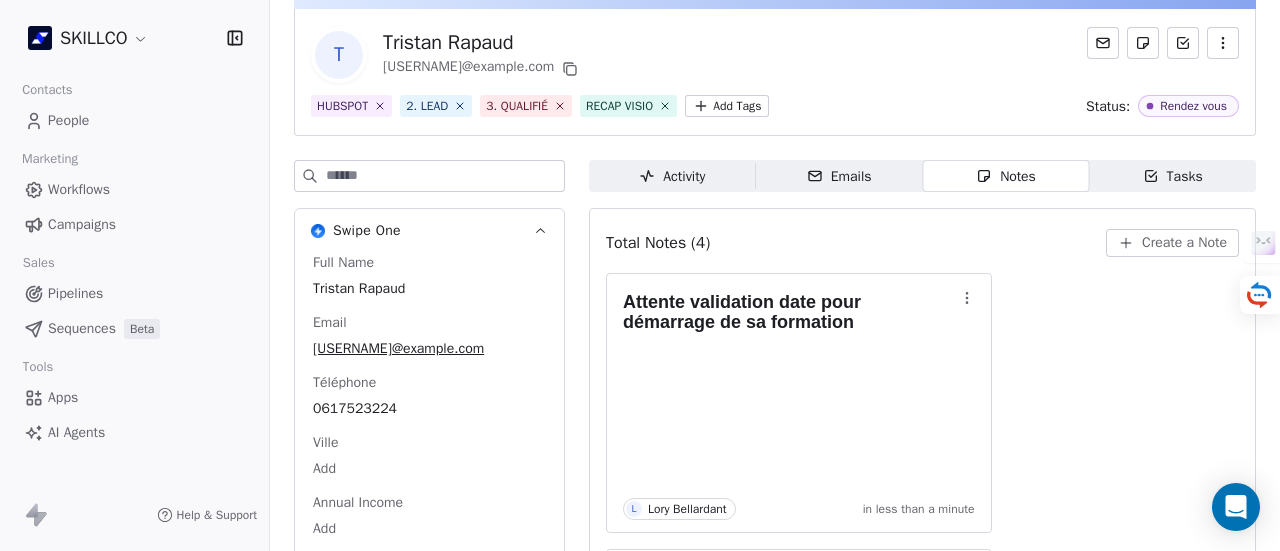 scroll, scrollTop: 95, scrollLeft: 0, axis: vertical 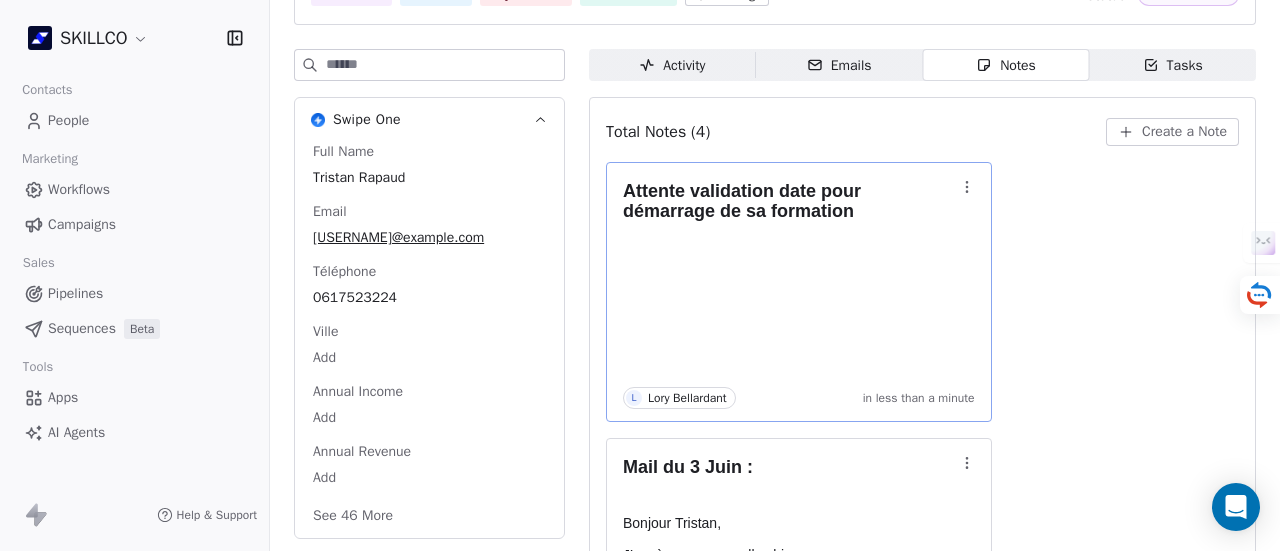 click on "Attente validation date pour démarrage de sa formation L Lory Bellardant in less than a minute" at bounding box center [799, 292] 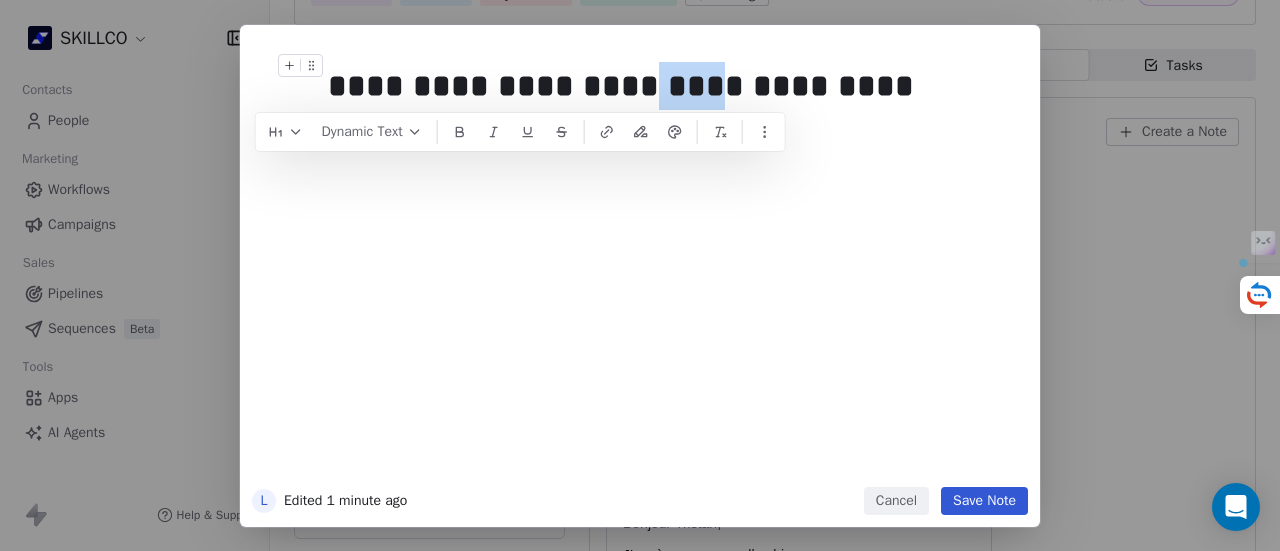 drag, startPoint x: 669, startPoint y: 85, endPoint x: 610, endPoint y: 89, distance: 59.135437 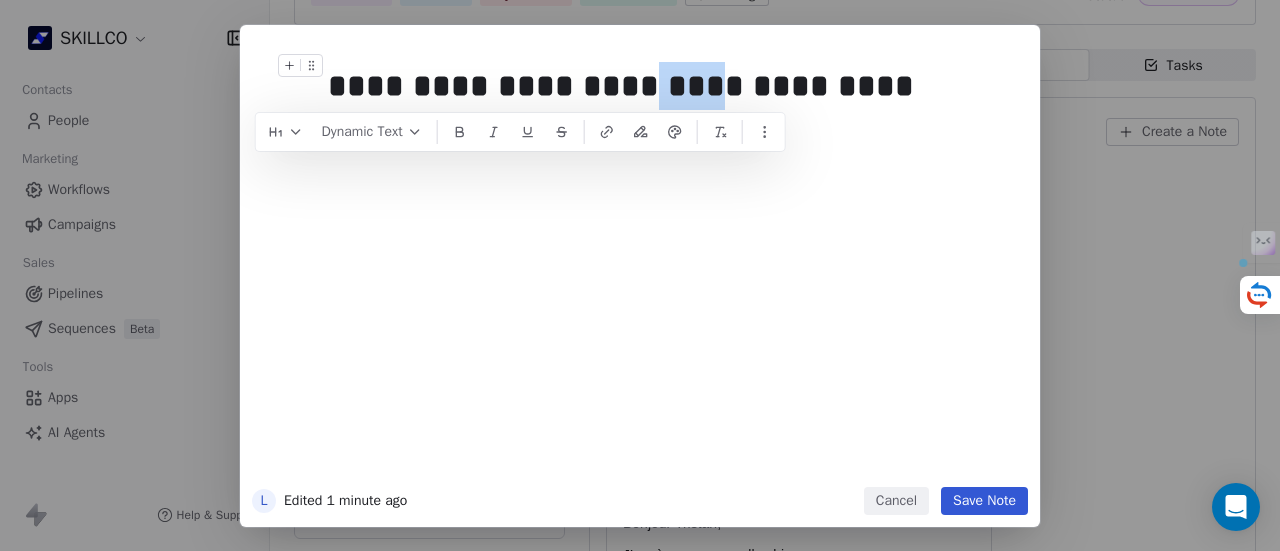 click on "**********" at bounding box center [662, 110] 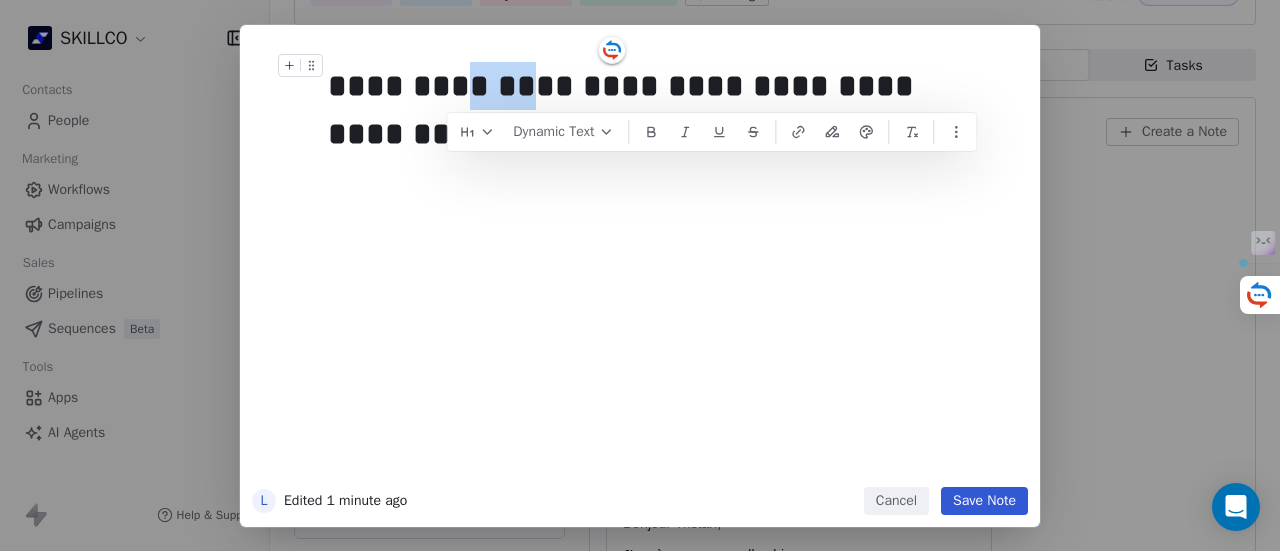 click on "**********" at bounding box center [662, 110] 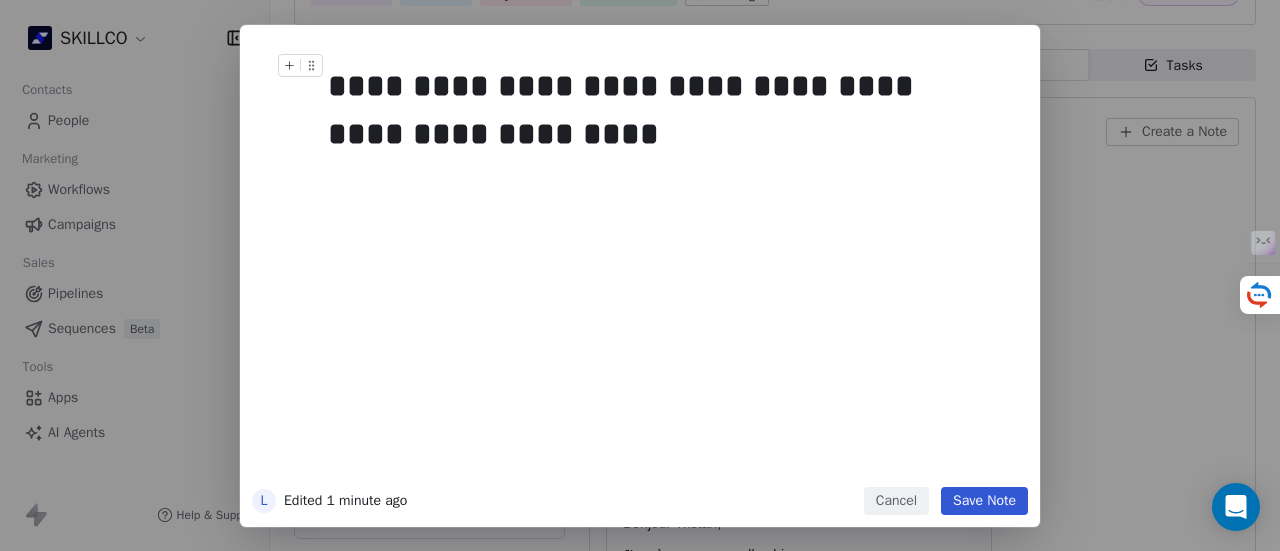 type 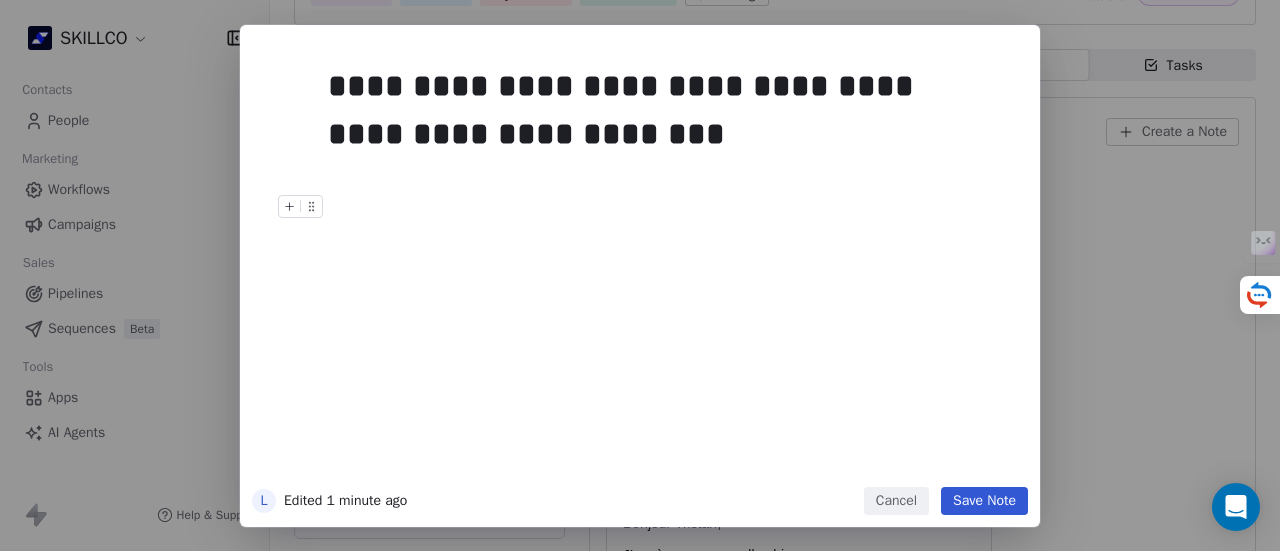 click on "Save Note" at bounding box center (984, 501) 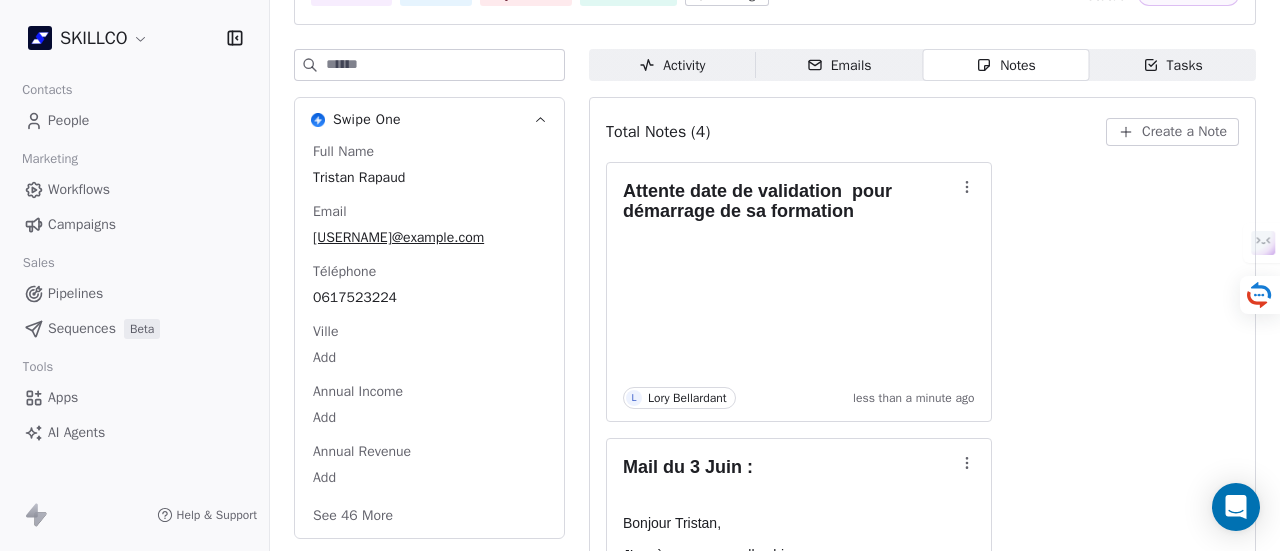 click on "Attente date de validation  pour démarrage de sa formation L Lory Bellardant less than a minute ago Mail du 3 Juin : Bonjour Tristan, J’espère que vous allez bien. Je me permets de revenir vers vous concernant la formation Lemlist. Nous étions en attente d’un retour après le jeudi 21 mai afin de pouvoir confirmer les dates. Auriez-vous eu des nouvelles à ce sujet ? Cela nous permettrait d’organiser la suite plus sereinement. N’hésitez pas à me tenir informée, je reste bien entendu disponible pour caler cela dès que possible. Bien à vous, N Noelia BARBA about 2 months ago Attente retour apres jeudi 21 pour confirmer dates formation : Du 16 au 20 JUIN : il faut trouver un formateur  Du 23 au 27 JUIN : Abel peut le faire  N Noelia BARBA 2 months ago Proposition 2 devis : Bonjour Tristan, Suite à notre discussion, je vous envoie ci-joint deux devis pour la formation Lemlist. Nous avons besoin d'une réponse rapide afin de pouvoir tout mettre en place dans les meilleurs délais. Coût : Durée" at bounding box center (922, 706) 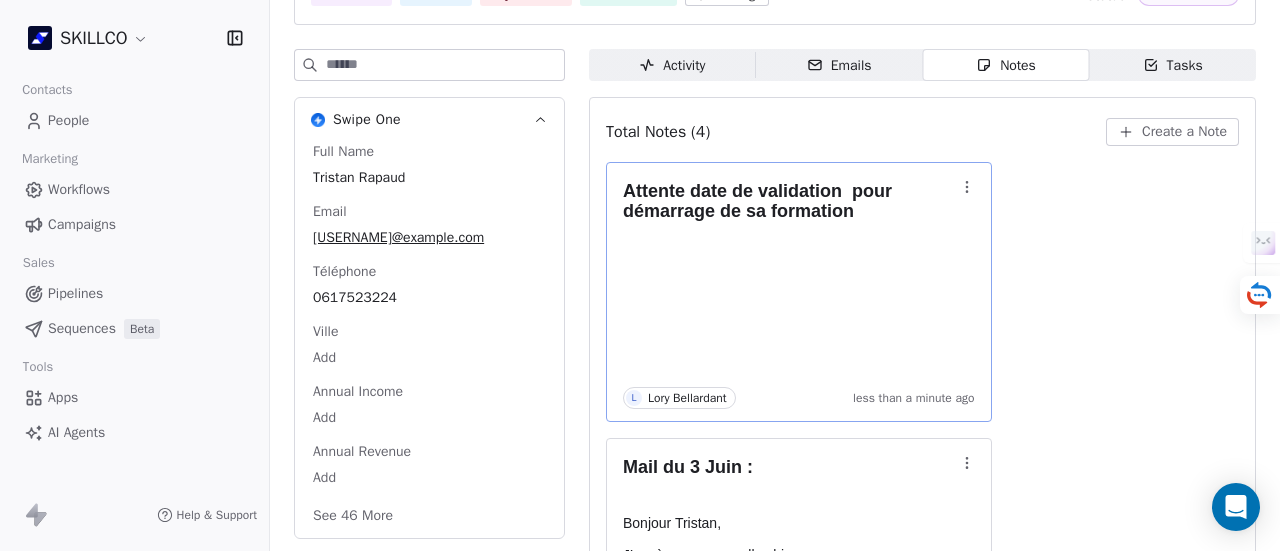 click on "SKILLCO Contacts People Marketing Workflows Campaigns Sales Pipelines Sequences Beta Tools Apps AI Agents Help & Support Back T Tristan Rapaud tristan.rapaud@gmail.com HUBSPOT 2. LEAD 3. QUALIFIÉ RECAP VISIO  Add Tags Status:  Rendez vous Swipe One Full Name Tristan Rapaud Email tristan.rapaud@gmail.com Téléphone 0617523224 Ville Add Annual Income Add Annual Revenue Add See   46   More   Calendly Activity Activity Emails Emails   Notes   Notes Tasks Tasks Total Notes (4)   Create a Note Attente date de validation  pour démarrage de sa formation L Lory Bellardant less than a minute ago Mail du 3 Juin : Bonjour Tristan, J’espère que vous allez bien. Je me permets de revenir vers vous concernant la formation Lemlist. Nous étions en attente d’un retour après le jeudi 21 mai afin de pouvoir confirmer les dates. Auriez-vous eu des nouvelles à ce sujet ? Cela nous permettrait d’organiser la suite plus sereinement. Bien à vous, N Noelia BARBA about 2 months ago Du 23 au 27 JUIN : Abel peut le faire" at bounding box center [640, 275] 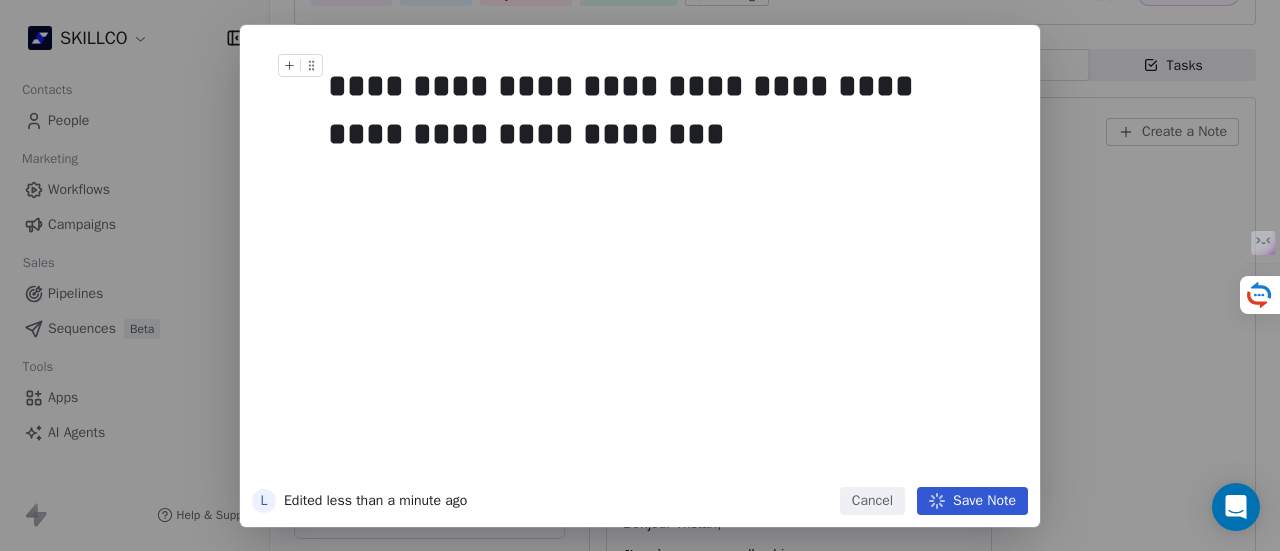 click on "**********" at bounding box center [662, 110] 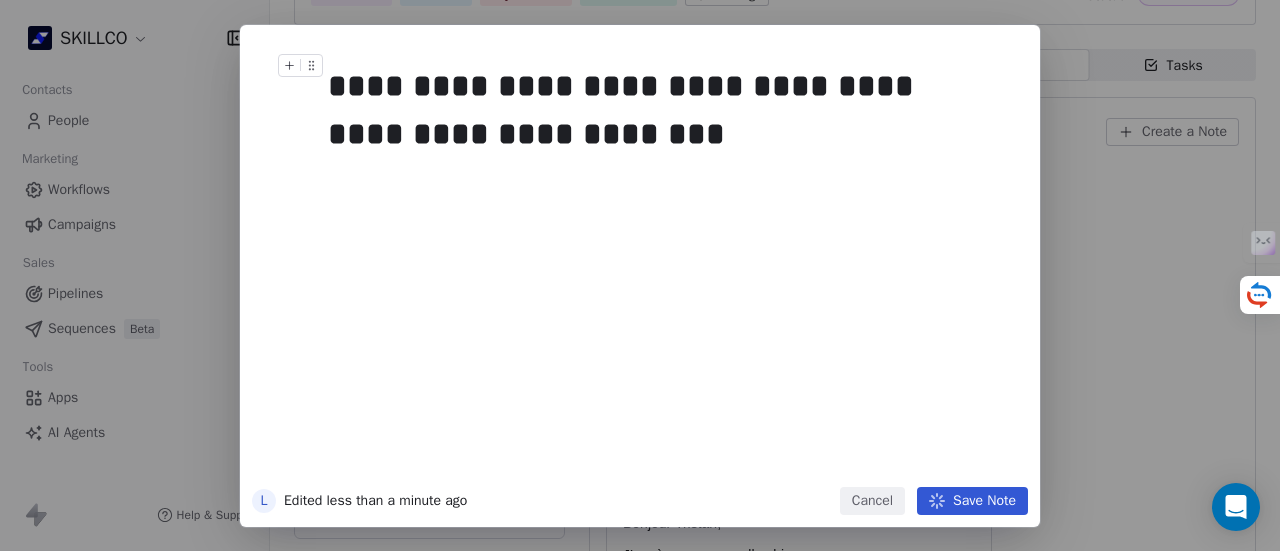 type 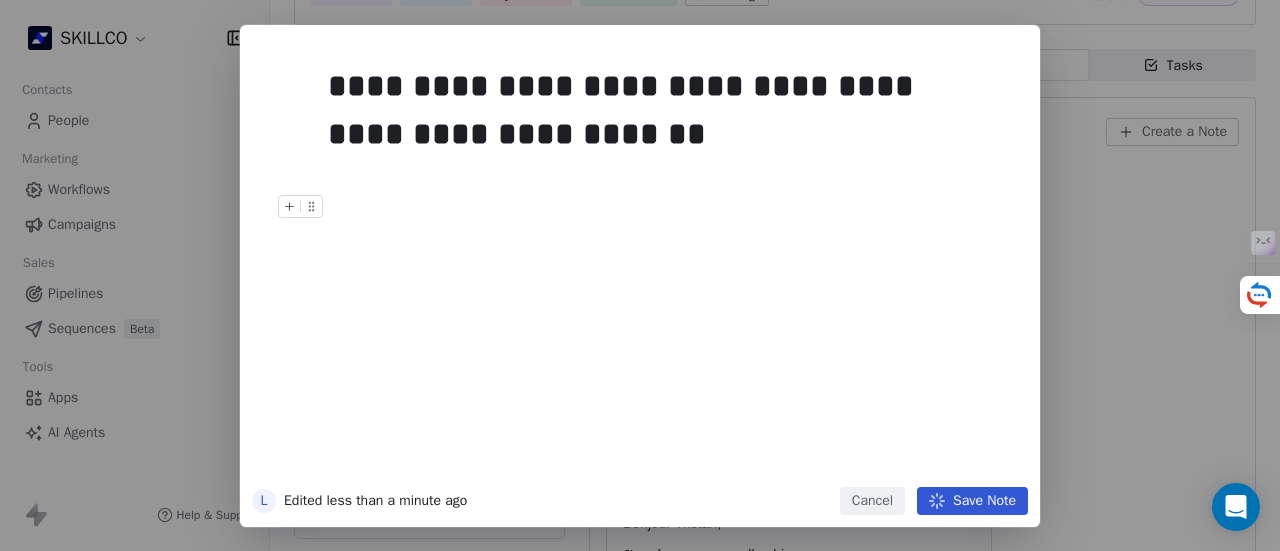 click on "Save Note" at bounding box center [972, 501] 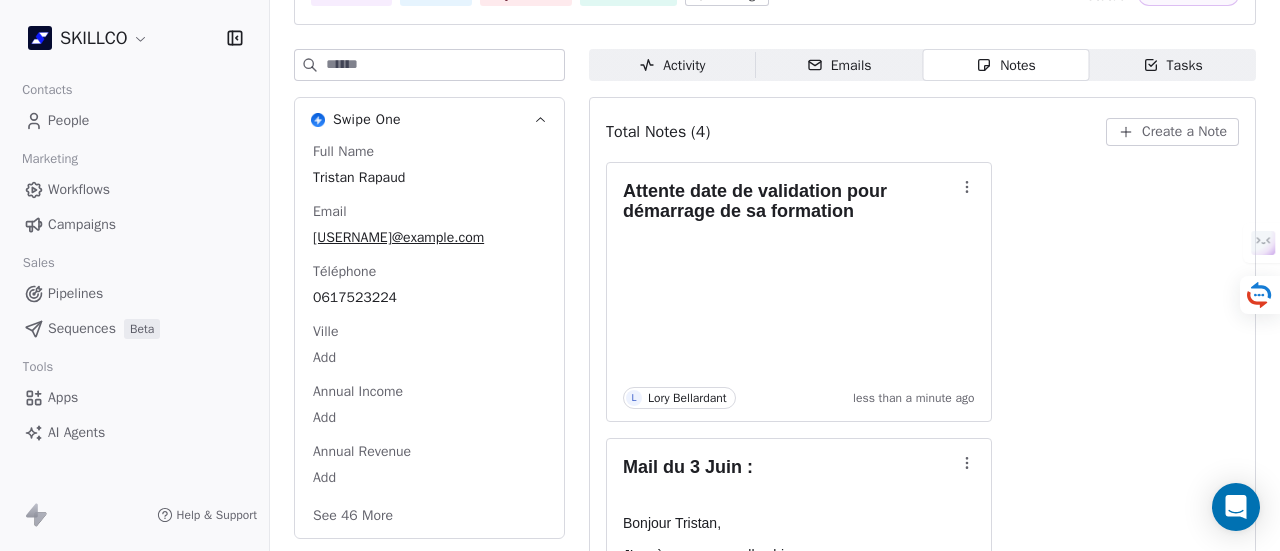 click on "Attente date de validation pour démarrage de sa formation L Lory Bellardant less than a minute ago Mail du 3 Juin : Bonjour Tristan, J’espère que vous allez bien. Je me permets de revenir vers vous concernant la formation Lemlist. Nous étions en attente d’un retour après le jeudi 21 mai afin de pouvoir confirmer les dates. Auriez-vous eu des nouvelles à ce sujet ? Cela nous permettrait d’organiser la suite plus sereinement. N’hésitez pas à me tenir informée, je reste bien entendu disponible pour caler cela dès que possible. Bien à vous, N Noelia BARBA about 2 months ago Attente retour apres jeudi 21 pour confirmer dates formation : Du 16 au 20 JUIN : il faut trouver un formateur  Du 23 au 27 JUIN : Abel peut le faire  N Noelia BARBA 2 months ago Proposition 2 devis : Bonjour Tristan, Suite à notre discussion, je vous envoie ci-joint deux devis pour la formation Lemlist. Nous avons besoin d'une réponse rapide afin de pouvoir tout mettre en place dans les meilleurs délais. Coût :  1290€" at bounding box center (922, 706) 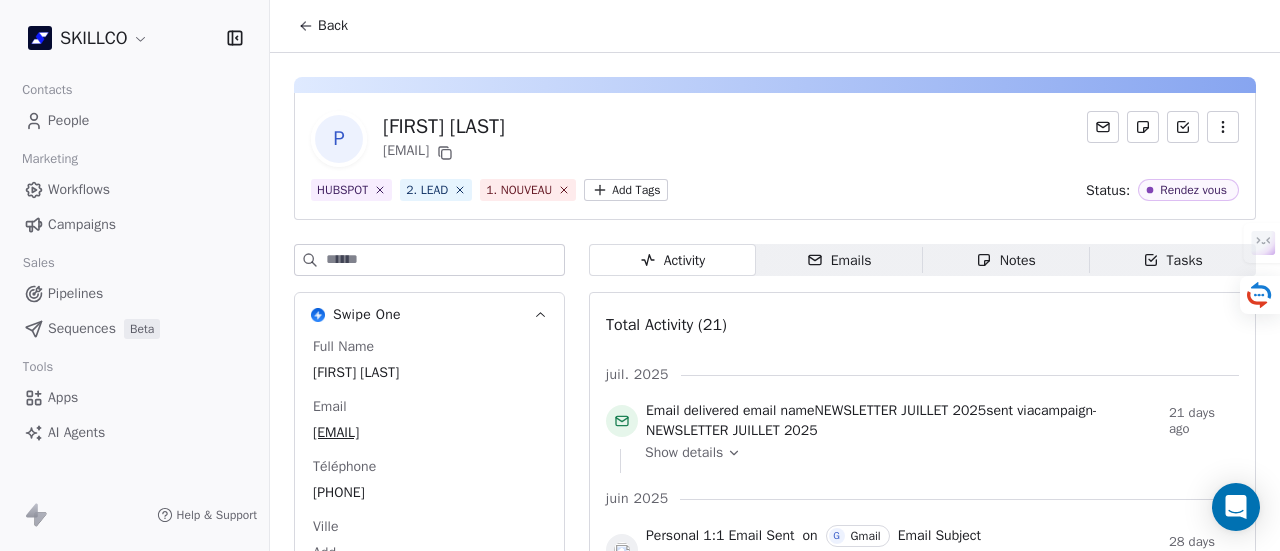 scroll, scrollTop: 0, scrollLeft: 0, axis: both 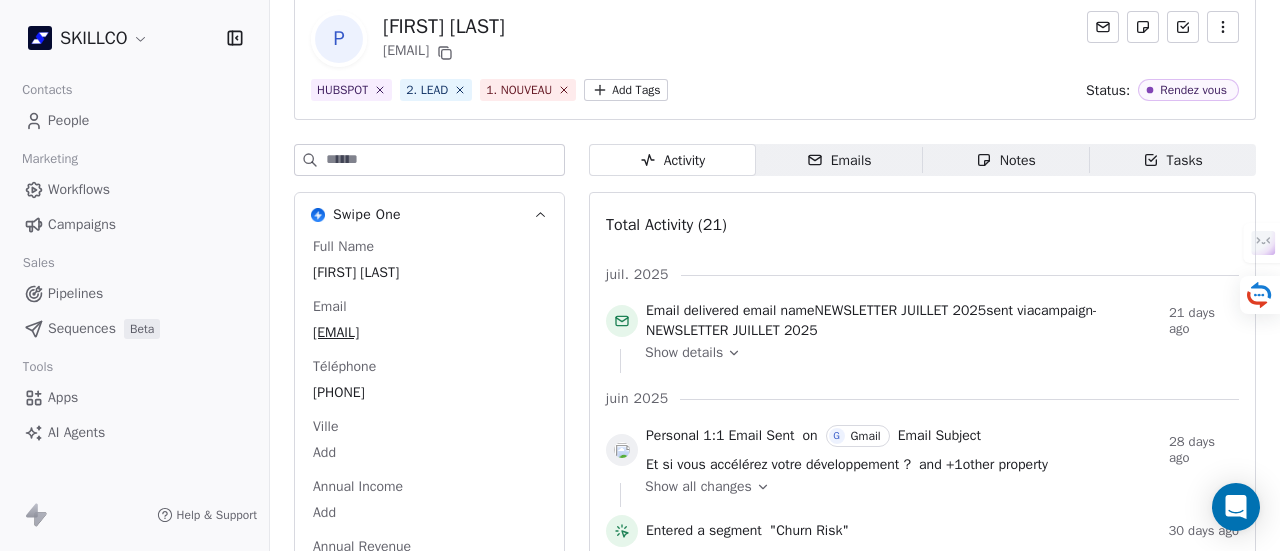 click on "Emails" at bounding box center (839, 160) 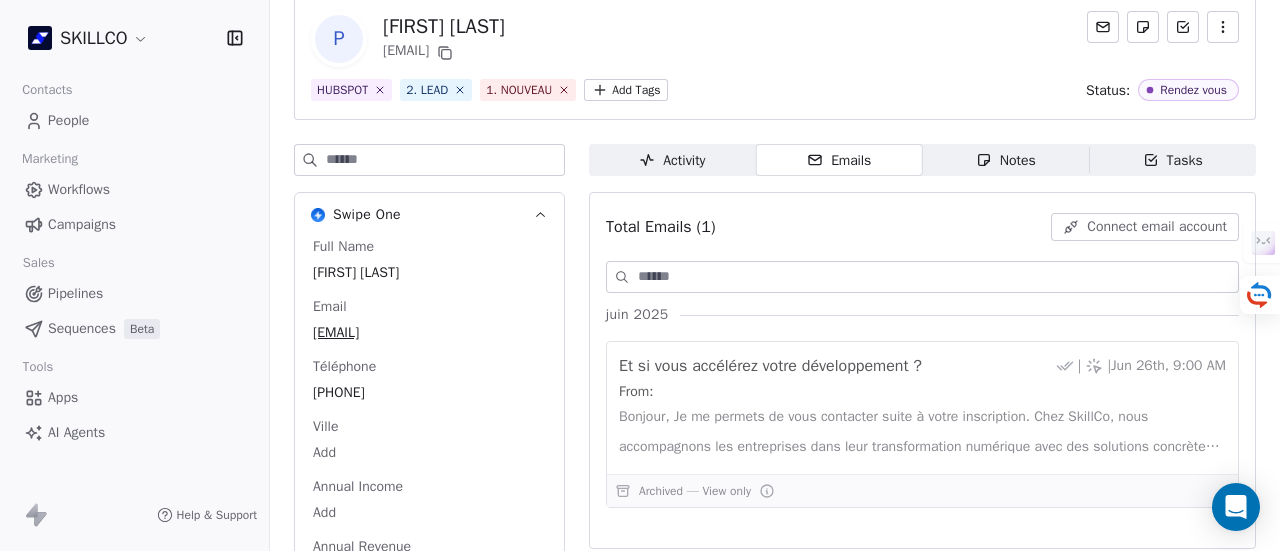 click on "Notes   Notes" at bounding box center (1006, 160) 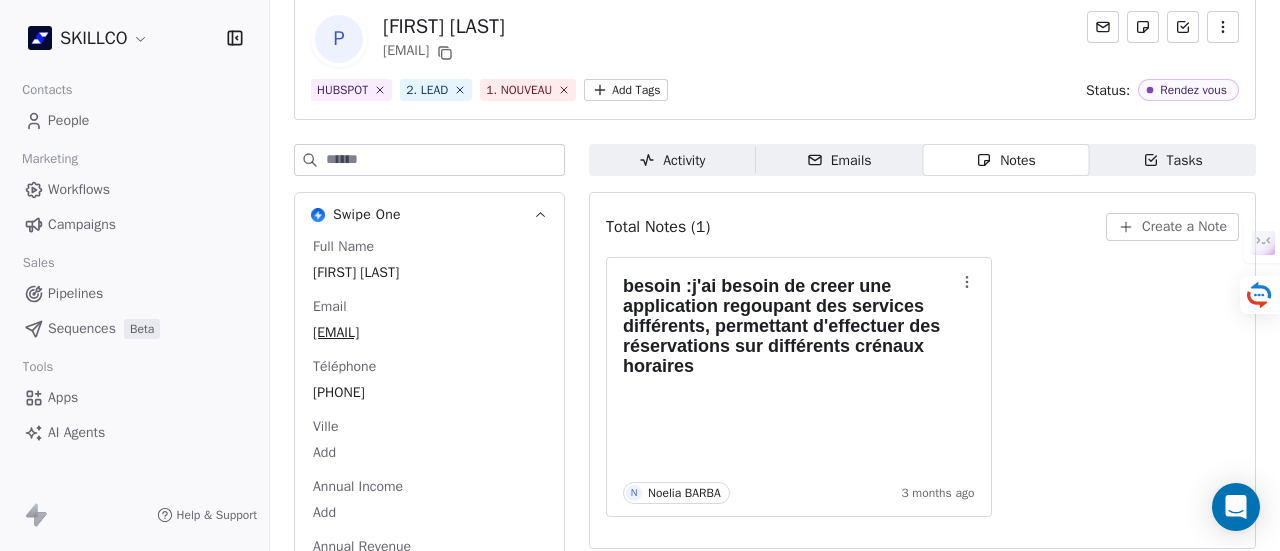 click on "Activity" at bounding box center (672, 160) 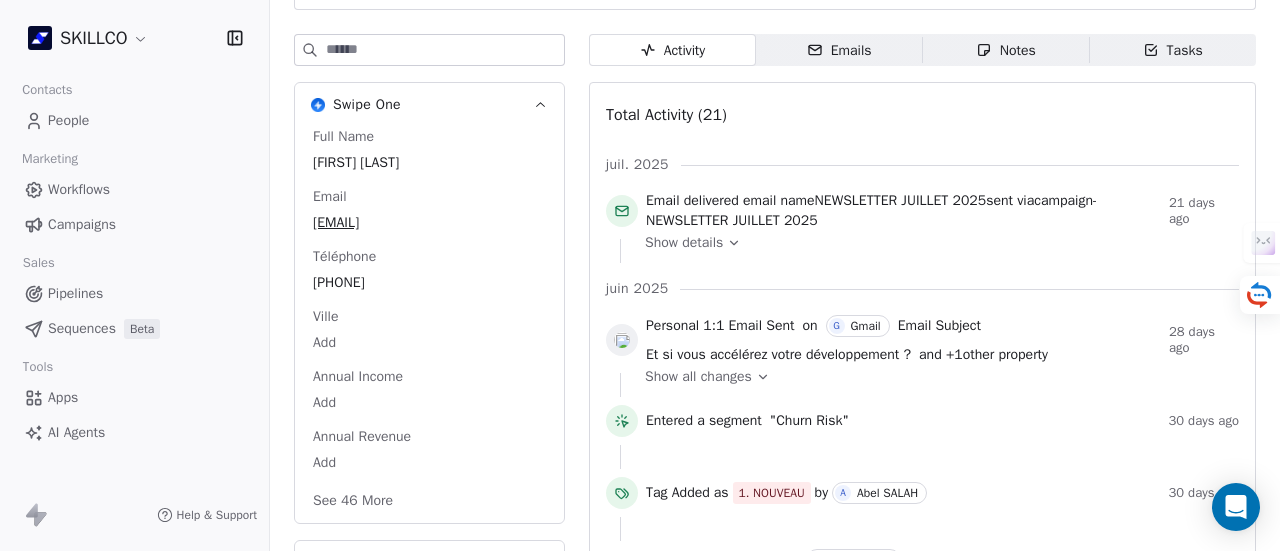 scroll, scrollTop: 100, scrollLeft: 0, axis: vertical 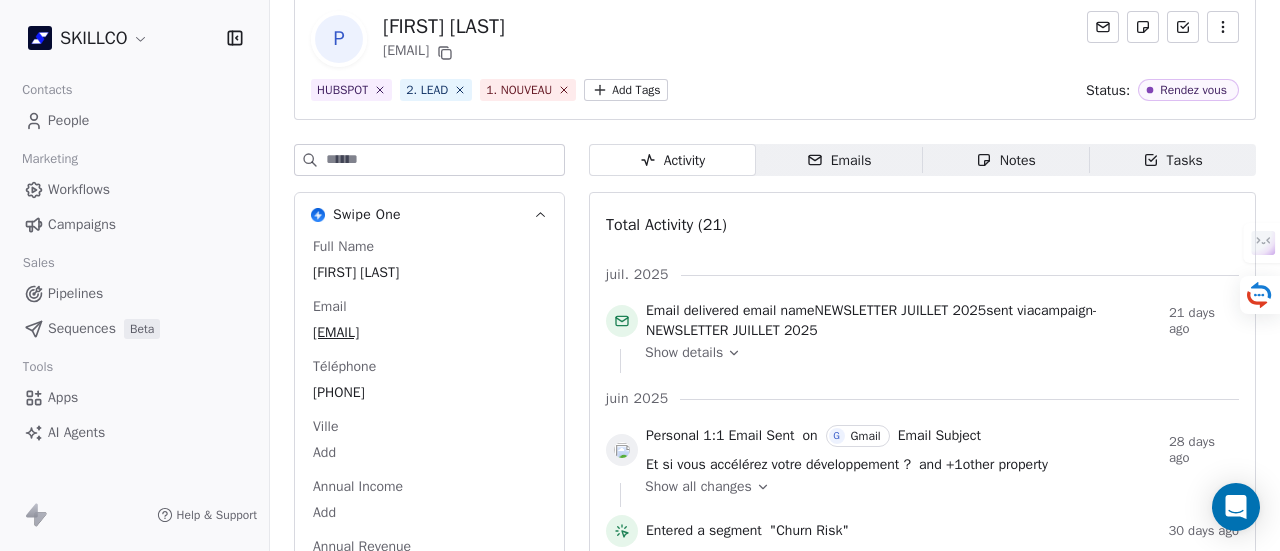 click on "Emails" at bounding box center [839, 160] 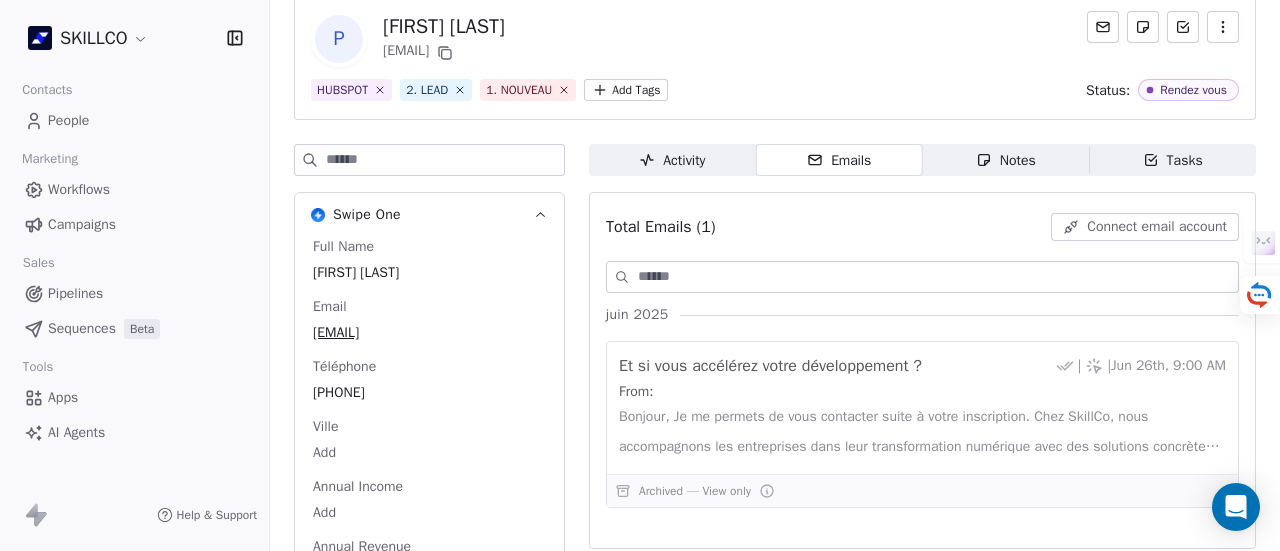 click on "Notes   Notes" at bounding box center (1006, 160) 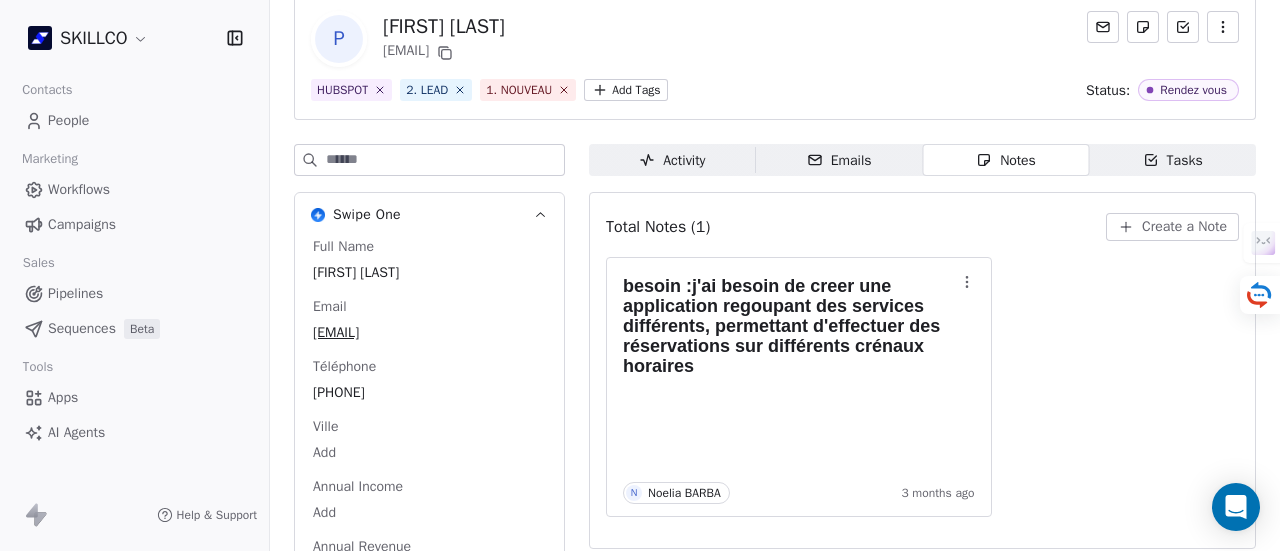 click on "Activity" at bounding box center [672, 160] 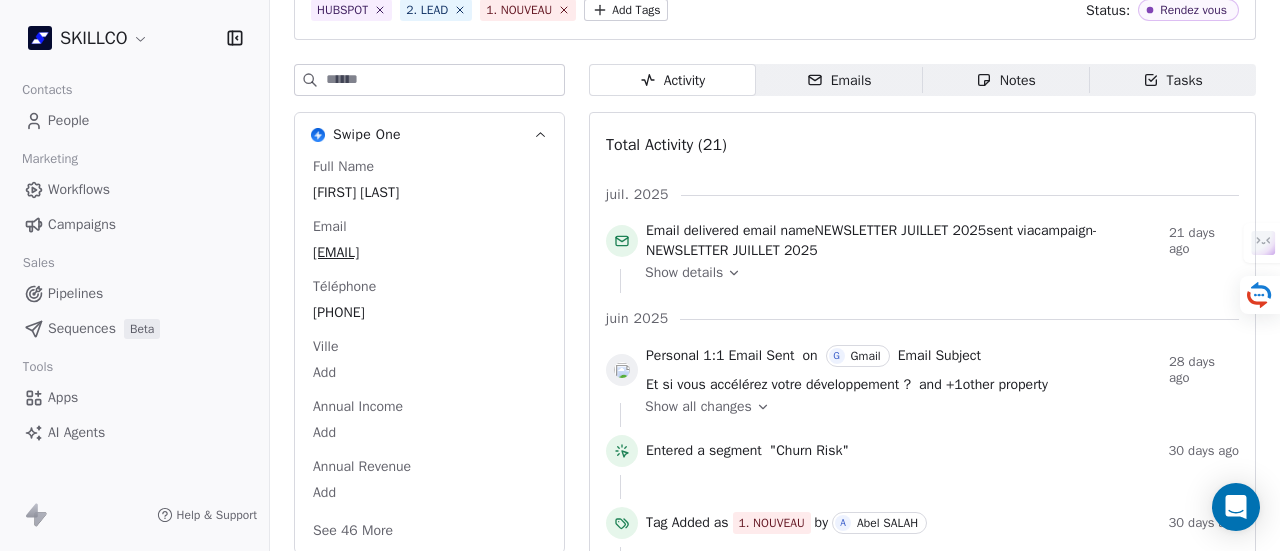 scroll, scrollTop: 400, scrollLeft: 0, axis: vertical 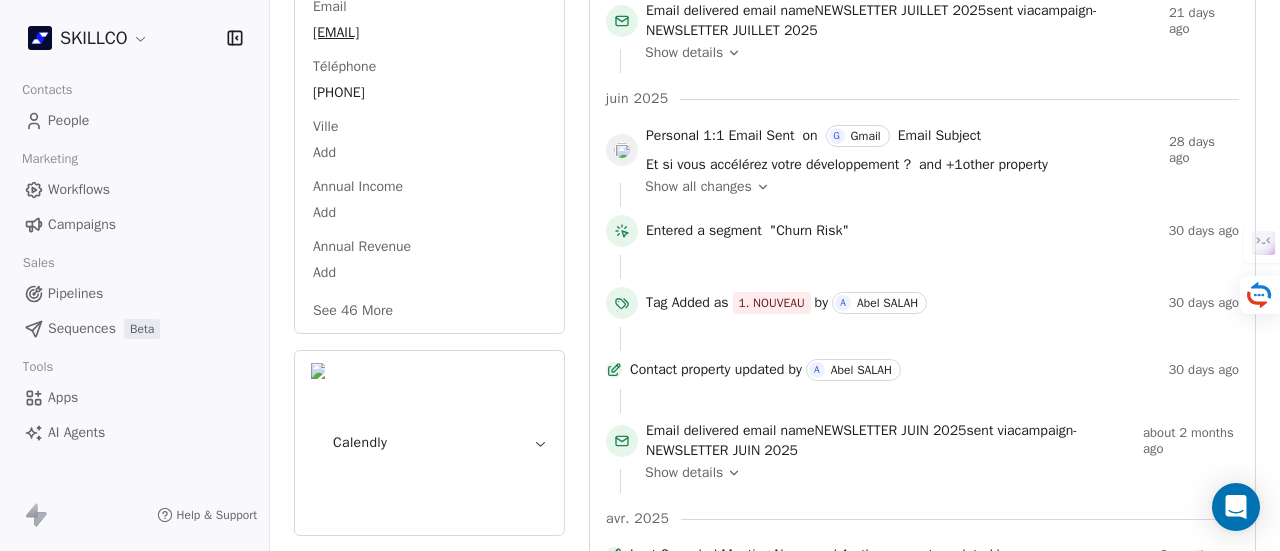 drag, startPoint x: 502, startPoint y: 355, endPoint x: 560, endPoint y: 329, distance: 63.560993 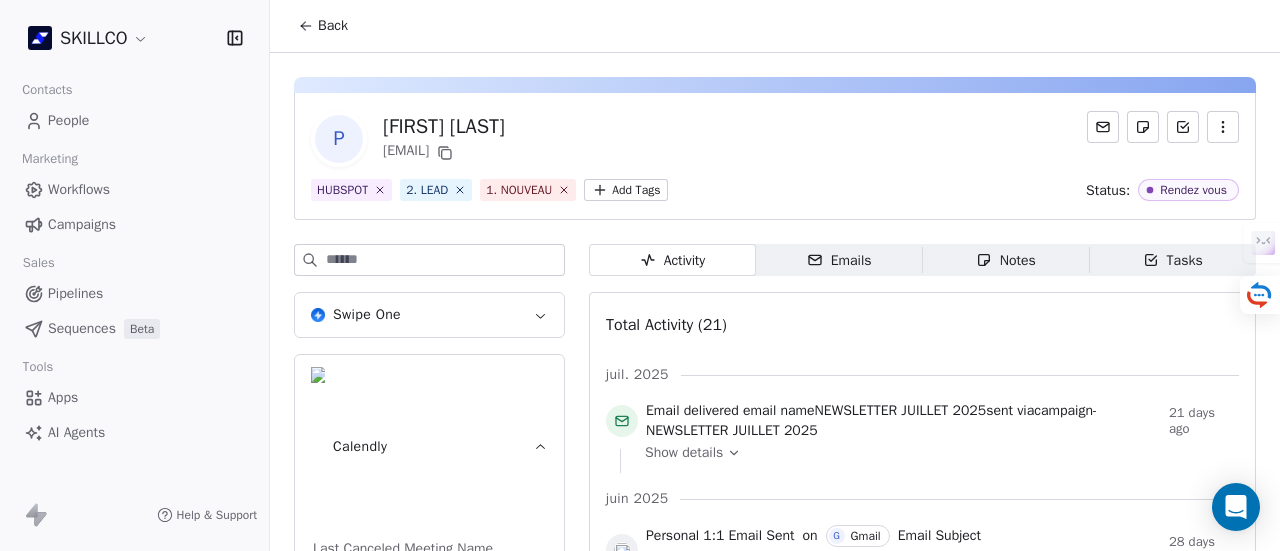 scroll, scrollTop: 100, scrollLeft: 0, axis: vertical 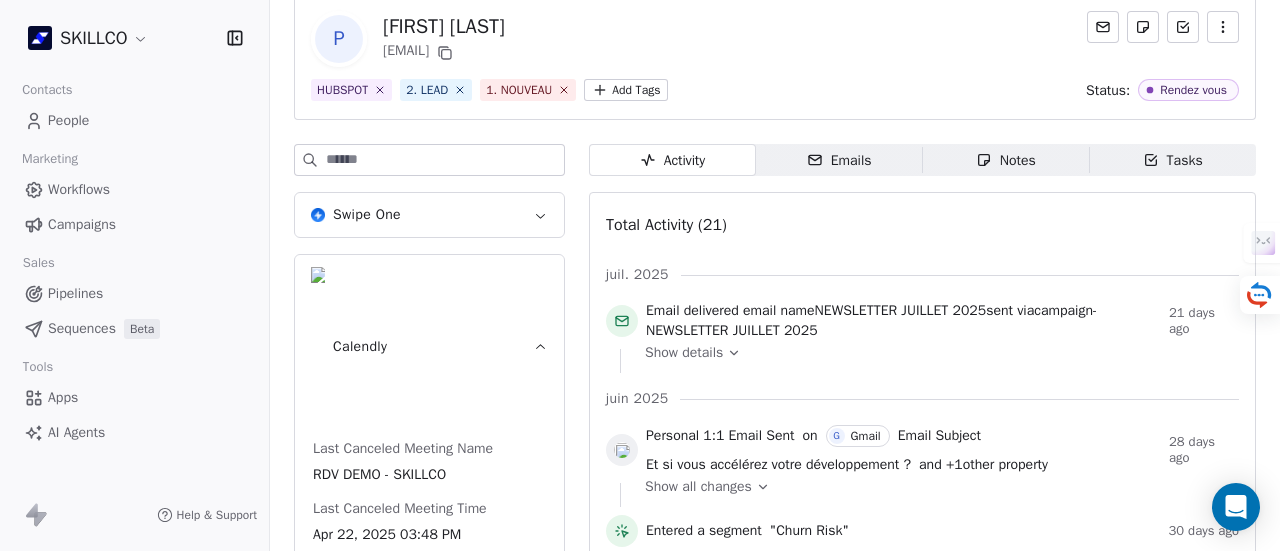click on "Swipe One" at bounding box center (429, 215) 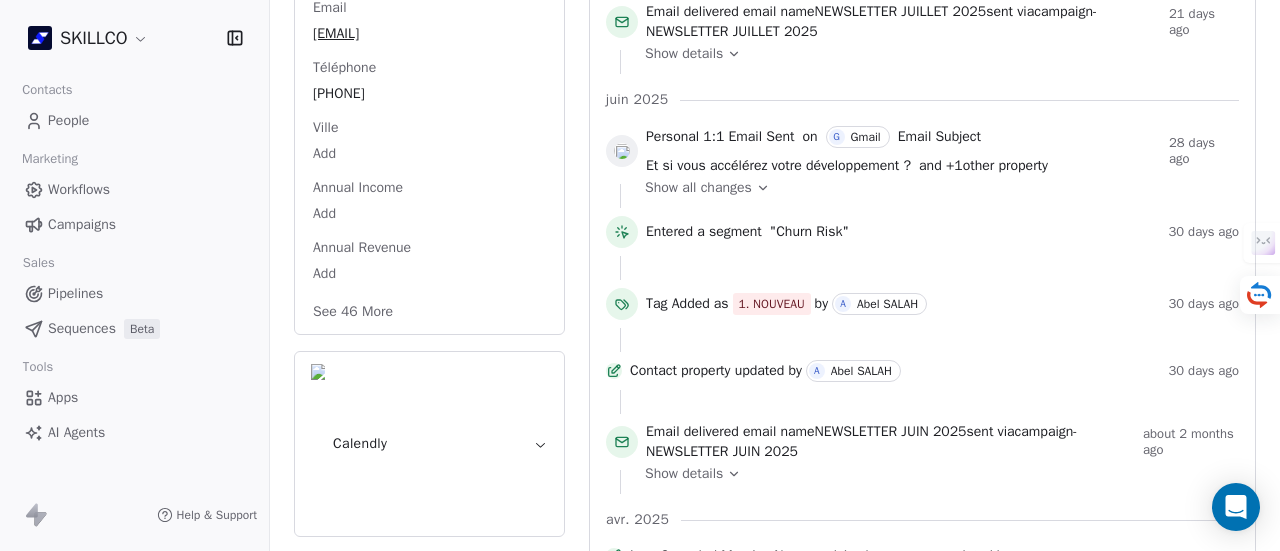 scroll, scrollTop: 400, scrollLeft: 0, axis: vertical 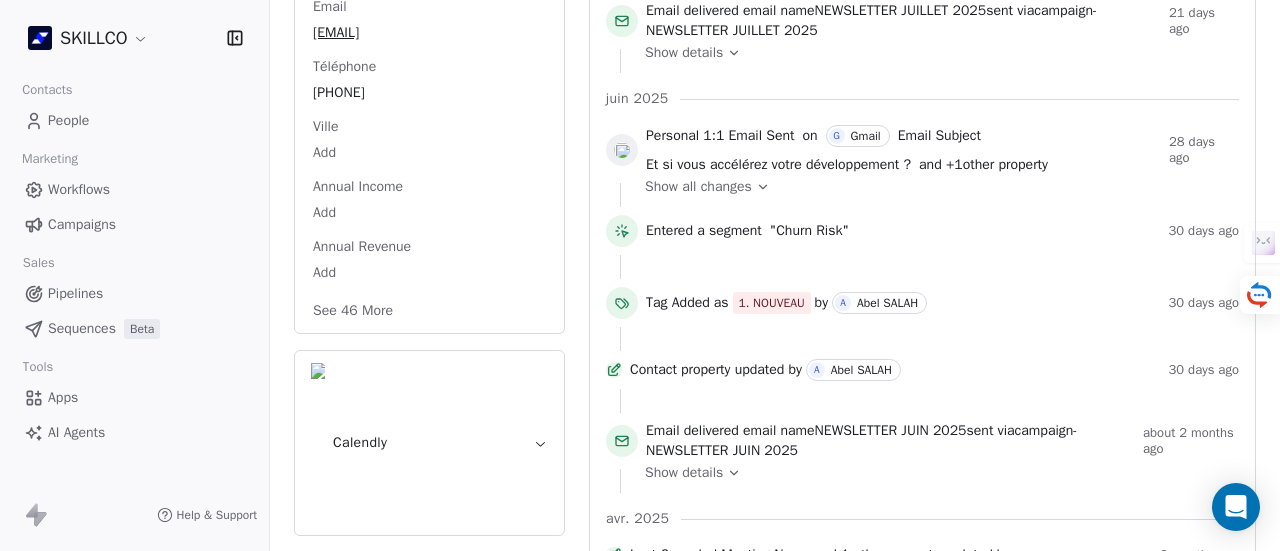 click on "Calendly" at bounding box center [429, 443] 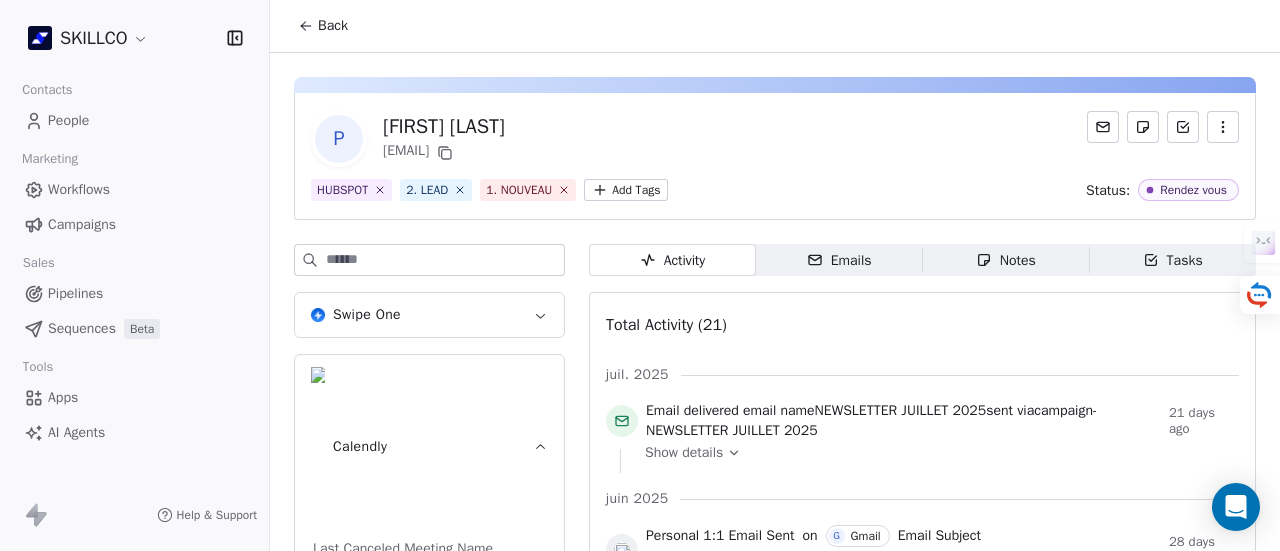 scroll, scrollTop: 0, scrollLeft: 0, axis: both 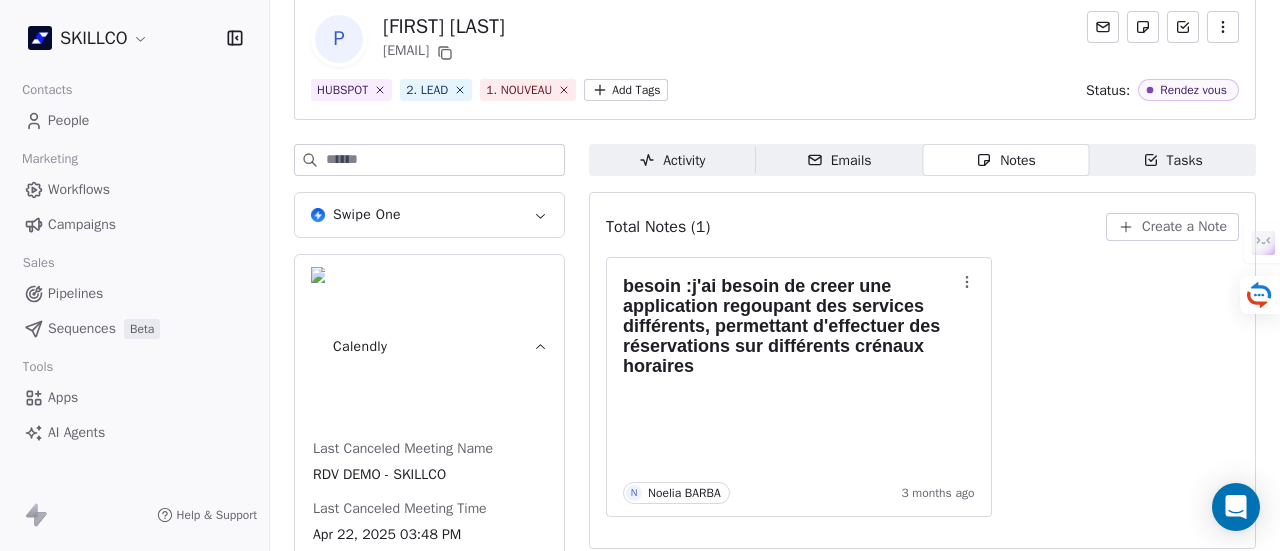 click on "Swipe One" at bounding box center [429, 215] 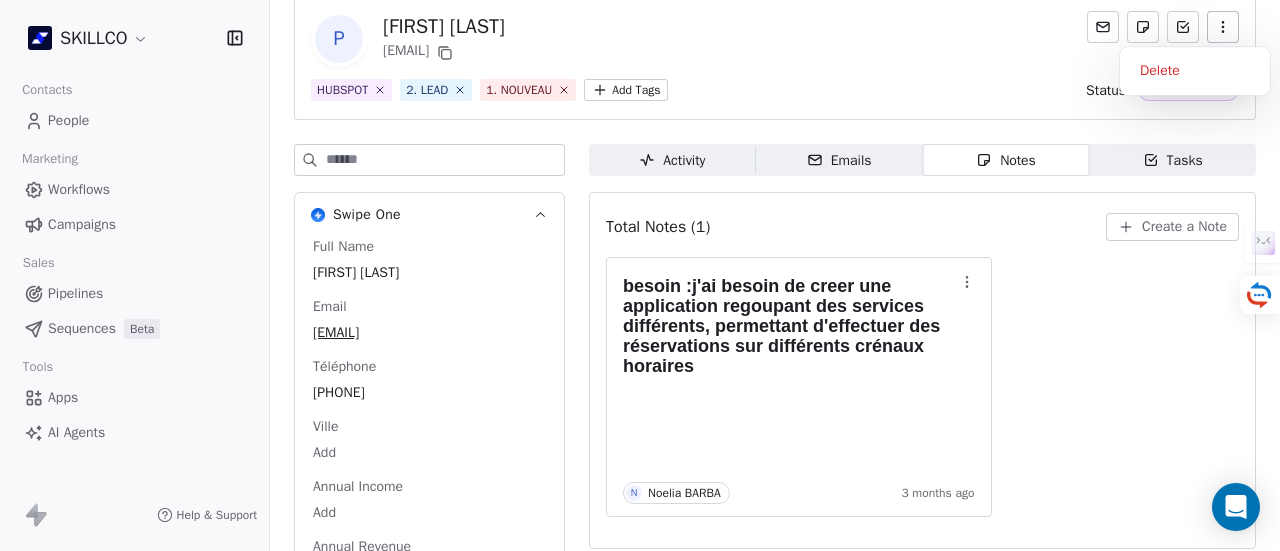 click at bounding box center (1223, 27) 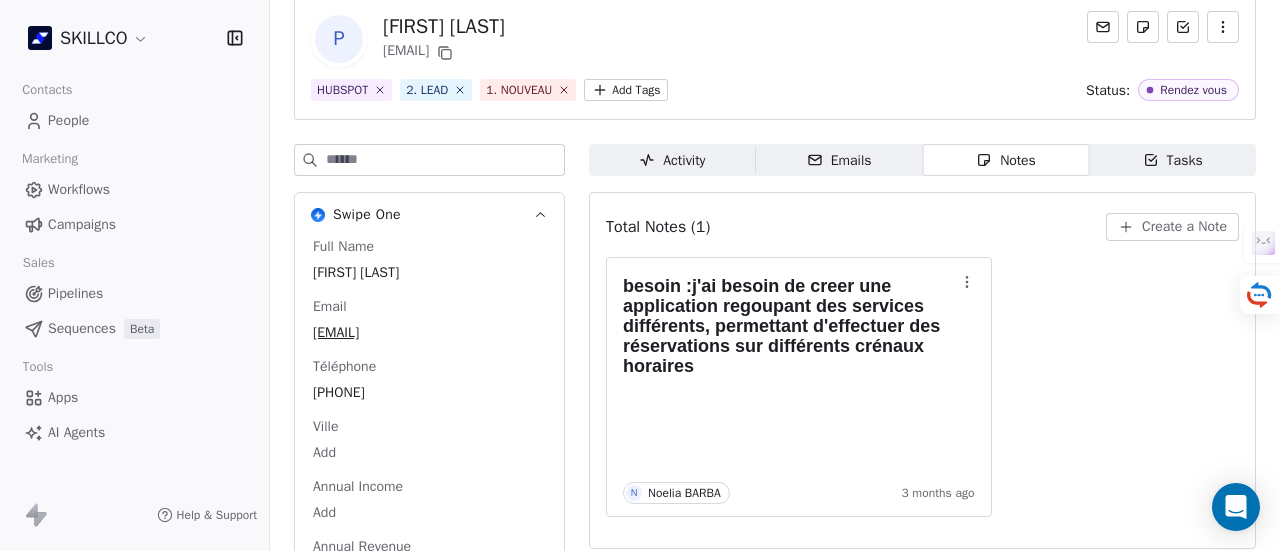 click on "Activity Activity" at bounding box center [672, 160] 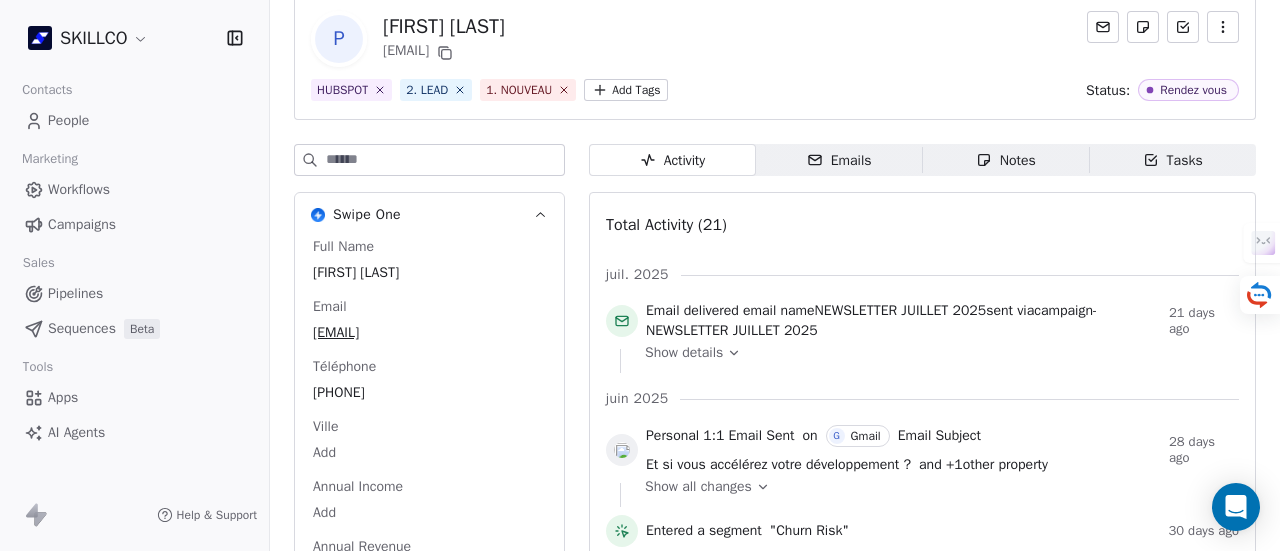 drag, startPoint x: 862, startPoint y: 155, endPoint x: 877, endPoint y: 154, distance: 15.033297 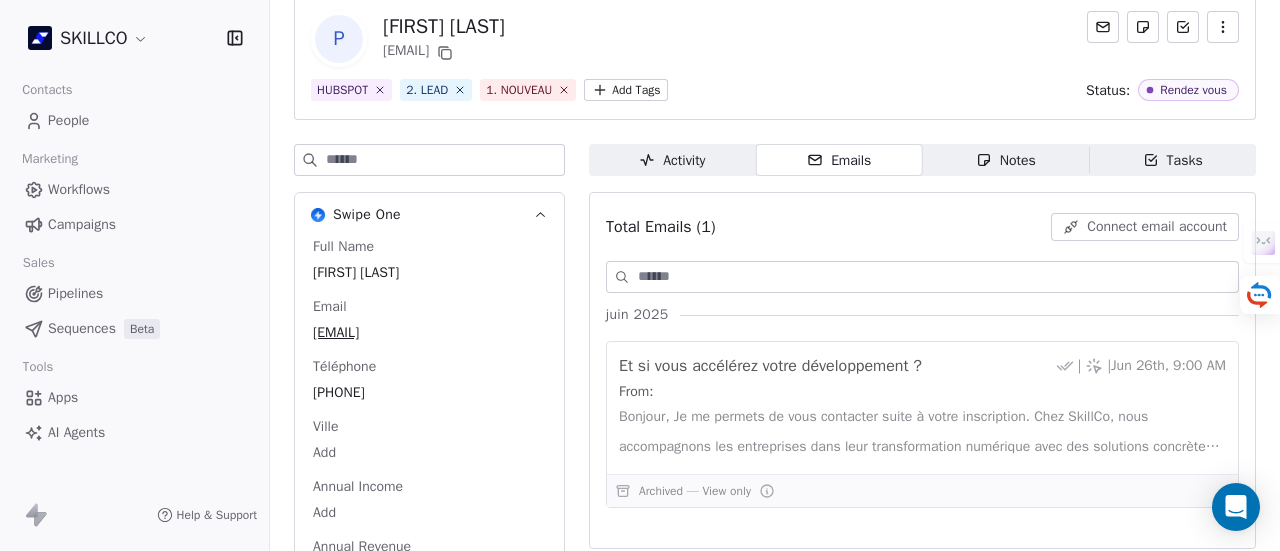 click on "Notes   Notes" at bounding box center [1006, 160] 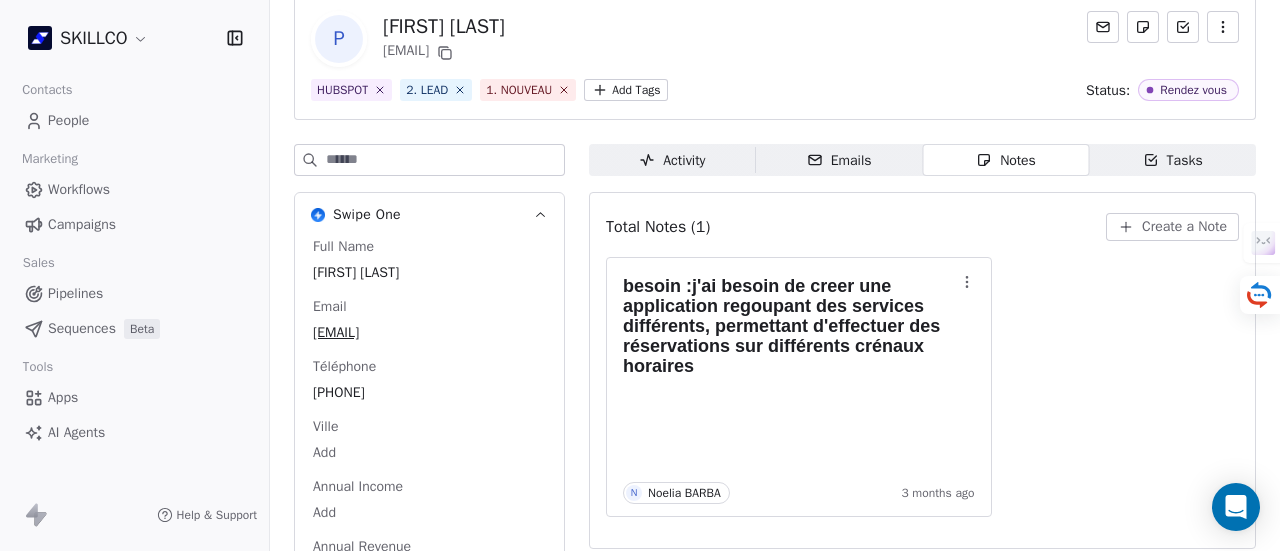 click on "Tasks Tasks" at bounding box center [1172, 160] 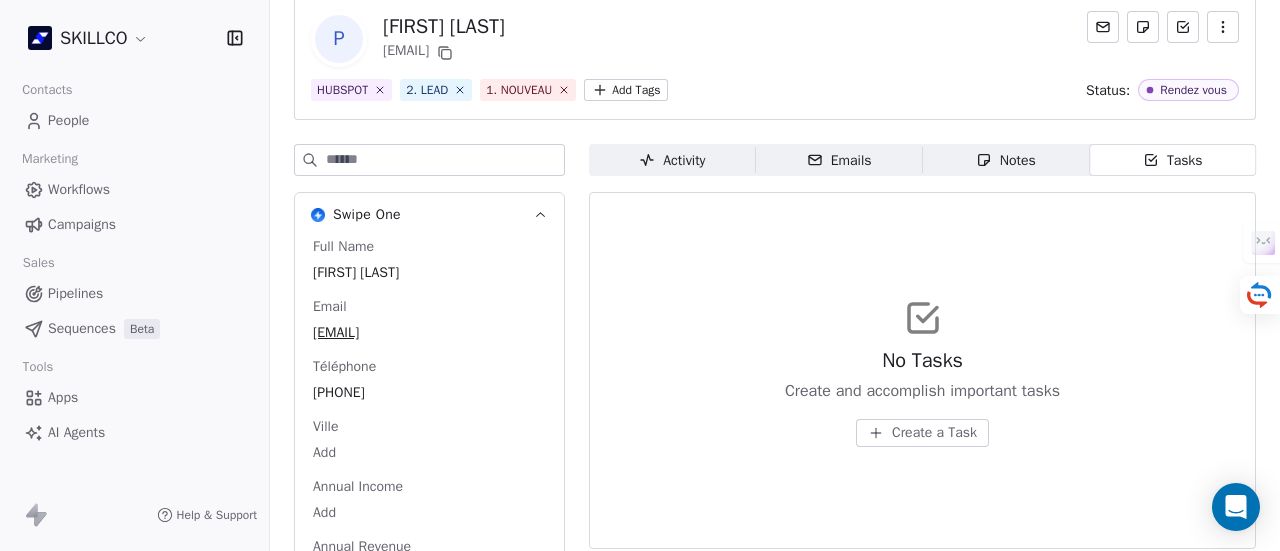 click on "Create a Task" at bounding box center [922, 433] 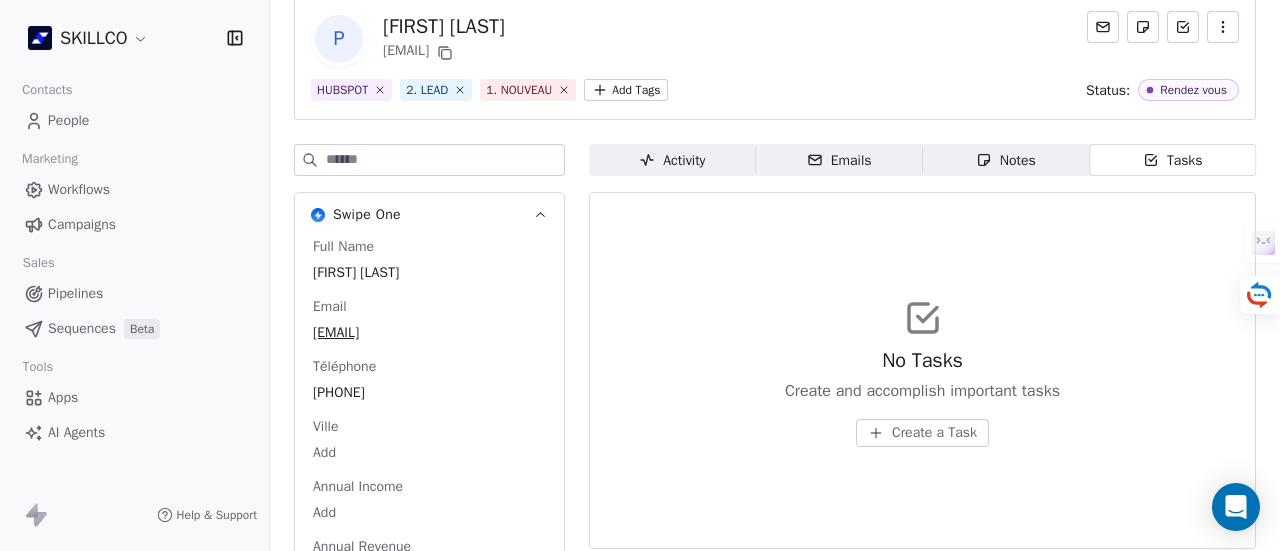 click on "L Lory Bellardant   Due Date   Reminder Cancel Save task" at bounding box center [640, 275] 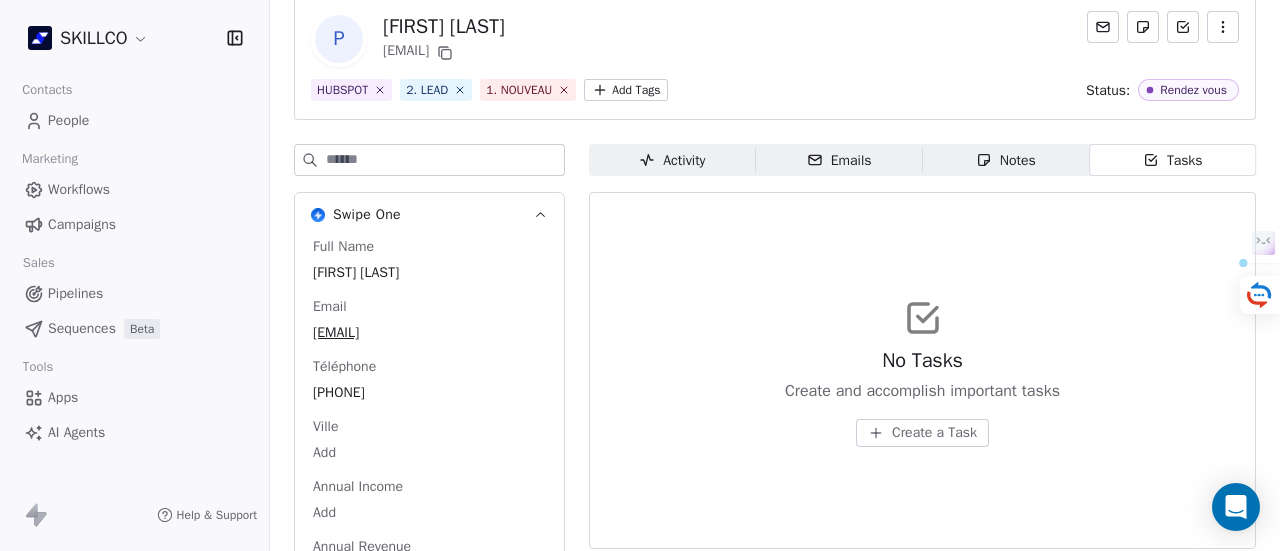 drag, startPoint x: 294, startPoint y: 271, endPoint x: 434, endPoint y: 391, distance: 184.39088 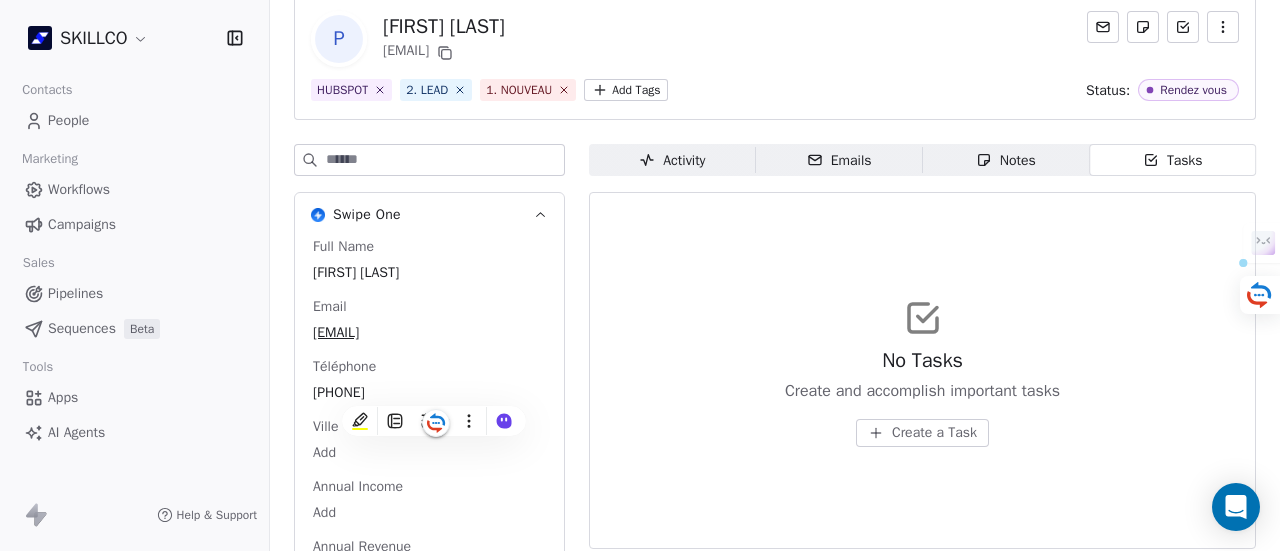 scroll, scrollTop: 97, scrollLeft: 0, axis: vertical 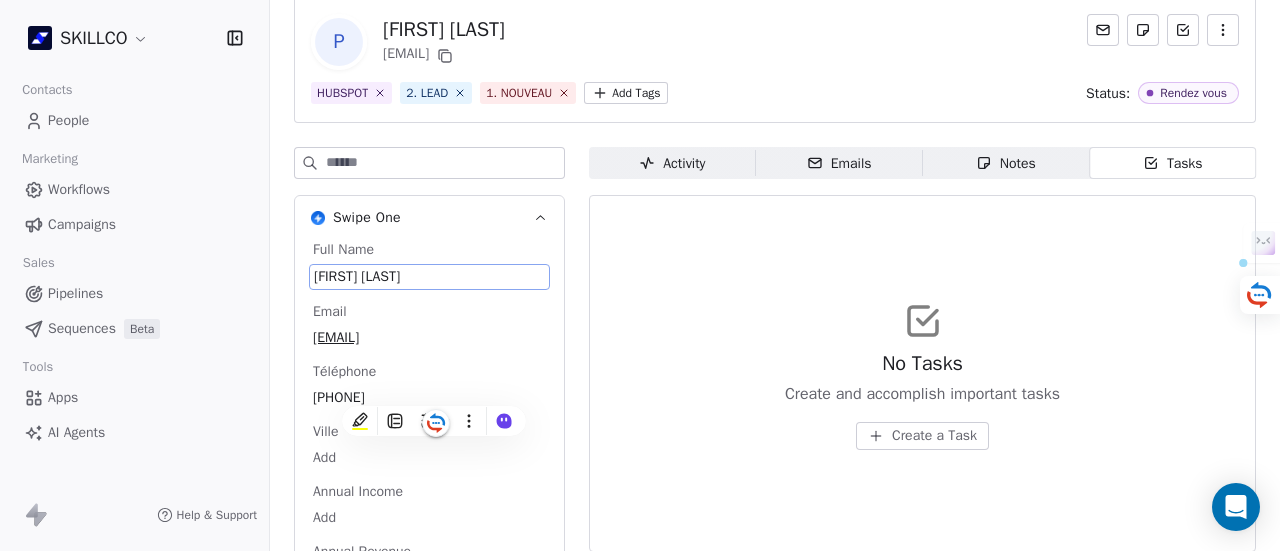 copy on "PIERRE DELOUMEAUX Email padel671@gmail.com Téléphone +590690440947" 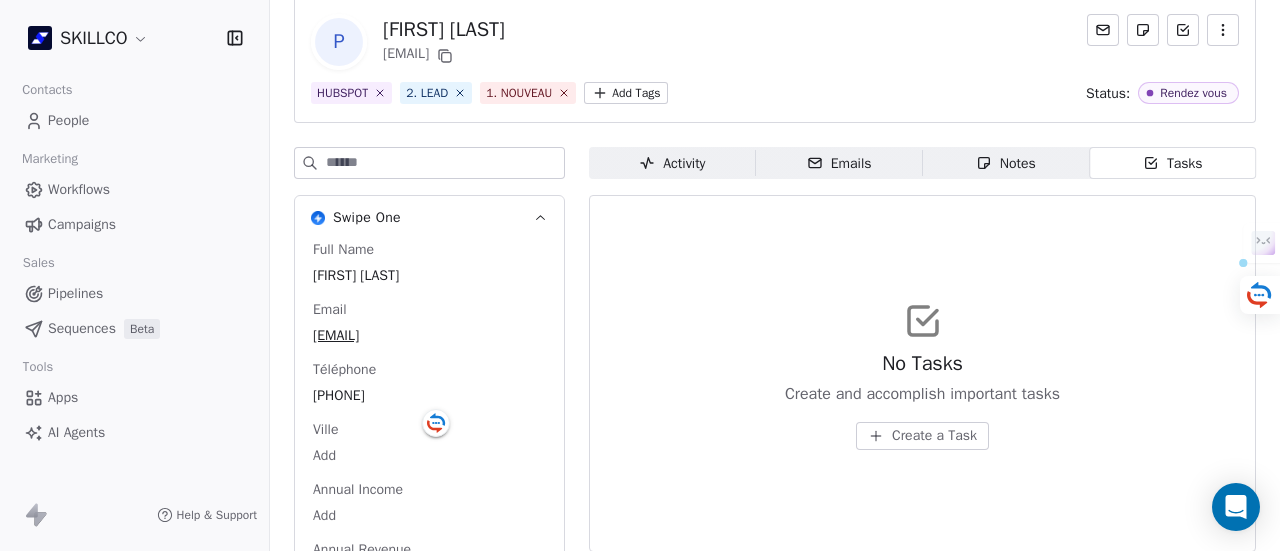 click on "Create a Task" at bounding box center [934, 436] 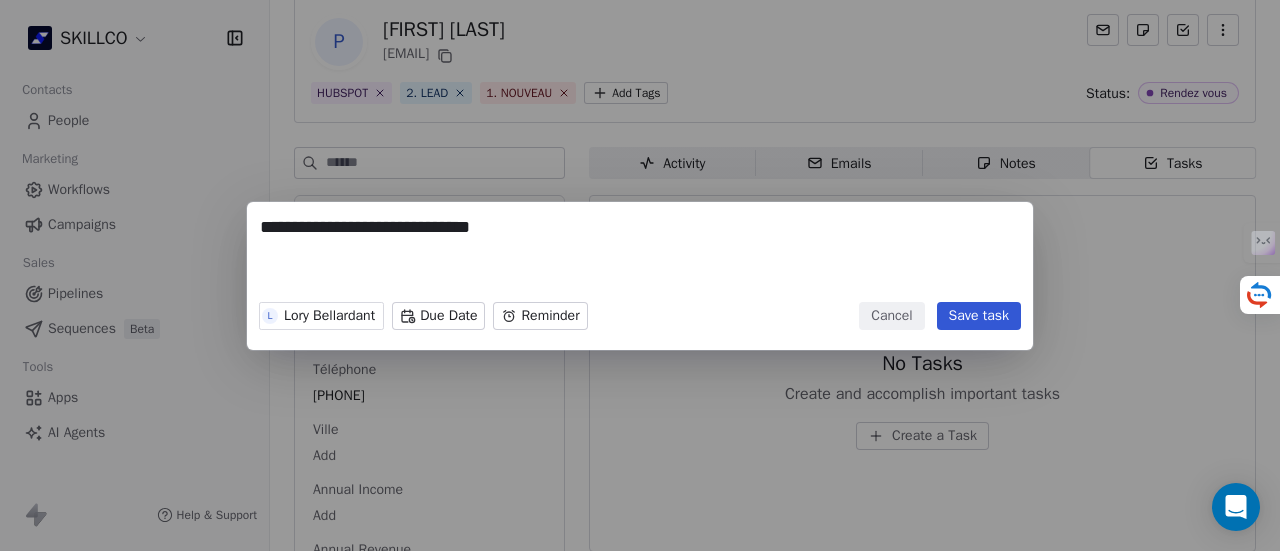 type on "**********" 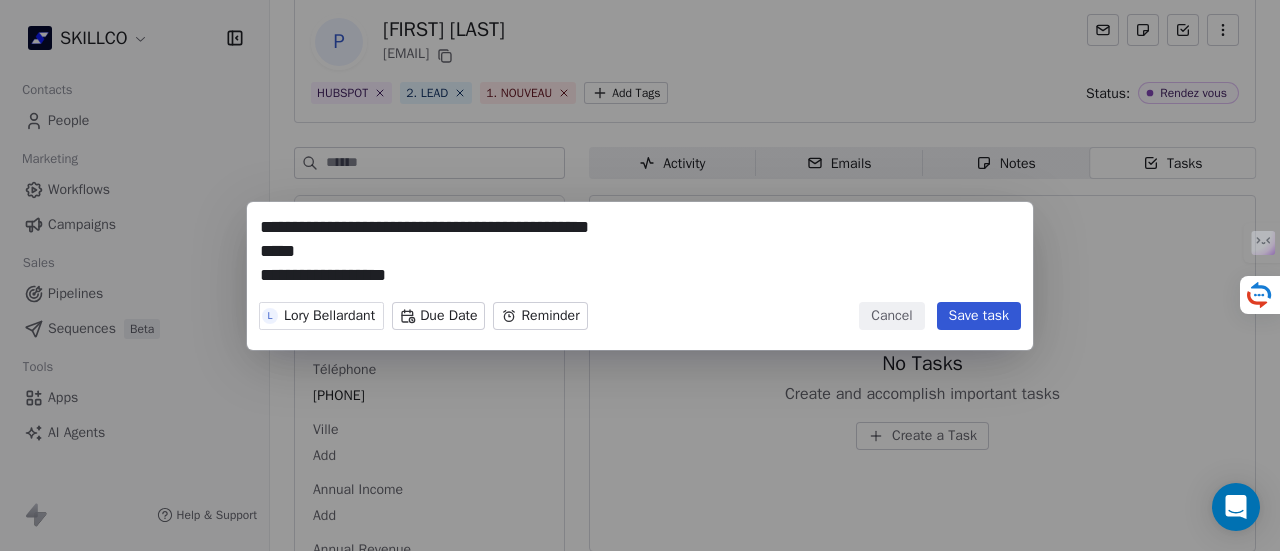 scroll, scrollTop: 42, scrollLeft: 0, axis: vertical 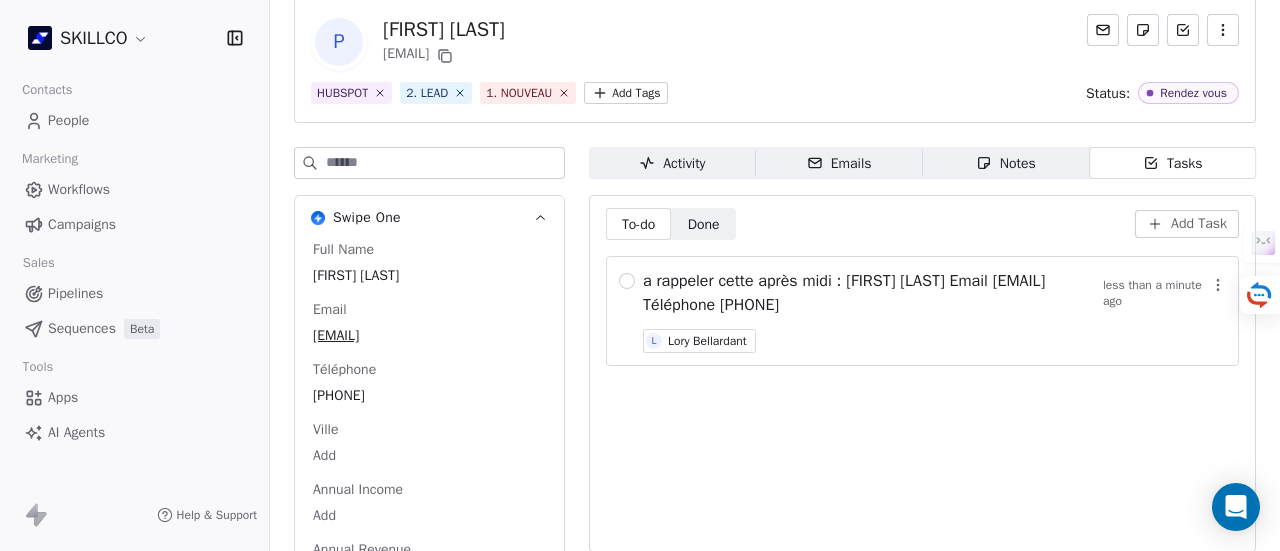 click on "a rappeler cette après midi : PIERRE DELOUMEAUX
Email
padel671@gmail.com
Téléphone
+590690440947" at bounding box center (873, 293) 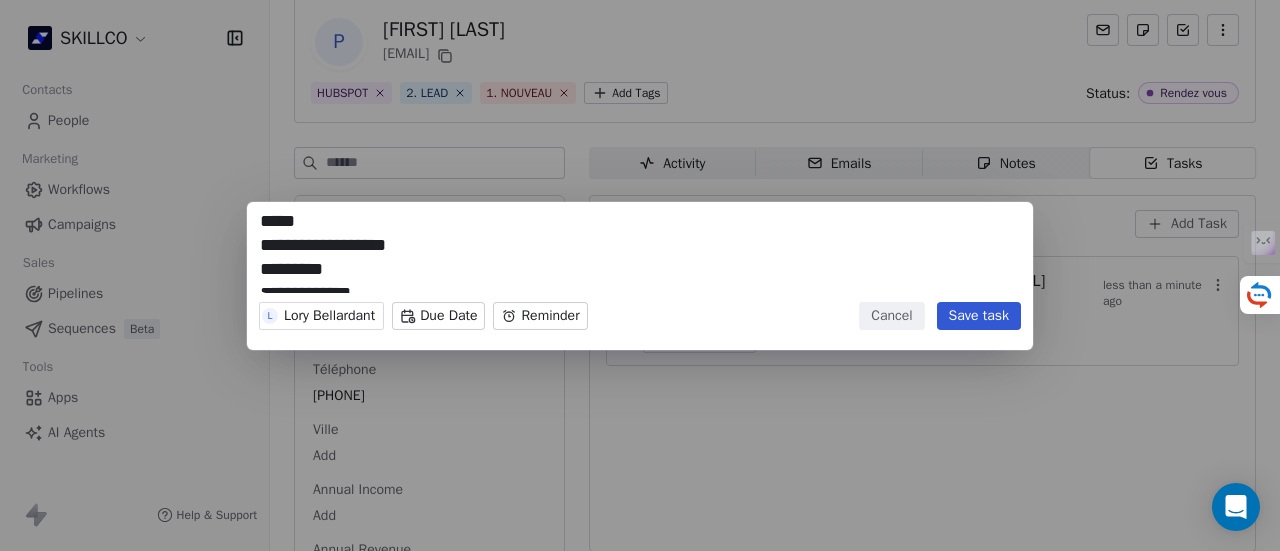scroll, scrollTop: 42, scrollLeft: 0, axis: vertical 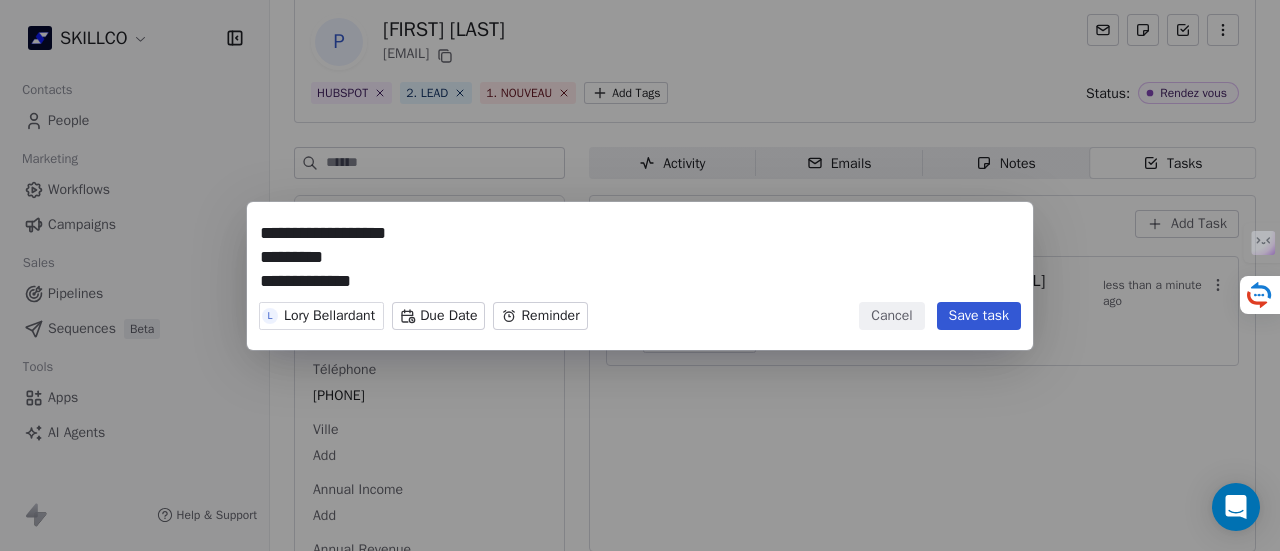 click on "**********" at bounding box center (640, 254) 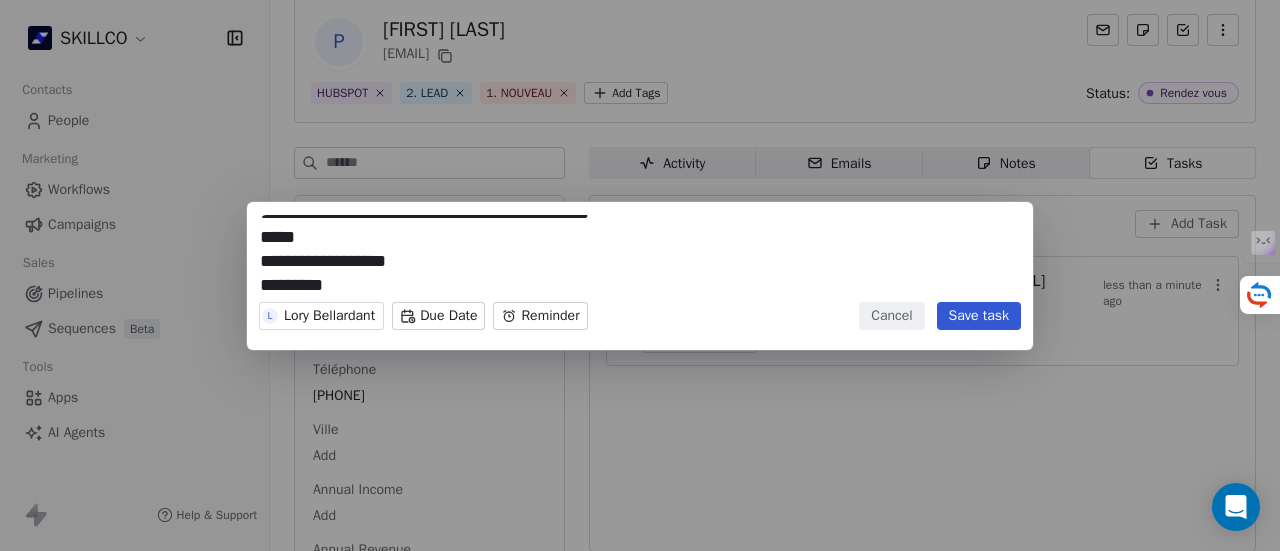 scroll, scrollTop: 0, scrollLeft: 0, axis: both 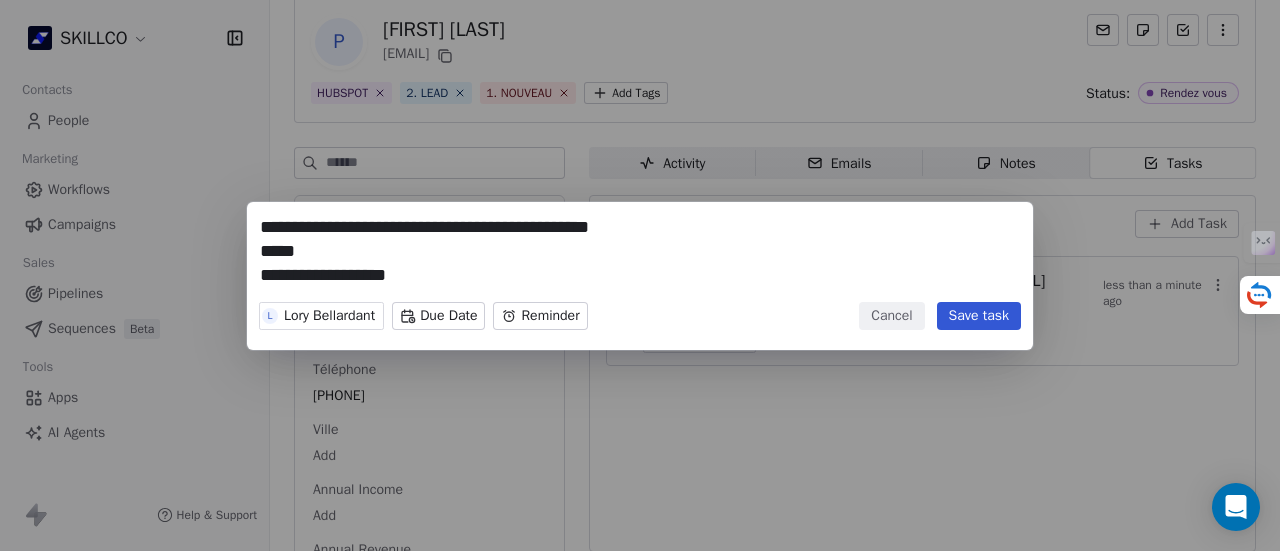 click on "**********" at bounding box center (640, 254) 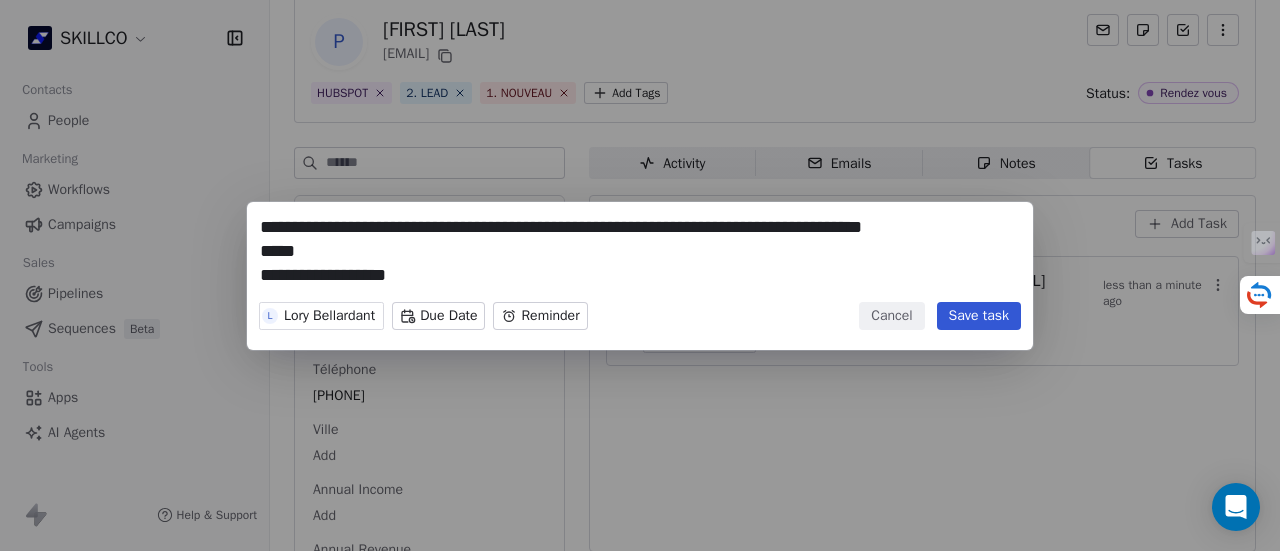 click on "**********" at bounding box center [640, 254] 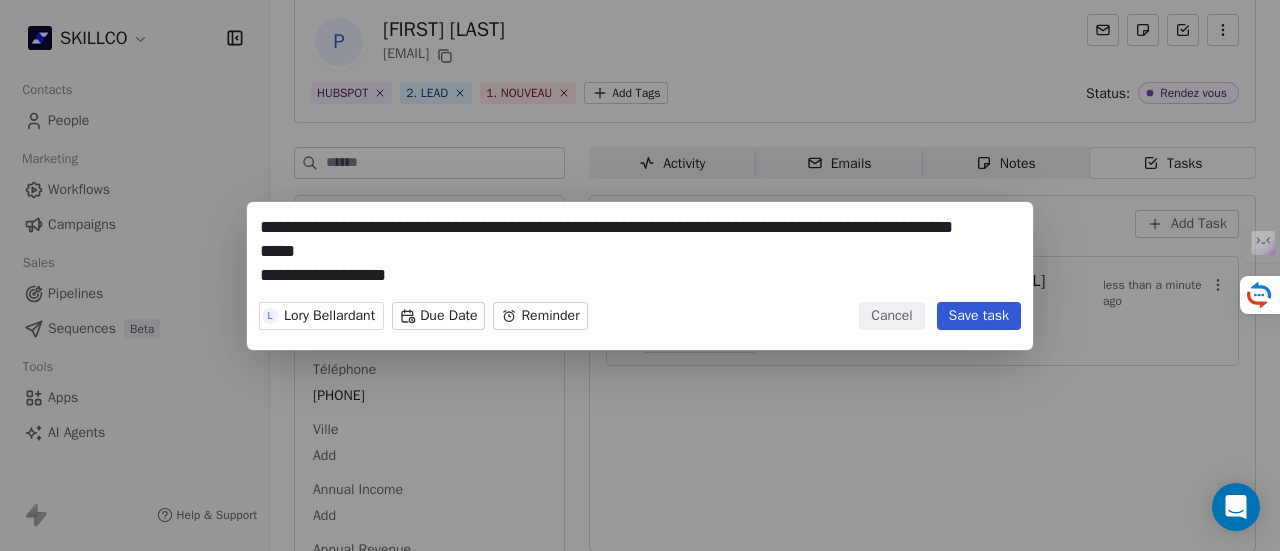 click on "**********" at bounding box center [640, 254] 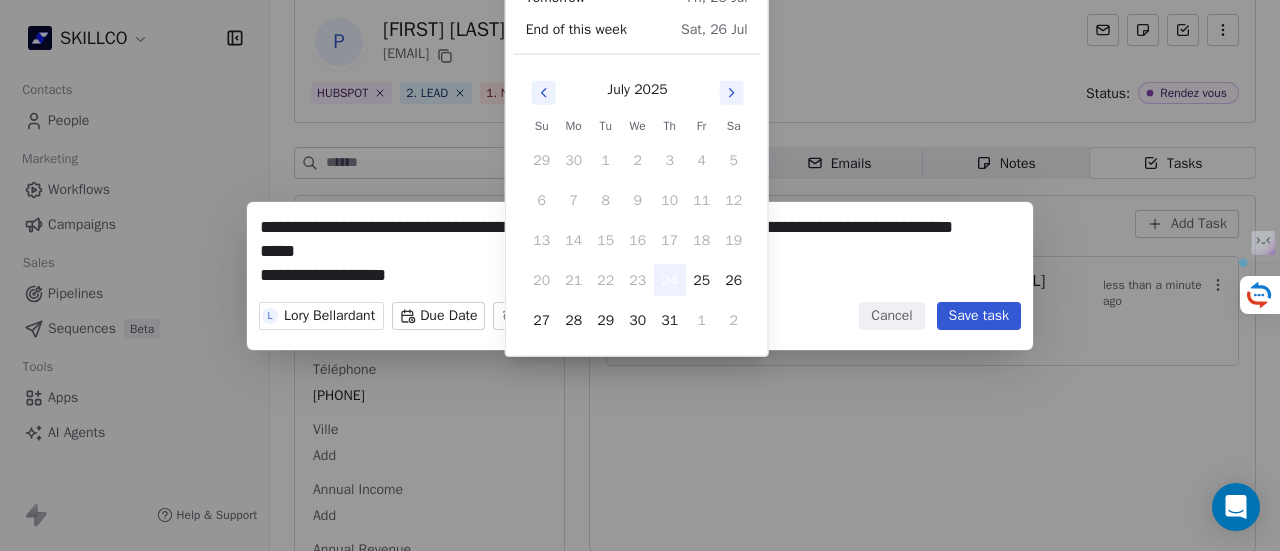click on "24" at bounding box center (670, 280) 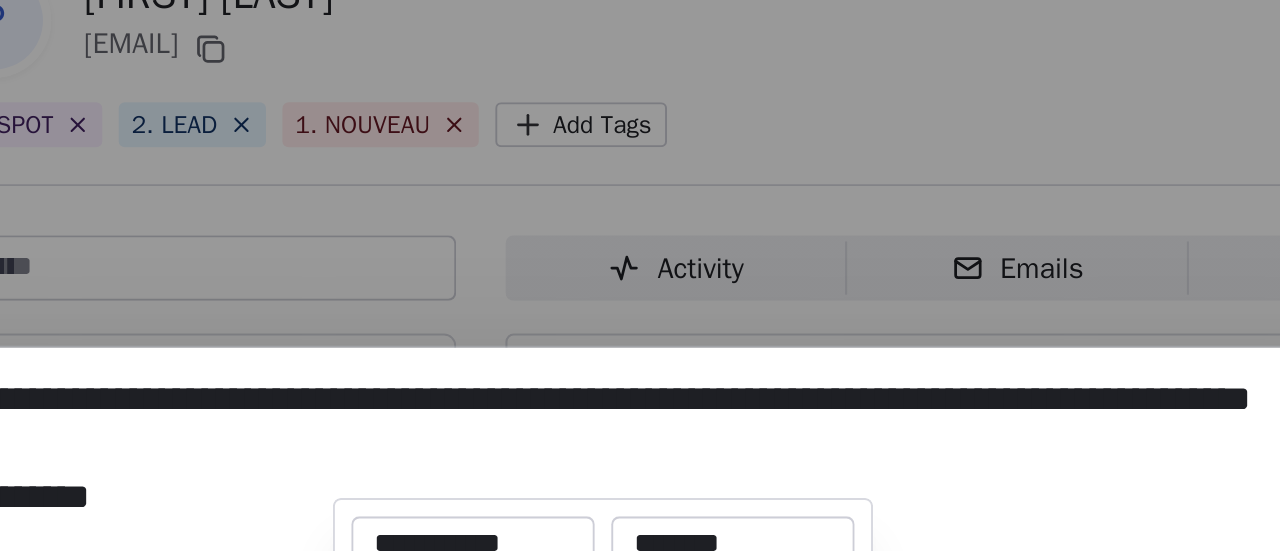 click on "********" at bounding box center (700, 298) 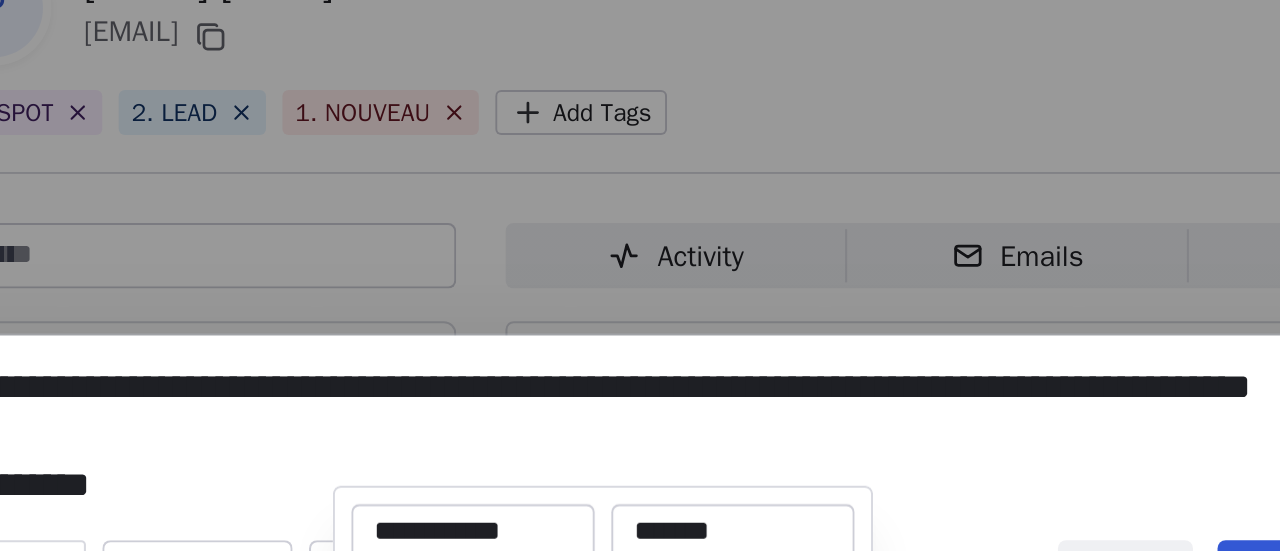 click on "*******" at bounding box center [700, 298] 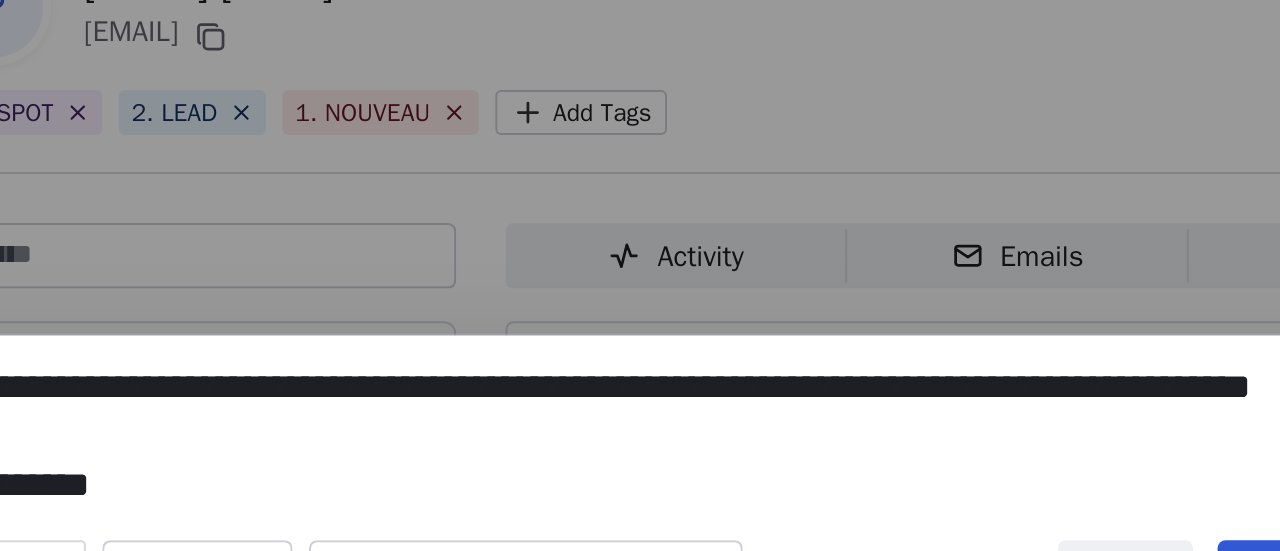click on "**********" at bounding box center (640, 276) 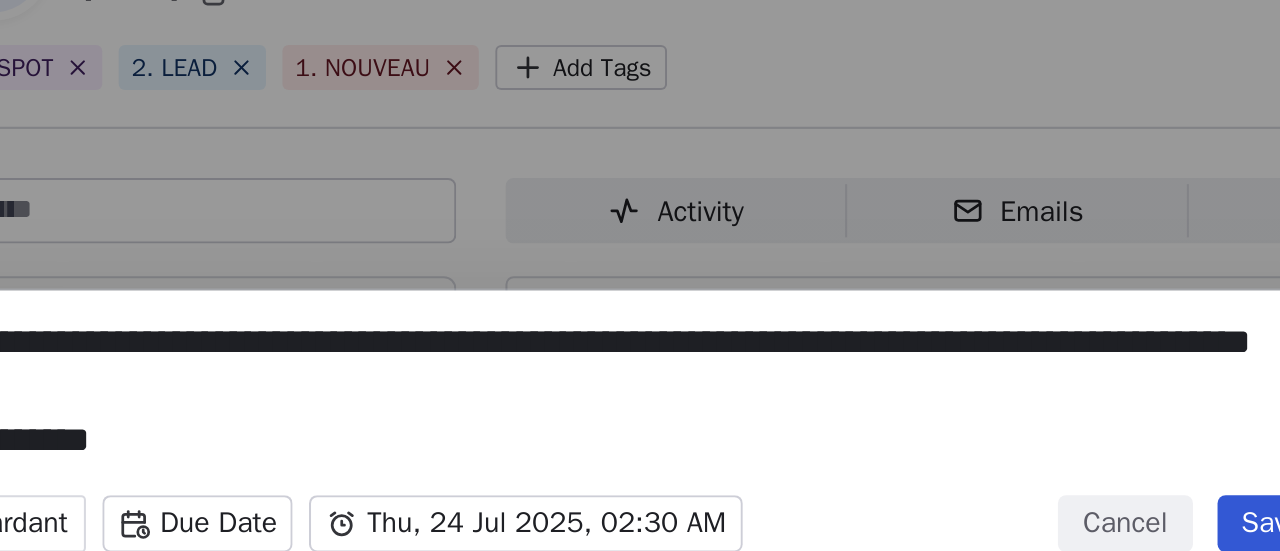 click on "**********" at bounding box center (640, 275) 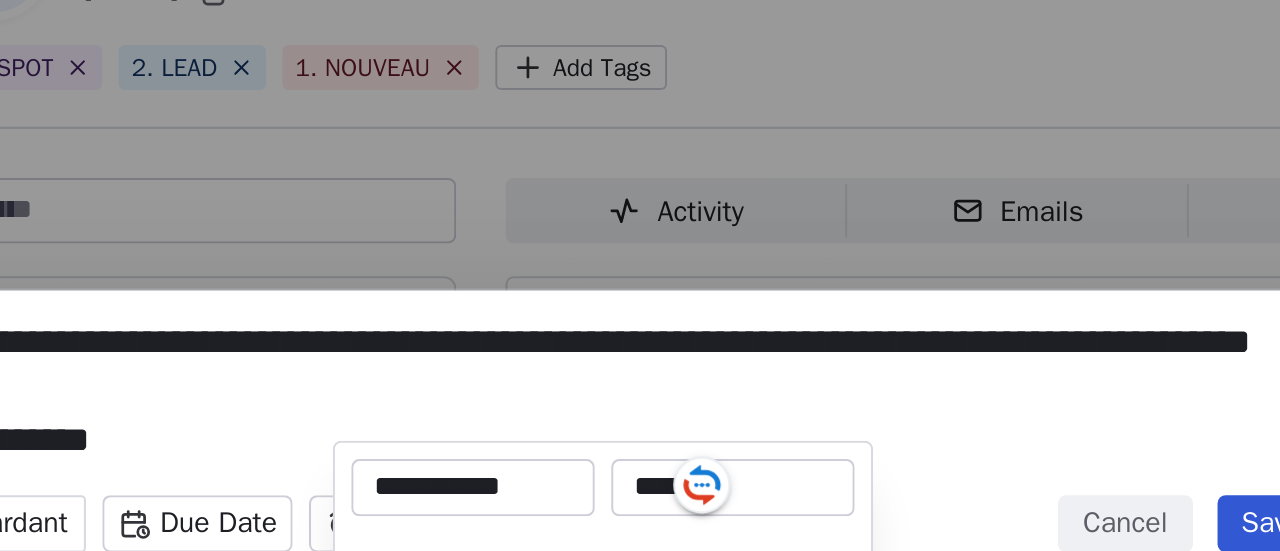 click on "********" at bounding box center (700, 298) 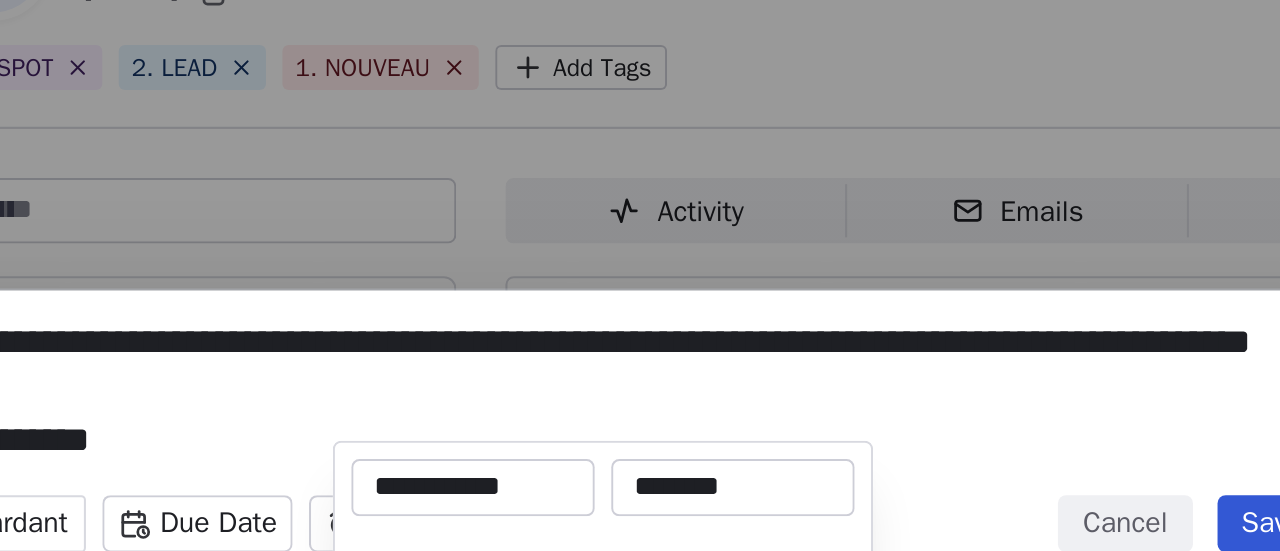 click on "********" at bounding box center (700, 298) 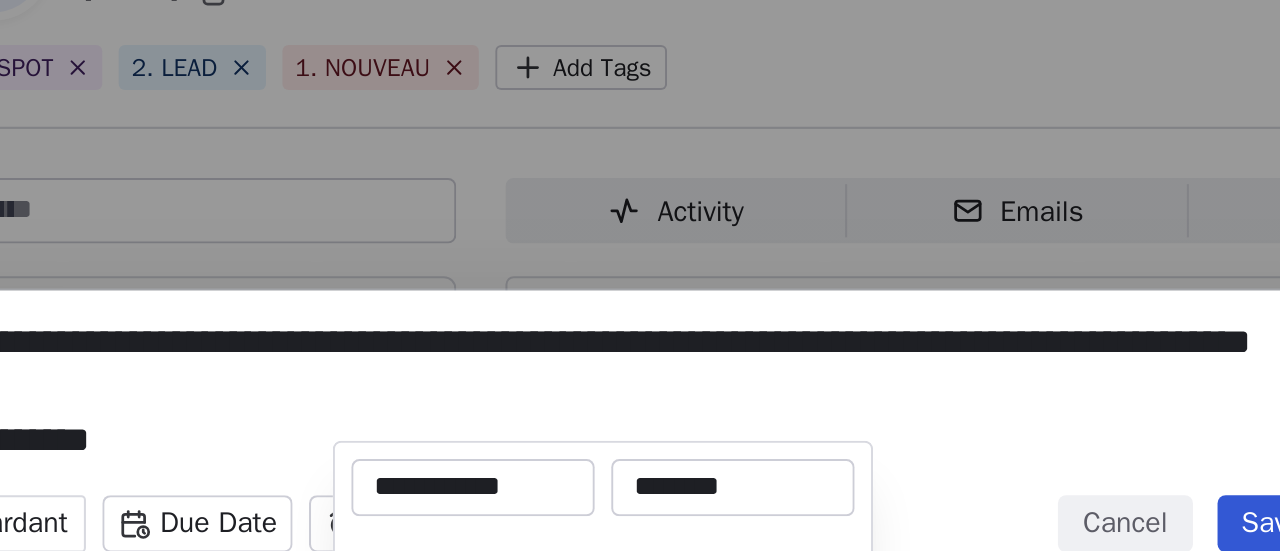 click on "********" at bounding box center (700, 298) 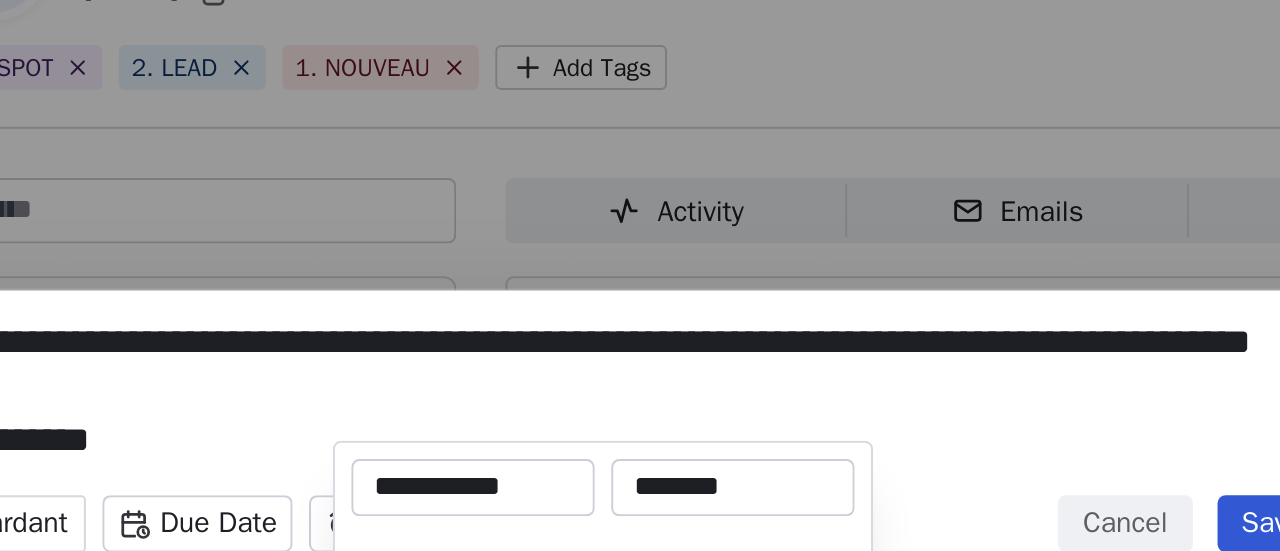 type on "********" 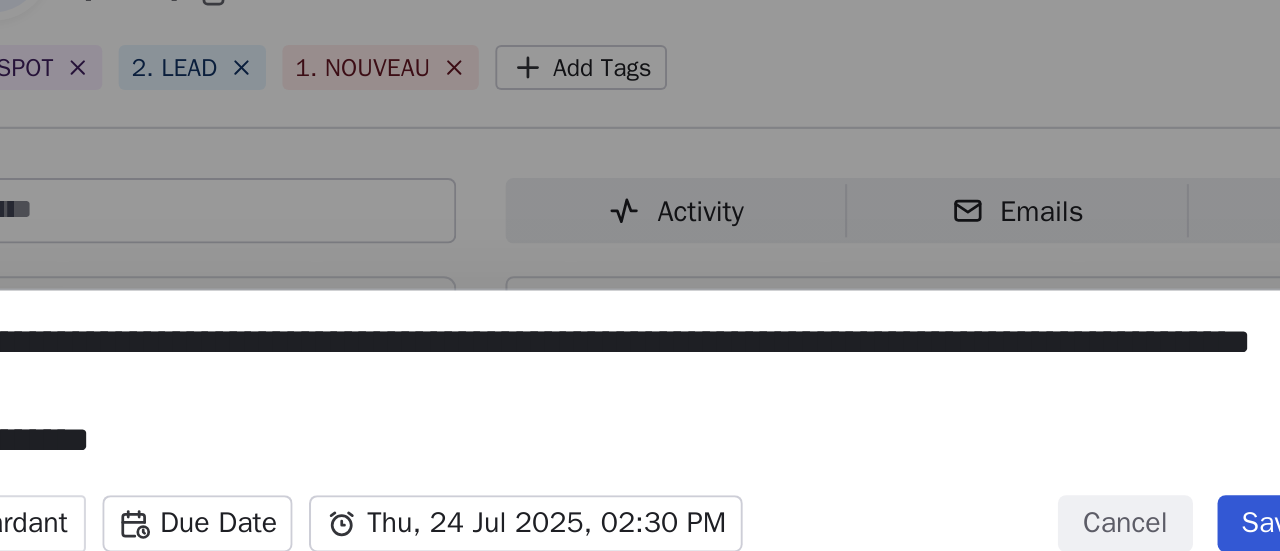 click on "**********" at bounding box center [640, 276] 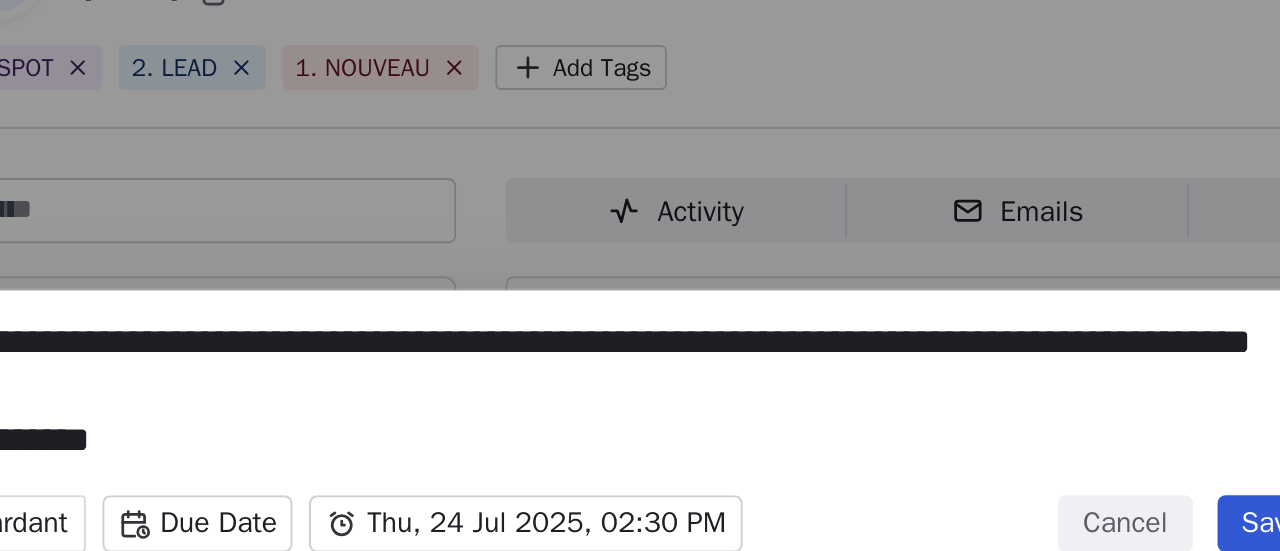 click on "Save task" at bounding box center (979, 316) 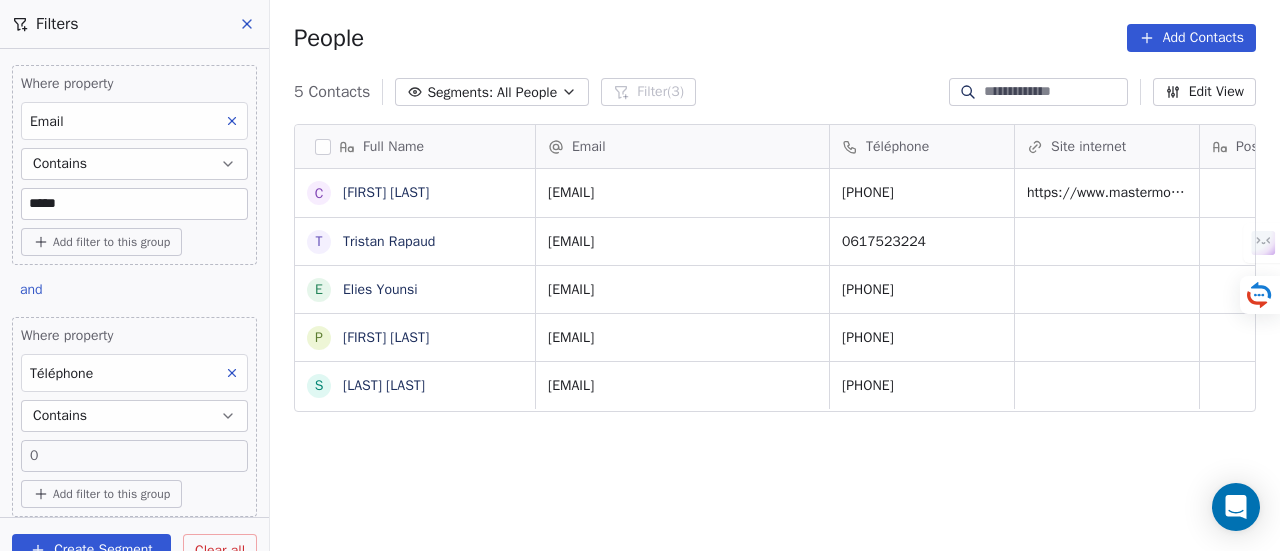 scroll, scrollTop: 0, scrollLeft: 0, axis: both 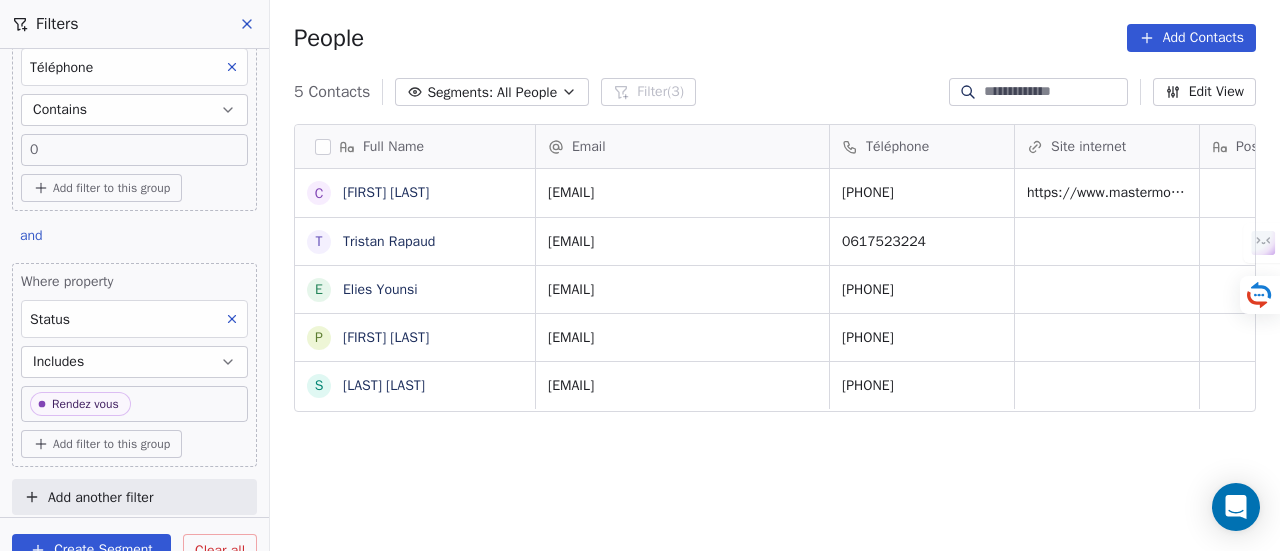 click on "Includes" at bounding box center [134, 362] 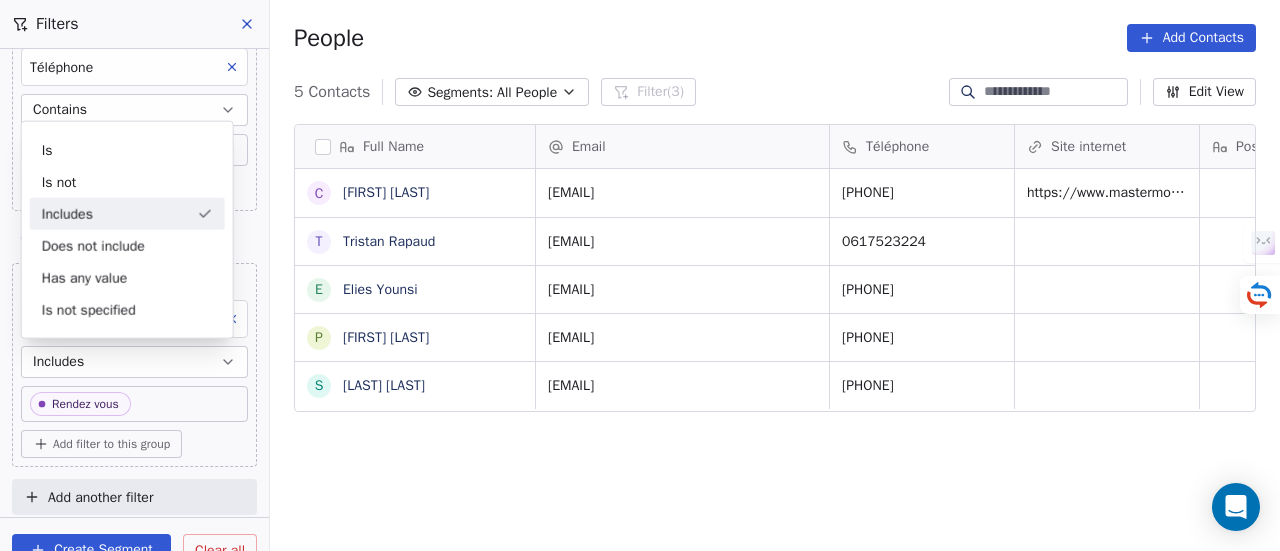 click on "Includes" at bounding box center [134, 362] 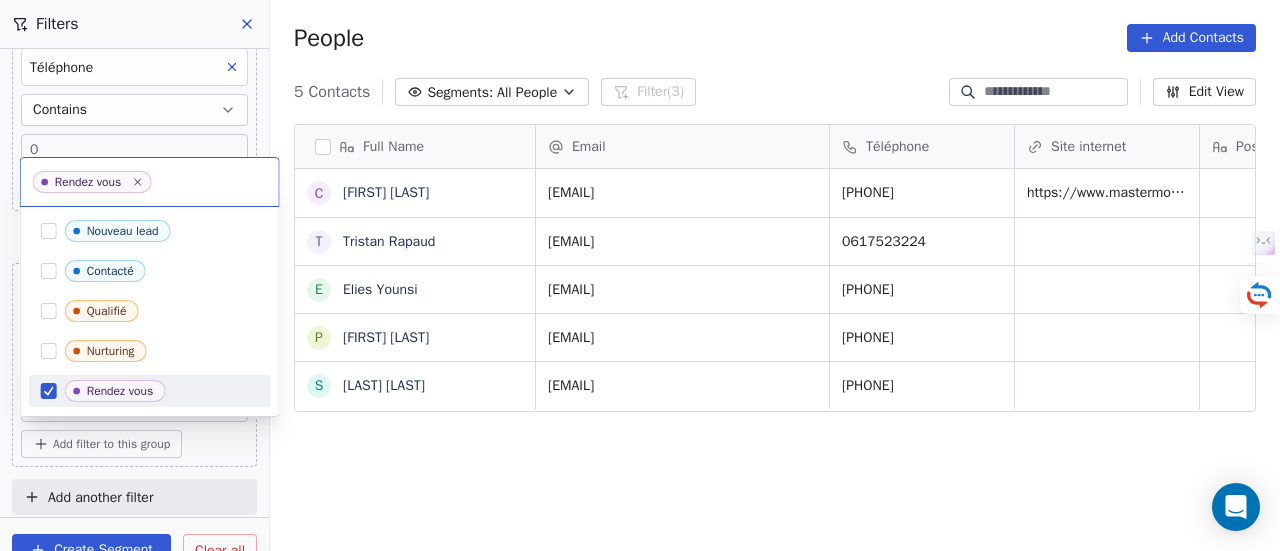 click on "SKILLCO Contacts People Marketing Workflows Campaigns Sales Pipelines Sequences Beta Tools Apps AI Agents Help & Support Filters Where property Email Contains ***** Add filter to this group and Where property Téléphone Contains 0 Add filter to this group and Where property Status Includes Rendez vous Add filter to this group Add another filter Create Segment Clear all People Add Contacts 5 Contacts Segments: All People Filter (3) Edit View Tag Add to Sequence Full Name C Cédric Brandon T Tristan Rapaud E Elies Younsi P PIERRE DELOUMEAUX S Souffir Megane Email Téléphone Site internet Poste Tags Status Besoin client [EMAIL] [PHONE] https://www.mastermover.com/fr-fr/ 2. LEAD PARTENAIRE CO Rendez vous Services IA Partenariat... [EMAIL] [PHONE] HUBSPOT 2. LEAD 3. QUALIFIÉ RECAP VISIO Rendez vous [EMAIL] [PHONE] HUBSPOT 1. NOUVEAU Suivi À RELANCER Rendez vous [EMAIL] [PHONE] HUBSPOT 2. LEAD 1. NOUVEAU" at bounding box center (640, 275) 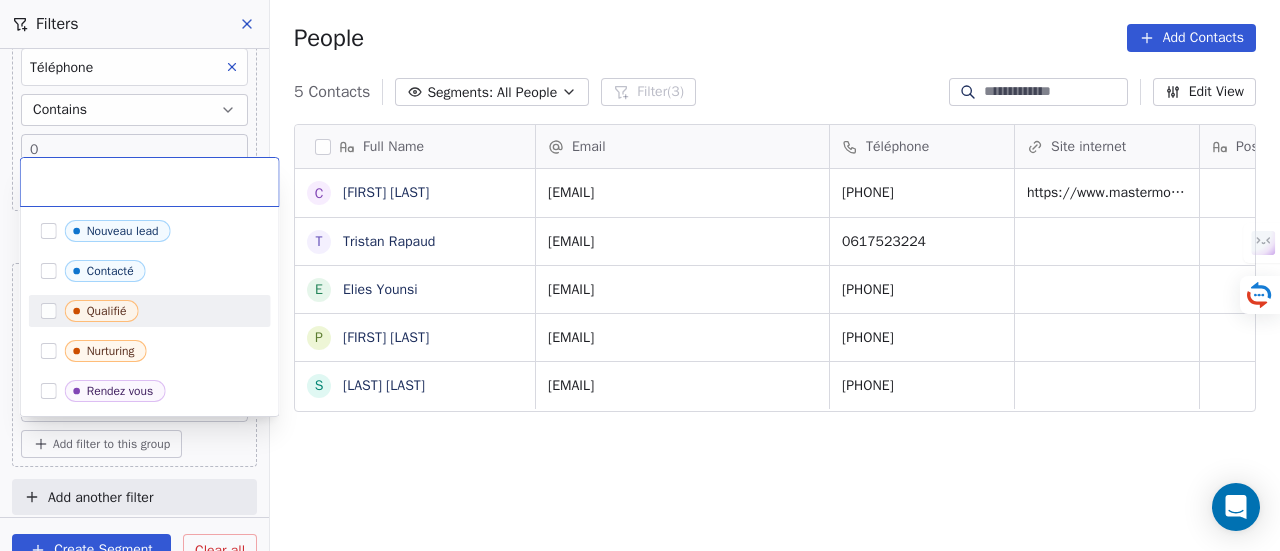 click on "Qualifié" at bounding box center [107, 311] 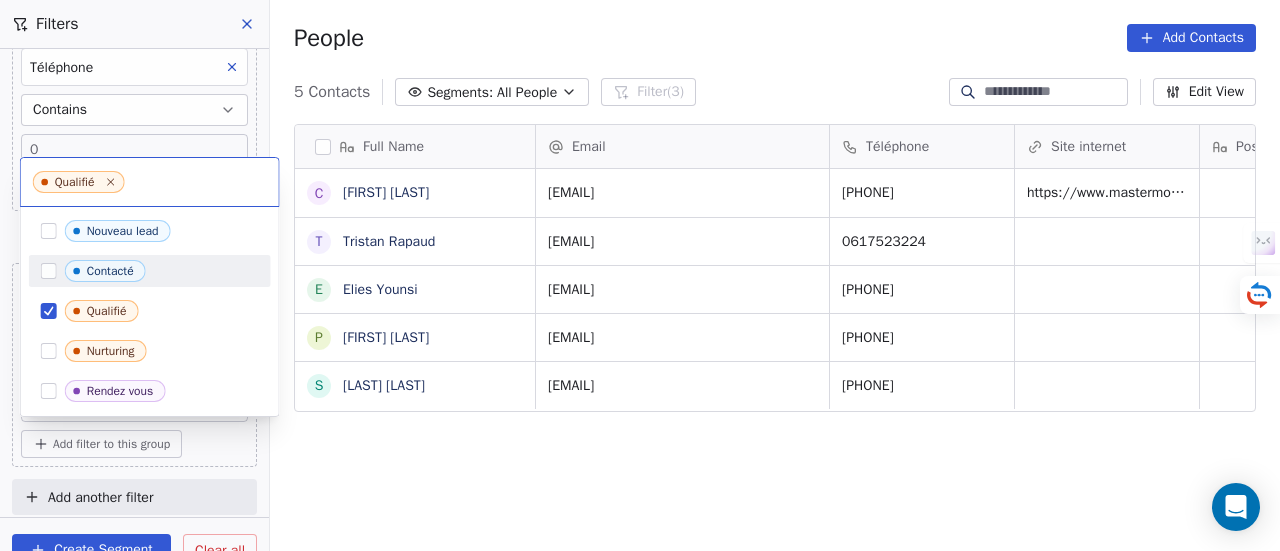click on "Contacté" at bounding box center (162, 271) 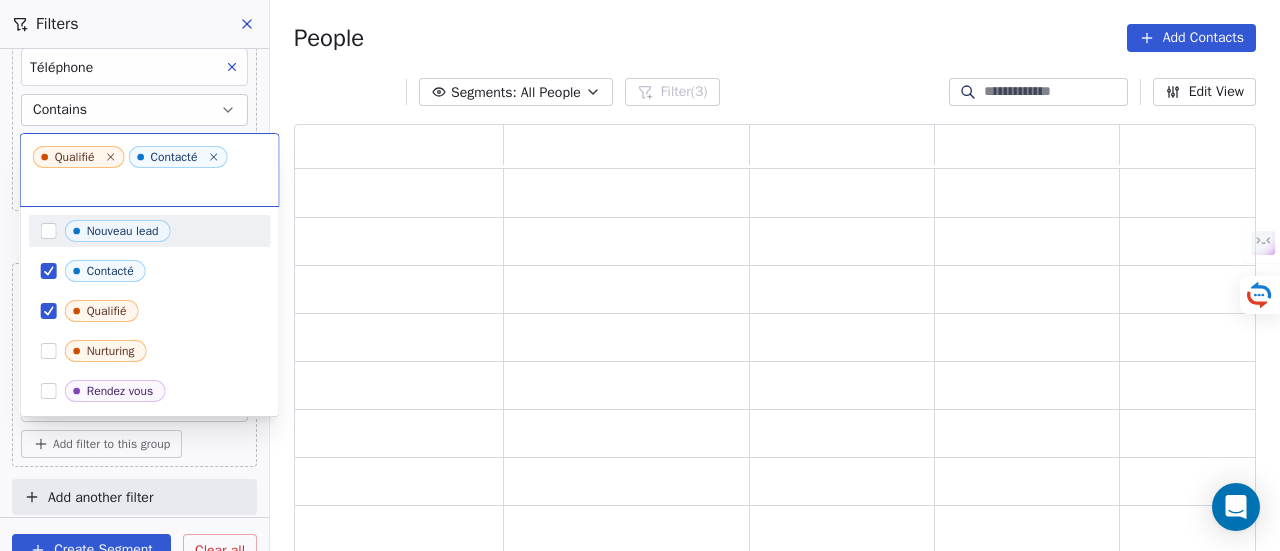 click on "SKILLCO Contacts People Marketing Workflows Campaigns Sales Pipelines Sequences Beta Tools Apps AI Agents Help & Support Filters Where property   Email   Contains ***** Add filter to this group and Where property   Téléphone   Contains 0 Add filter to this group and Where property   Status   Includes Qualifié Contacté Add filter to this group Add another filter  Create Segment Clear all People  Add Contacts Segments: All People Filter  (3) Edit View Tag Add to Sequence
Qualifié Contacté Nouveau lead Contacté Qualifié Nurturing Rendez vous Devis envoyé Negociation Gagné Perdu A qualifier" at bounding box center (640, 275) 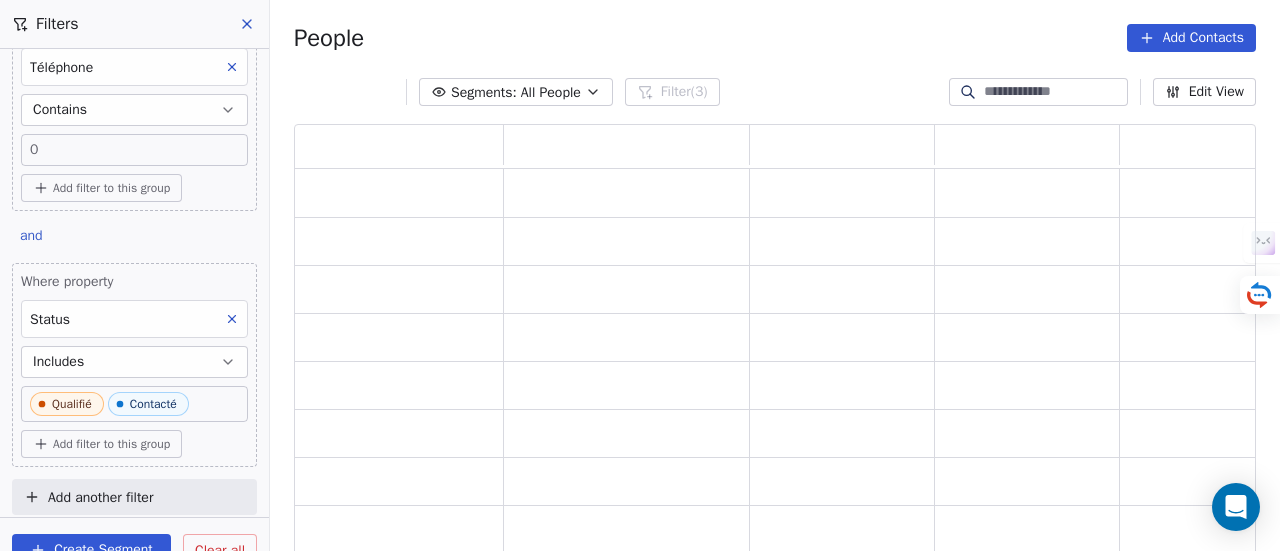scroll, scrollTop: 16, scrollLeft: 16, axis: both 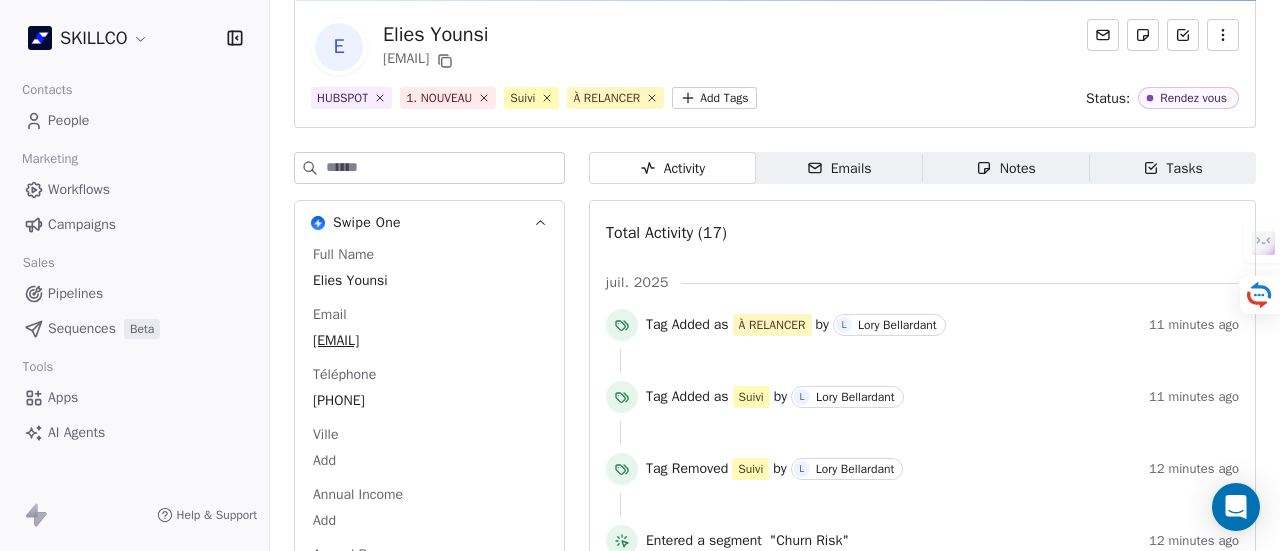 click on "Tasks" at bounding box center (1173, 168) 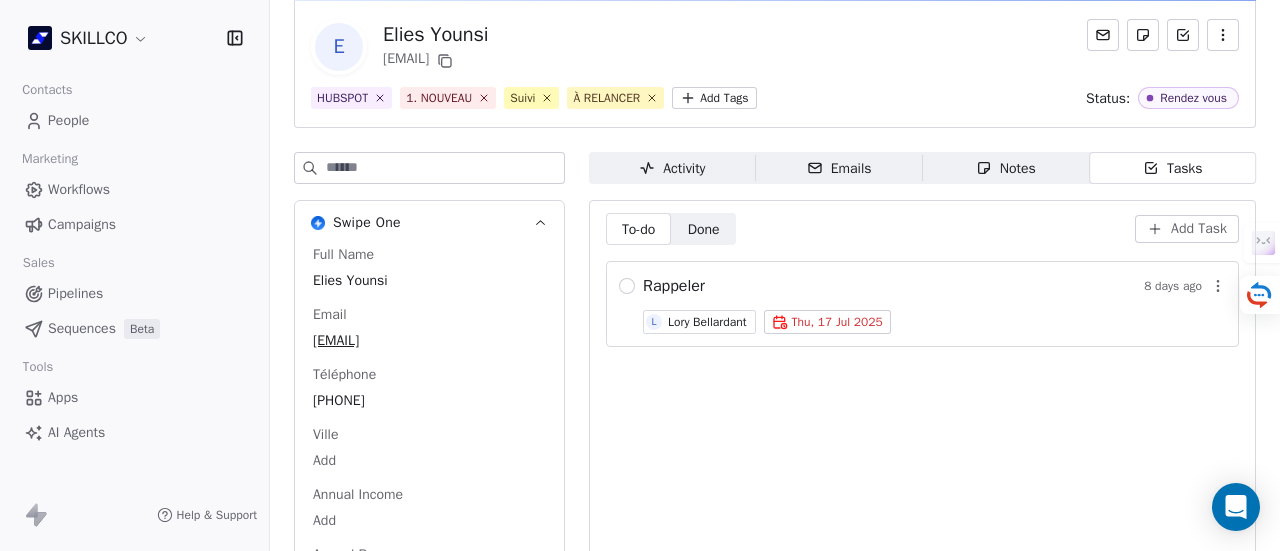 click on "Rappeler  8 days ago L Lory Bellardant   Thu, 17 Jul 2025" at bounding box center [922, 304] 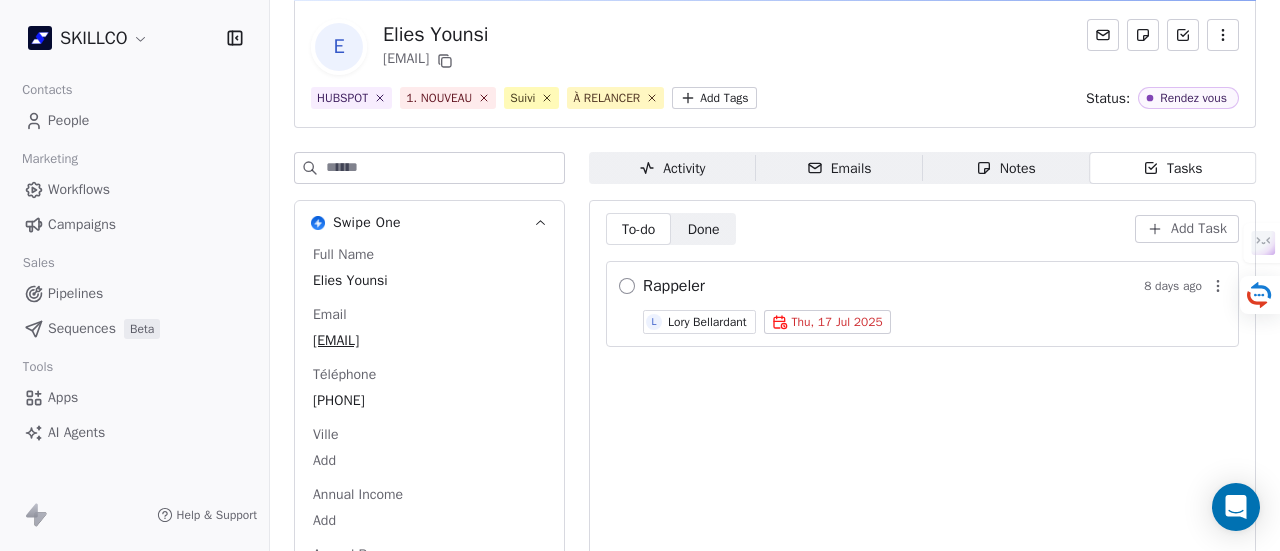 click at bounding box center [627, 286] 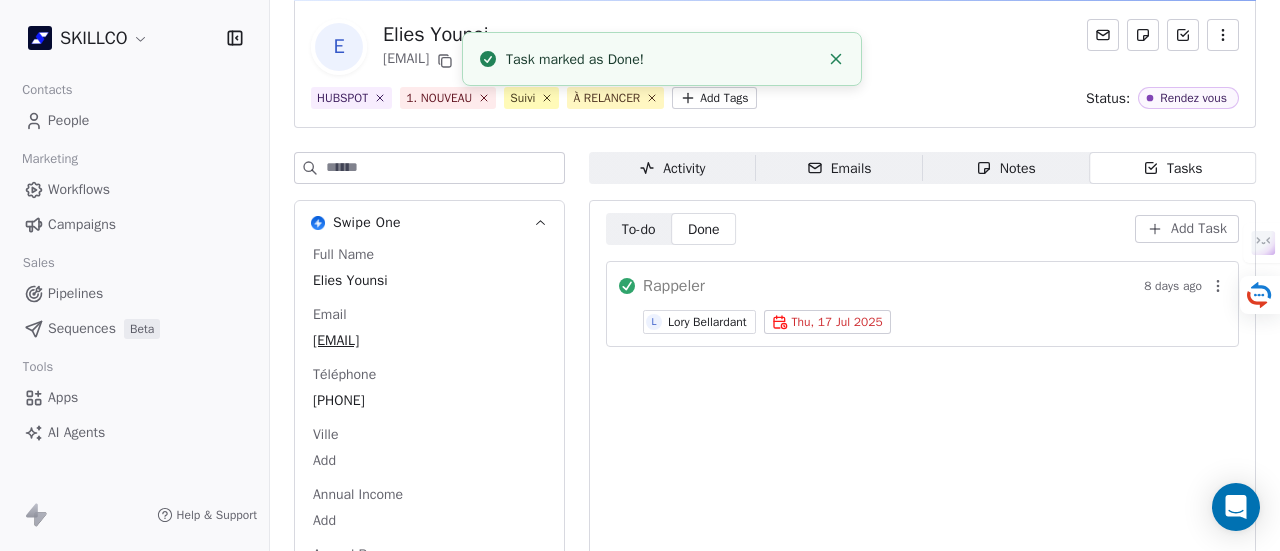 click 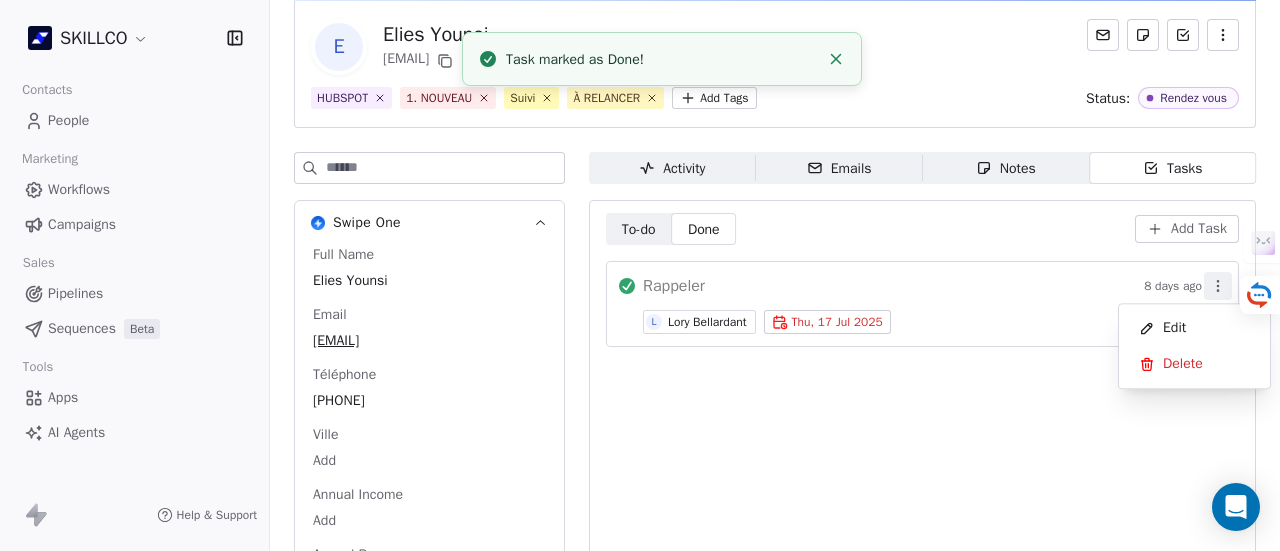 click on "Delete" at bounding box center (1183, 364) 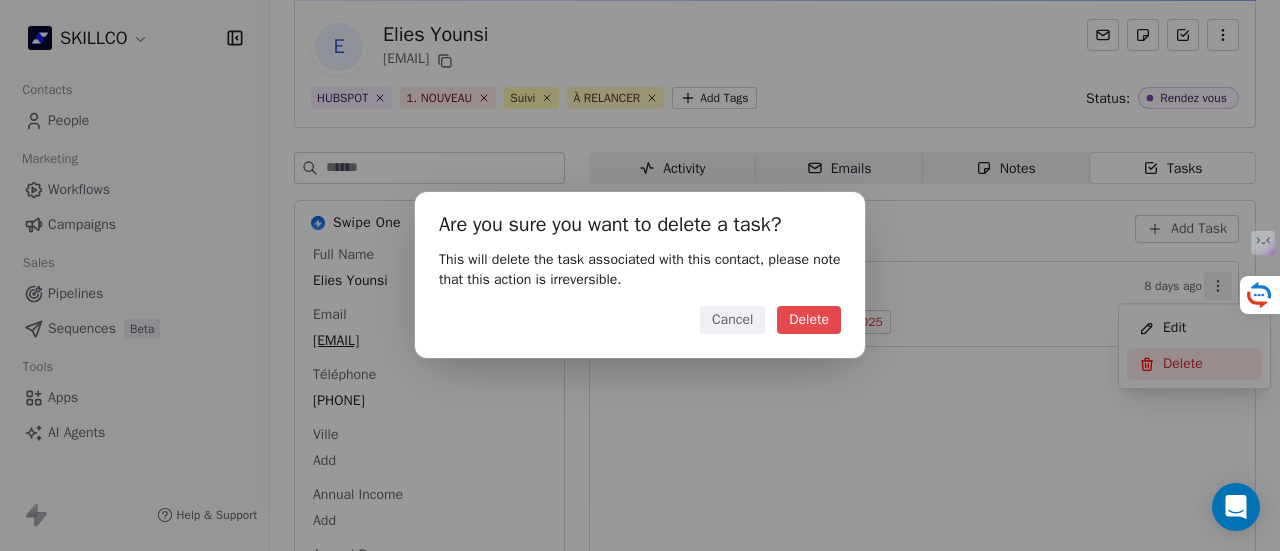 click on "Delete" at bounding box center [809, 320] 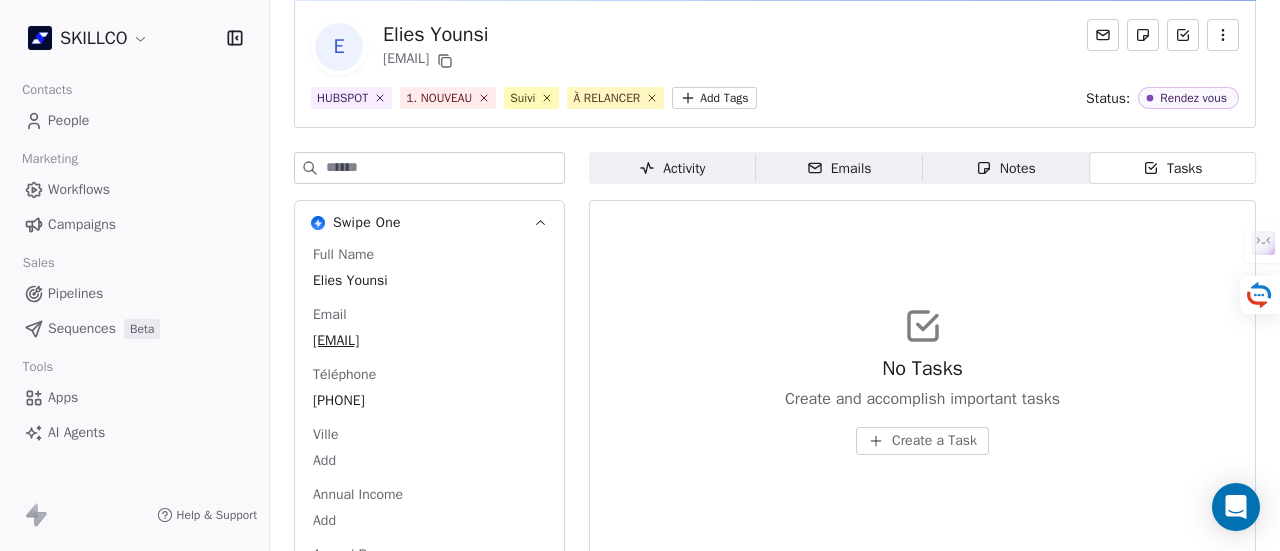 click on "Create a Task" at bounding box center [934, 441] 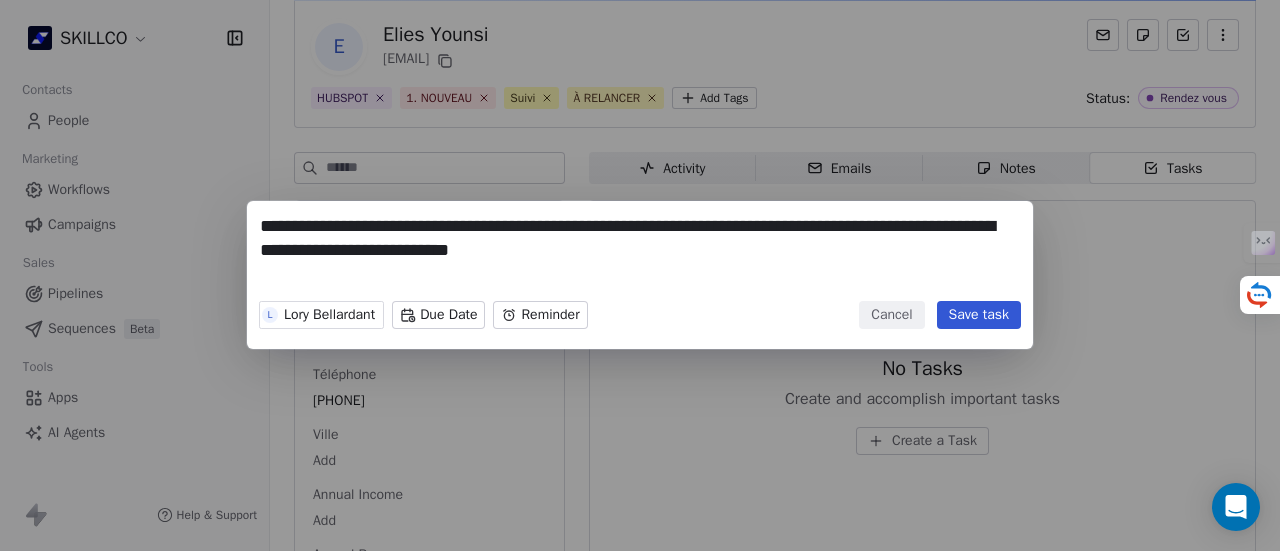click on "**********" at bounding box center (640, 253) 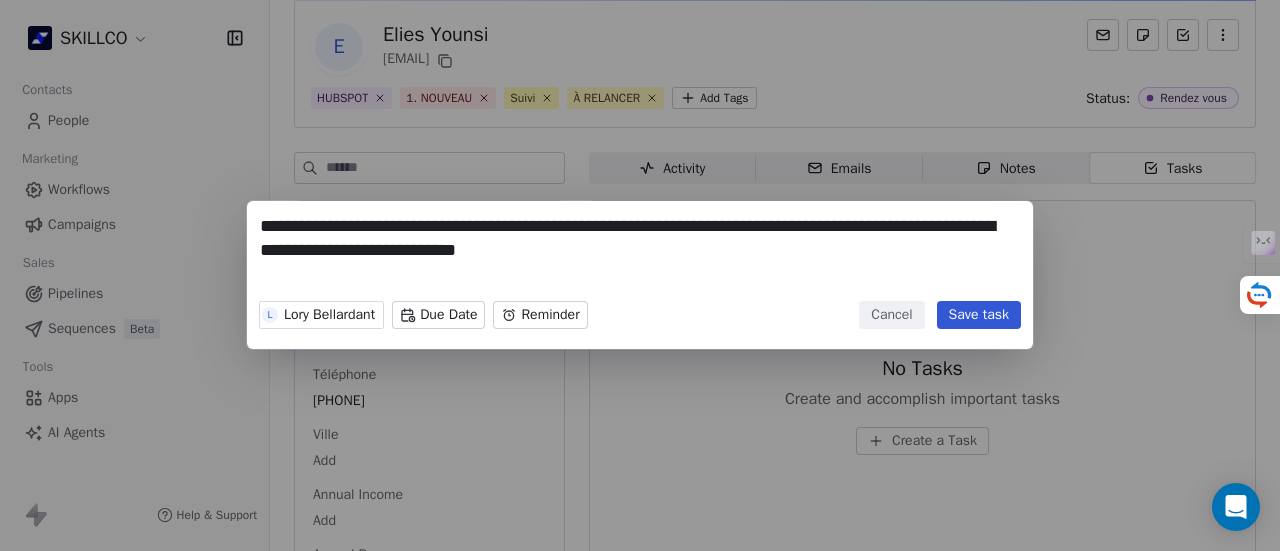 click on "**********" at bounding box center [640, 253] 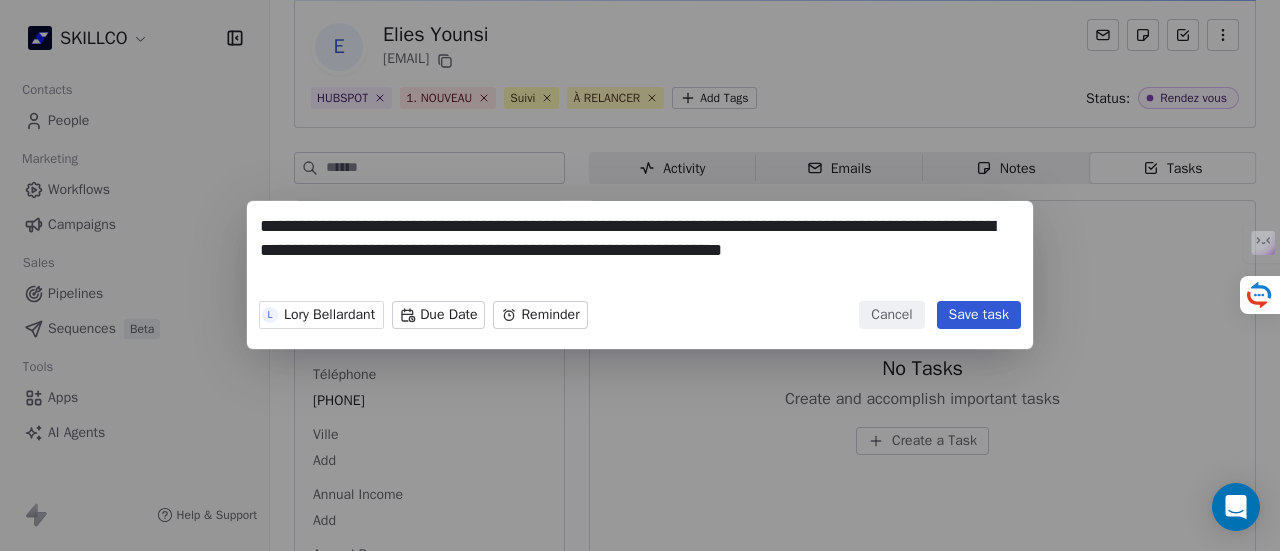 click on "**********" at bounding box center [640, 253] 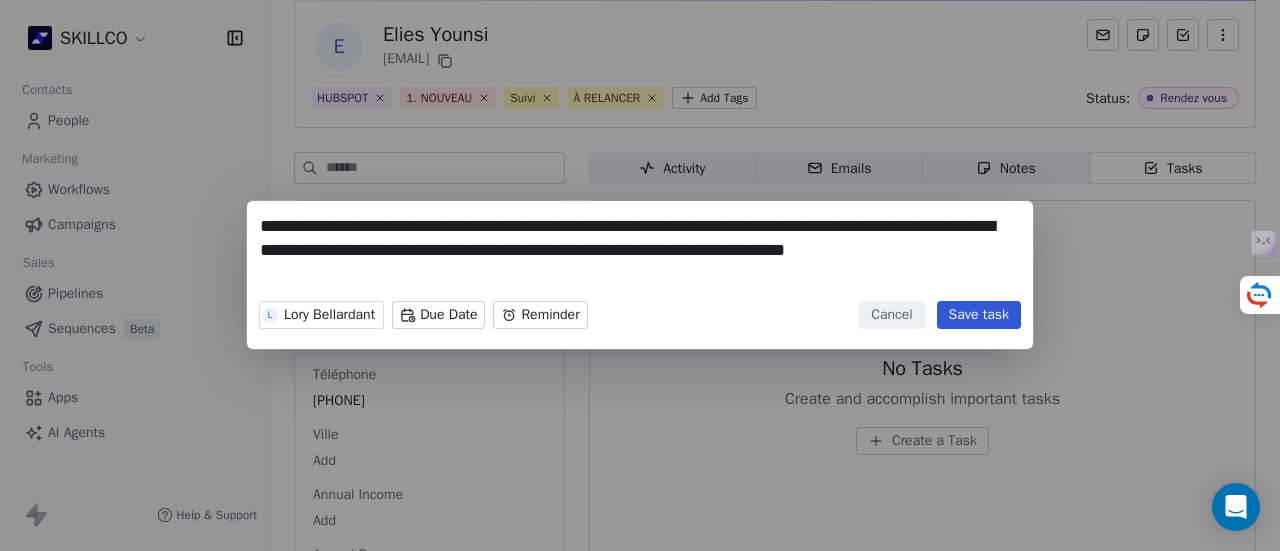 click on "**********" at bounding box center (640, 253) 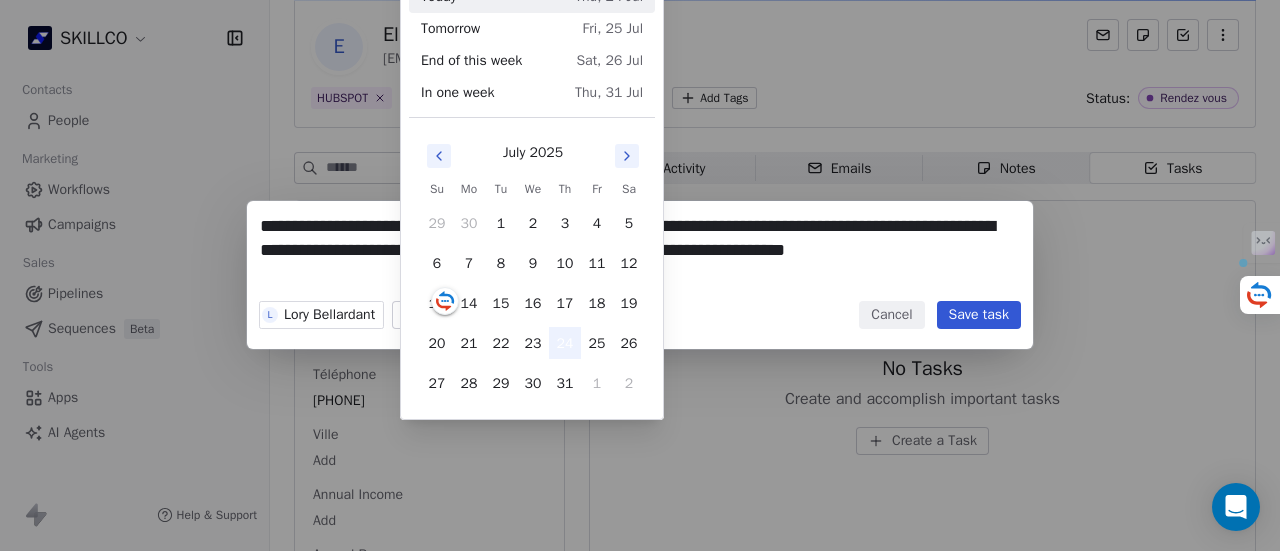 click on "24" at bounding box center (565, 343) 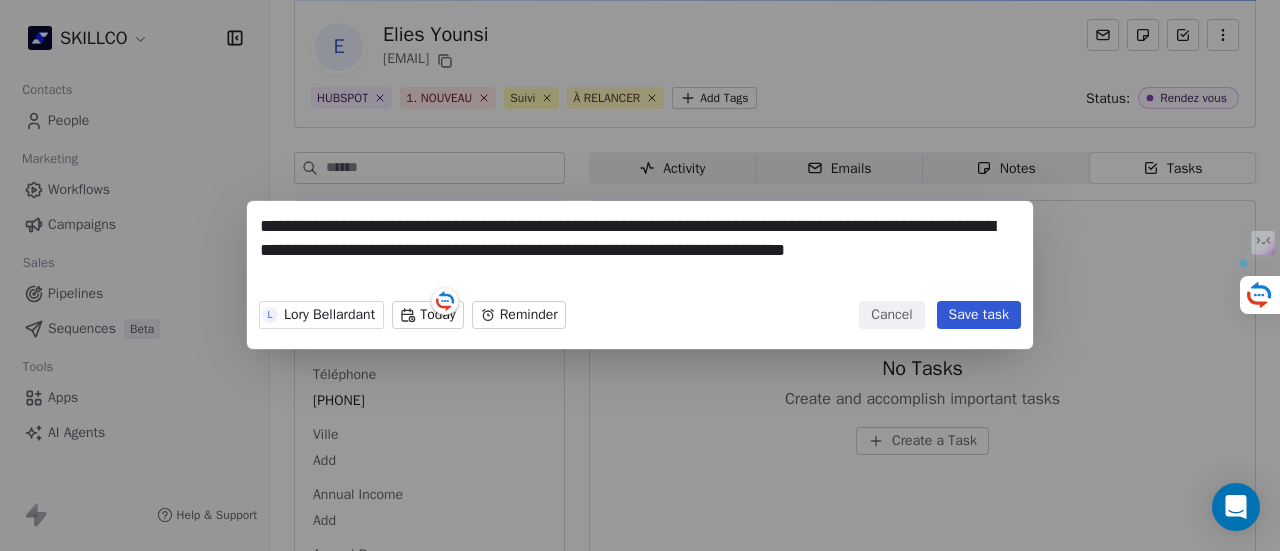 click on "**********" at bounding box center [640, 282] 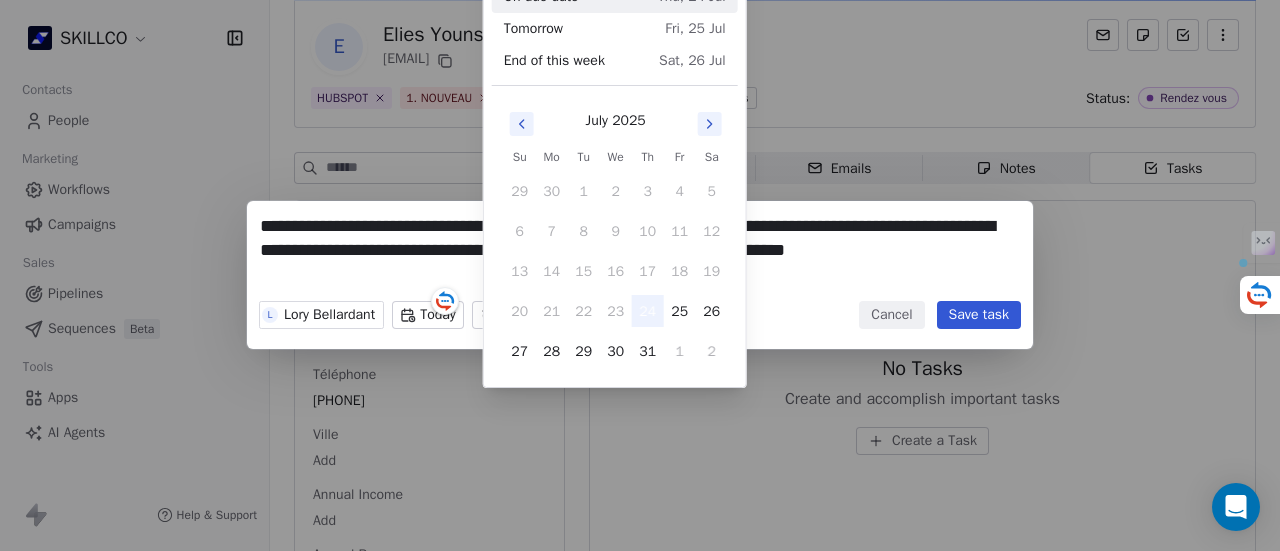 click on "24" at bounding box center (648, 311) 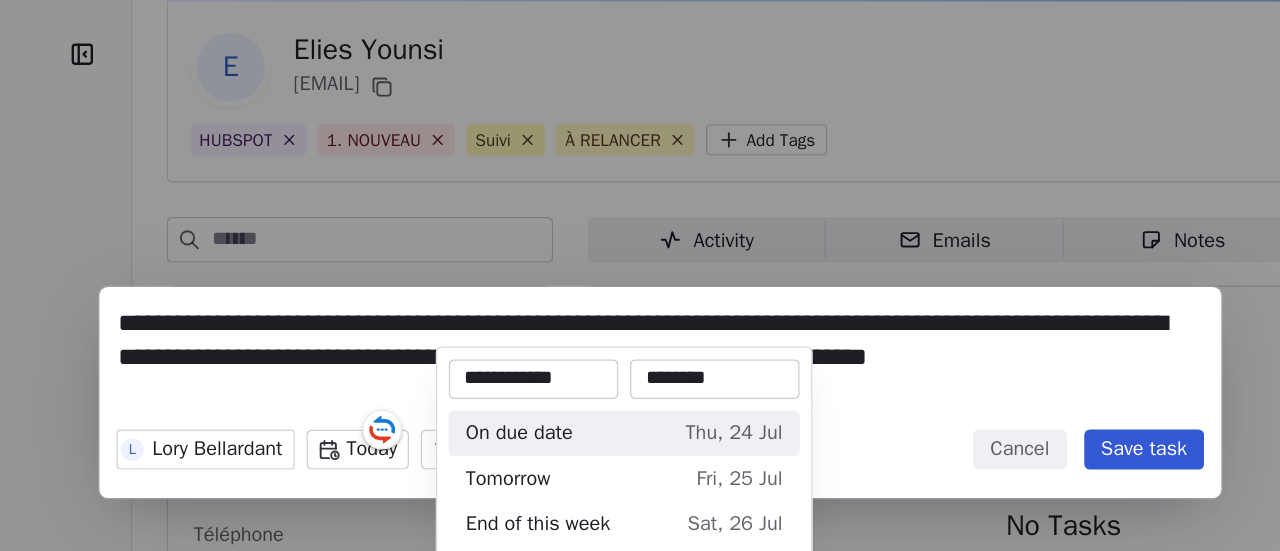 click on "********" at bounding box center (678, 266) 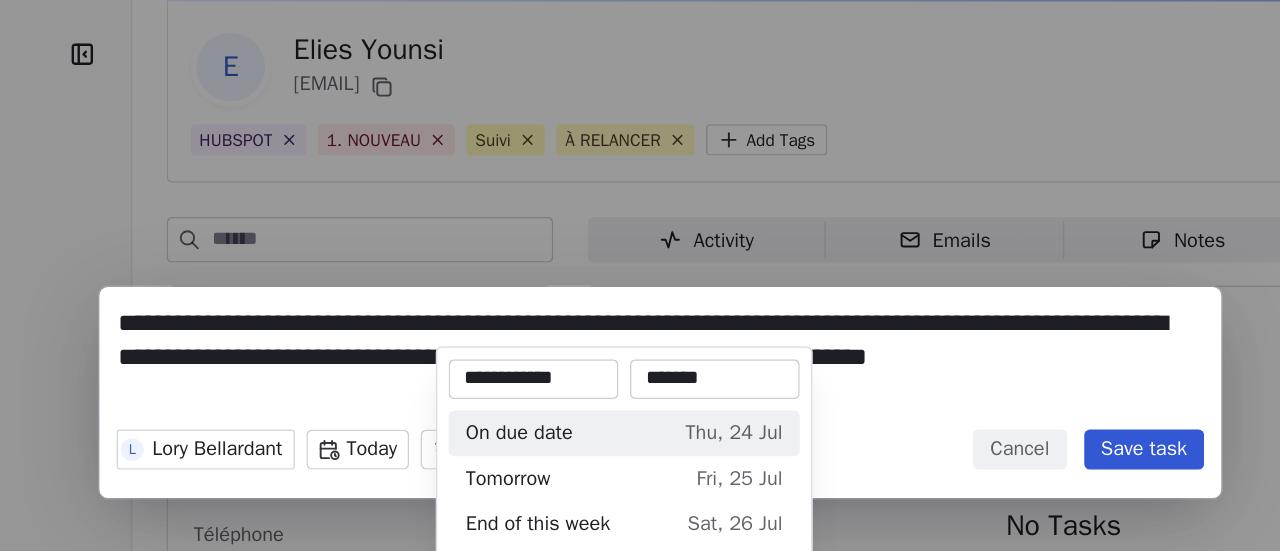 click on "*******" at bounding box center (678, 266) 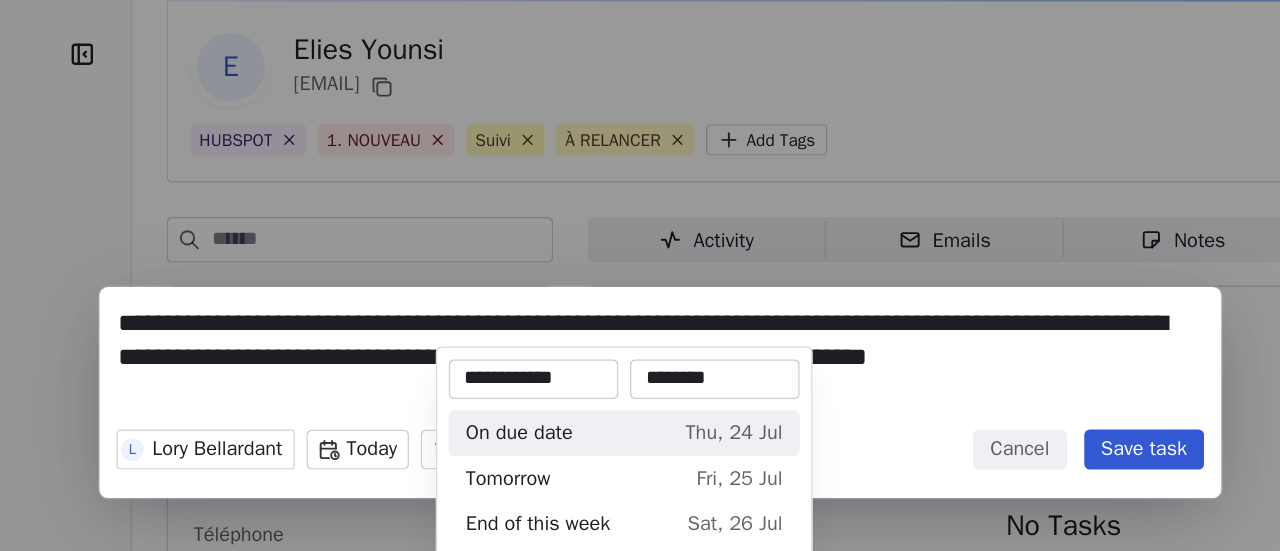 type on "********" 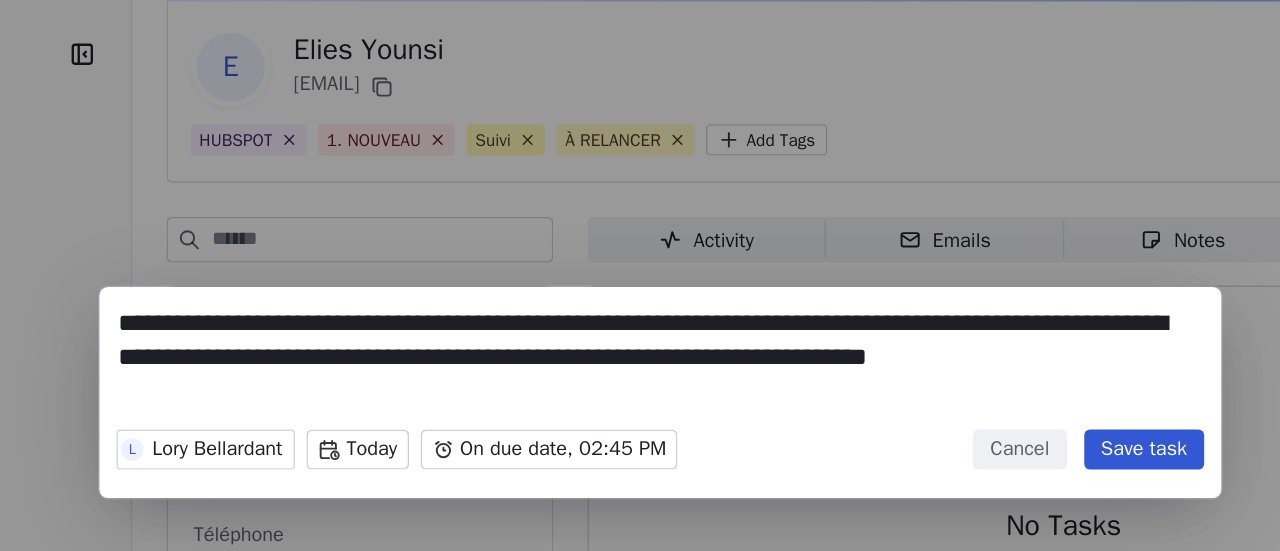 click on "**********" at bounding box center [640, 275] 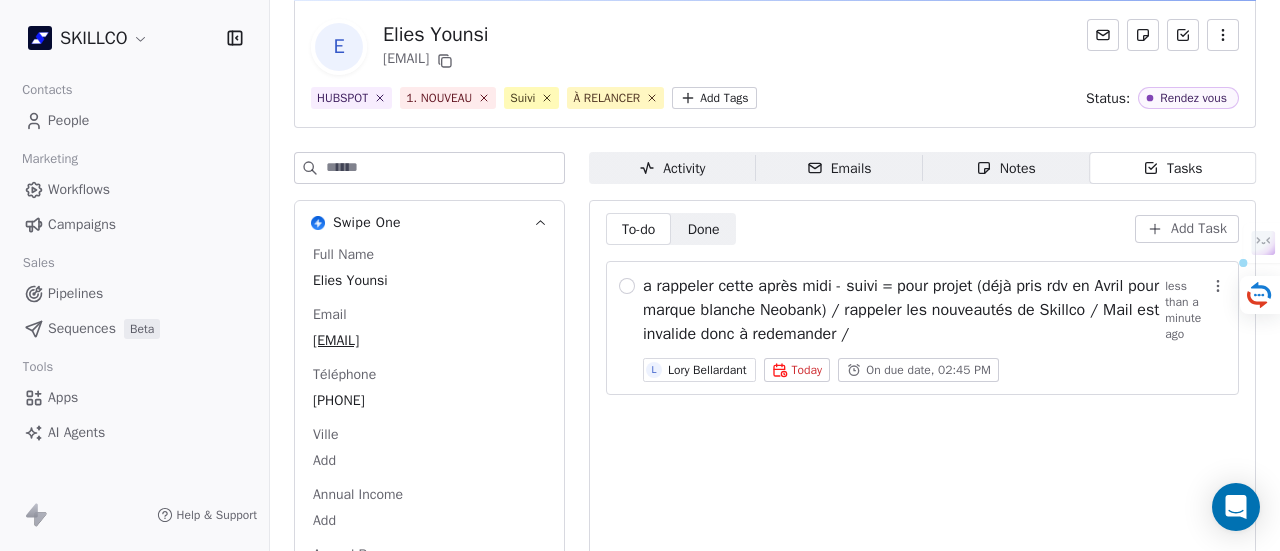 drag, startPoint x: 304, startPoint y: 283, endPoint x: 421, endPoint y: 391, distance: 159.22626 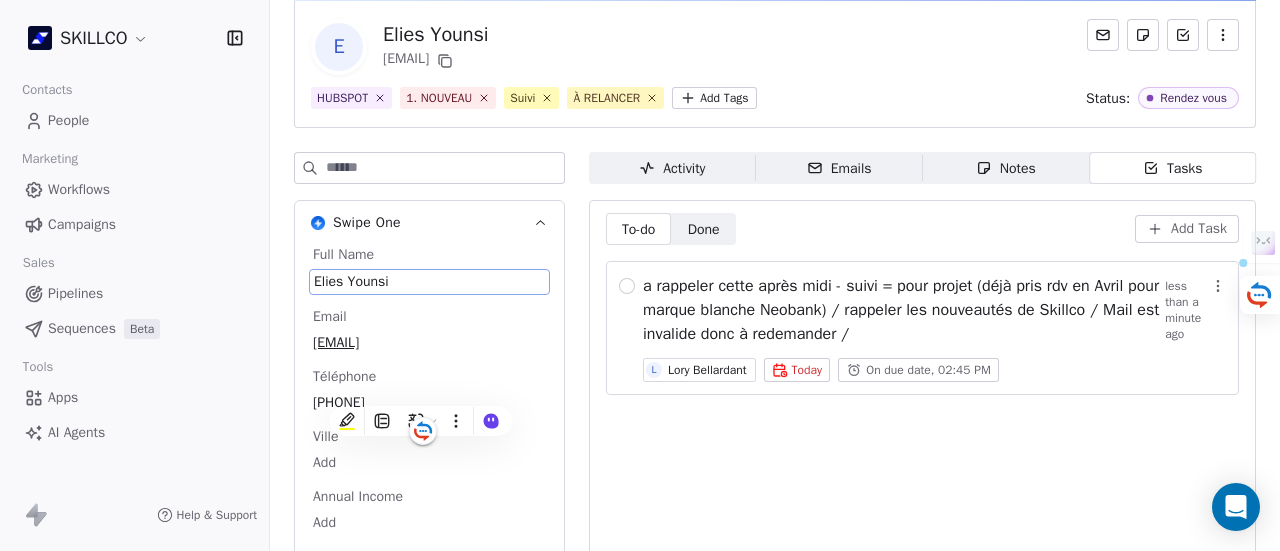scroll, scrollTop: 97, scrollLeft: 0, axis: vertical 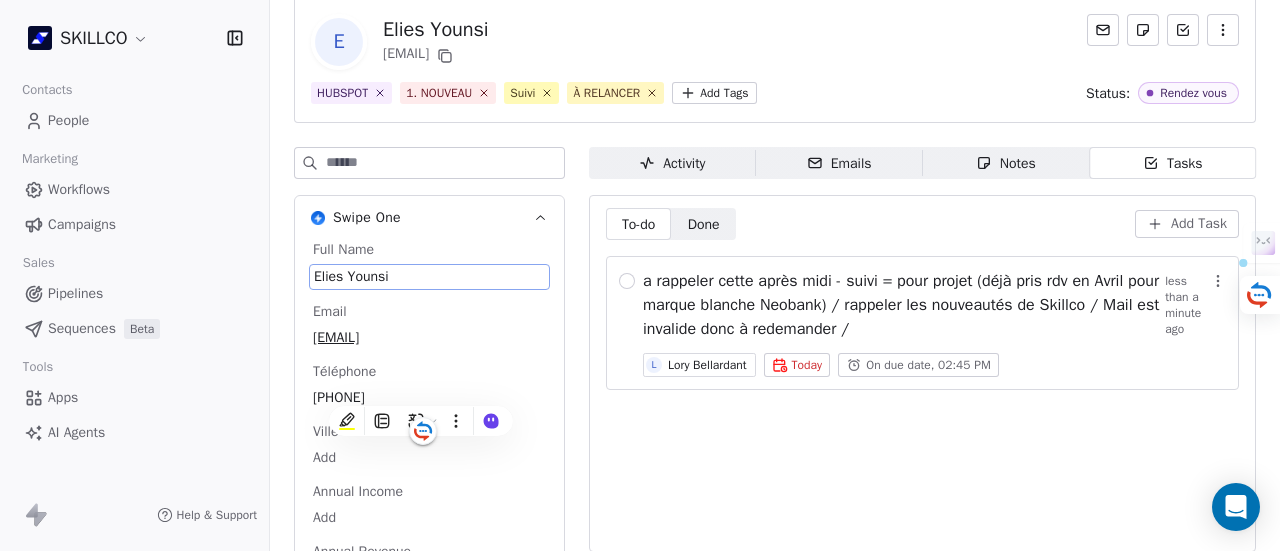 copy on "Elies Younsi Email elieszouhary@gmail.com Téléphone +33759207577" 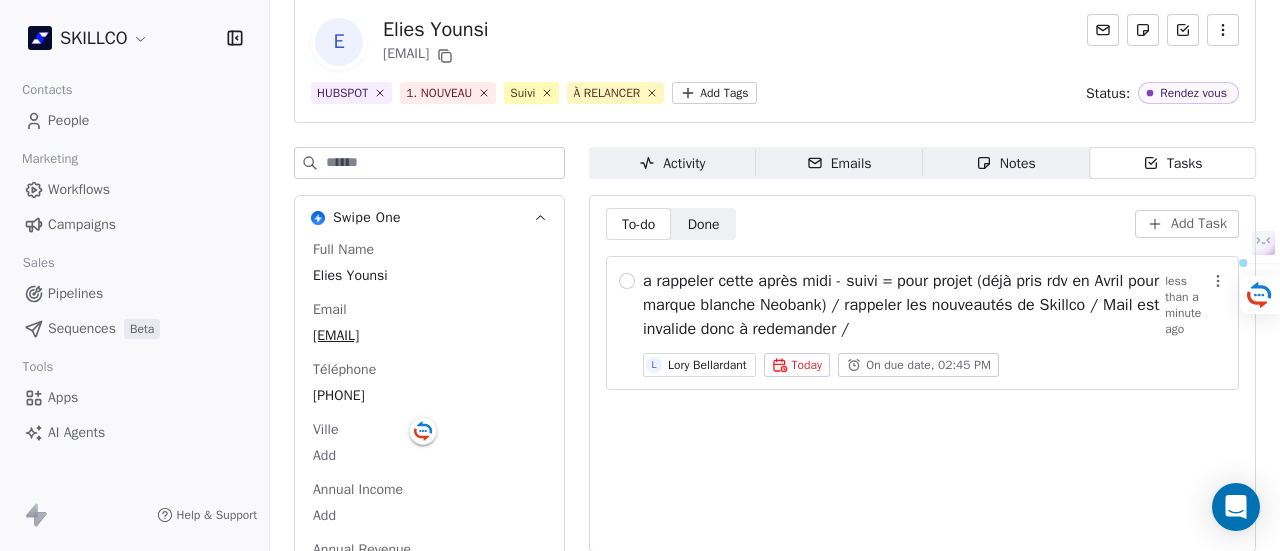 click at bounding box center (1218, 281) 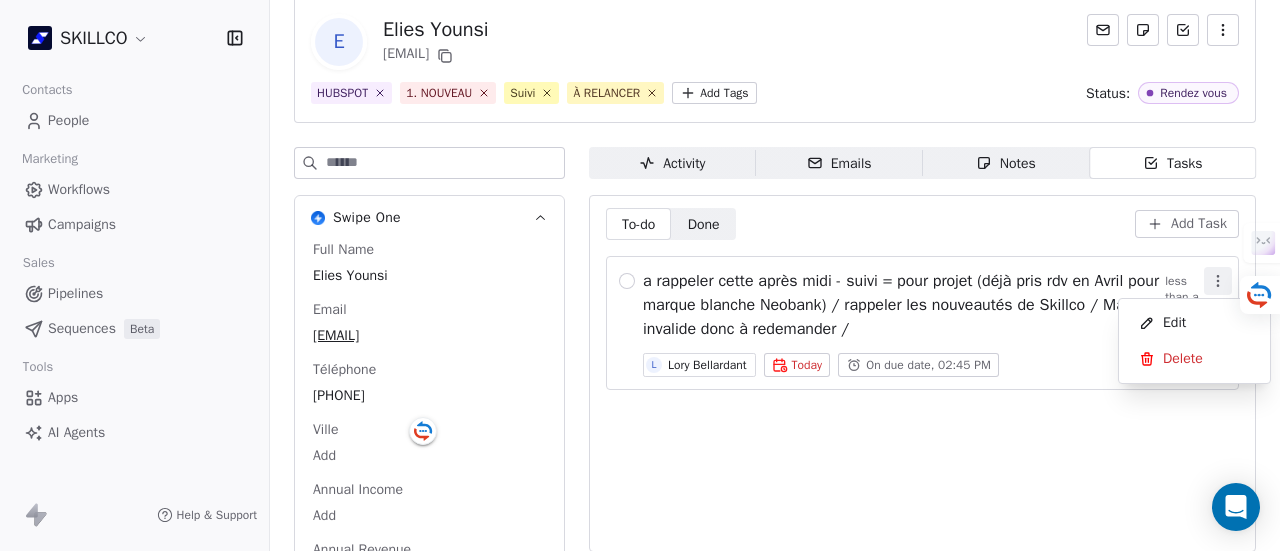 click on "Edit" at bounding box center [1194, 323] 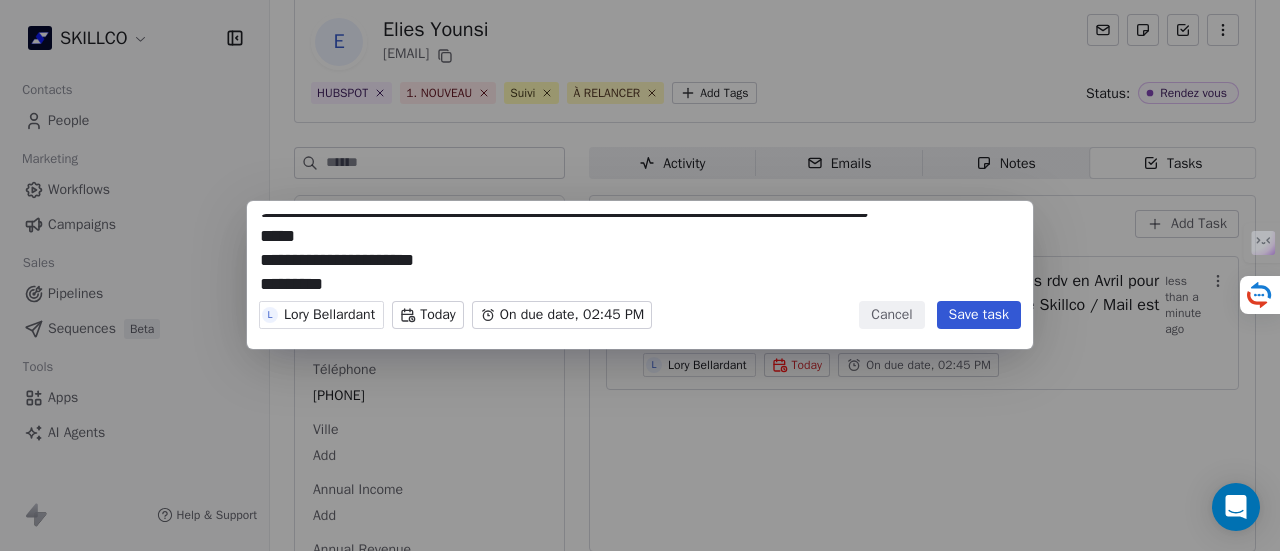 scroll, scrollTop: 0, scrollLeft: 0, axis: both 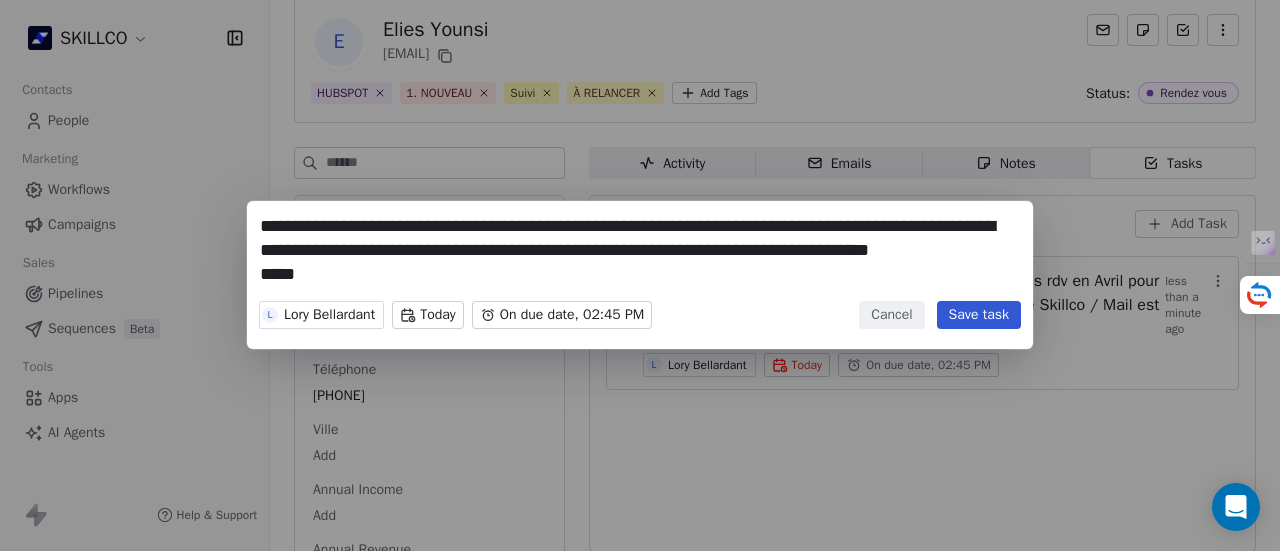 type on "**********" 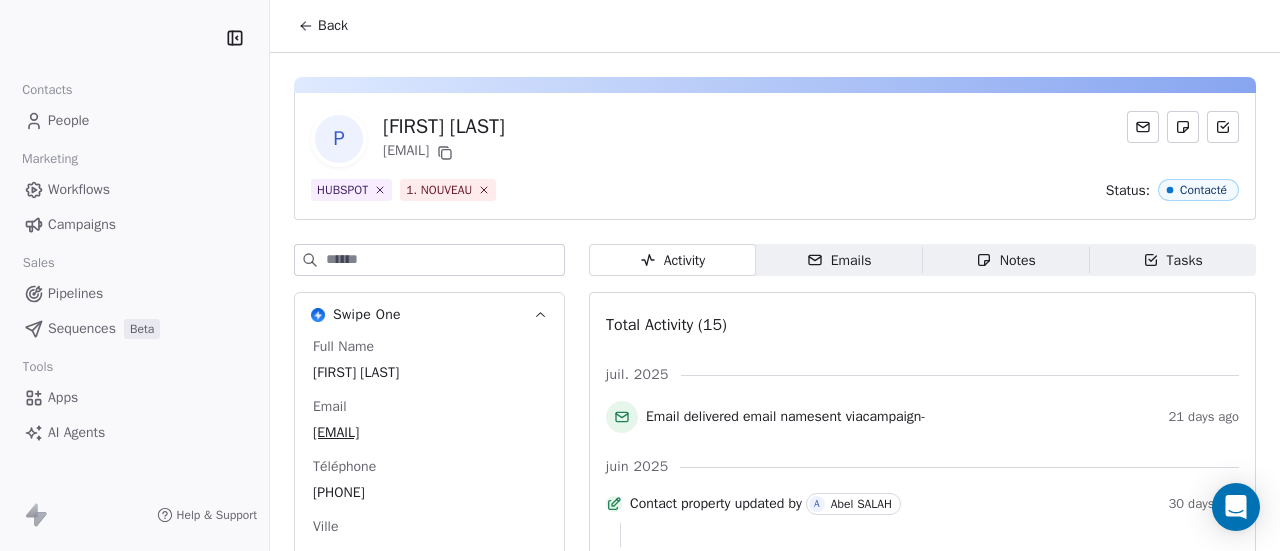 scroll, scrollTop: 0, scrollLeft: 0, axis: both 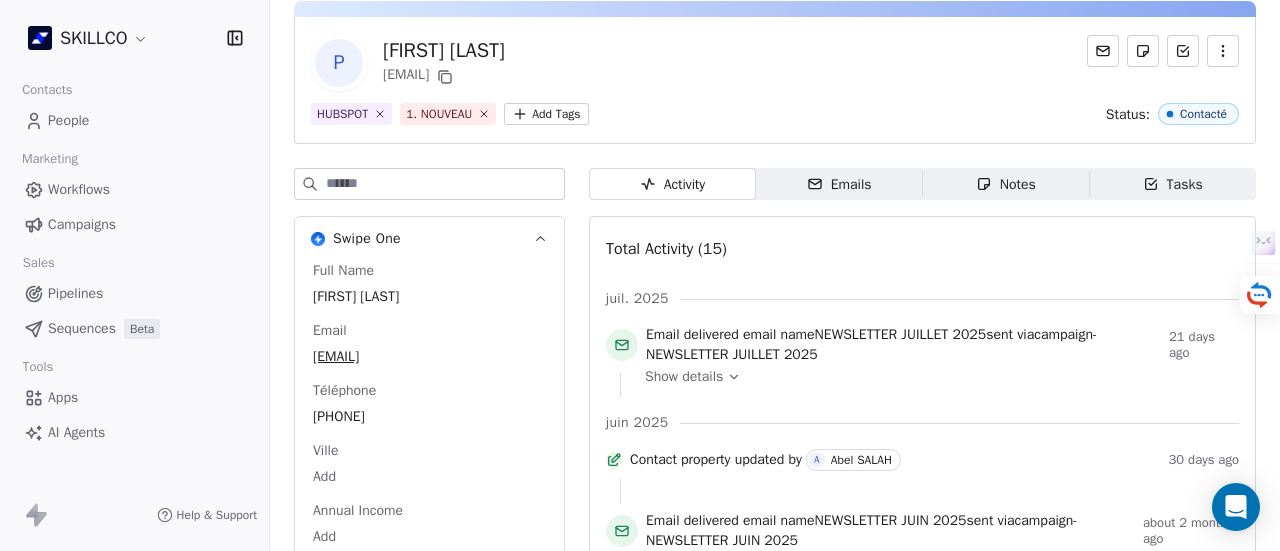 click on "Emails Emails" at bounding box center (839, 184) 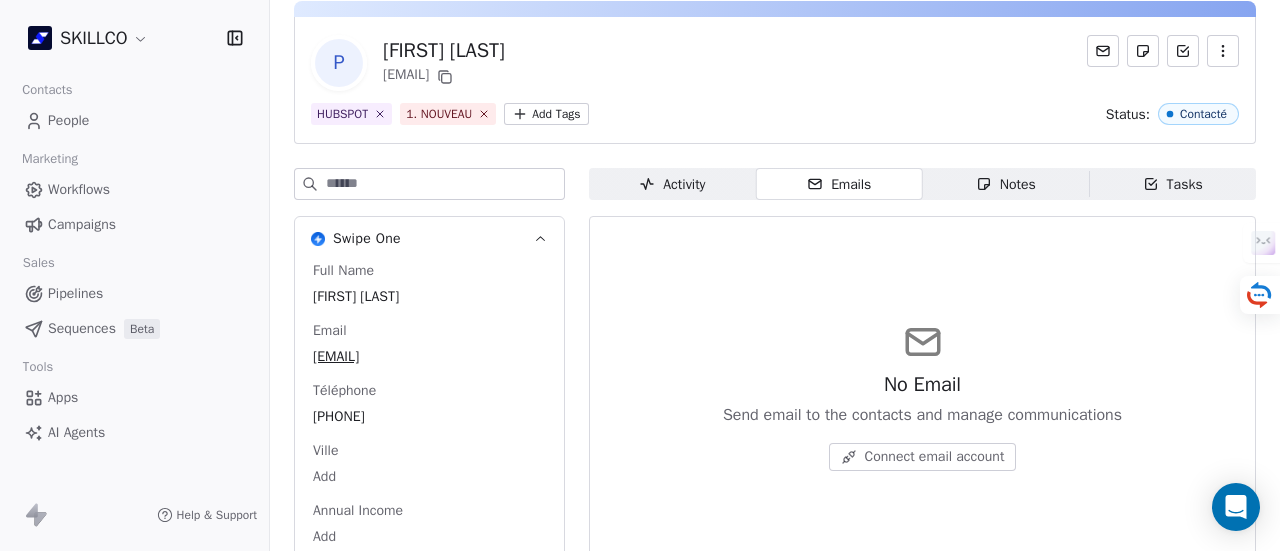 click on "Notes   Notes" at bounding box center (1006, 184) 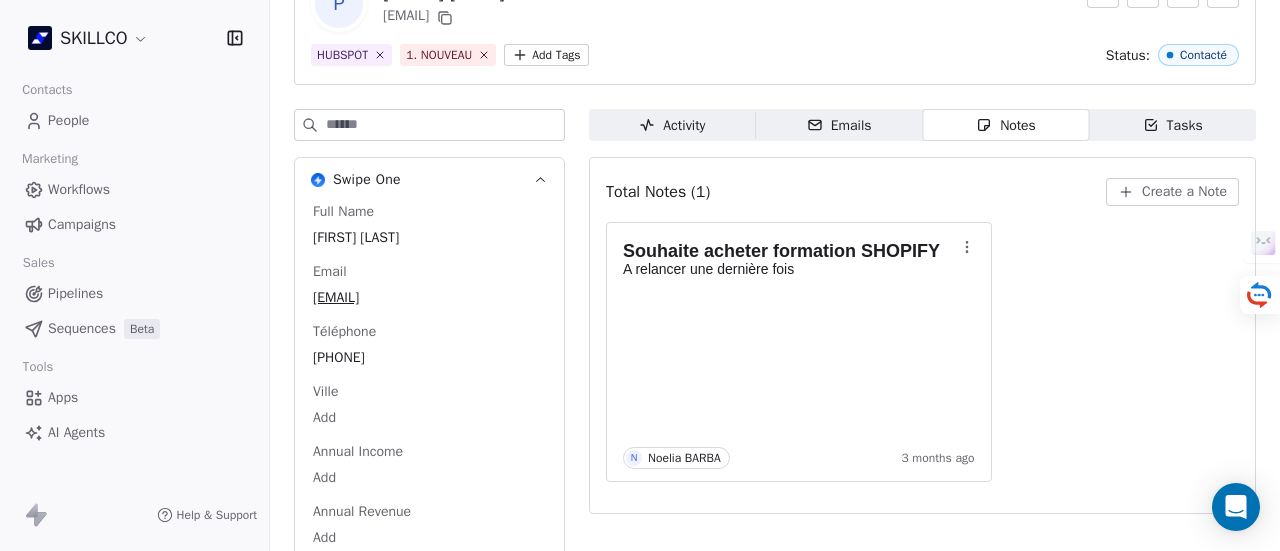 scroll, scrollTop: 255, scrollLeft: 0, axis: vertical 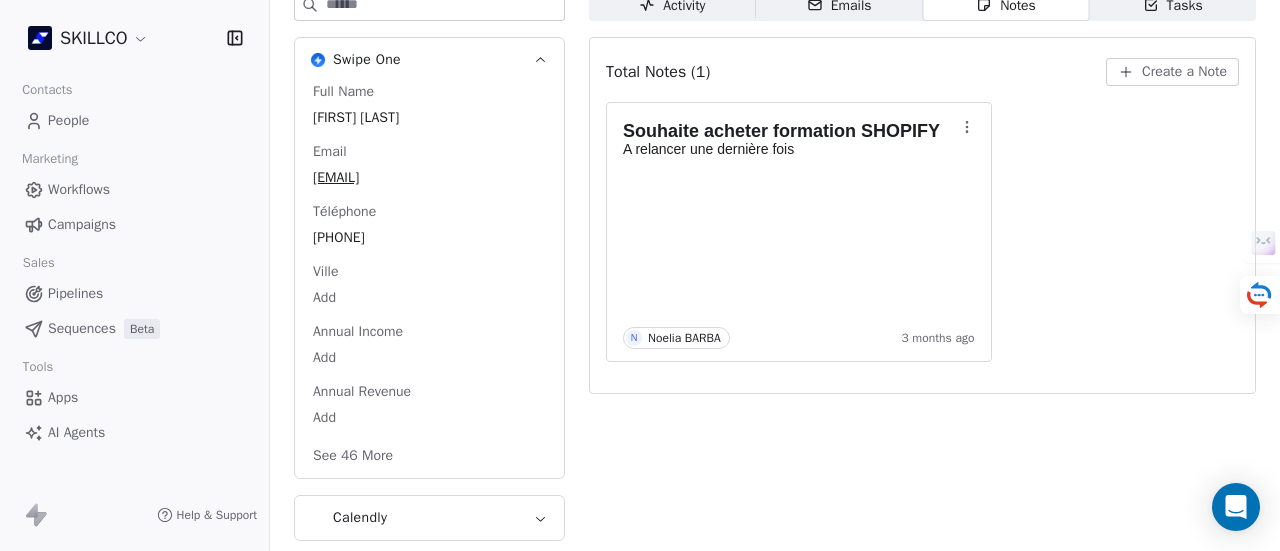 click on "Calendly" at bounding box center [429, 518] 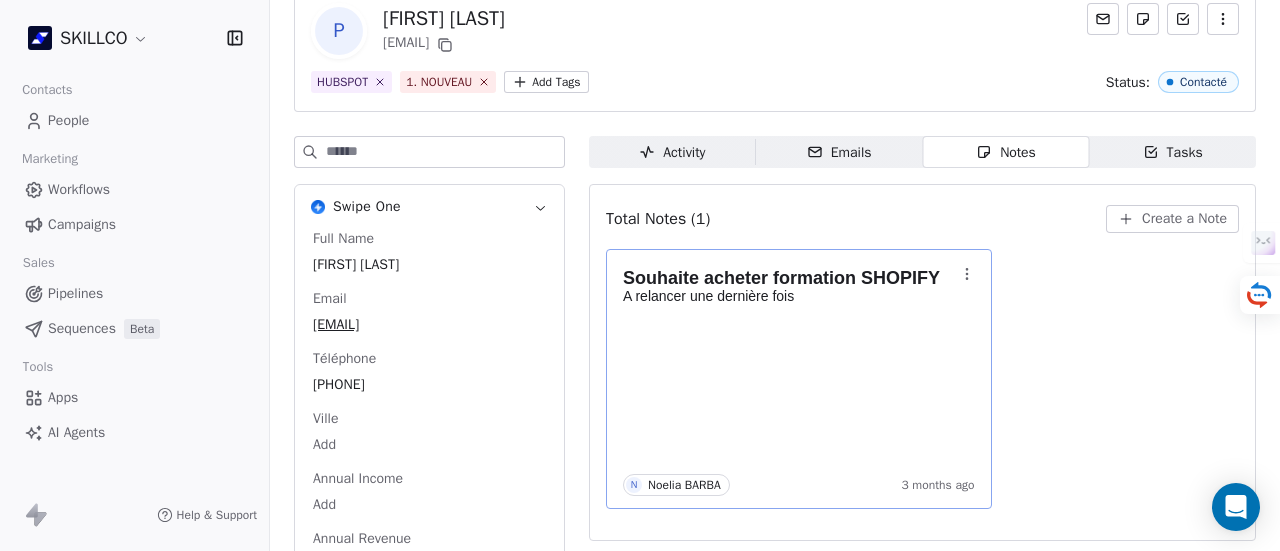 scroll, scrollTop: 108, scrollLeft: 0, axis: vertical 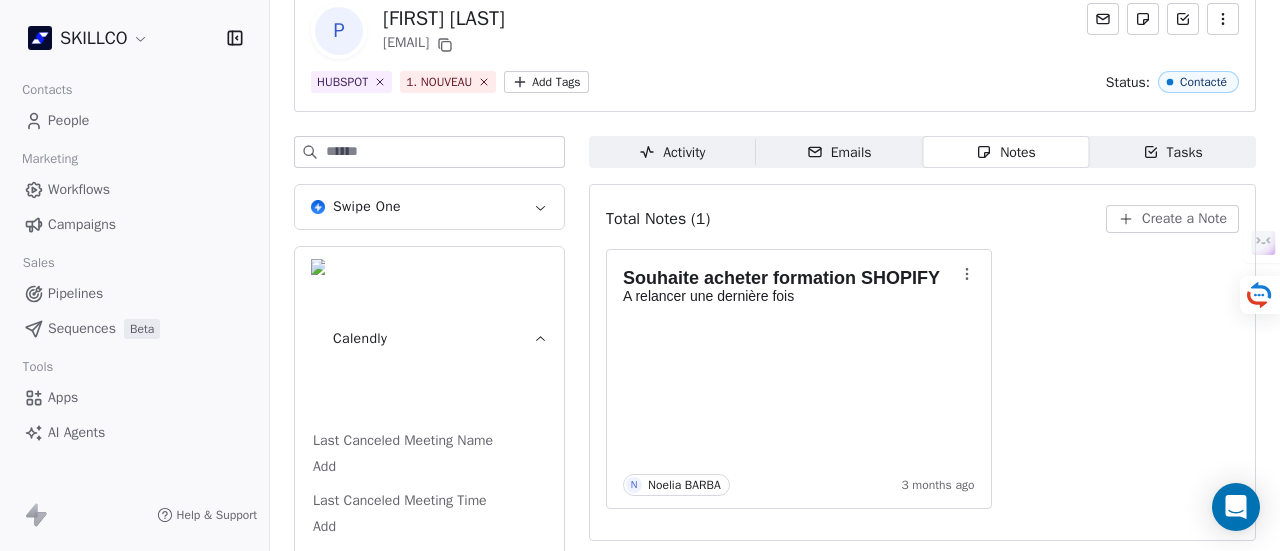 click on "Tasks Tasks" at bounding box center [1172, 152] 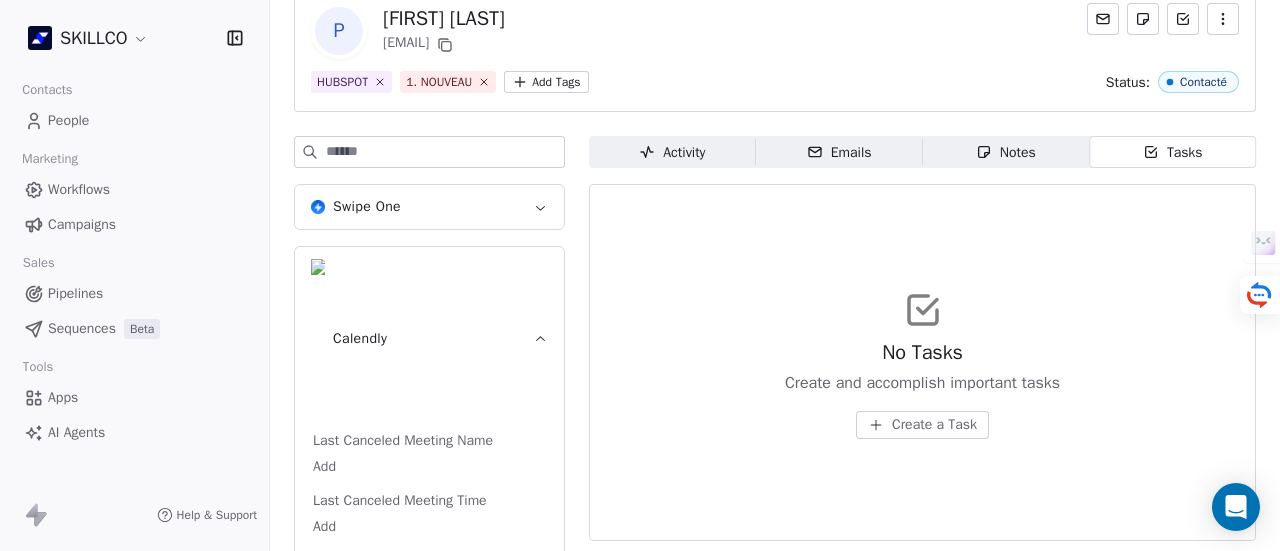 click on "Activity" at bounding box center [672, 152] 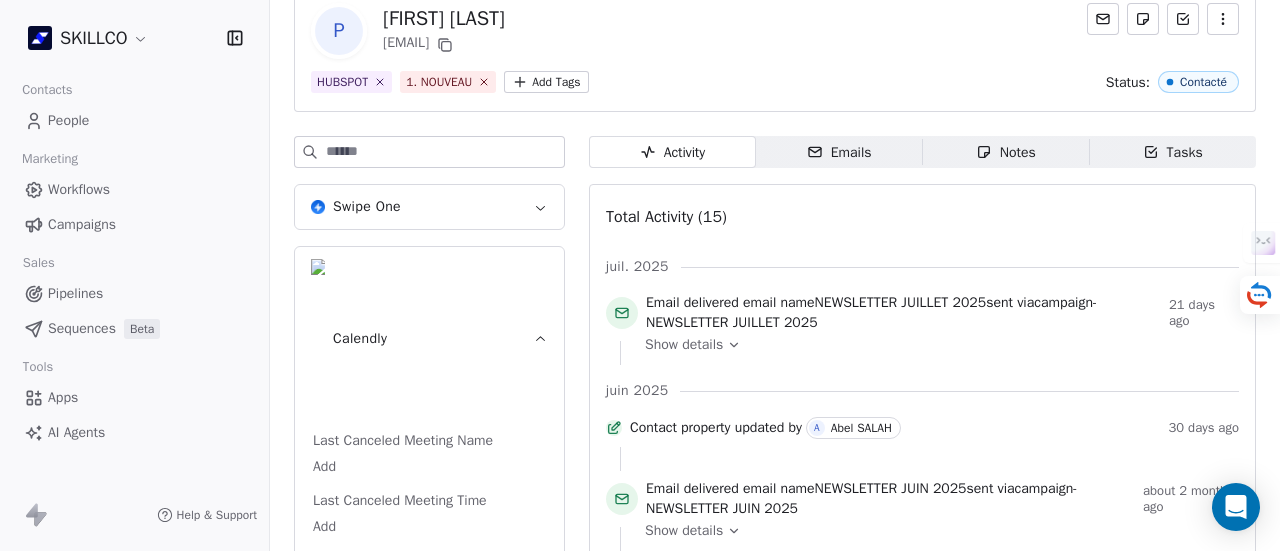 click on "Swipe One" at bounding box center [429, 207] 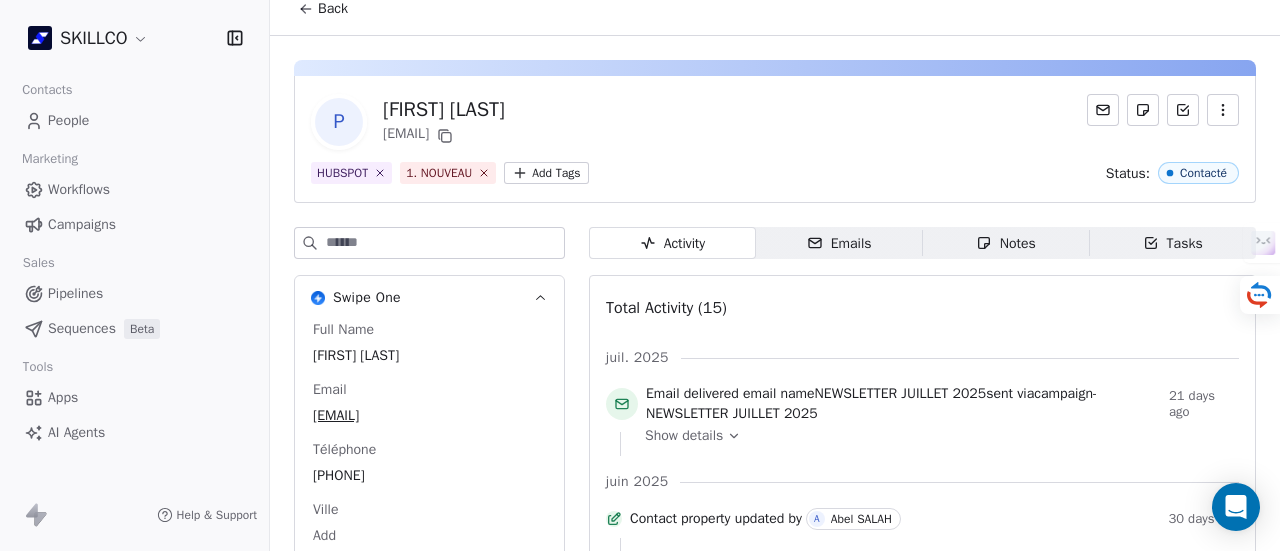 scroll, scrollTop: 0, scrollLeft: 0, axis: both 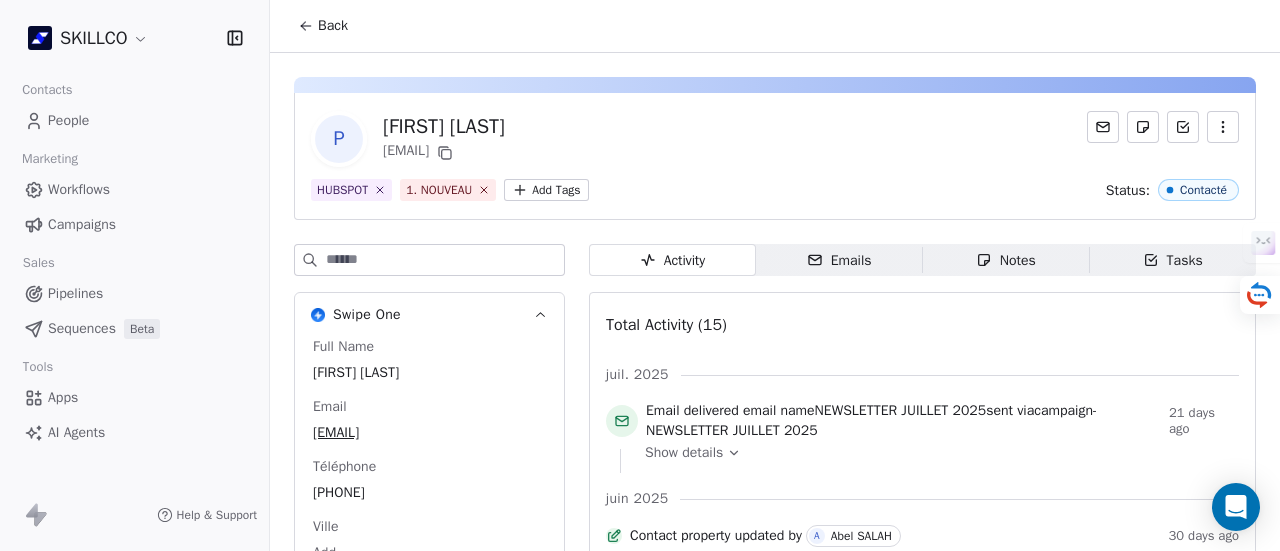 click on "Activity Activity Emails Emails Notes Notes Tasks Tasks Total Activity (15) juil. 2025 Email delivered email name NEWSLETTER JUILLET 2025 sent via campaign - NEWSLETTER JUILLET 2025 21 days ago Show details juin 2025 Contact property updated by A [LAST] 30 days ago Email delivered email name NEWSLETTER JUIN 2025 sent via campaign - NEWSLETTER JUIN 2025 about 2 months ago Show details avr. 2025 Tag Added as 1. NOUVEAU by A [LAST] 3 months ago Contact property updated by A [LAST] 3 months ago Status Personnalisés updated to À relancer by N [LAST] 3 months ago added as Contacté by N [LAST] 3 months ago Besoin client updated to Formations by N [LAST] 3 months ago N [LAST] [LAST] updated the note - Souhaite acheter formation SHOPIFY 3 months ago N [LAST] [LAST] added a note - Souhaite acheter formation SHOPIFY 3 months ago Tag Added as HUBSPOT by A [LAST] 4 months ago Entered a segment "CREATION DE CONTACT" 4 months ago "Churn Risk"" at bounding box center (922, 880) 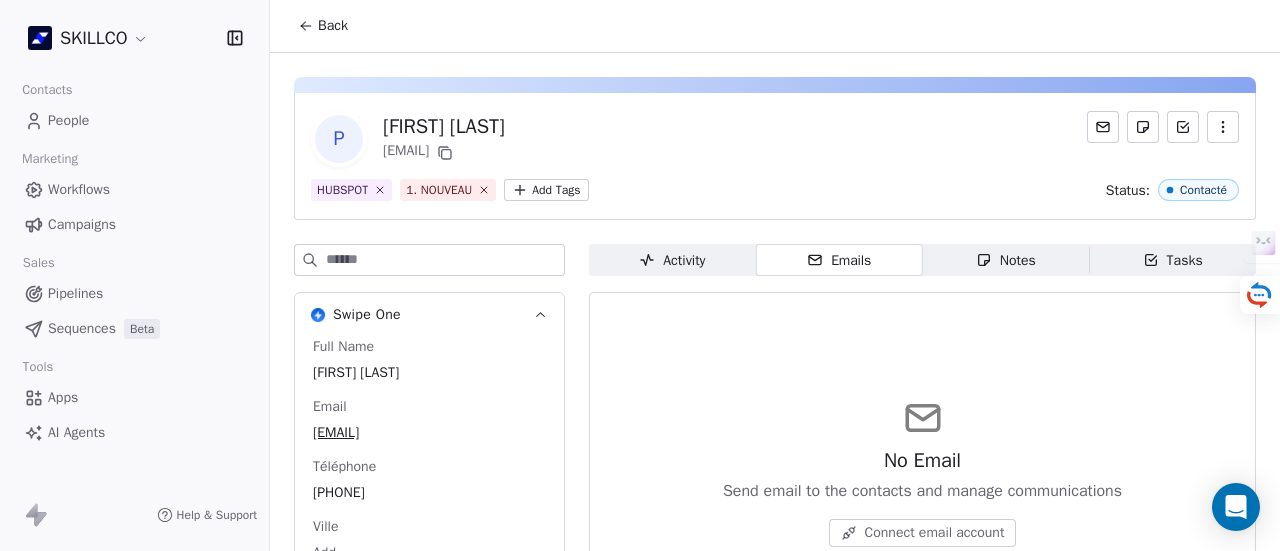 click on "P [FIRST] [LAST] [EMAIL] HUBSPOT 1. NOUVEAU Add Tags Status: Contacté Swipe One Full Name [FIRST] [LAST] Email [EMAIL] Téléphone [PHONE] Ville Add Annual Income Add Annual Revenue Add See 46 More Calendly Activity Activity Emails Emails Notes Notes Tasks Tasks No Email Send email to the contacts and manage communications Connect email account" at bounding box center [775, 500] 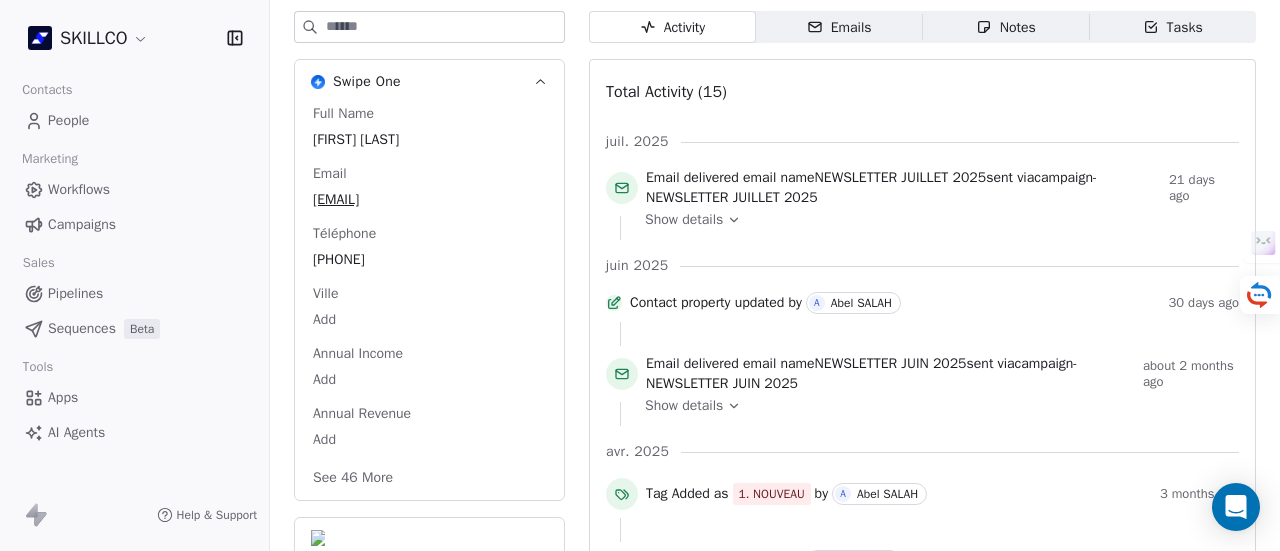 scroll, scrollTop: 400, scrollLeft: 0, axis: vertical 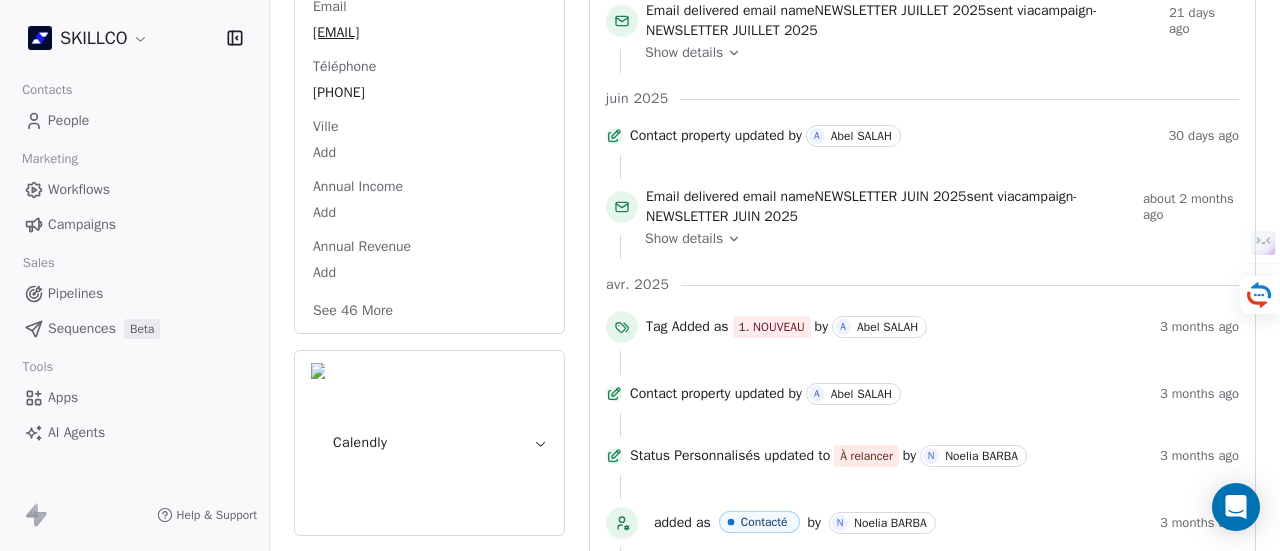 click on "Calendly" at bounding box center [360, 443] 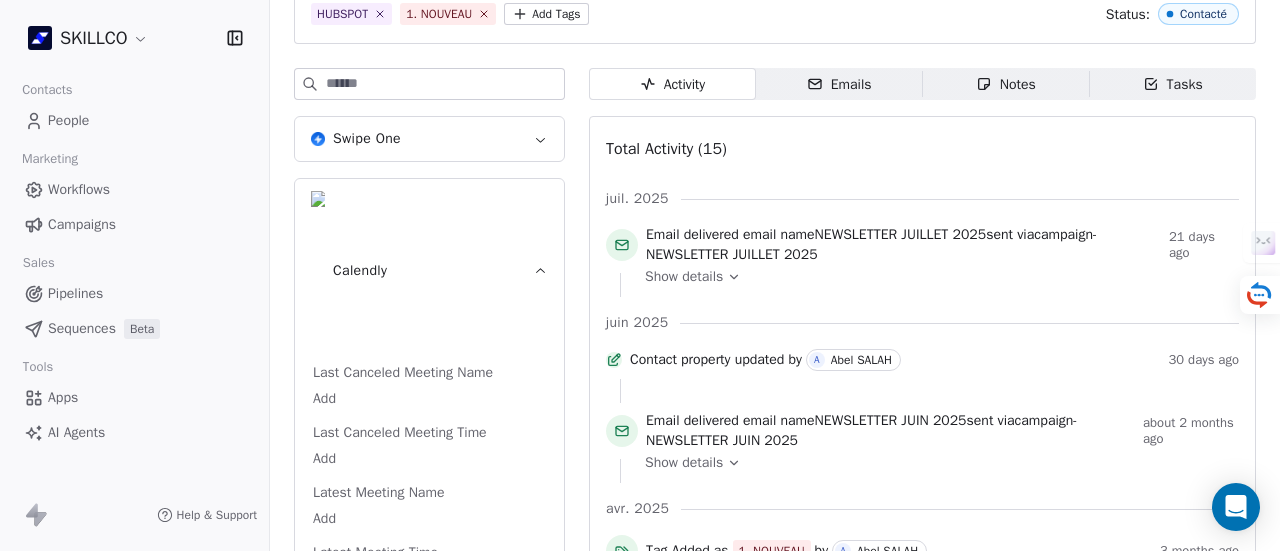 scroll, scrollTop: 0, scrollLeft: 0, axis: both 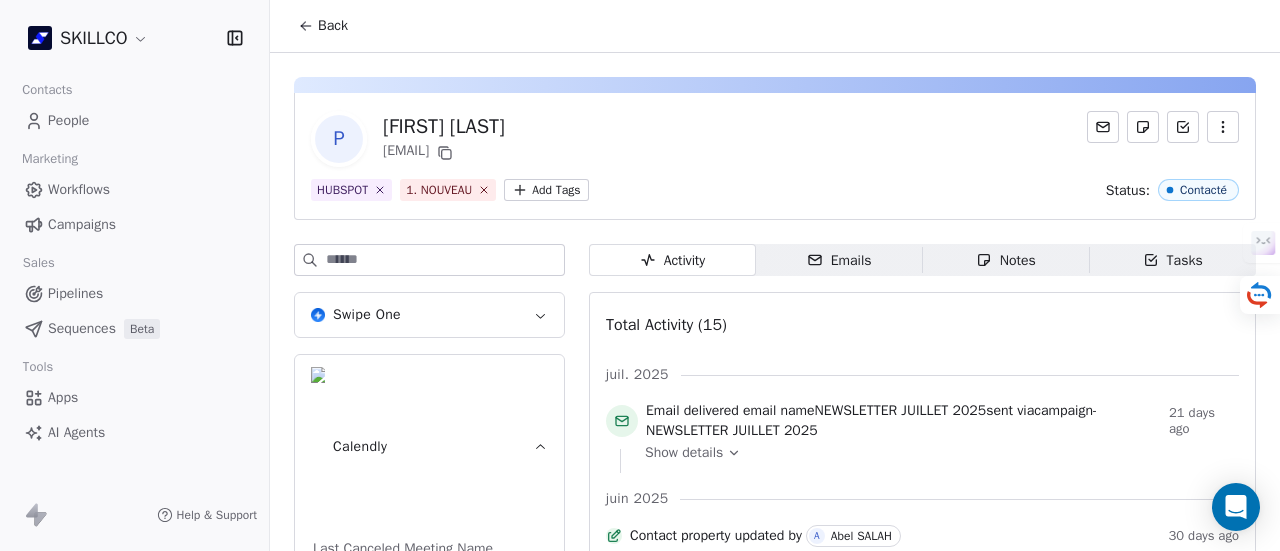 click on "Calendly" at bounding box center [429, 447] 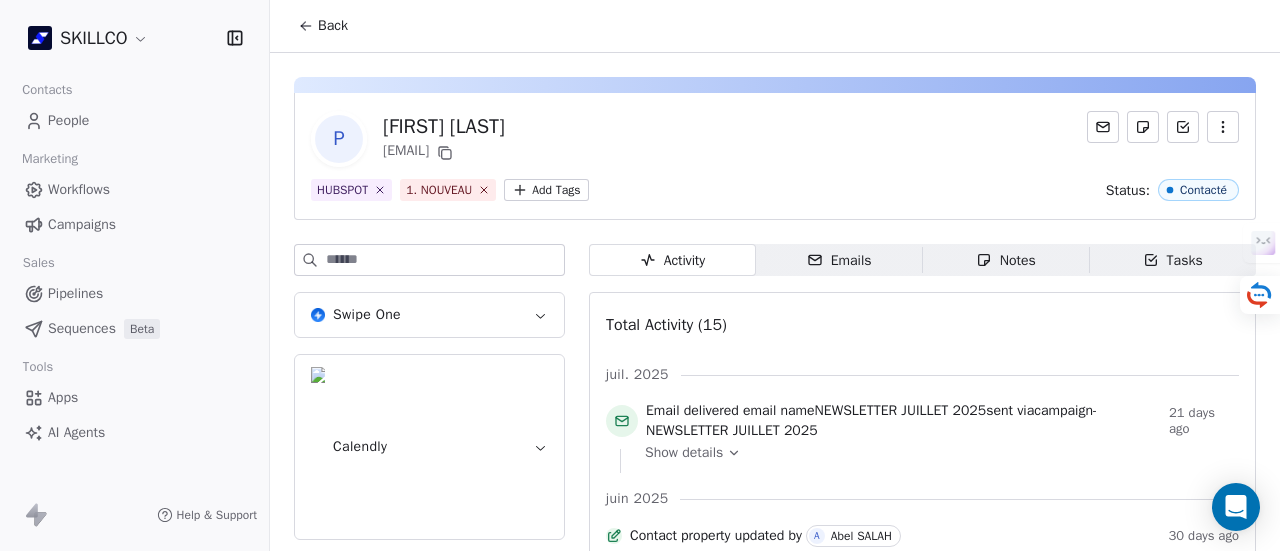click on "Swipe One" at bounding box center (429, 315) 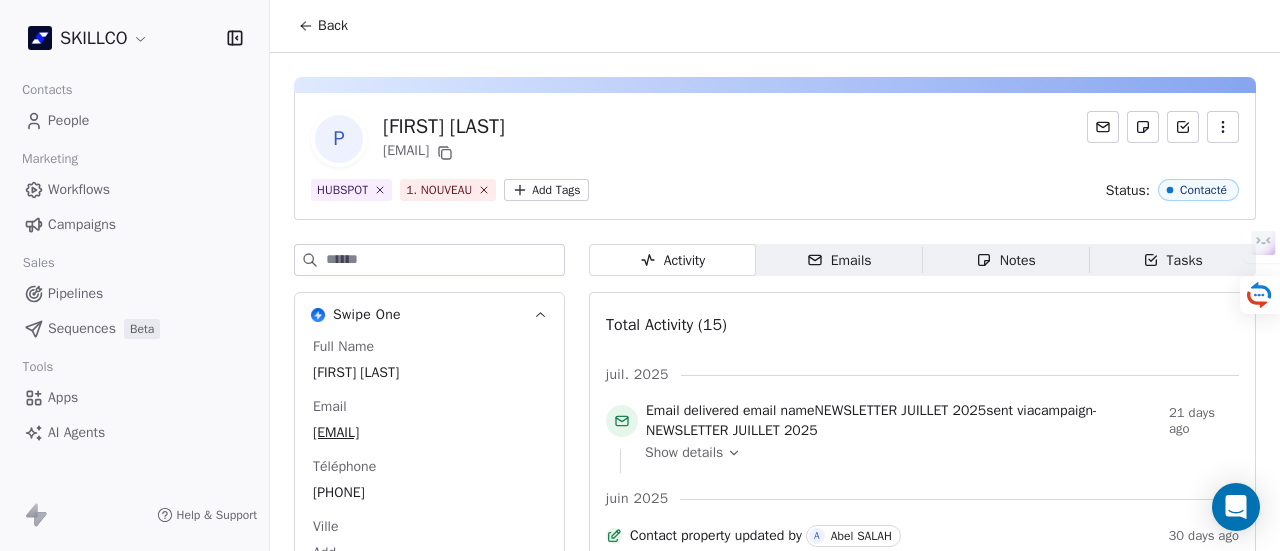 scroll, scrollTop: 100, scrollLeft: 0, axis: vertical 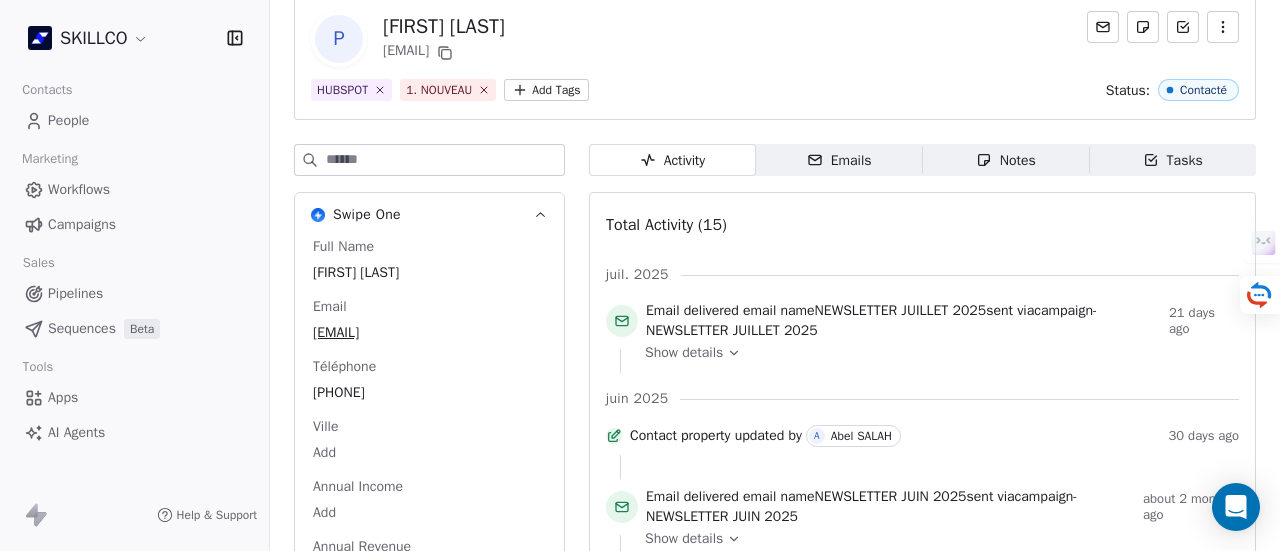 click on "SKILLCO Contacts People Marketing Workflows Campaigns Sales Pipelines Sequences Beta Tools Apps AI Agents Help & Support Back P Pedro MONRA DOGO monrapedro7@gmail.com HUBSPOT 1. NOUVEAU  Add Tags Status:  Contacté Swipe One Full Name Pedro MONRA DOGO Email monrapedro7@gmail.com Téléphone +22967367870 Ville Add Annual Income Add Annual Revenue Add See   46   More   Calendly Activity Activity Emails Emails   Notes   Notes Tasks Tasks Total Activity (15) juil. 2025 Email delivered   email name  NEWSLETTER JUILLET 2025  sent via  campaign  -   NEWSLETTER JUILLET 2025 21 days ago Show details juin 2025 Contact   property   updated by A Abel SALAH   30 days ago Email delivered   email name  NEWSLETTER JUIN 2025  sent via  campaign  -   NEWSLETTER JUIN 2025 about 2 months ago Show details avr. 2025 Tag Added as 1. NOUVEAU by A Abel SALAH   3 months ago Contact   property   updated by A Abel SALAH   3 months ago Status Personnalisés updated to À relancer by N Noelia BARBA   3 months ago added as Contacté by N" at bounding box center (640, 275) 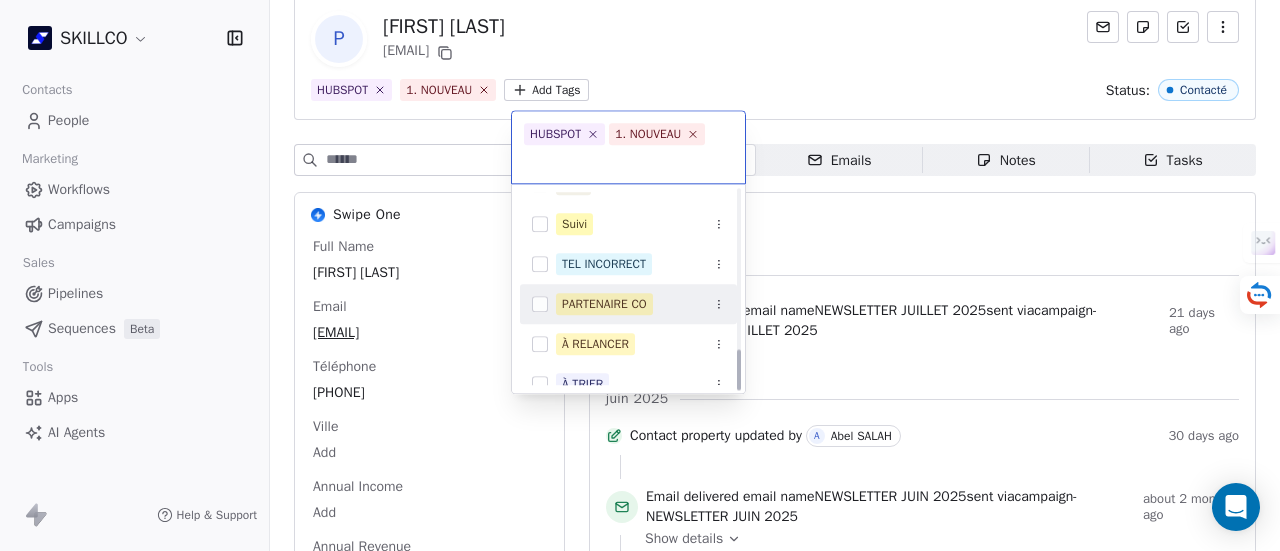 scroll, scrollTop: 766, scrollLeft: 0, axis: vertical 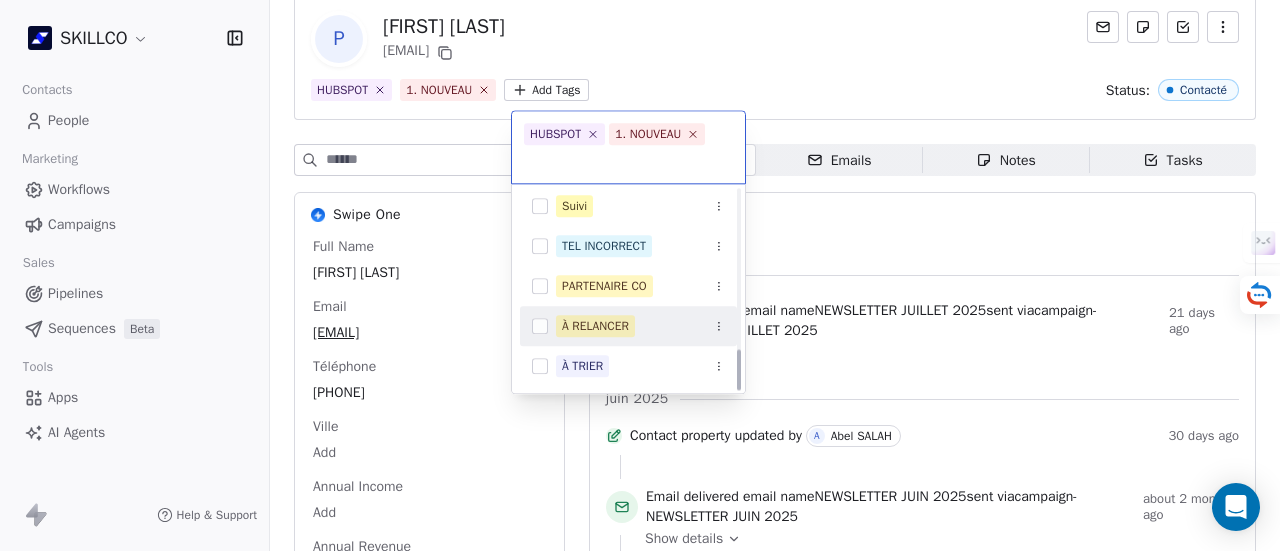 click on "À RELANCER" at bounding box center (595, 326) 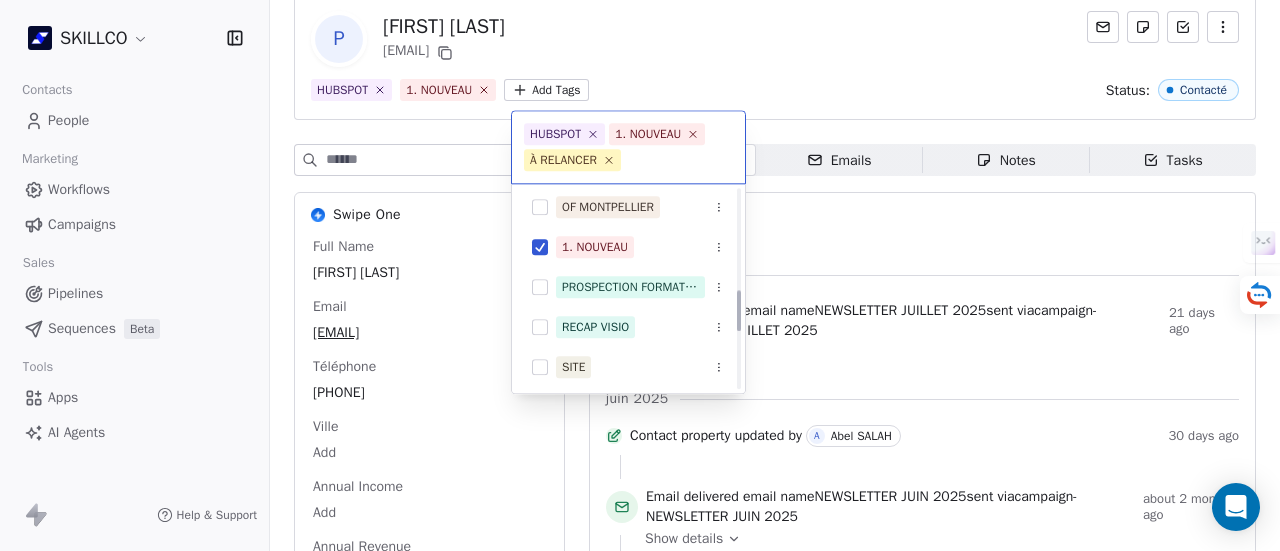 scroll, scrollTop: 466, scrollLeft: 0, axis: vertical 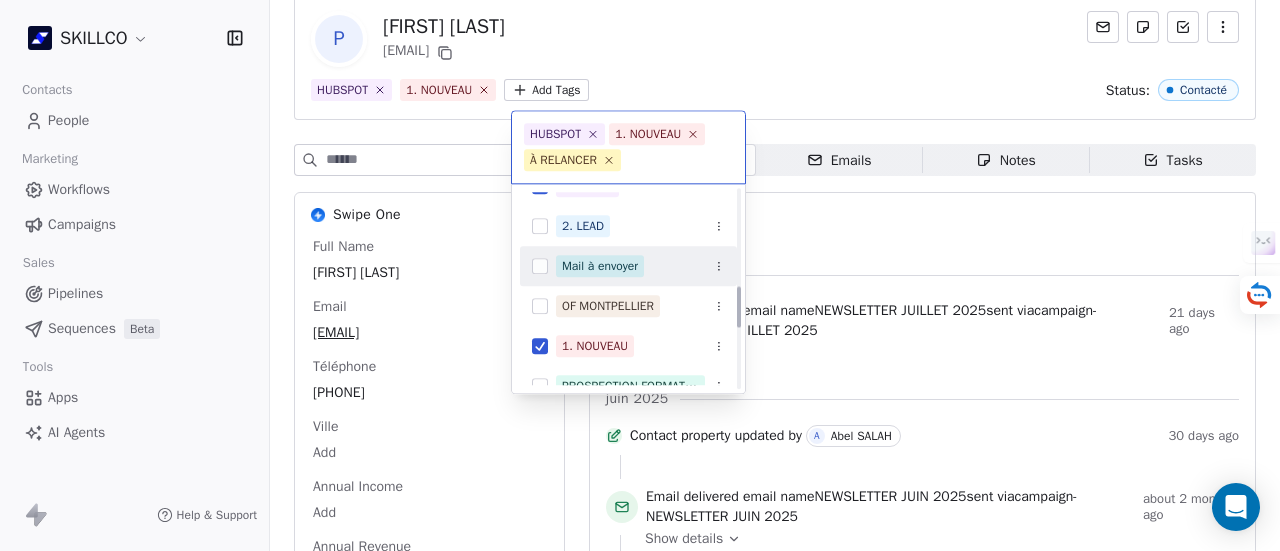 click on "Mail à envoyer" at bounding box center (600, 266) 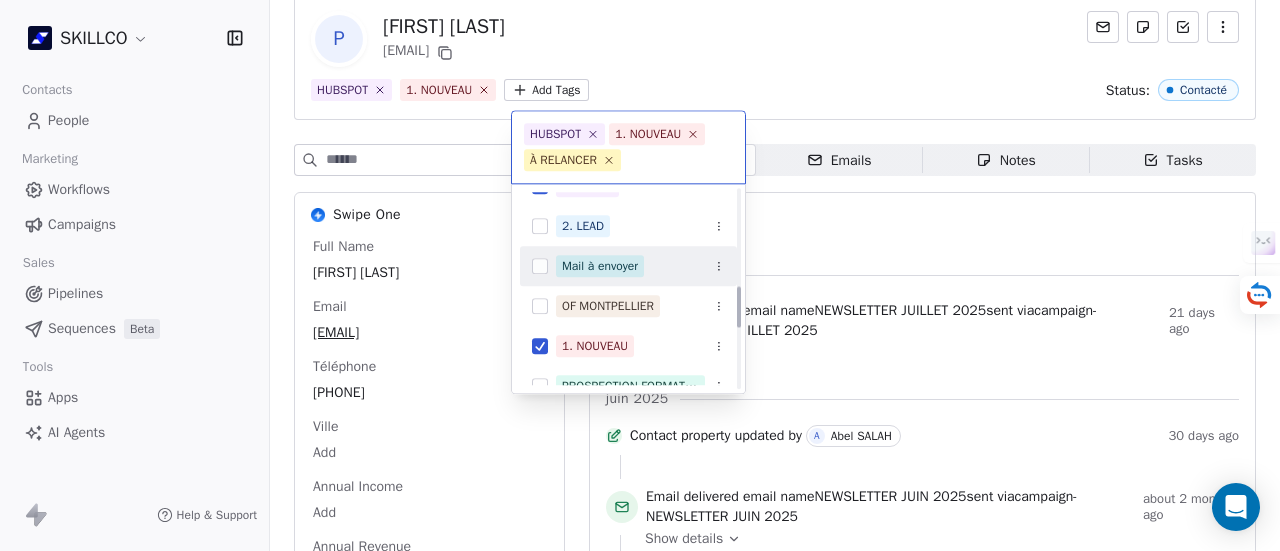 scroll, scrollTop: 22, scrollLeft: 0, axis: vertical 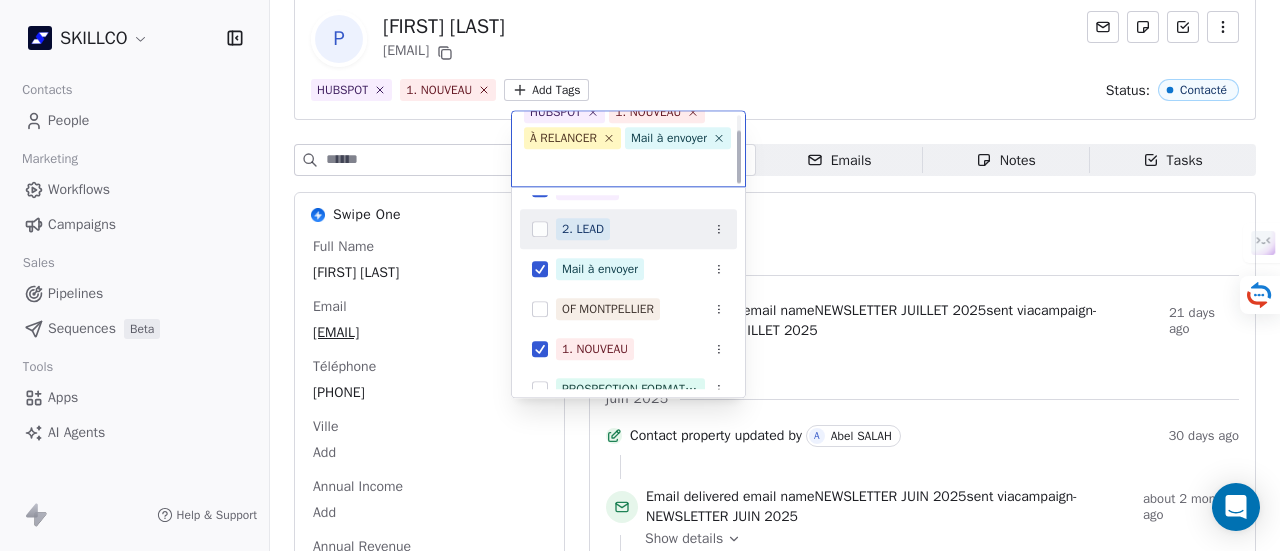 click on "SKILLCO Contacts People Marketing Workflows Campaigns Sales Pipelines Sequences Beta Tools Apps AI Agents Help & Support Back P Pedro MONRA DOGO monrapedro7@gmail.com HUBSPOT 1. NOUVEAU  Add Tags Status:  Contacté Swipe One Full Name Pedro MONRA DOGO Email monrapedro7@gmail.com Téléphone +22967367870 Ville Add Annual Income Add Annual Revenue Add See   46   More   Calendly Activity Activity Emails Emails   Notes   Notes Tasks Tasks Total Activity (15) juil. 2025 Email delivered   email name  NEWSLETTER JUILLET 2025  sent via  campaign  -   NEWSLETTER JUILLET 2025 21 days ago Show details juin 2025 Contact   property   updated by A Abel SALAH   30 days ago Email delivered   email name  NEWSLETTER JUIN 2025  sent via  campaign  -   NEWSLETTER JUIN 2025 about 2 months ago Show details avr. 2025 Tag Added as 1. NOUVEAU by A Abel SALAH   3 months ago Contact   property   updated by A Abel SALAH   3 months ago Status Personnalisés updated to À relancer by N Noelia BARBA   3 months ago added as Contacté by N" at bounding box center (640, 275) 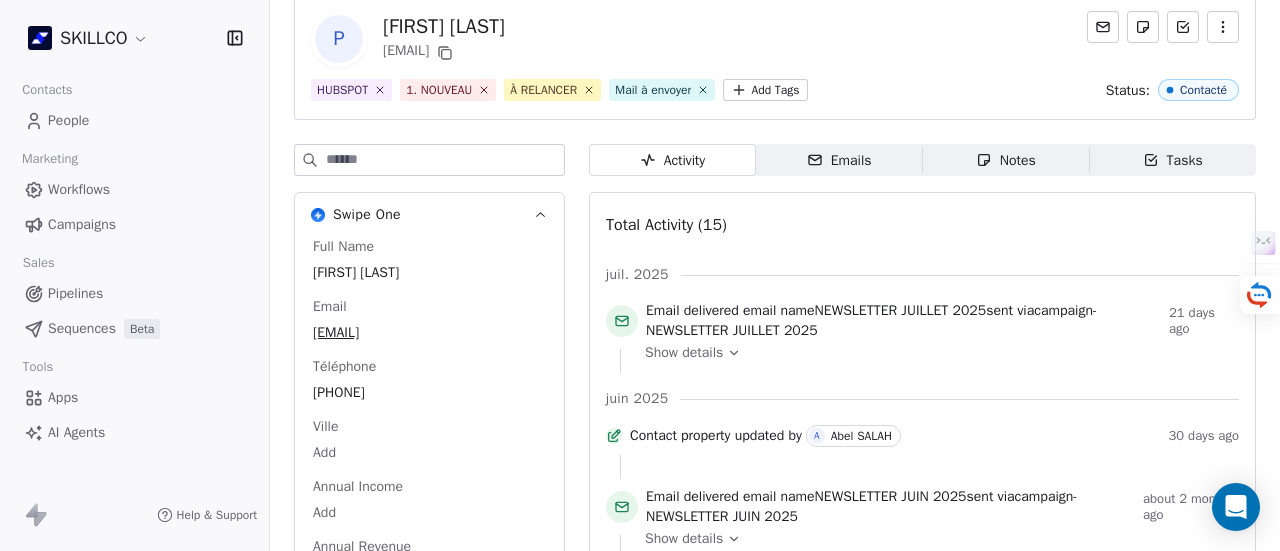 click on "Notes   Notes" at bounding box center [1006, 160] 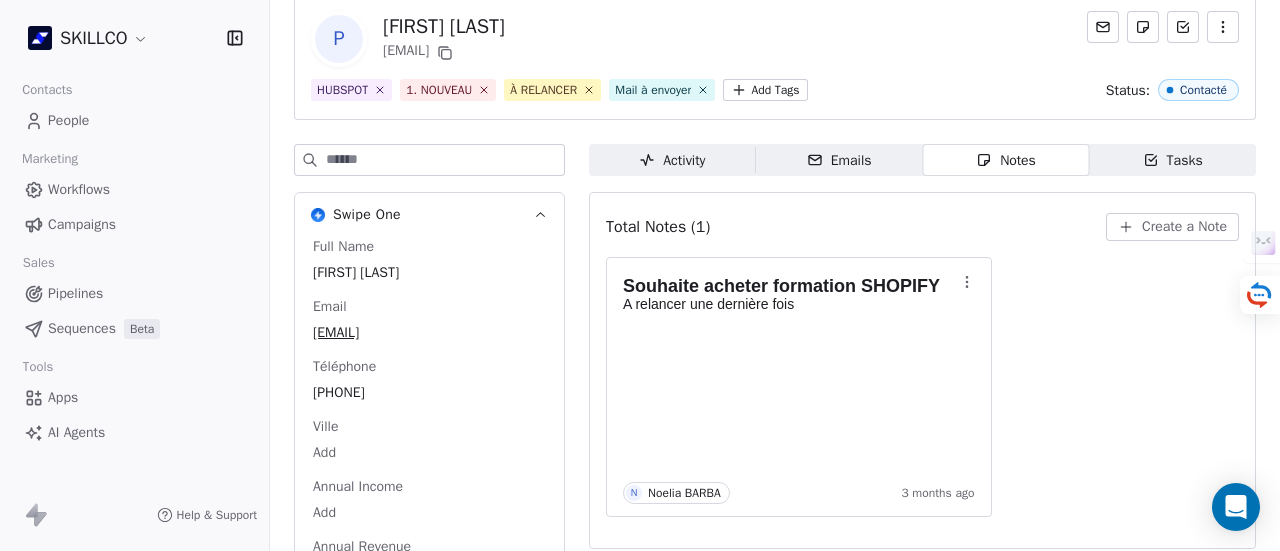 click on "Create a Note" at bounding box center [1172, 227] 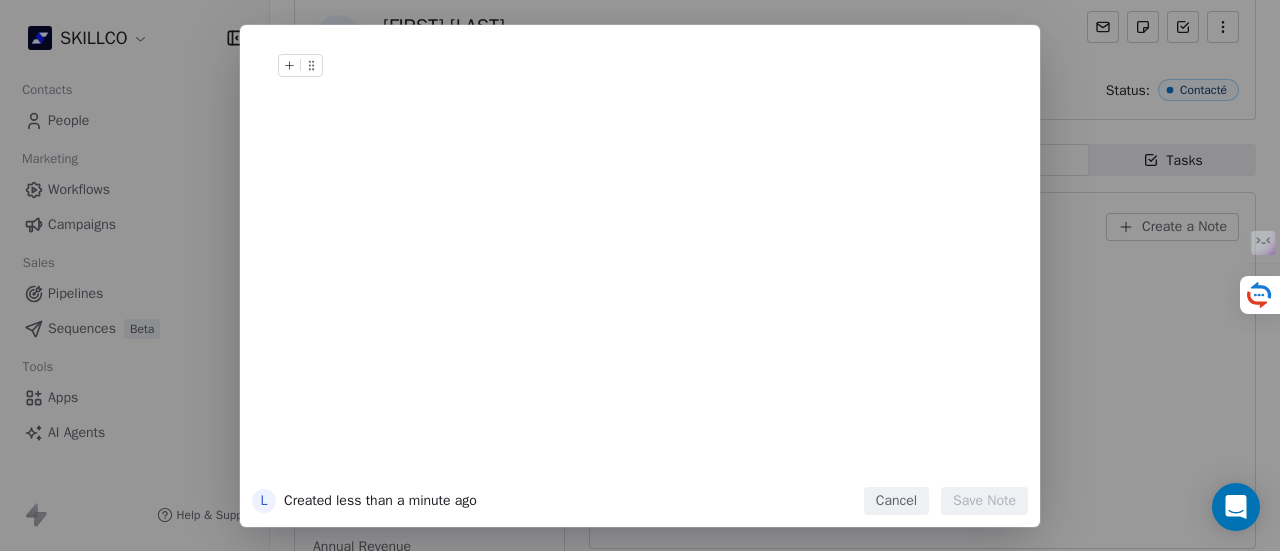 type 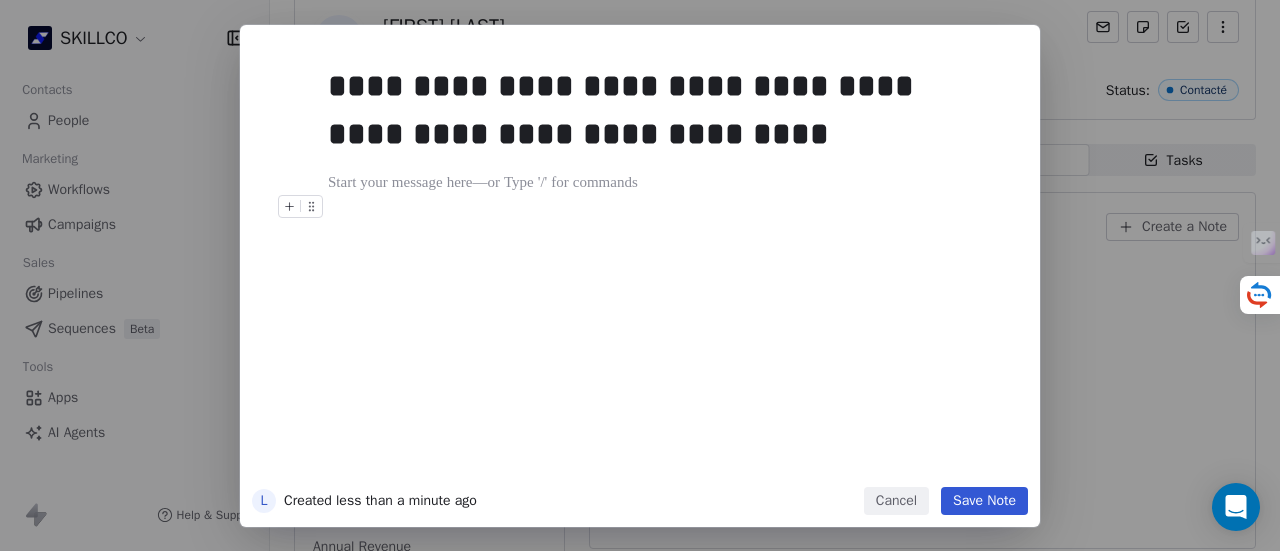 click on "Save Note" at bounding box center (984, 501) 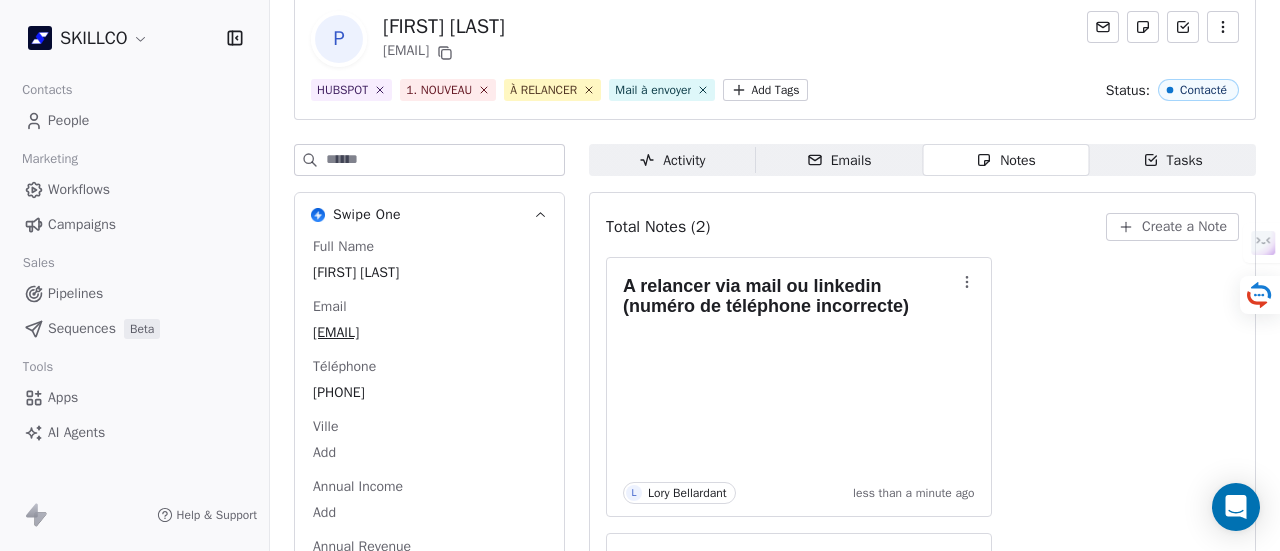 scroll, scrollTop: 217, scrollLeft: 0, axis: vertical 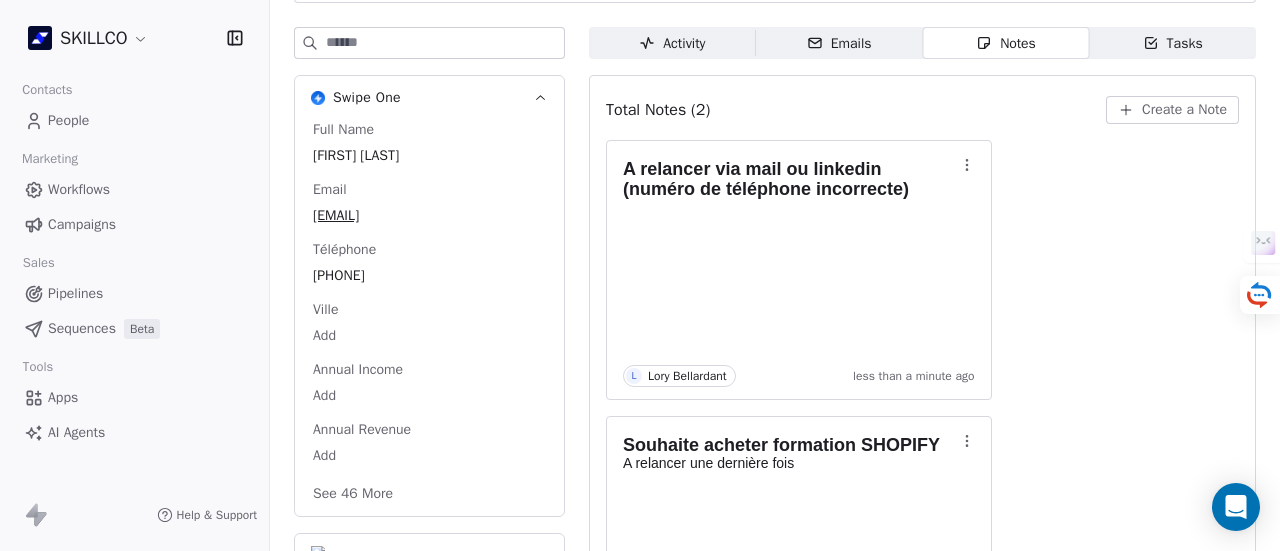 click on "Full Name Pedro MONRA DOGO Email monrapedro7@gmail.com Téléphone +22967367870 Ville Add Annual Income Add Annual Revenue Add See   46   More" at bounding box center (429, 314) 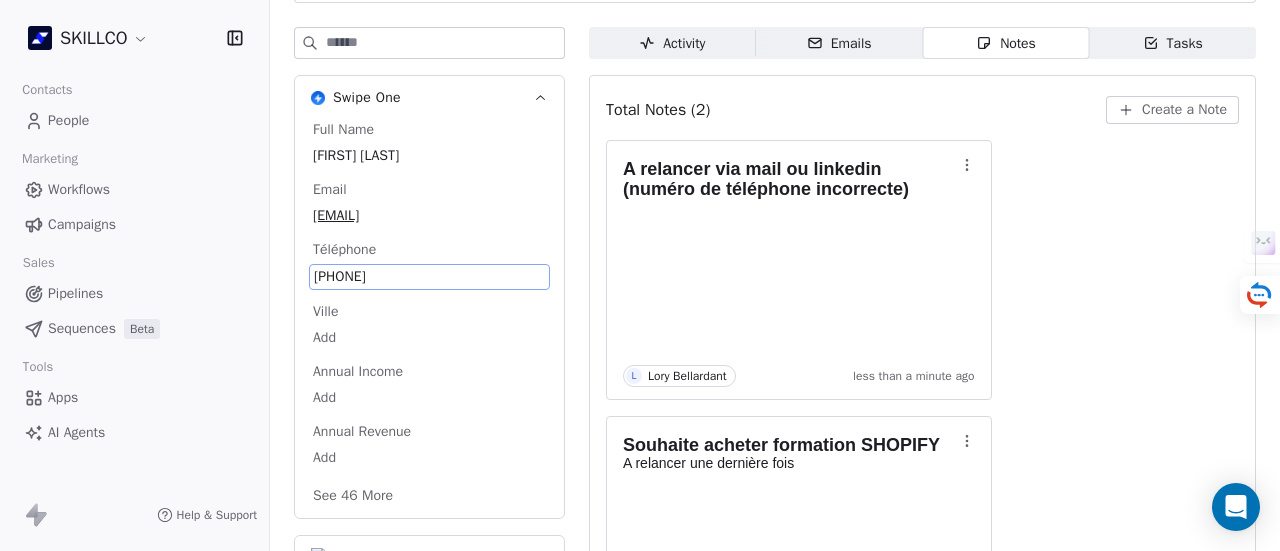 click on "+22967367870" at bounding box center [429, 277] 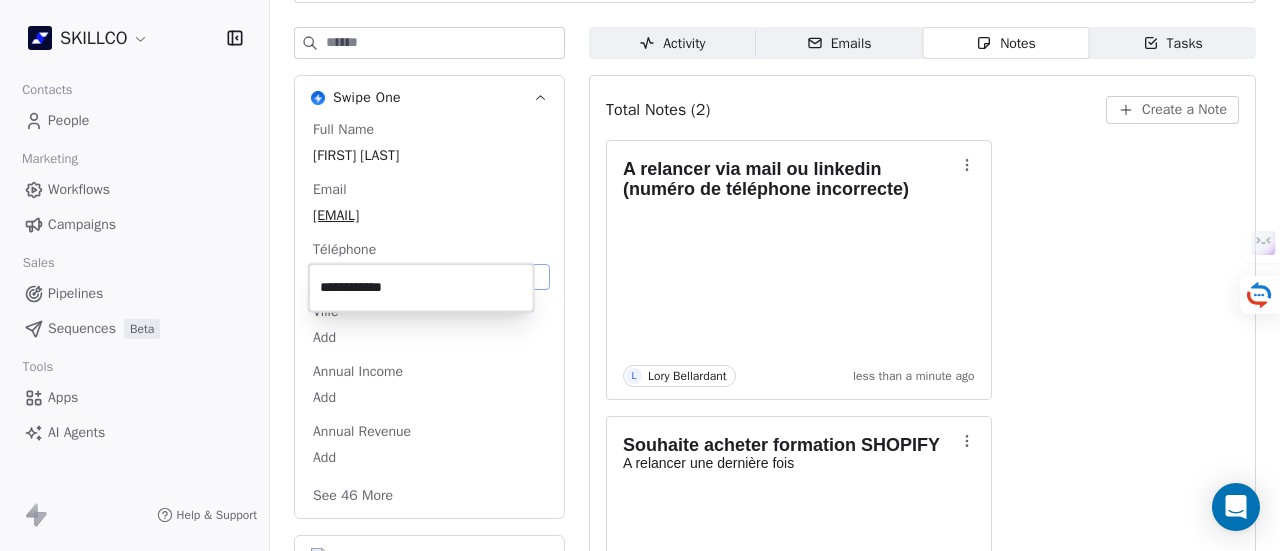 click on "**********" at bounding box center [421, 288] 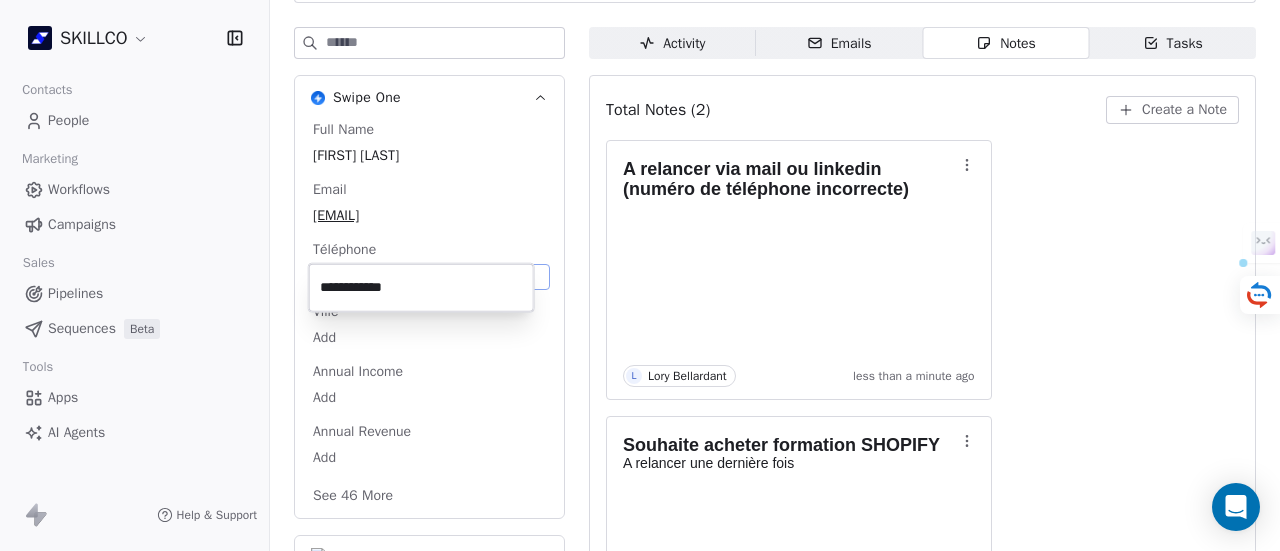 click on "**********" at bounding box center (421, 288) 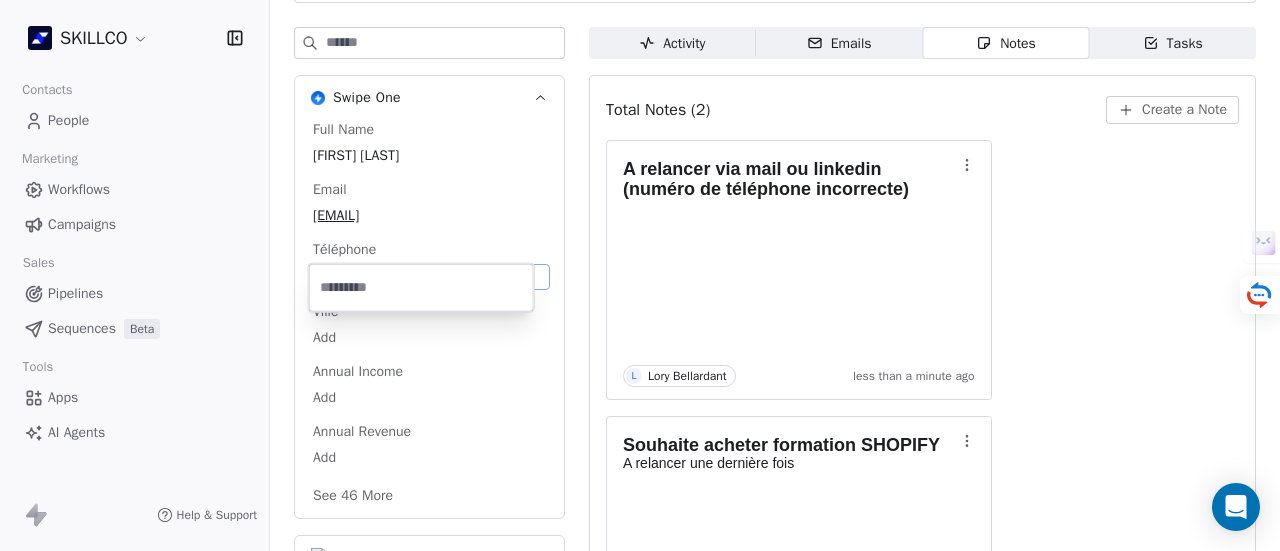 type 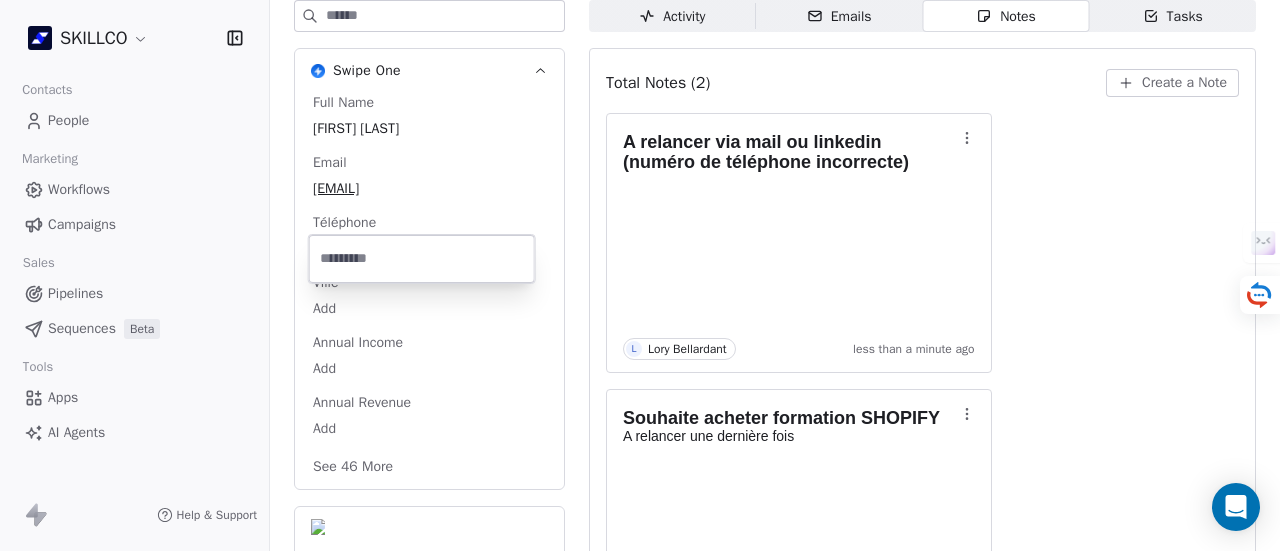 click on "SKILLCO Contacts People Marketing Workflows Campaigns Sales Pipelines Sequences Beta Tools Apps AI Agents Help & Support Back P Pedro MONRA DOGO monrapedro7@gmail.com HUBSPOT 1. NOUVEAU À RELANCER Mail à envoyer  Add Tags Status:  Contacté Swipe One Full Name Pedro MONRA DOGO Email monrapedro7@gmail.com Téléphone Add Ville Add Annual Income Add Annual Revenue Add See   46   More   Calendly Activity Activity Emails Emails   Notes   Notes Tasks Tasks Total Notes (2)   Create a Note A relancer via mail ou linkedin (numéro de téléphone incorrecte) L Lory Bellardant less than a minute ago Souhaite acheter formation SHOPIFY A relancer une dernière fois  N Noelia BARBA 3 months ago" at bounding box center (640, 275) 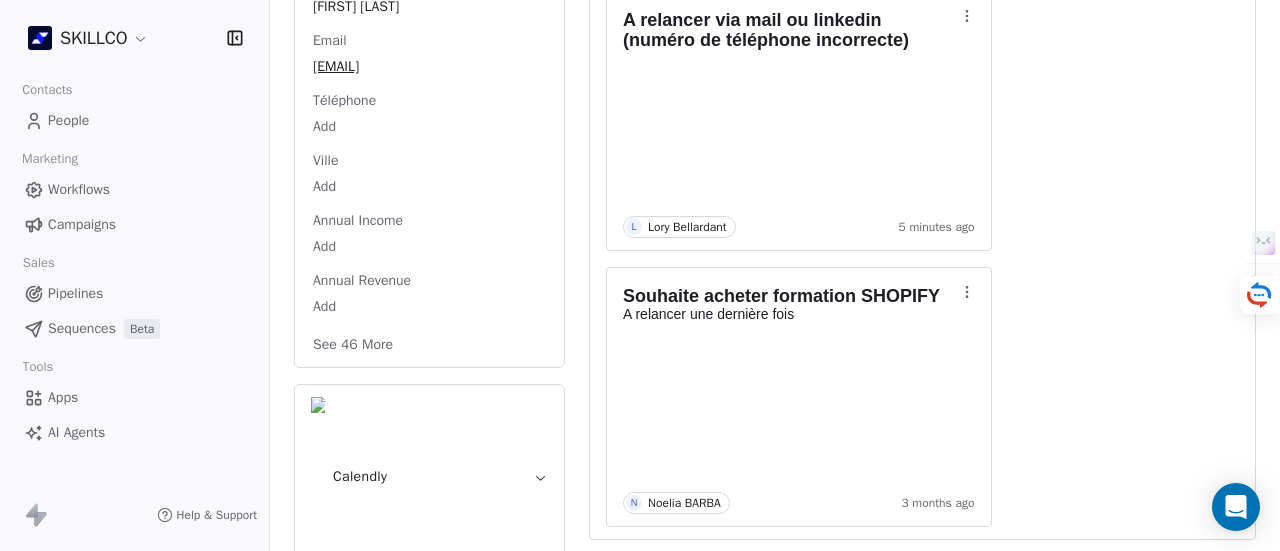 scroll, scrollTop: 266, scrollLeft: 0, axis: vertical 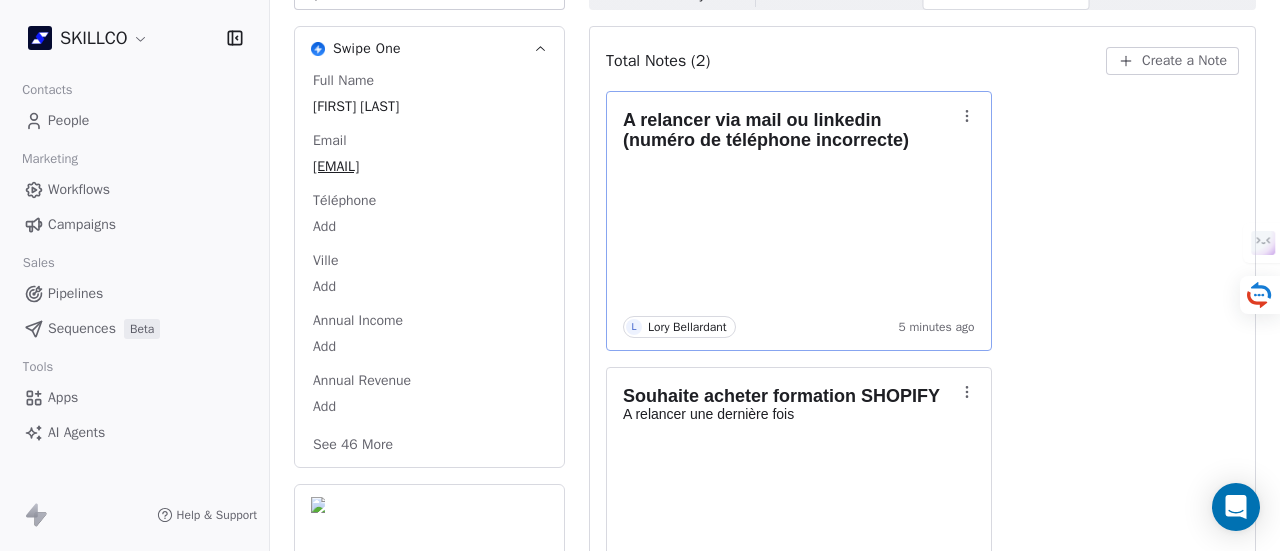 click on "A relancer via mail ou linkedin (numéro de téléphone incorrecte) L Lory Bellardant 5 minutes ago" at bounding box center (799, 221) 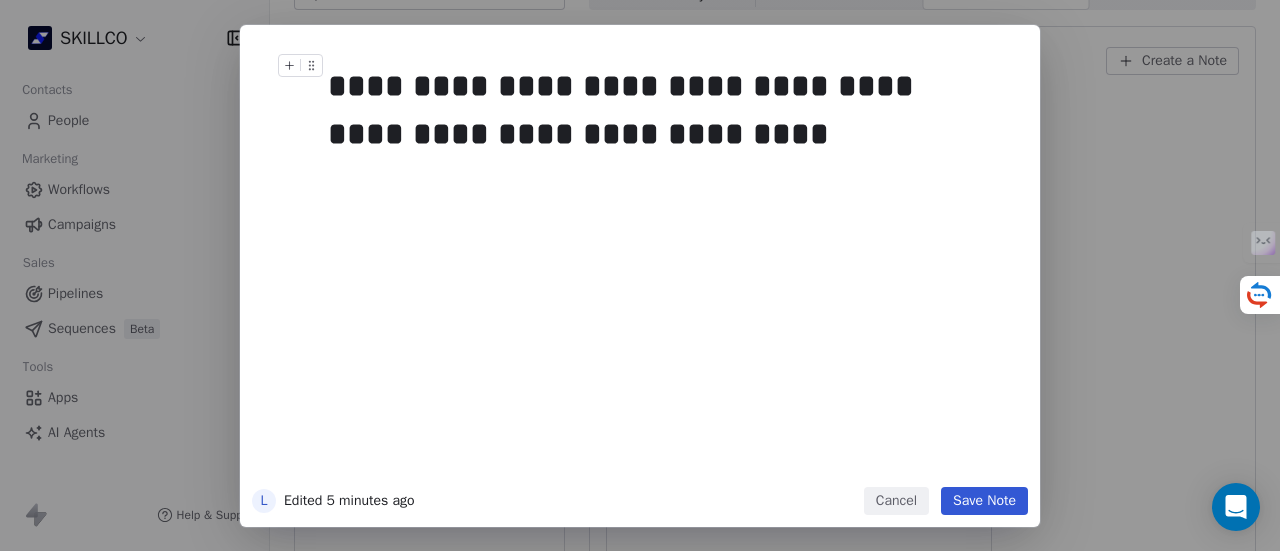 click on "**********" at bounding box center [662, 110] 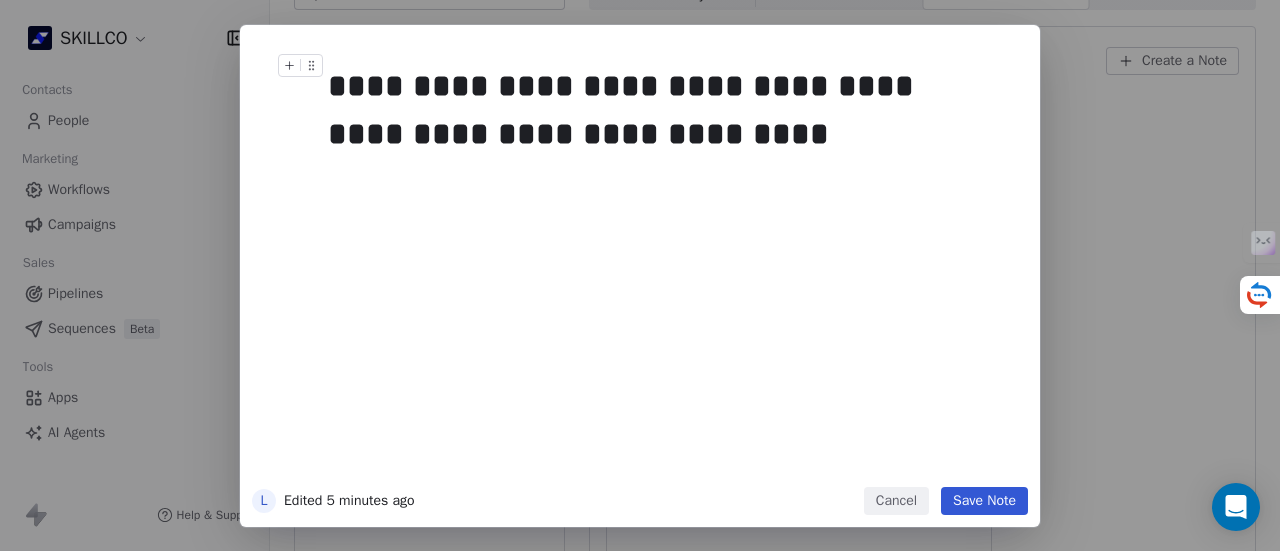 type 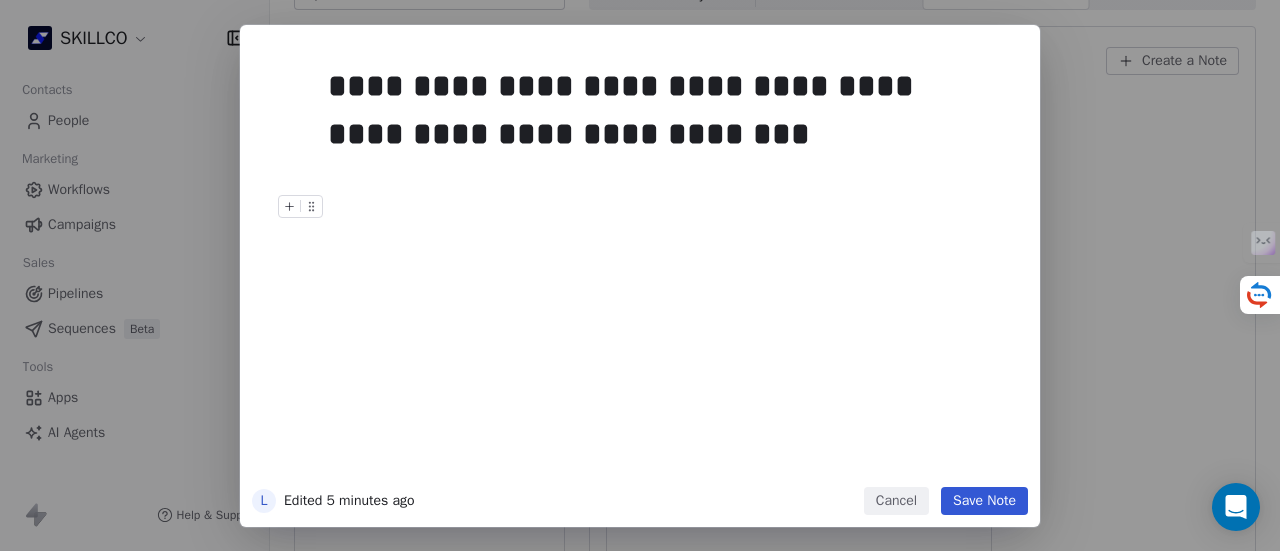 click on "Save Note" at bounding box center [984, 501] 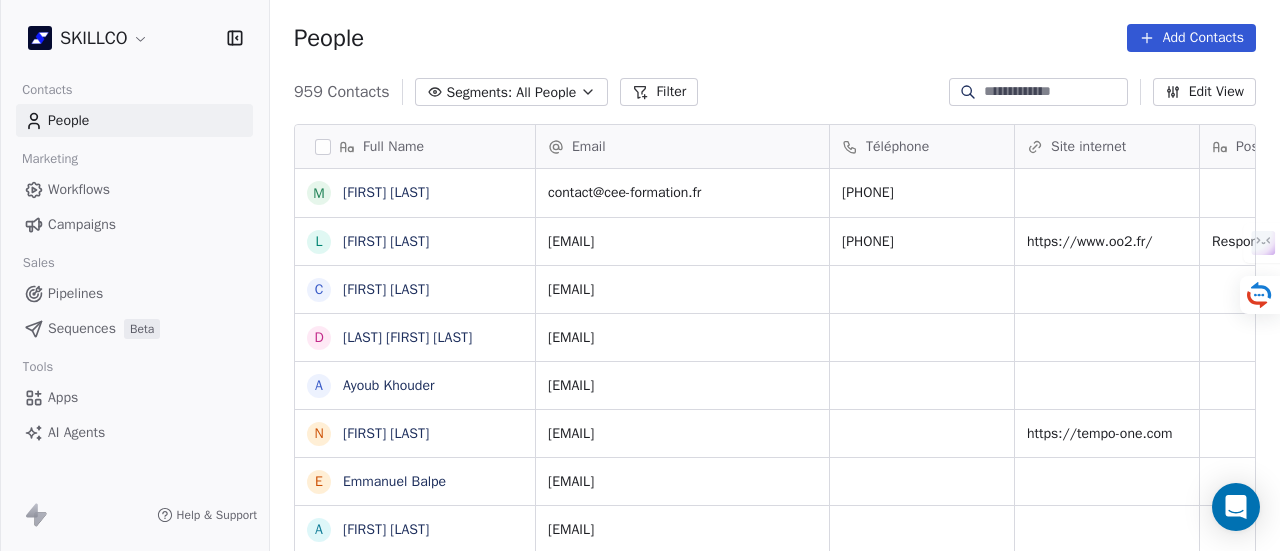 scroll, scrollTop: 0, scrollLeft: 0, axis: both 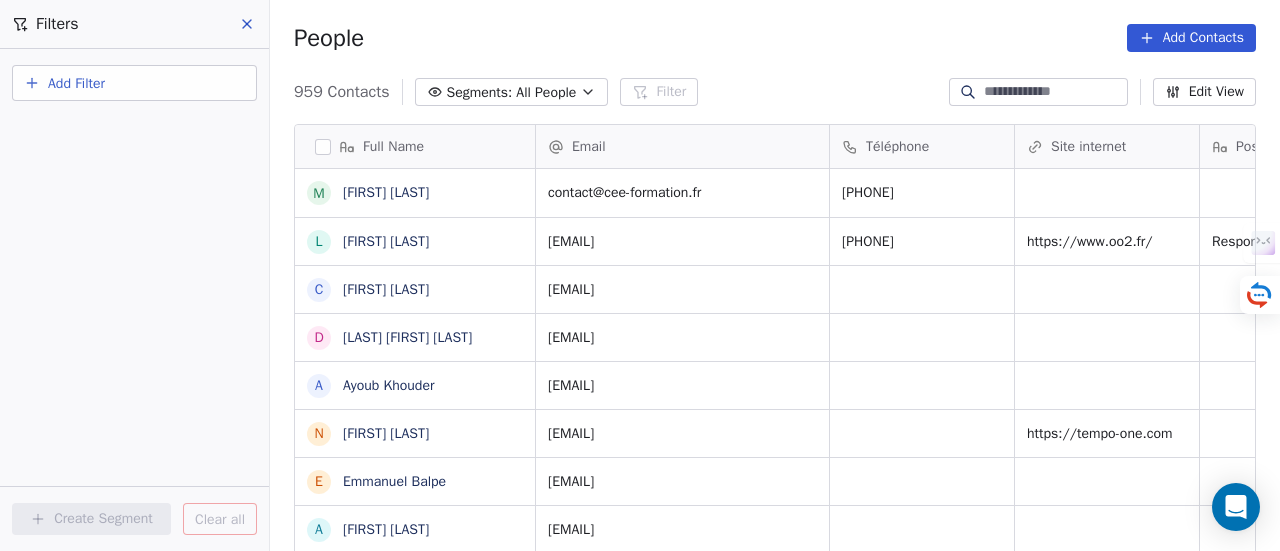 click on "Add Filter" at bounding box center [134, 83] 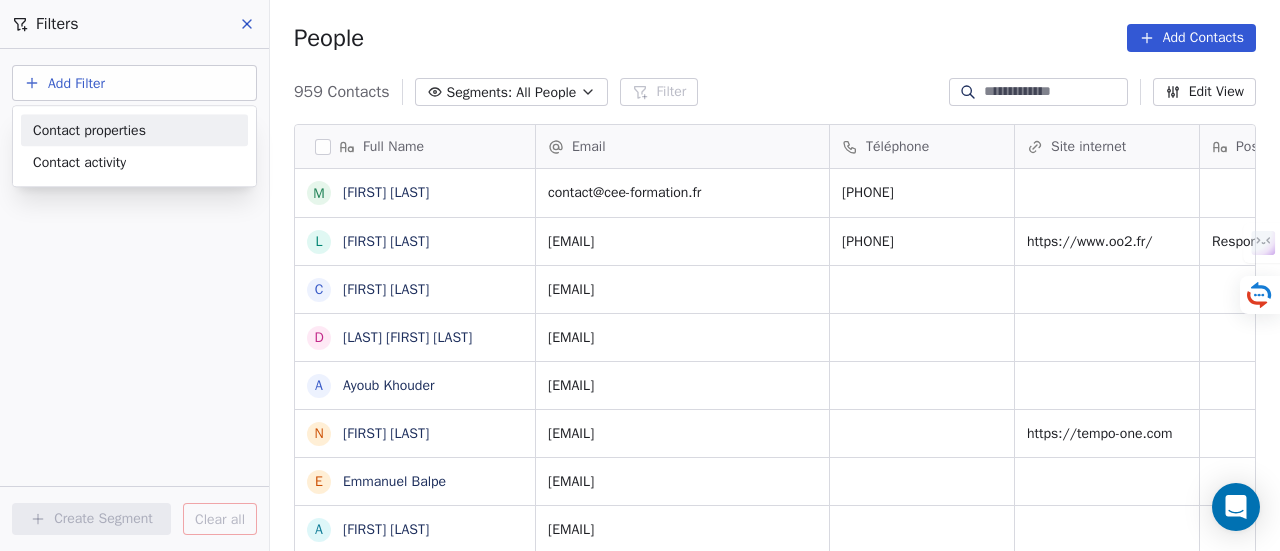 click on "Contact properties" at bounding box center [89, 130] 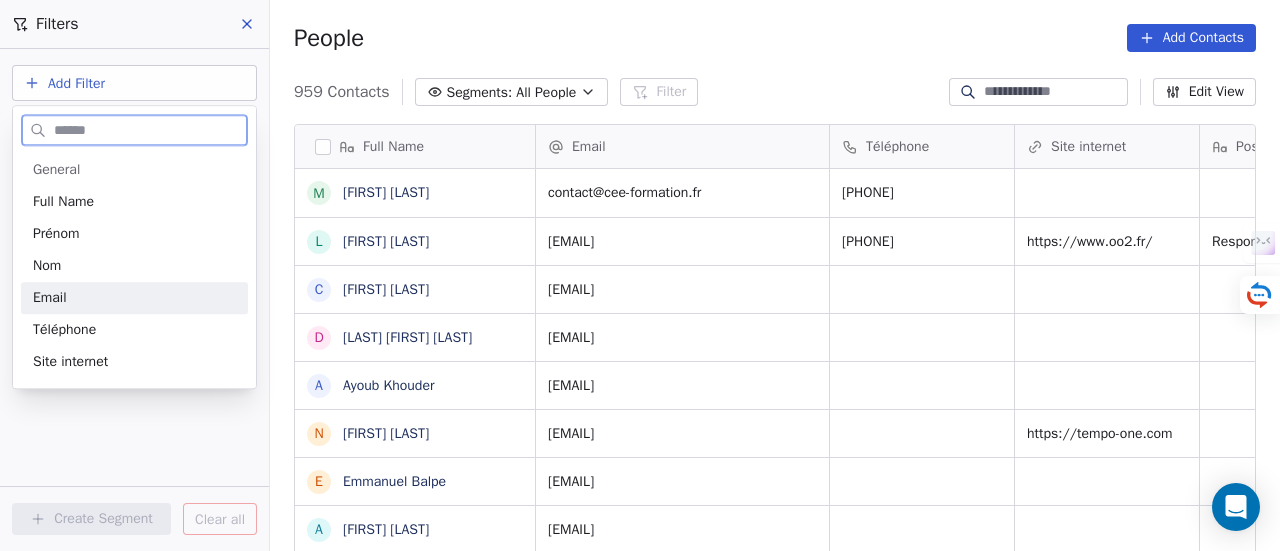 click on "Email" at bounding box center [134, 298] 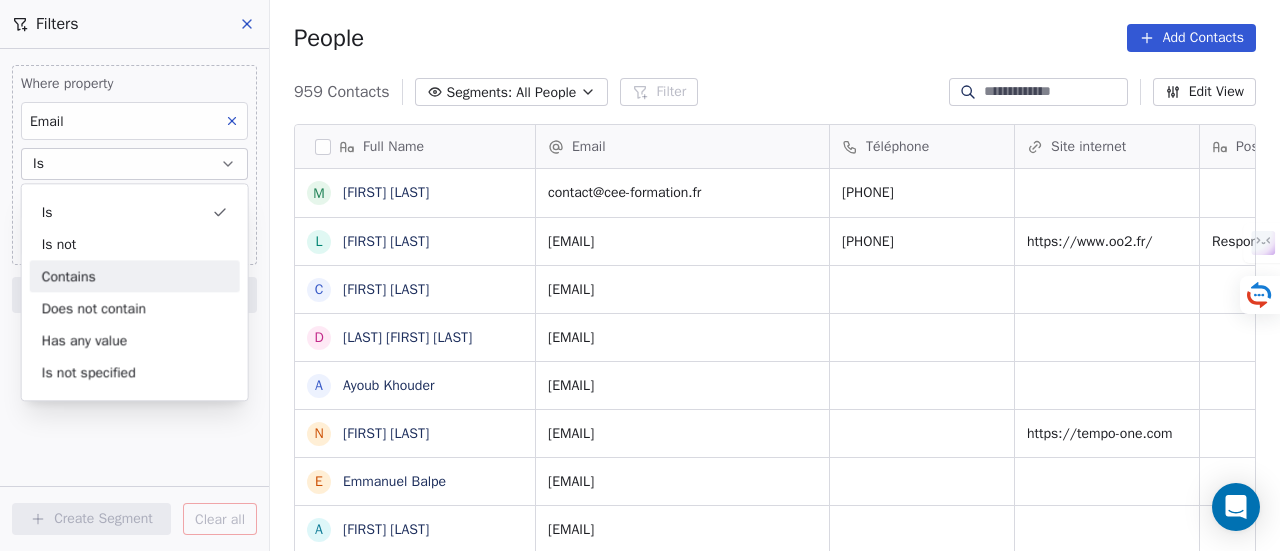 click on "Contains" at bounding box center (135, 276) 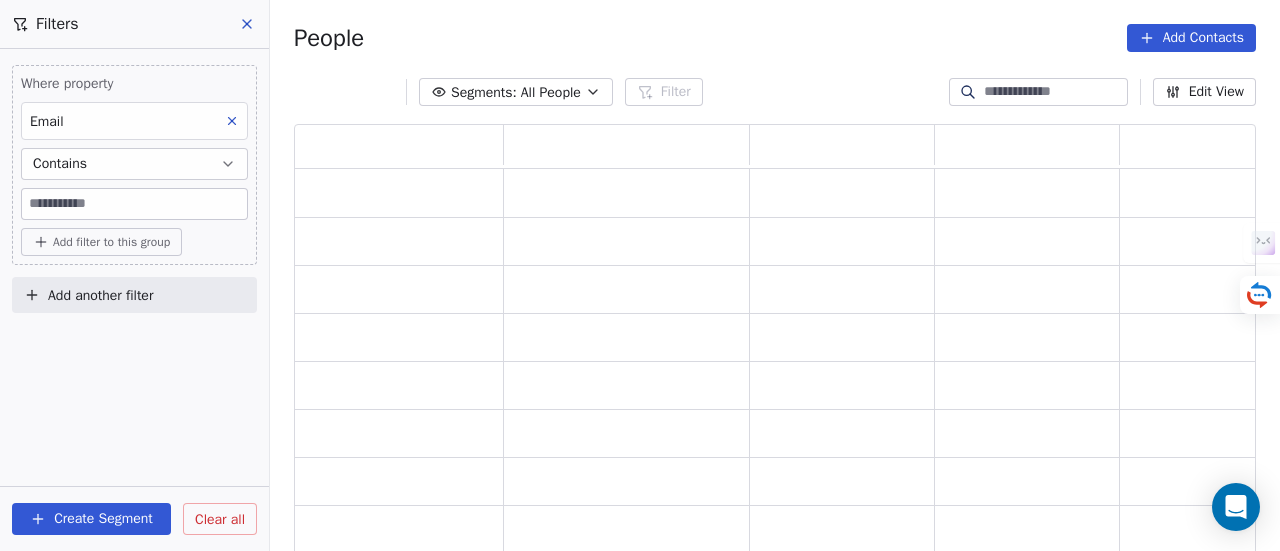 scroll, scrollTop: 16, scrollLeft: 16, axis: both 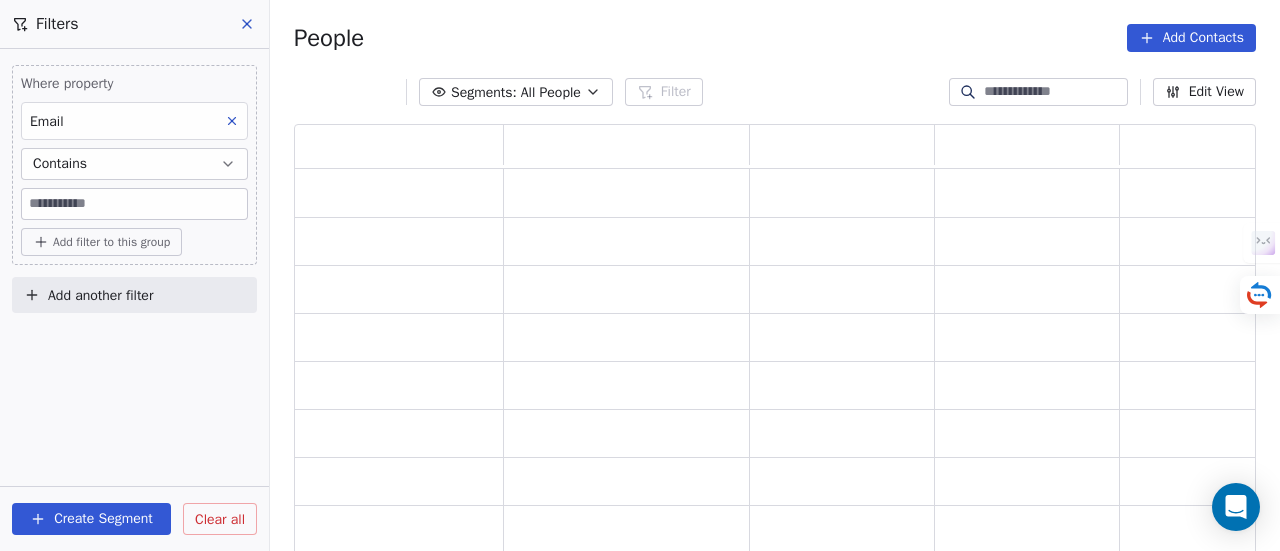 click at bounding box center [134, 204] 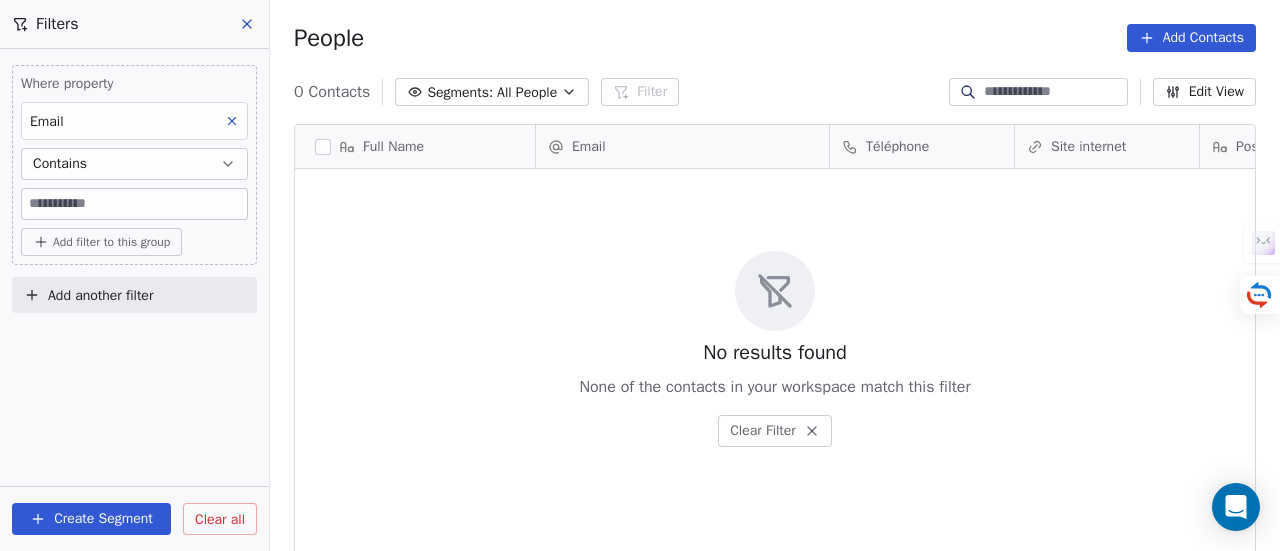 scroll, scrollTop: 16, scrollLeft: 16, axis: both 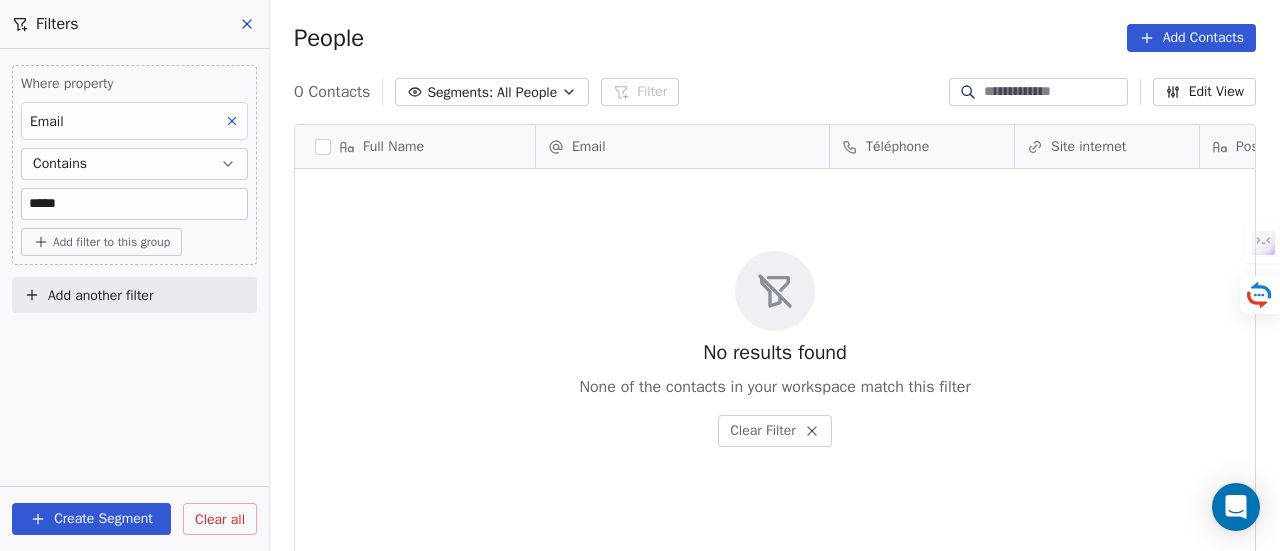 type on "*****" 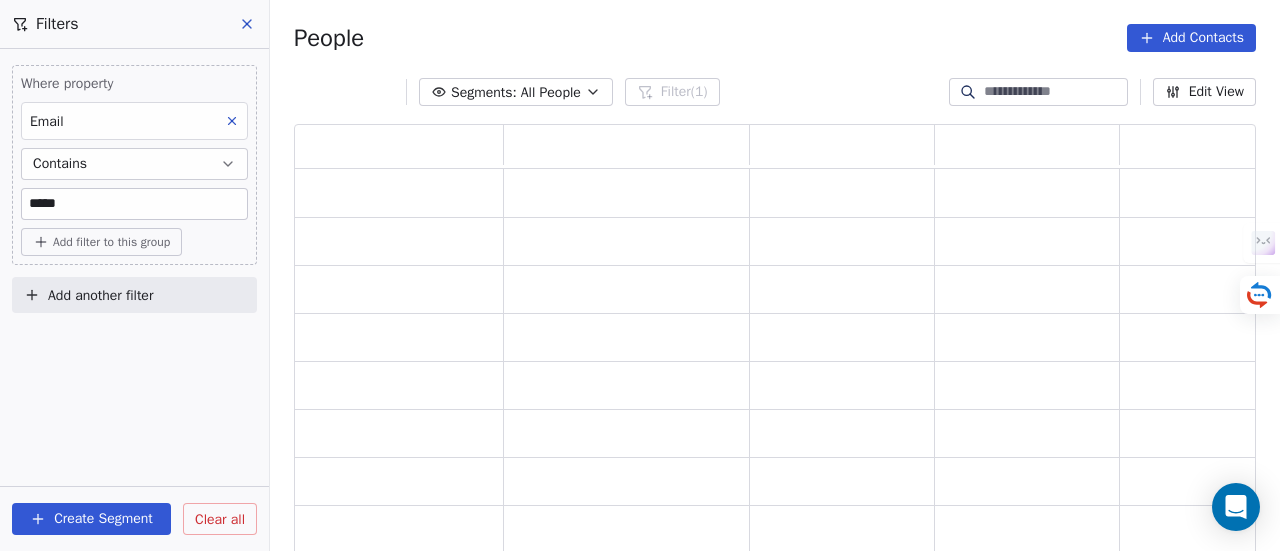 scroll, scrollTop: 16, scrollLeft: 16, axis: both 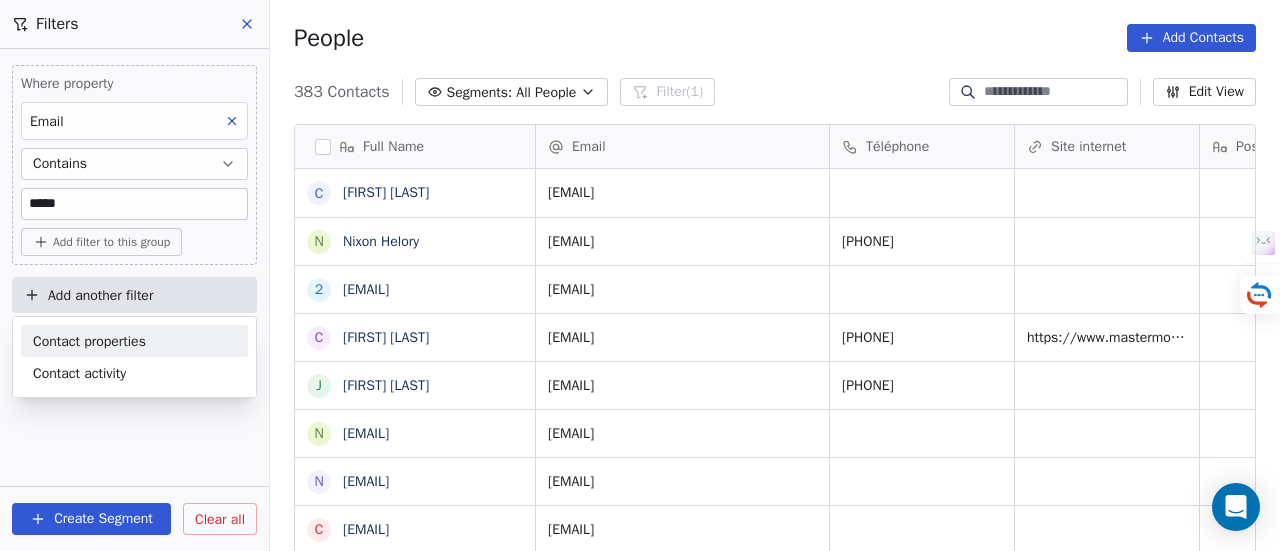 click on "Contact properties" at bounding box center (89, 341) 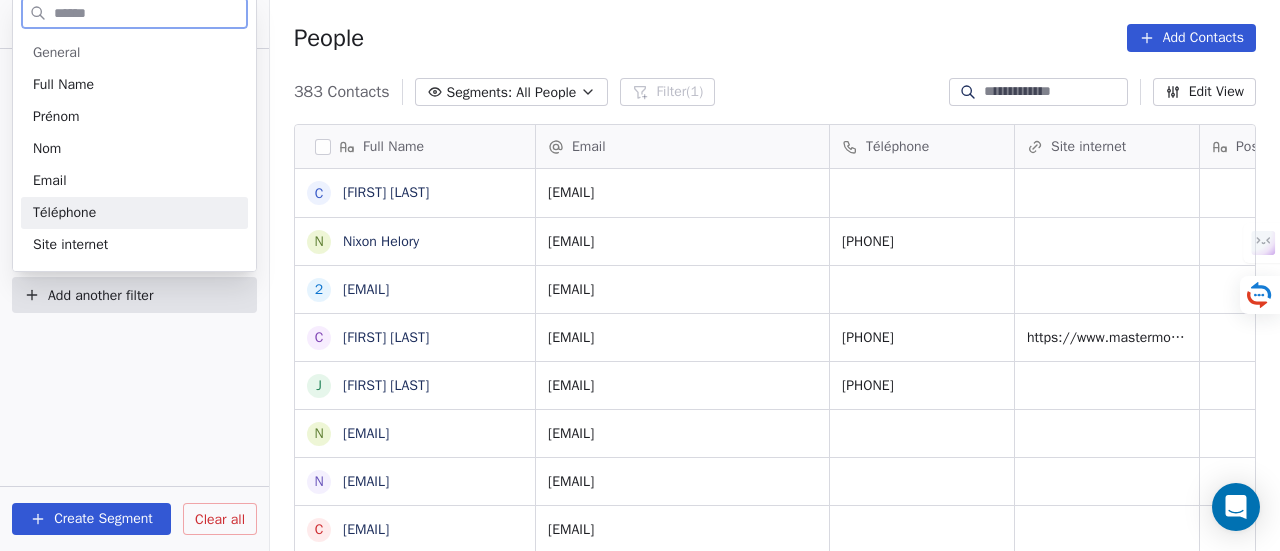 click on "Téléphone" at bounding box center [134, 213] 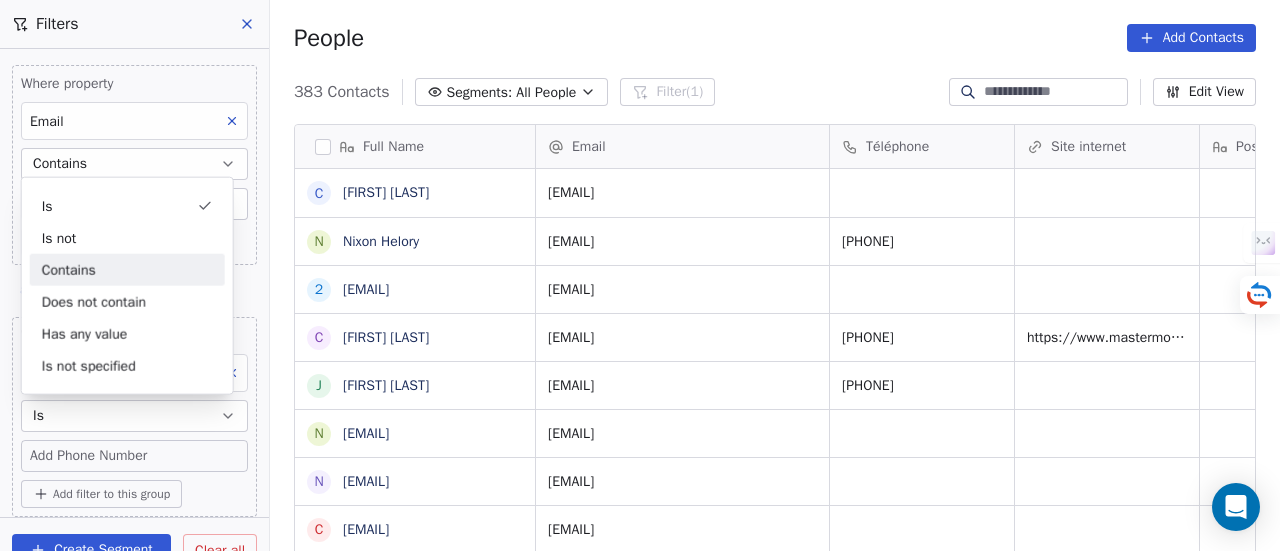 click on "Contains" at bounding box center (127, 270) 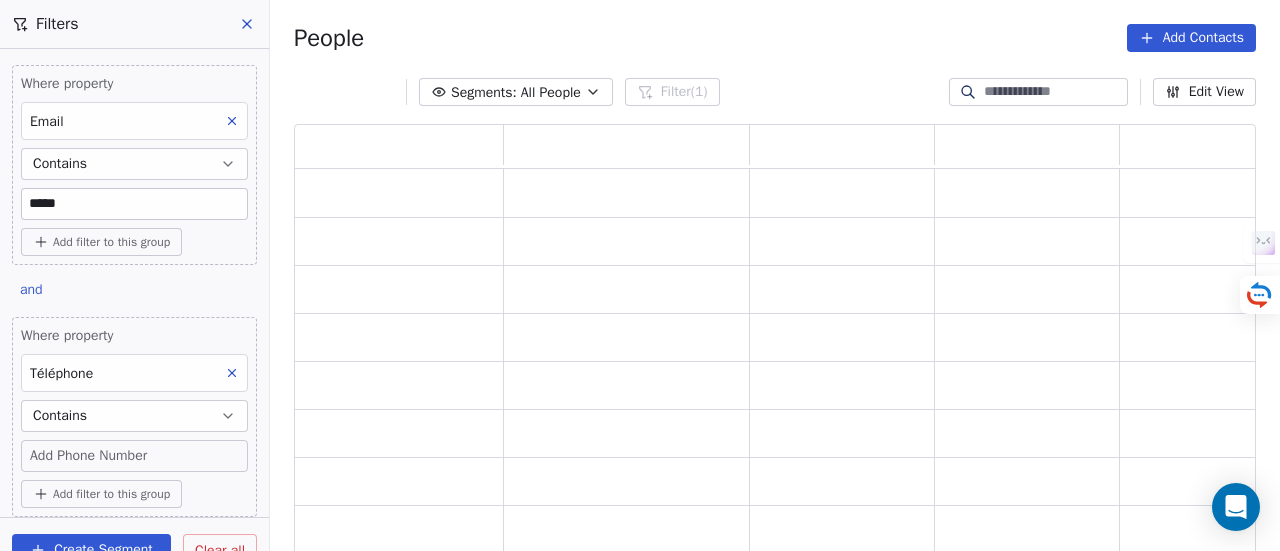 scroll, scrollTop: 16, scrollLeft: 16, axis: both 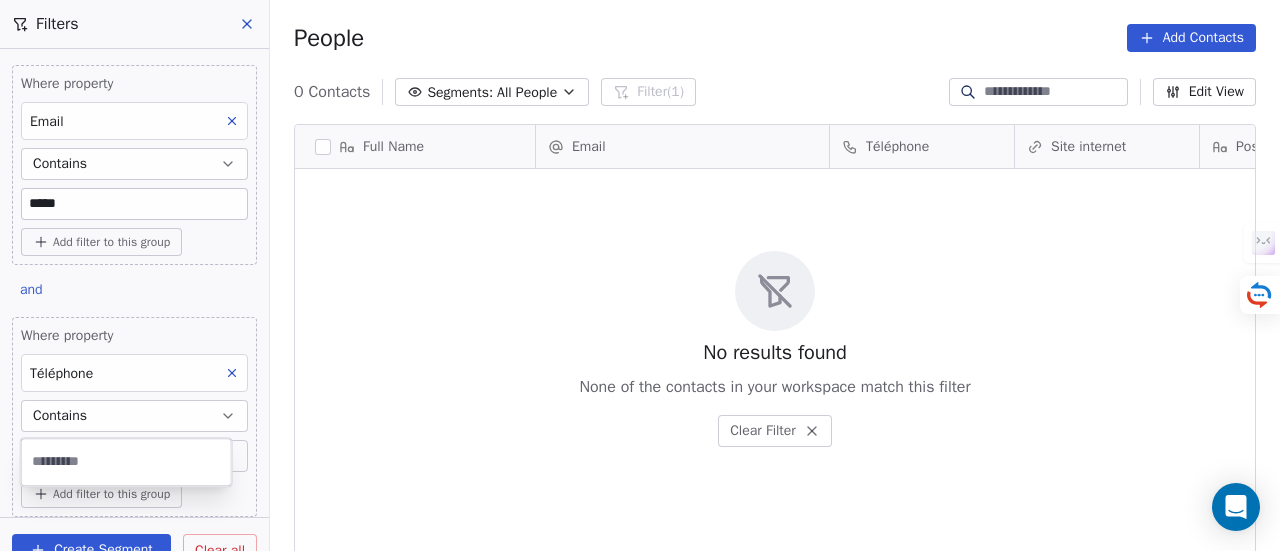 type on "*" 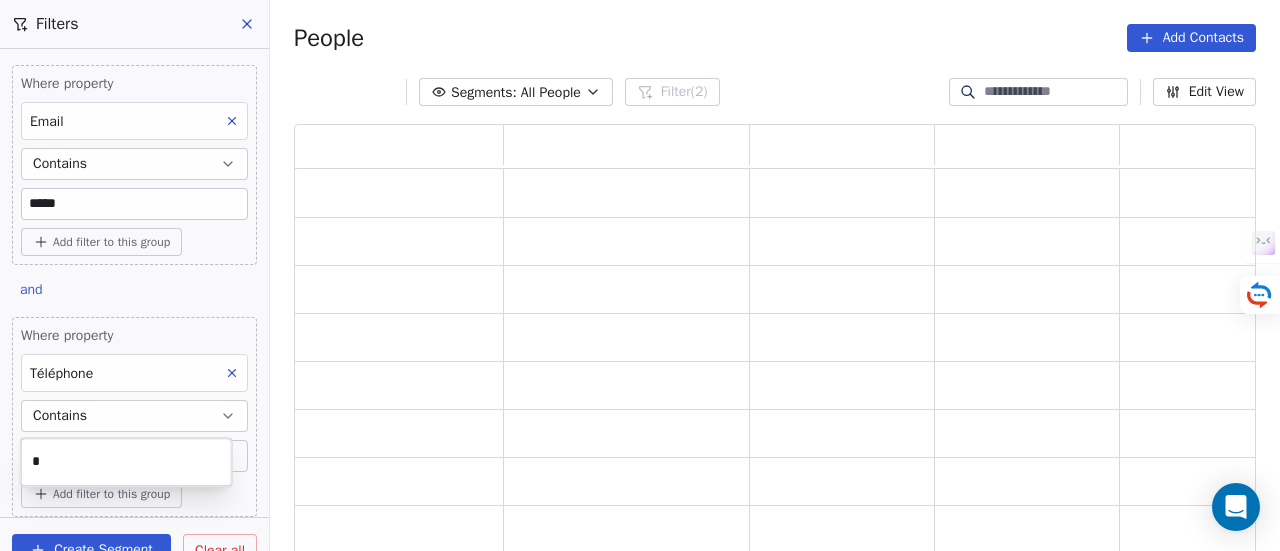 scroll, scrollTop: 16, scrollLeft: 16, axis: both 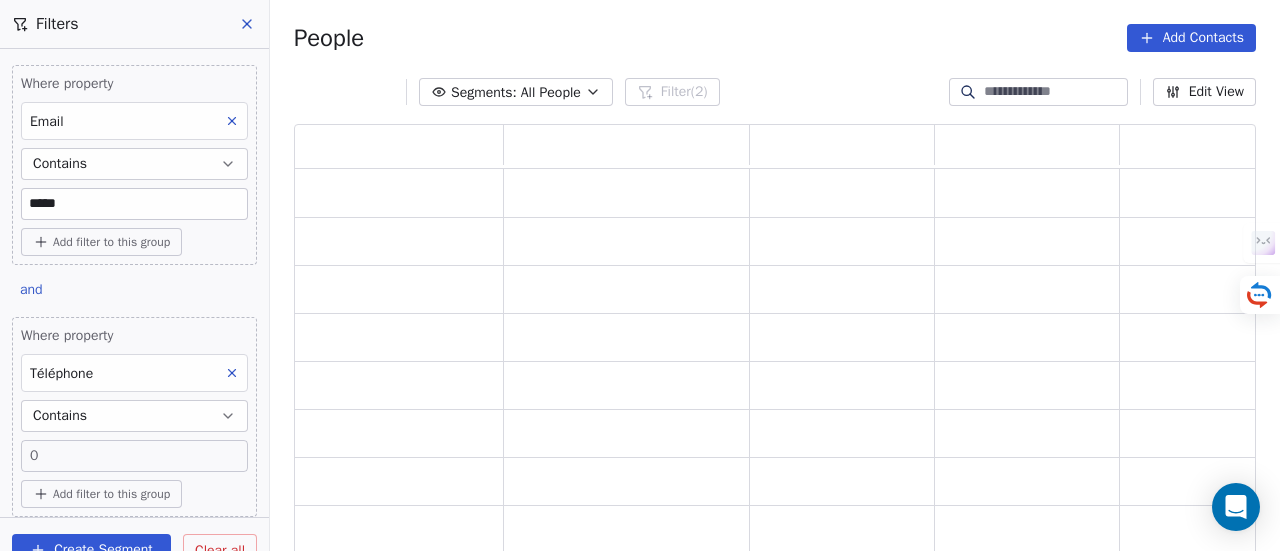 click on "Where property   Email   Contains ***** Add filter to this group and Where property   Téléphone   Contains 0 Add filter to this group Add another filter" at bounding box center (134, 283) 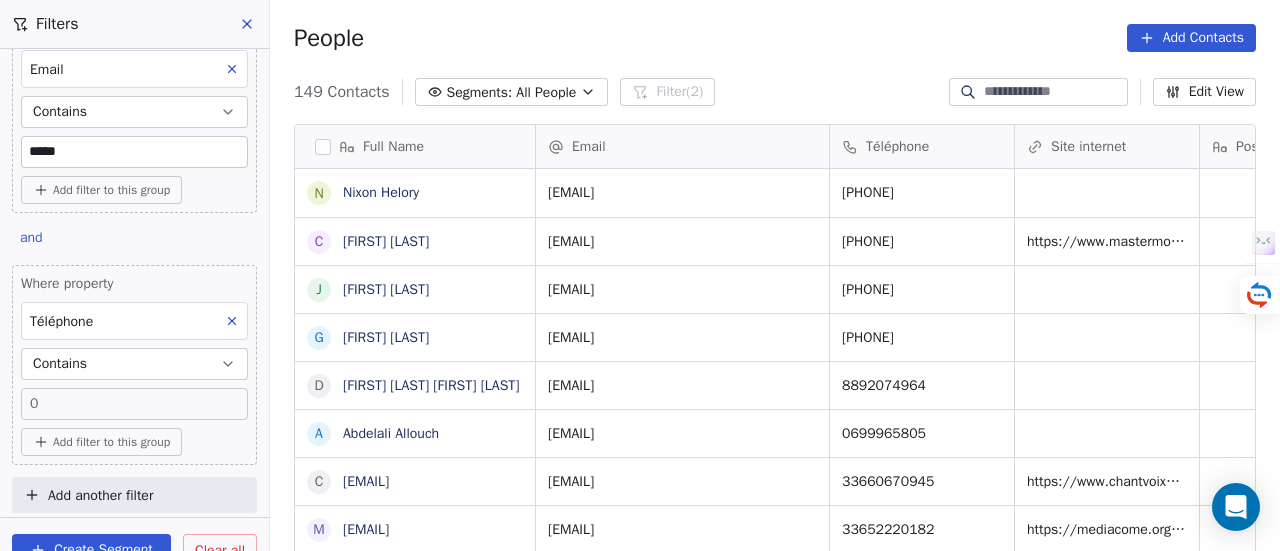 click on "Add another filter" at bounding box center [100, 495] 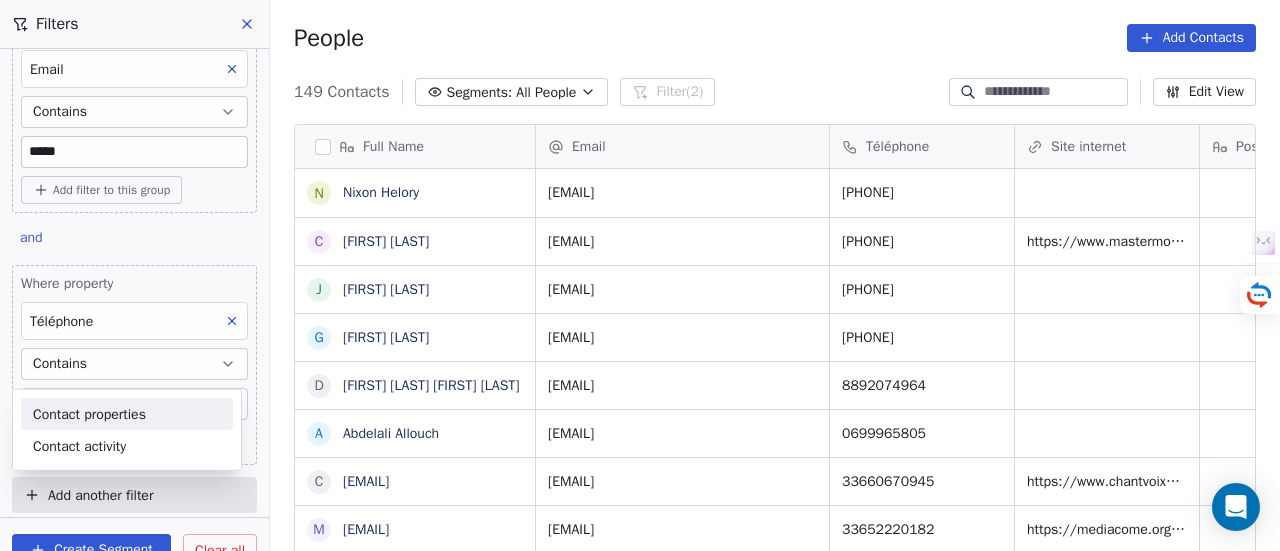 scroll, scrollTop: 16, scrollLeft: 16, axis: both 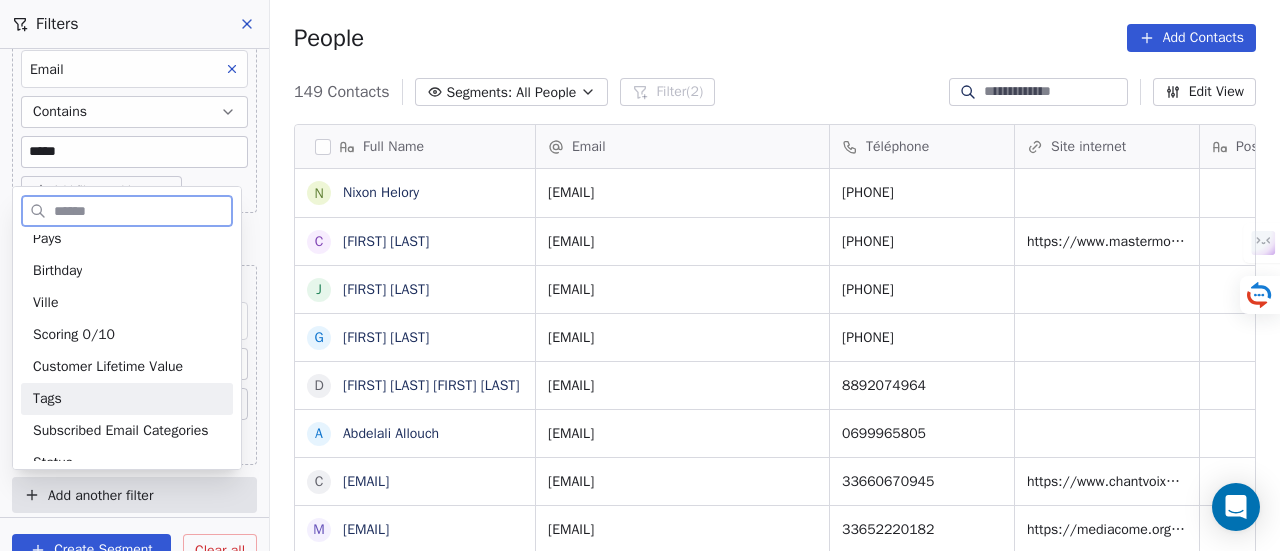 click on "Tags" at bounding box center [127, 399] 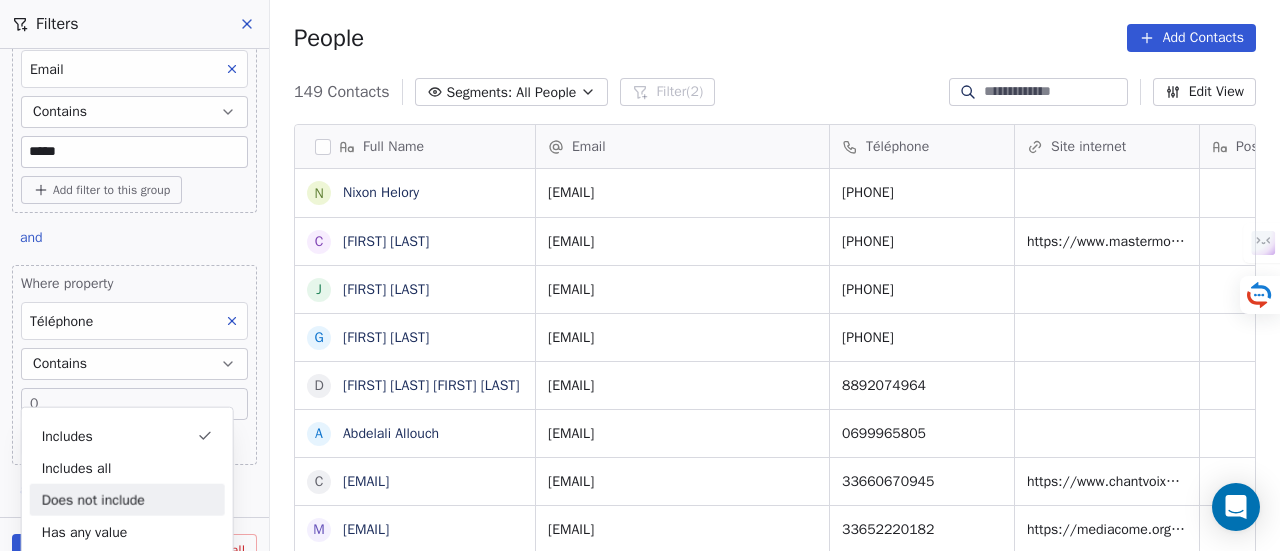 click on "Does not include" at bounding box center [127, 500] 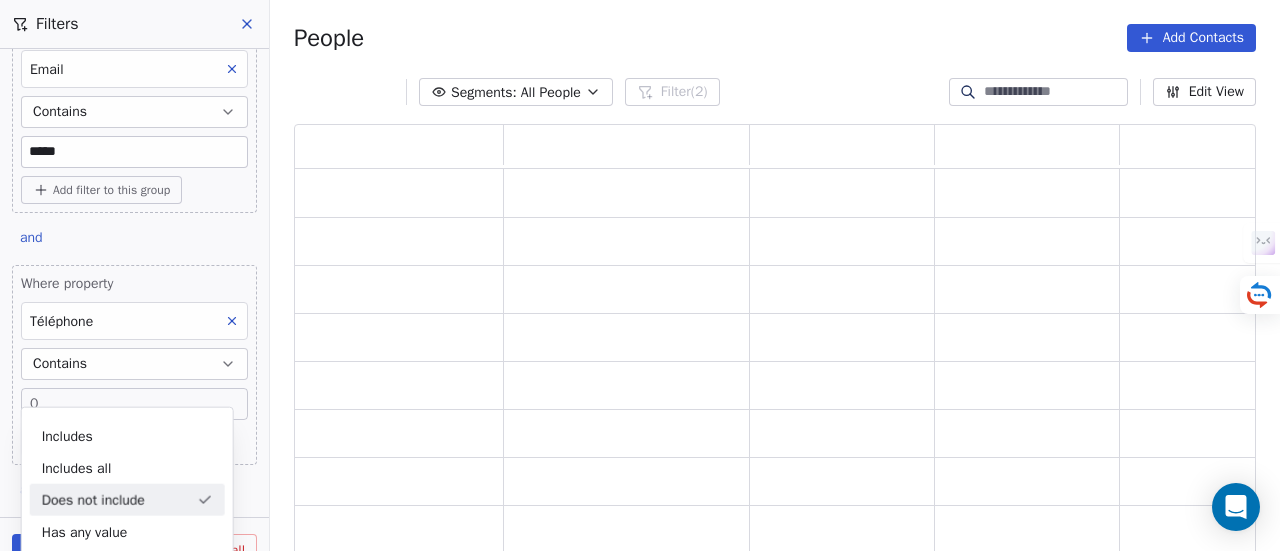 scroll, scrollTop: 302, scrollLeft: 0, axis: vertical 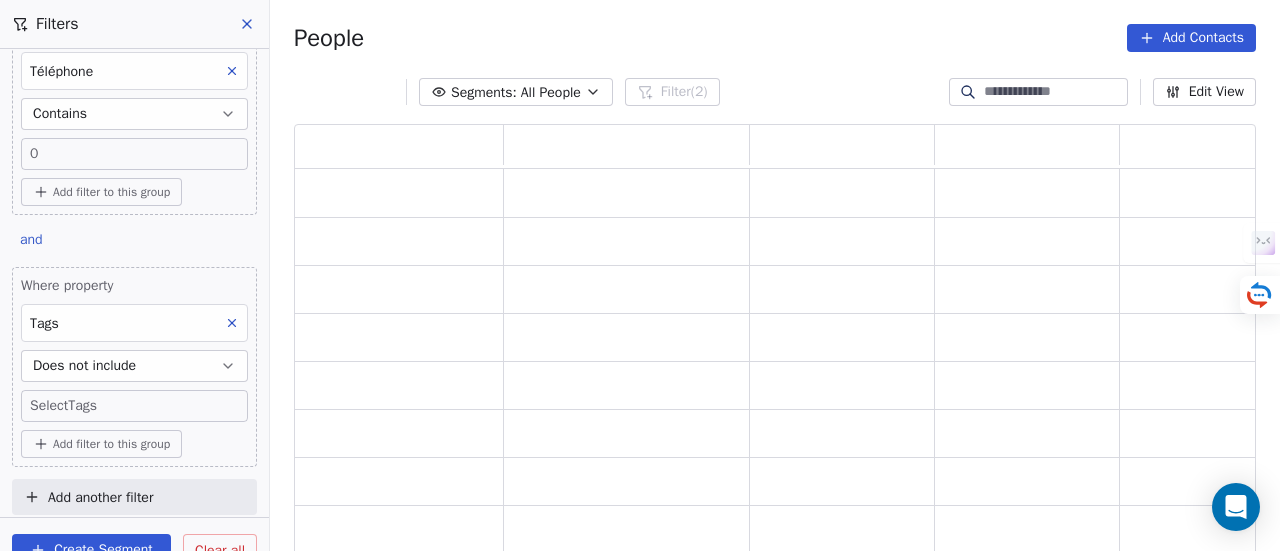 click on "SKILLCO Contacts People Marketing Workflows Campaigns Sales Pipelines Sequences Beta Tools Apps AI Agents Help & Support Filters Where property   Email   Contains ***** Add filter to this group and Where property   Téléphone   Contains 0 Add filter to this group and Where property   Tags   Does not include Select  Tags Add filter to this group Add another filter  Create Segment Clear all People  Add Contacts Segments: All People Filter  (2) Edit View Tag Add to Sequence" at bounding box center [640, 275] 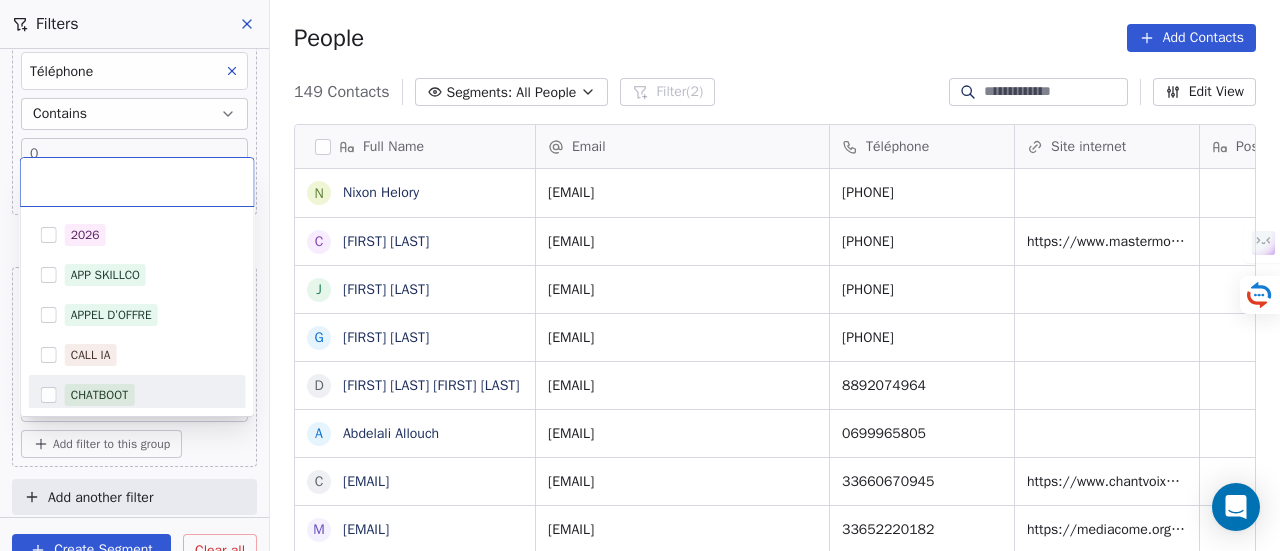scroll, scrollTop: 16, scrollLeft: 16, axis: both 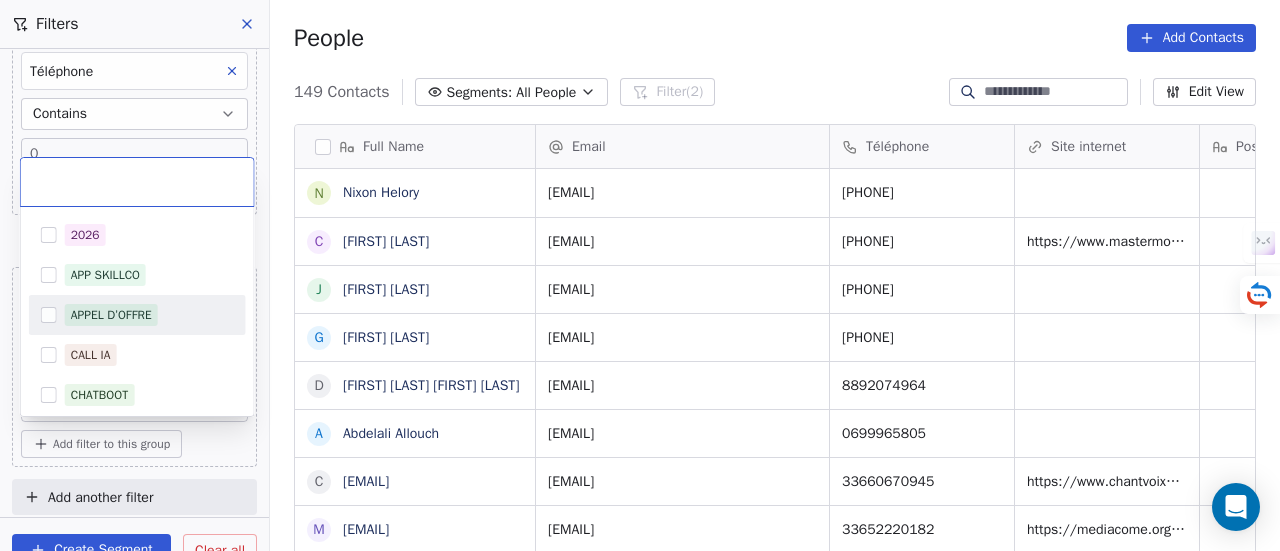 click on "APPEL D’OFFRE" at bounding box center (137, 315) 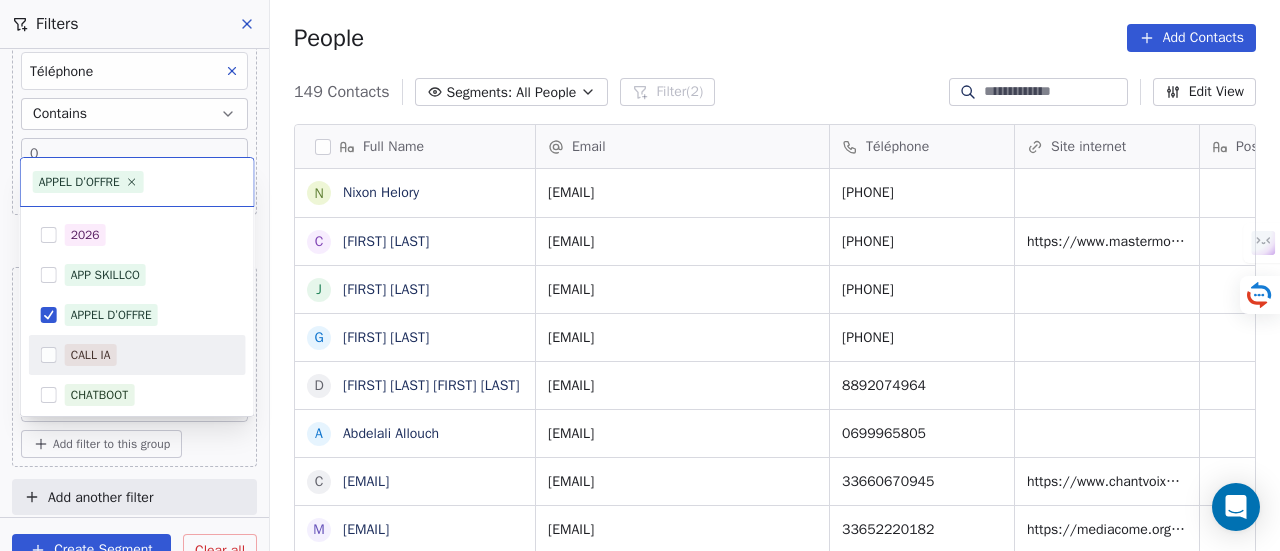 click on "CALL IA" at bounding box center [149, 355] 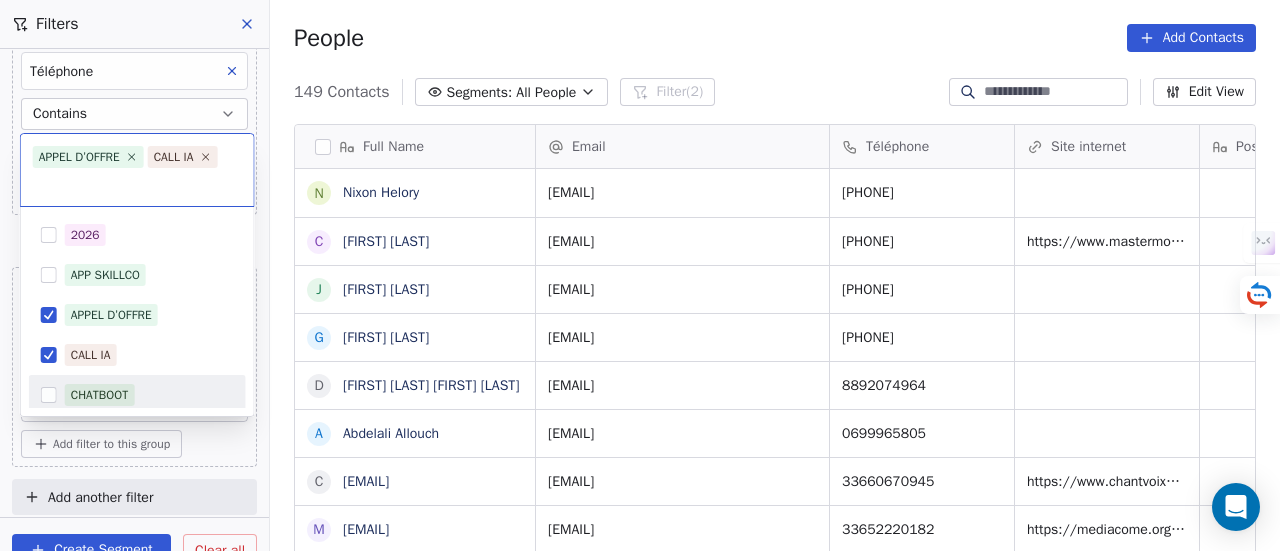 click on "CHATBOOT" at bounding box center [149, 395] 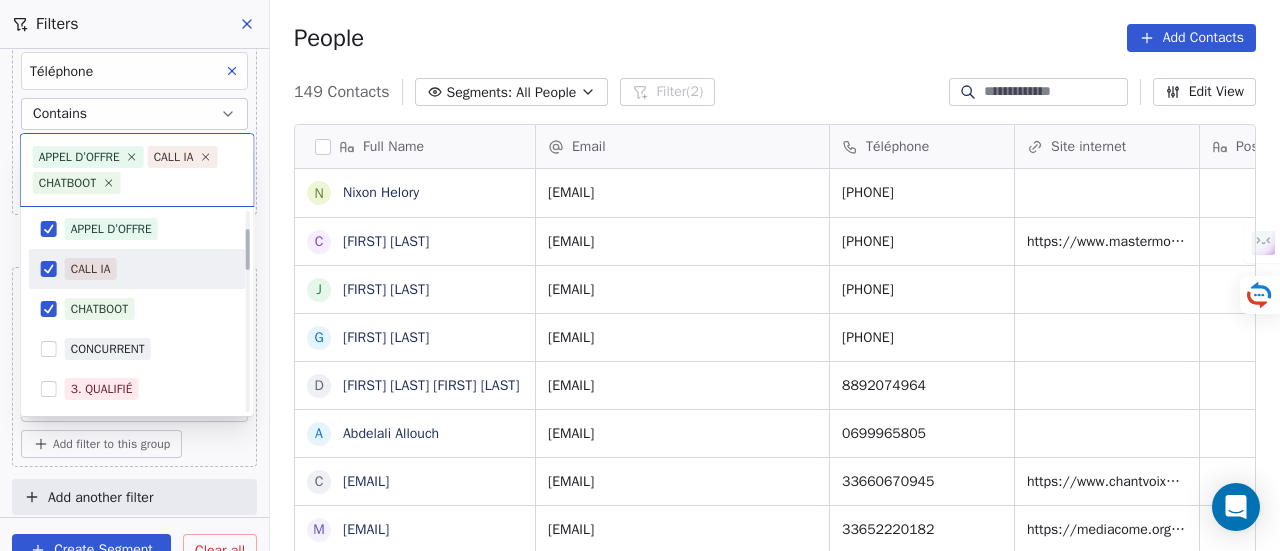 scroll, scrollTop: 100, scrollLeft: 0, axis: vertical 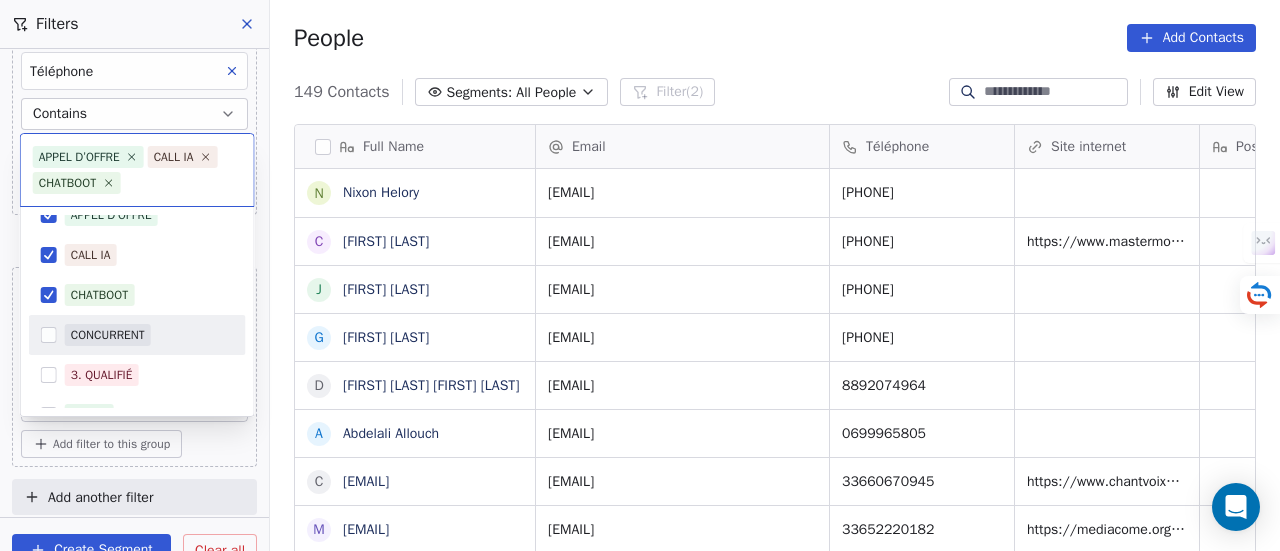 click on "CONCURRENT" at bounding box center [149, 335] 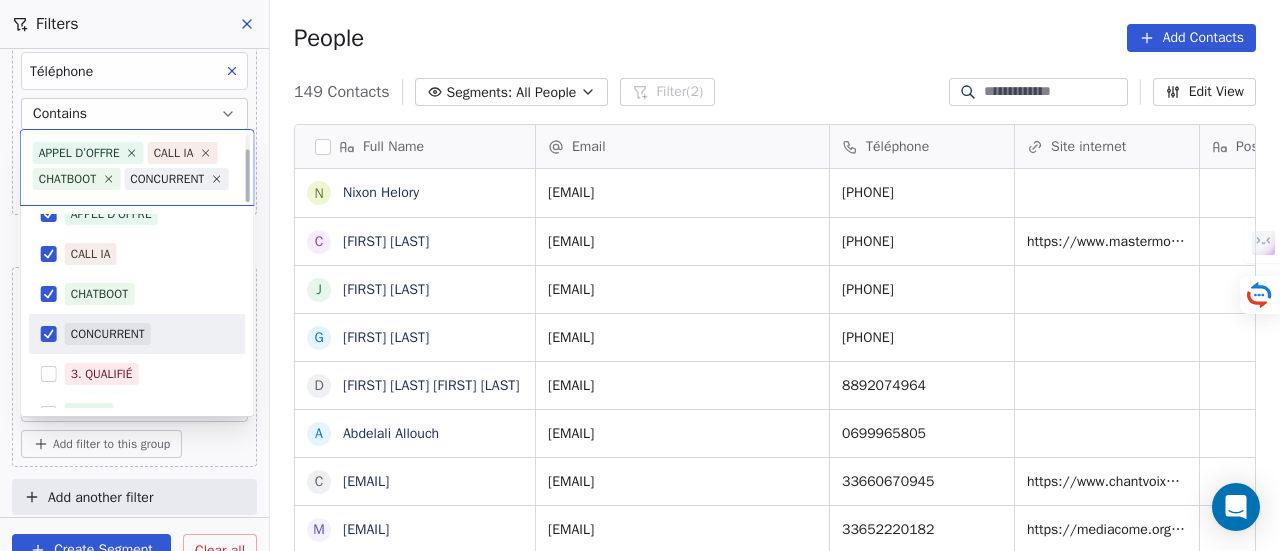 scroll, scrollTop: 22, scrollLeft: 0, axis: vertical 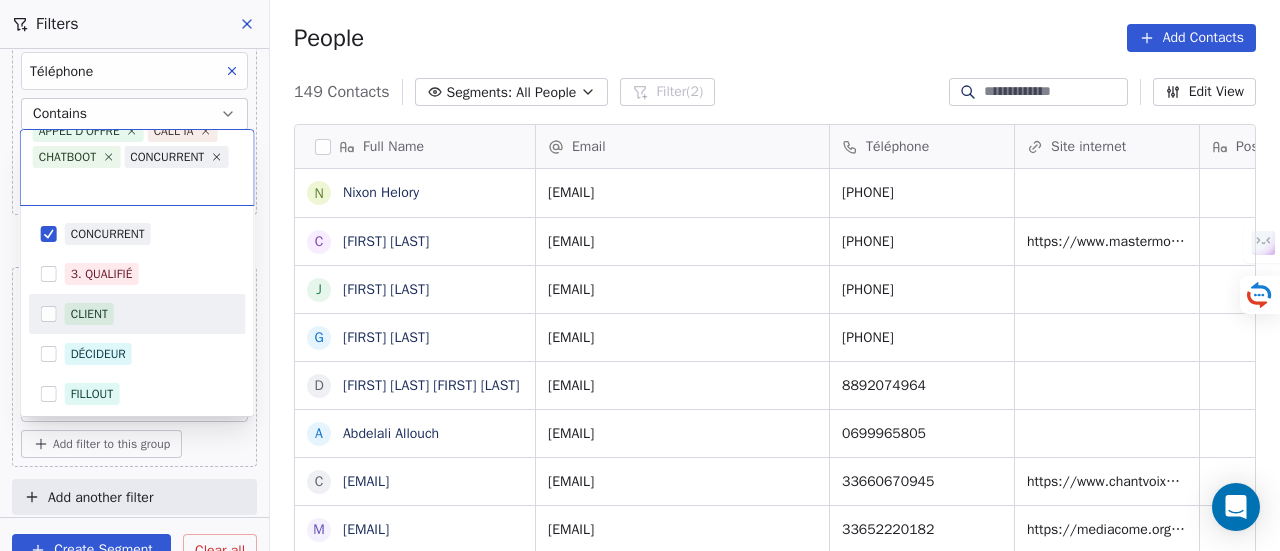 click on "CLIENT" at bounding box center [149, 314] 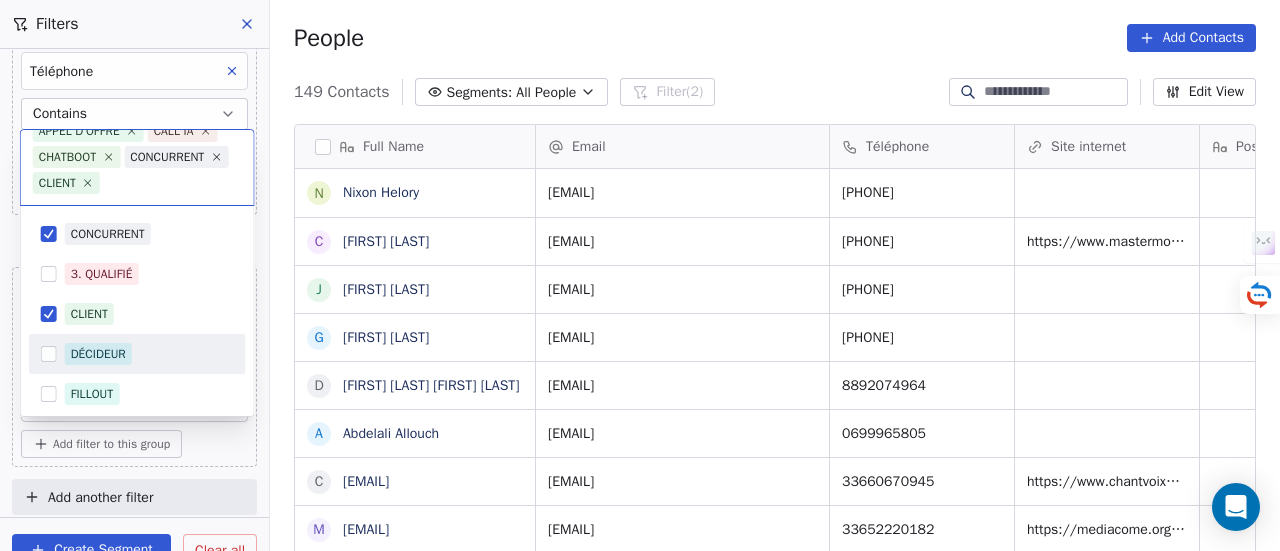 click on "DÉCIDEUR" at bounding box center [137, 354] 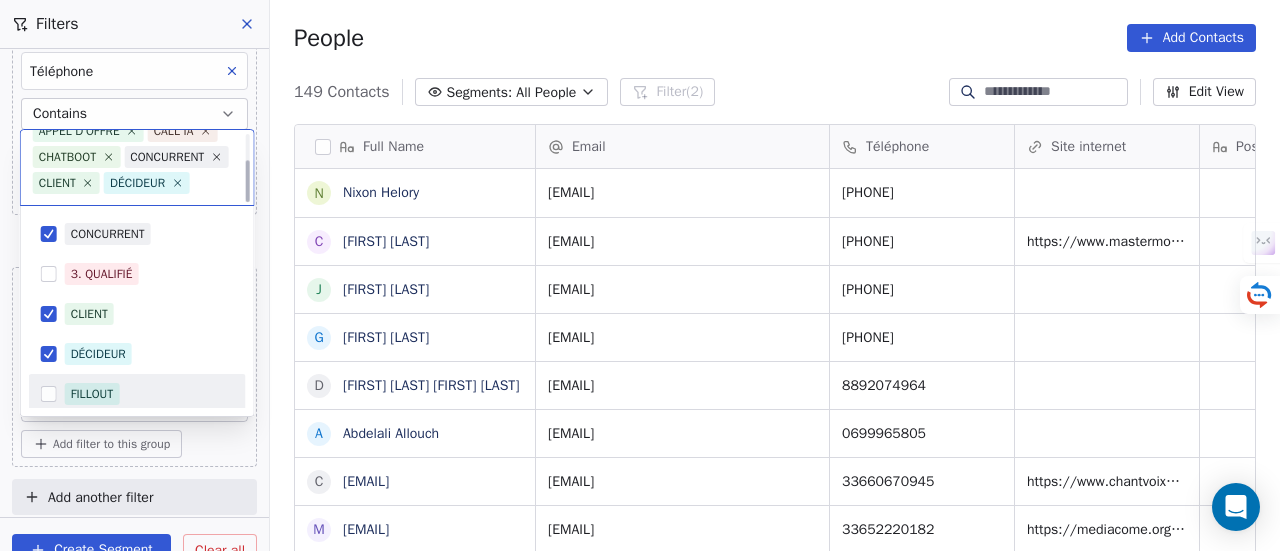 scroll, scrollTop: 48, scrollLeft: 0, axis: vertical 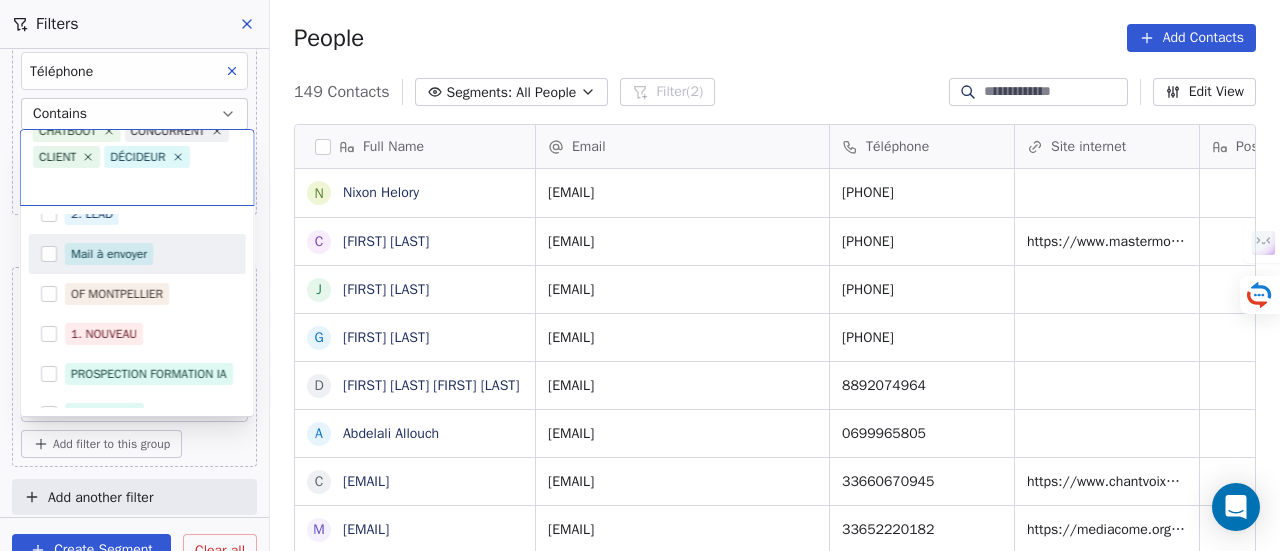 click on "Mail à envoyer" at bounding box center [109, 254] 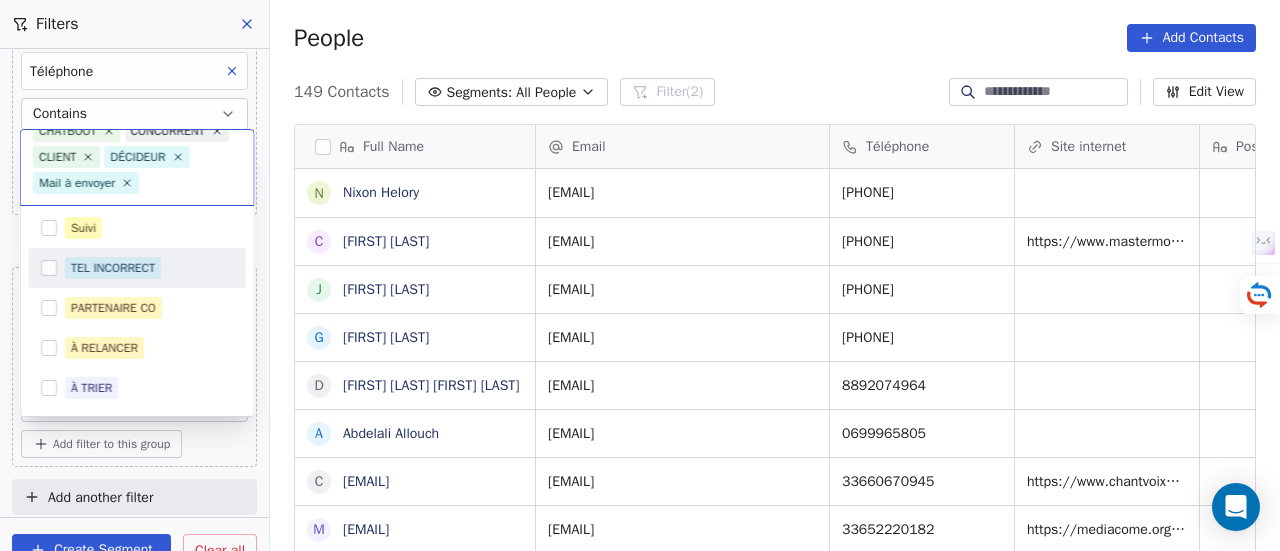 click on "TEL INCORRECT" at bounding box center [113, 268] 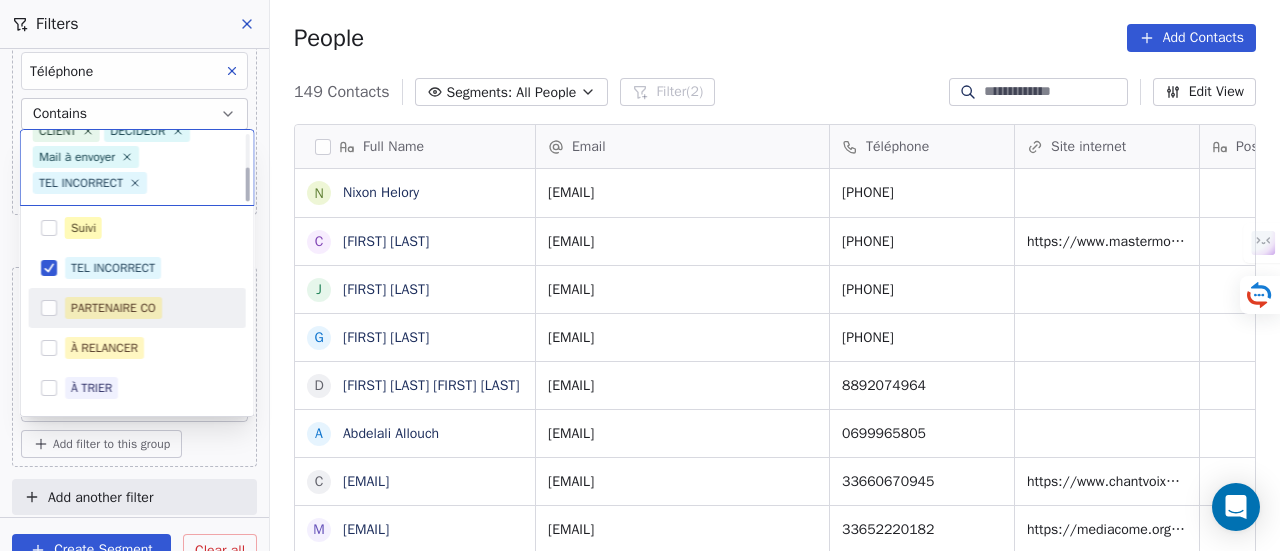 click on "PARTENAIRE CO" at bounding box center (113, 308) 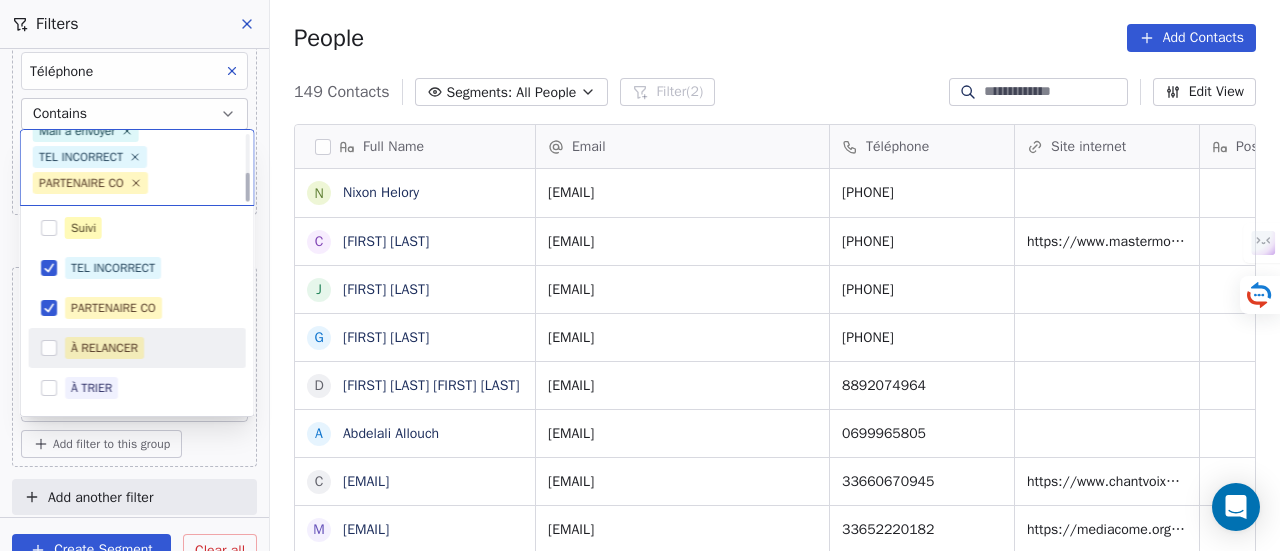 click on "À RELANCER" at bounding box center (104, 348) 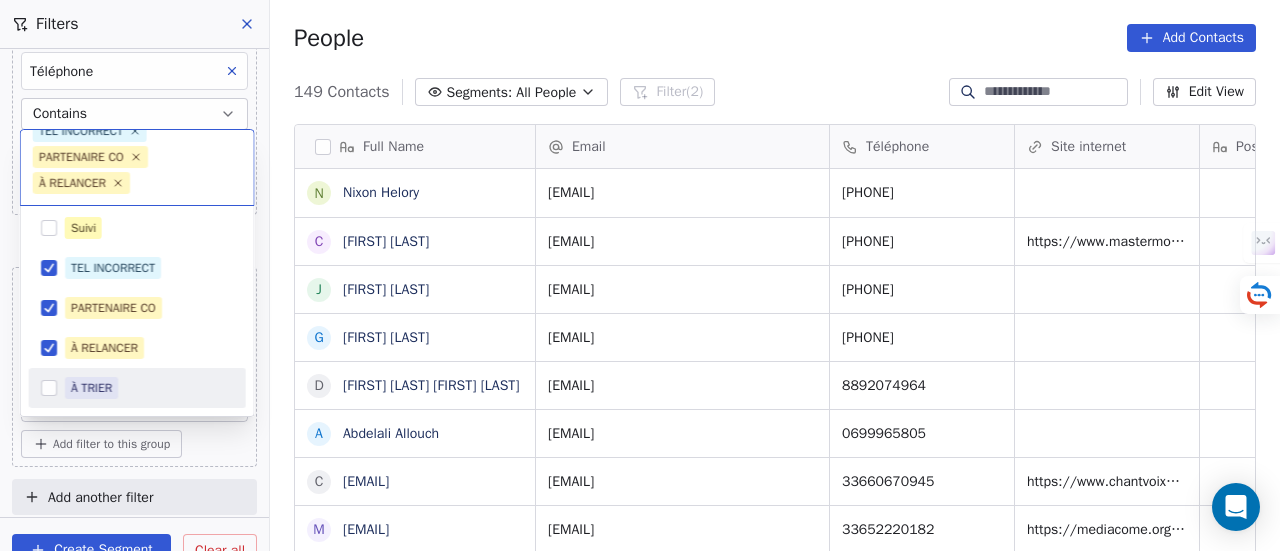 click on "À TRIER" at bounding box center (137, 388) 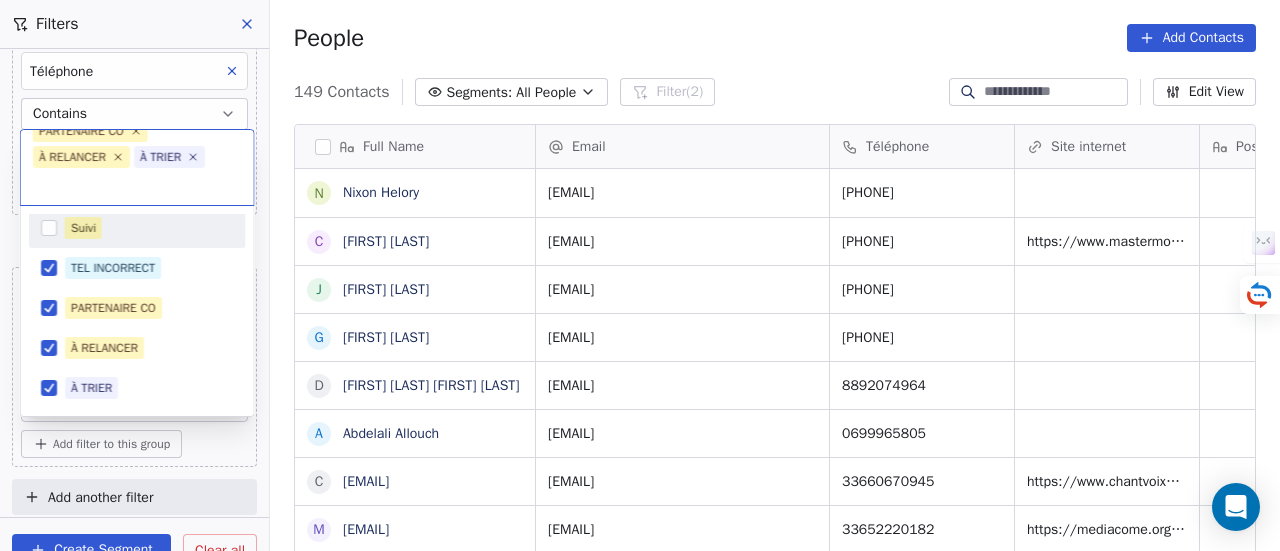 click on "SKILLCO Contacts People Marketing Workflows Campaigns Sales Pipelines Sequences Beta Tools Apps AI Agents Help & Support Filters Where property   Email   Contains ***** Add filter to this group and Where property   Téléphone   Contains 0 Add filter to this group and Where property   Tags   Does not include Select  Tags Add filter to this group Add another filter  Create Segment Clear all People  Add Contacts 149 Contacts Segments: All People Filter  (2) Edit View Tag Add to Sequence Full Name N Nixon Helory C Cédric Brandon J Joaquim Da Costa G Gilbert Tinouade D Dhruva Dhruva A Abdelali Allouch c chantvoixetcorps@gmail.com m mediacom.mtp@gmail.com c contact.ecolesophrosudest@gmail.com m meditrina34@gmail.com l loevenbruck.herve@gmail.com a associationdesoi@gmail.com s singuliers34@gmail.com K KONAN DIEUDONNE KOUAKOU A Aïcha Mbaye l luciano leveneur H HADDAD AHMED M Myriam Khaldoune T Tristan Rapaud O Oger Lyson E Elies Younsi P PIERRE DELOUMEAUX D DAVID TSHIBANGU S Seïdou Khadiri S Samuel M A K P Tags" at bounding box center [640, 275] 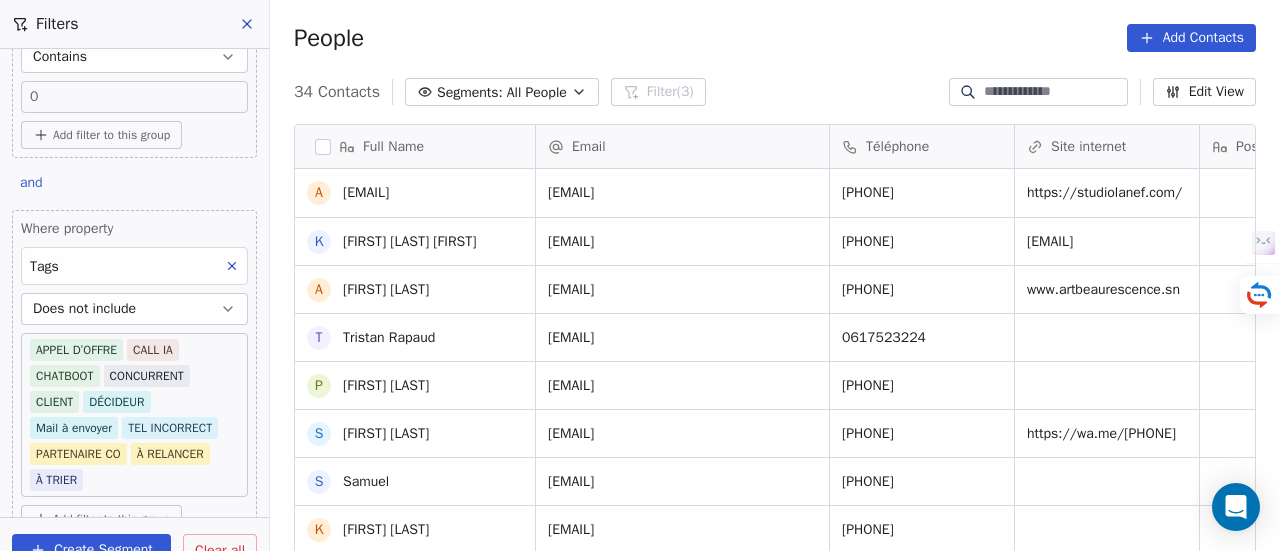 scroll, scrollTop: 100, scrollLeft: 0, axis: vertical 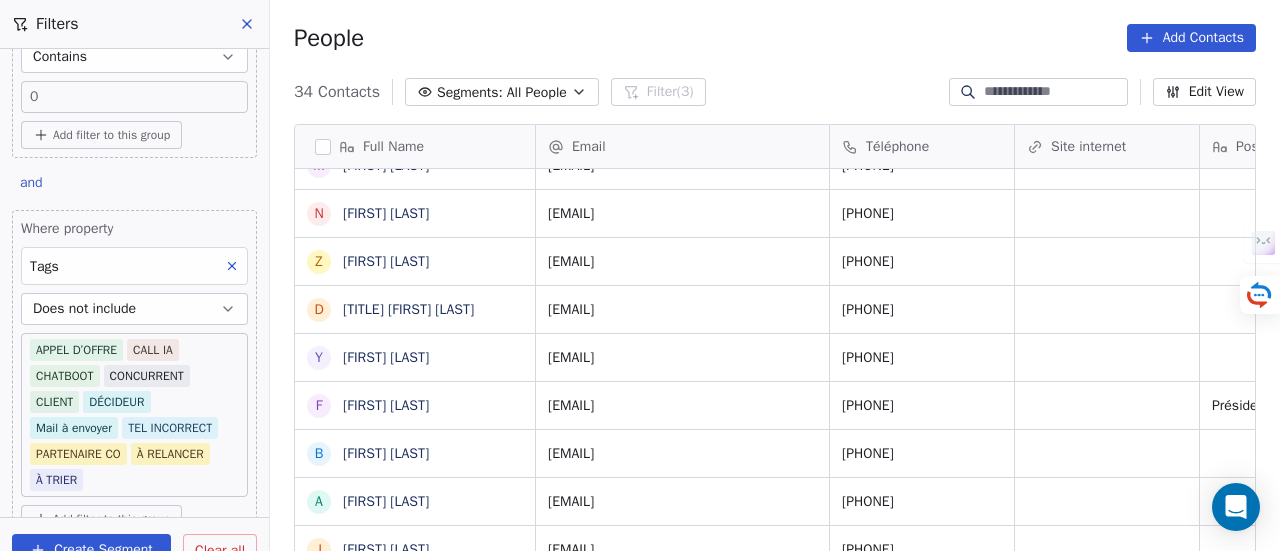 click on "Where property   Tags   Does not include APPEL D’OFFRE CALL IA CHATBOOT CONCURRENT CLIENT DÉCIDEUR Mail à envoyer TEL INCORRECT PARTENAIRE CO À RELANCER À TRIER" at bounding box center [134, 358] 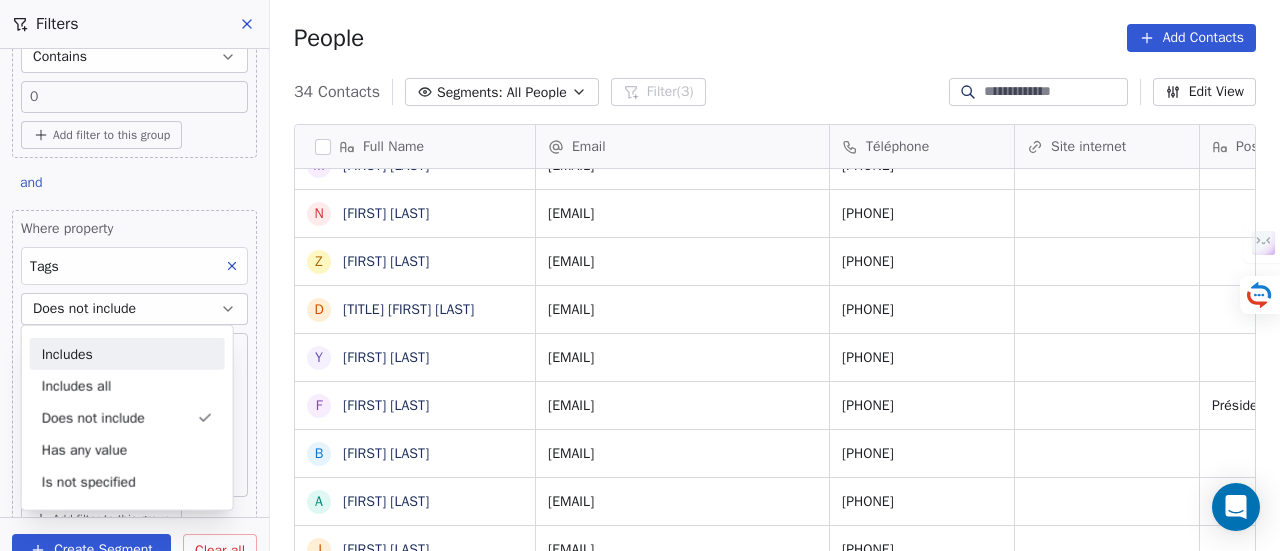 click on "Includes" at bounding box center [127, 354] 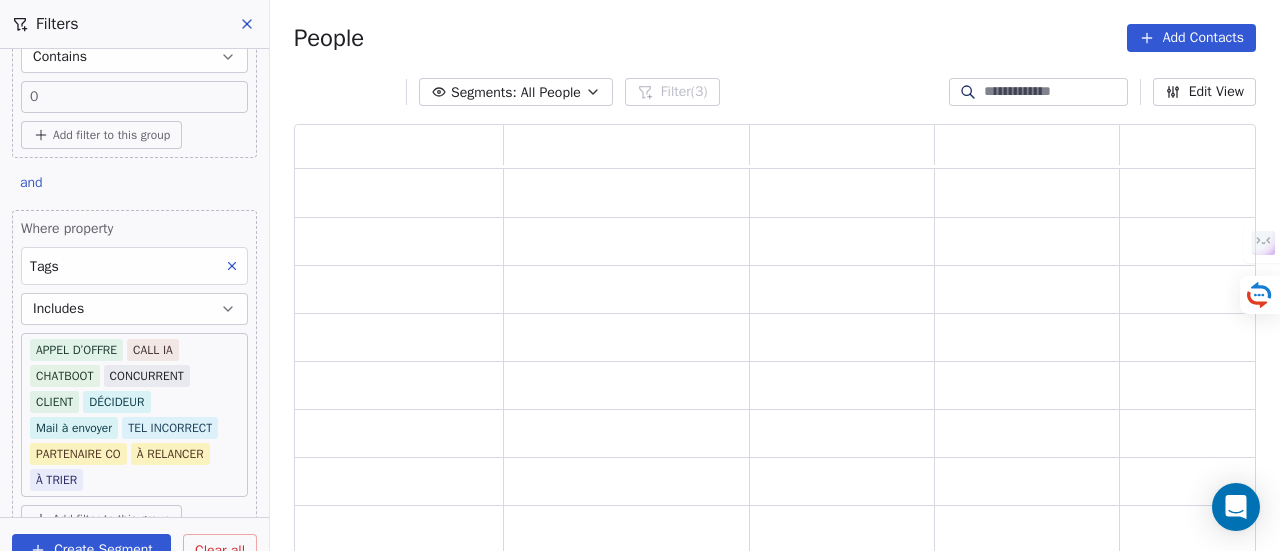 click on "SKILLCO Contacts People Marketing Workflows Campaigns Sales Pipelines Sequences Beta Tools Apps AI Agents Help & Support Filters Where property   Email   Contains ***** Add filter to this group and Where property   Téléphone   Contains 0 Add filter to this group and Where property   Tags   Includes APPEL D’OFFRE CALL IA CHATBOOT CONCURRENT CLIENT DÉCIDEUR Mail à envoyer TEL INCORRECT PARTENAIRE CO À RELANCER À TRIER Add filter to this group Add another filter  Create Segment Clear all People  Add Contacts Segments: All People Filter  (3) Edit View Tag Add to Sequence" at bounding box center (640, 275) 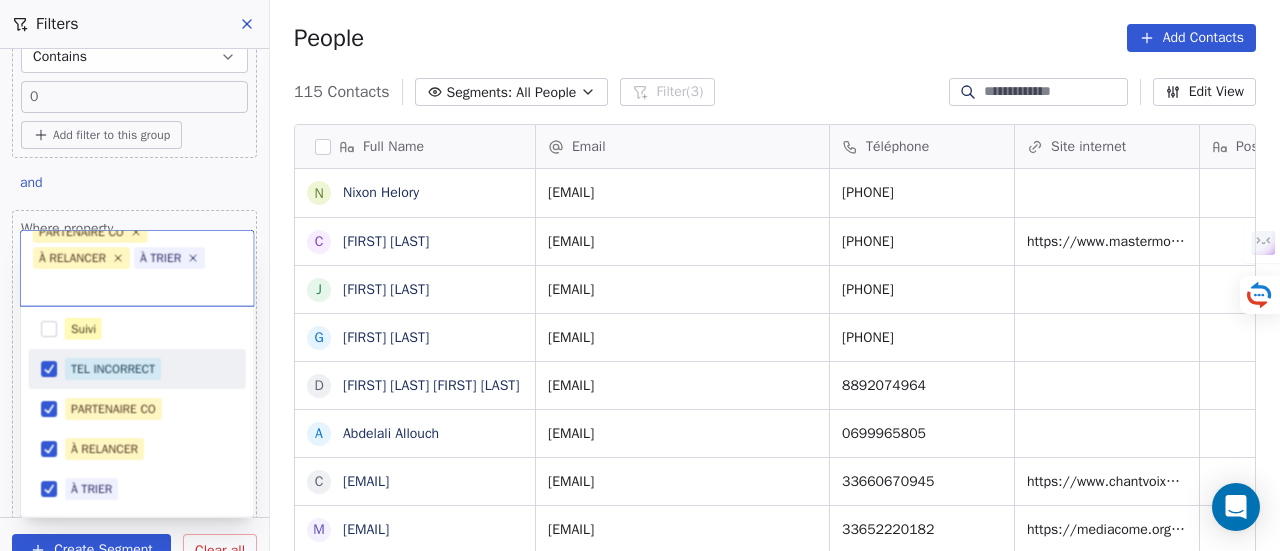 click on "TEL INCORRECT" at bounding box center (137, 369) 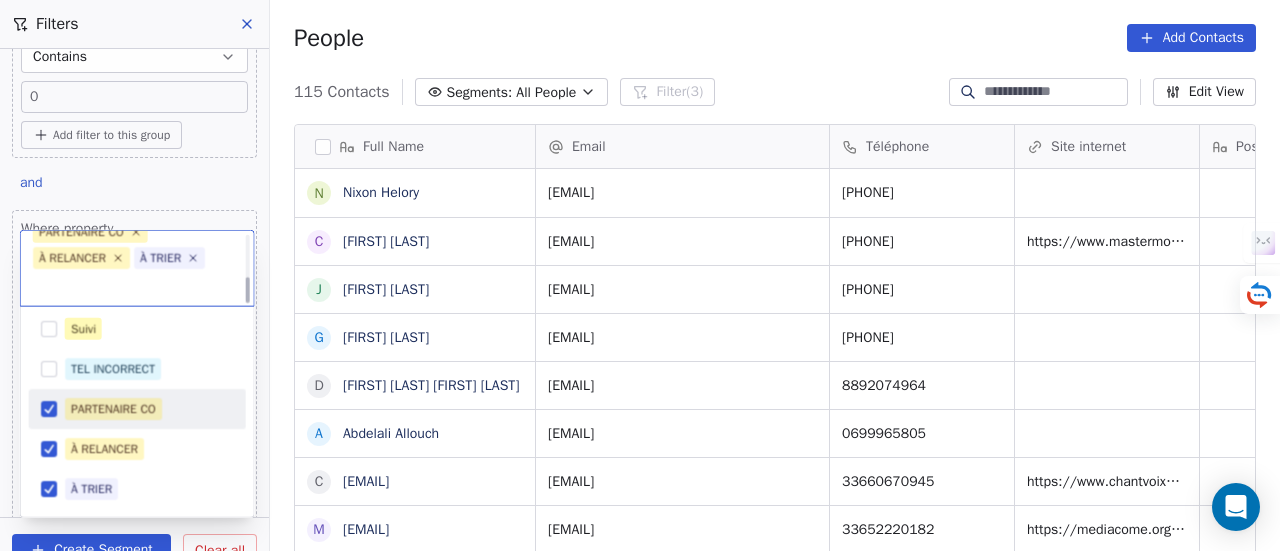 click on "PARTENAIRE CO" at bounding box center (113, 409) 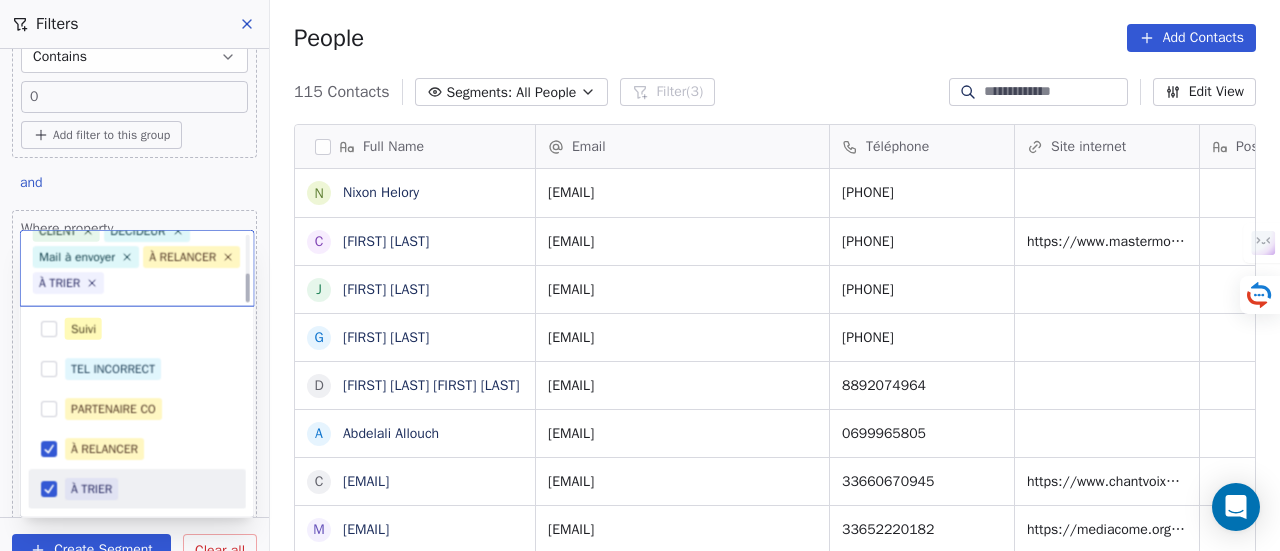 click on "À TRIER" at bounding box center (149, 489) 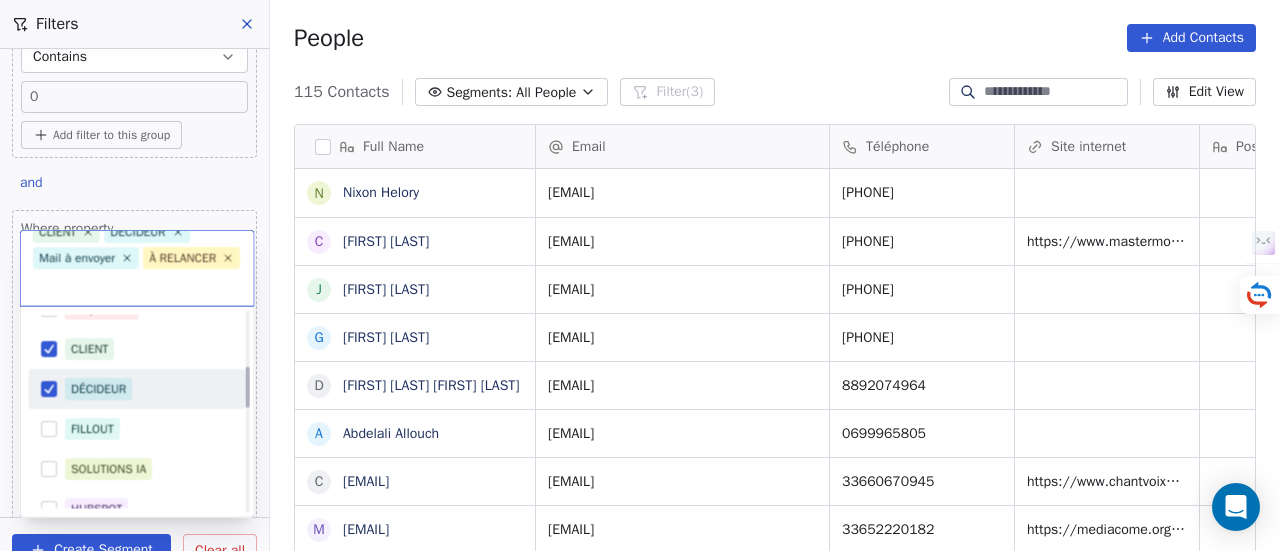 click on "DÉCIDEUR" at bounding box center [149, 389] 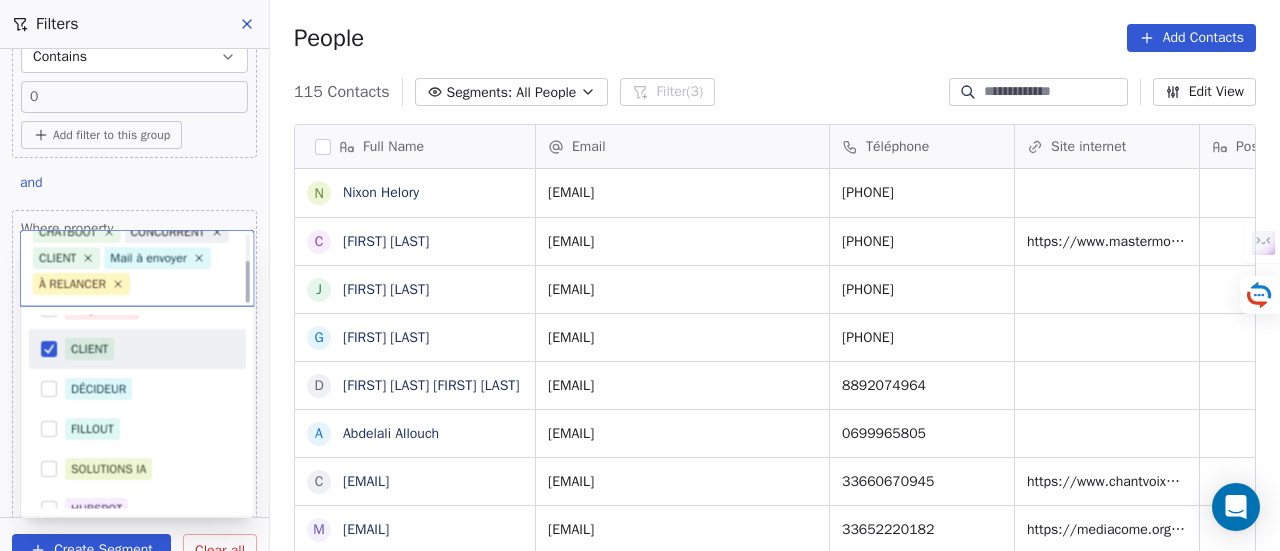 click on "CLIENT" at bounding box center (149, 349) 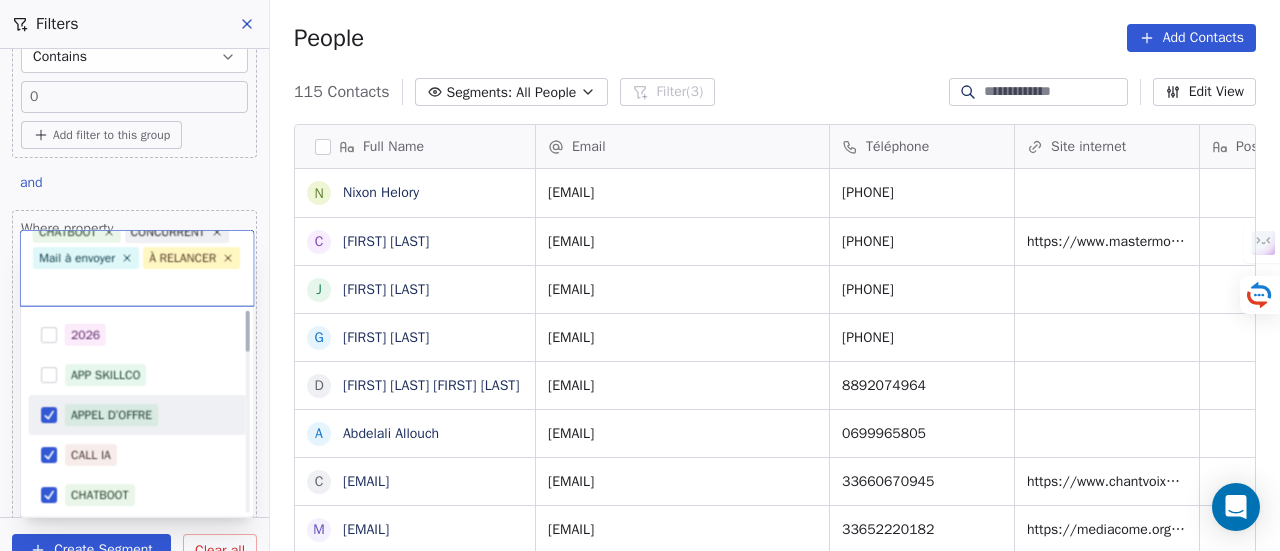 click on "APPEL D’OFFRE" at bounding box center (111, 415) 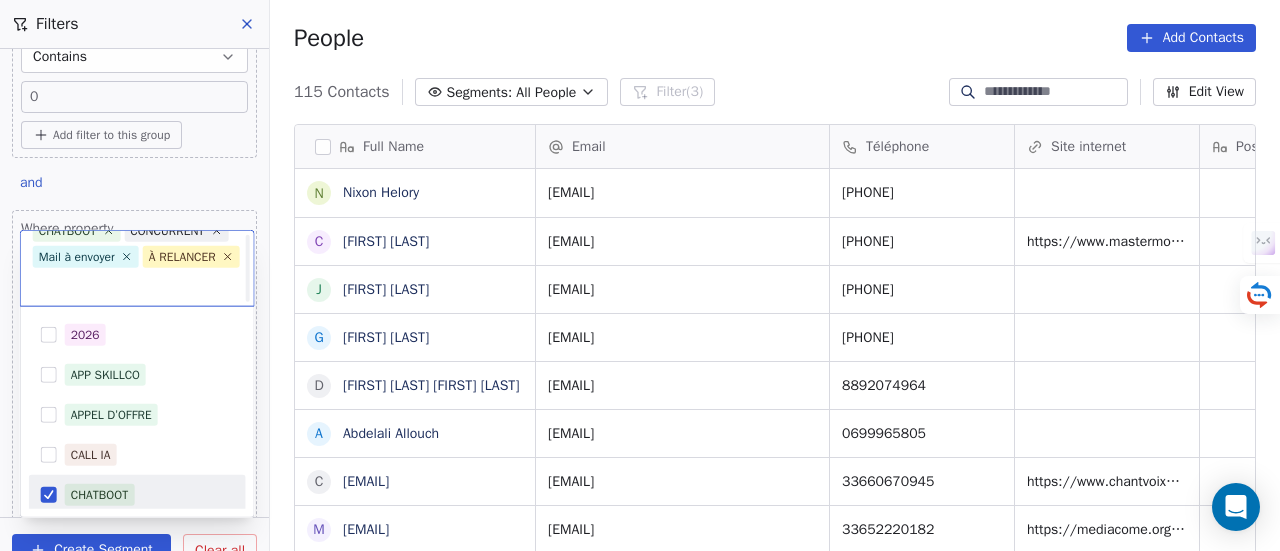click on "CHATBOOT" at bounding box center (100, 495) 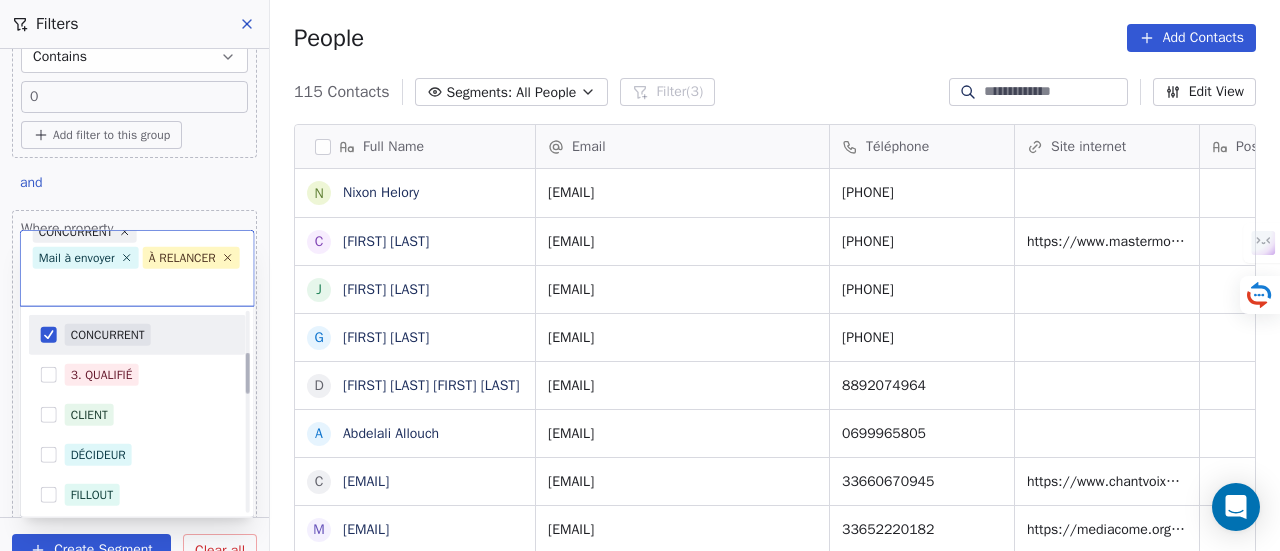 click on "CONCURRENT" at bounding box center (108, 335) 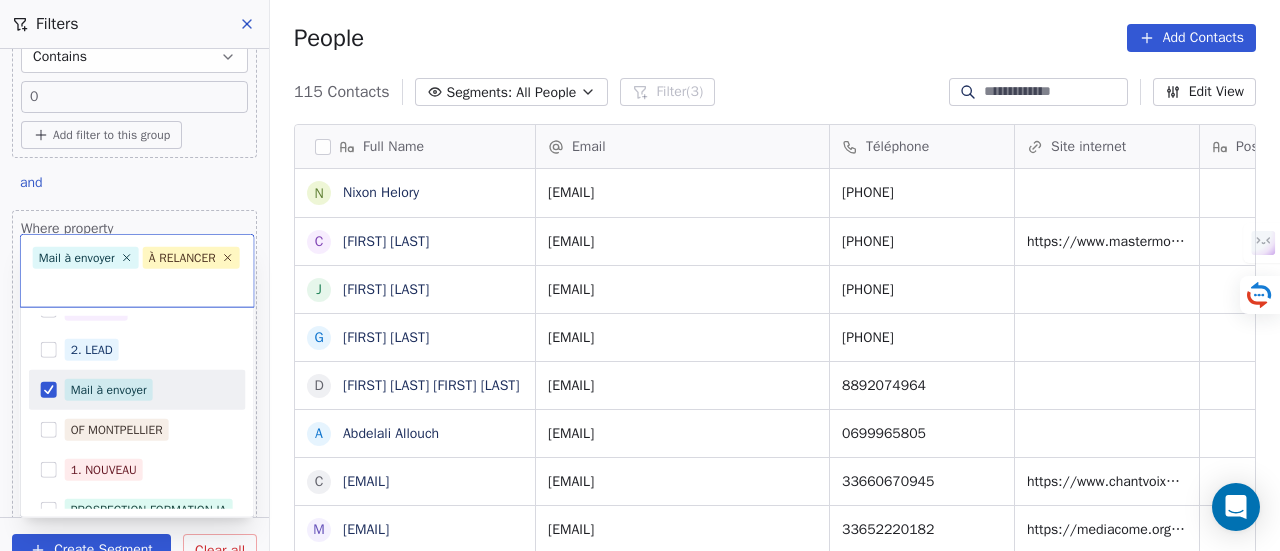click on "Mail à envoyer" at bounding box center [109, 390] 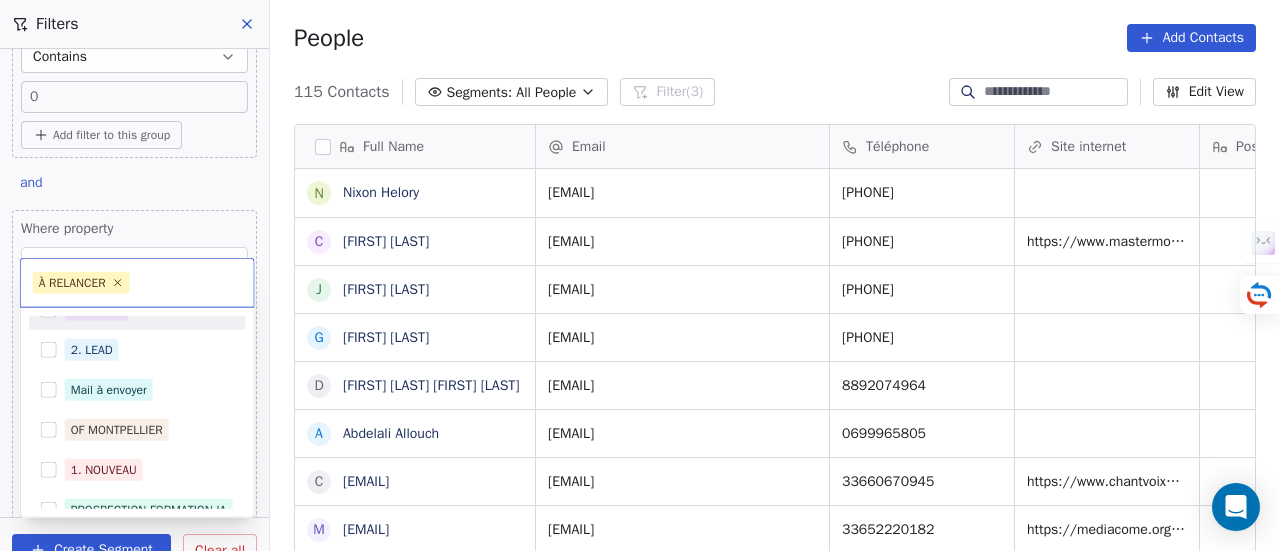 click on "SKILLCO Contacts People Marketing Workflows Campaigns Sales Pipelines Sequences Beta Tools Apps AI Agents Help & Support Filters Where property   Email   Contains ***** Add filter to this group and Where property   Téléphone   Contains 0 Add filter to this group and Where property   Tags   Includes APPEL D’OFFRE CALL IA CHATBOOT CONCURRENT CLIENT DÉCIDEUR Mail à envoyer TEL INCORRECT PARTENAIRE CO À RELANCER À TRIER Add filter to this group Add another filter  Create Segment Clear all People  Add Contacts 115 Contacts Segments: All People Filter  (3) Edit View Tag Add to Sequence Full Name N Nixon Helory C Cédric Brandon J Joaquim Da Costa G Gilbert Tinouade D Dhruva Dhruva A Abdelali Allouch c chantvoixetcorps@gmail.com m mediacom.mtp@gmail.com c contact.ecolesophrosudest@gmail.com m meditrina34@gmail.com l loevenbruck.herve@gmail.com s singuliers34@gmail.com l luciano leveneur H HADDAD AHMED M Myriam Khaldoune O Oger Lyson E Elies Younsi D DAVID TSHIBANGU M Michel Aublanc A Z ZOBEIDE ORI ZOBEIDE" at bounding box center (640, 275) 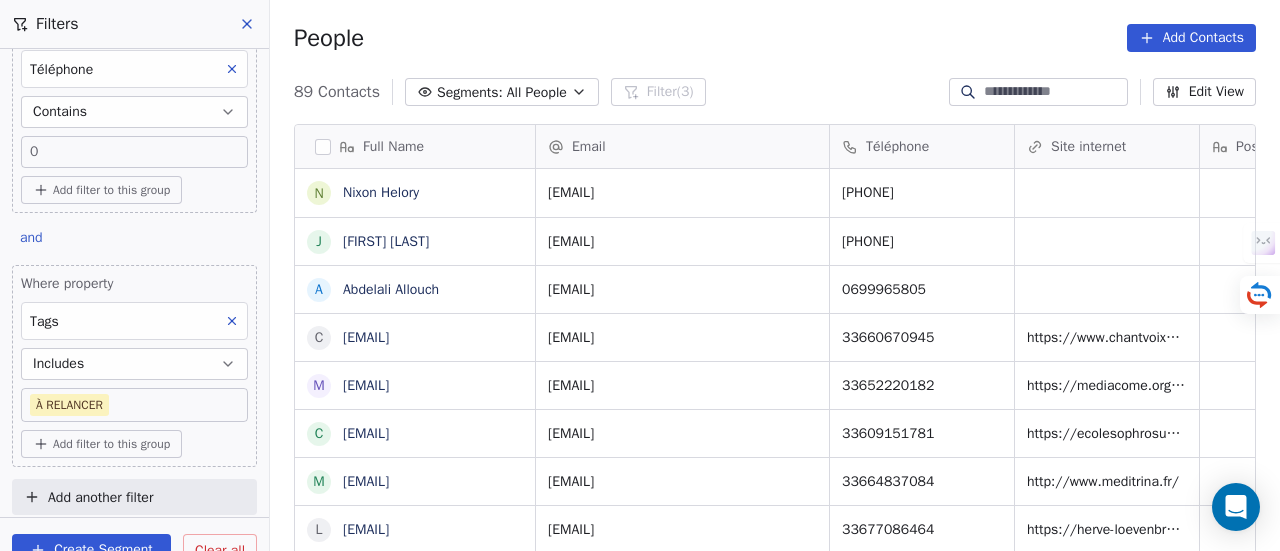 click on "Where property   Email   Contains ***** Add filter to this group and Where property   Téléphone   Contains 0 Add filter to this group and Where property   Tags   Includes À RELANCER Add filter to this group Add another filter" at bounding box center (134, 283) 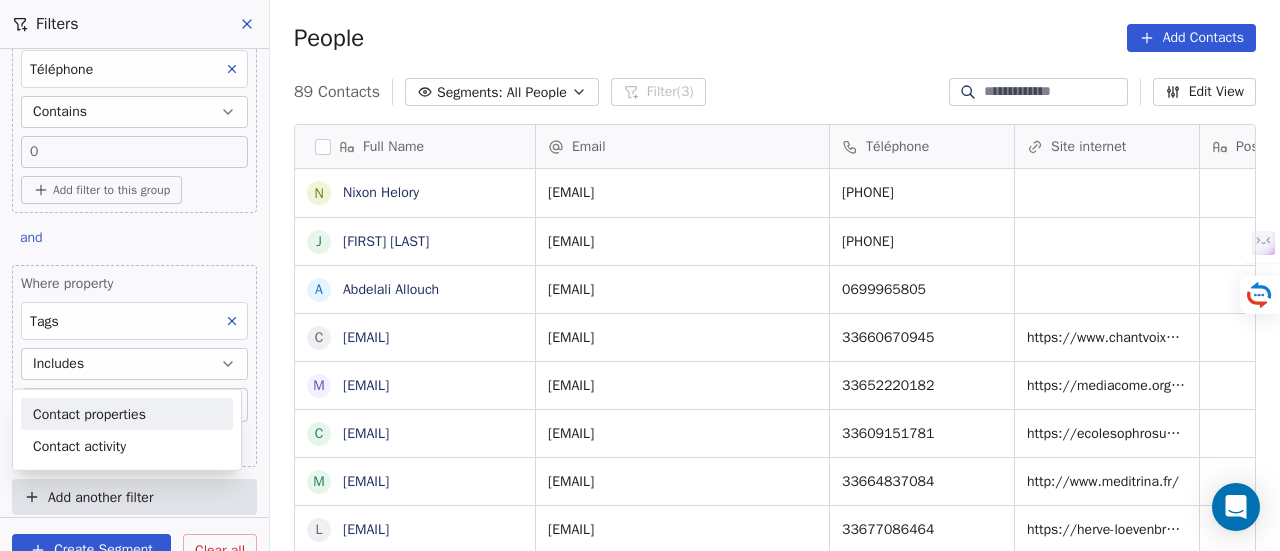 click on "Contact properties" at bounding box center [89, 413] 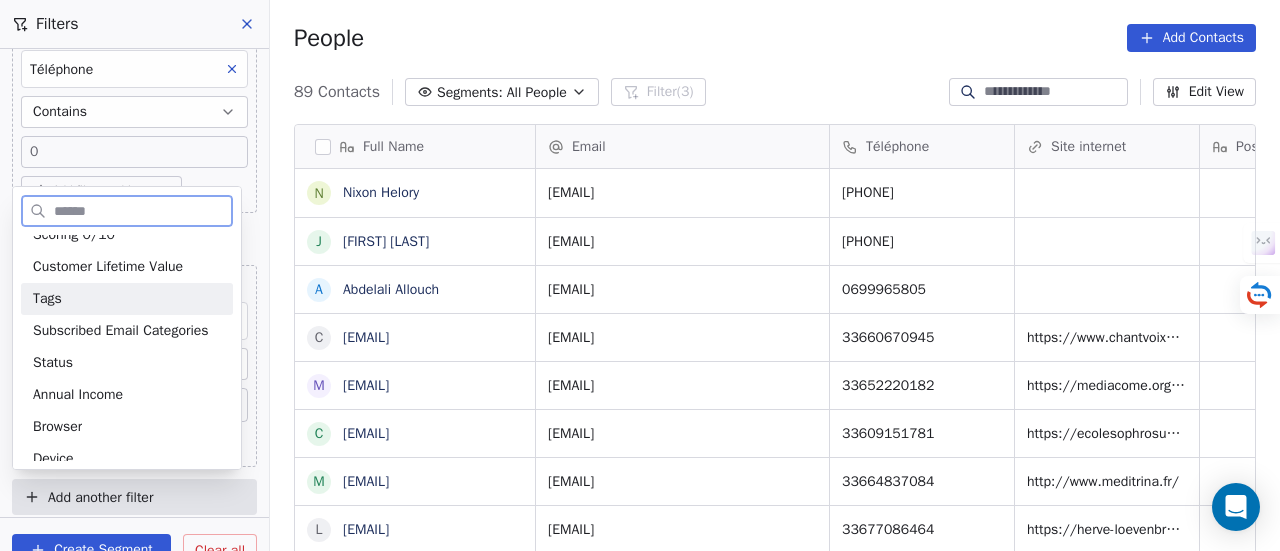 click on "Tags" at bounding box center [127, 299] 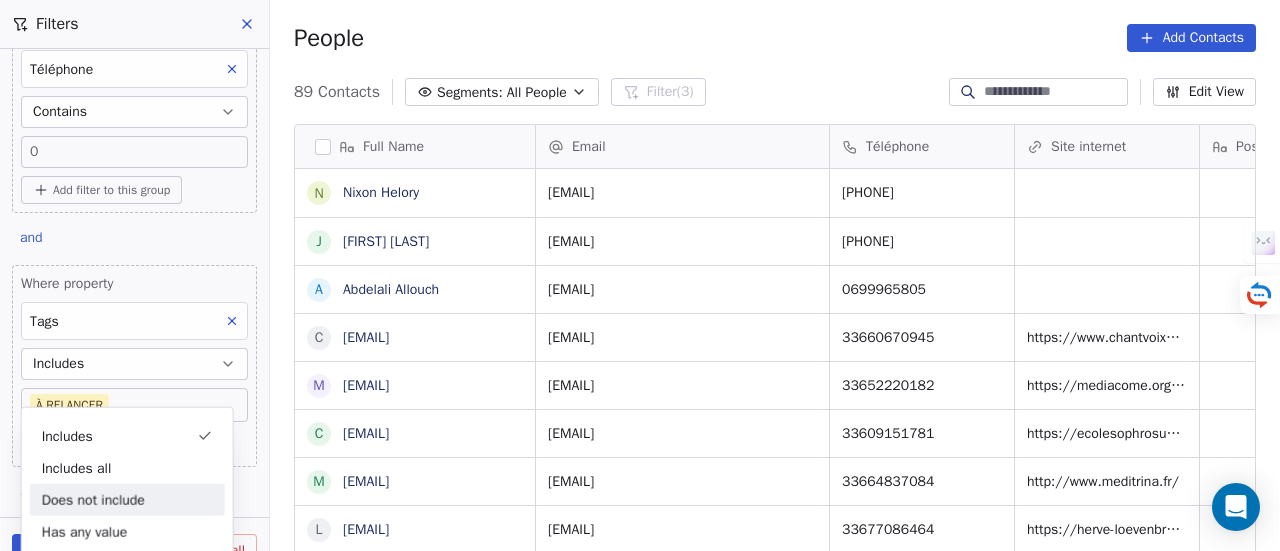 click on "Does not include" at bounding box center [127, 500] 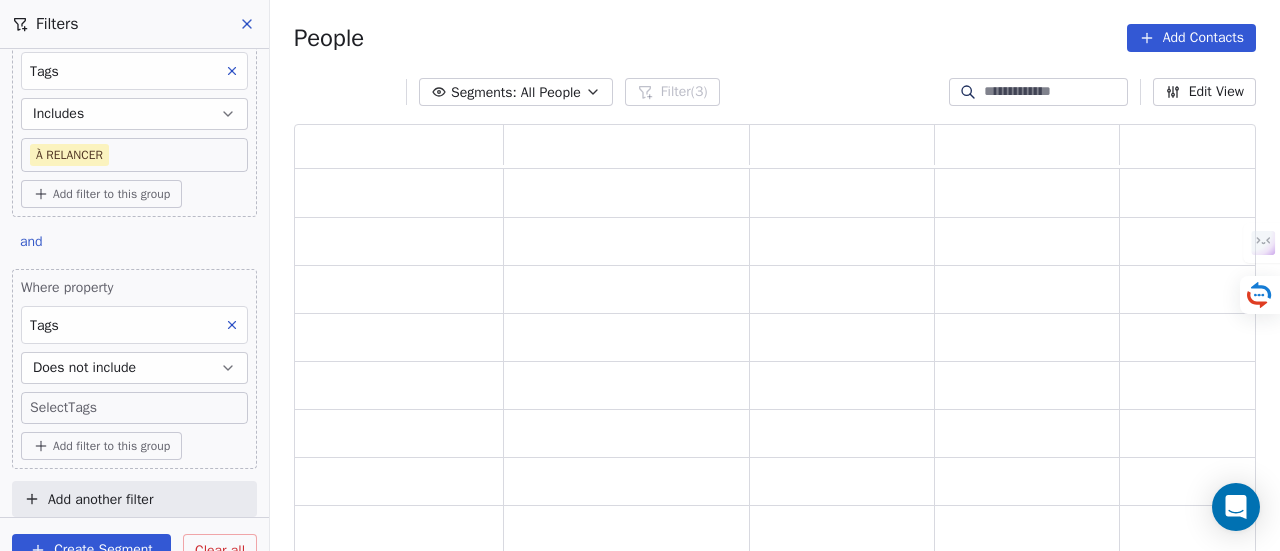 click on "SKILLCO Contacts People Marketing Workflows Campaigns Sales Pipelines Sequences Beta Tools Apps AI Agents Help & Support Filters Where property   Email   Contains ***** Add filter to this group and Where property   Téléphone   Contains 0 Add filter to this group and Where property   Tags   Includes À RELANCER Add filter to this group and Where property   Tags   Does not include Select  Tags Add filter to this group Add another filter  Create Segment Clear all People  Add Contacts Segments: All People Filter  (3) Edit View Tag Add to Sequence" at bounding box center (640, 275) 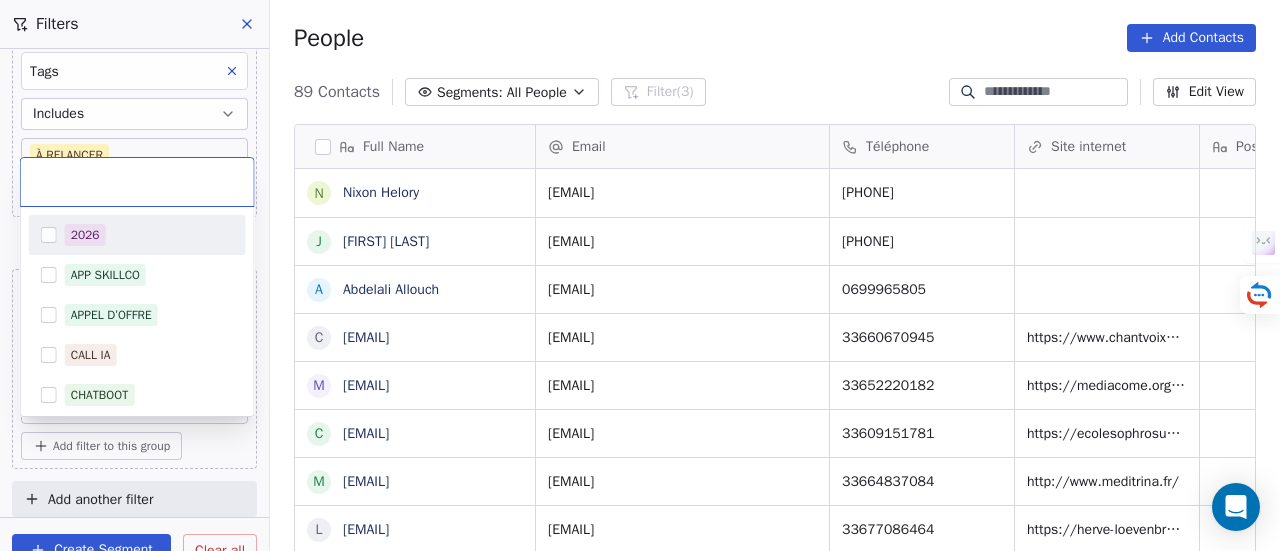 click on "2026" at bounding box center [149, 235] 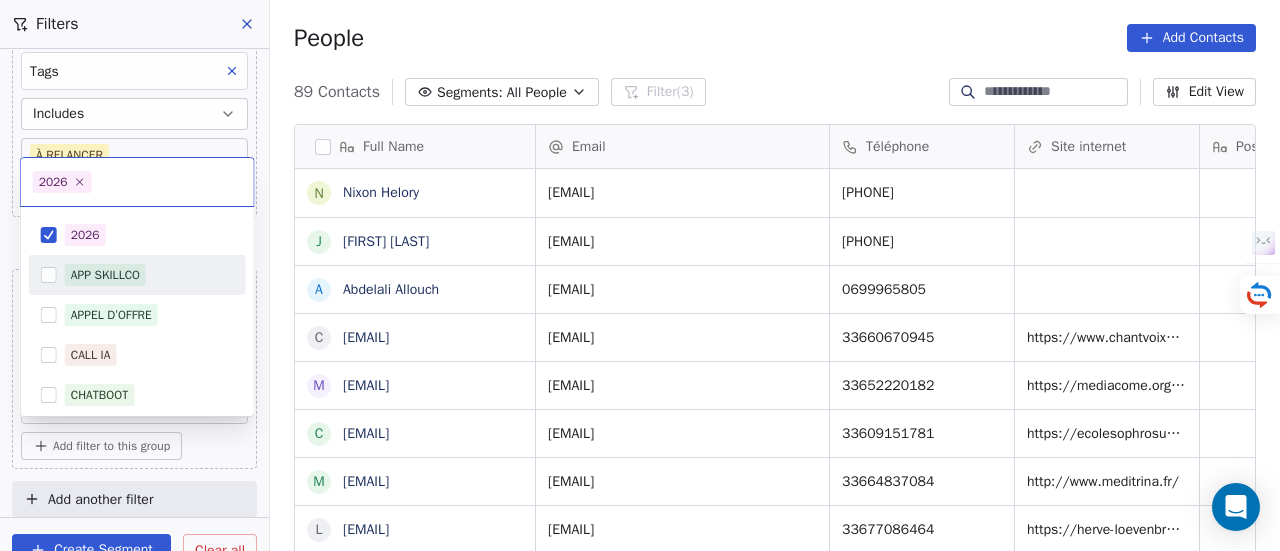 click on "APP SKILLCO" at bounding box center (105, 275) 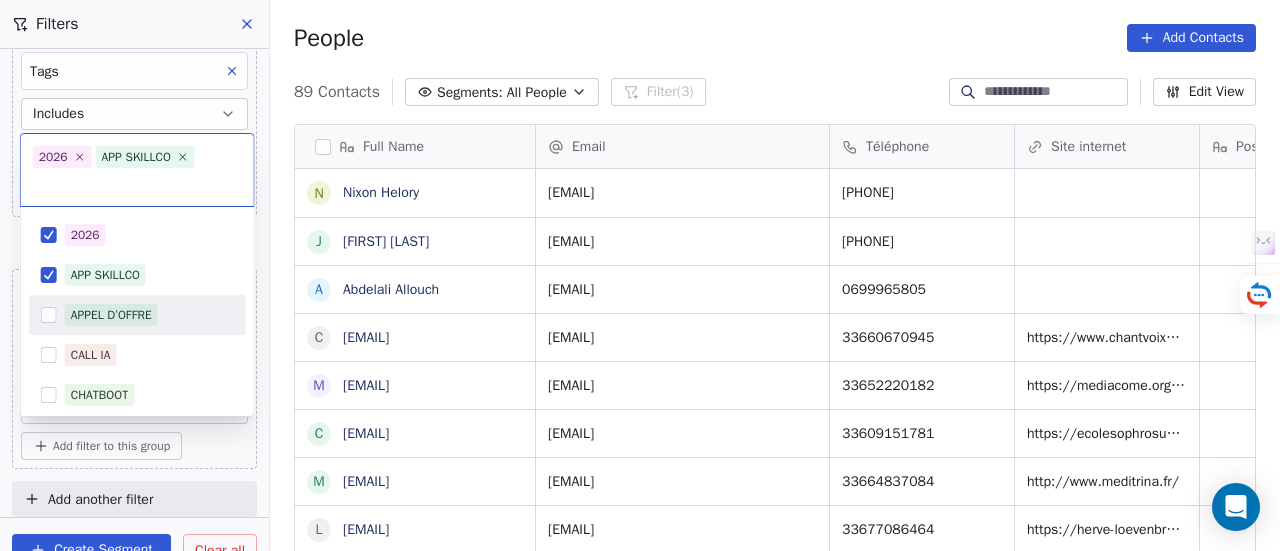 click on "APPEL D’OFFRE" at bounding box center [111, 315] 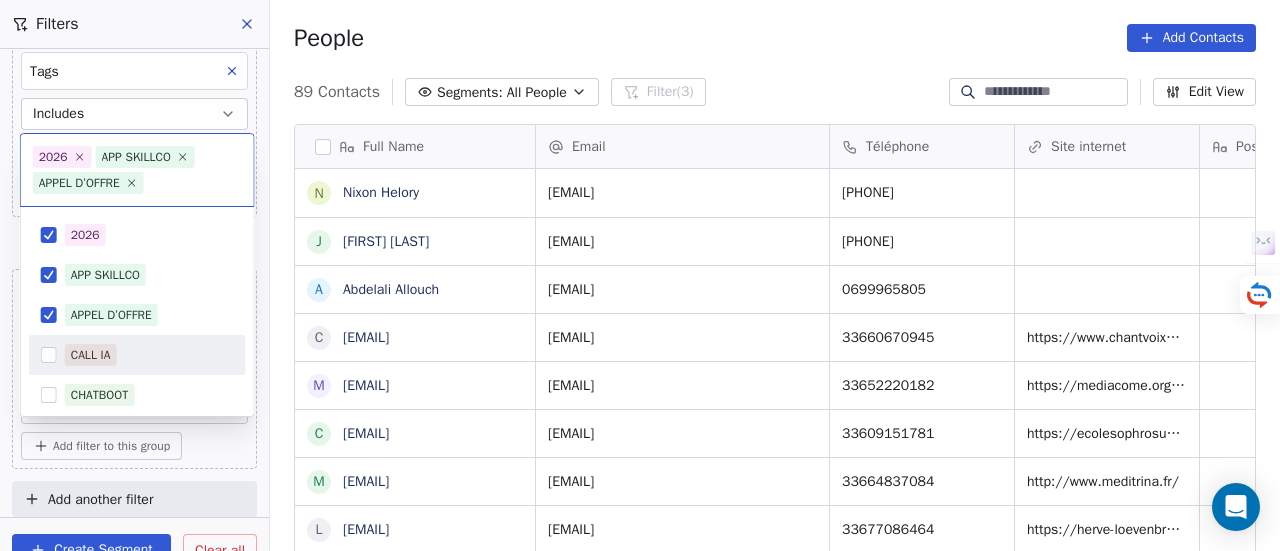 click on "CALL IA" at bounding box center (91, 355) 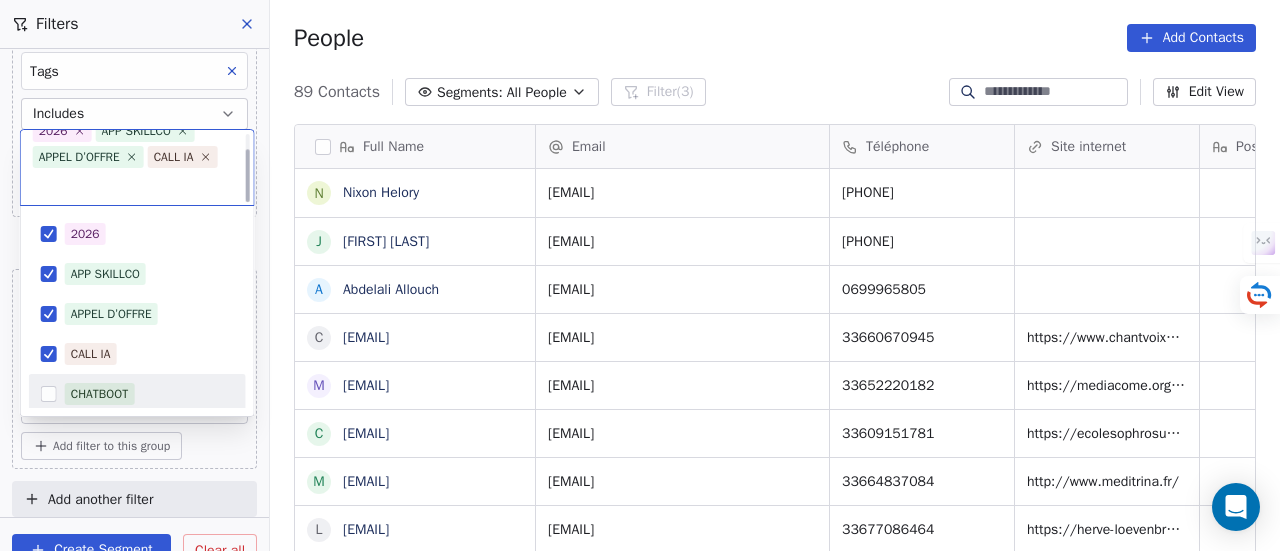 click on "CHATBOOT" at bounding box center [100, 394] 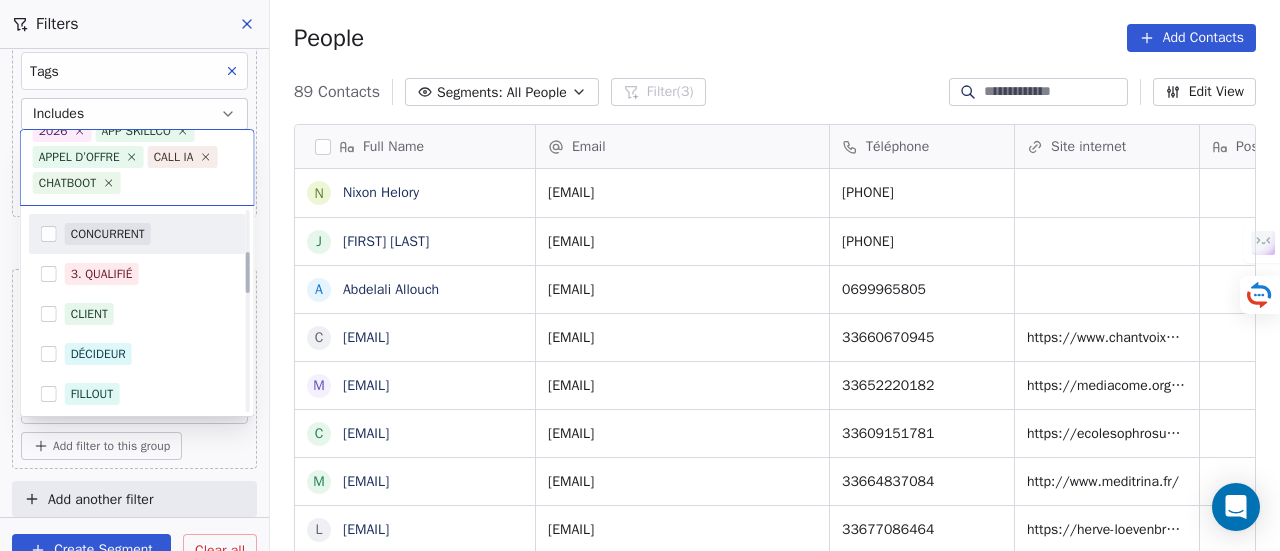 click on "CONCURRENT" at bounding box center (137, 234) 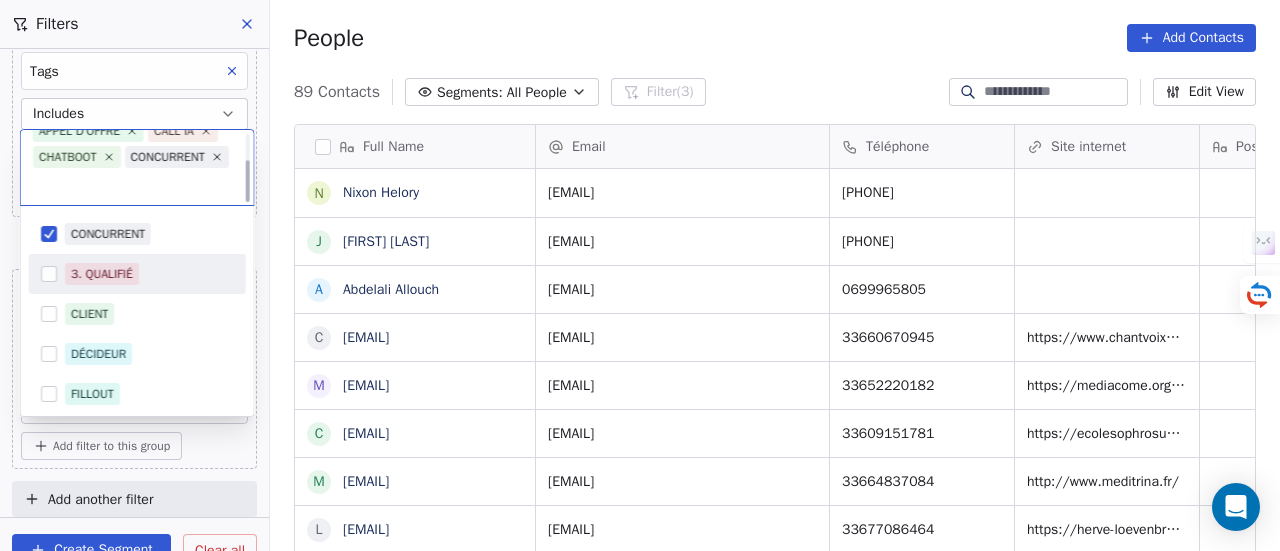 click on "3. QUALIFIÉ" at bounding box center [149, 274] 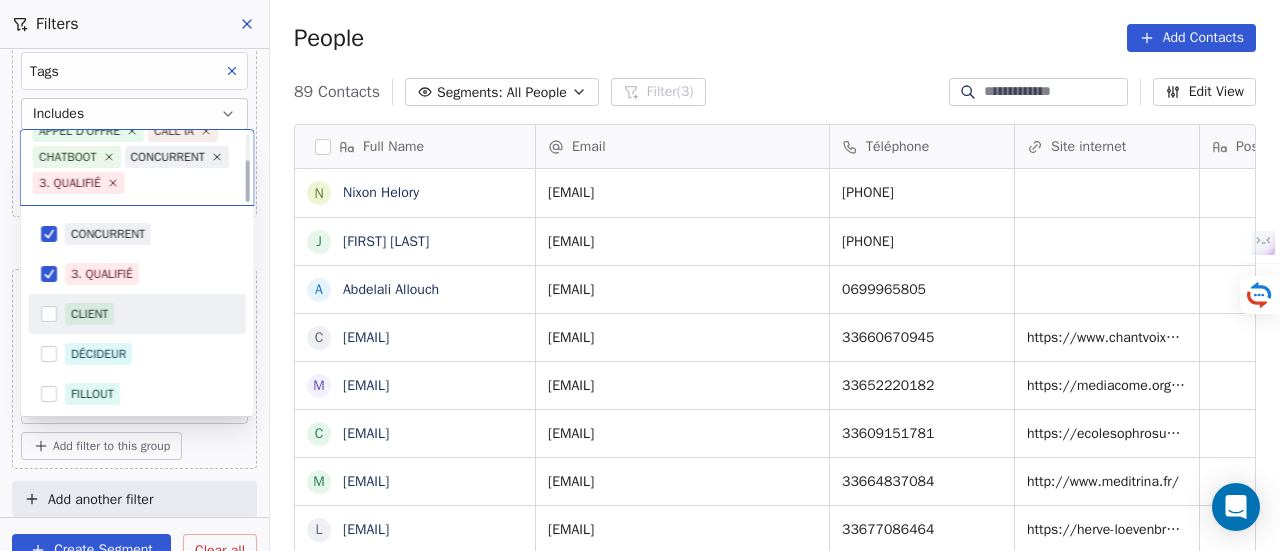 click on "CLIENT" at bounding box center (137, 314) 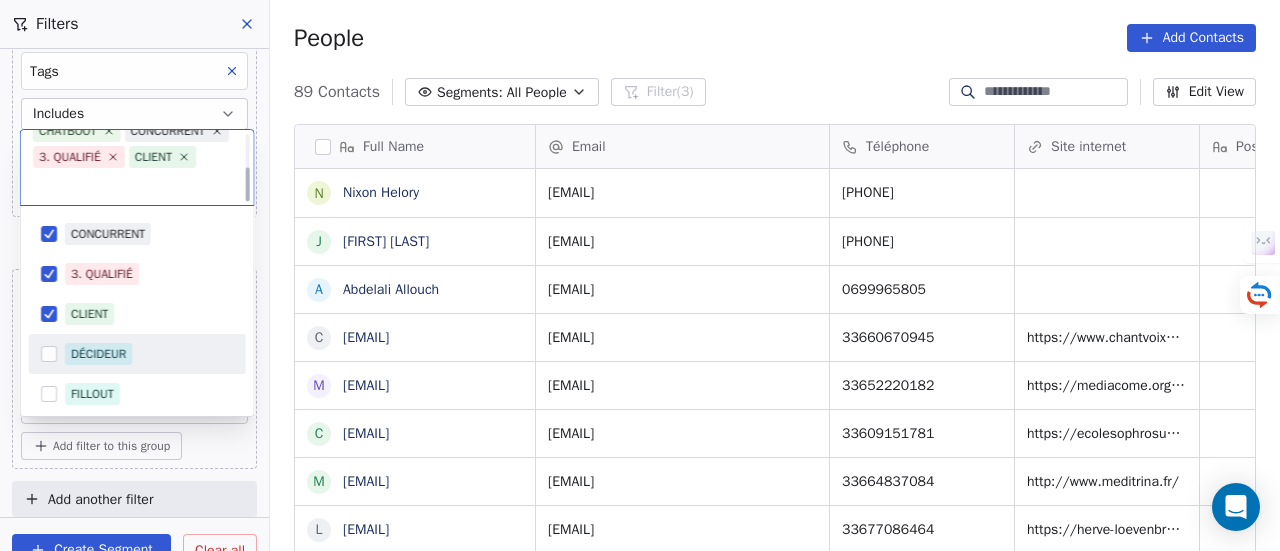 click on "DÉCIDEUR" at bounding box center [149, 354] 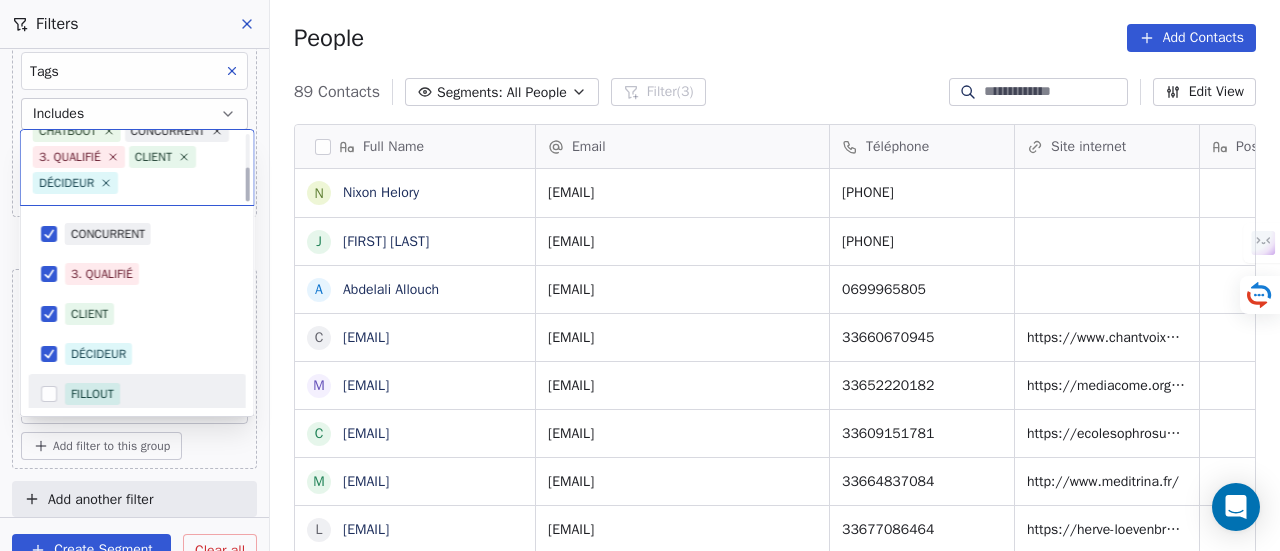 click on "FILLOUT" at bounding box center [149, 394] 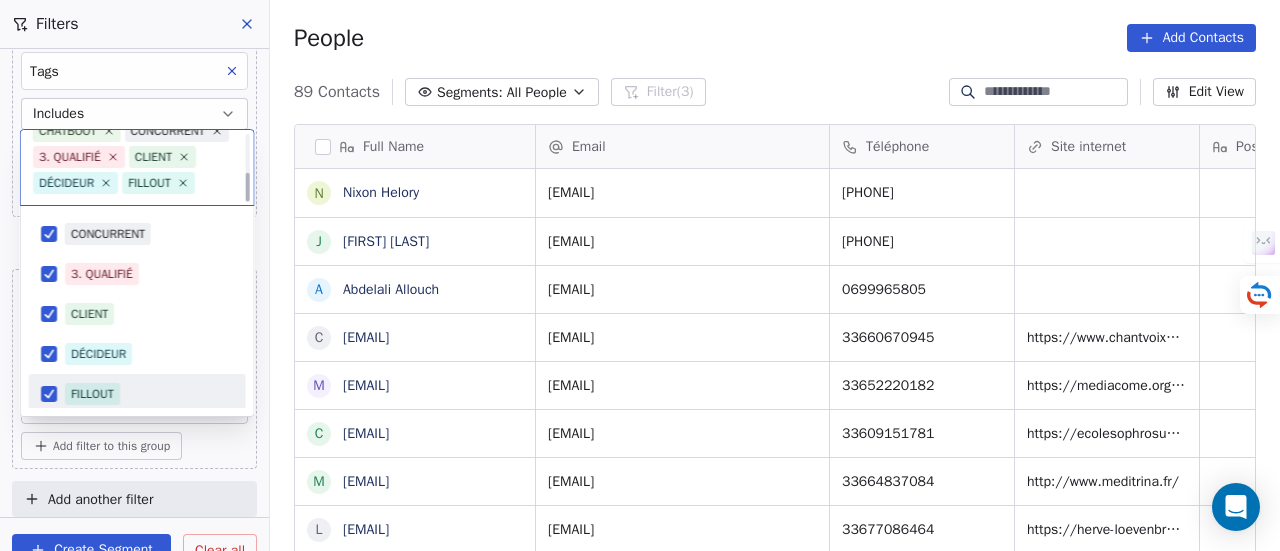 scroll, scrollTop: 100, scrollLeft: 0, axis: vertical 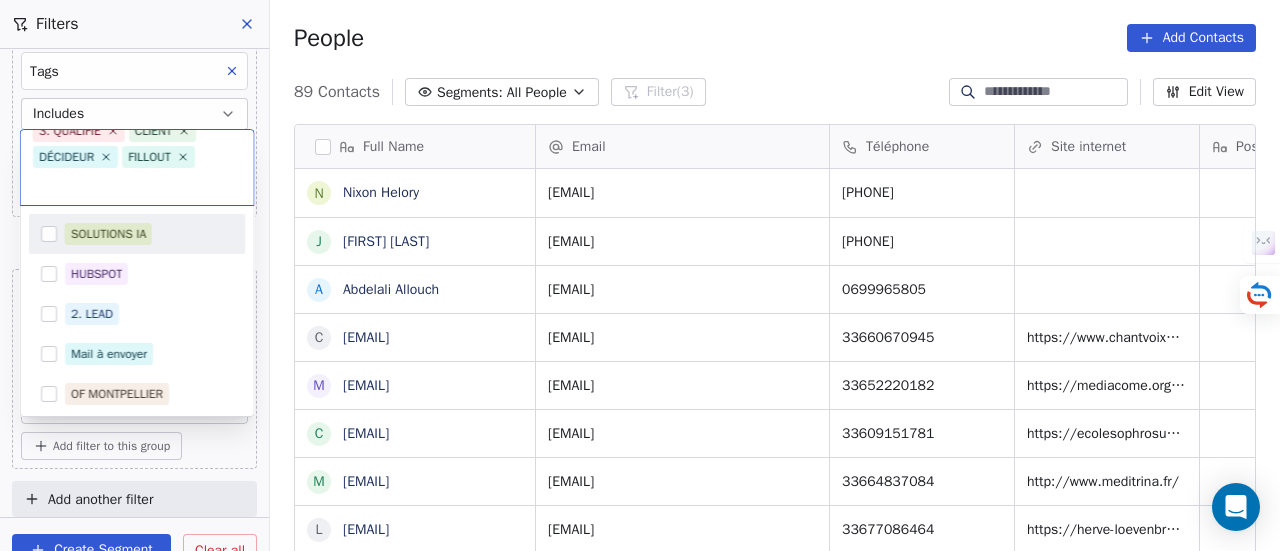 click on "SOLUTIONS IA" at bounding box center [149, 234] 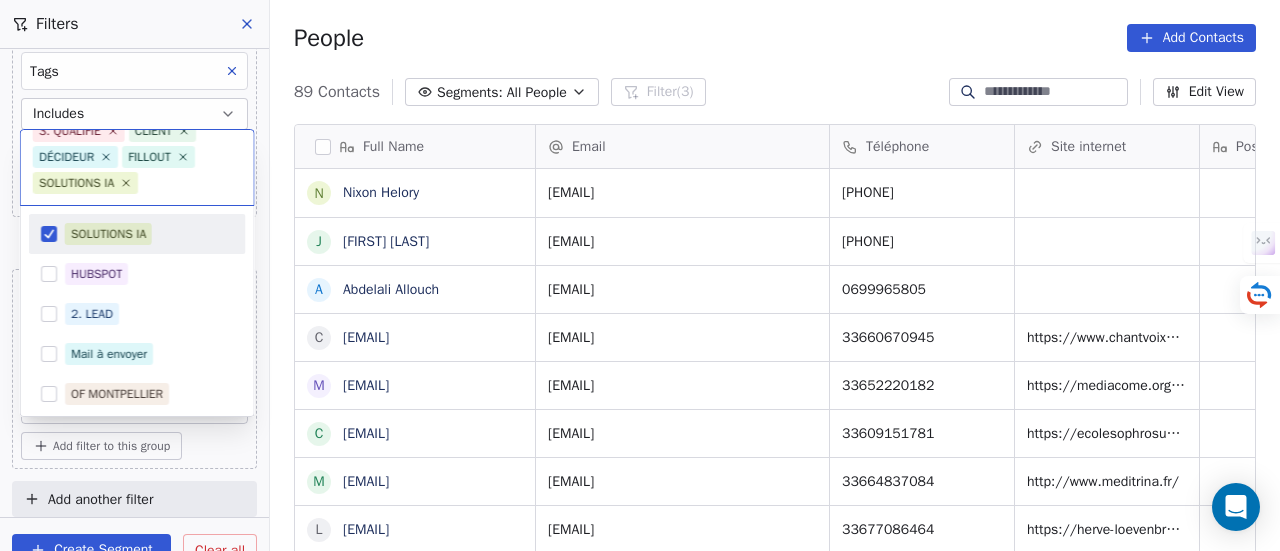 click on "HUBSPOT" at bounding box center (149, 274) 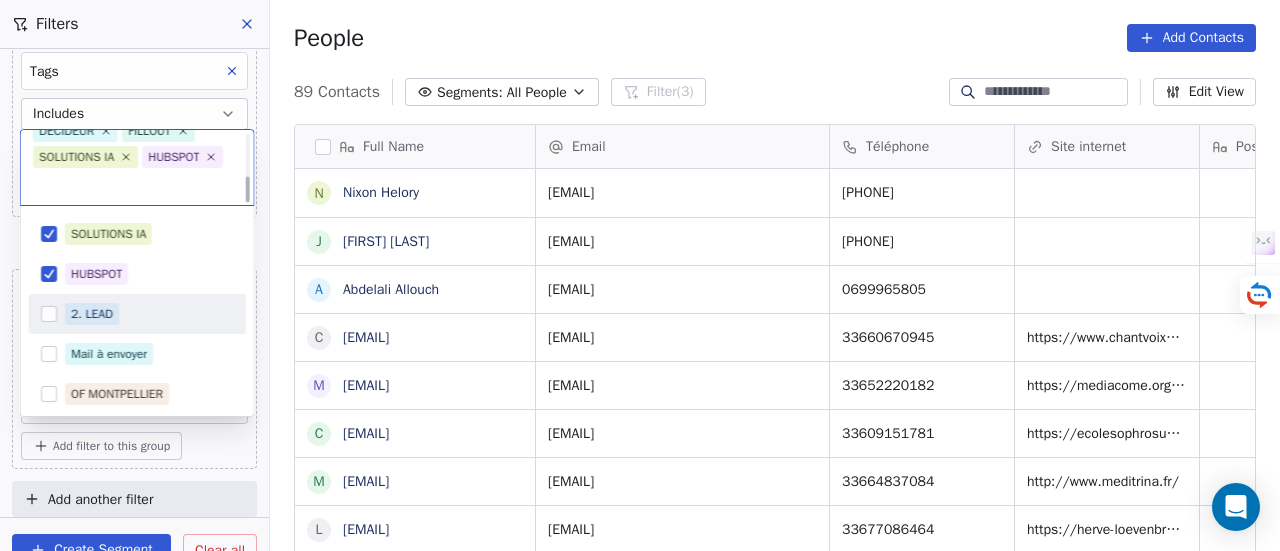 click on "2. LEAD" at bounding box center [149, 314] 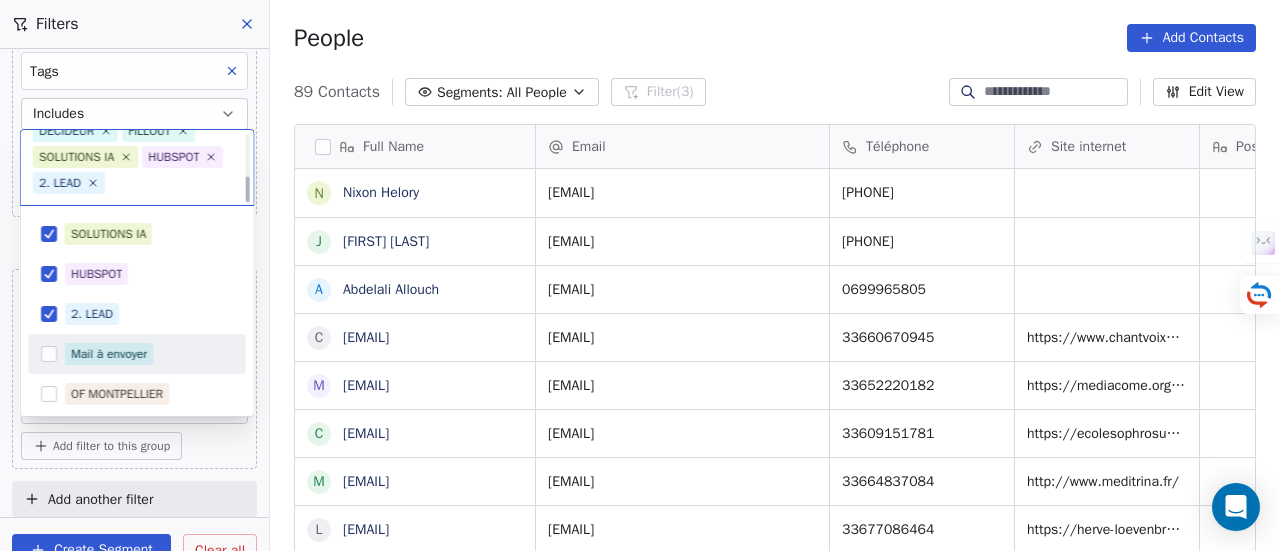 click on "Mail à envoyer" at bounding box center [149, 354] 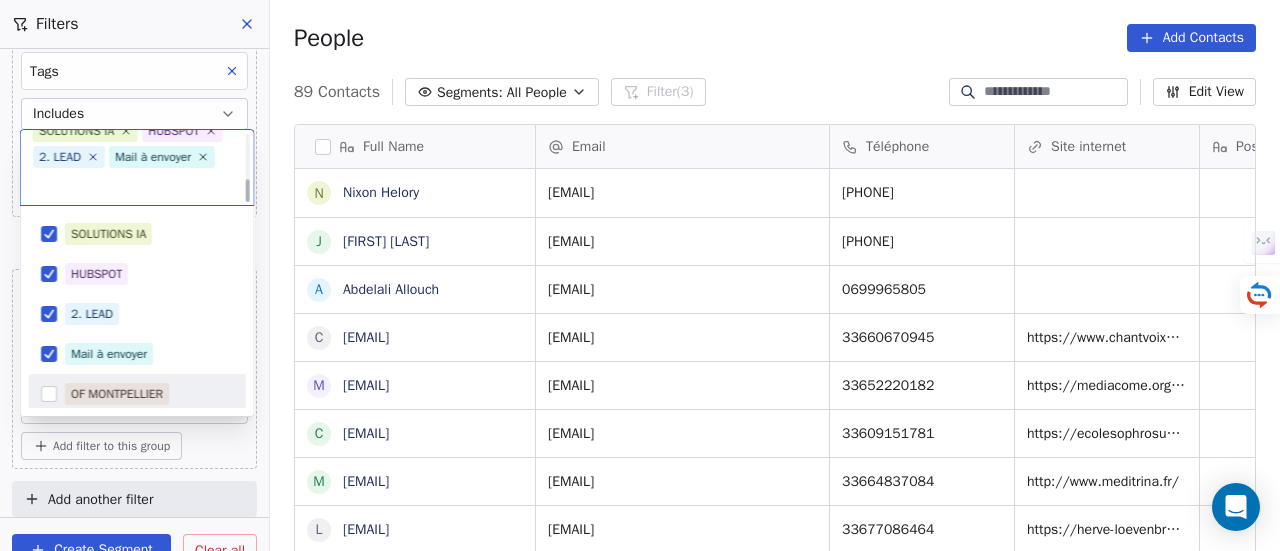click on "OF MONTPELLIER" at bounding box center [117, 394] 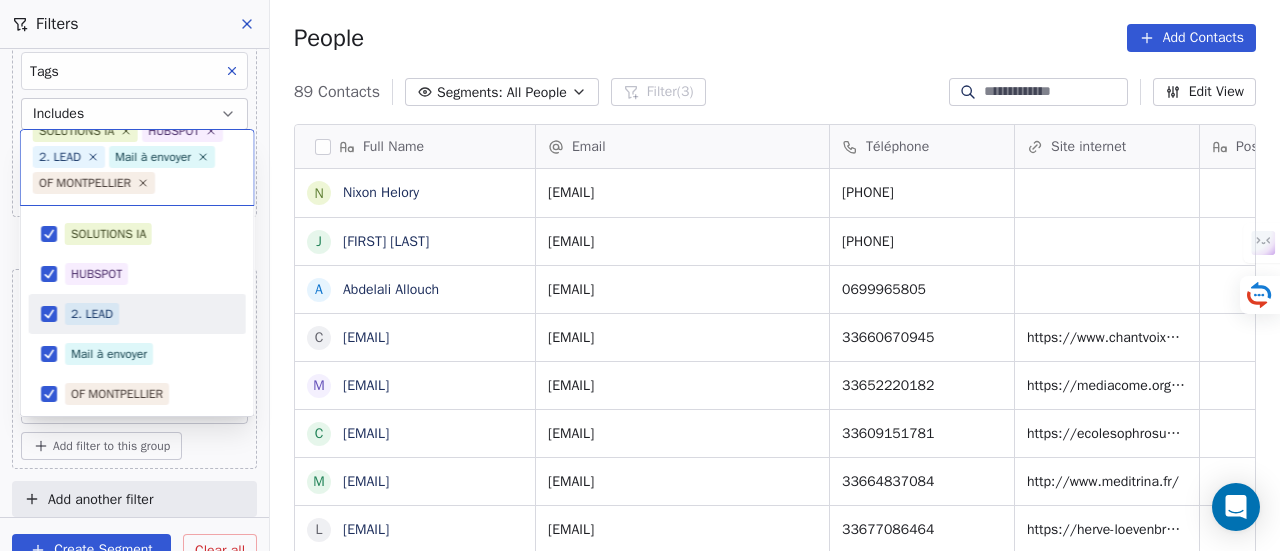 click on "2. LEAD" at bounding box center [137, 314] 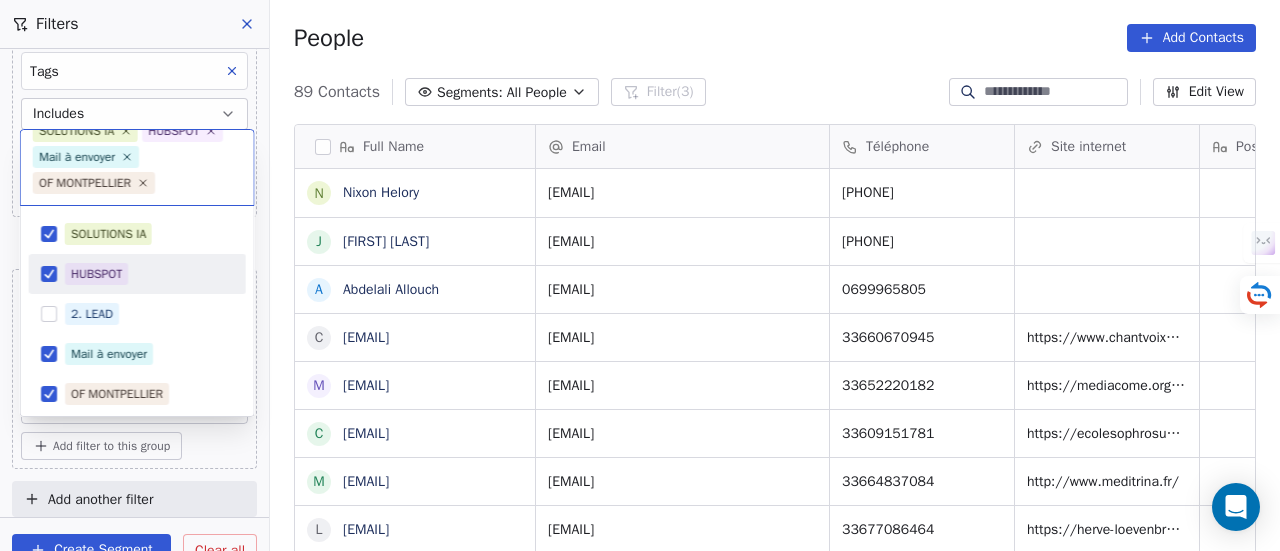 click on "HUBSPOT" at bounding box center [149, 274] 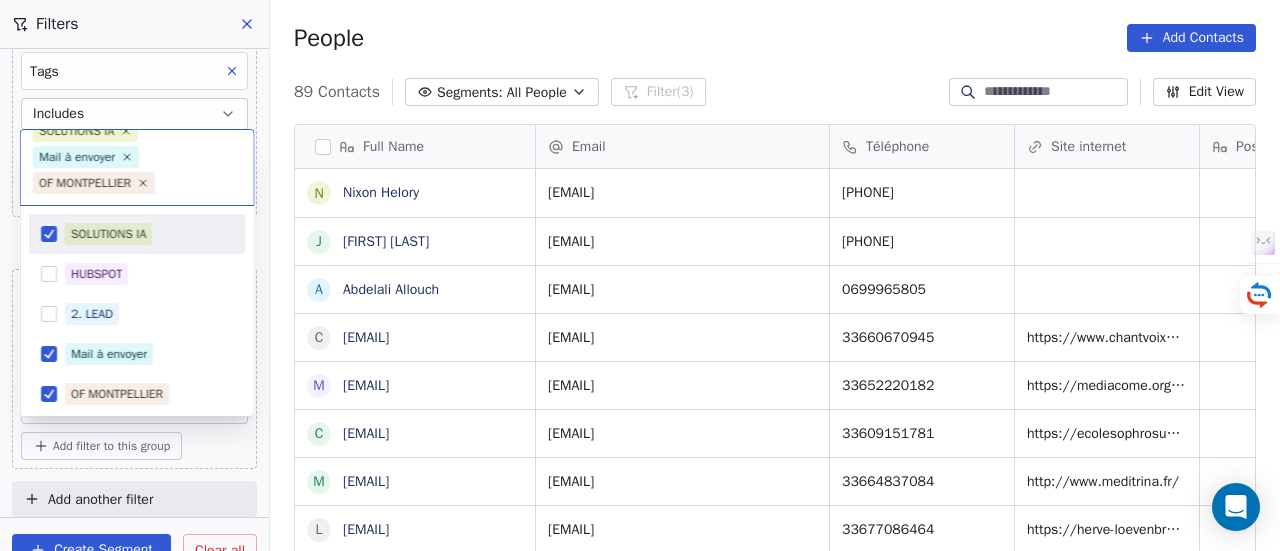click on "SOLUTIONS IA" at bounding box center [149, 234] 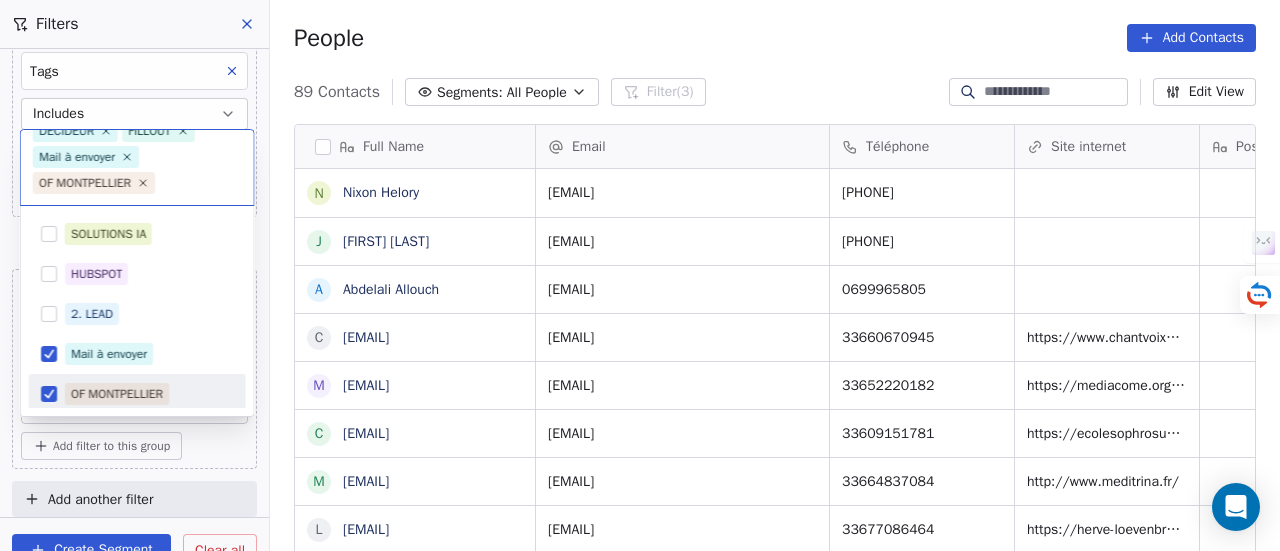 click on "OF MONTPELLIER" at bounding box center (117, 394) 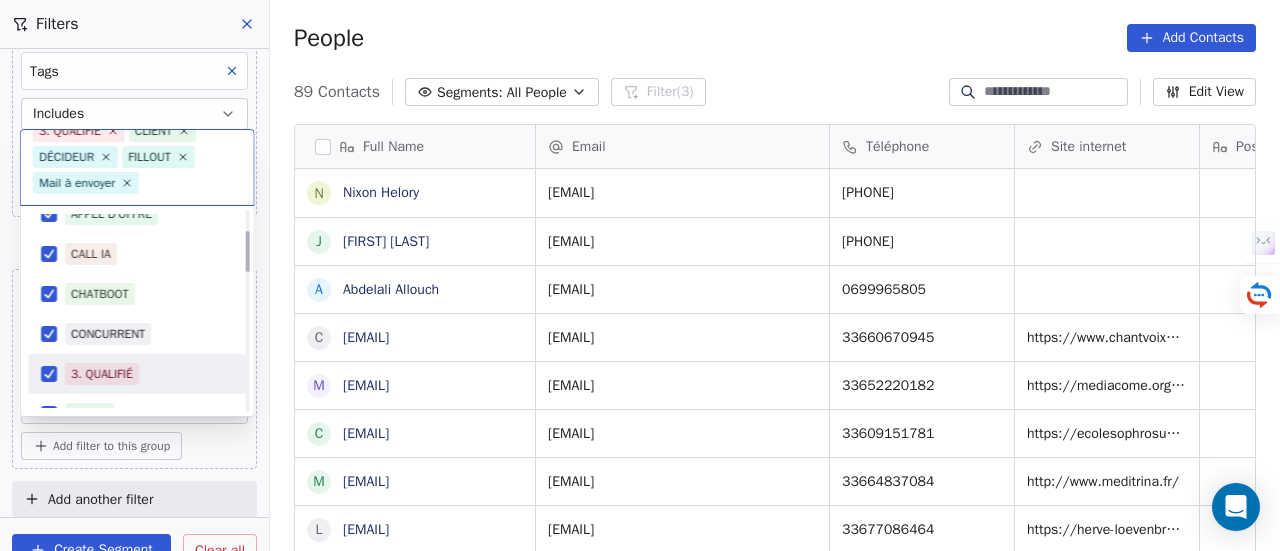 click on "3. QUALIFIÉ" at bounding box center (102, 374) 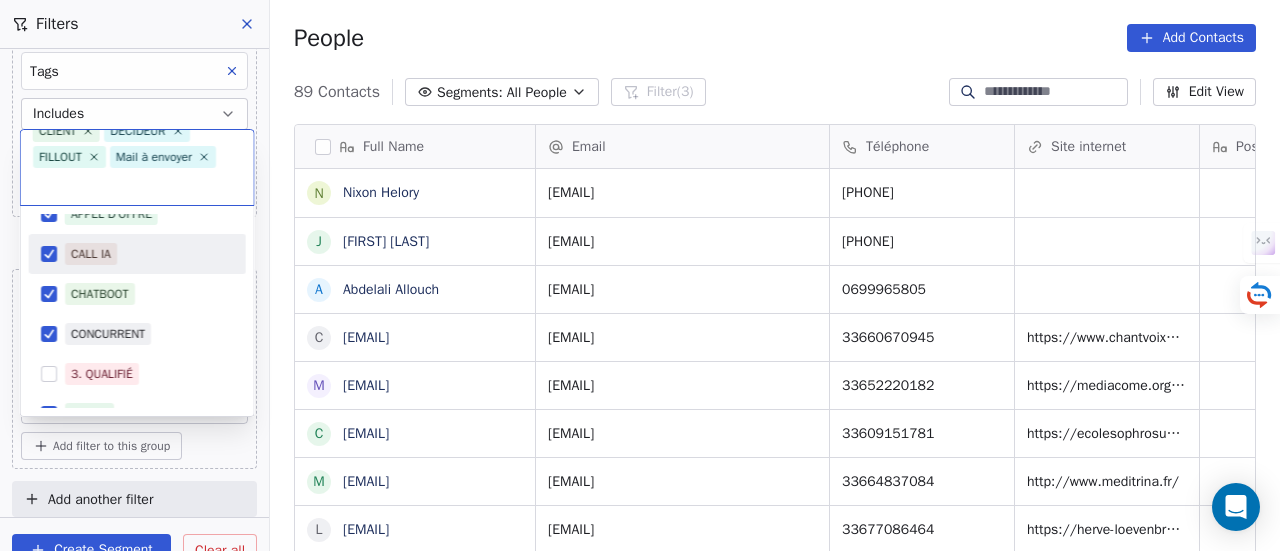 click on "CALL IA" at bounding box center (149, 254) 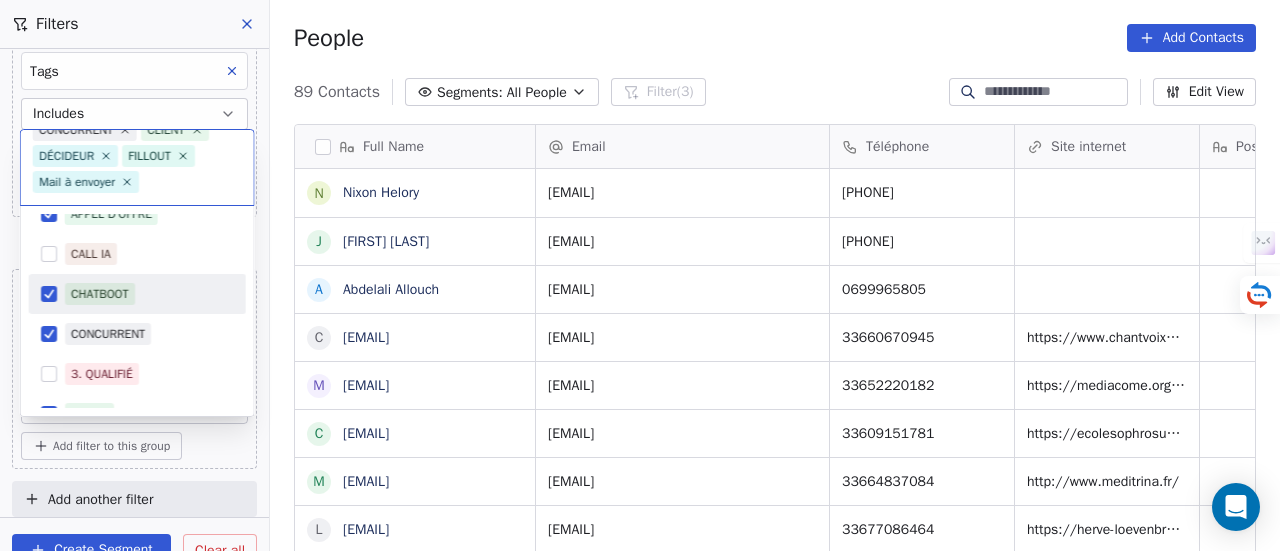 click on "CHATBOOT" at bounding box center [149, 294] 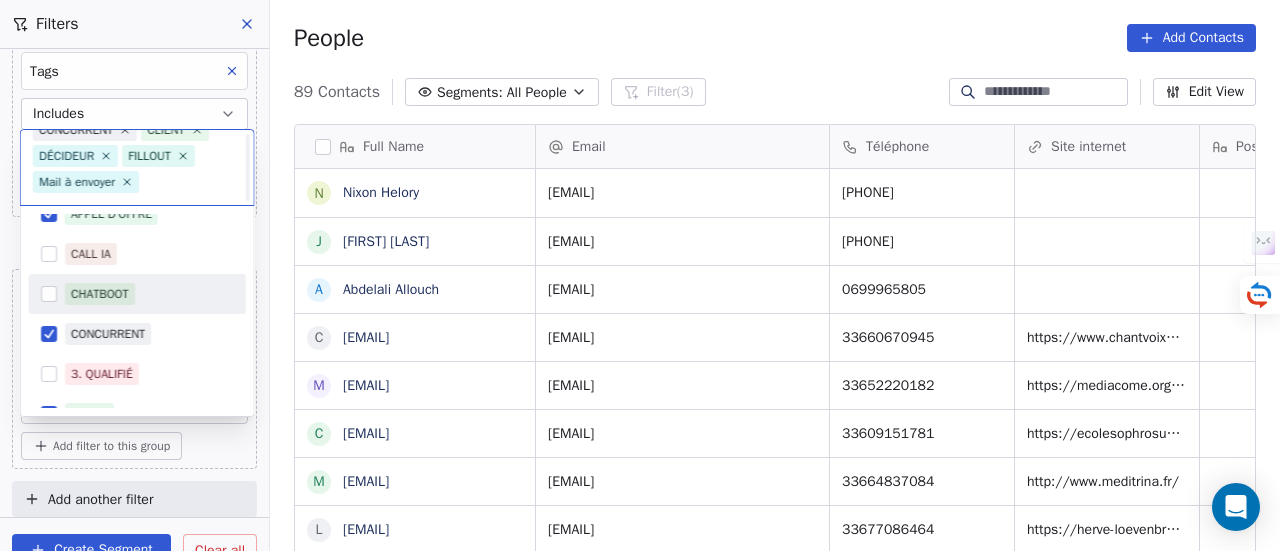 scroll, scrollTop: 74, scrollLeft: 0, axis: vertical 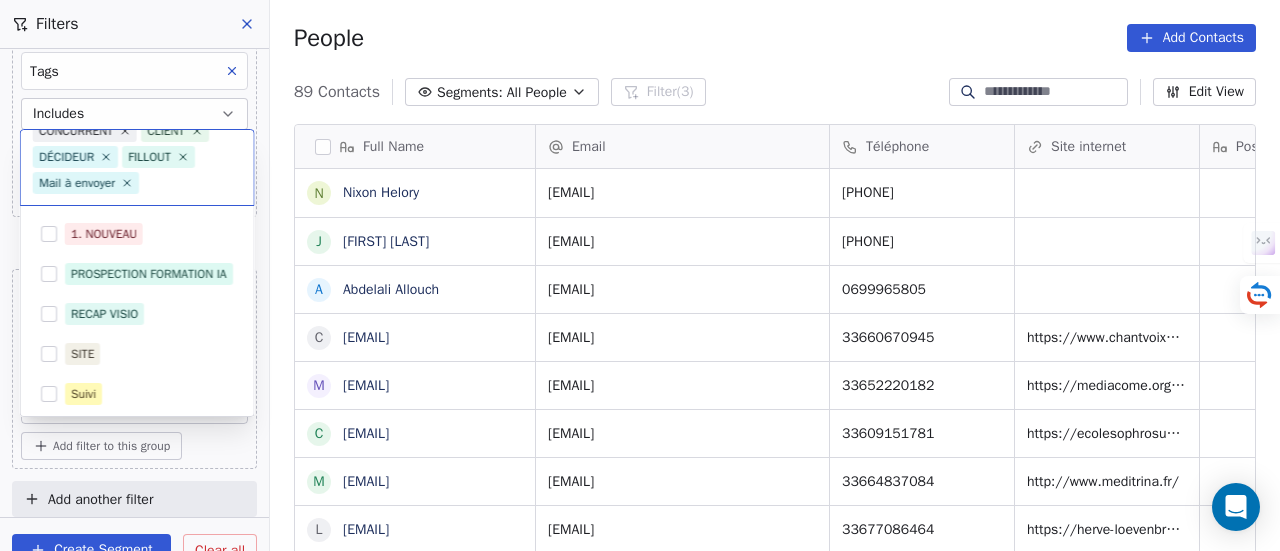 click on "RECAP VISIO" at bounding box center [149, 314] 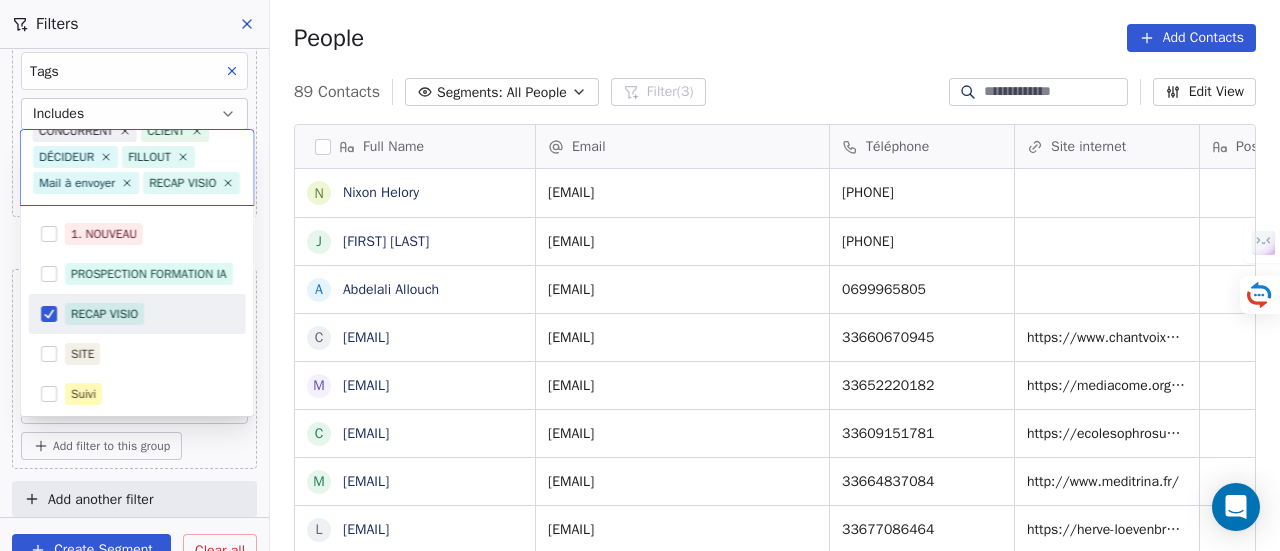 scroll, scrollTop: 100, scrollLeft: 0, axis: vertical 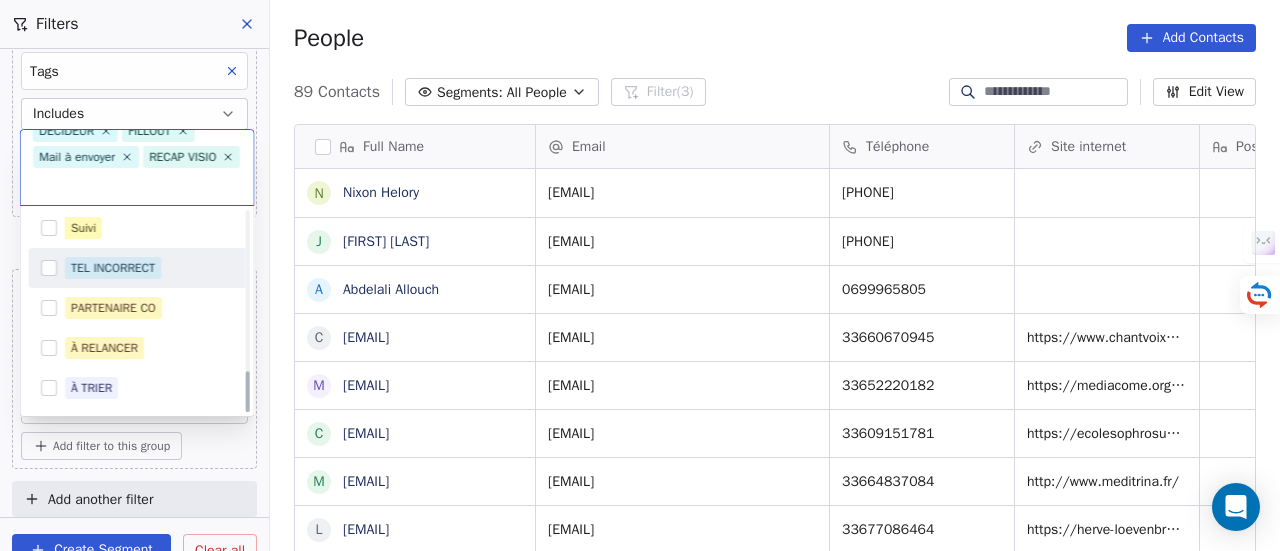 click on "TEL INCORRECT" at bounding box center (113, 268) 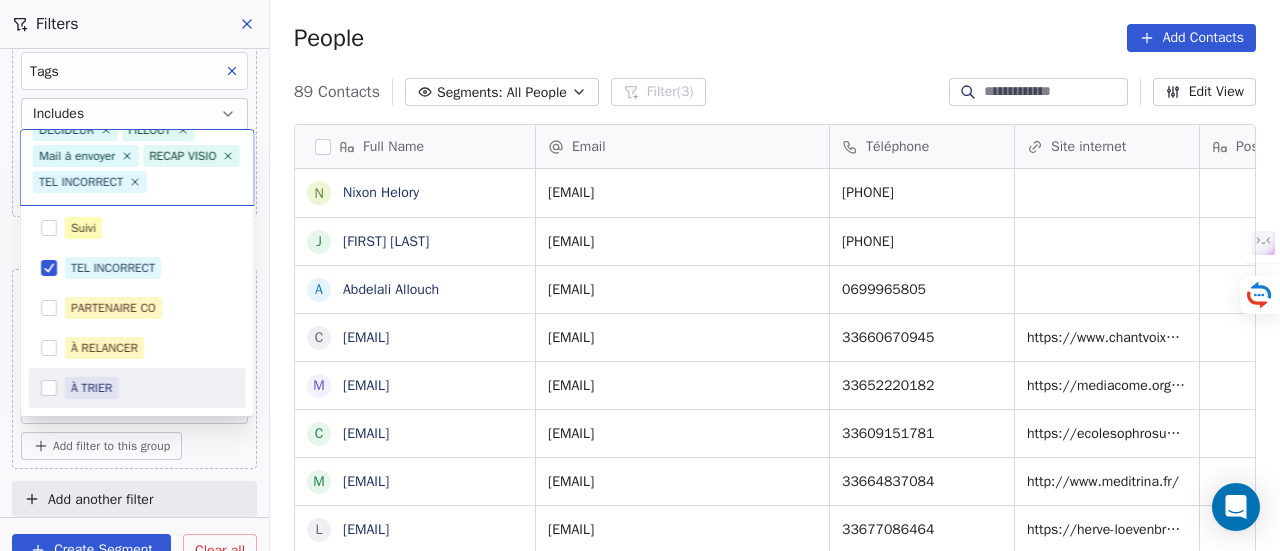 click on "À TRIER" at bounding box center [149, 388] 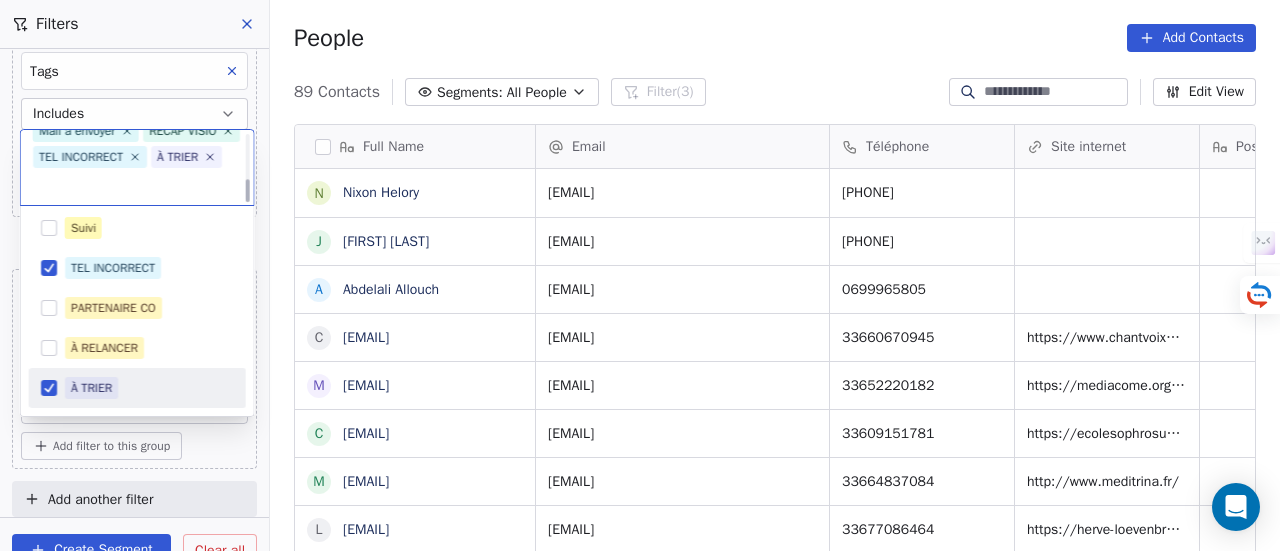 scroll, scrollTop: 152, scrollLeft: 0, axis: vertical 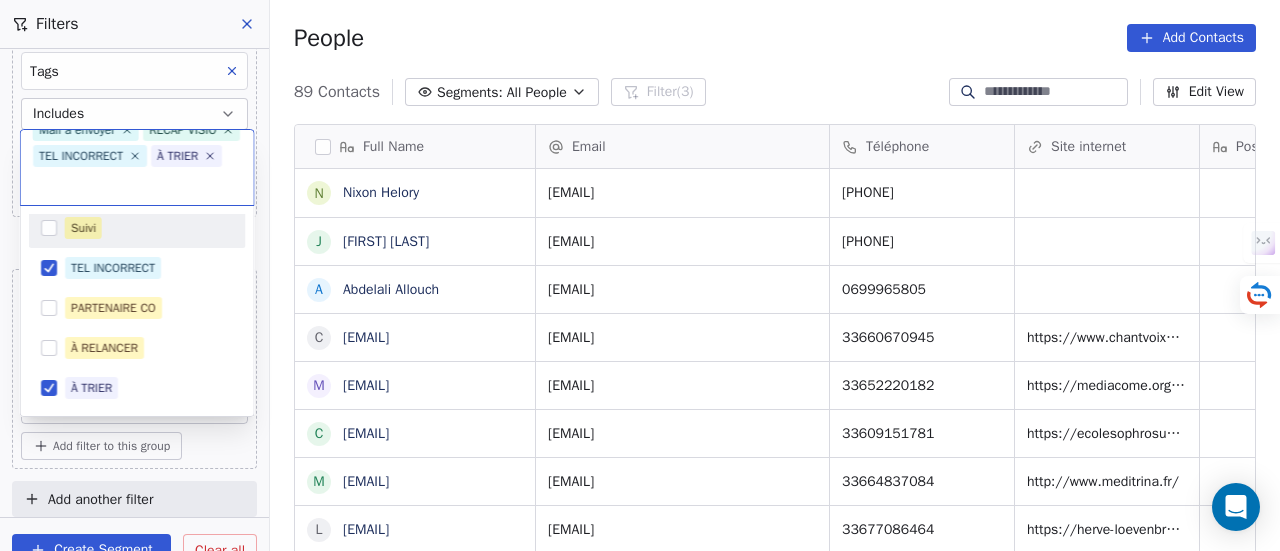 click on "SKILLCO Contacts People Marketing Workflows Campaigns Sales Pipelines Sequences Beta Tools Apps AI Agents Help & Support Filters Where property   Email   Contains ***** Add filter to this group and Where property   Téléphone   Contains 0 Add filter to this group and Where property   Tags   Includes À RELANCER Add filter to this group and Where property   Tags   Does not include Select  Tags Add filter to this group Add another filter  Create Segment Clear all People  Add Contacts 89 Contacts Segments: All People Filter  (3) Edit View Tag Add to Sequence Full Name N Nixon Helory J Joaquim Da Costa A Abdelali Allouch c chantvoixetcorps@gmail.com m mediacom.mtp@gmail.com c contact.ecolesophrosudest@gmail.com m meditrina34@gmail.com l loevenbruck.herve@gmail.com s singuliers34@gmail.com M Myriam Khaldoune O Oger Lyson E Elies Younsi M Michel Aublanc A ASIAMAR Chaïmae Asiamar Z ZOBEIDE ORI ZOBEIDE B Briki yassine M Maxime Mottin M Mazi sofian R Romain Labaute H Hadir Rghioui A AGNES KELLER Y Yahya Addi F m f" at bounding box center (640, 275) 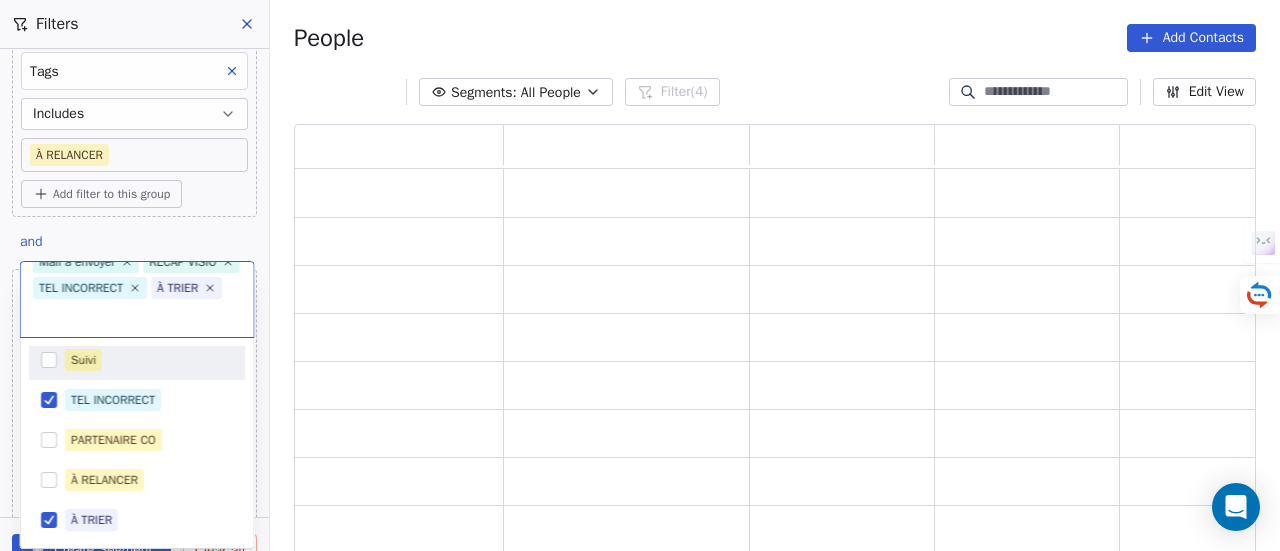 scroll, scrollTop: 16, scrollLeft: 16, axis: both 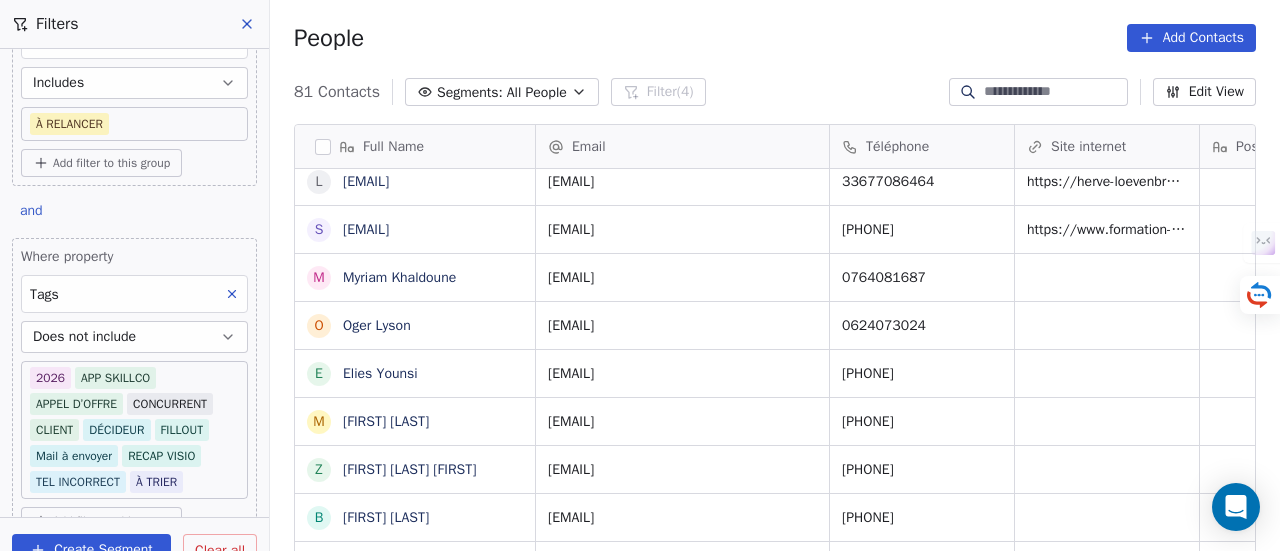 click on "People  Add Contacts" at bounding box center (775, 38) 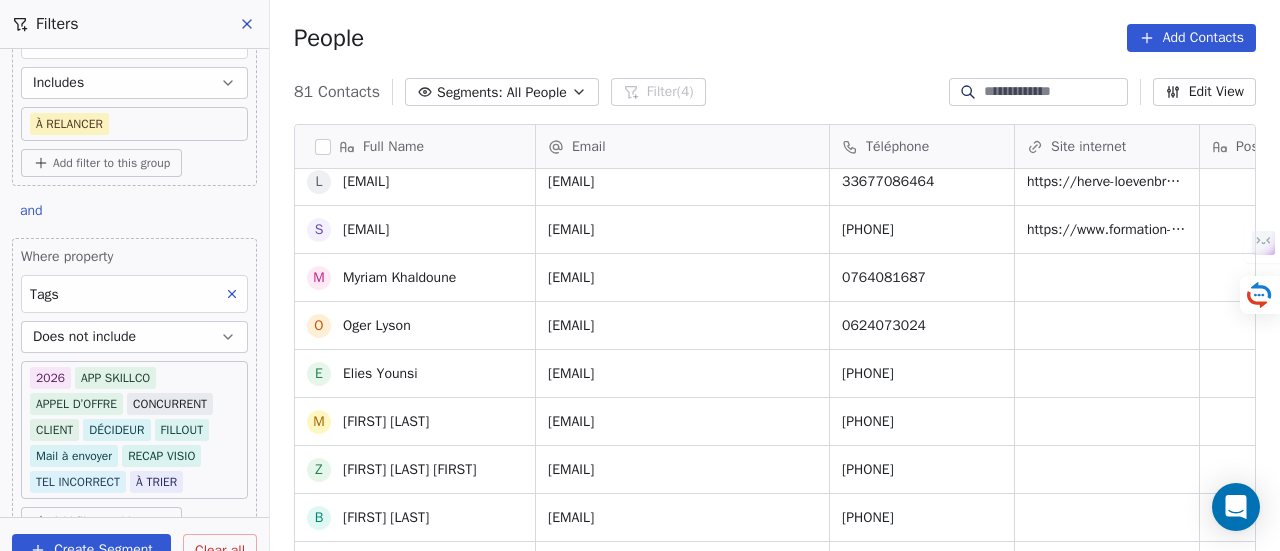 scroll, scrollTop: 500, scrollLeft: 0, axis: vertical 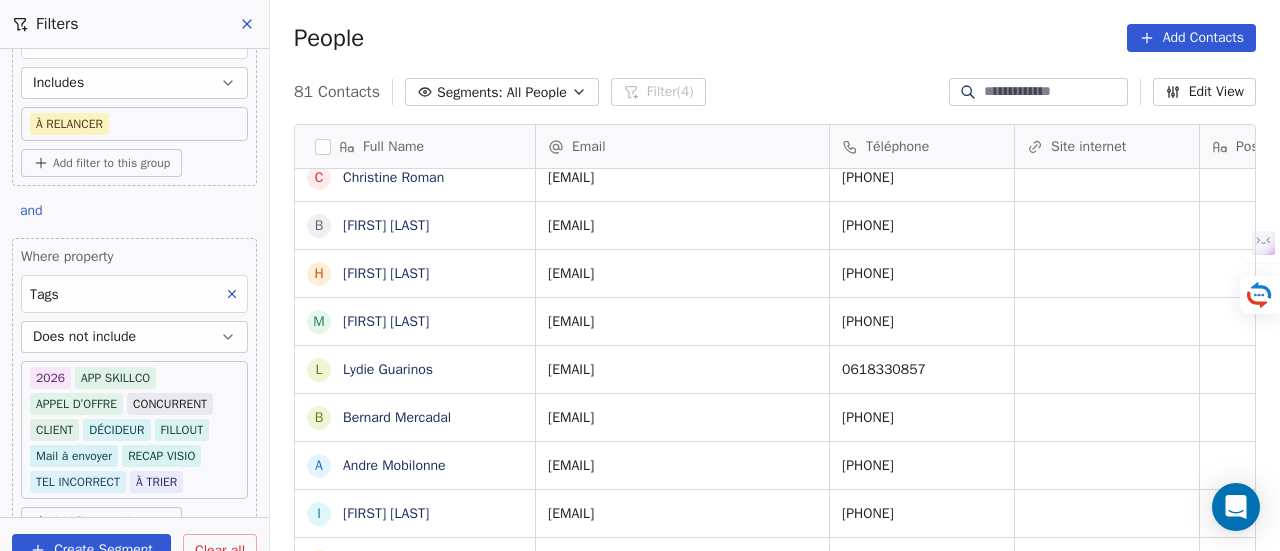 click on "People  Add Contacts" at bounding box center [775, 38] 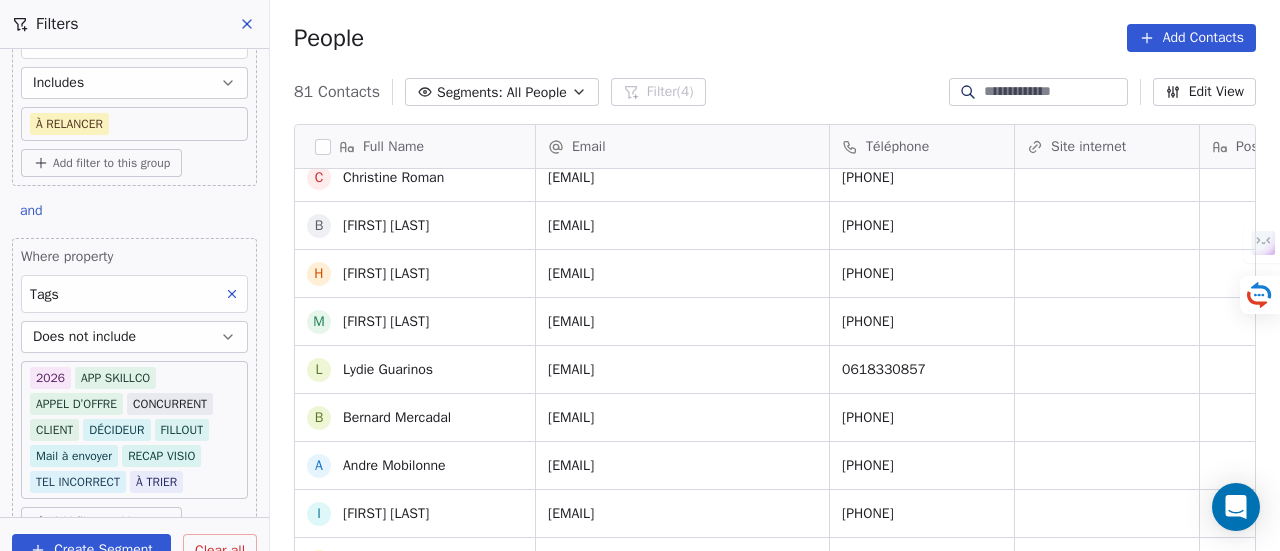 scroll, scrollTop: 3300, scrollLeft: 0, axis: vertical 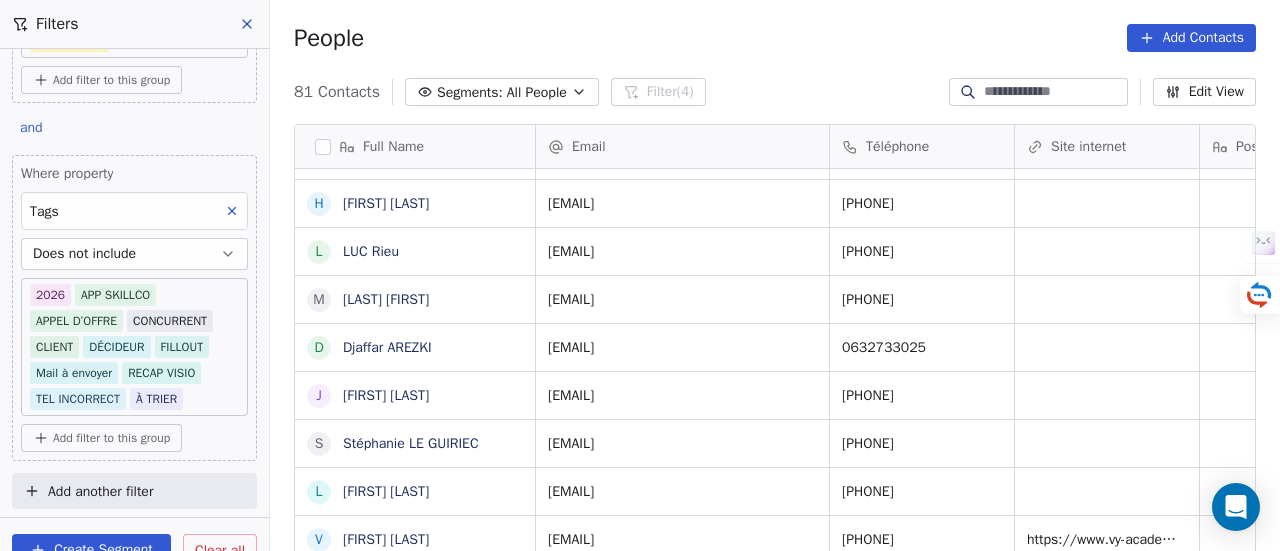 click on "Add filter to this group" at bounding box center (111, 438) 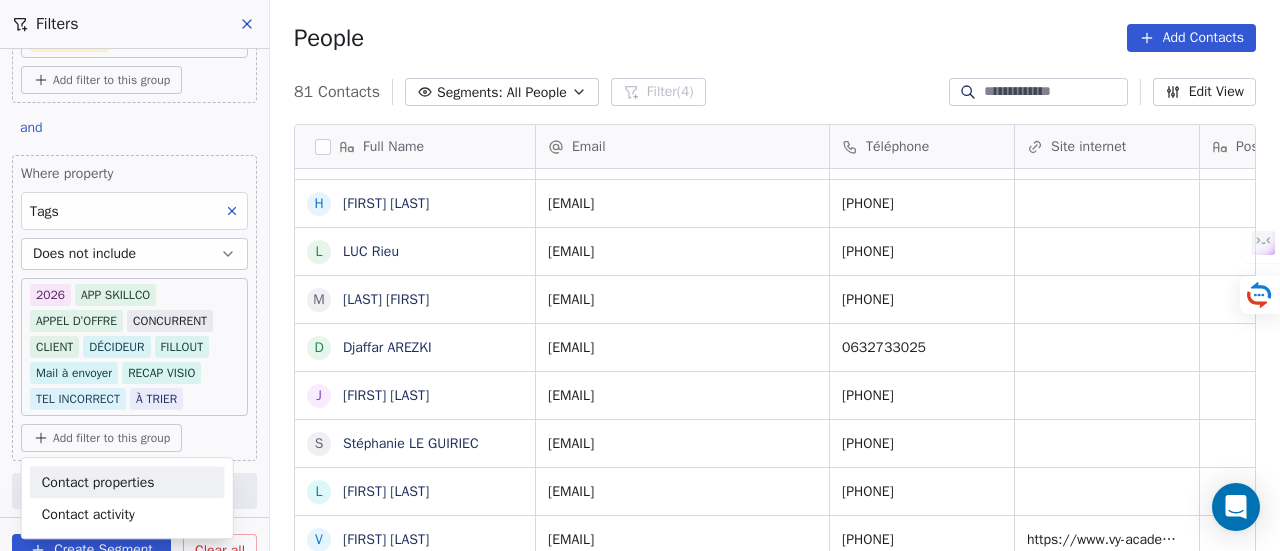 drag, startPoint x: 219, startPoint y: 266, endPoint x: 166, endPoint y: 303, distance: 64.63745 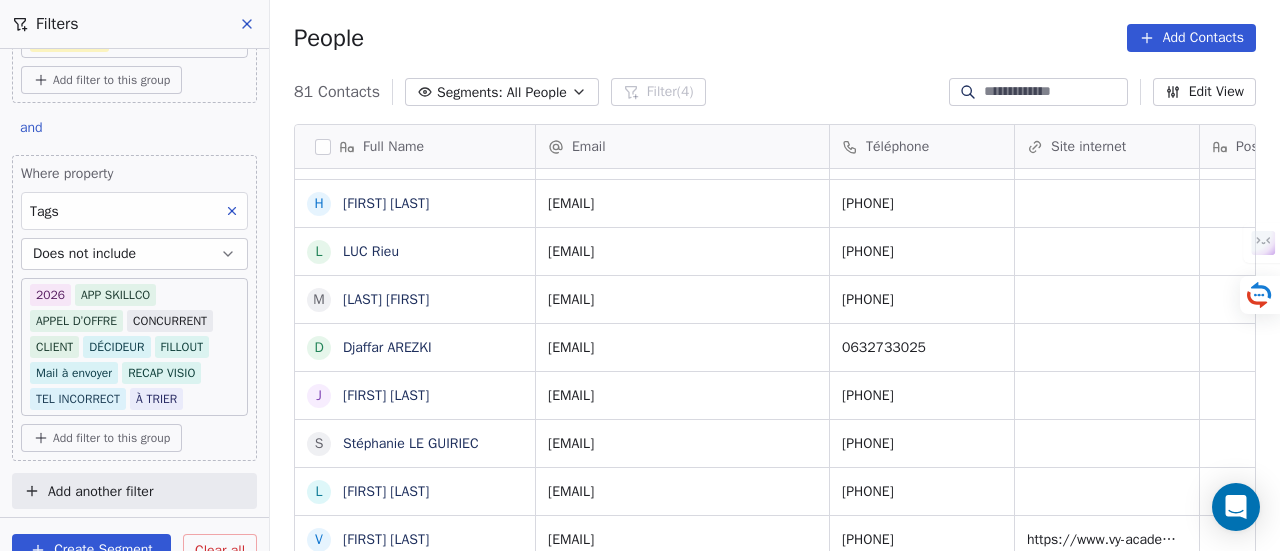 click on "SKILLCO Contacts People Marketing Workflows Campaigns Sales Pipelines Sequences Beta Tools Apps AI Agents Help & Support Filters Where property   Email   Contains ***** Add filter to this group and Where property   Téléphone   Contains 0 Add filter to this group and Where property   Tags   Includes À RELANCER Add filter to this group and Where property   Tags   Does not include 2026 APP SKILLCO APPEL D’OFFRE CONCURRENT CLIENT DÉCIDEUR FILLOUT Mail à envoyer RECAP VISIO TEL INCORRECT À TRIER Add filter to this group Add another filter  Create Segment Clear all People  Add Contacts 81 Contacts Segments: All People Filter  (4) Edit View Tag Add to Sequence Full Name y yehouda ohayon M Marcel Gonzalvez B Betty Cheval M Mohamed BENNACER L Laurat Karine A Angèle Bertrand C Christine Roman B Barbara Poitrineau h helene MARTIN m myriam all L Lydie Guarinos B Bernard Mercadal A Andre Mobilonne i igor tchinda C Corinne Manival Jean-Louis C Celine Coelho celine B Barbara Minery N Nivault Steeve P Pascal Pro V" at bounding box center (640, 275) 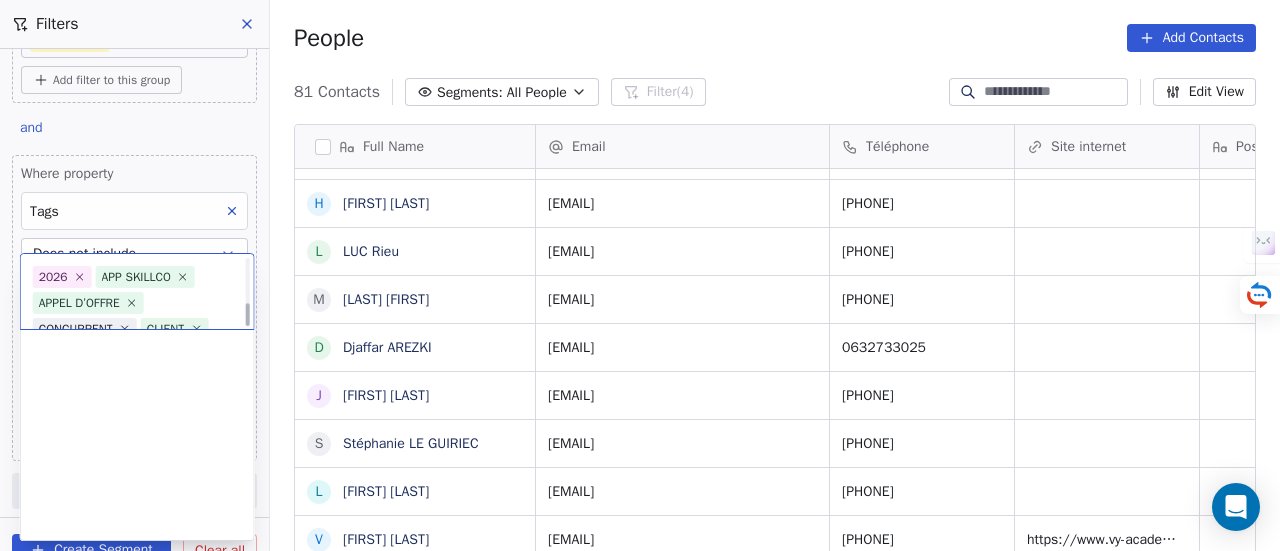 scroll, scrollTop: 152, scrollLeft: 0, axis: vertical 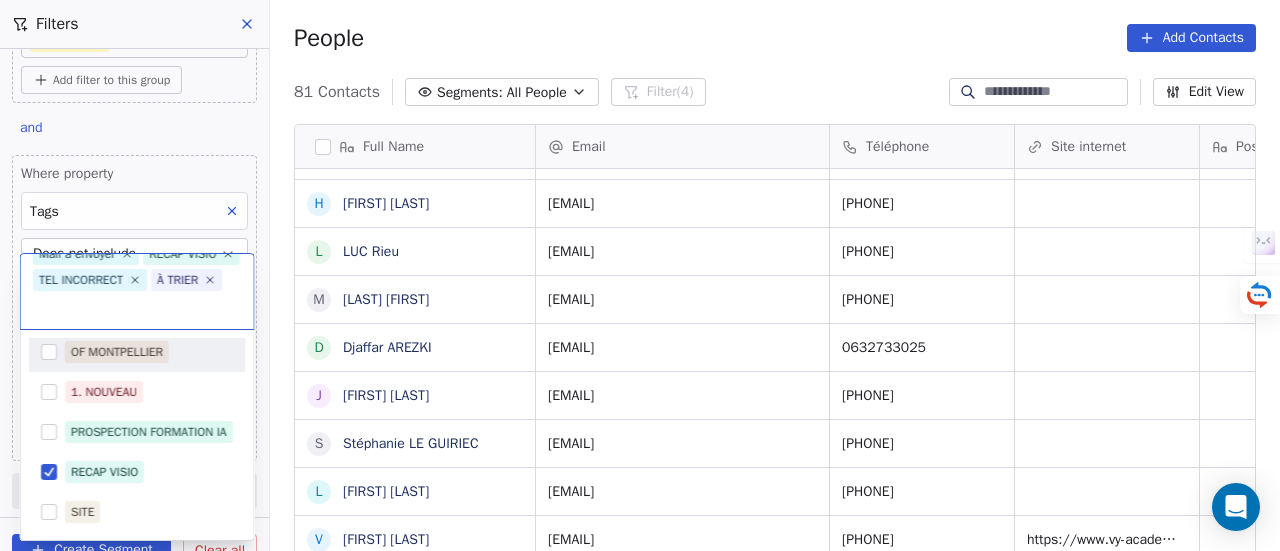click on "OF MONTPELLIER" at bounding box center (137, 352) 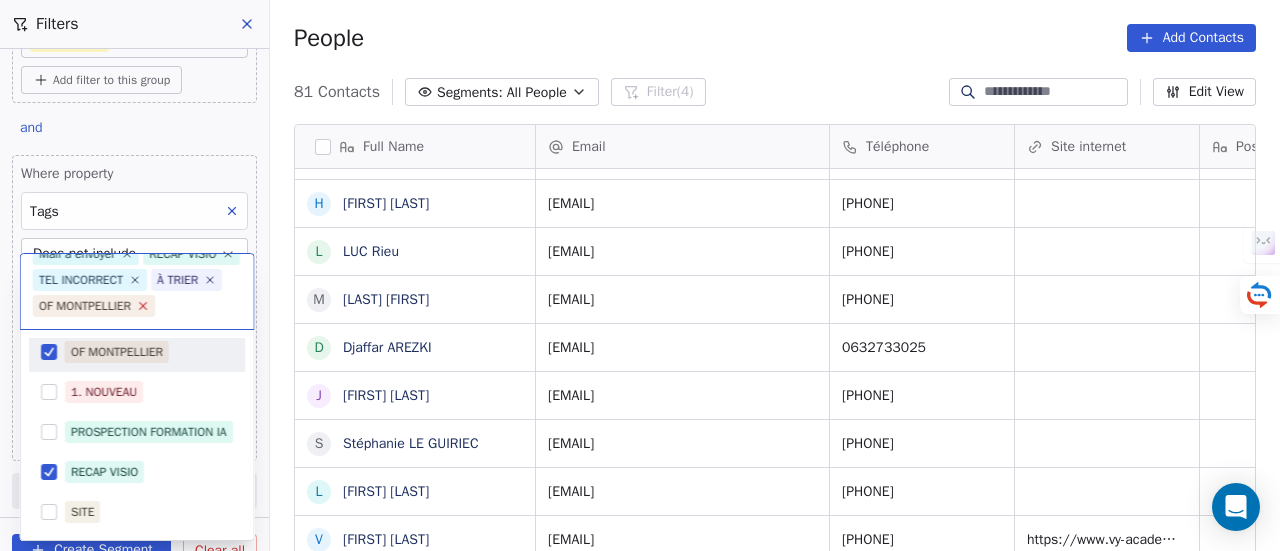 click 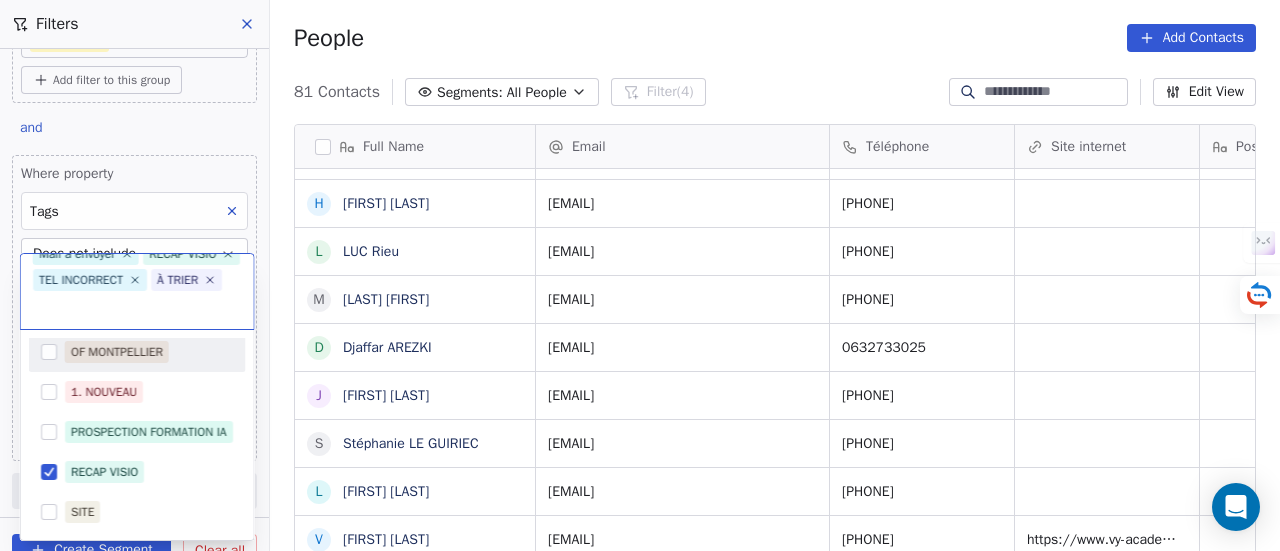 click on "SKILLCO Contacts People Marketing Workflows Campaigns Sales Pipelines Sequences Beta Tools Apps AI Agents Help & Support Filters Where property   Email   Contains ***** Add filter to this group and Where property   Téléphone   Contains 0 Add filter to this group and Where property   Tags   Includes À RELANCER Add filter to this group and Where property   Tags   Does not include 2026 APP SKILLCO APPEL D’OFFRE CONCURRENT CLIENT DÉCIDEUR FILLOUT Mail à envoyer RECAP VISIO TEL INCORRECT À TRIER Add filter to this group Add another filter  Create Segment Clear all People  Add Contacts 81 Contacts Segments: All People Filter  (4) Edit View Tag Add to Sequence Full Name y yehouda ohayon M Marcel Gonzalvez B Betty Cheval M Mohamed BENNACER L Laurat Karine A Angèle Bertrand C Christine Roman B Barbara Poitrineau h helene MARTIN m myriam all L Lydie Guarinos B Bernard Mercadal A Andre Mobilonne i igor tchinda C Corinne Manival Jean-Louis C Celine Coelho celine B Barbara Minery N Nivault Steeve P Pascal Pro V" at bounding box center (640, 275) 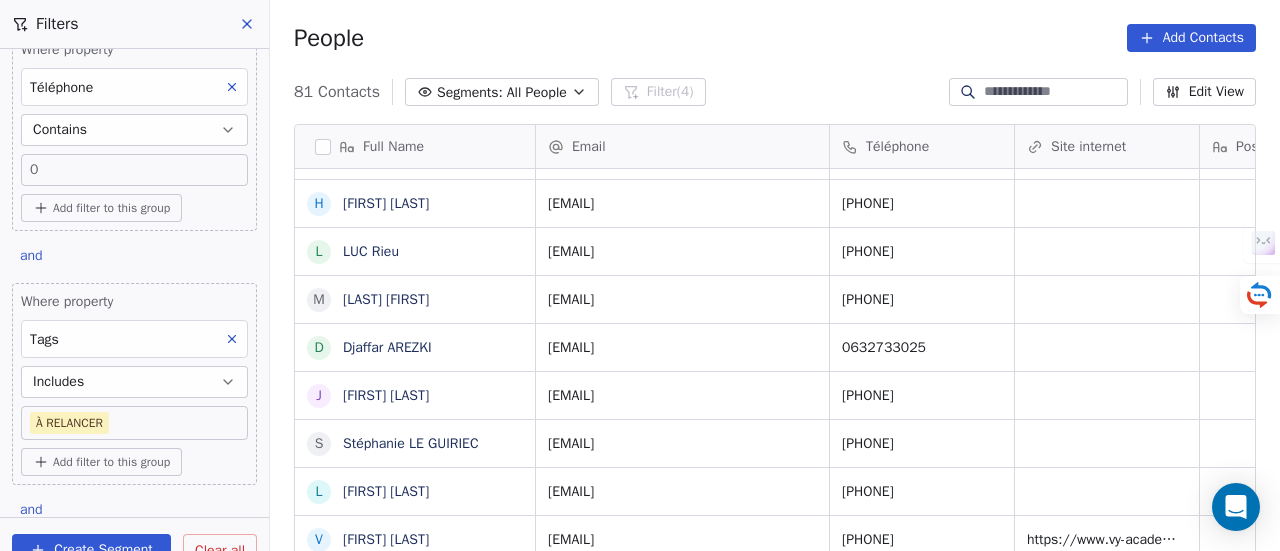 scroll, scrollTop: 386, scrollLeft: 0, axis: vertical 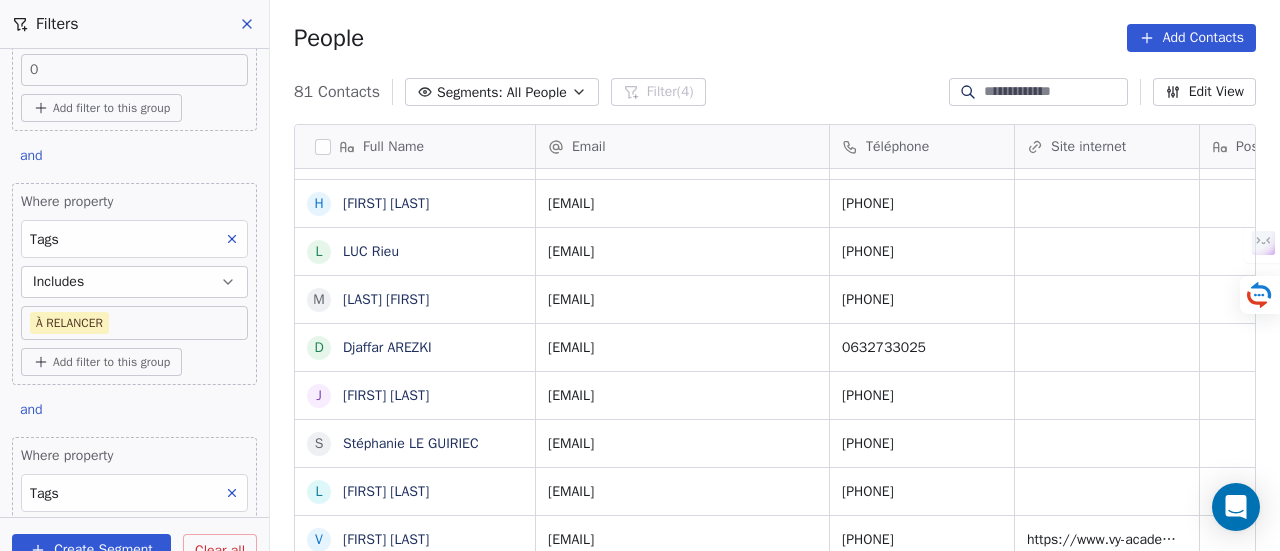 click on "SKILLCO Contacts People Marketing Workflows Campaigns Sales Pipelines Sequences Beta Tools Apps AI Agents Help & Support Filters Where property   Email   Contains ***** Add filter to this group and Where property   Téléphone   Contains 0 Add filter to this group and Where property   Tags   Includes À RELANCER Add filter to this group and Where property   Tags   Does not include 2026 APP SKILLCO APPEL D’OFFRE CONCURRENT CLIENT DÉCIDEUR FILLOUT Mail à envoyer RECAP VISIO TEL INCORRECT À TRIER Add filter to this group Add another filter  Create Segment Clear all People  Add Contacts 81 Contacts Segments: All People Filter  (4) Edit View Tag Add to Sequence Full Name y yehouda ohayon M Marcel Gonzalvez B Betty Cheval M Mohamed BENNACER L Laurat Karine A Angèle Bertrand C Christine Roman B Barbara Poitrineau h helene MARTIN m myriam all L Lydie Guarinos B Bernard Mercadal A Andre Mobilonne i igor tchinda C Corinne Manival Jean-Louis C Celine Coelho celine B Barbara Minery N Nivault Steeve P Pascal Pro V" at bounding box center [640, 275] 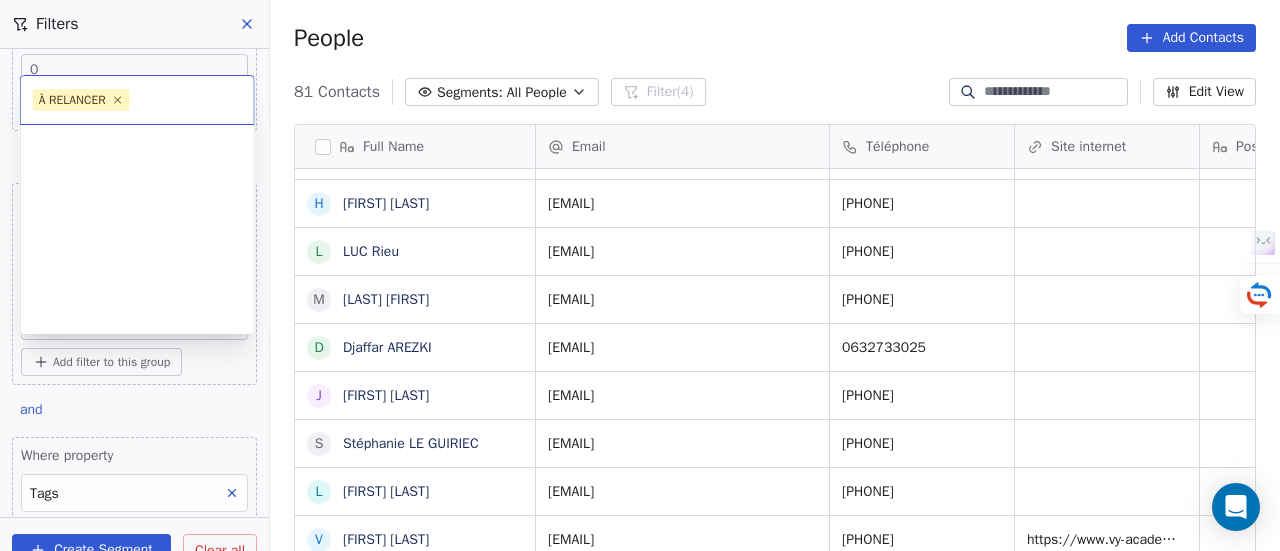 scroll, scrollTop: 466, scrollLeft: 0, axis: vertical 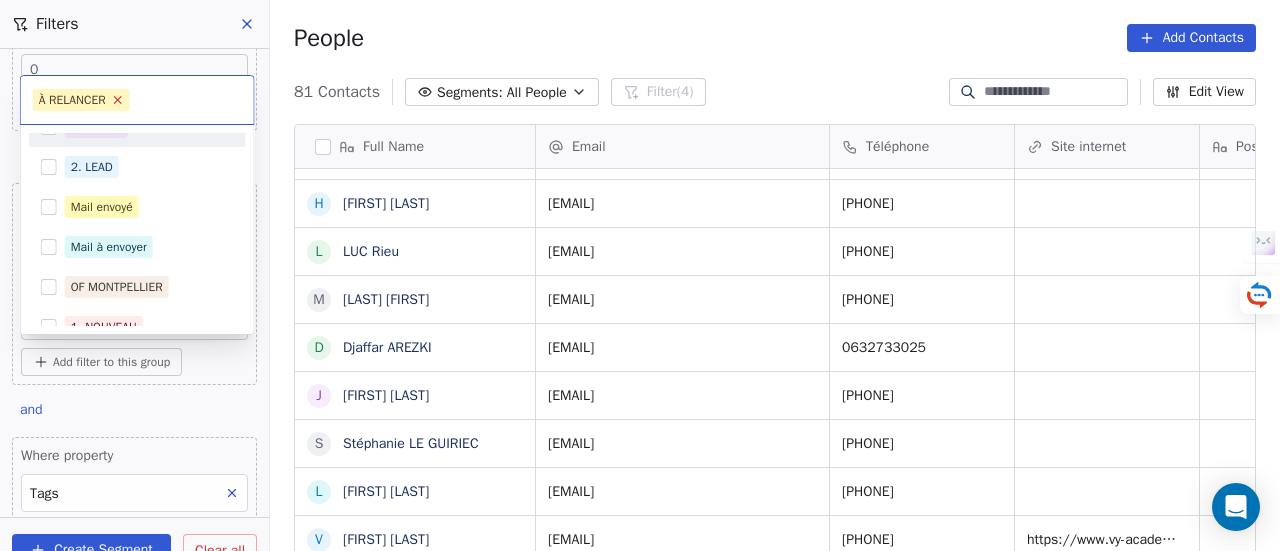 click on "À RELANCER" at bounding box center (81, 100) 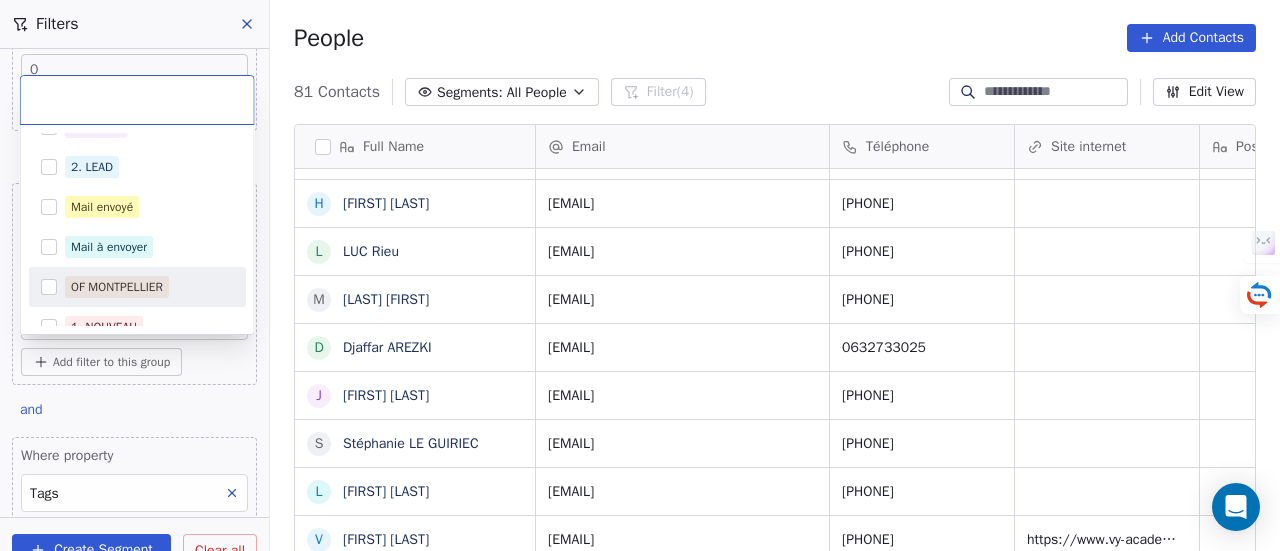 click on "OF MONTPELLIER" at bounding box center [137, 287] 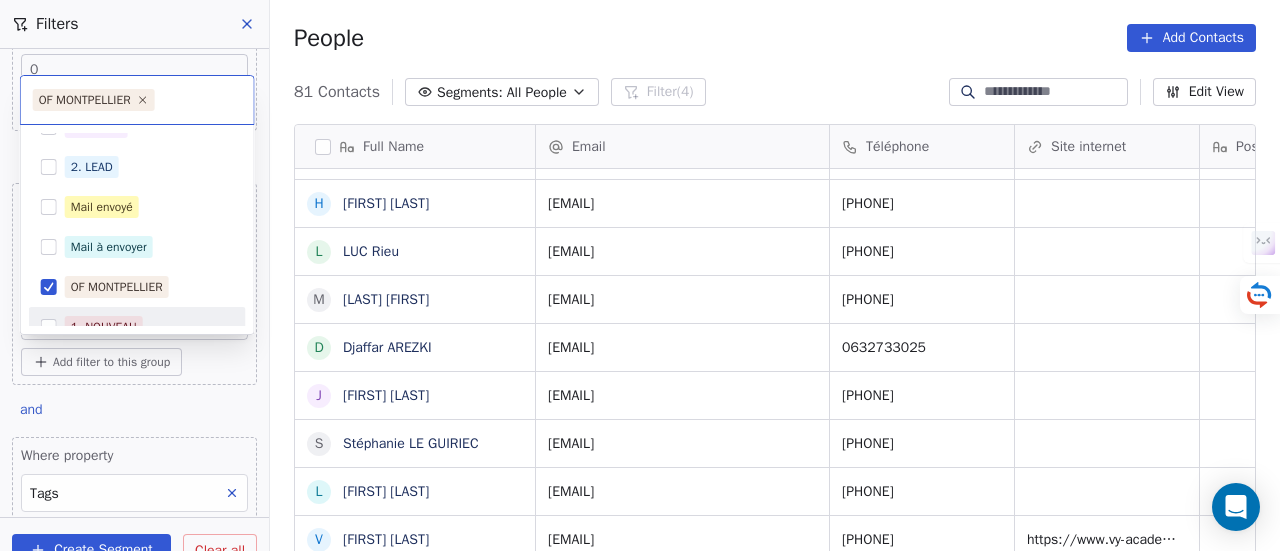 click on "SKILLCO Contacts People Marketing Workflows Campaigns Sales Pipelines Sequences Beta Tools Apps AI Agents Help & Support Filters Where property   Email   Contains ***** Add filter to this group and Where property   Téléphone   Contains 0 Add filter to this group and Where property   Tags   Includes À RELANCER Add filter to this group and Where property   Tags   Does not include 2026 APP SKILLCO APPEL D’OFFRE CONCURRENT CLIENT DÉCIDEUR FILLOUT Mail à envoyer RECAP VISIO TEL INCORRECT À TRIER Add filter to this group Add another filter  Create Segment Clear all People  Add Contacts 81 Contacts Segments: All People Filter  (4) Edit View Tag Add to Sequence Full Name y yehouda ohayon M Marcel Gonzalvez B Betty Cheval M Mohamed BENNACER L Laurat Karine A Angèle Bertrand C Christine Roman B Barbara Poitrineau h helene MARTIN m myriam all L Lydie Guarinos B Bernard Mercadal A Andre Mobilonne i igor tchinda C Corinne Manival Jean-Louis C Celine Coelho celine B Barbara Minery N Nivault Steeve P Pascal Pro V" at bounding box center [640, 275] 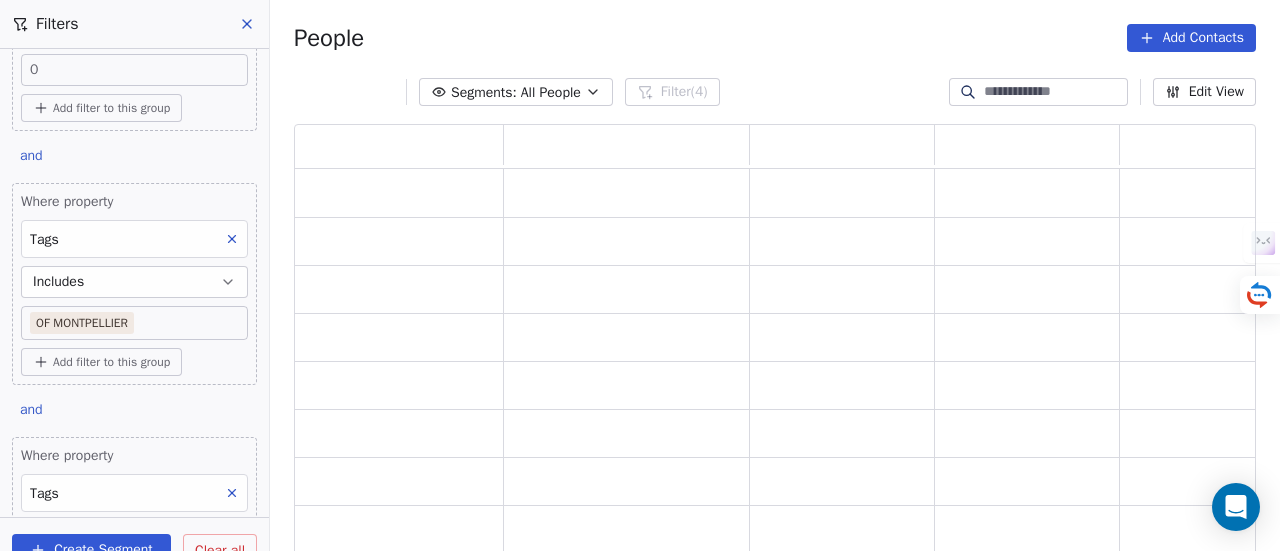 scroll, scrollTop: 16, scrollLeft: 16, axis: both 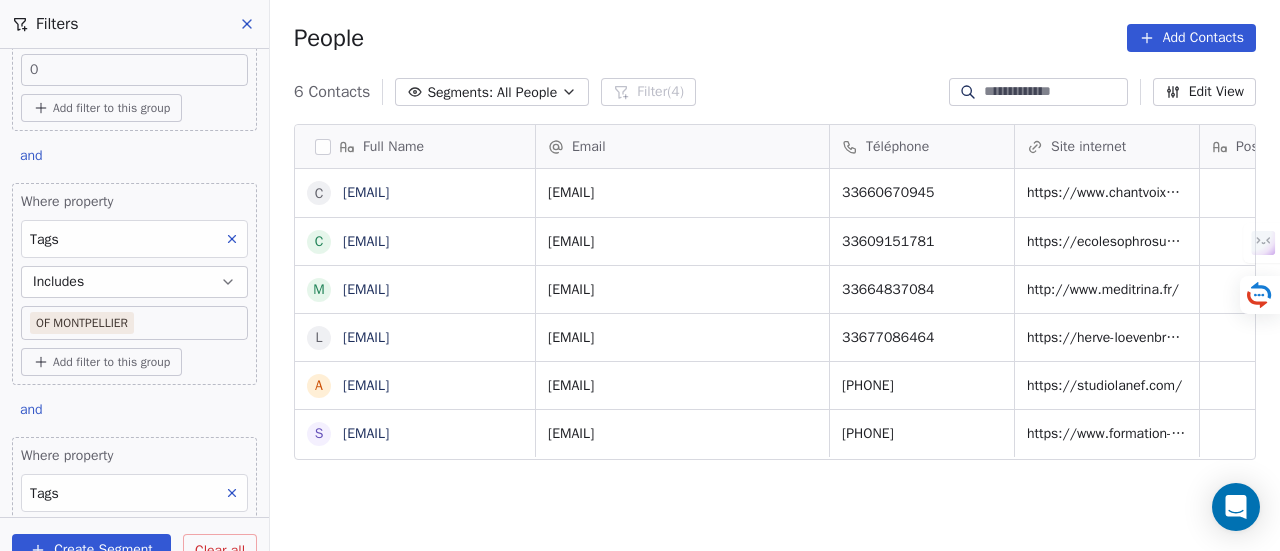 click on "People  Add Contacts" at bounding box center (775, 38) 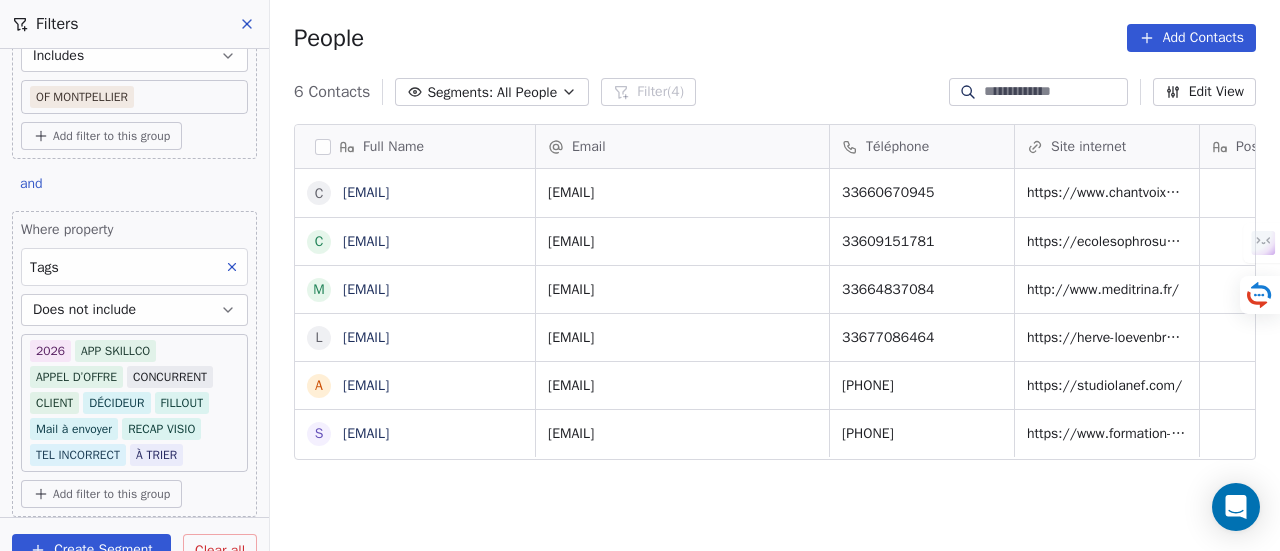 scroll, scrollTop: 686, scrollLeft: 0, axis: vertical 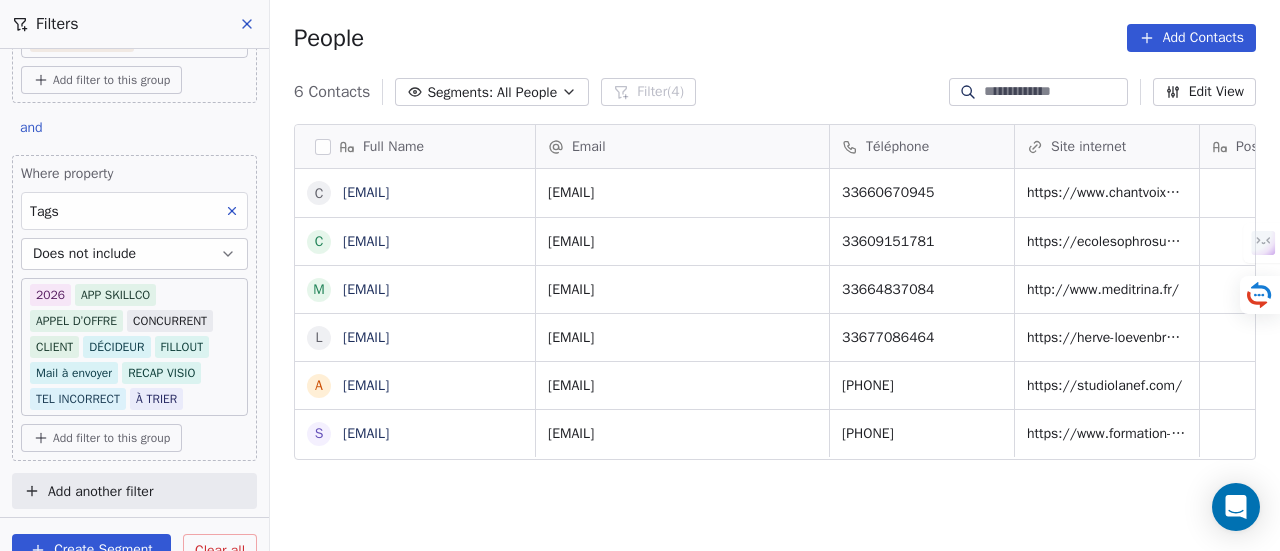 click on "SKILLCO Contacts People Marketing Workflows Campaigns Sales Pipelines Sequences Beta Tools Apps AI Agents Help & Support Filters Where property   Email   Contains ***** Add filter to this group and Where property   Téléphone   Contains 0 Add filter to this group and Where property   Tags   Includes OF MONTPELLIER Add filter to this group and Where property   Tags   Does not include 2026 APP SKILLCO APPEL D’OFFRE CONCURRENT CLIENT DÉCIDEUR FILLOUT Mail à envoyer RECAP VISIO TEL INCORRECT À TRIER Add filter to this group Add another filter  Create Segment Clear all People  Add Contacts 6 Contacts Segments: All People Filter  (4) Edit View Tag Add to Sequence Full Name c chantvoixetcorps@gmail.com c contact.ecolesophrosudest@gmail.com m meditrina34@gmail.com l loevenbruck.herve@gmail.com a associationdesoi@gmail.com s singuliers34@gmail.com Email Téléphone Site internet Poste Tags Status Besoin client chantvoixetcorps@gmail.com 33660670945 https://www.chantvoixetcorps.com/ 2. LEAD OF MONTPELLIER" at bounding box center [640, 275] 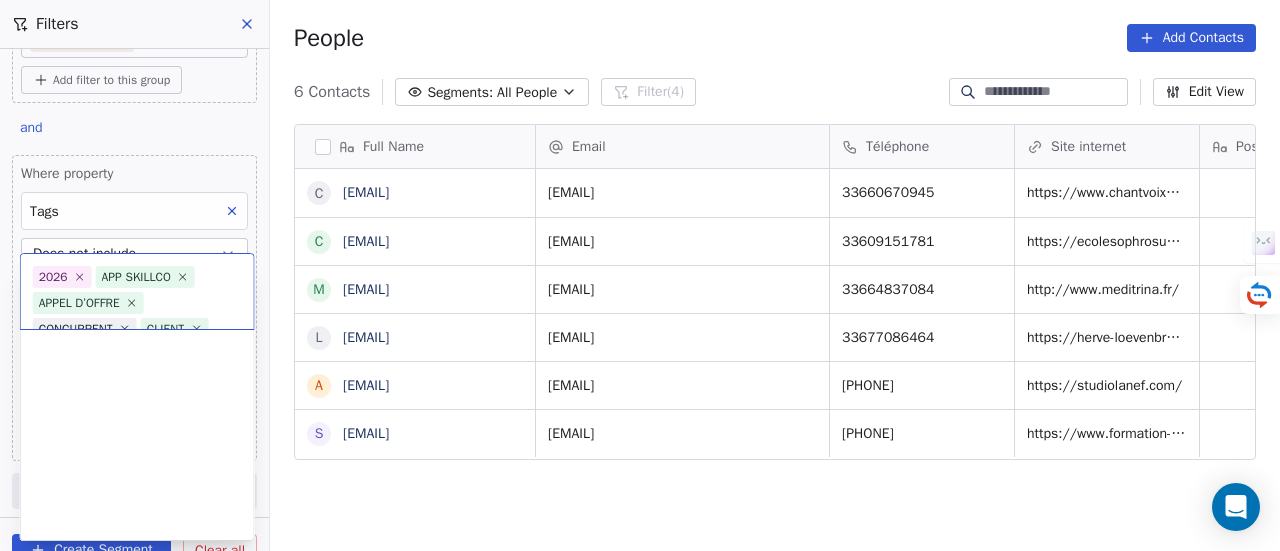 scroll, scrollTop: 606, scrollLeft: 0, axis: vertical 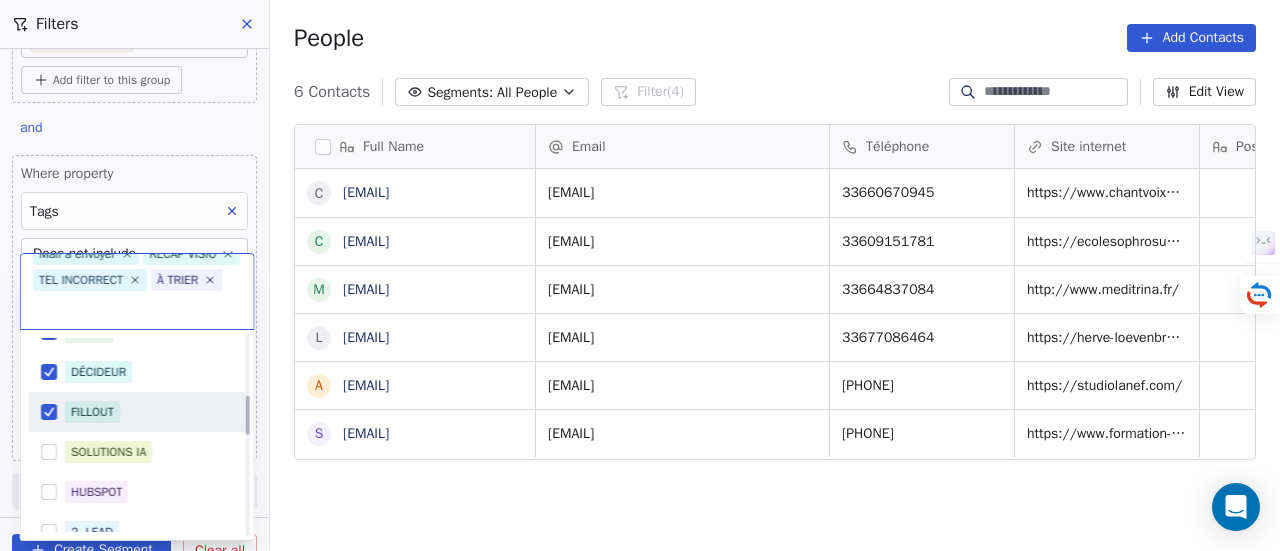 click on "FILLOUT" at bounding box center (149, 412) 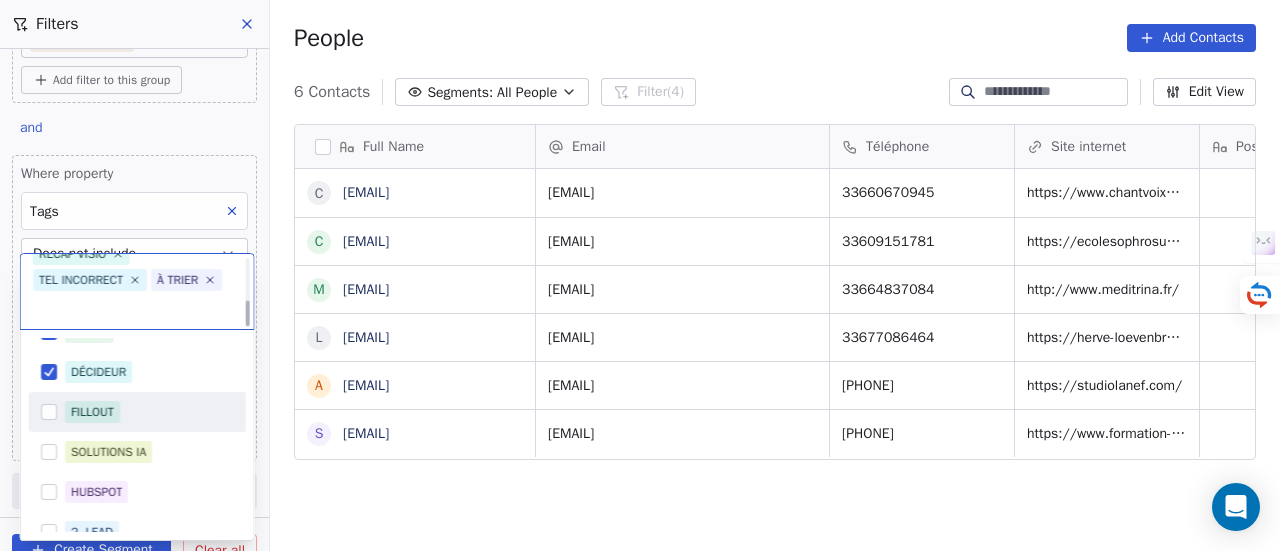 scroll, scrollTop: 126, scrollLeft: 0, axis: vertical 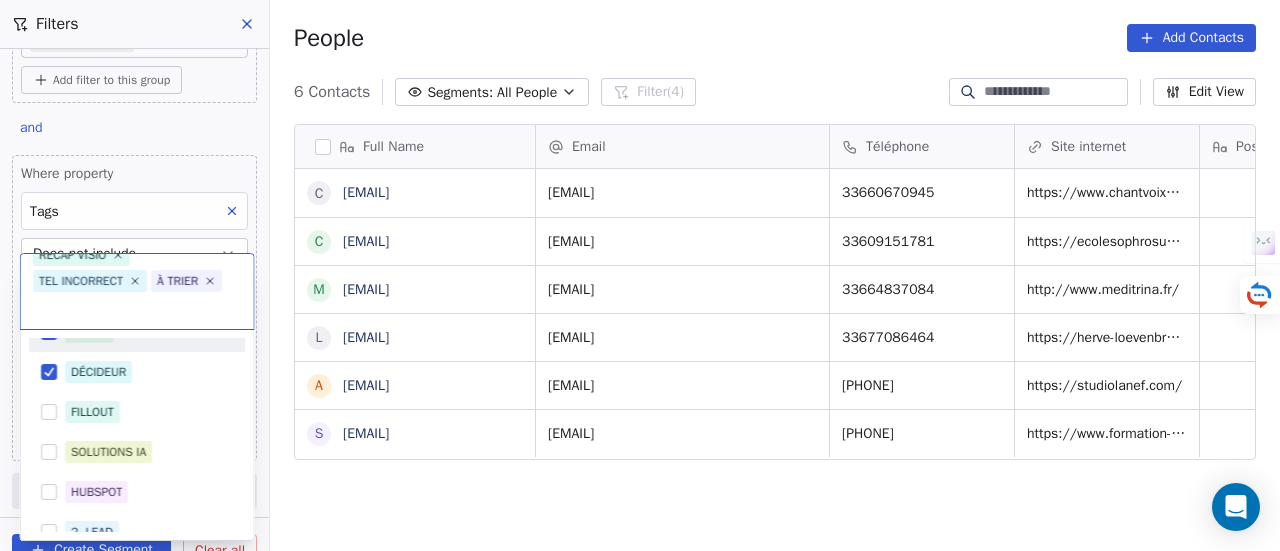 click on "SKILLCO Contacts People Marketing Workflows Campaigns Sales Pipelines Sequences Beta Tools Apps AI Agents Help & Support Filters Where property   Email   Contains ***** Add filter to this group and Where property   Téléphone   Contains 0 Add filter to this group and Where property   Tags   Includes OF MONTPELLIER Add filter to this group and Where property   Tags   Does not include 2026 APP SKILLCO APPEL D’OFFRE CONCURRENT CLIENT DÉCIDEUR FILLOUT Mail à envoyer RECAP VISIO TEL INCORRECT À TRIER Add filter to this group Add another filter  Create Segment Clear all People  Add Contacts 6 Contacts Segments: All People Filter  (4) Edit View Tag Add to Sequence Full Name c chantvoixetcorps@gmail.com c contact.ecolesophrosudest@gmail.com m meditrina34@gmail.com l loevenbruck.herve@gmail.com a associationdesoi@gmail.com s singuliers34@gmail.com Email Téléphone Site internet Poste Tags Status Besoin client chantvoixetcorps@gmail.com 33660670945 https://www.chantvoixetcorps.com/ 2. LEAD OF MONTPELLIER" at bounding box center [640, 275] 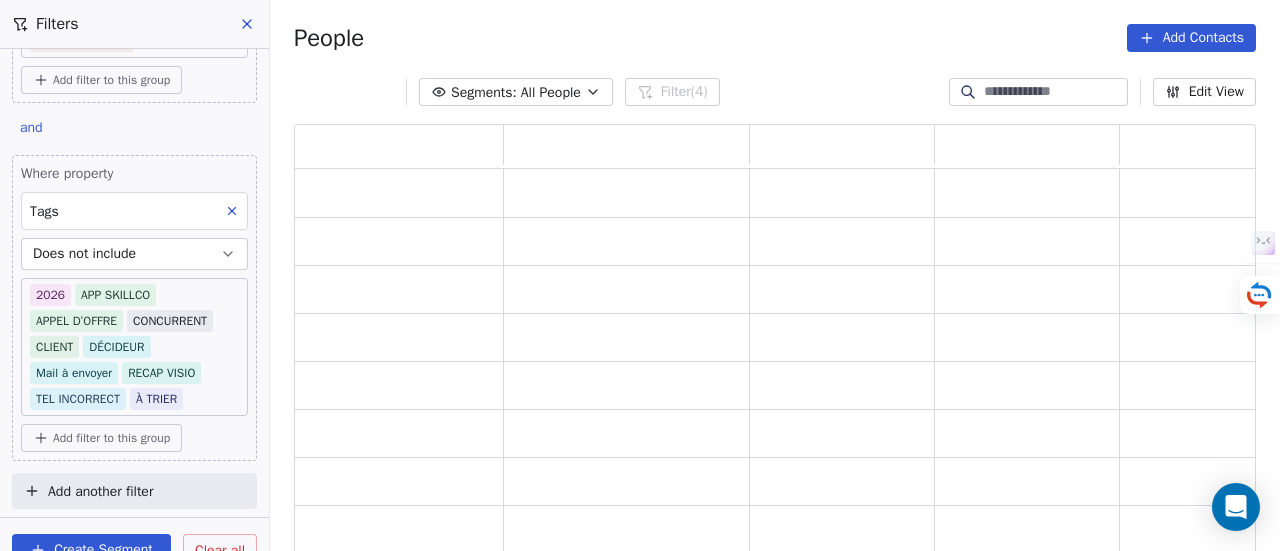 scroll, scrollTop: 16, scrollLeft: 16, axis: both 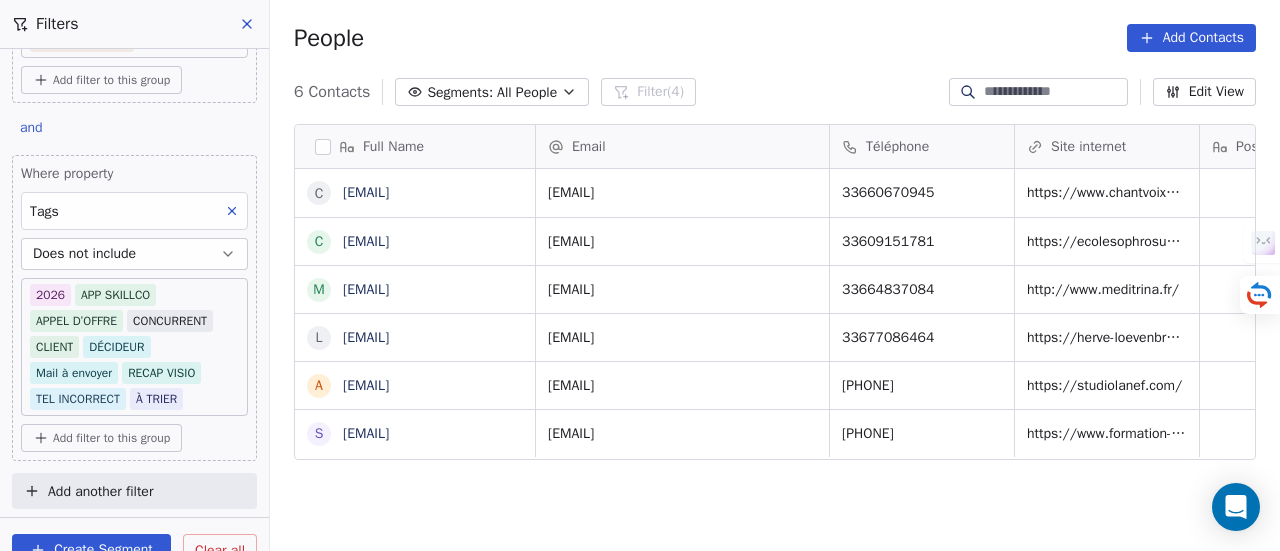 click on "People  Add Contacts" at bounding box center [775, 38] 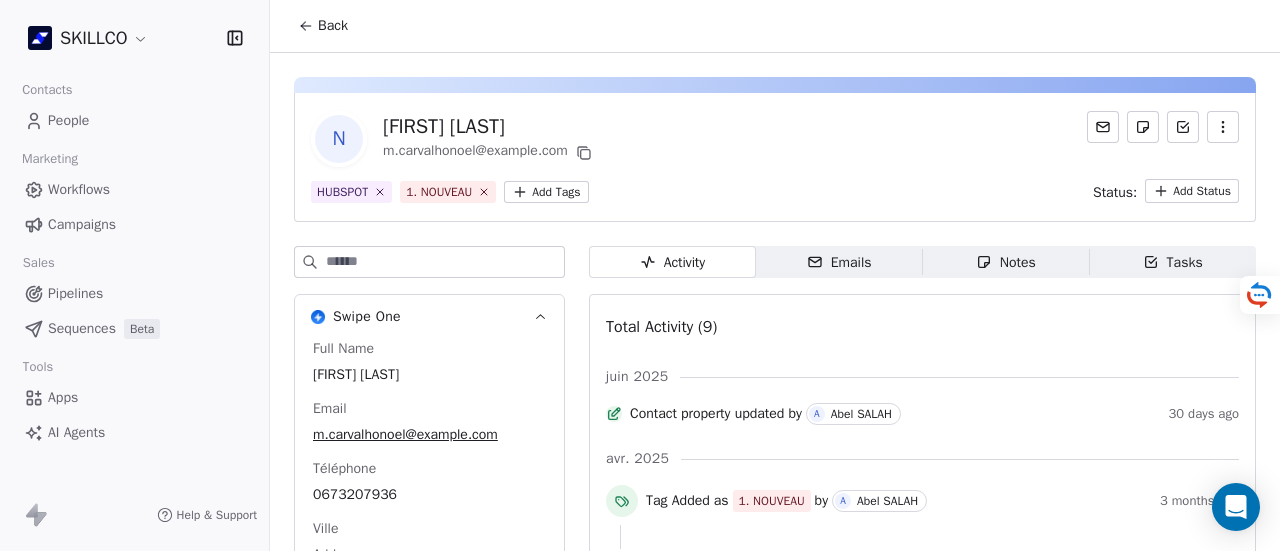 scroll, scrollTop: 0, scrollLeft: 0, axis: both 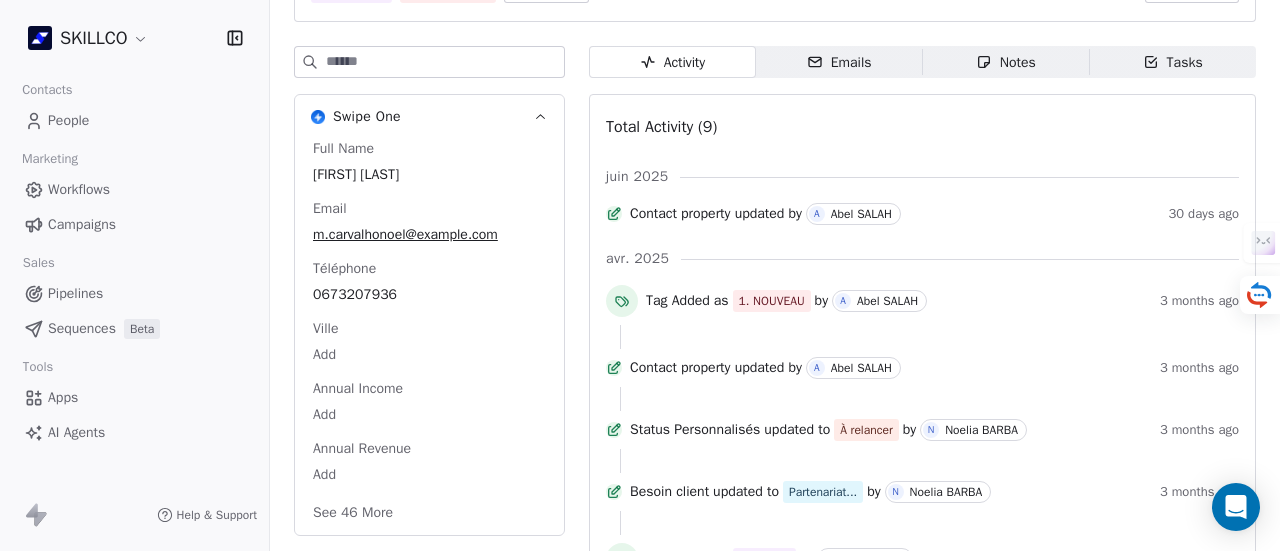 click on "Activity Activity Emails Emails   Notes   Notes Tasks Tasks Total Activity (9) juin 2025 Contact   property   updated by A Abel SALAH   30 days ago avr. 2025 Tag Added as 1. NOUVEAU by A Abel SALAH   3 months ago Contact   property   updated by A Abel SALAH   3 months ago Status Personnalisés updated to À relancer by N Noelia BARBA   3 months ago Besoin client updated to Partenariat... by N Noelia BARBA   3 months ago Tag Added as HUBSPOT by A Abel SALAH   4 months ago Entered a segment "Churn Risk"   4 months ago Contact Created   4 months ago Email Verification Status updated to valid by   4 months ago" at bounding box center (922, 424) 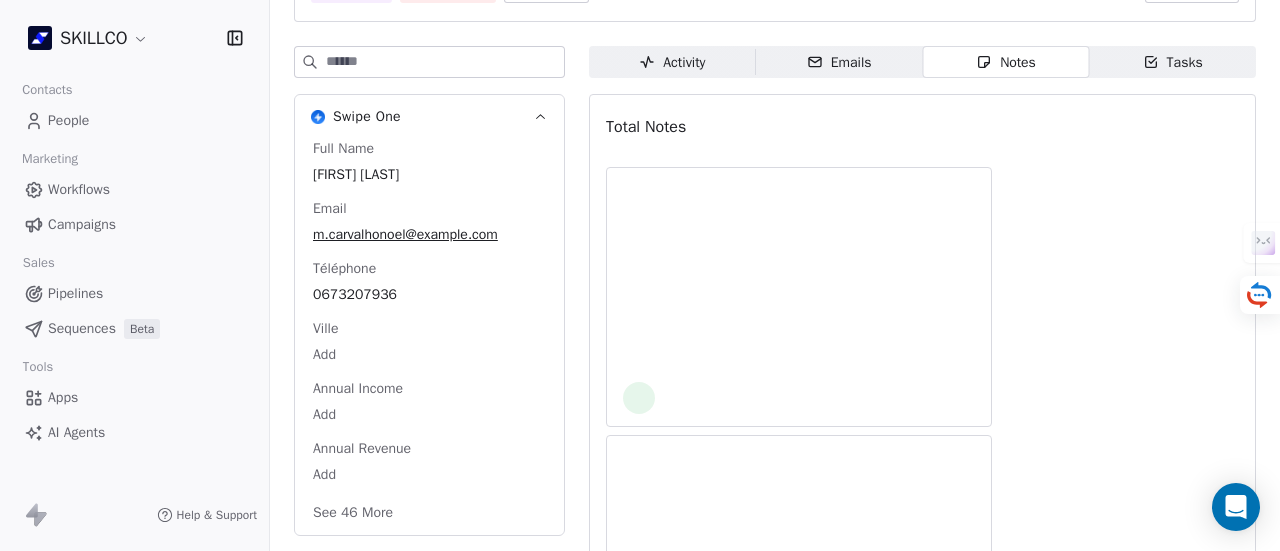 click on "Emails Emails" at bounding box center (839, 62) 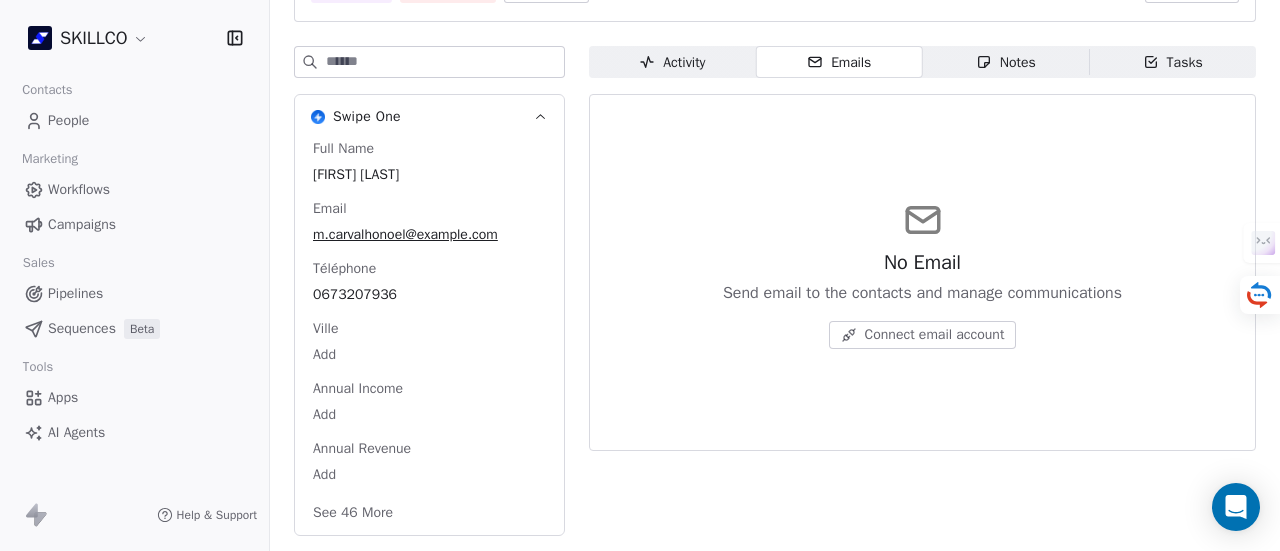 click on "N [FIRST] [LAST] m.carvalhonoel@example.com HUBSPOT 1. NOUVEAU Add Tags Status: Add Status Swipe One Full Name [FIRST] [LAST] Email m.carvalhonoel@example.com Téléphone 0673207936 Ville Add Annual Income Add Annual Revenue Add See 46 More Calendly Activity Activity Emails Emails Notes Notes Tasks Tasks No Email Send email to the contacts and manage communications Connect email account" at bounding box center (775, 301) 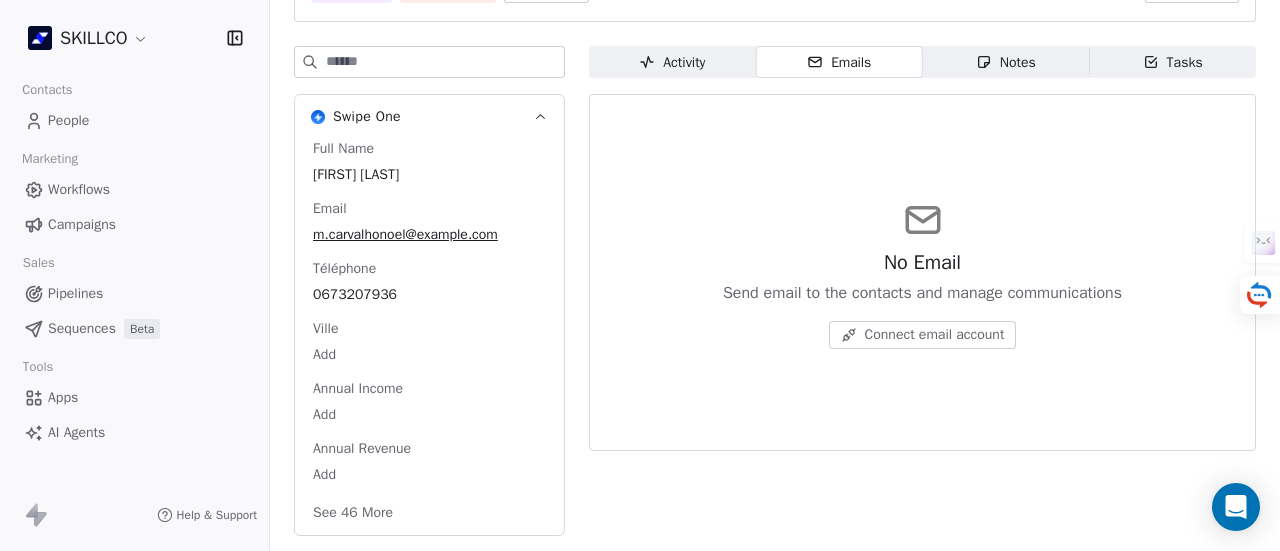 click on "Notes" at bounding box center [1006, 62] 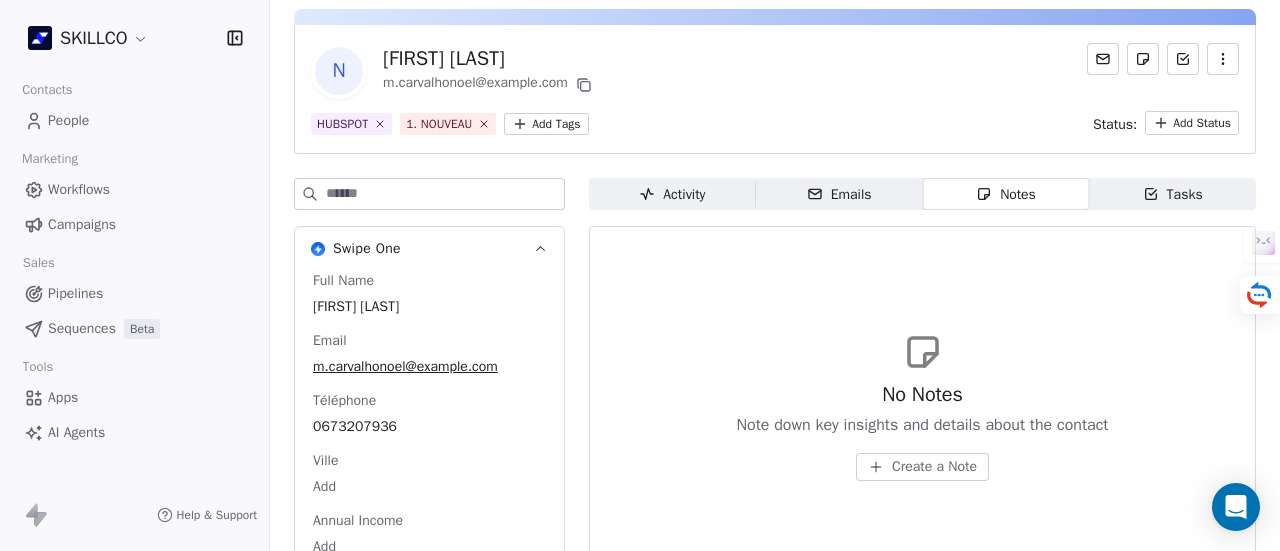 scroll, scrollTop: 100, scrollLeft: 0, axis: vertical 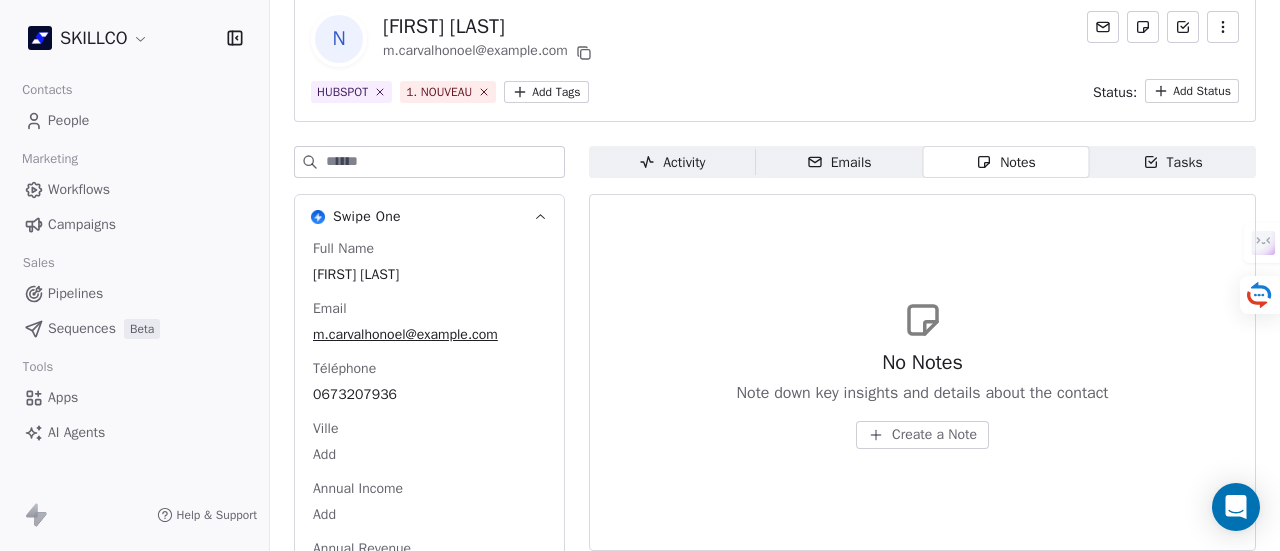 click on "Emails" at bounding box center (839, 162) 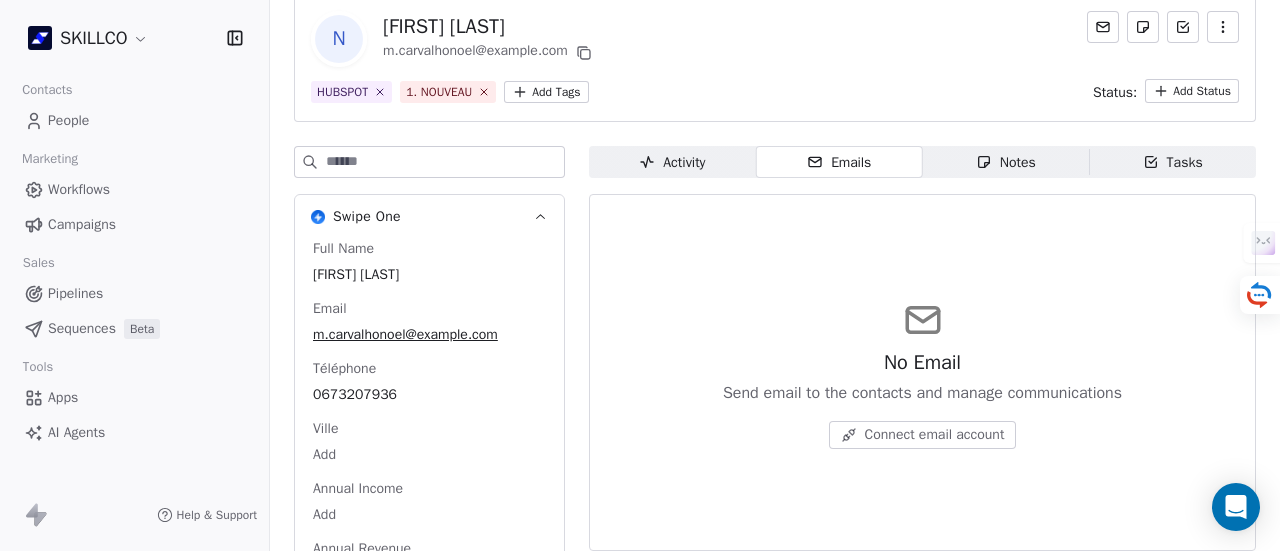 click on "SKILLCO Contacts People Marketing Workflows Campaigns Sales Pipelines Sequences Beta Tools Apps AI Agents Help & Support Back N [FIRST] [LAST] m.carvalhonoel@example.com HUBSPOT 1. NOUVEAU Add Tags Status: Add Status Swipe One Full Name [FIRST] [LAST] Email m.carvalhonoel@example.com Téléphone 0673207936 Ville Add Annual Income Add Annual Revenue Add See 46 More Calendly Activity Activity Emails Emails Notes Notes Tasks Tasks No Email Send email to the contacts and manage communications Connect email account" at bounding box center [640, 275] 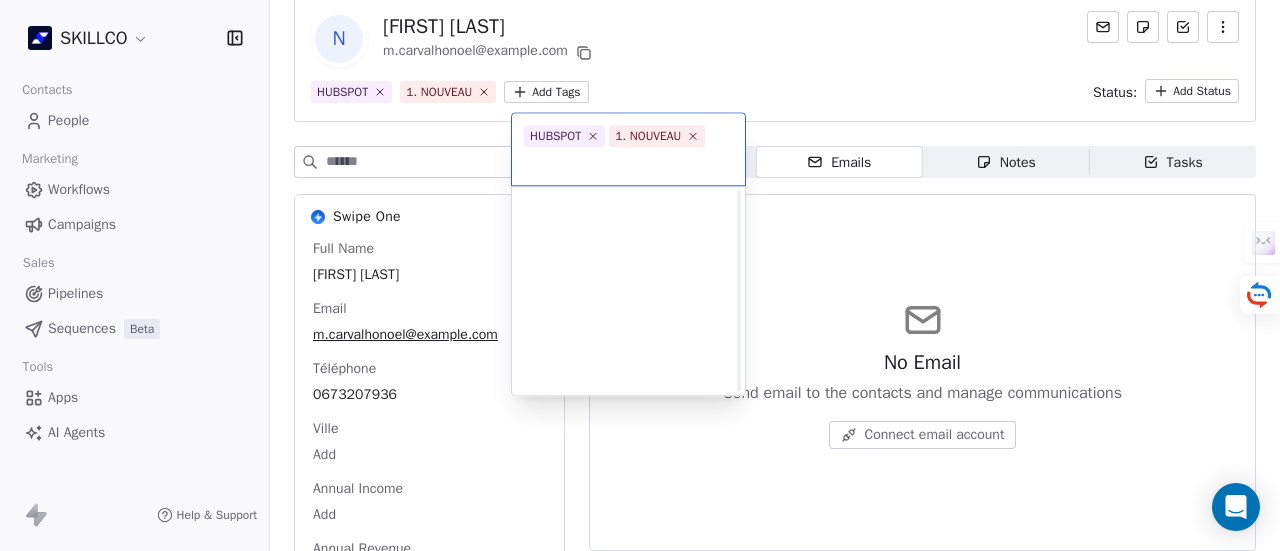 scroll, scrollTop: 766, scrollLeft: 0, axis: vertical 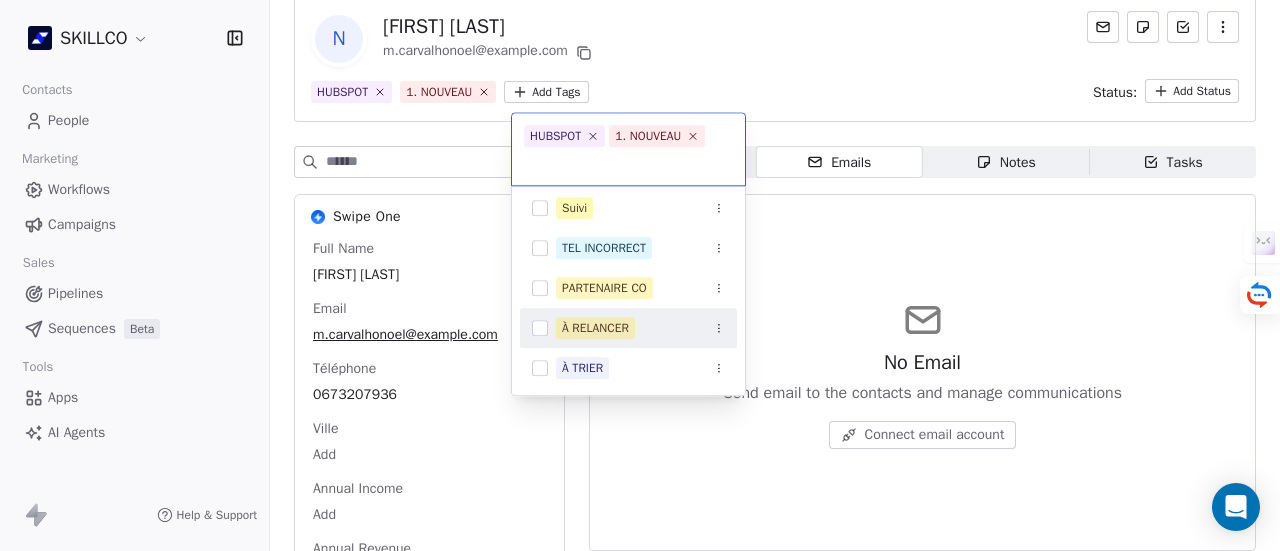 click on "À RELANCER" at bounding box center (595, 328) 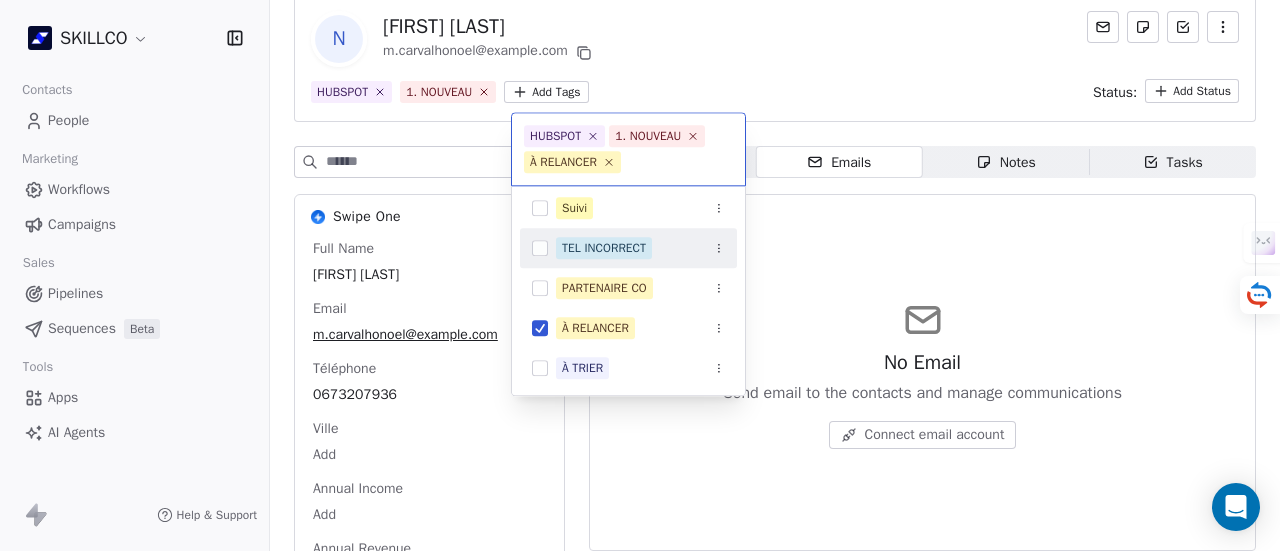 click on "SKILLCO Contacts People Marketing Workflows Campaigns Sales Pipelines Sequences Beta Tools Apps AI Agents Help & Support Back N [FIRST] [LAST] m.carvalhonoel@example.com HUBSPOT 1. NOUVEAU Add Tags Status: Add Status Swipe One Full Name [FIRST] [LAST] Email m.carvalhonoel@example.com Téléphone 0673207936 Ville Add Annual Income Add Annual Revenue Add See 46 More Calendly Activity Activity Emails Emails Notes Notes Tasks Tasks No Email Send email to the contacts and manage communications Connect email account
HUBSPOT 1. NOUVEAU À RELANCER OF MONTPELLIER 1. NOUVEAU PROSPECTION FORMATION IA RECAP VISIO SITE Suivi TEL INCORRECT PARTENAIRE CO À RELANCER À TRIER" at bounding box center (640, 275) 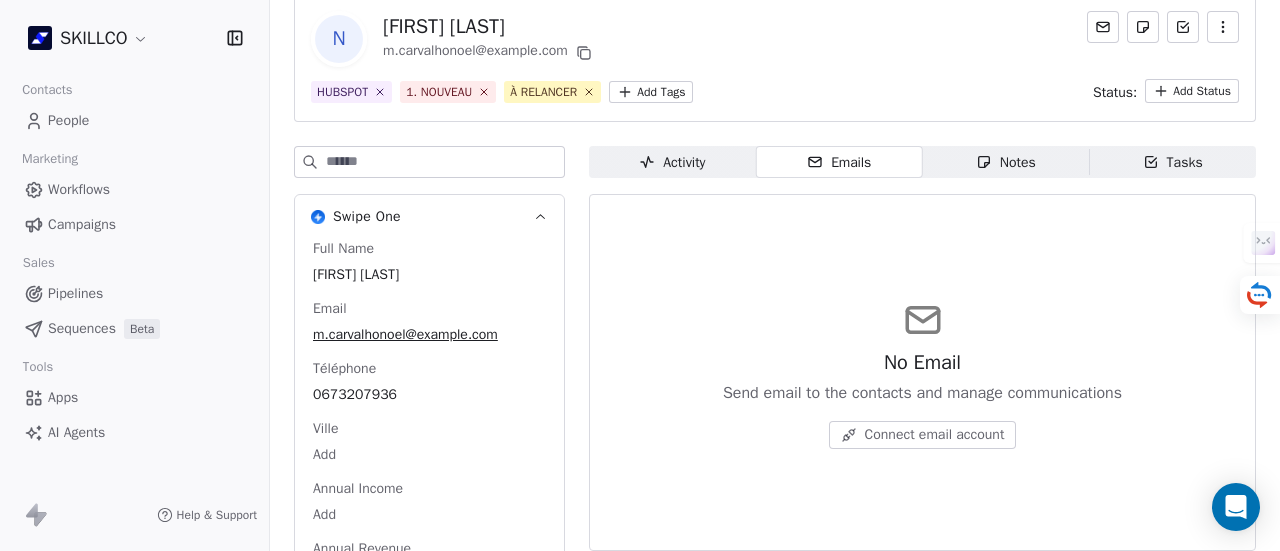 drag, startPoint x: 1004, startPoint y: 155, endPoint x: 986, endPoint y: 193, distance: 42.047592 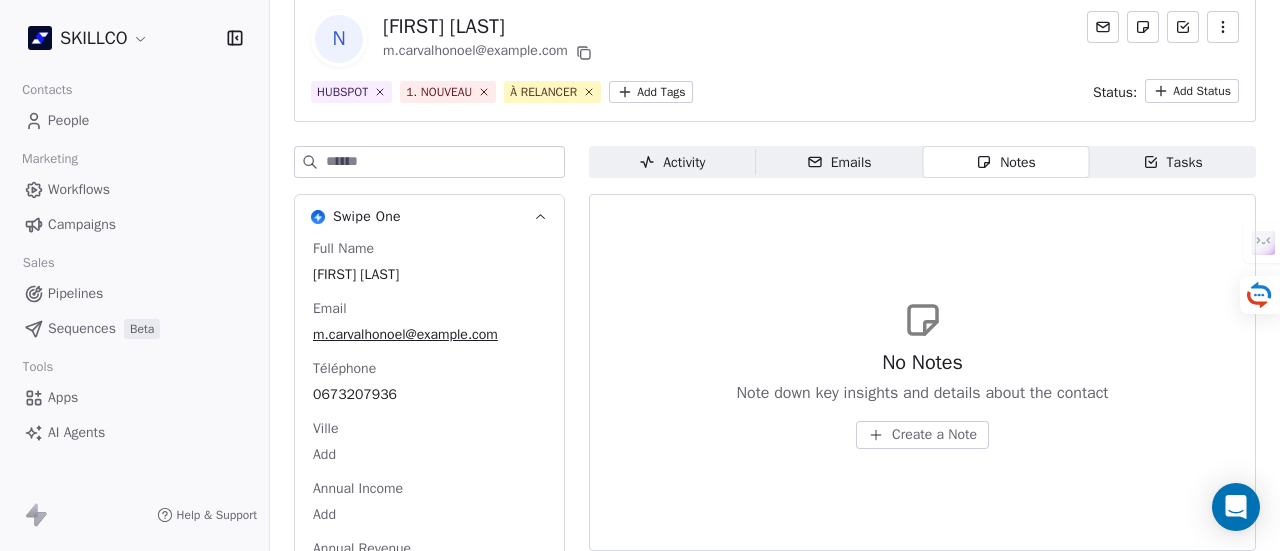 click on "Create a Note" at bounding box center [934, 435] 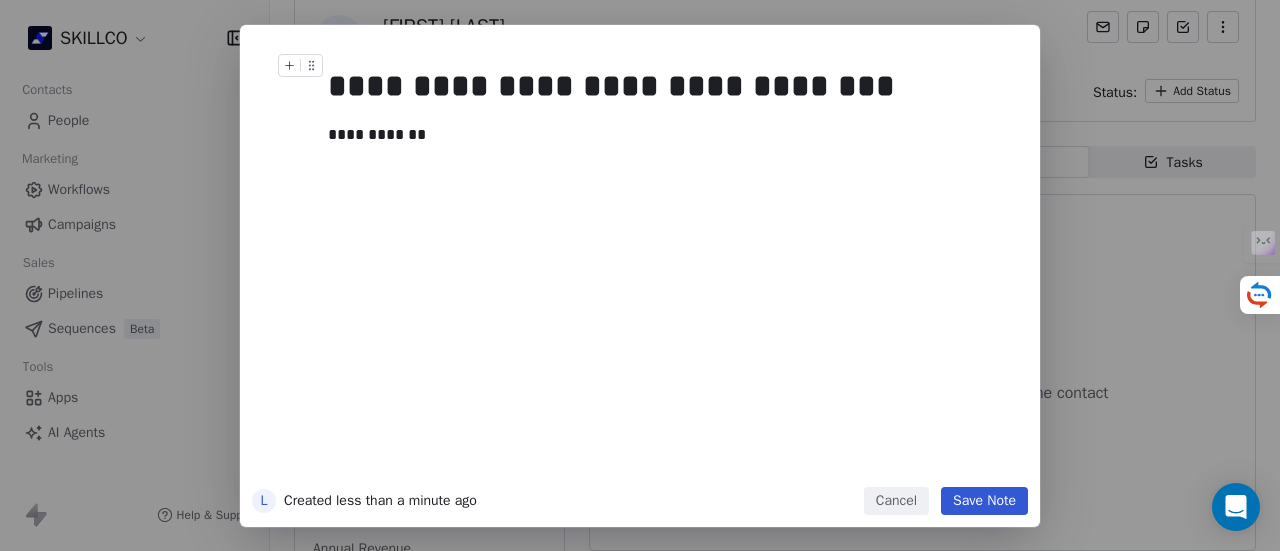 click on "Save Note" at bounding box center (984, 501) 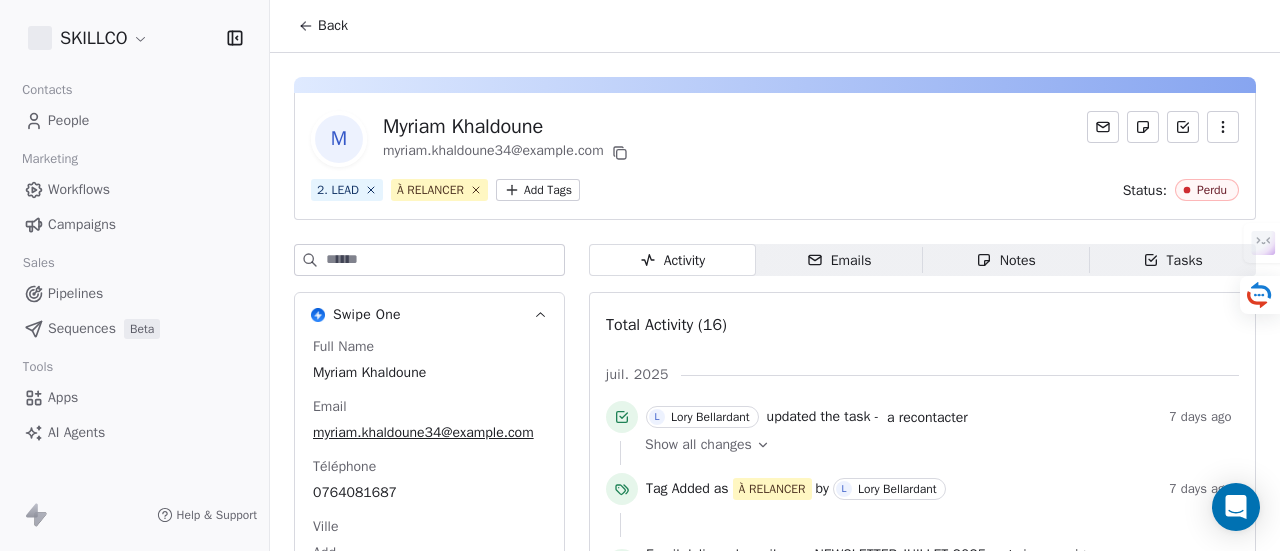 scroll, scrollTop: 0, scrollLeft: 0, axis: both 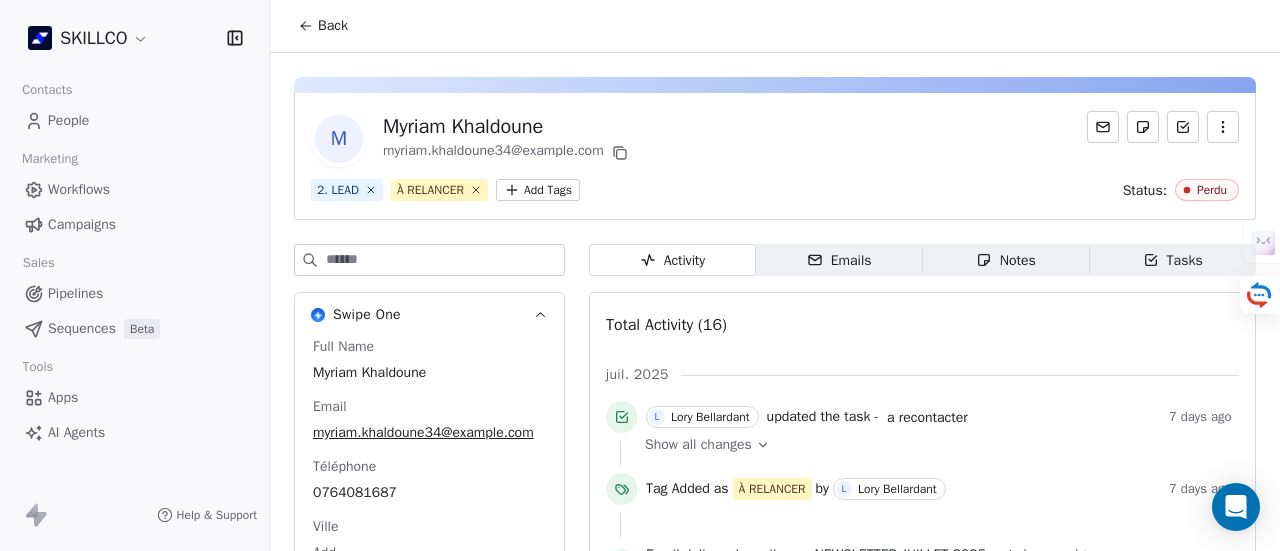 click on "Notes" at bounding box center [1006, 260] 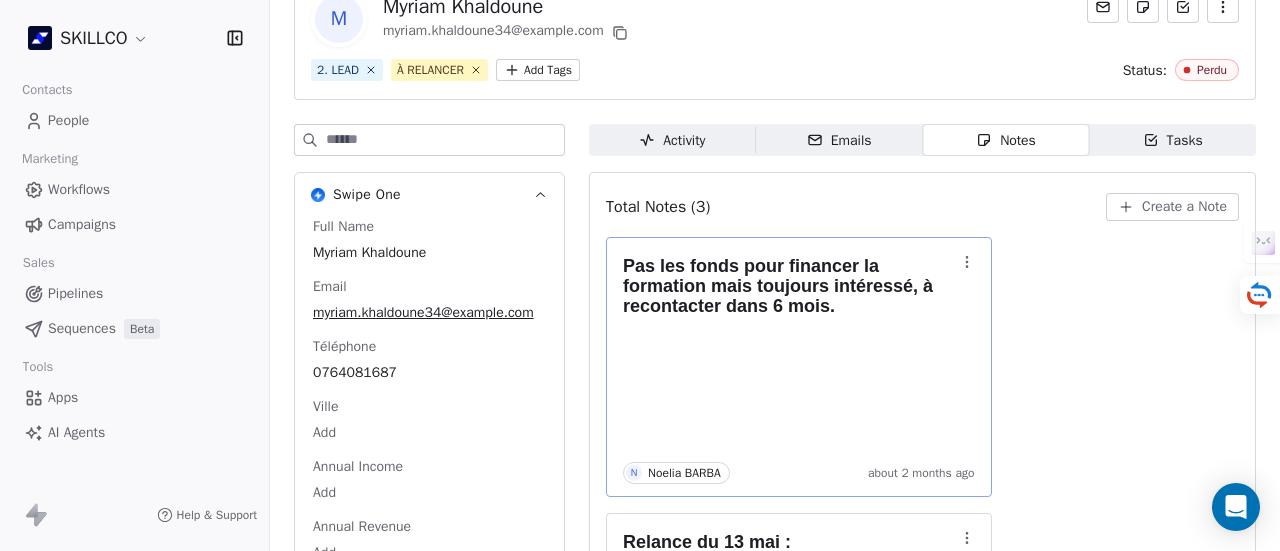 scroll, scrollTop: 0, scrollLeft: 0, axis: both 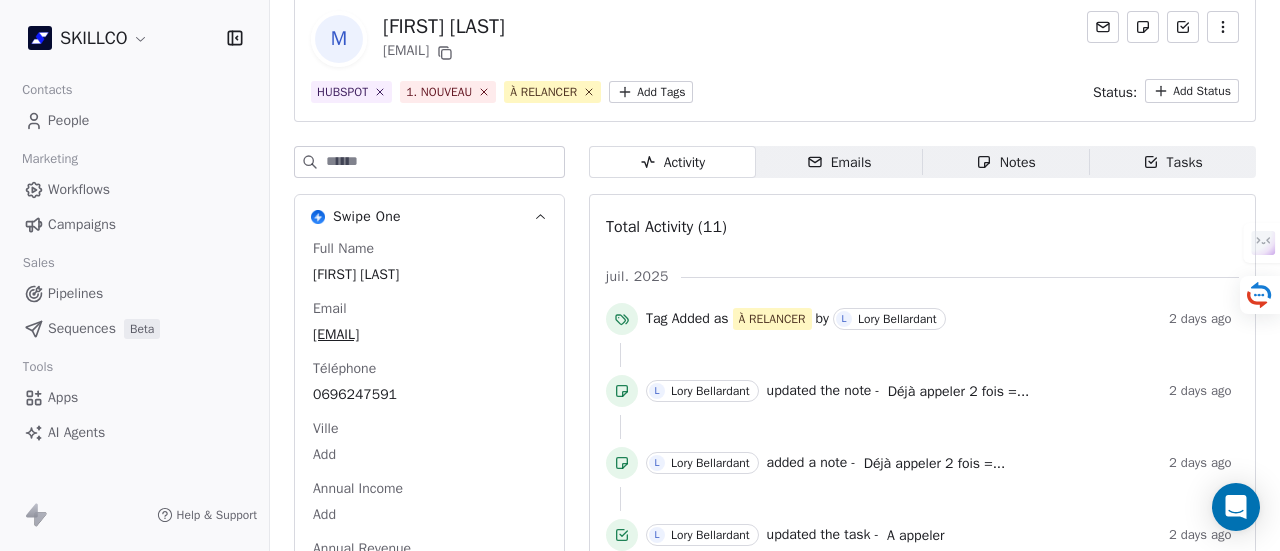 click on "Notes" at bounding box center [1006, 162] 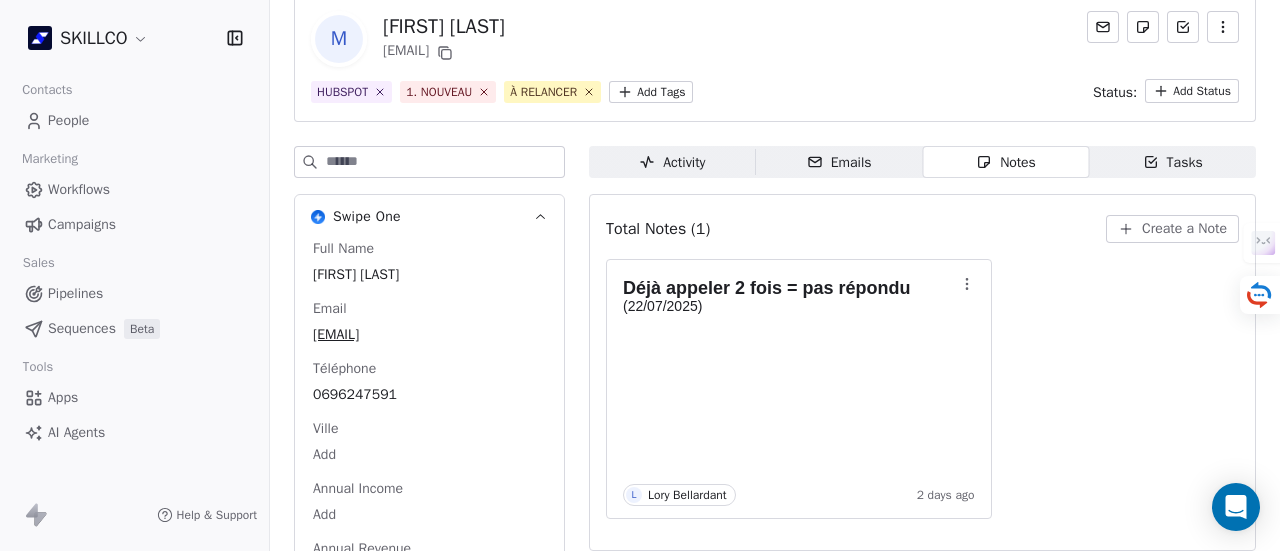 click 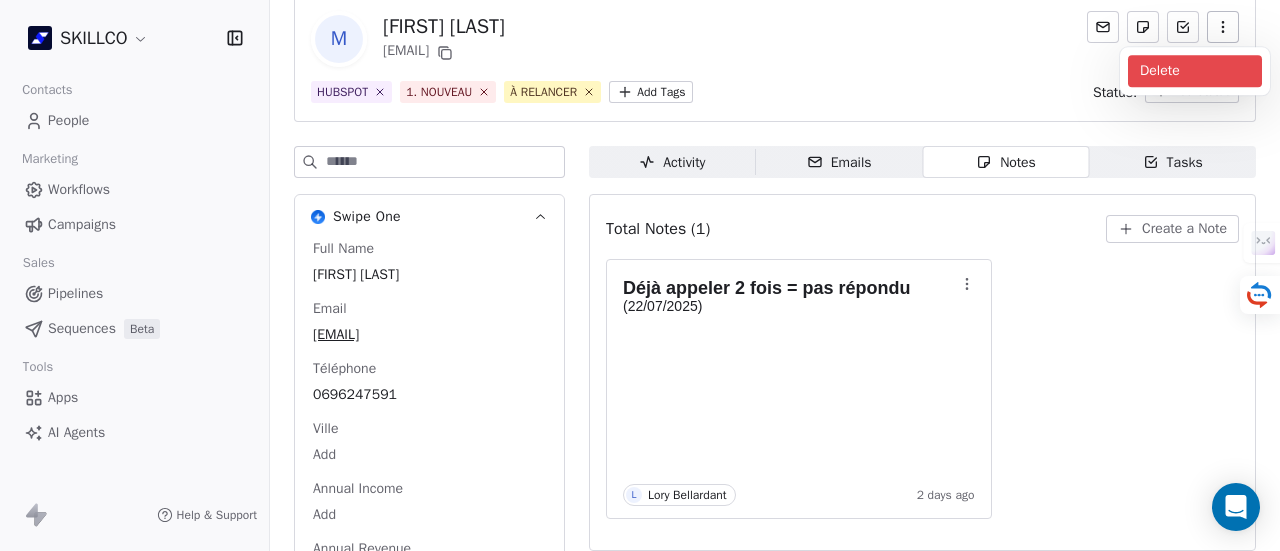 click on "Delete" at bounding box center [1195, 71] 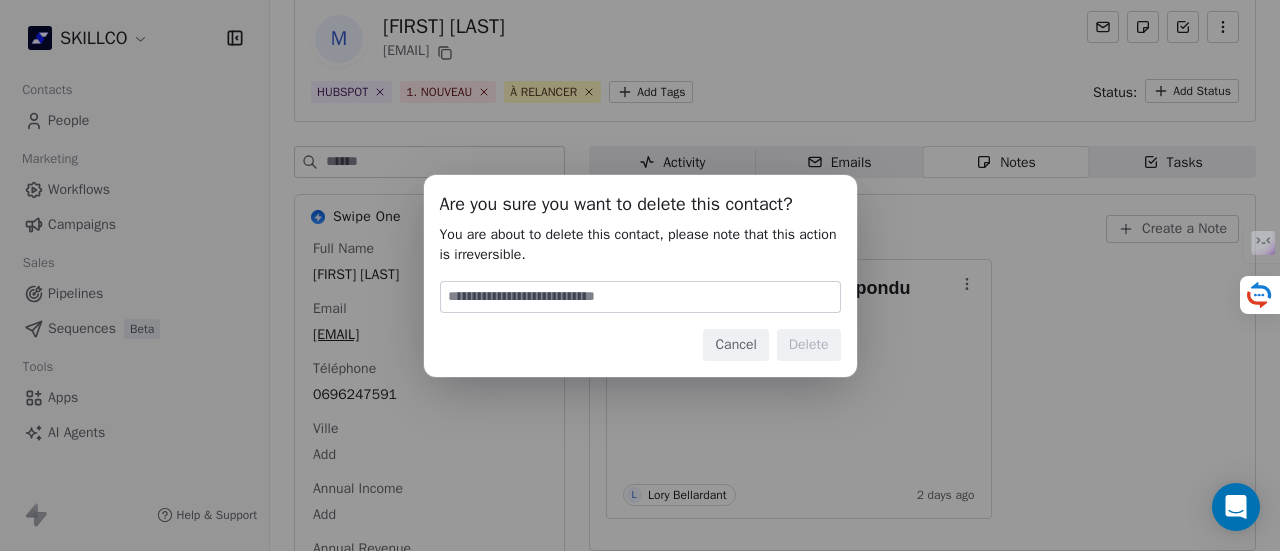 click at bounding box center [640, 297] 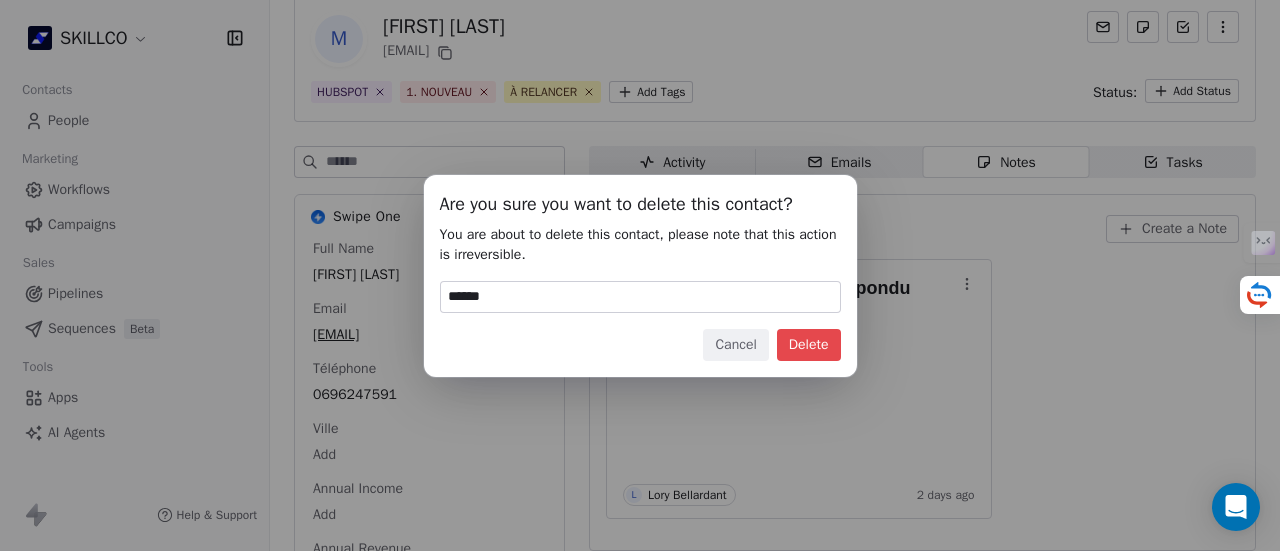 click on "Delete" at bounding box center [809, 345] 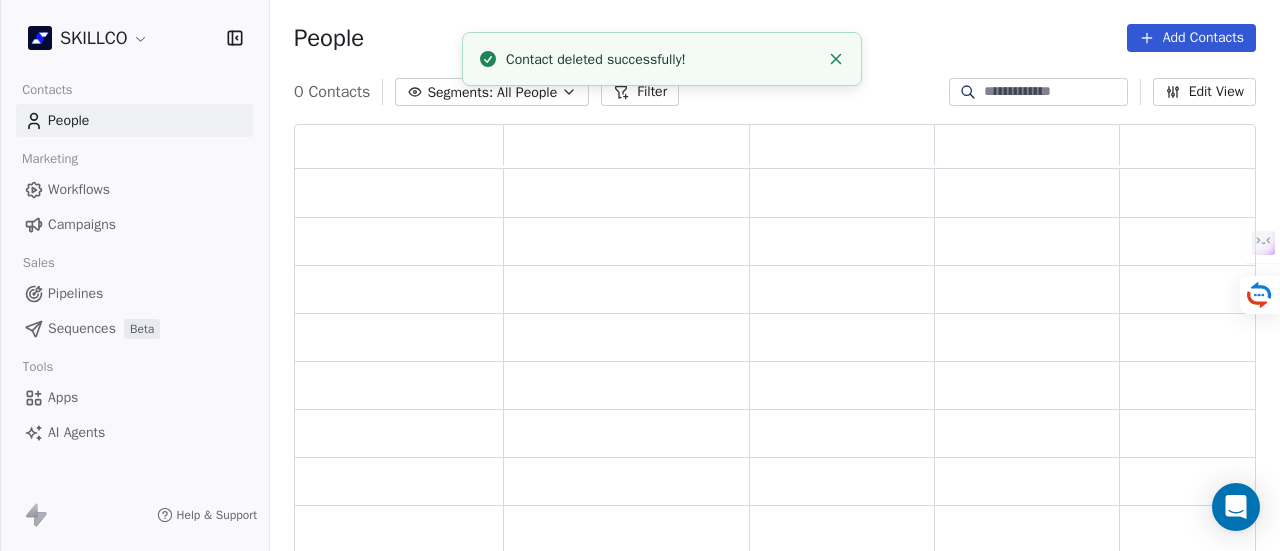 scroll, scrollTop: 0, scrollLeft: 0, axis: both 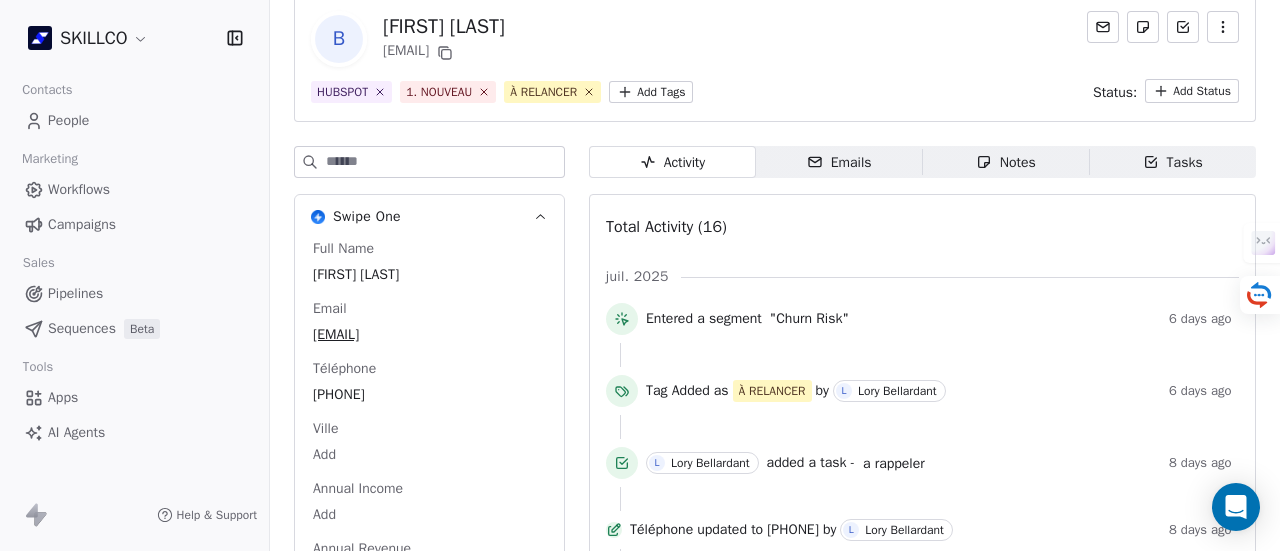click 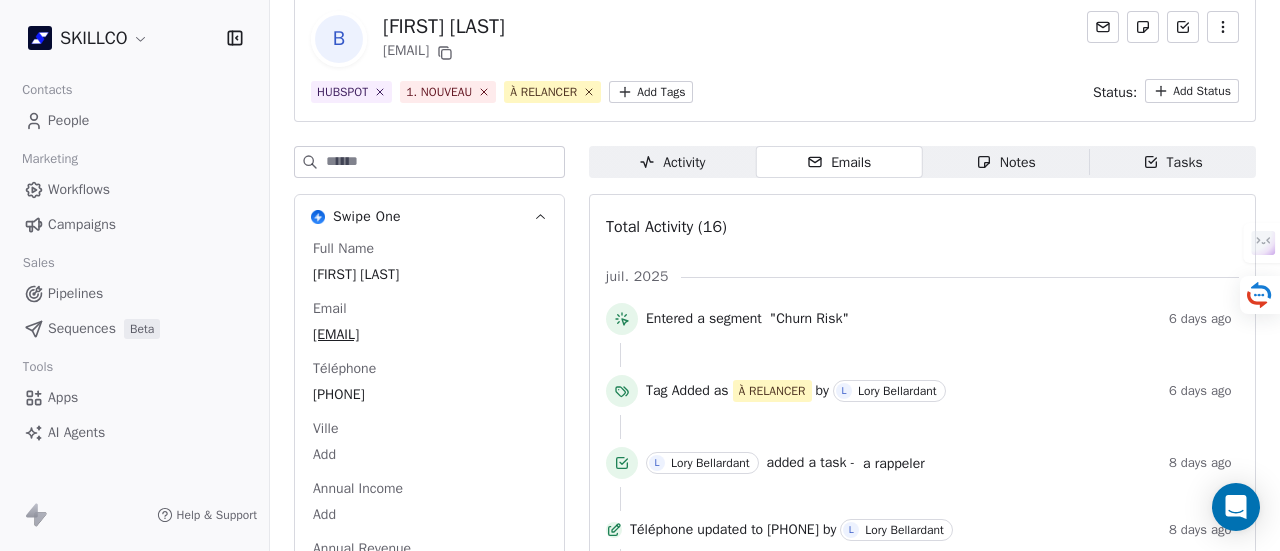drag, startPoint x: 952, startPoint y: 149, endPoint x: 976, endPoint y: 163, distance: 27.784887 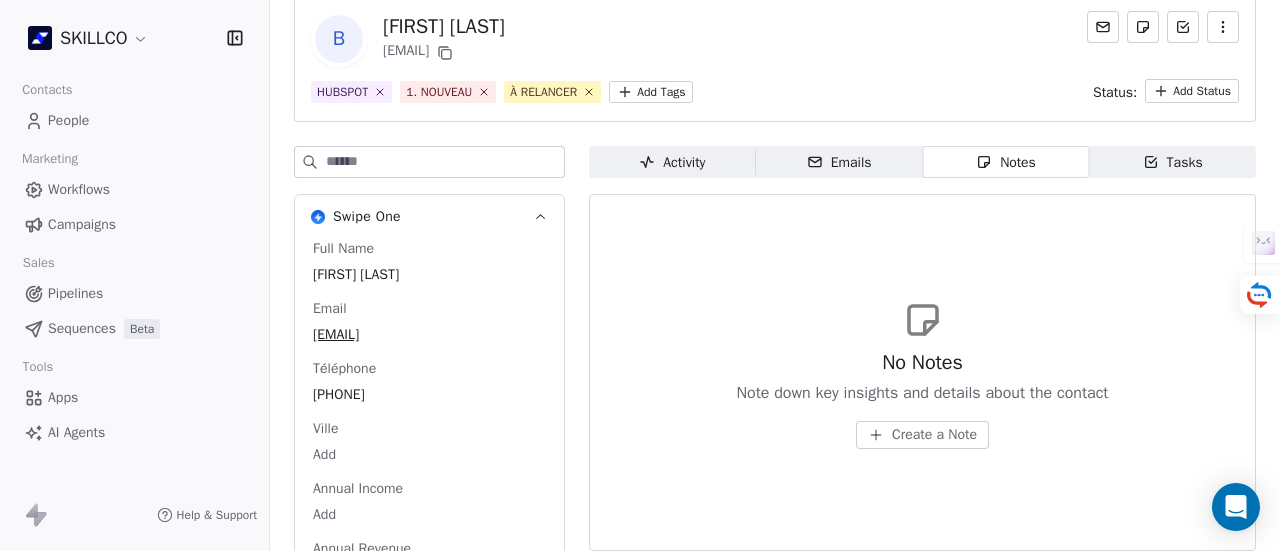 click on "Activity Activity" at bounding box center [672, 162] 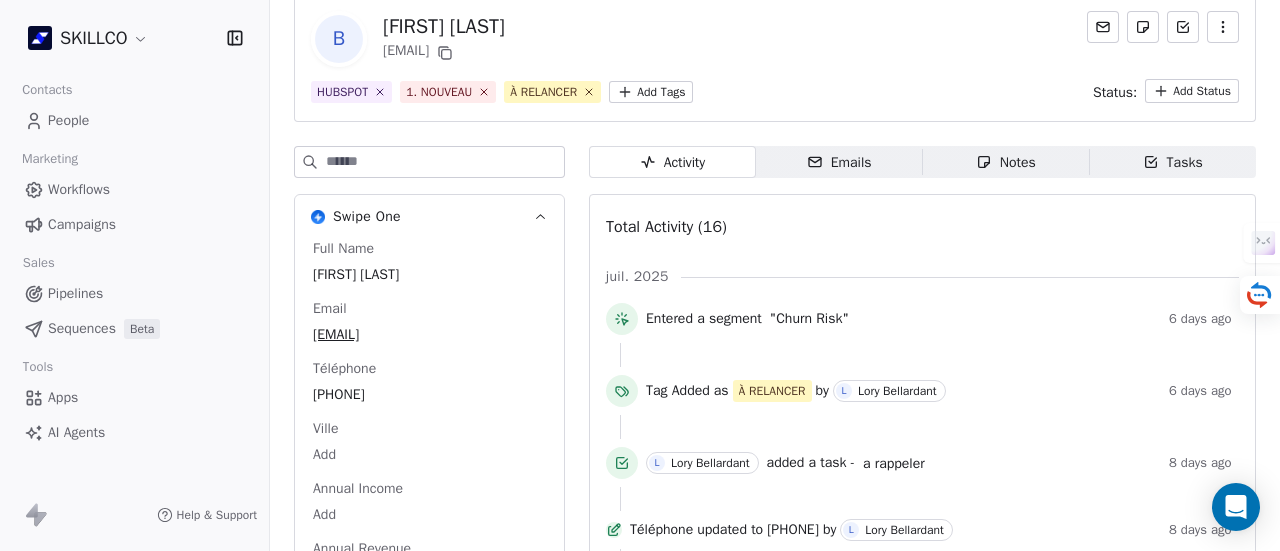 click on "Emails Emails" at bounding box center (839, 162) 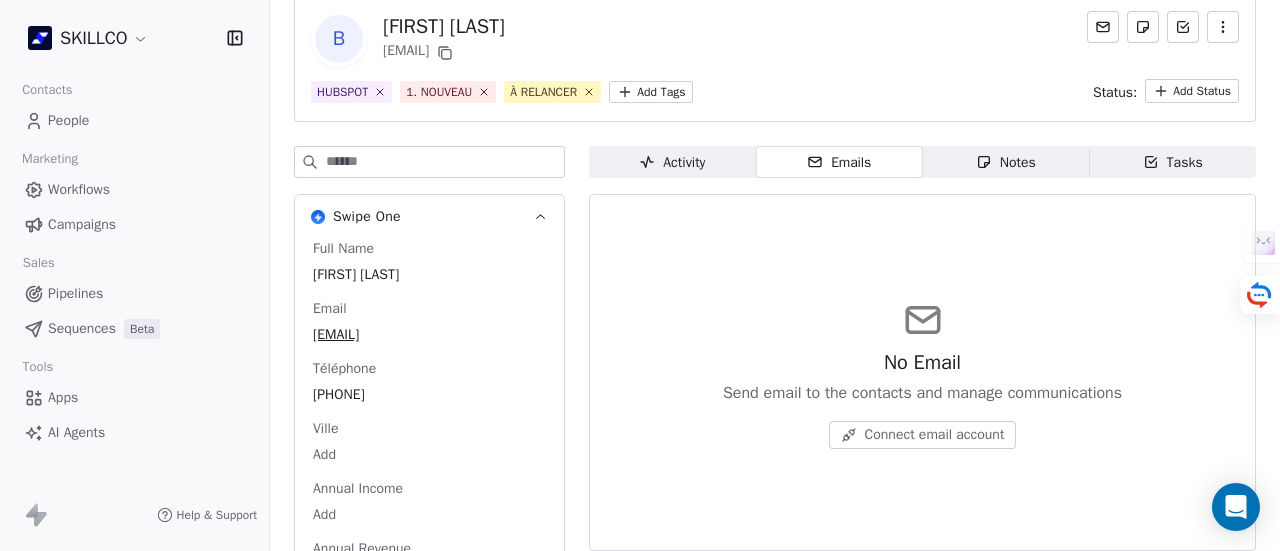 click on "Notes" at bounding box center (1006, 162) 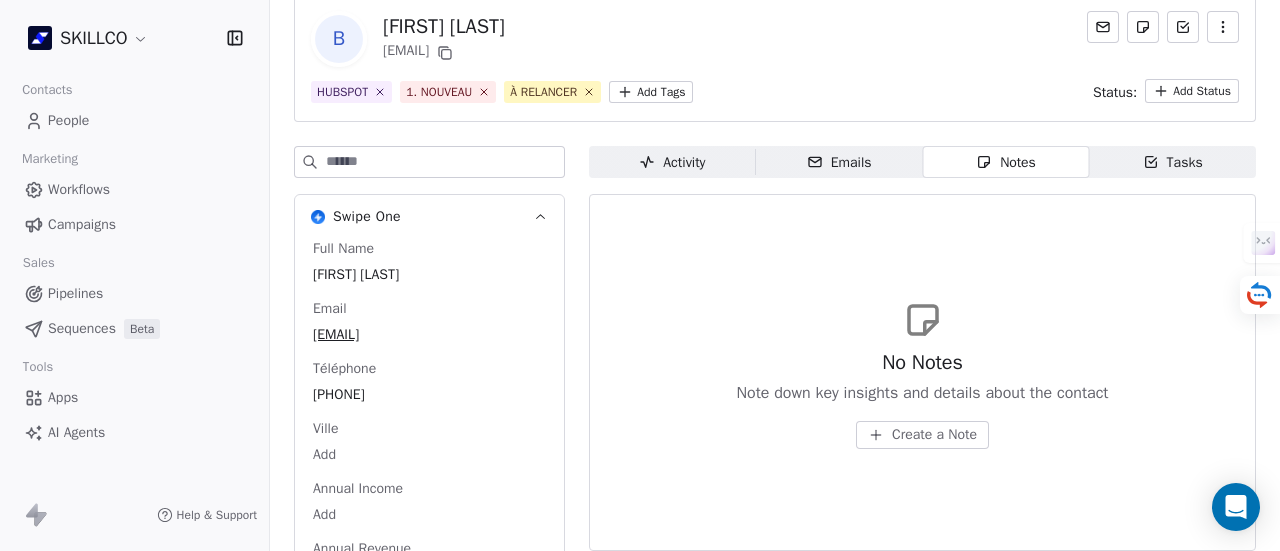 click on "Create a Note" at bounding box center (934, 435) 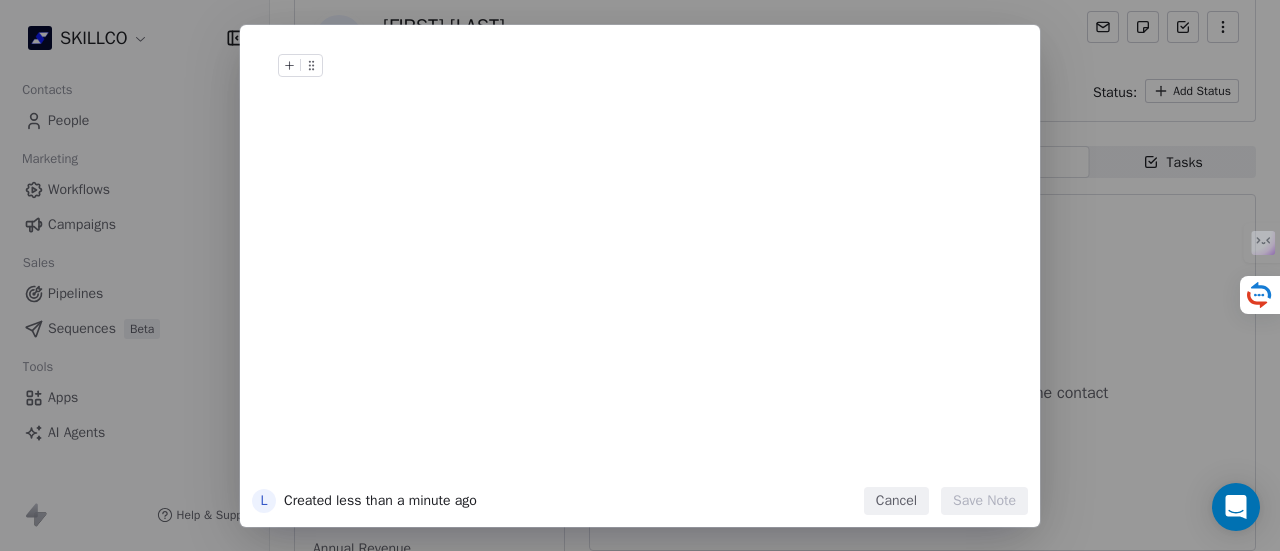click at bounding box center [670, 86] 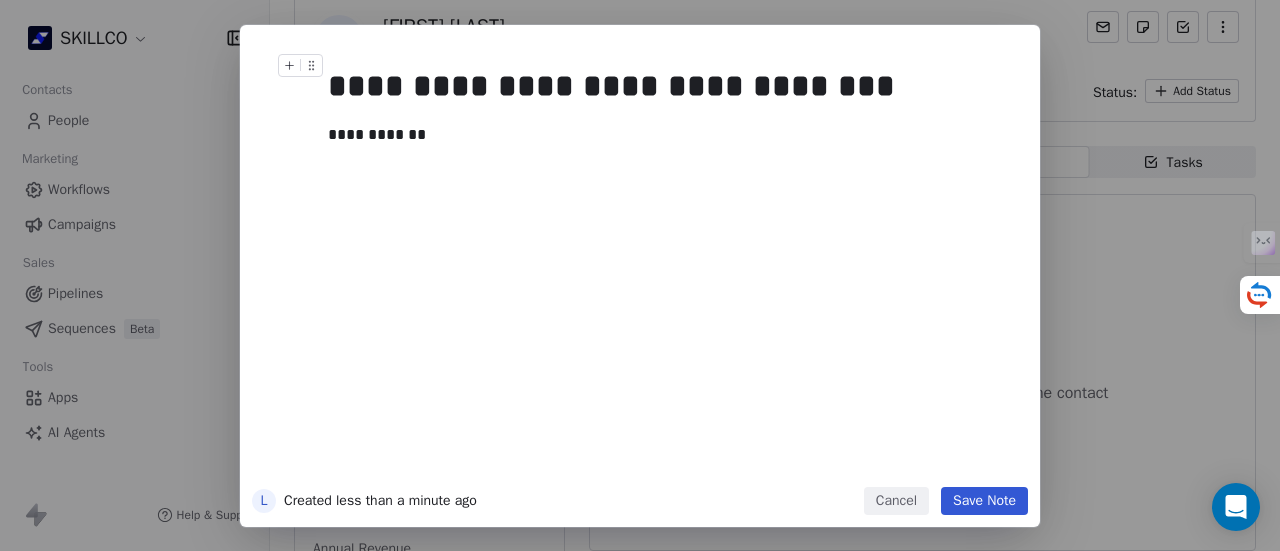 click on "Save Note" at bounding box center [984, 501] 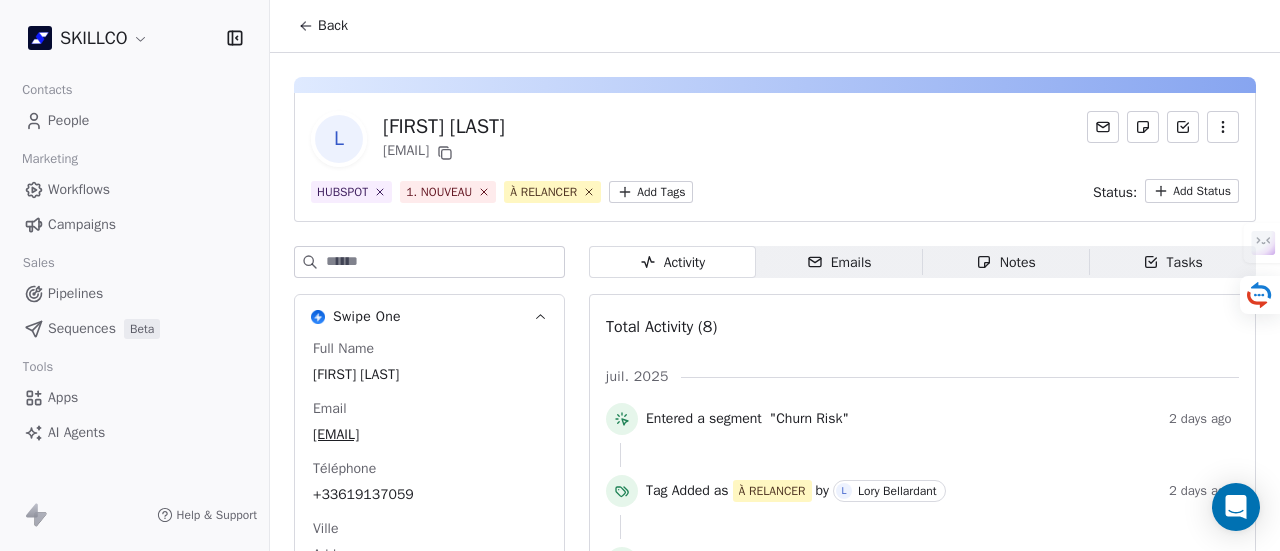 scroll, scrollTop: 0, scrollLeft: 0, axis: both 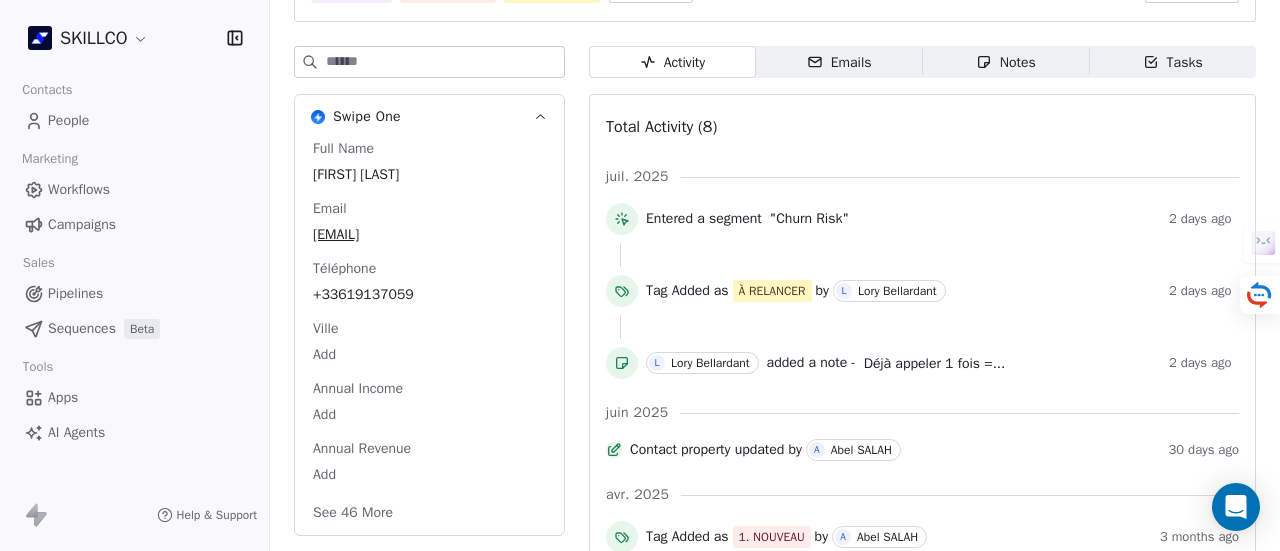 click on "Emails Emails" at bounding box center (839, 62) 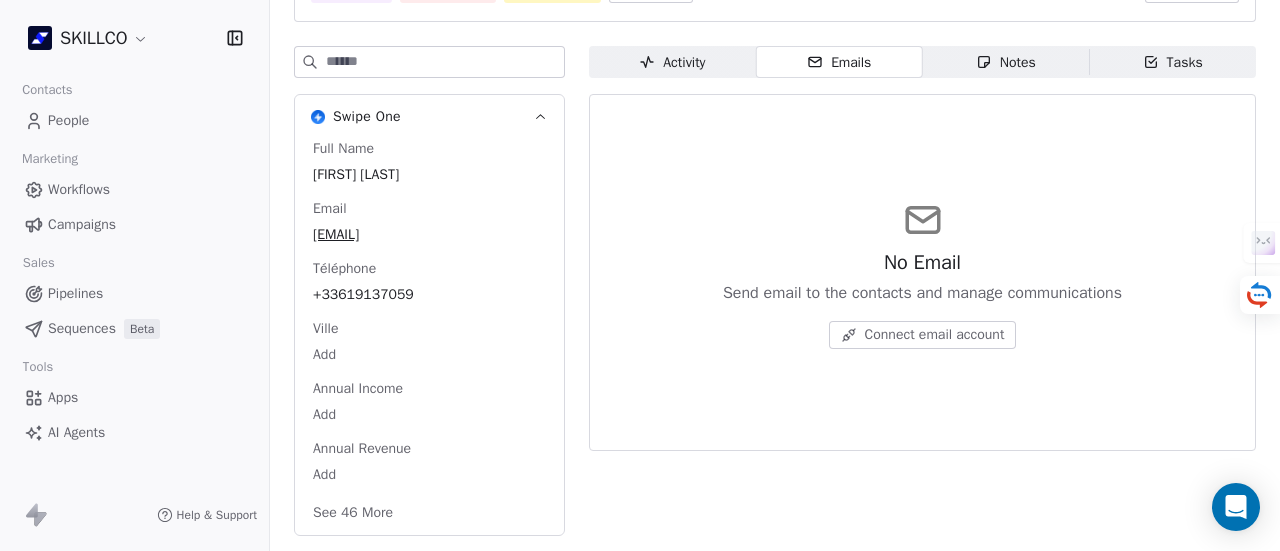 click on "Notes" at bounding box center (1006, 62) 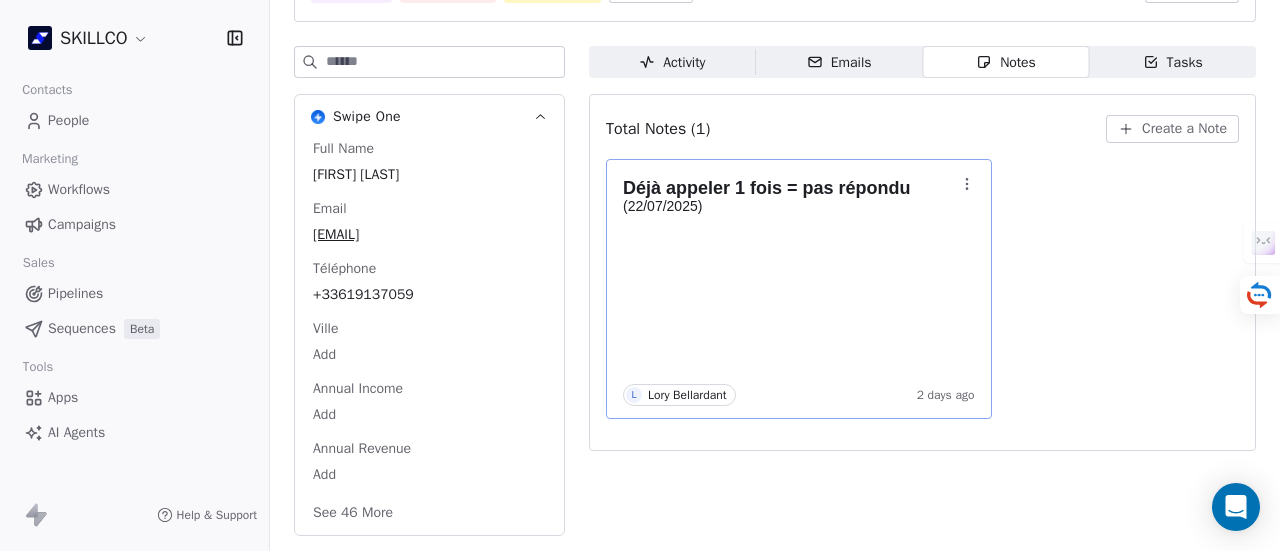 click at bounding box center [789, 222] 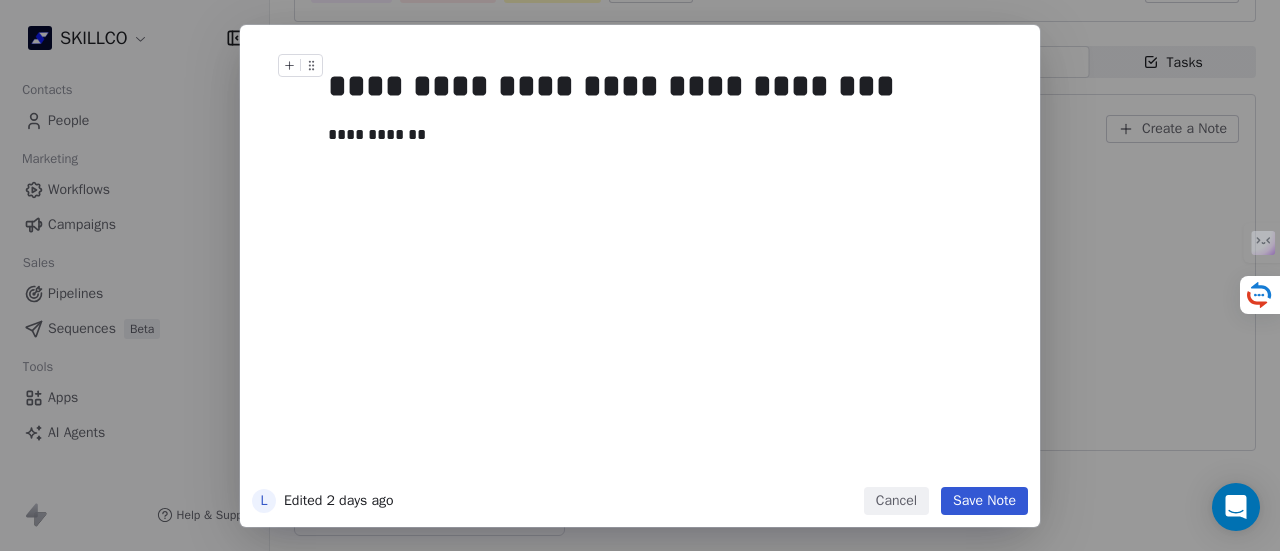 click on "**********" at bounding box center (611, 86) 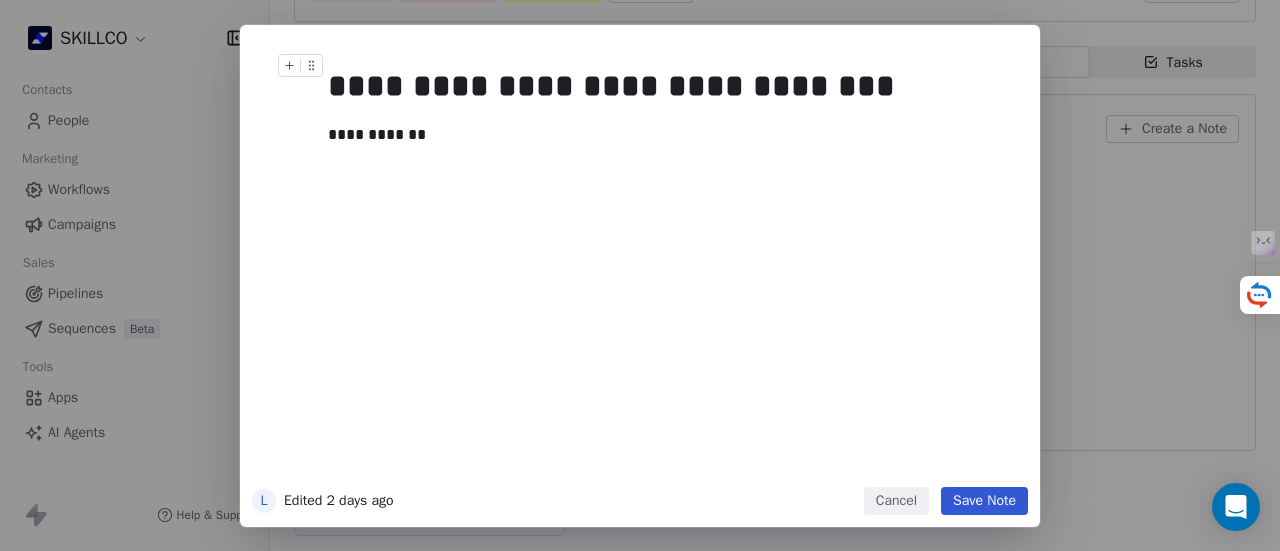 type 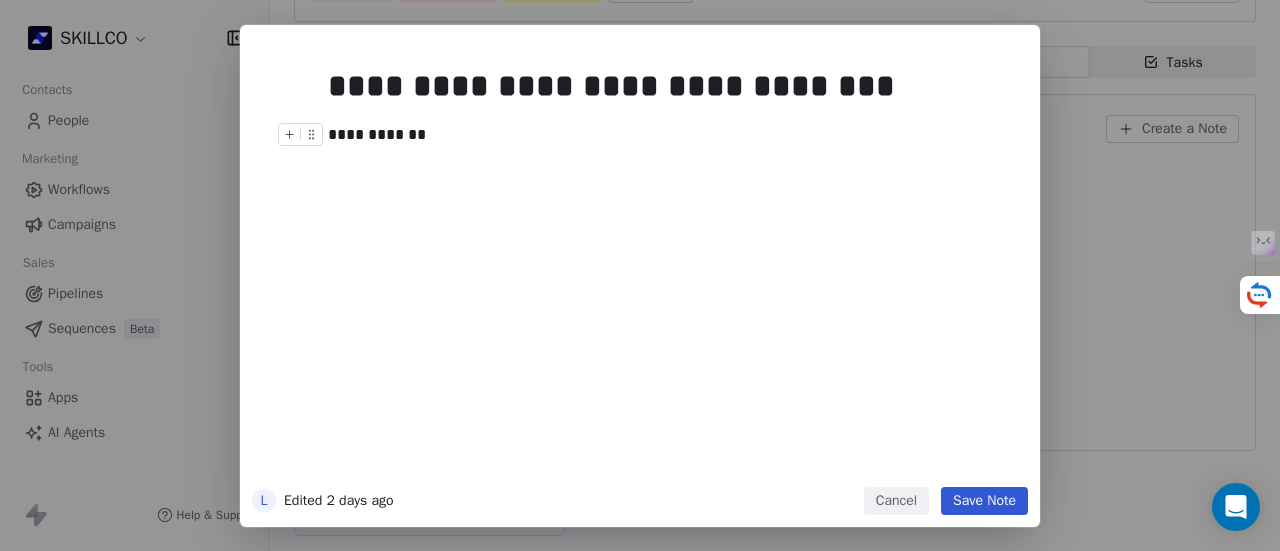 click on "**********" at bounding box center (377, 134) 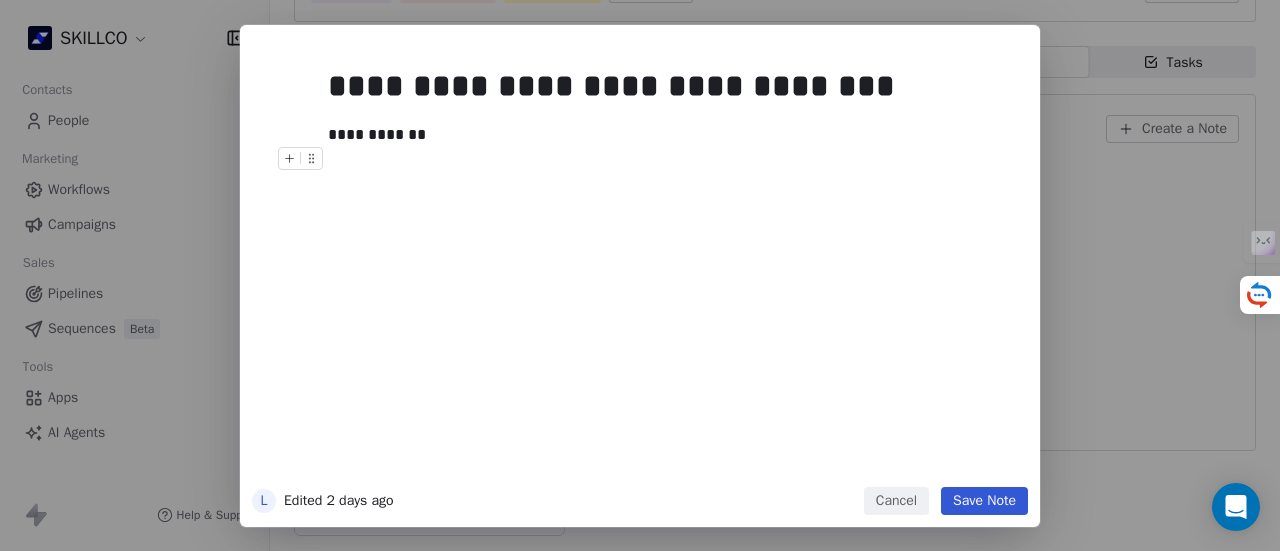 click on "Save Note" at bounding box center (984, 501) 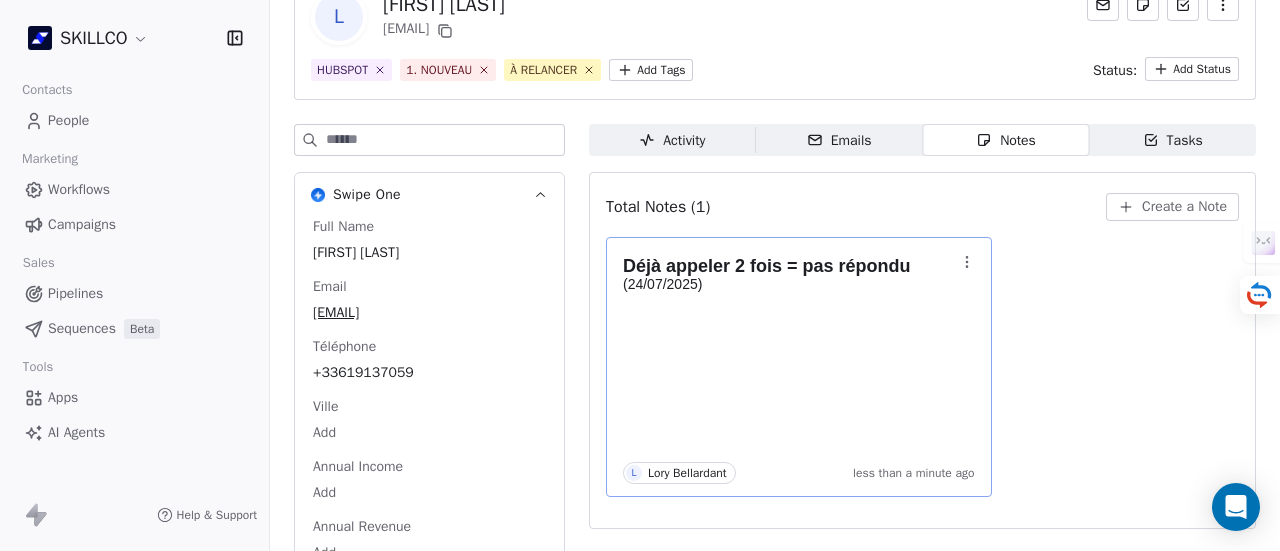 scroll, scrollTop: 0, scrollLeft: 0, axis: both 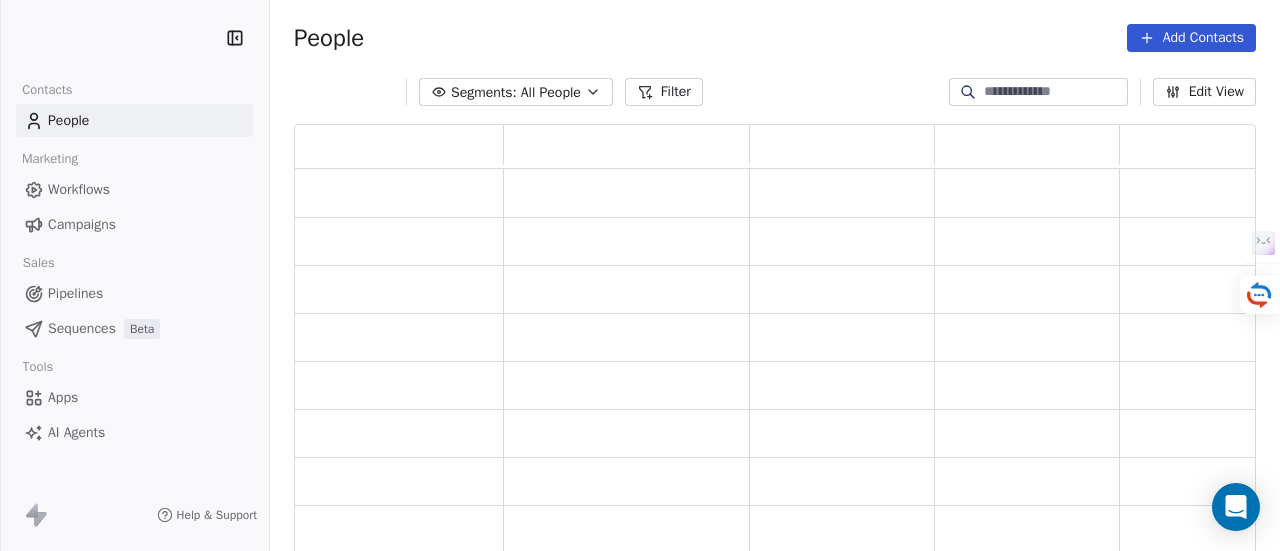 click on "Filter" at bounding box center (664, 92) 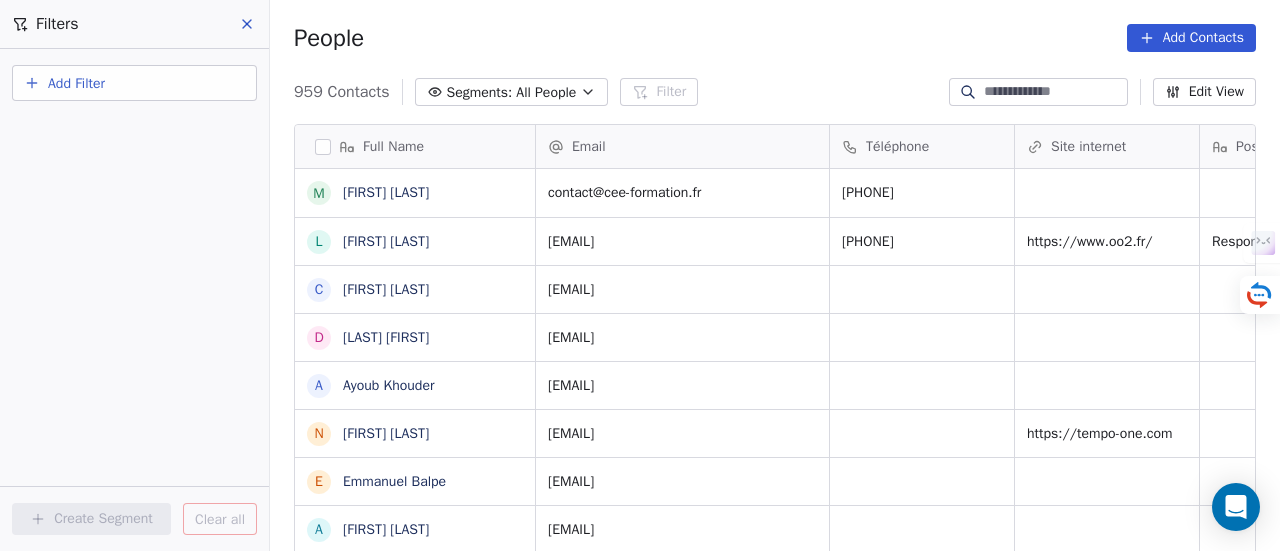 click on "Add Filter" at bounding box center (134, 83) 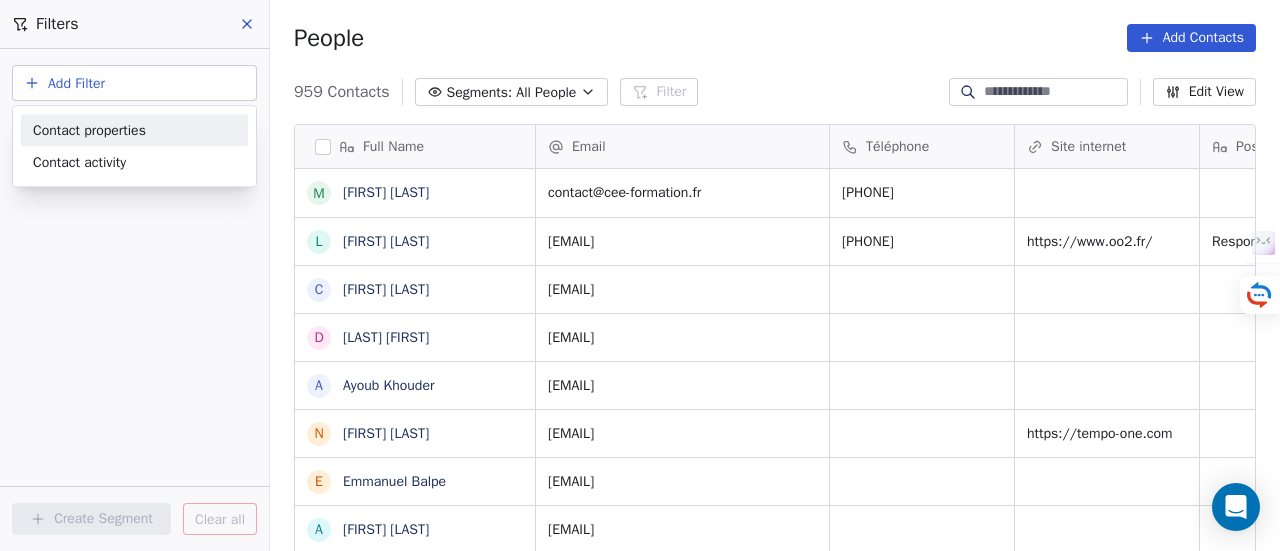 click on "Contact properties" at bounding box center [134, 130] 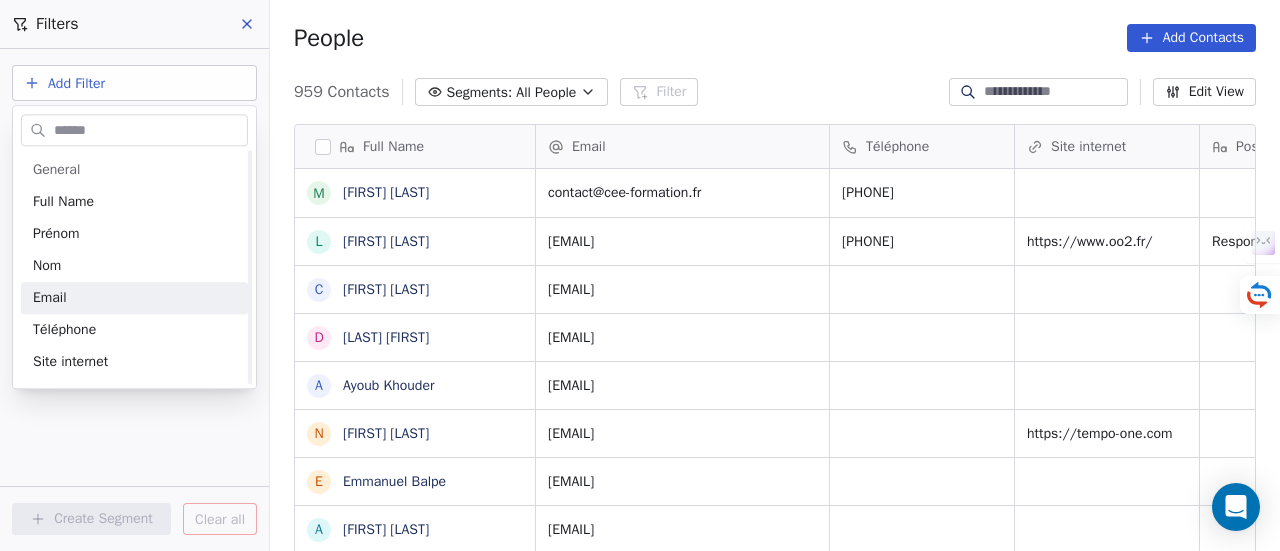 scroll, scrollTop: 16, scrollLeft: 16, axis: both 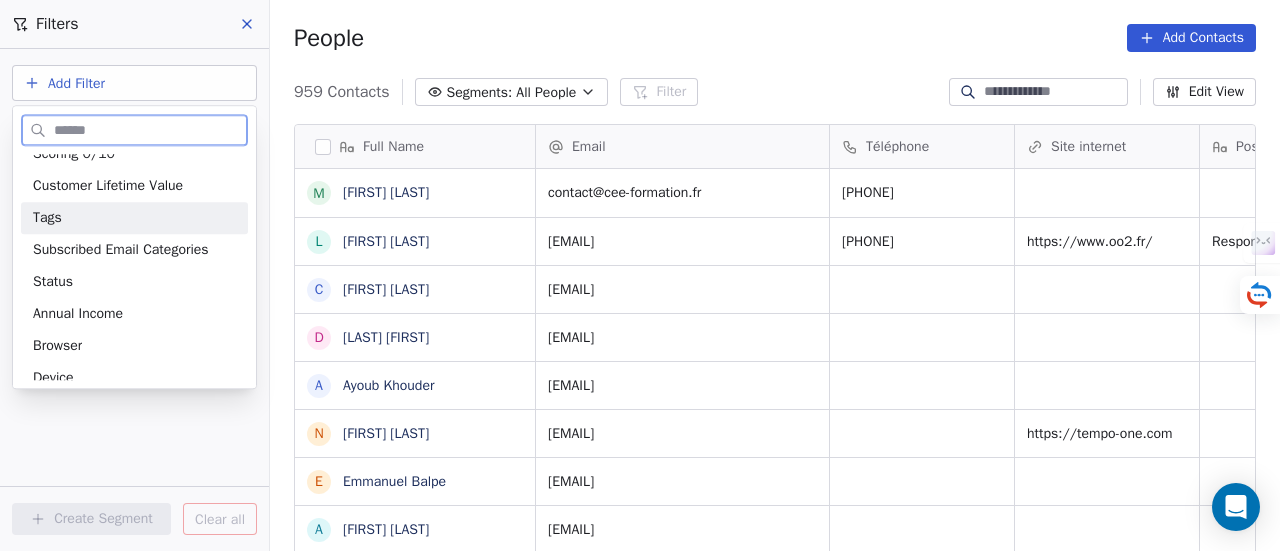 click on "Tags" at bounding box center [134, 218] 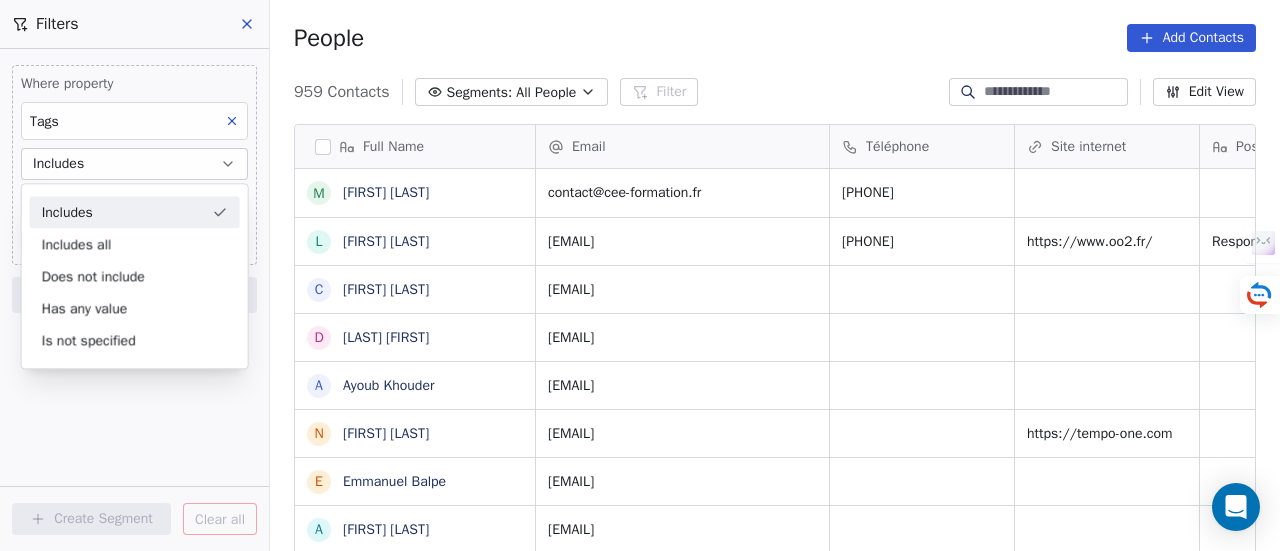 click on "Includes" at bounding box center [135, 212] 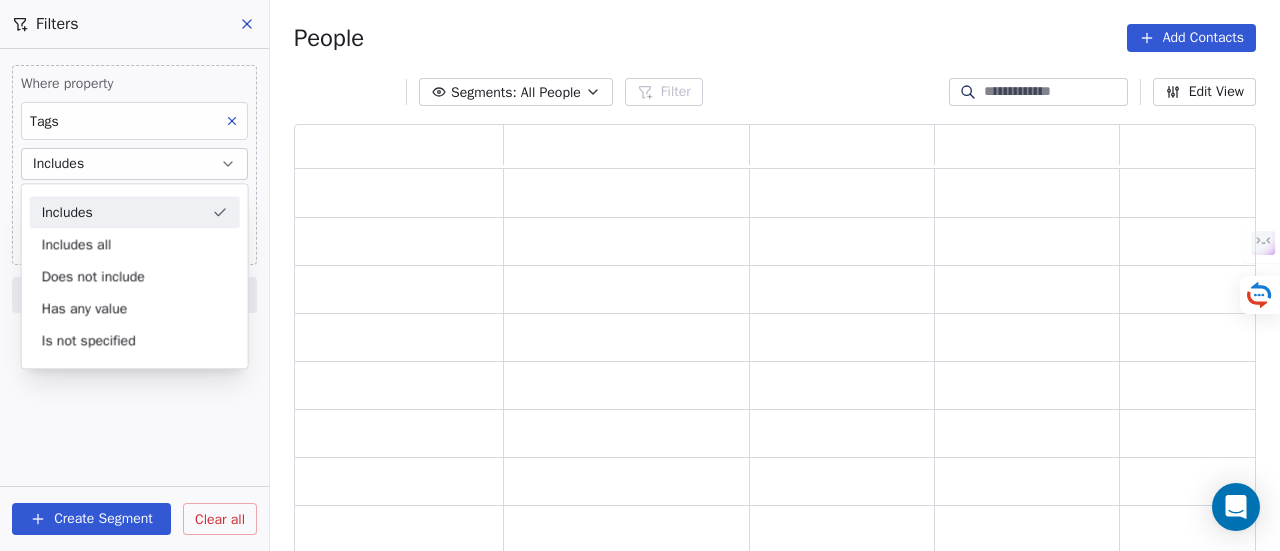 scroll, scrollTop: 16, scrollLeft: 16, axis: both 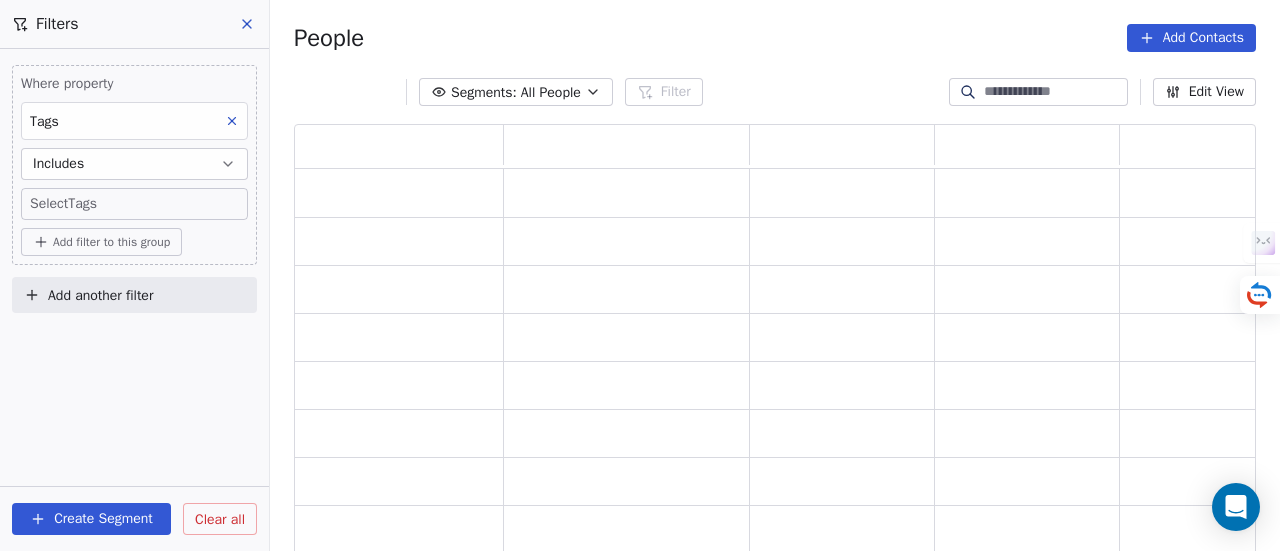 click on "SKILLCO Contacts People Marketing Workflows Campaigns Sales Pipelines Sequences Beta Tools Apps AI Agents Help & Support Filters Where property   Tags   Includes Select  Tags Add filter to this group Add another filter  Create Segment Clear all People  Add Contacts Segments: All People Filter  Edit View Tag Add to Sequence" at bounding box center (640, 275) 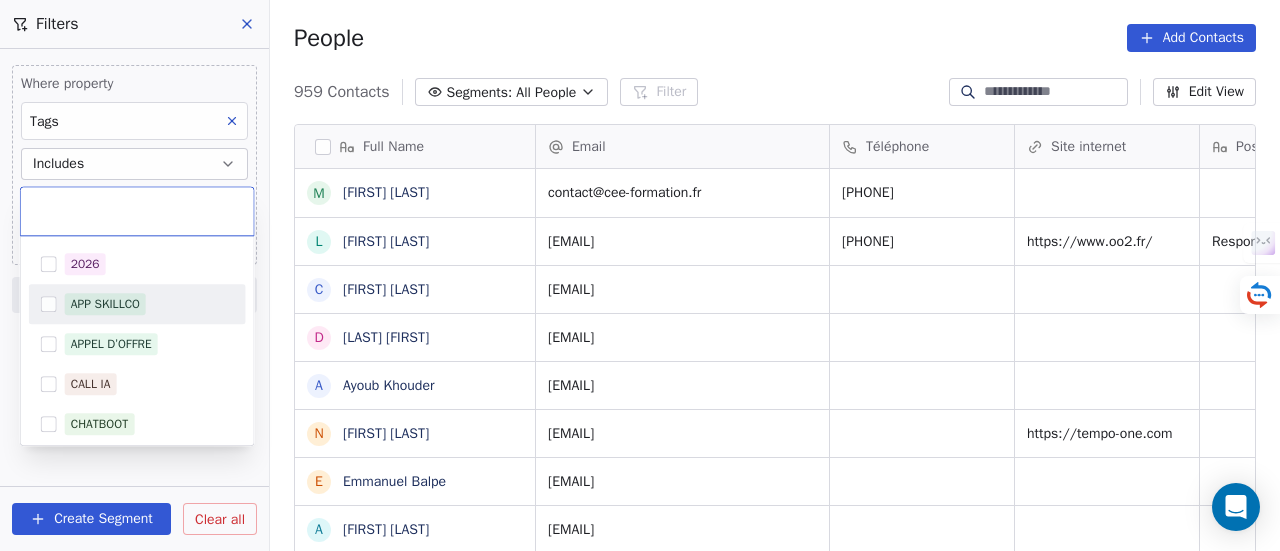 scroll, scrollTop: 16, scrollLeft: 16, axis: both 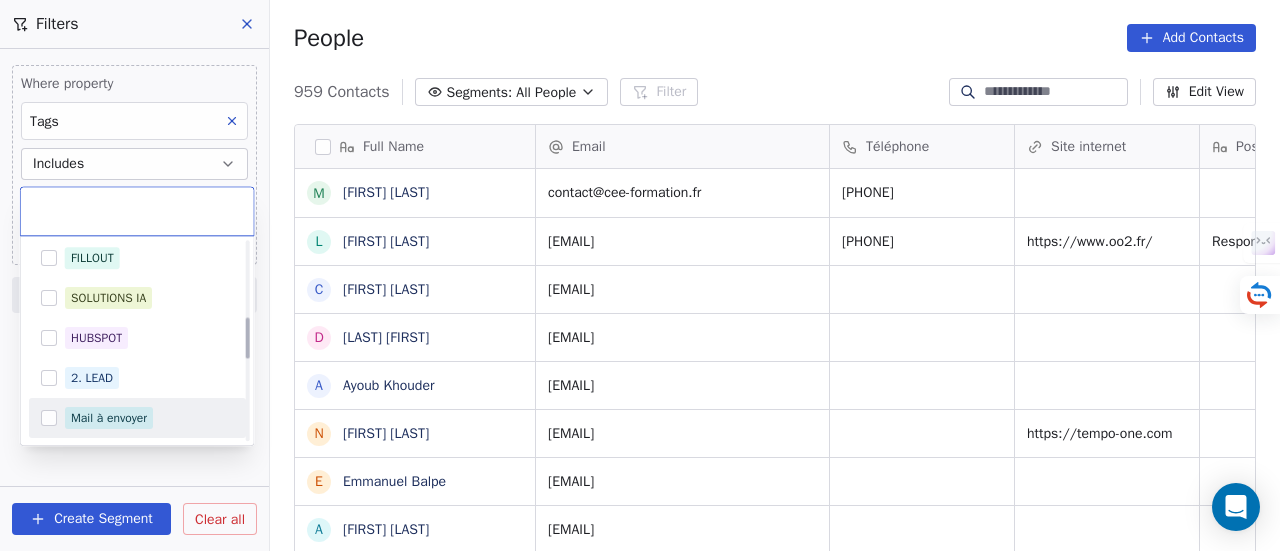 click on "Mail à envoyer" at bounding box center (149, 418) 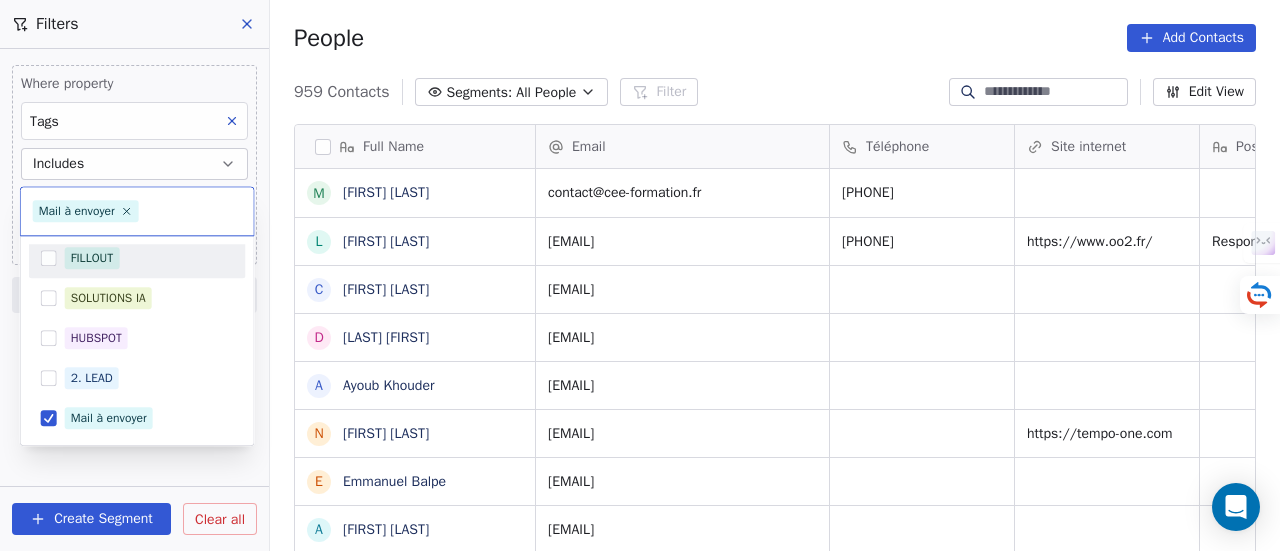 click on "SKILLCO Contacts People Marketing Workflows Campaigns Sales Pipelines Sequences Beta Tools Apps AI Agents Help & Support Filters Where property   Tags   Includes Select  Tags Add filter to this group Add another filter  Create Segment Clear all People  Add Contacts 959 Contacts Segments: All People Filter  Edit View Tag Add to Sequence Full Name M Megane Souffir L Léa JACKEL C Caren Freed D DAOUD Farah Arreyeh A Ayoub Khouder N Nicolas LE MORVAN E Emmanuel Balpe A Ainhoa Bermeo m massimo davoli J Judith Haggard s sébastien tassier J Johnathan Dunett N Nixon Helory 2 2900cdl.helene@gmail.com o oumaima.tafhi@usmba.ac.ma D Daniela Coleman C Cédric Brandon J Joaquim Da Costa n ndibumusungayibenedicte@gmail.com p pyros_man@hotmail.com B Bournais Pierre n narcissecomlanbismark@gmail.com c chrishamuli2015@gmail.com s shangiricha@gmail.com G Gilbert Tinouade T Tinouade Gilbert k k.larbaoui@univ-chlef.dz f f.natacha@yahoo.fr a axelomamingo@gmail.com Email Téléphone Site internet Poste Tags Status Besoin client" at bounding box center [640, 275] 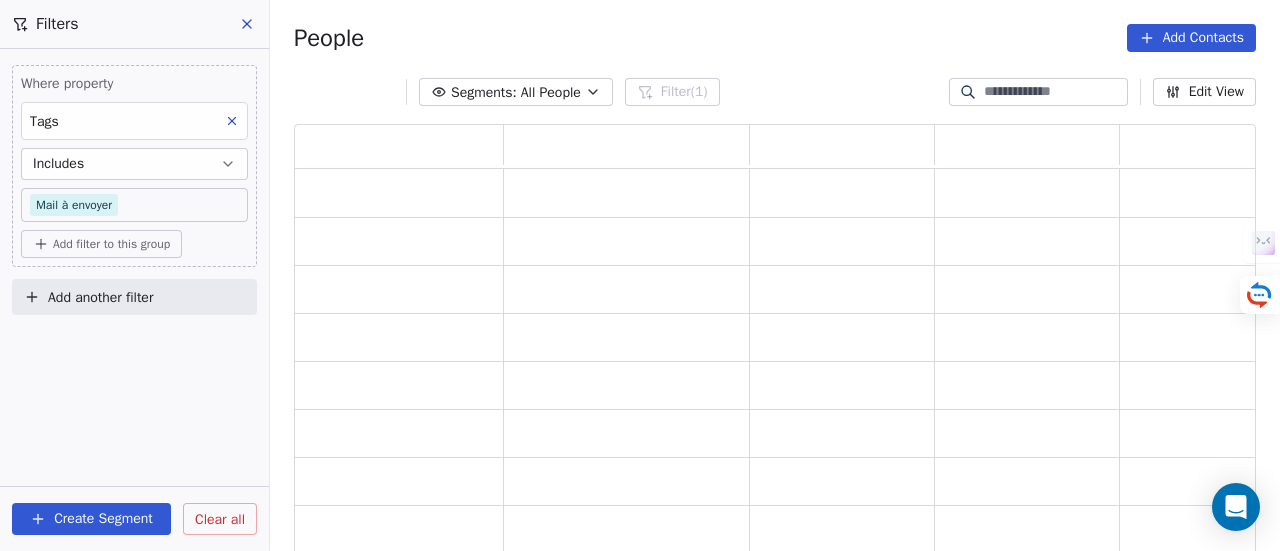 scroll, scrollTop: 16, scrollLeft: 16, axis: both 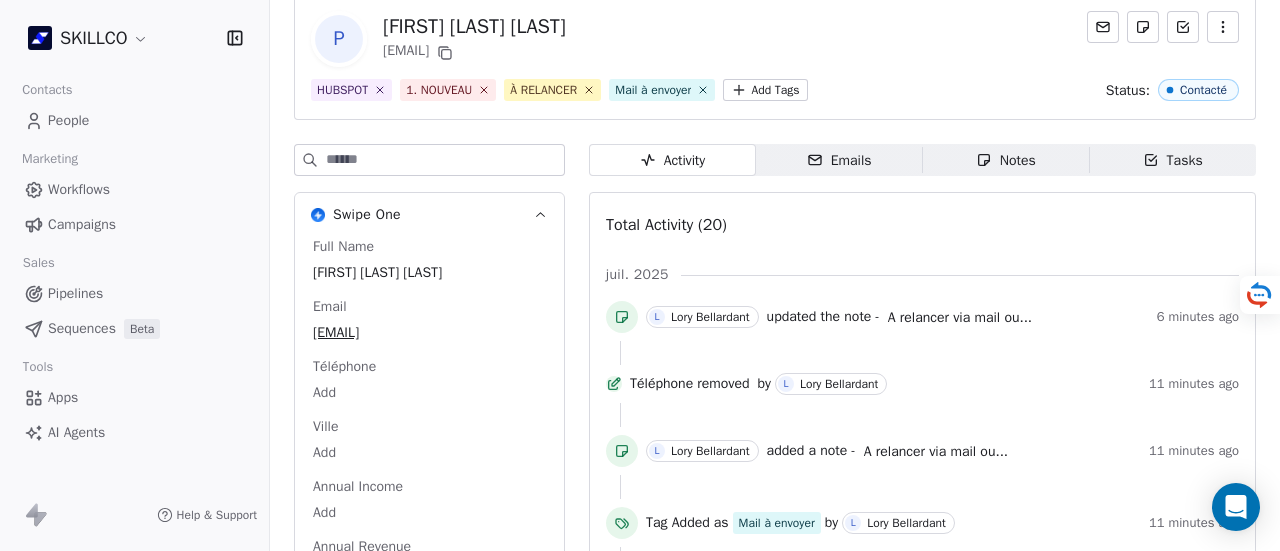 click 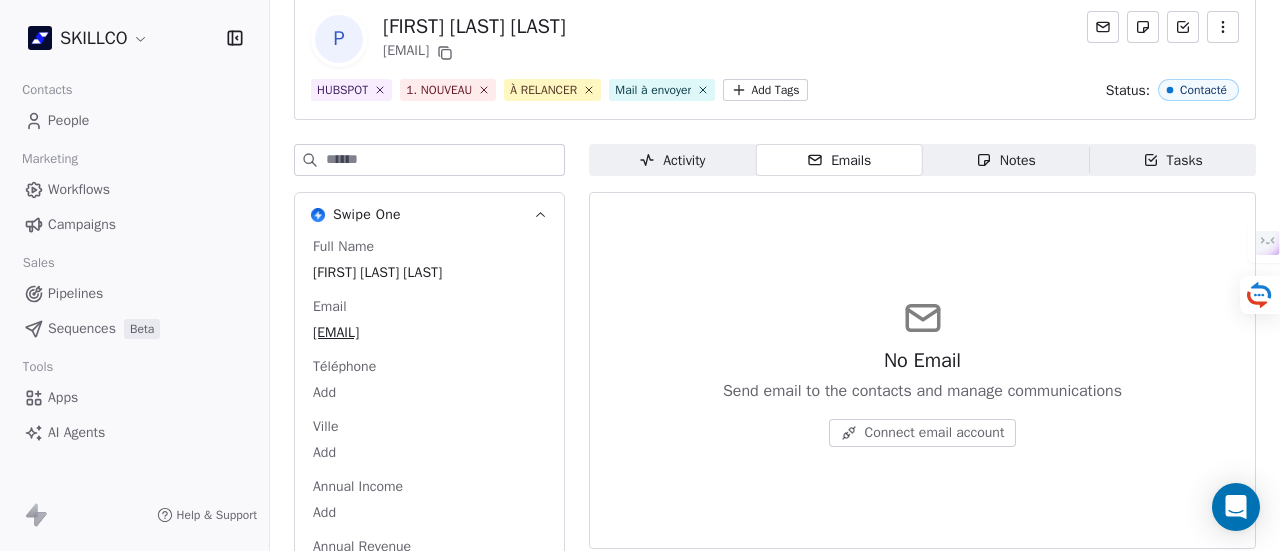 click 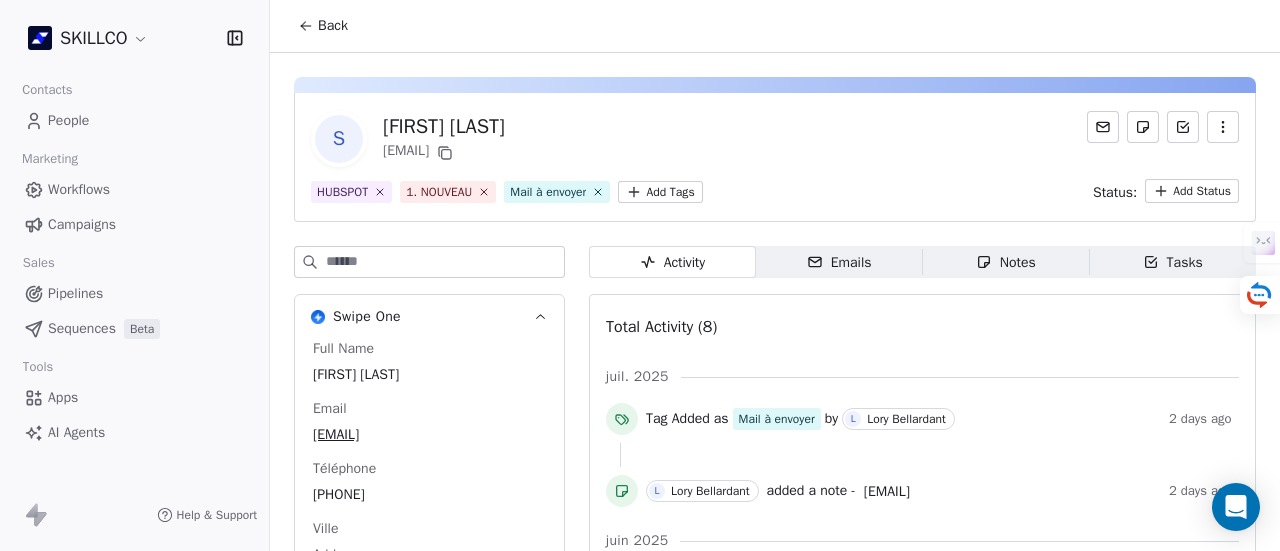 scroll, scrollTop: 0, scrollLeft: 0, axis: both 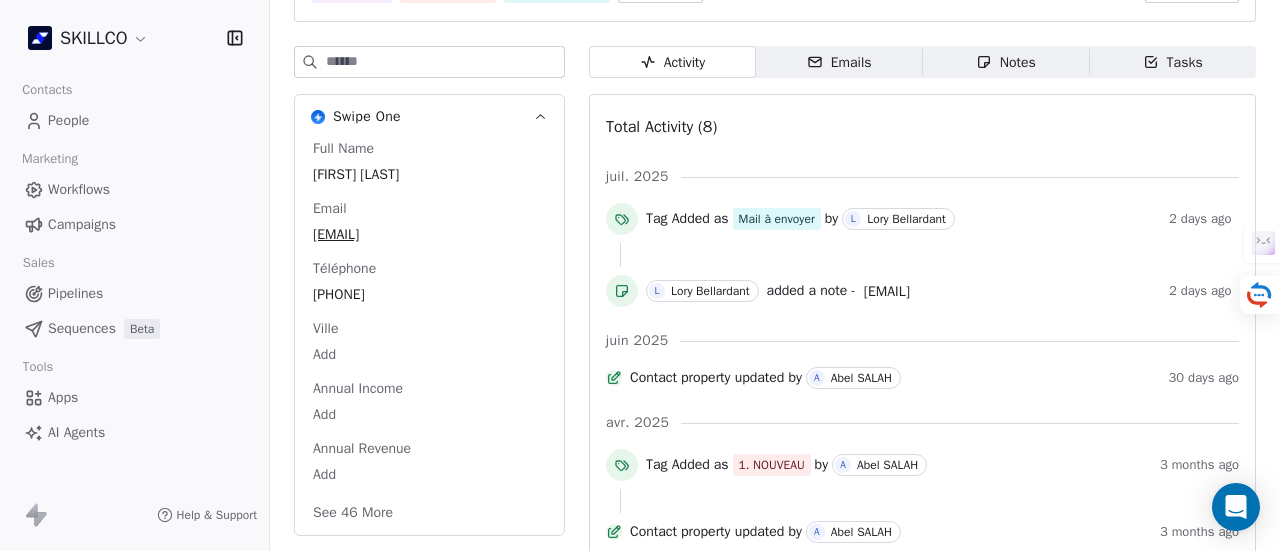 click on "Emails Emails" at bounding box center (839, 62) 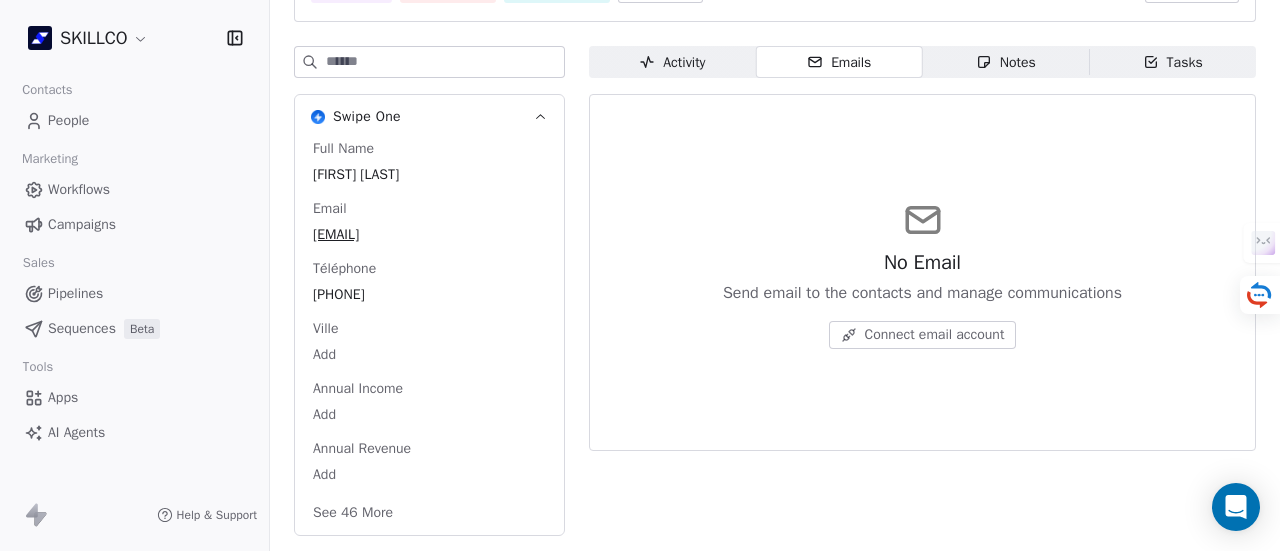 click on "Notes   Notes" at bounding box center [1006, 62] 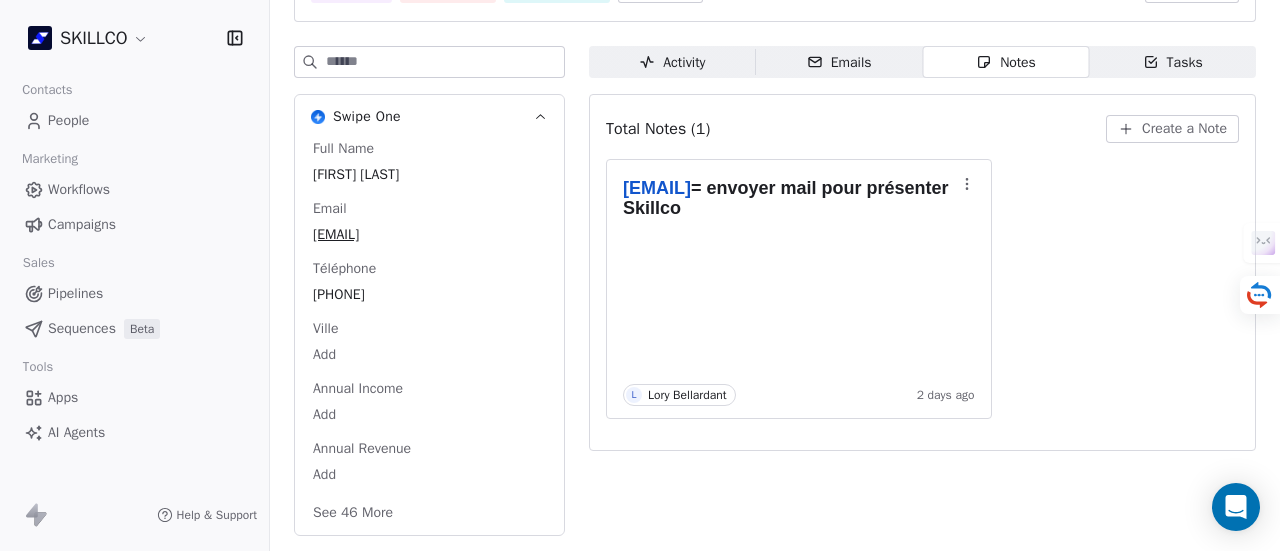 scroll, scrollTop: 100, scrollLeft: 0, axis: vertical 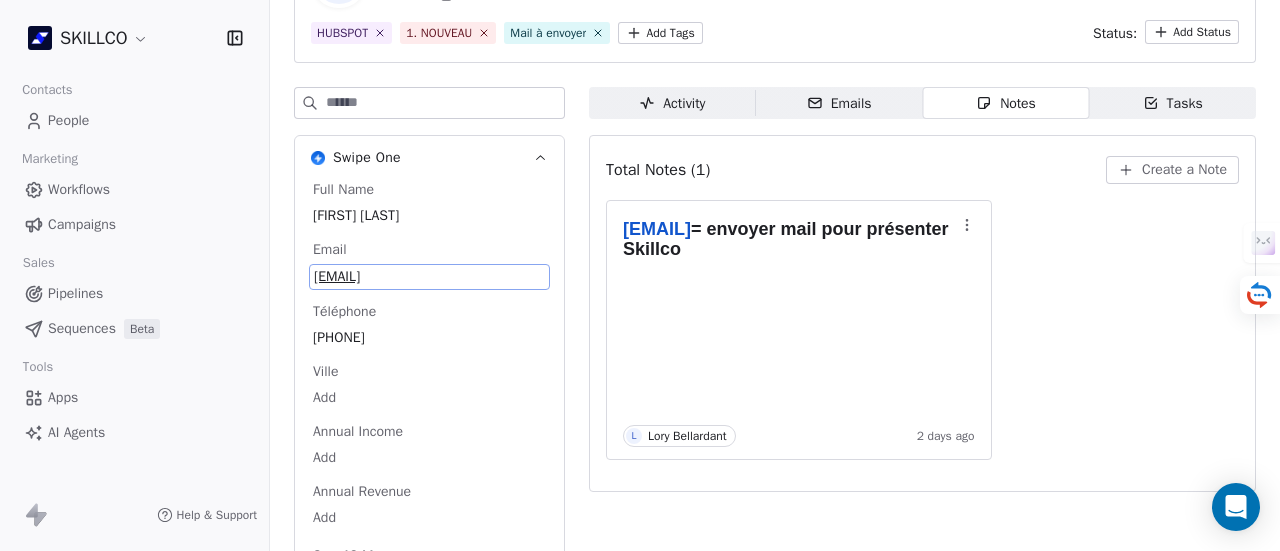drag, startPoint x: 463, startPoint y: 335, endPoint x: 427, endPoint y: 270, distance: 74.30343 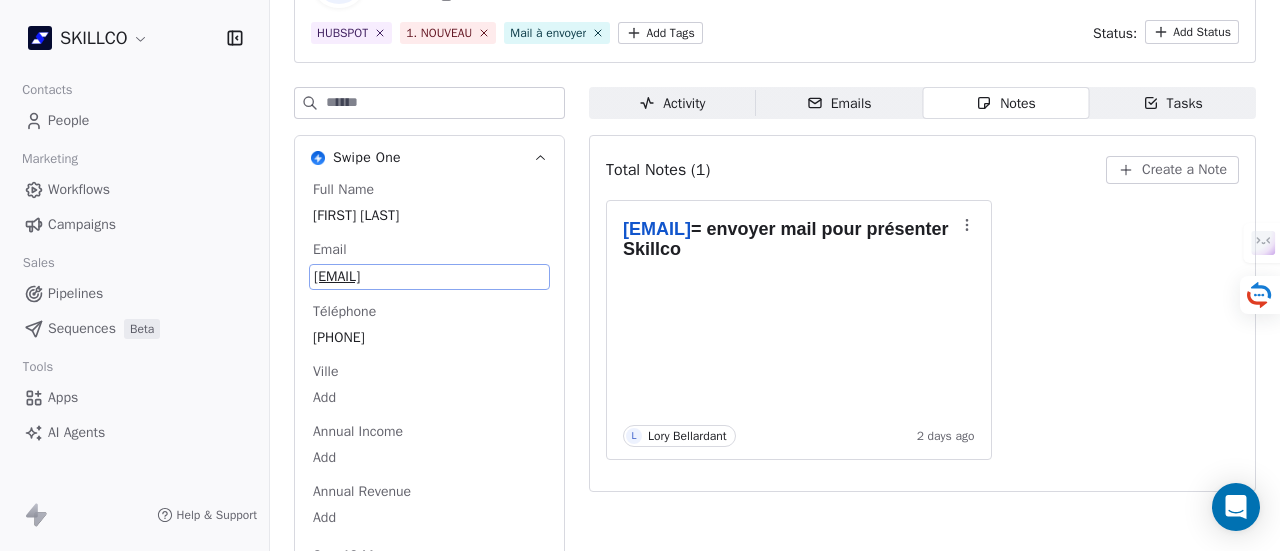 drag, startPoint x: 427, startPoint y: 270, endPoint x: 384, endPoint y: 278, distance: 43.737854 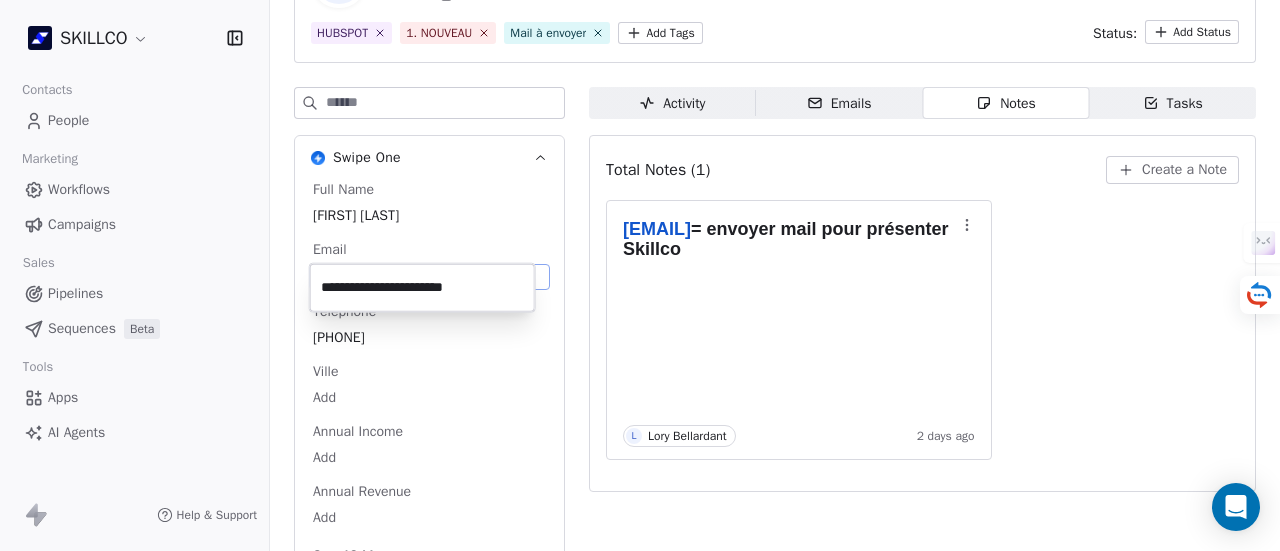 click on "**********" at bounding box center [422, 288] 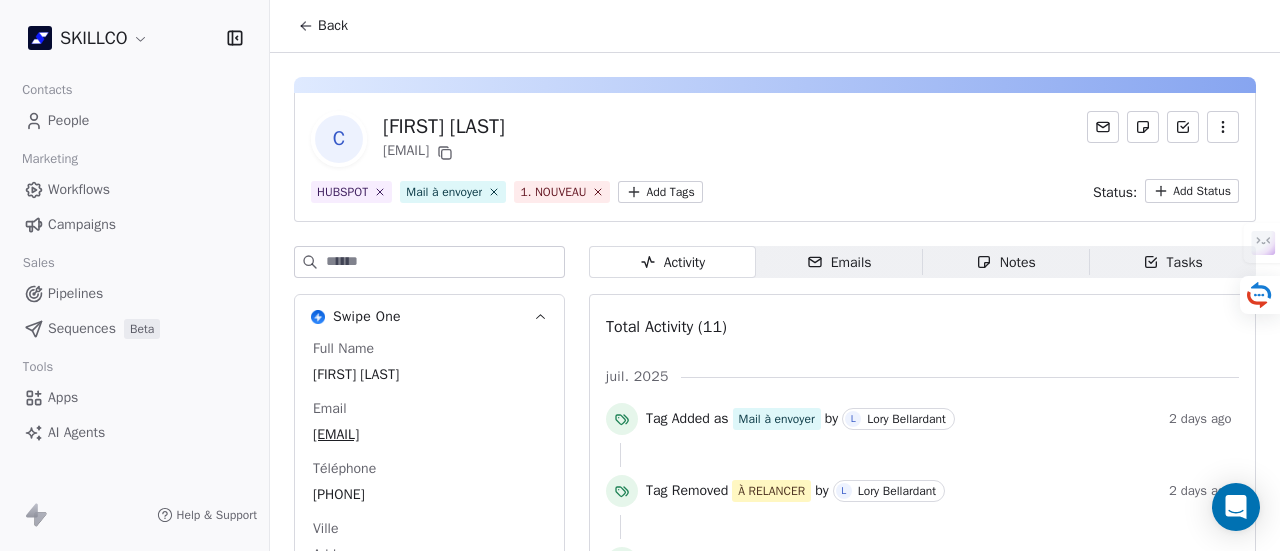 scroll, scrollTop: 0, scrollLeft: 0, axis: both 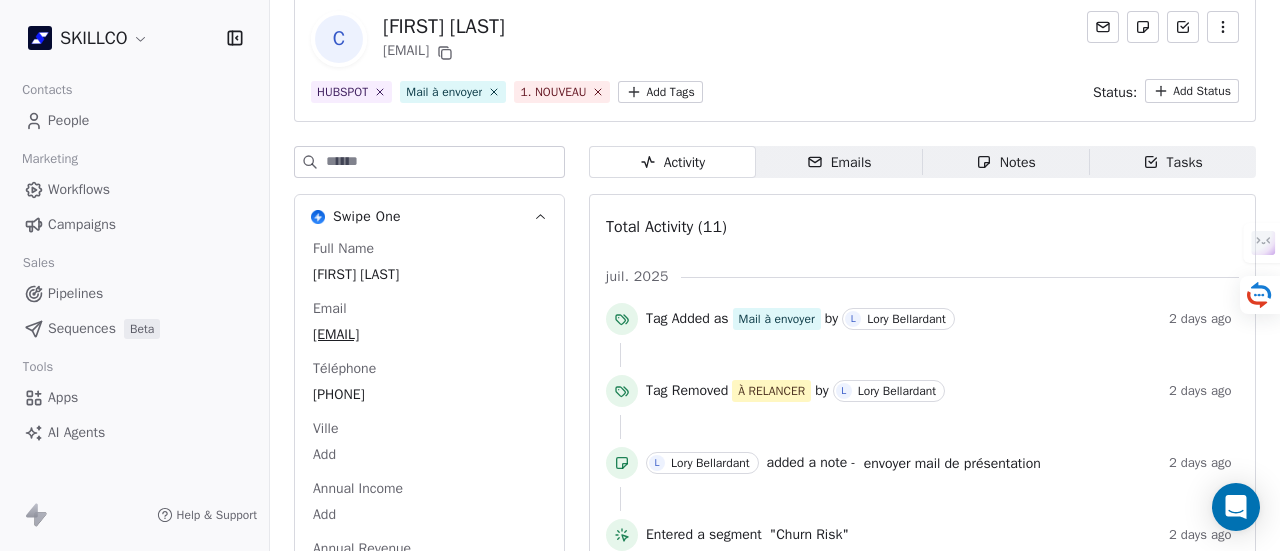 click on "Notes" at bounding box center (1006, 162) 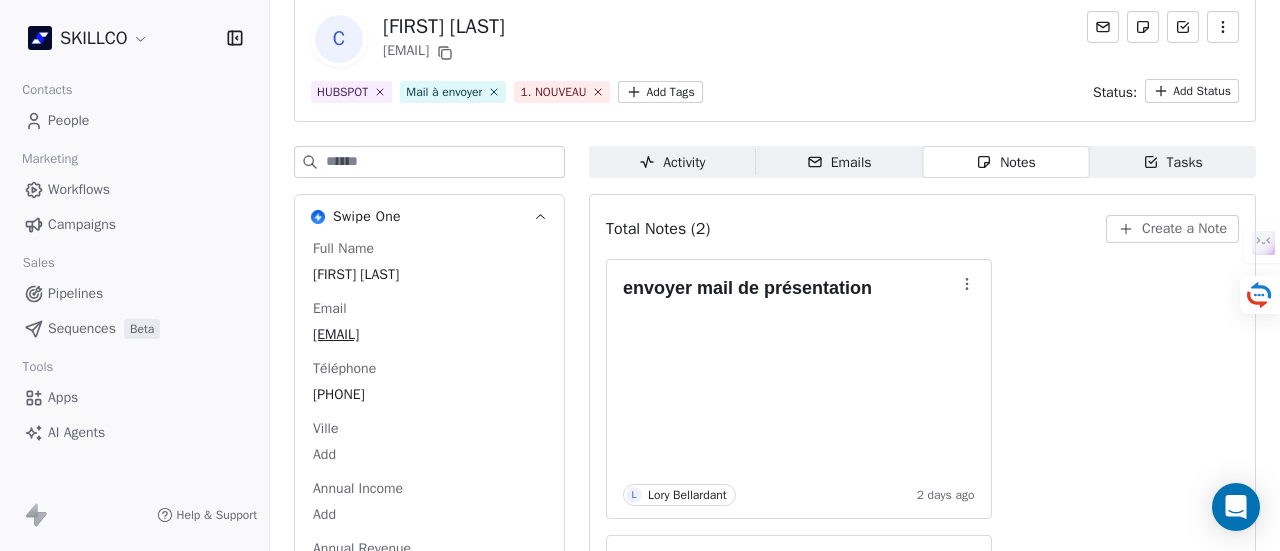 scroll, scrollTop: 159, scrollLeft: 0, axis: vertical 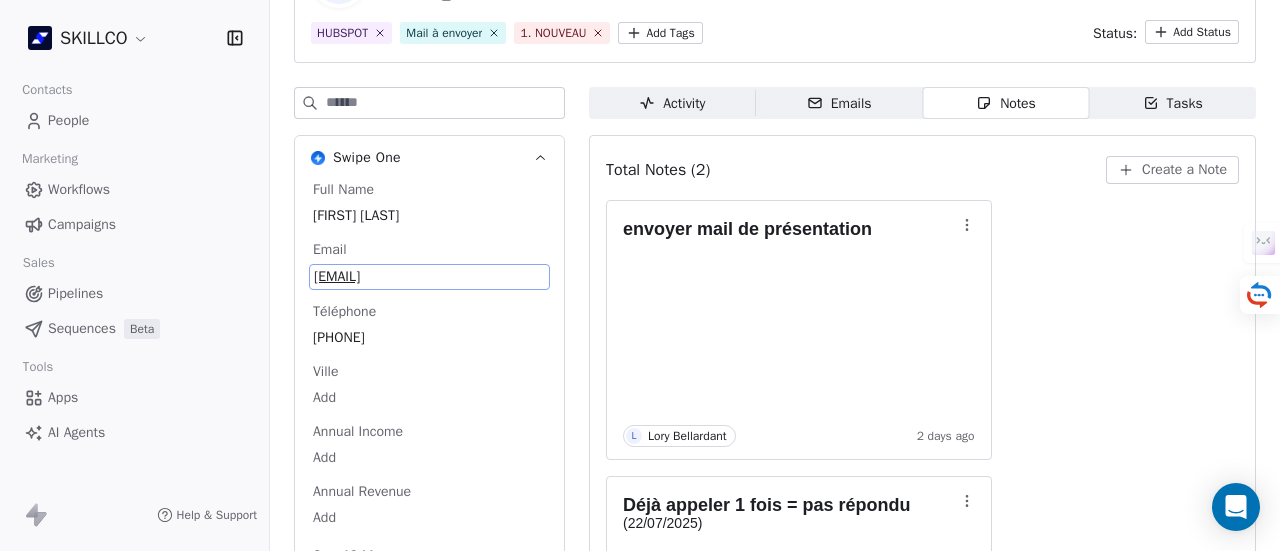 drag, startPoint x: 404, startPoint y: 339, endPoint x: 388, endPoint y: 281, distance: 60.166435 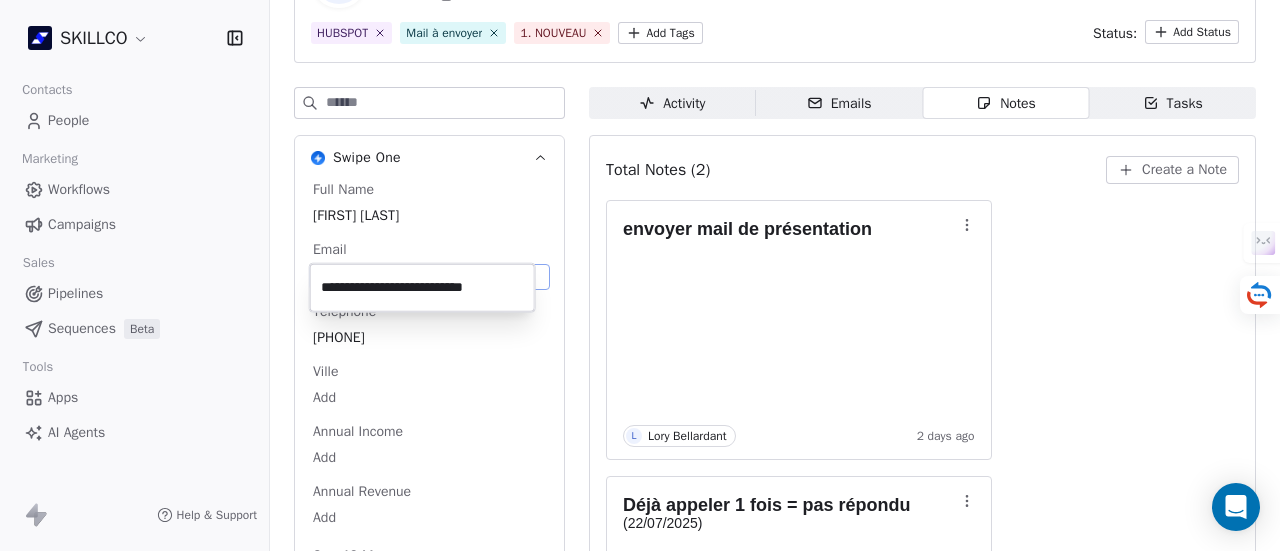 click on "**********" at bounding box center [422, 288] 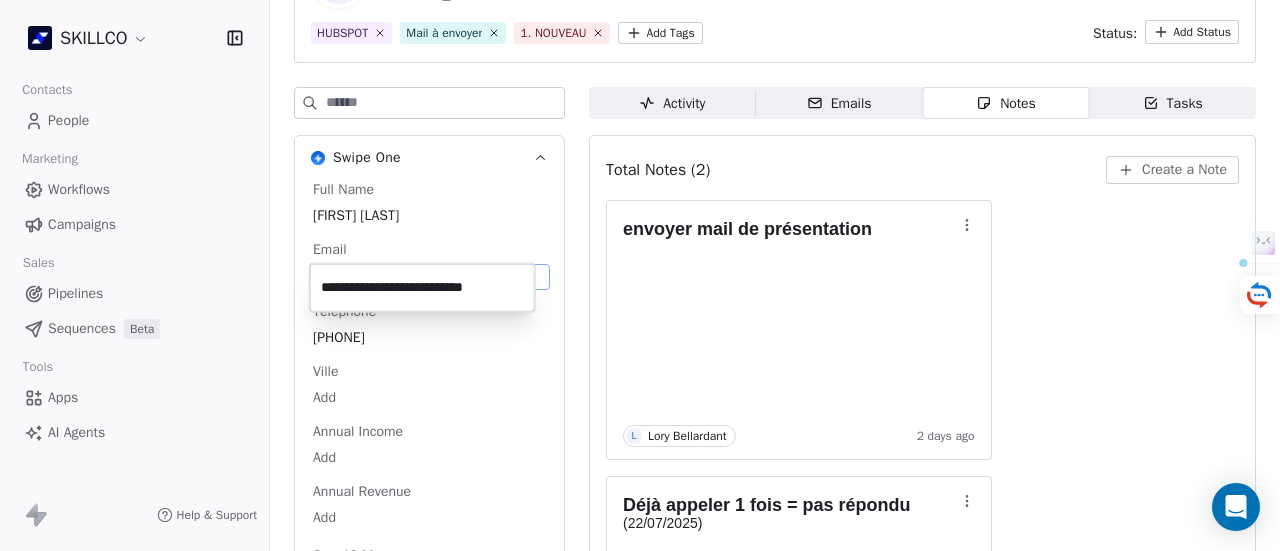 click on "**********" at bounding box center (422, 288) 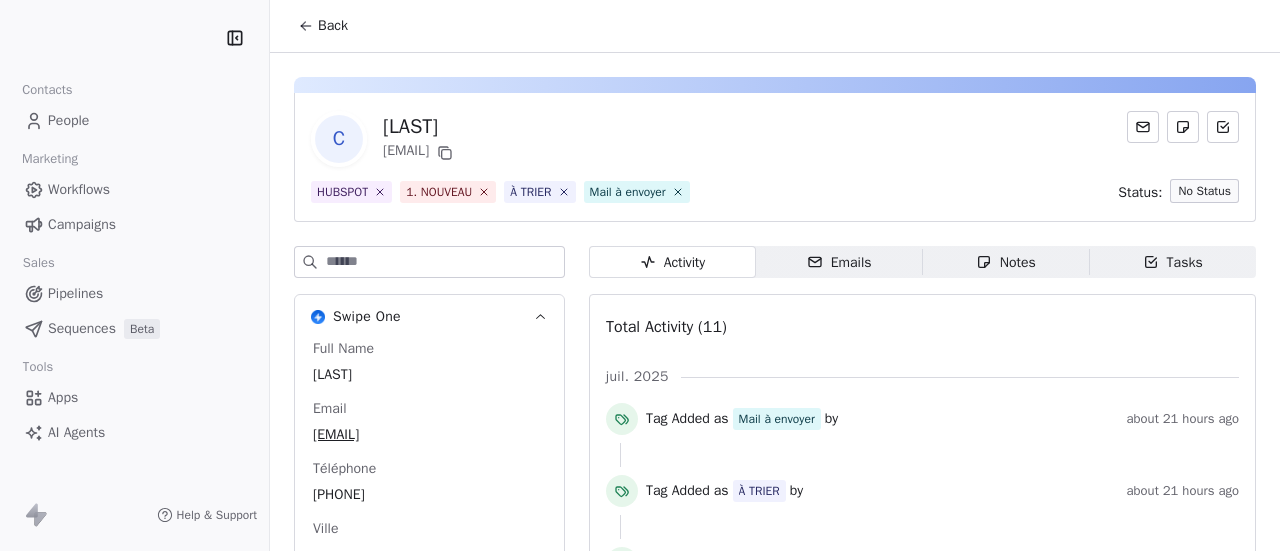 scroll, scrollTop: 0, scrollLeft: 0, axis: both 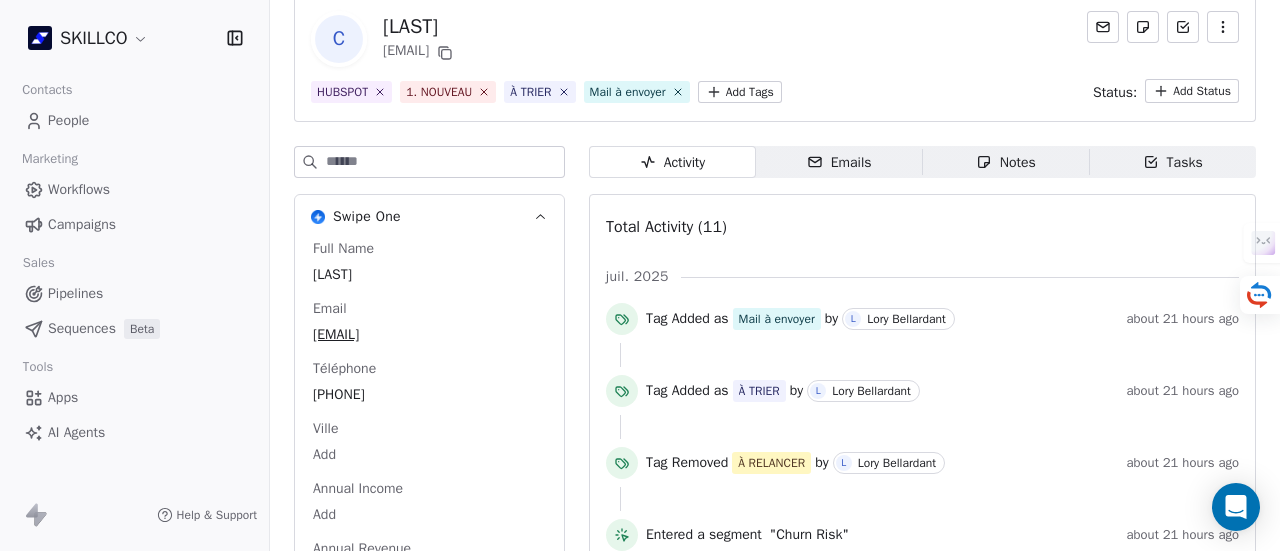 click 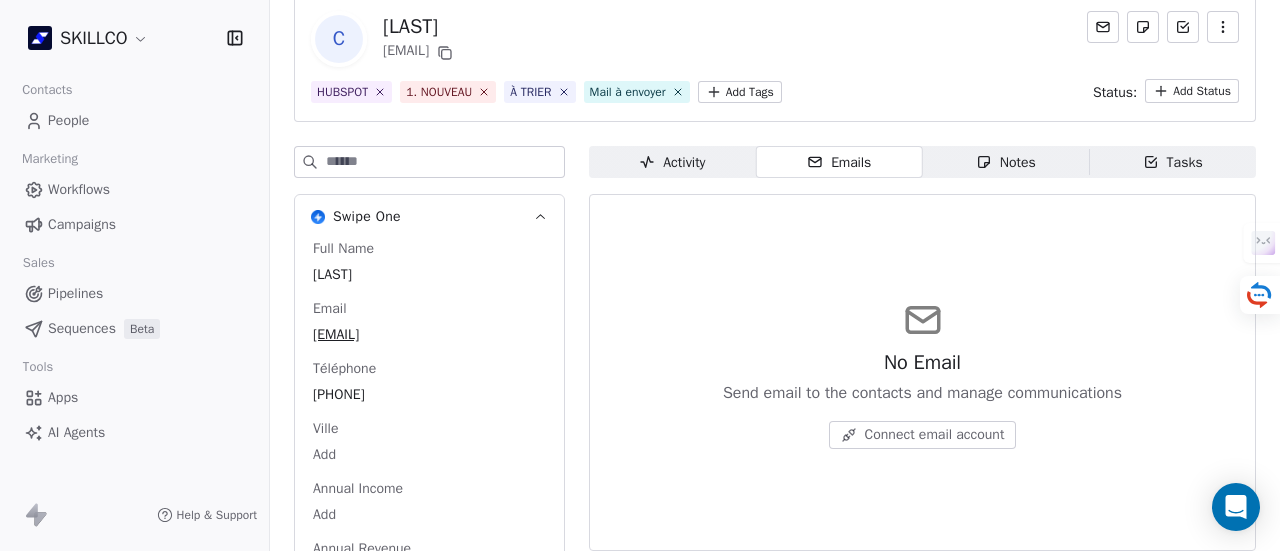 click on "Notes" at bounding box center (1006, 162) 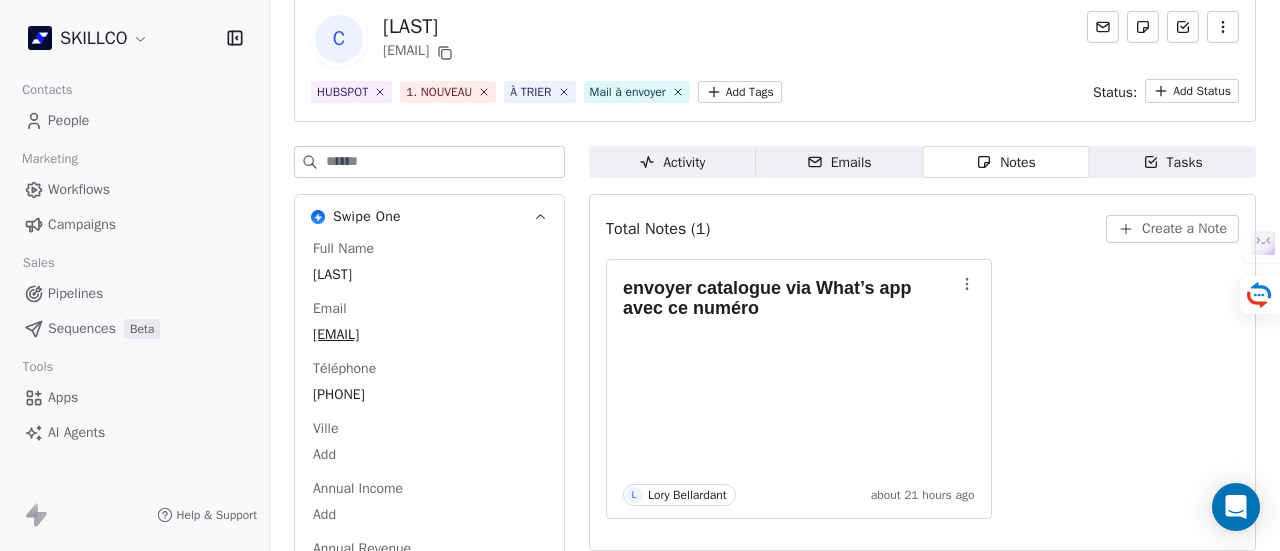 click on "SKILLCO Contacts People Marketing Workflows Campaigns Sales Pipelines Sequences Beta Tools Apps AI Agents Help & Support Back C [LAST] [EMAIL] HUBSPOT 1. NOUVEAU À TRIER Mail à envoyer Add Tags Status: Add Status Swipe One Full Name [LAST] Email [EMAIL] Téléphone [PHONE] [CITY] Add Annual Income Add Annual Revenue Add See 46 More Calendly Activity Activity Emails Emails Notes Notes Tasks Tasks Total Notes (1) Create a Note envoyer catalogue via What’s app avec ce numéro L Lory Bellardant about 21 hours ago" at bounding box center [640, 275] 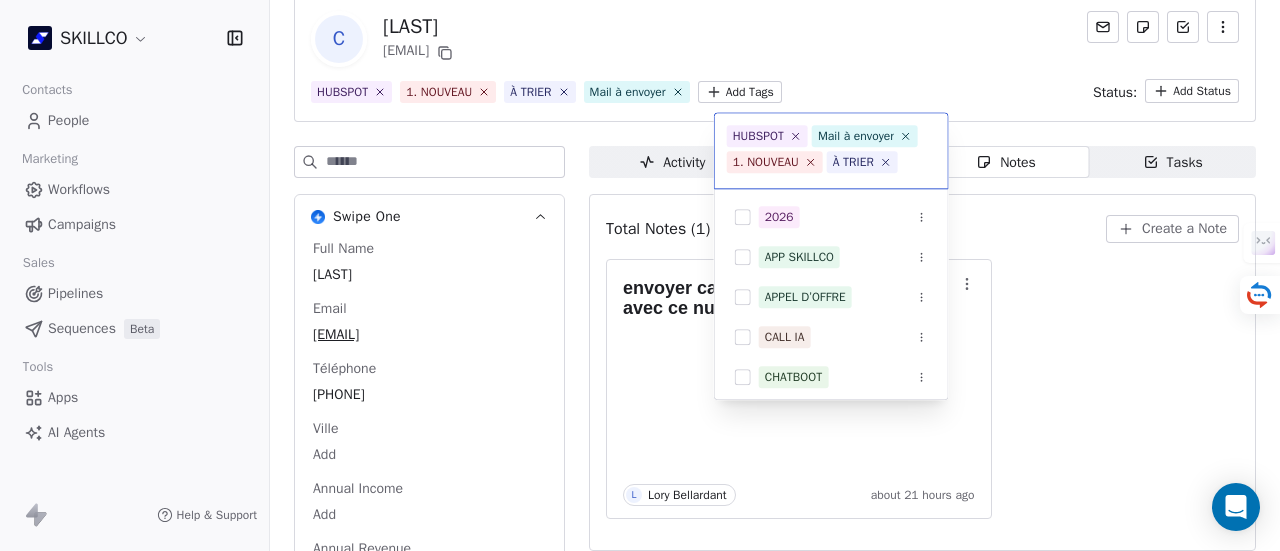 scroll, scrollTop: 22, scrollLeft: 0, axis: vertical 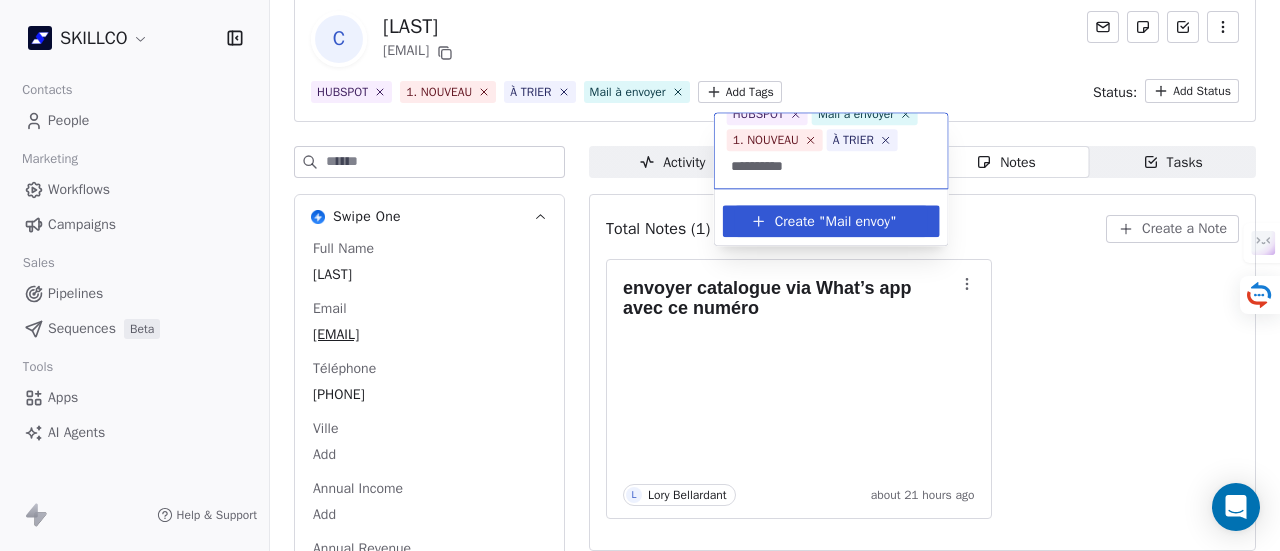type on "**********" 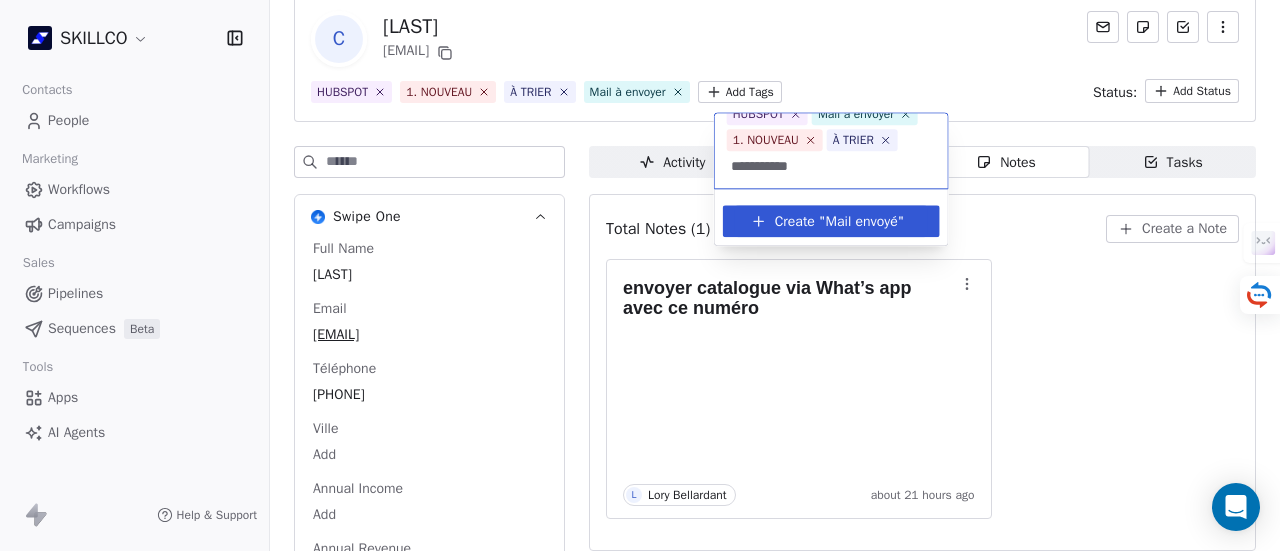 type 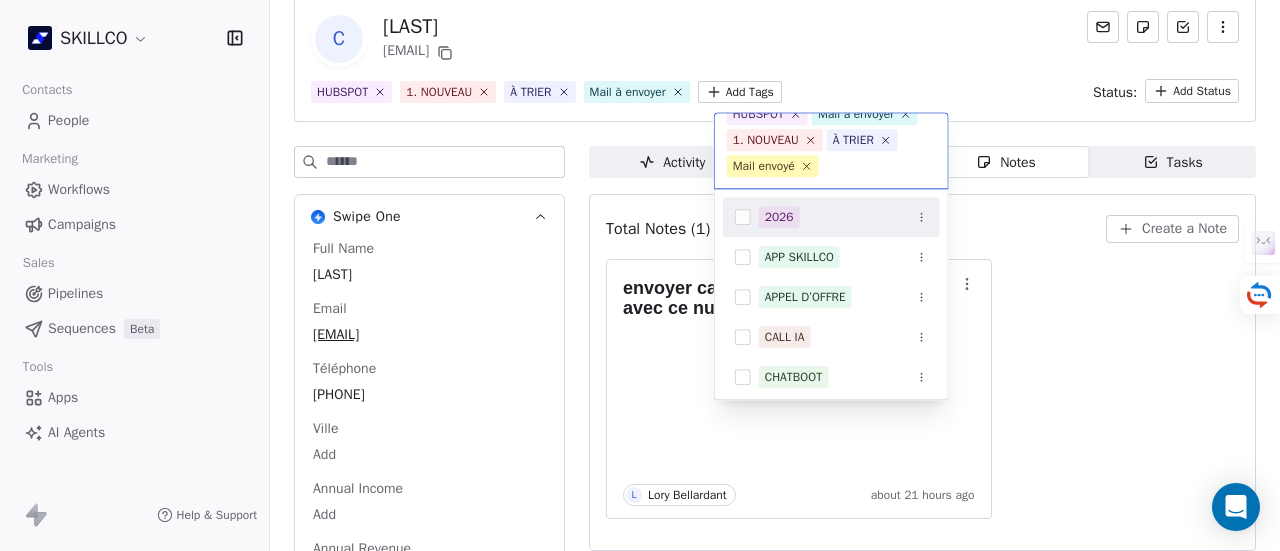 click on "SKILLCO Contacts People Marketing Workflows Campaigns Sales Pipelines Sequences Beta Tools Apps AI Agents Help & Support Back C Cohen elieyvescohen@gmail.com HUBSPOT 1. NOUVEAU À TRIER Mail à envoyer  Add Tags Status:   Add Status Swipe One Full Name Cohen Email elieyvescohen@gmail.com Téléphone 0608779832 Ville Add Annual Income Add Annual Revenue Add See   46   More   Calendly Activity Activity Emails Emails   Notes   Notes Tasks Tasks Total Notes (1)   Create a Note envoyer catalogue via What’s app avec ce numéro L Lory Bellardant about 21 hours ago
HUBSPOT Mail à envoyer 1. NOUVEAU À TRIER Mail envoyé 2026 APP SKILLCO APPEL D’OFFRE CALL IA CHATBOOT CONCURRENT 3. QUALIFIÉ CLIENT DÉCIDEUR FILLOUT" at bounding box center (640, 275) 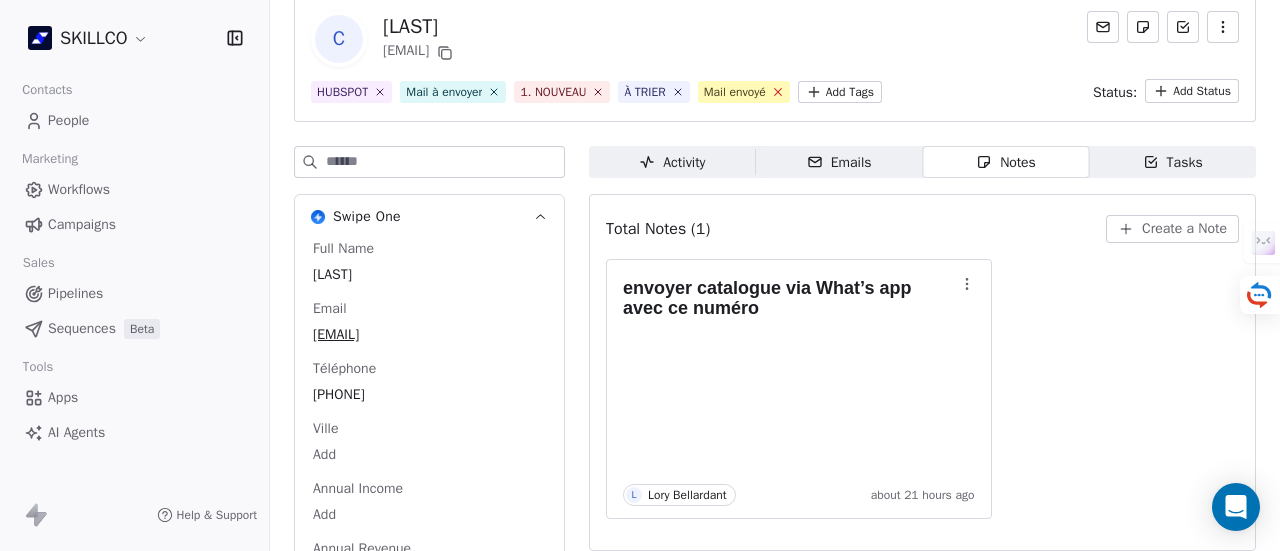 click 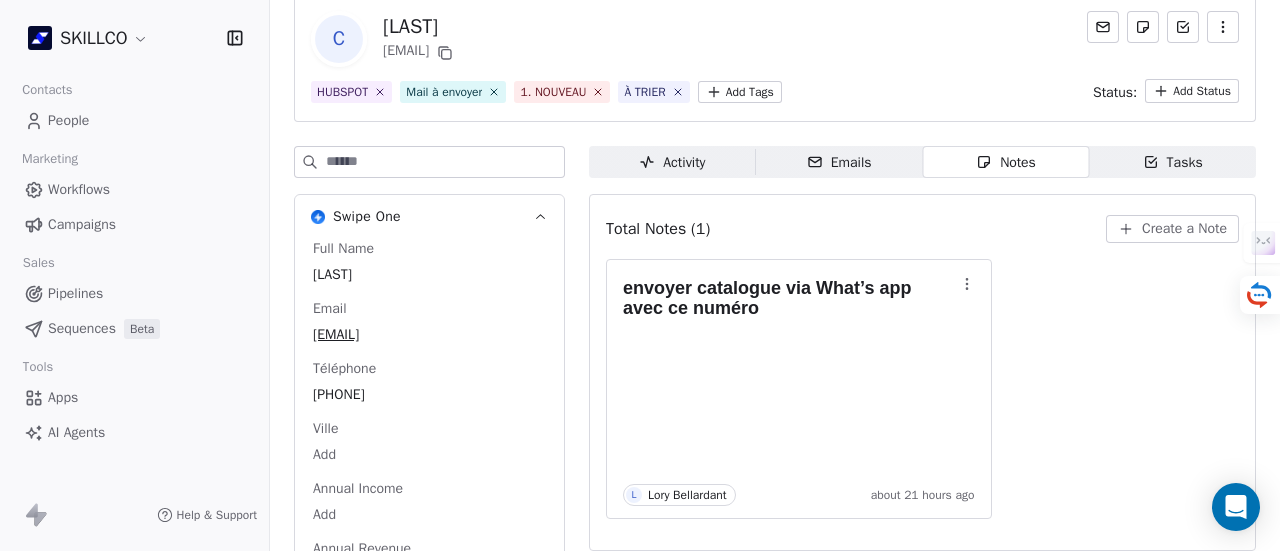 click on "C Cohen elieyvescohen@gmail.com HUBSPOT Mail à envoyer 1. NOUVEAU À TRIER  Add Tags Status:   Add Status" at bounding box center (775, 57) 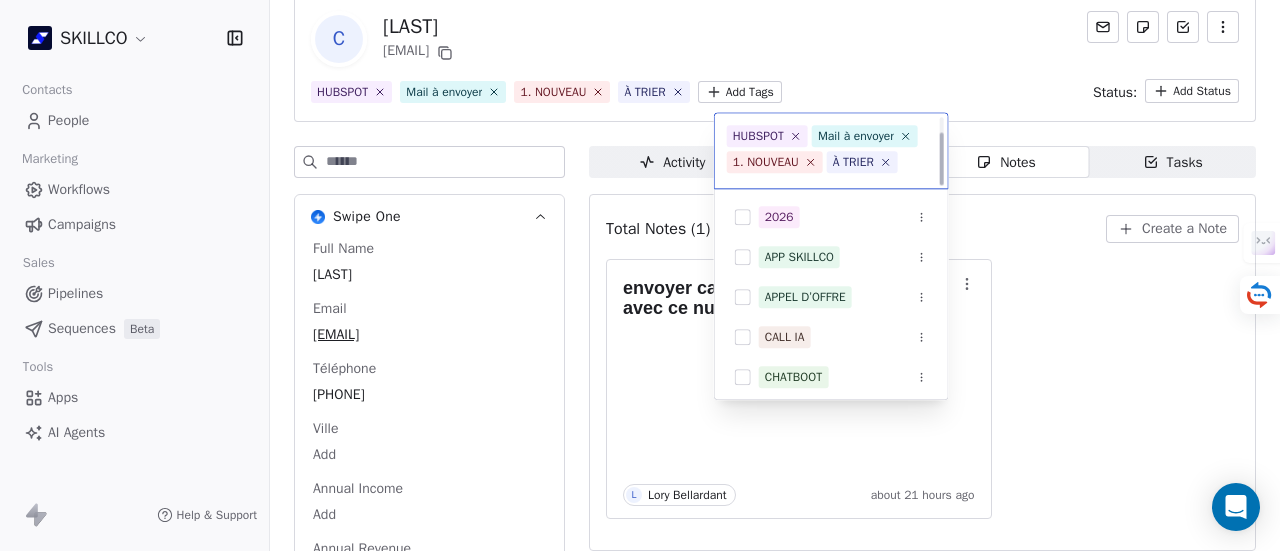 scroll, scrollTop: 22, scrollLeft: 0, axis: vertical 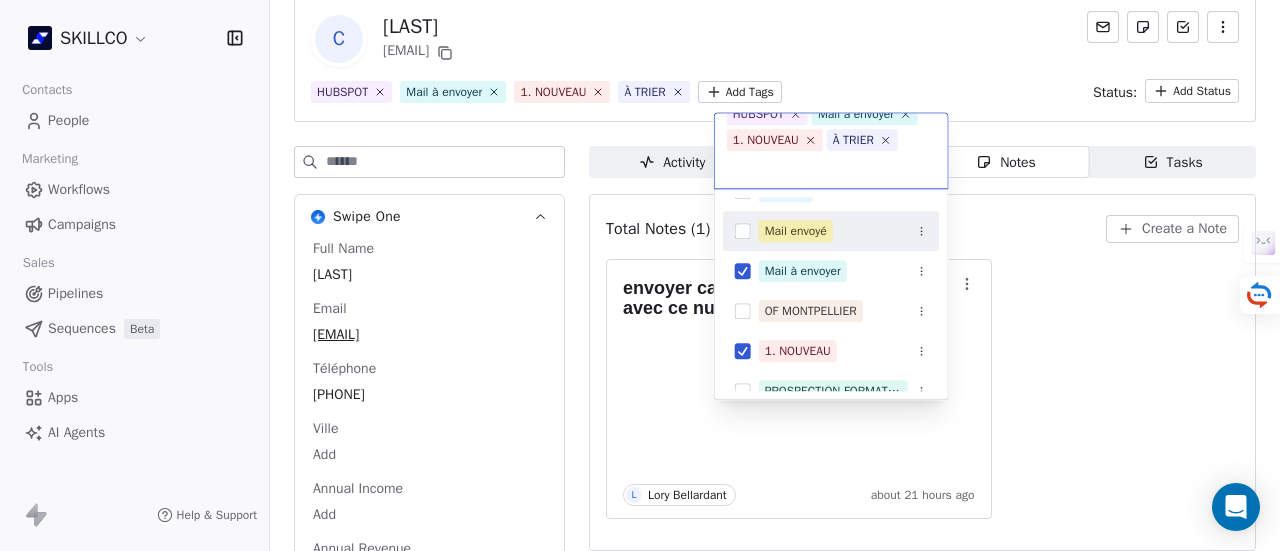 click on "Mail envoyé" at bounding box center (796, 231) 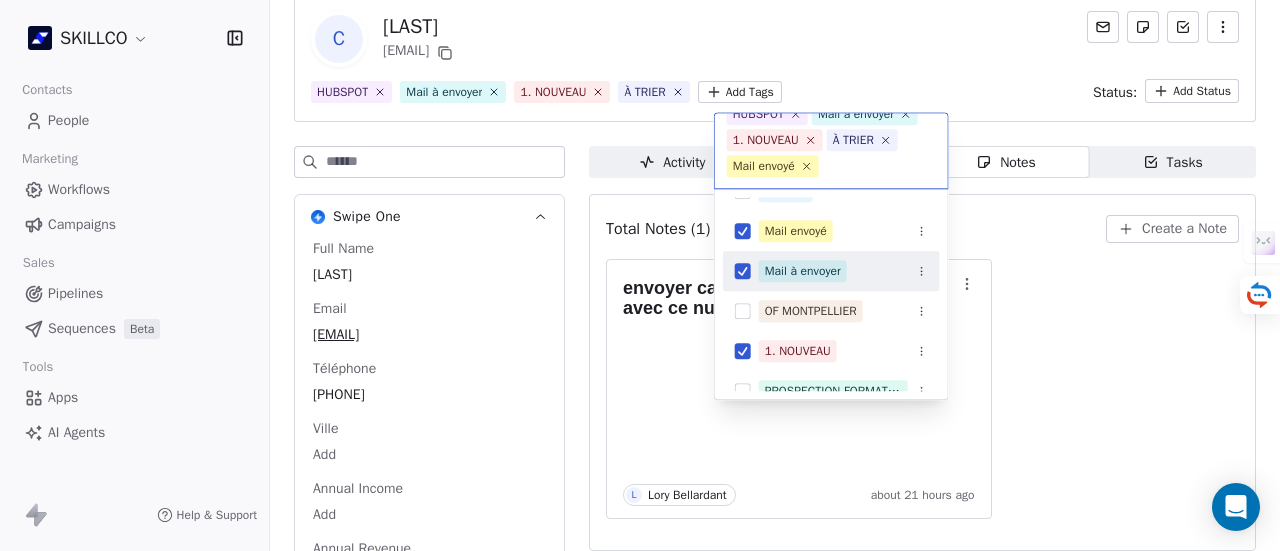 drag, startPoint x: 803, startPoint y: 269, endPoint x: 864, endPoint y: 220, distance: 78.24321 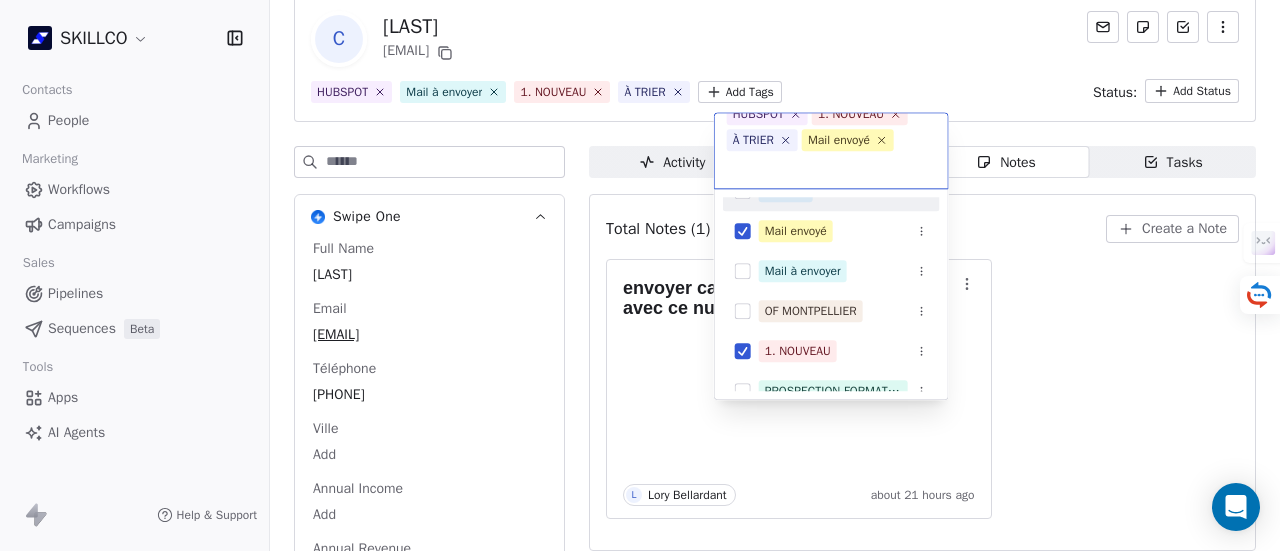 click on "SKILLCO Contacts People Marketing Workflows Campaigns Sales Pipelines Sequences Beta Tools Apps AI Agents Help & Support Back C Cohen elieyvescohen@gmail.com HUBSPOT Mail à envoyer 1. NOUVEAU À TRIER  Add Tags Status:   Add Status Swipe One Full Name Cohen Email elieyvescohen@gmail.com Téléphone 0608779832 Ville Add Annual Income Add Annual Revenue Add See   46   More   Calendly Activity Activity Emails Emails   Notes   Notes Tasks Tasks Total Notes (1)   Create a Note envoyer catalogue via What’s app avec ce numéro L Lory Bellardant about 21 hours ago
HUBSPOT 1. NOUVEAU À TRIER Mail envoyé CLIENT DÉCIDEUR FILLOUT SOLUTIONS IA HUBSPOT 2. LEAD Mail envoyé Mail à envoyer OF MONTPELLIER 1. NOUVEAU PROSPECTION FORMATION IA RECAP VISIO SITE Suivi TEL INCORRECT PARTENAIRE CO" at bounding box center [640, 275] 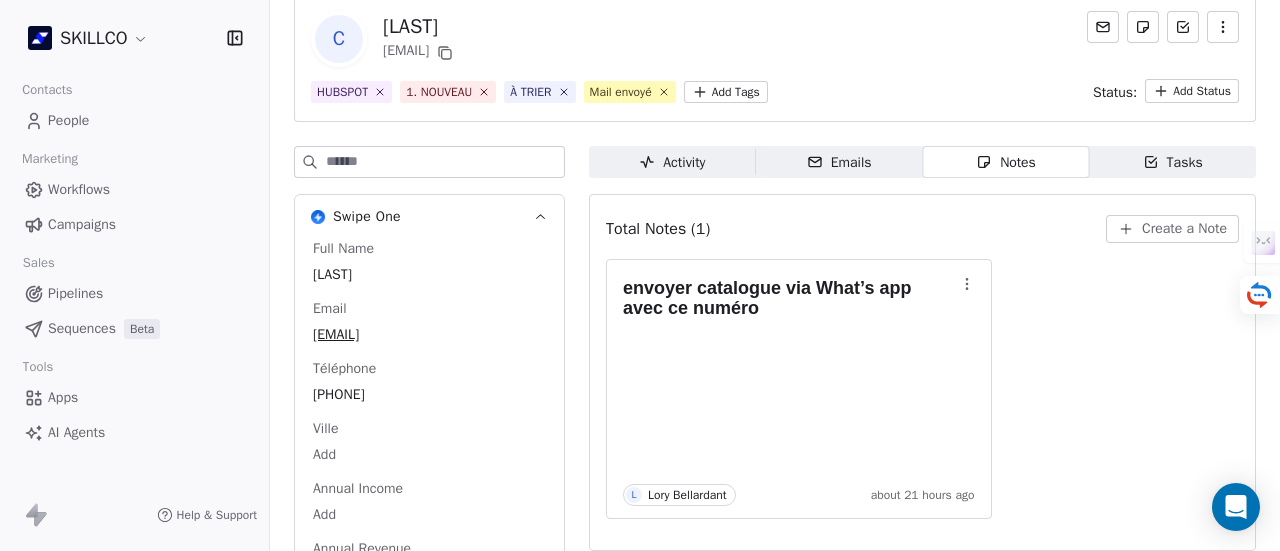 click on "SKILLCO Contacts People Marketing Workflows Campaigns Sales Pipelines Sequences Beta Tools Apps AI Agents Help & Support Back C Cohen elieyvescohen@gmail.com HUBSPOT 1. NOUVEAU À TRIER Mail envoyé  Add Tags Status:   Add Status Swipe One Full Name Cohen Email elieyvescohen@gmail.com Téléphone 0608779832 Ville Add Annual Income Add Annual Revenue Add See   46   More   Calendly Activity Activity Emails Emails   Notes   Notes Tasks Tasks Total Notes (1)   Create a Note envoyer catalogue via What’s app avec ce numéro L Lory Bellardant about 21 hours ago" at bounding box center (640, 275) 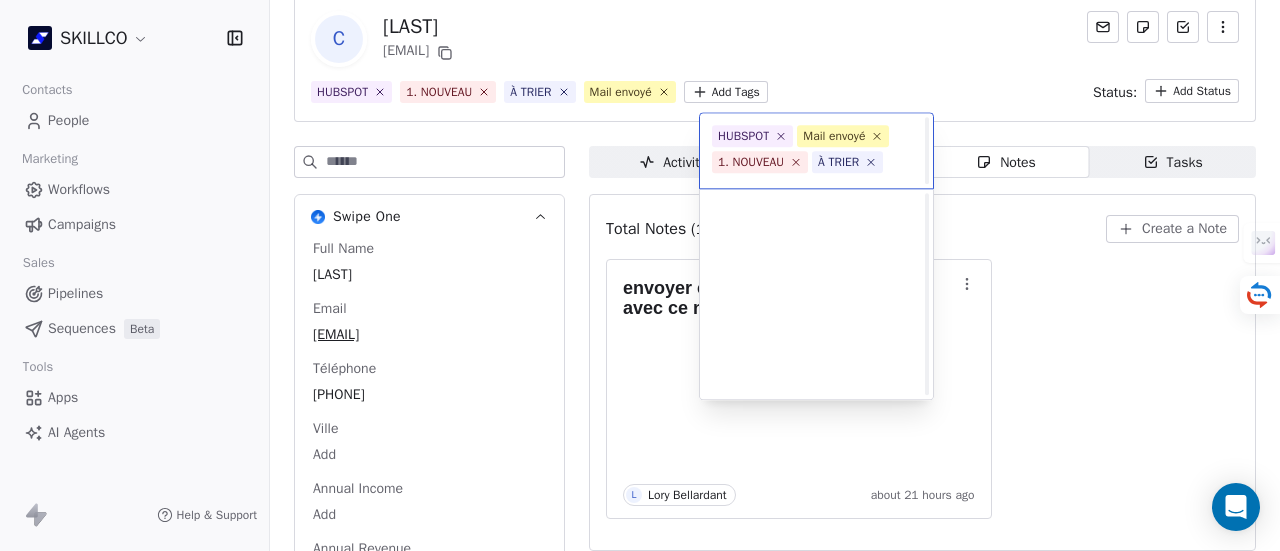 scroll, scrollTop: 22, scrollLeft: 0, axis: vertical 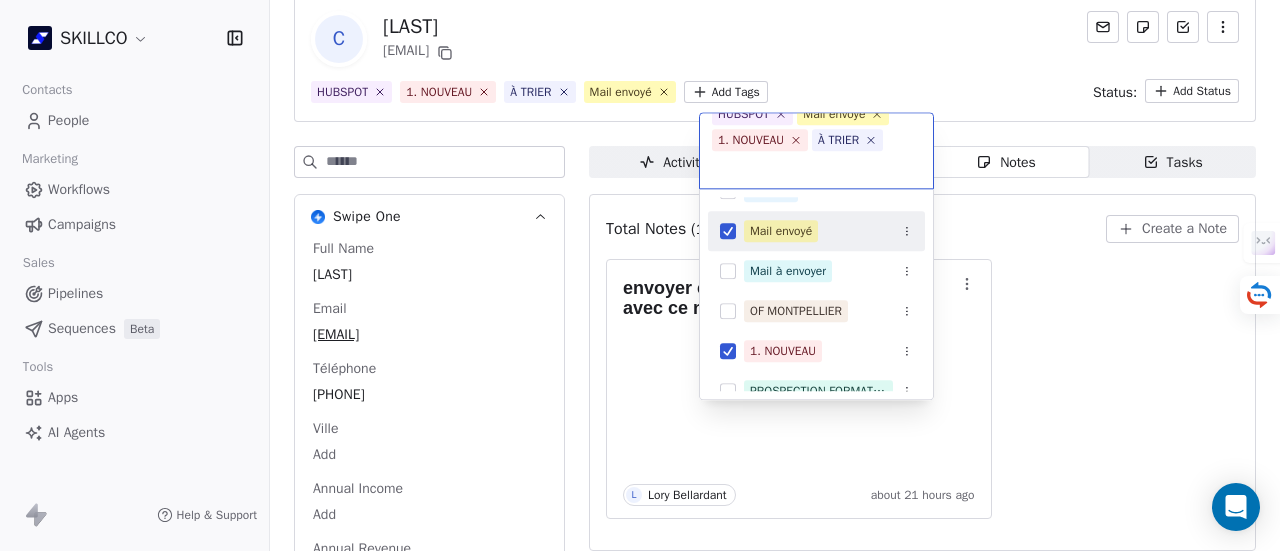 click on "SKILLCO Contacts People Marketing Workflows Campaigns Sales Pipelines Sequences Beta Tools Apps AI Agents Help & Support Back C Cohen elieyvescohen@gmail.com HUBSPOT 1. NOUVEAU À TRIER Mail envoyé  Add Tags Status:   Add Status Swipe One Full Name Cohen Email elieyvescohen@gmail.com Téléphone 0608779832 Ville Add Annual Income Add Annual Revenue Add See   46   More   Calendly Activity Activity Emails Emails   Notes   Notes Tasks Tasks Total Notes (1)   Create a Note envoyer catalogue via What’s app avec ce numéro L Lory Bellardant about 21 hours ago
HUBSPOT Mail envoyé 1. NOUVEAU À TRIER CLIENT DÉCIDEUR FILLOUT SOLUTIONS IA HUBSPOT 2. LEAD Mail envoyé Mail à envoyer OF MONTPELLIER 1. NOUVEAU PROSPECTION FORMATION IA RECAP VISIO SITE Suivi TEL INCORRECT PARTENAIRE CO" at bounding box center [640, 275] 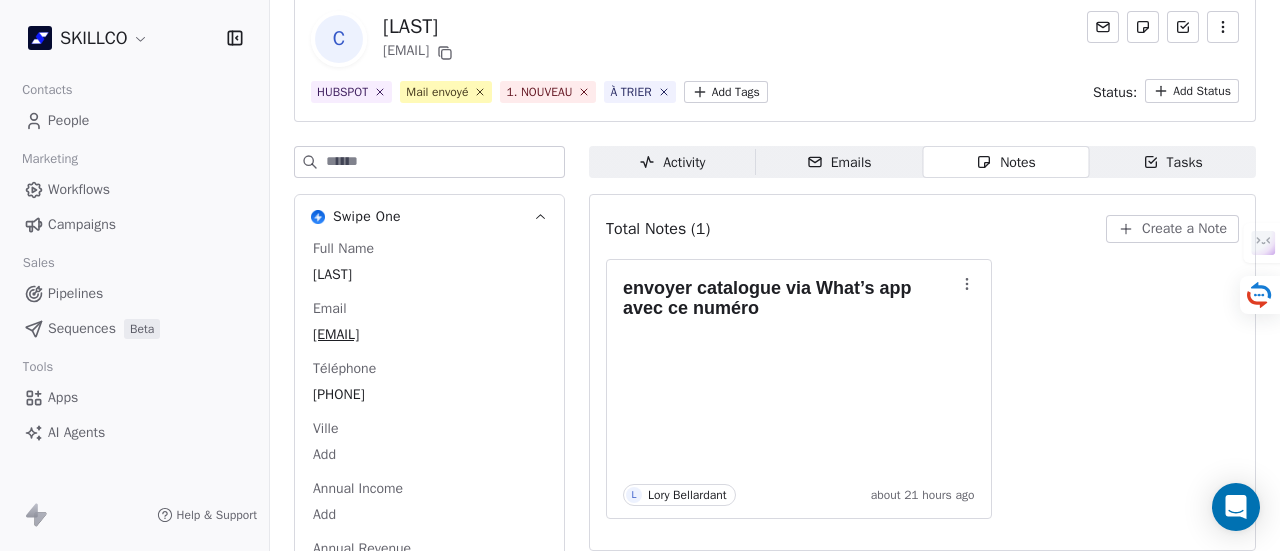 click on "SKILLCO Contacts People Marketing Workflows Campaigns Sales Pipelines Sequences Beta Tools Apps AI Agents Help & Support Back C Cohen elieyvescohen@gmail.com HUBSPOT Mail envoyé 1. NOUVEAU À TRIER  Add Tags Status:   Add Status Swipe One Full Name Cohen Email elieyvescohen@gmail.com Téléphone 0608779832 Ville Add Annual Income Add Annual Revenue Add See   46   More   Calendly Activity Activity Emails Emails   Notes   Notes Tasks Tasks Total Notes (1)   Create a Note envoyer catalogue via What’s app avec ce numéro L Lory Bellardant about 21 hours ago" at bounding box center [640, 275] 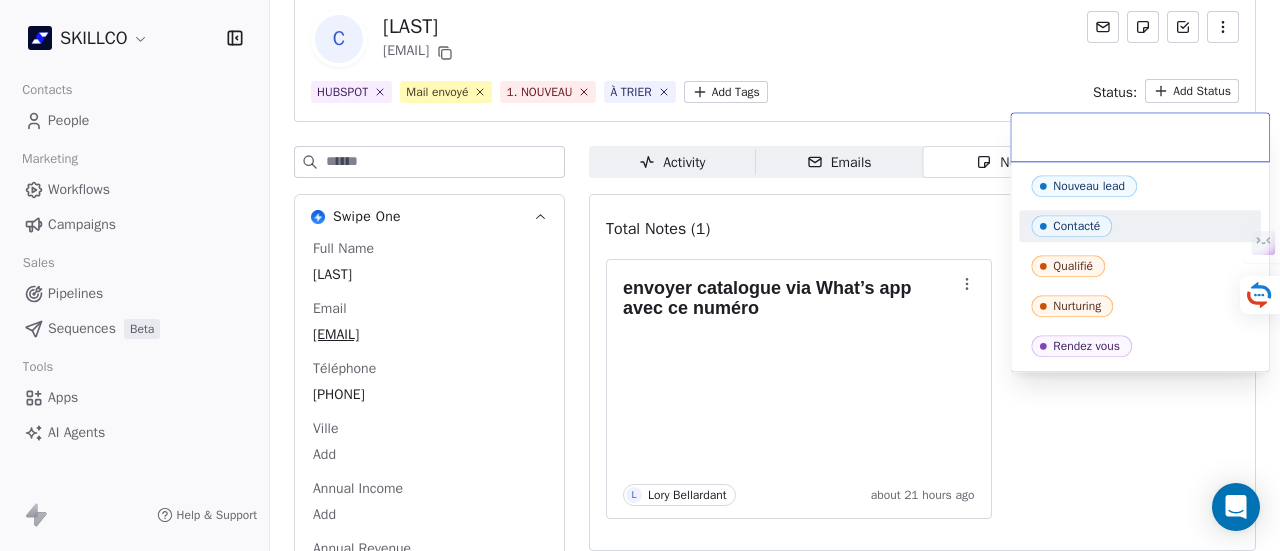 click 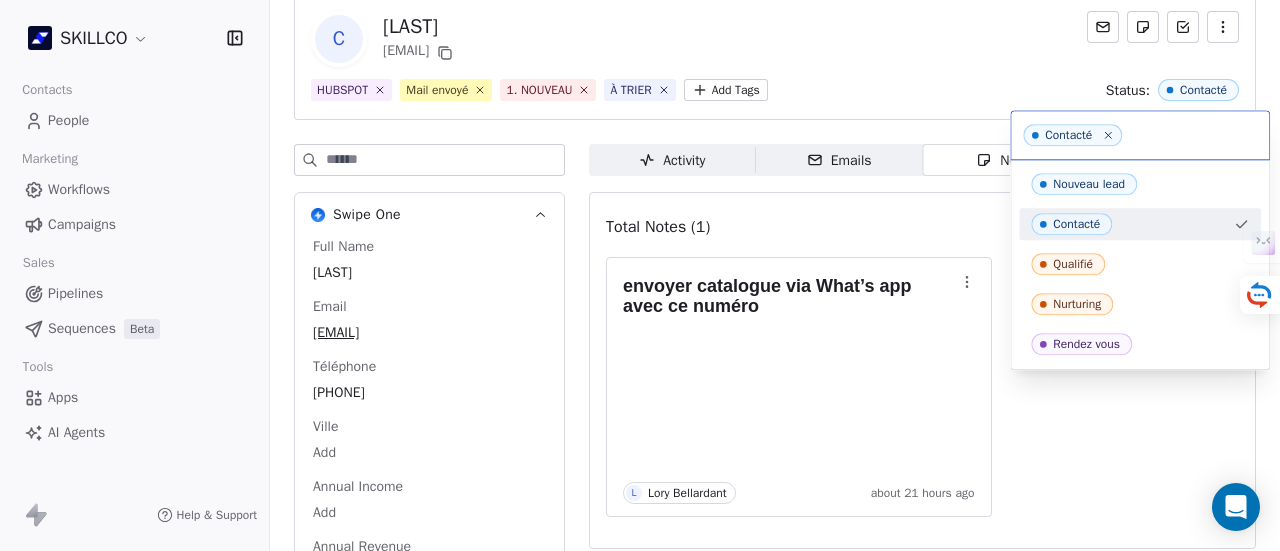 click on "C Cohen elieyvescohen@gmail.com HUBSPOT Mail envoyé 1. NOUVEAU À TRIER  Add Tags Status:  Contacté" at bounding box center (775, 56) 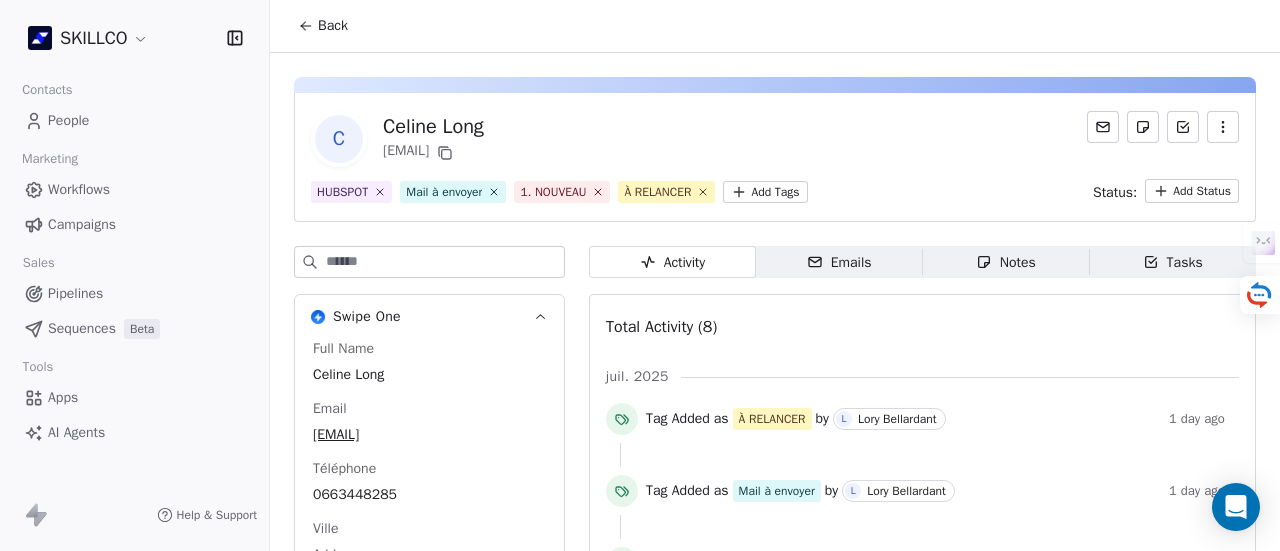 scroll, scrollTop: 0, scrollLeft: 0, axis: both 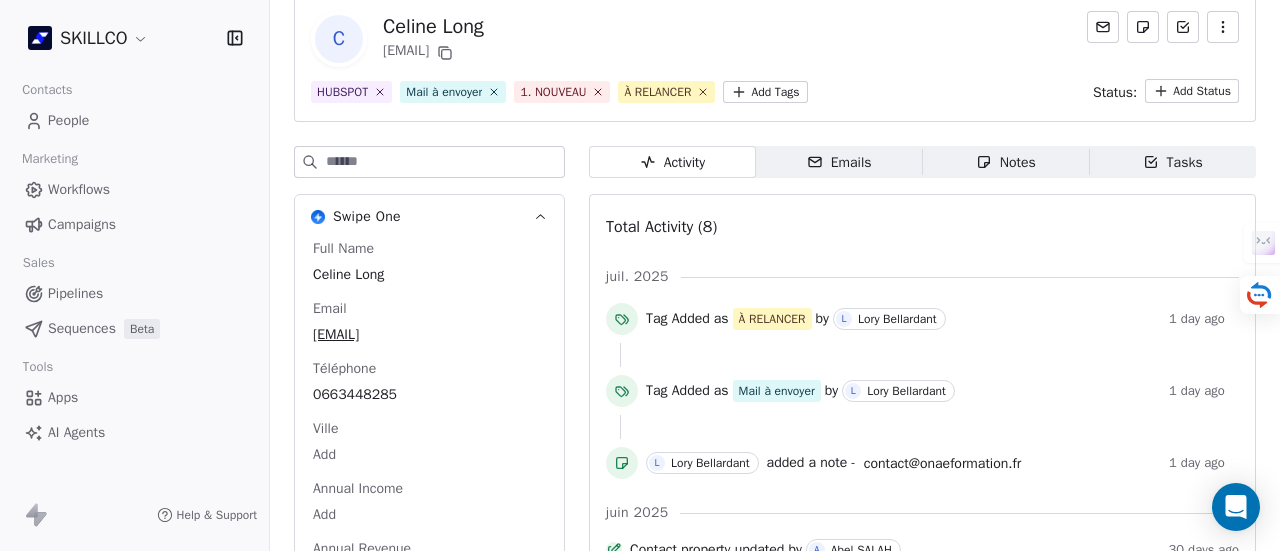 click on "Emails" at bounding box center (839, 162) 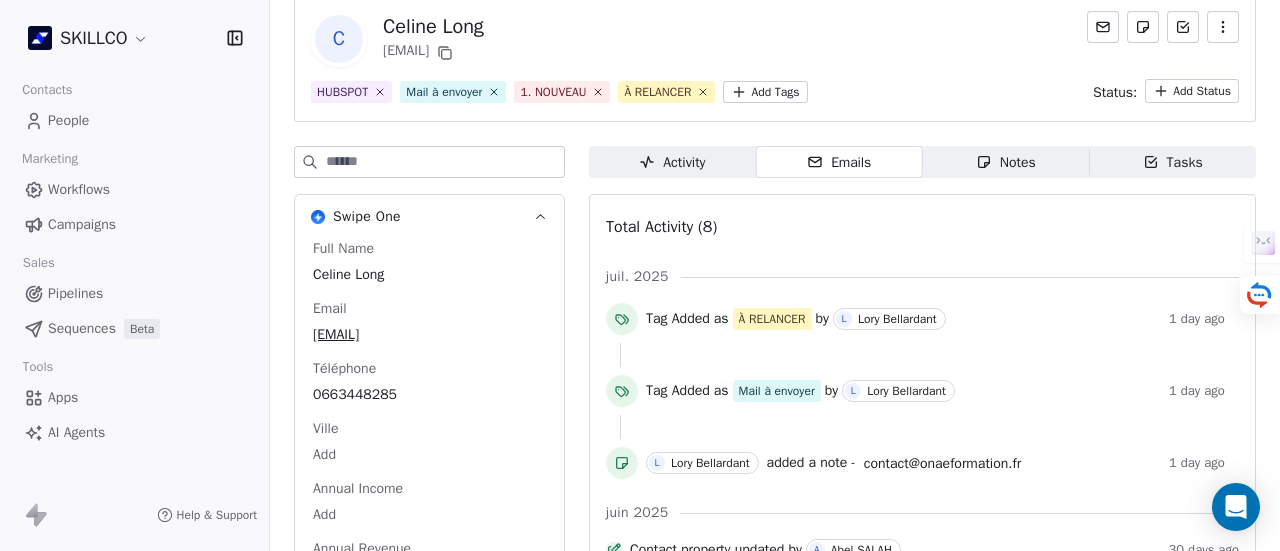 click on "Notes   Notes" at bounding box center (1006, 162) 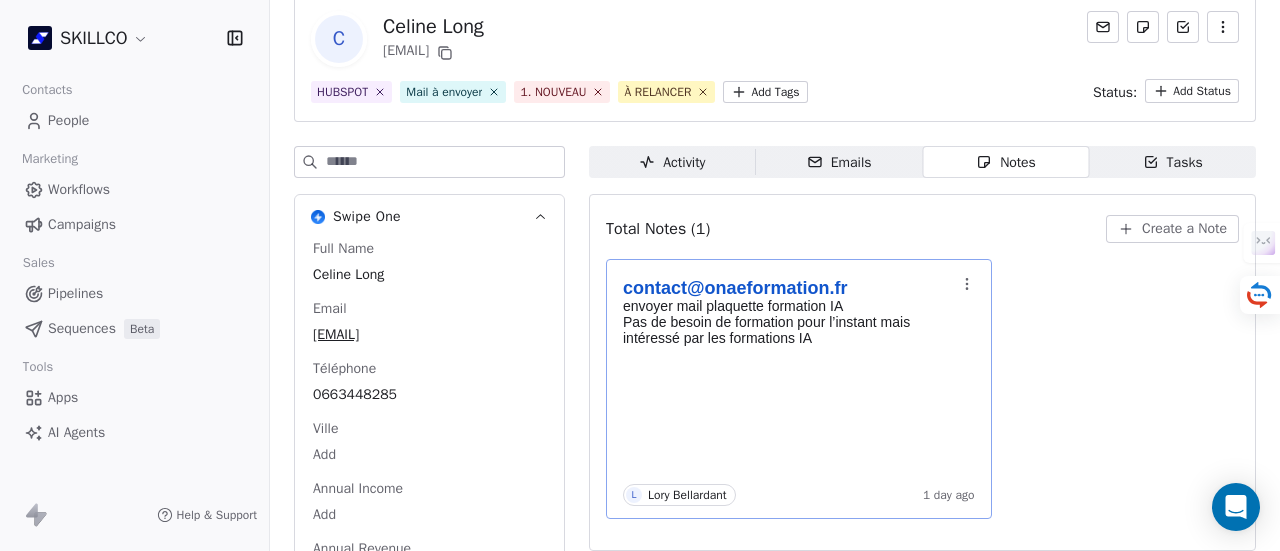click on "contact@onaeformation.fr" at bounding box center [735, 288] 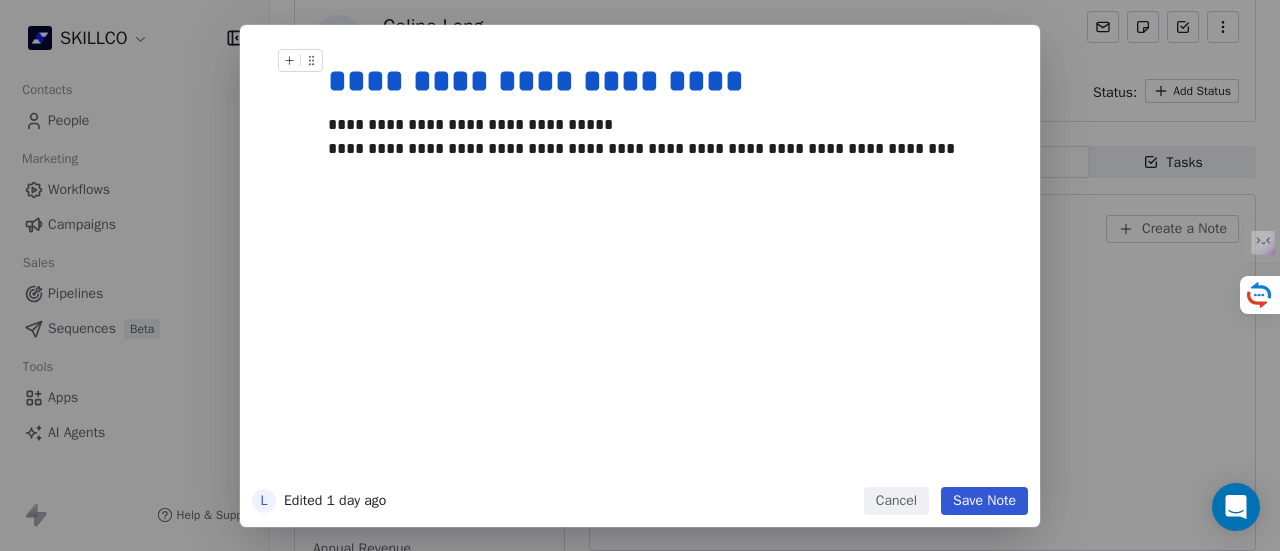 click on "**********" at bounding box center (670, 81) 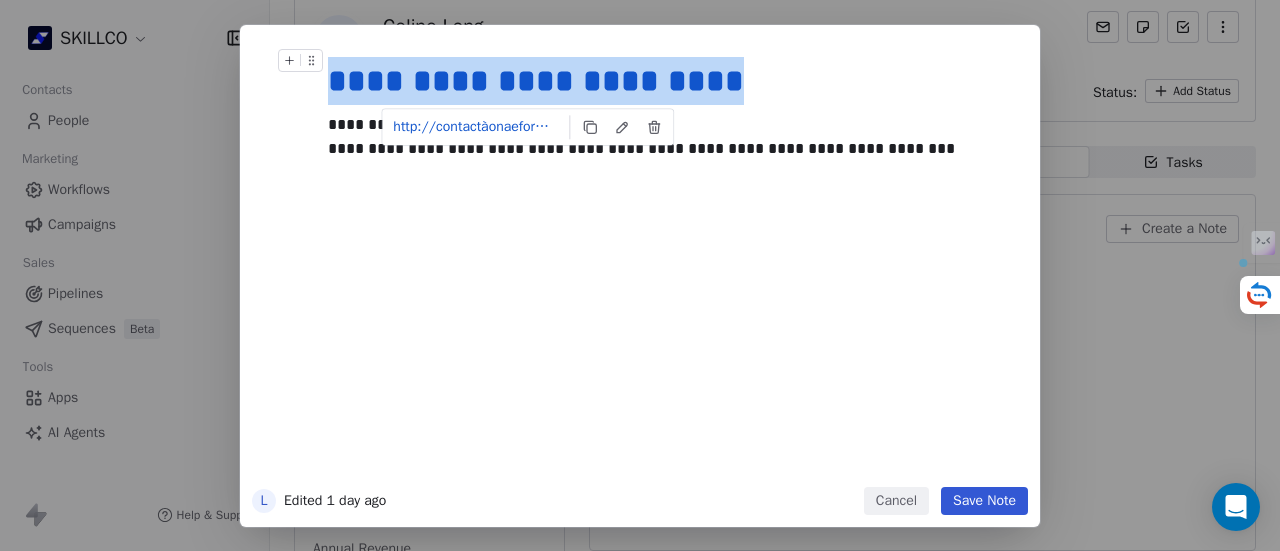 click on "**********" at bounding box center [670, 81] 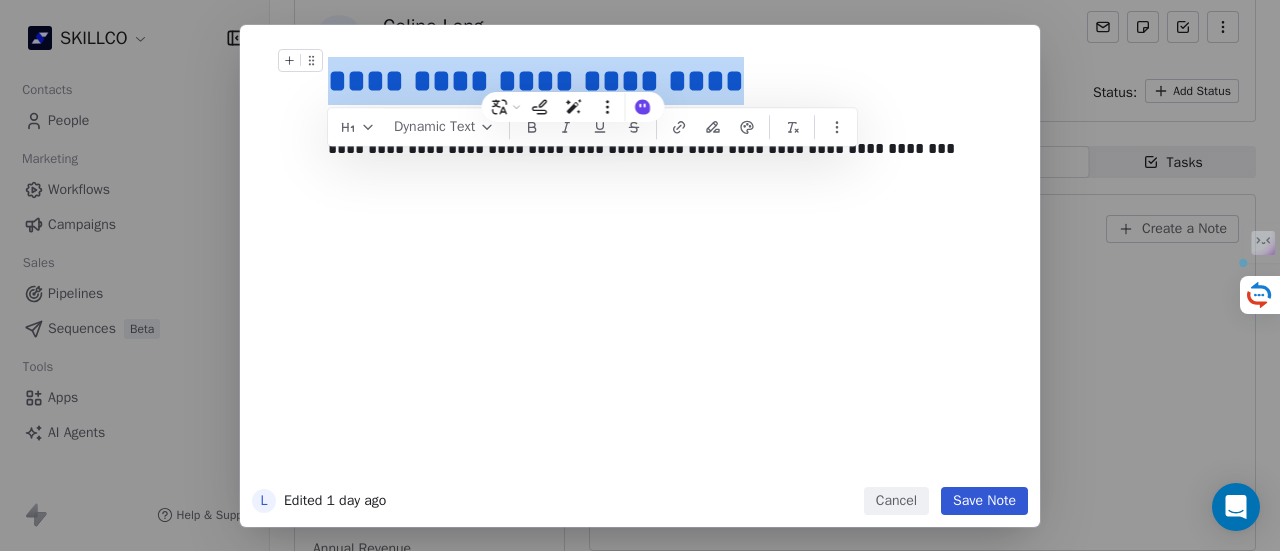 copy on "**********" 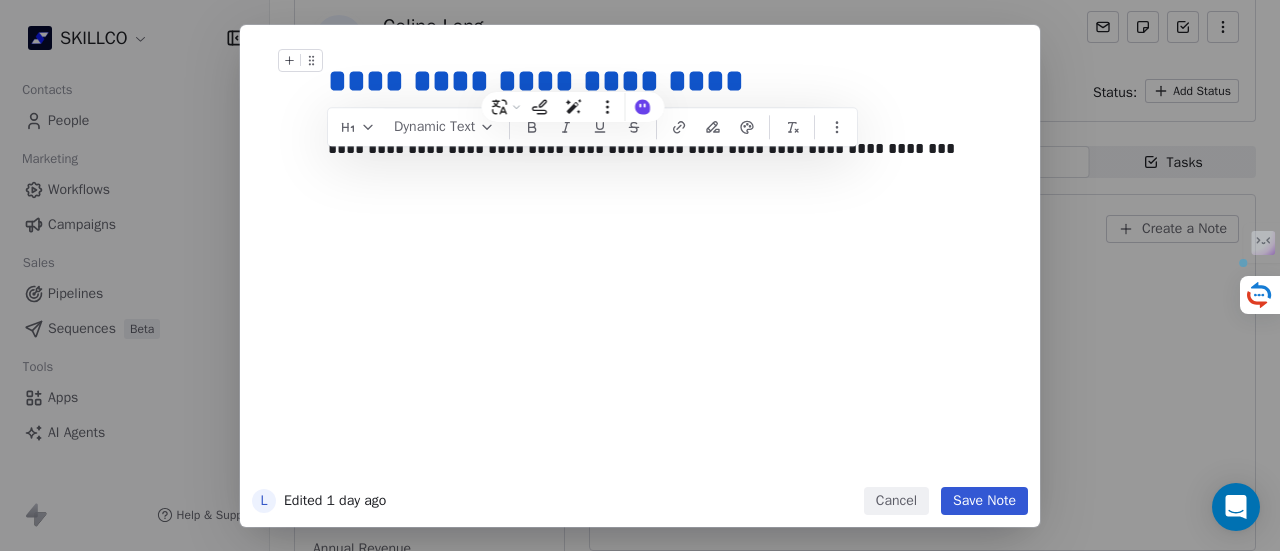 click on "**********" at bounding box center (640, 276) 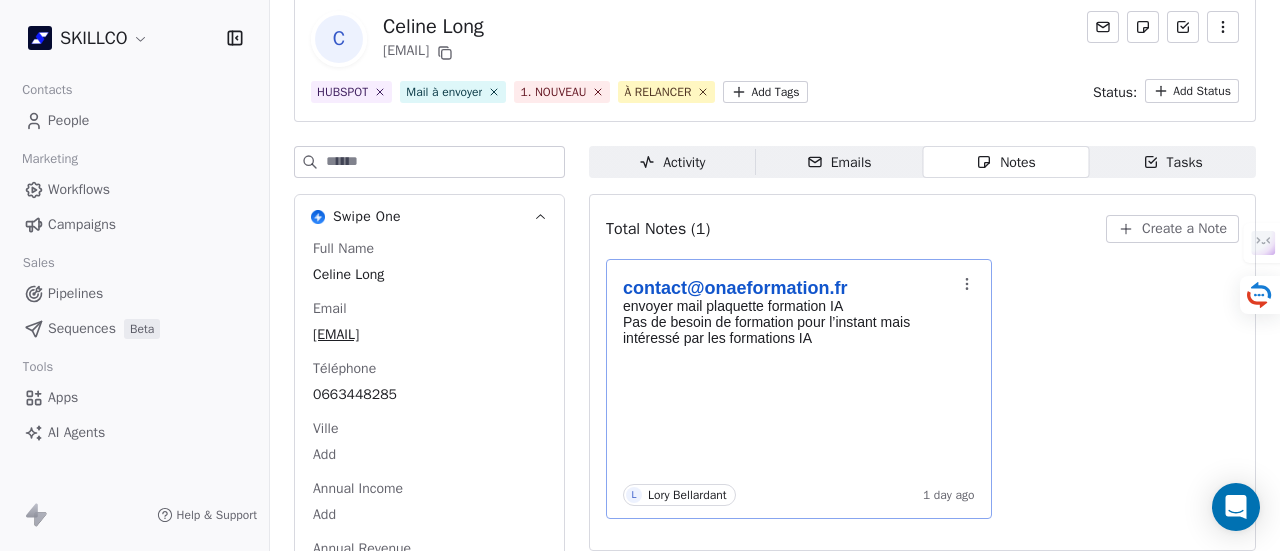 click on "contact@onaeformation.fr" at bounding box center [735, 288] 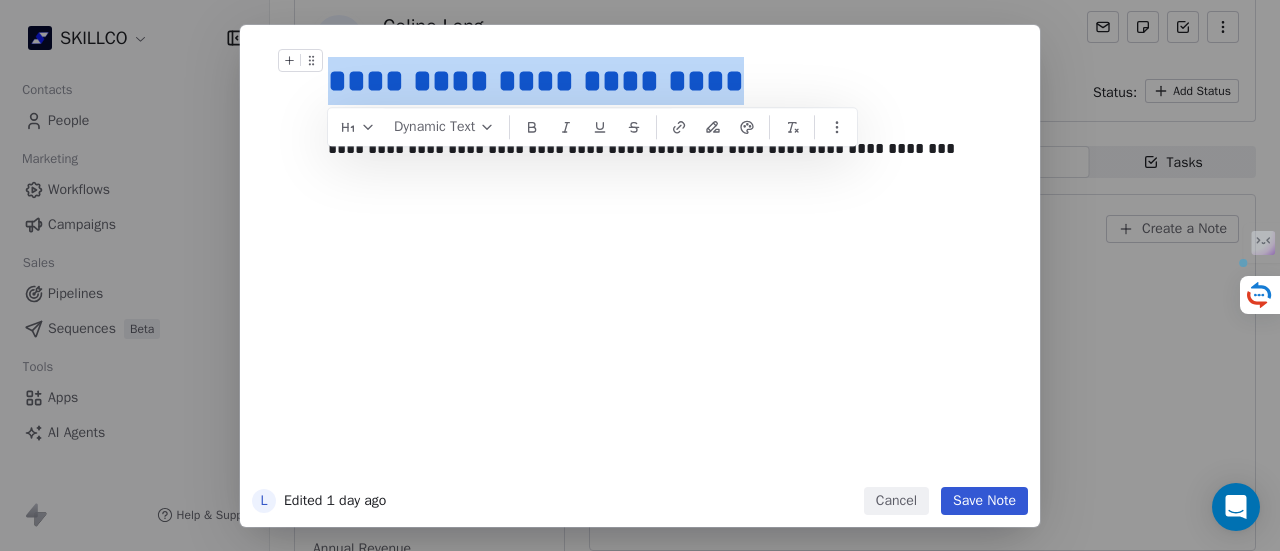 drag, startPoint x: 772, startPoint y: 92, endPoint x: 442, endPoint y: 48, distance: 332.9204 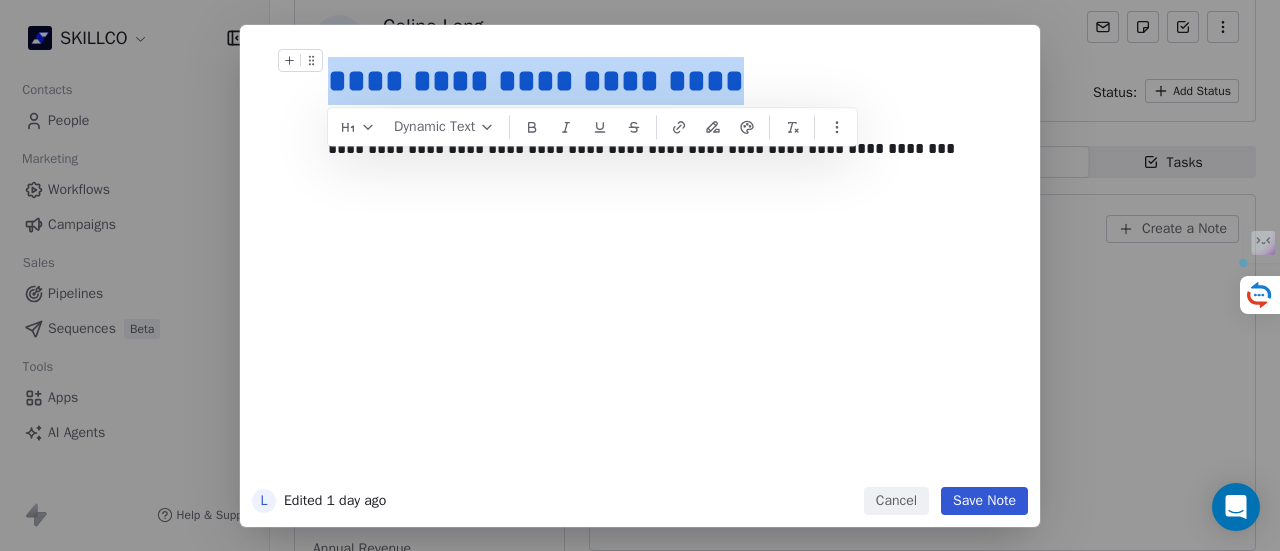 click on "**********" at bounding box center [670, 81] 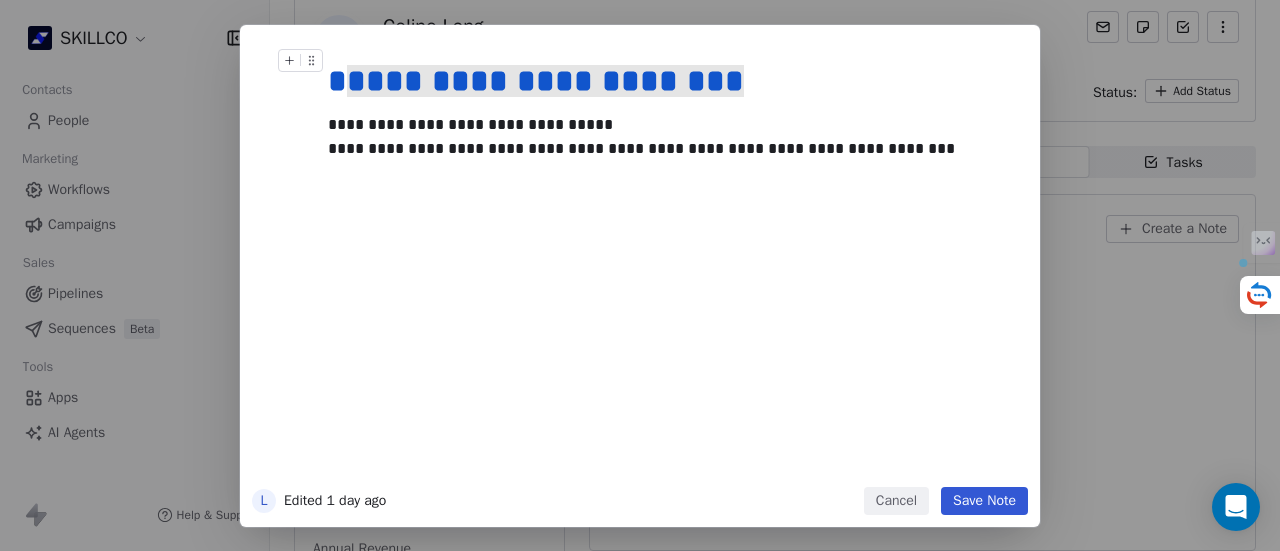 drag, startPoint x: 442, startPoint y: 47, endPoint x: 760, endPoint y: 66, distance: 318.5671 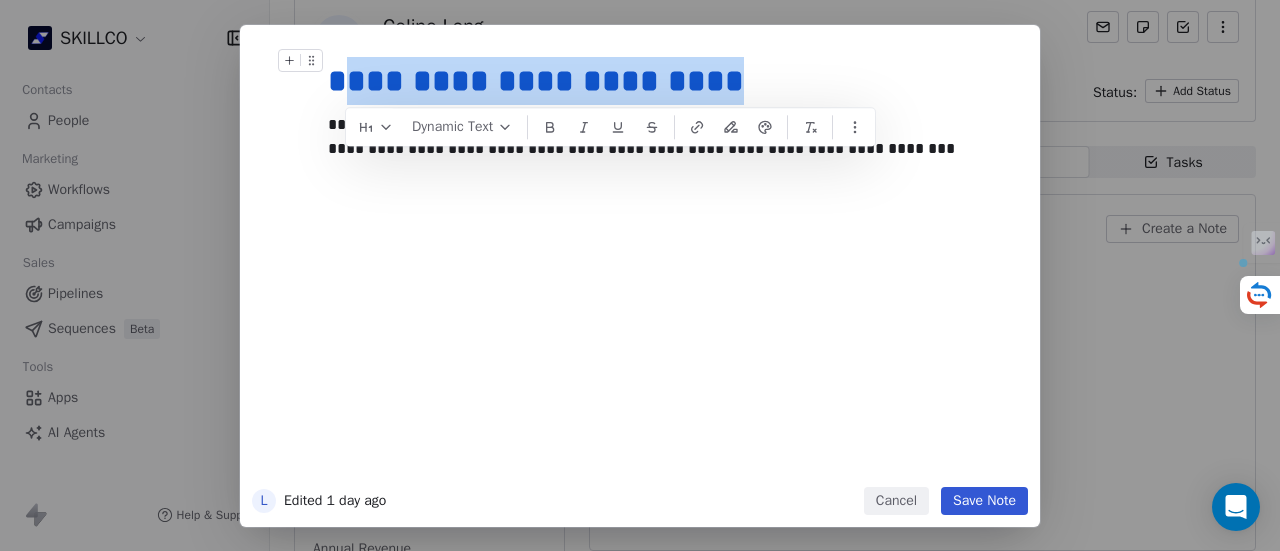 click on "**********" at bounding box center (670, 81) 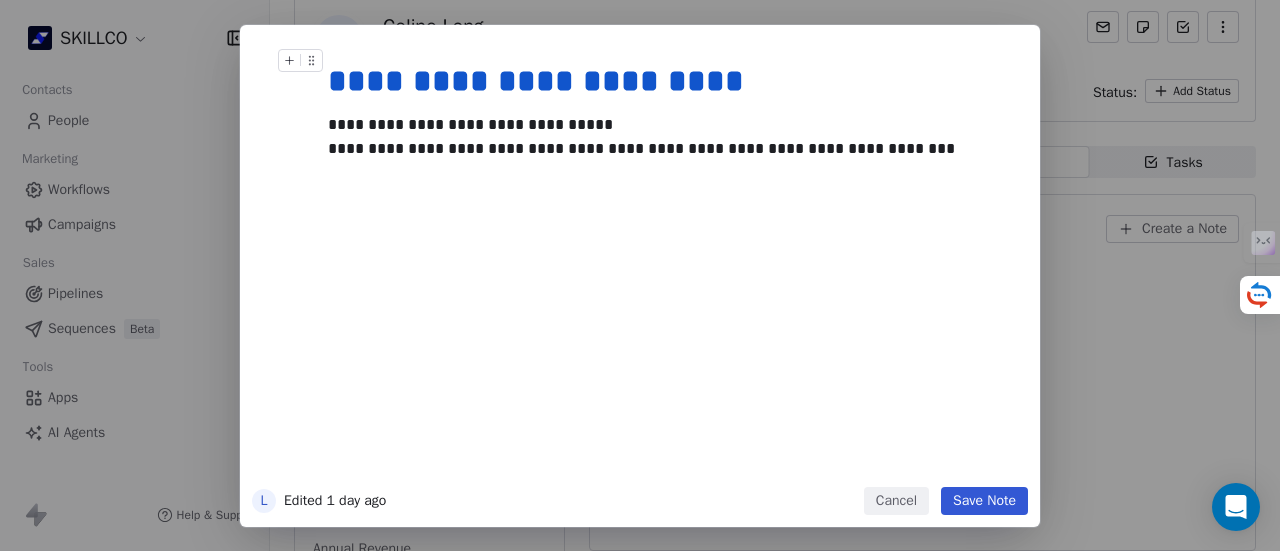 click on "**********" at bounding box center [670, 81] 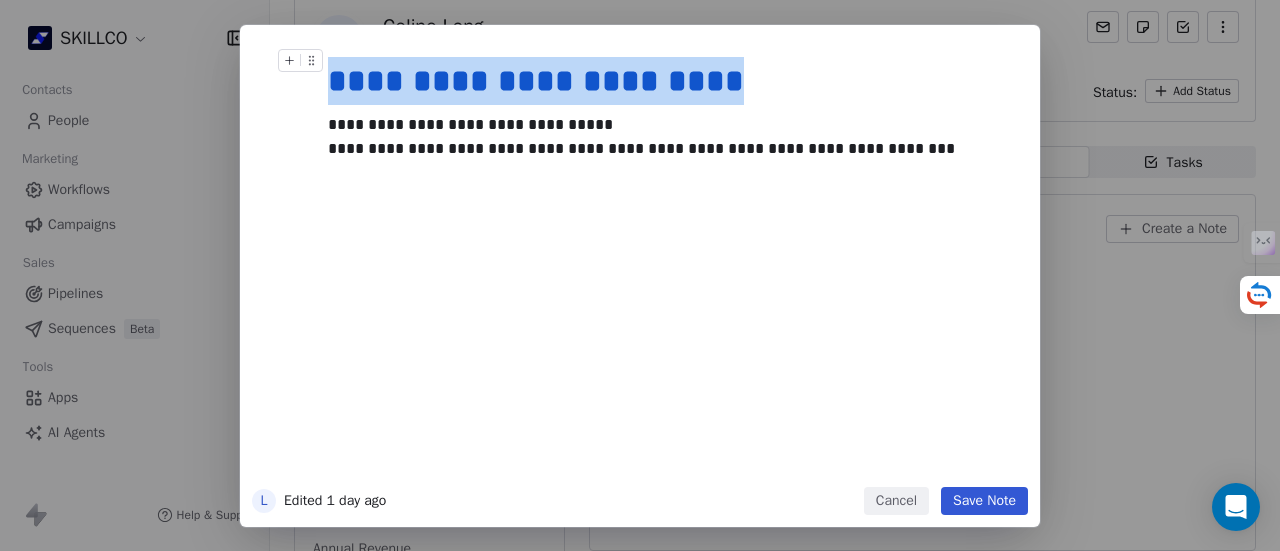 click on "**********" at bounding box center (670, 81) 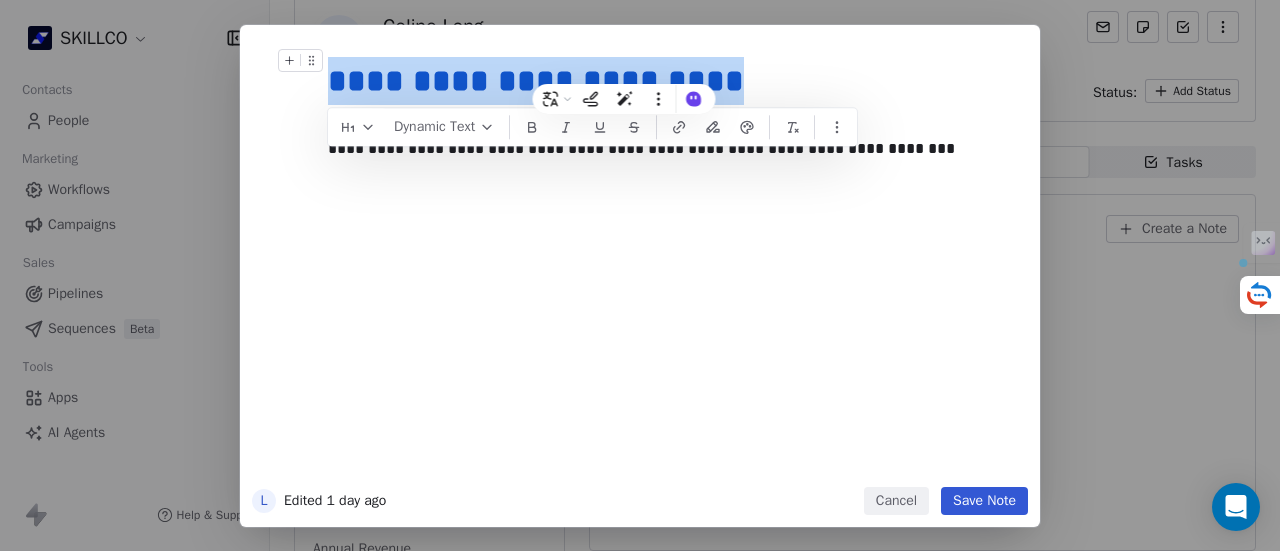 copy on "**********" 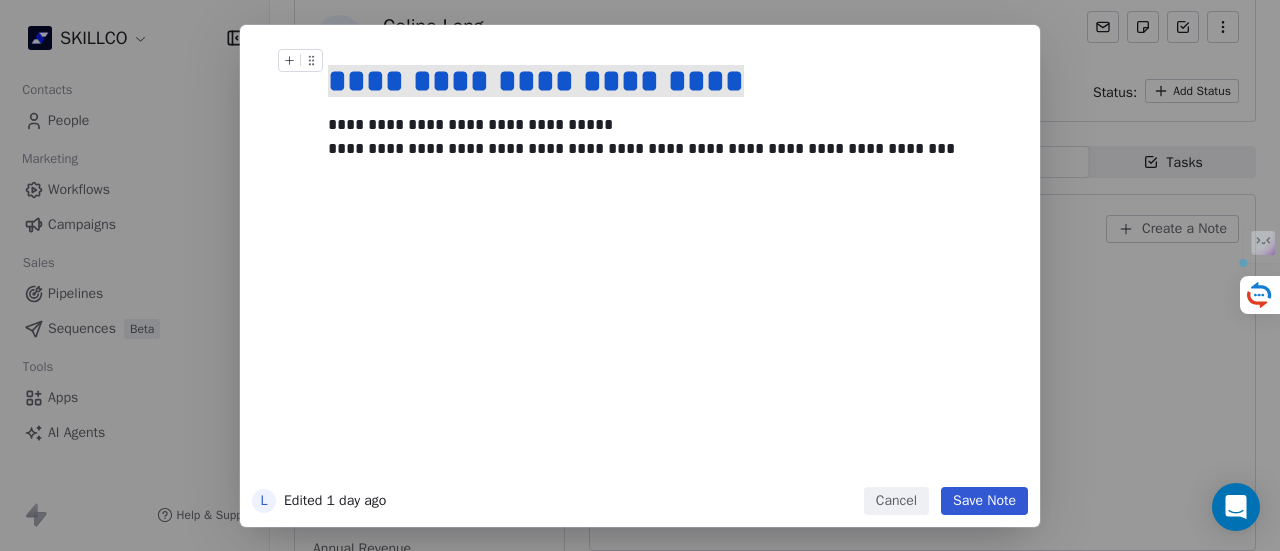 drag, startPoint x: 982, startPoint y: 502, endPoint x: 984, endPoint y: 455, distance: 47.042534 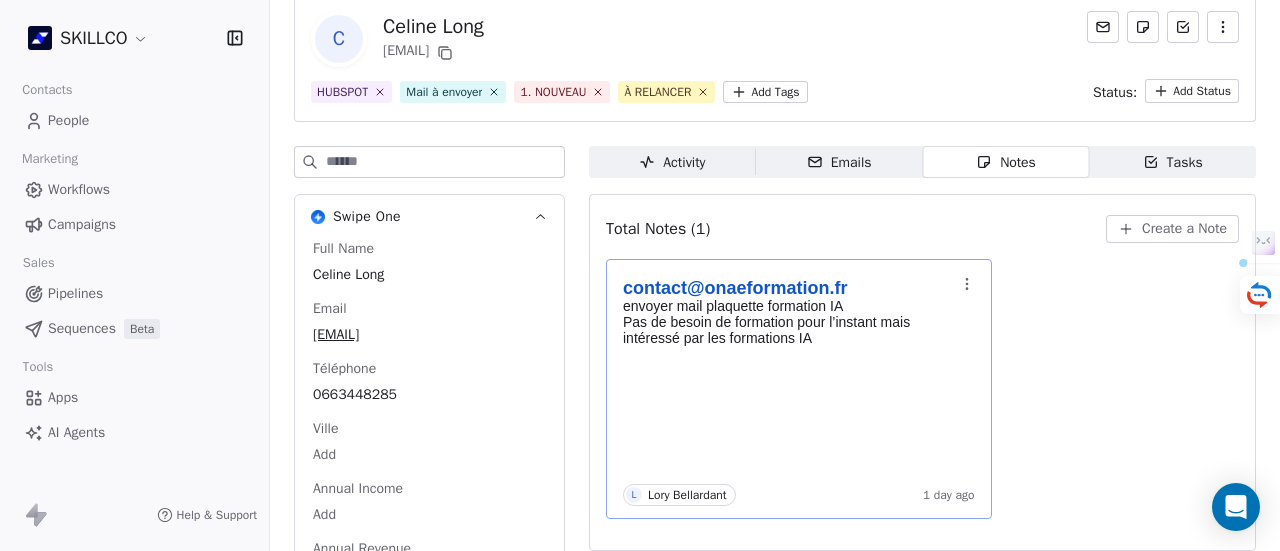 click on "SKILLCO Contacts People Marketing Workflows Campaigns Sales Pipelines Sequences Beta Tools Apps AI Agents Help & Support Back C [FIRST] [LAST] [EMAIL] HUBSPOT Mail à envoyer 1. NOUVEAU À RELANCER Add Tags Status: Add Status Swipe One Full Name [FIRST] [LAST] Email [EMAIL] Téléphone [PHONE] Ville Add Annual Income Add Annual Revenue Add See 46 More Calendly Activity Activity Emails Emails Notes Notes Tasks Tasks Total Notes (1) Create a Note [EMAIL] envoyer mail plaquette formation IA Pas de besoin de formation pour l’instant mais intéressé par les formations IA L [LAST] [FIRST] 1 day ago" at bounding box center [640, 282] 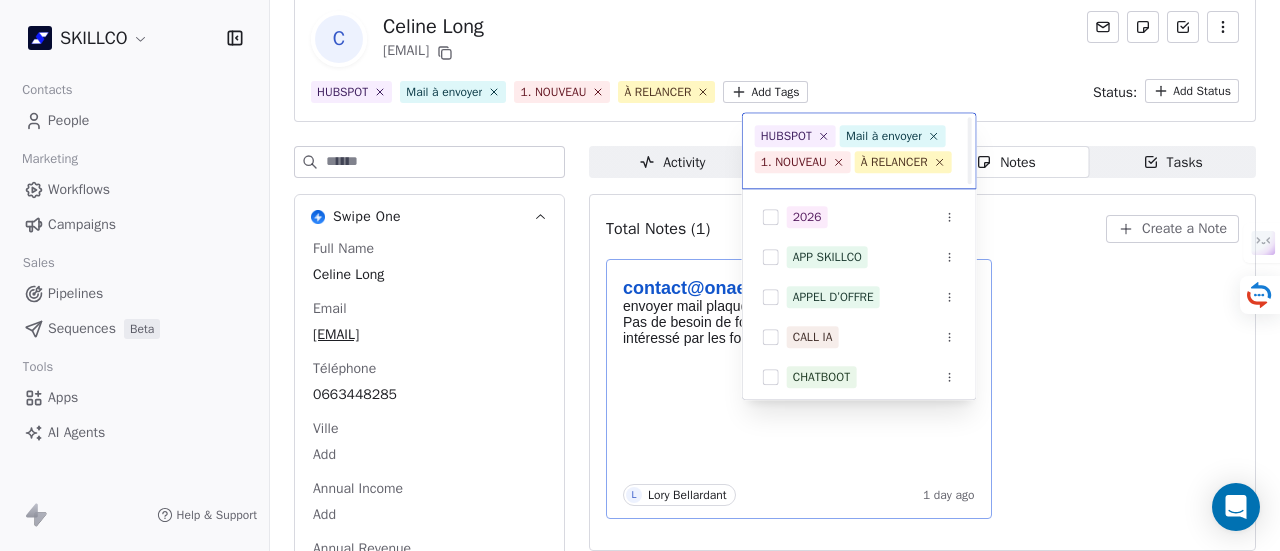 scroll, scrollTop: 22, scrollLeft: 0, axis: vertical 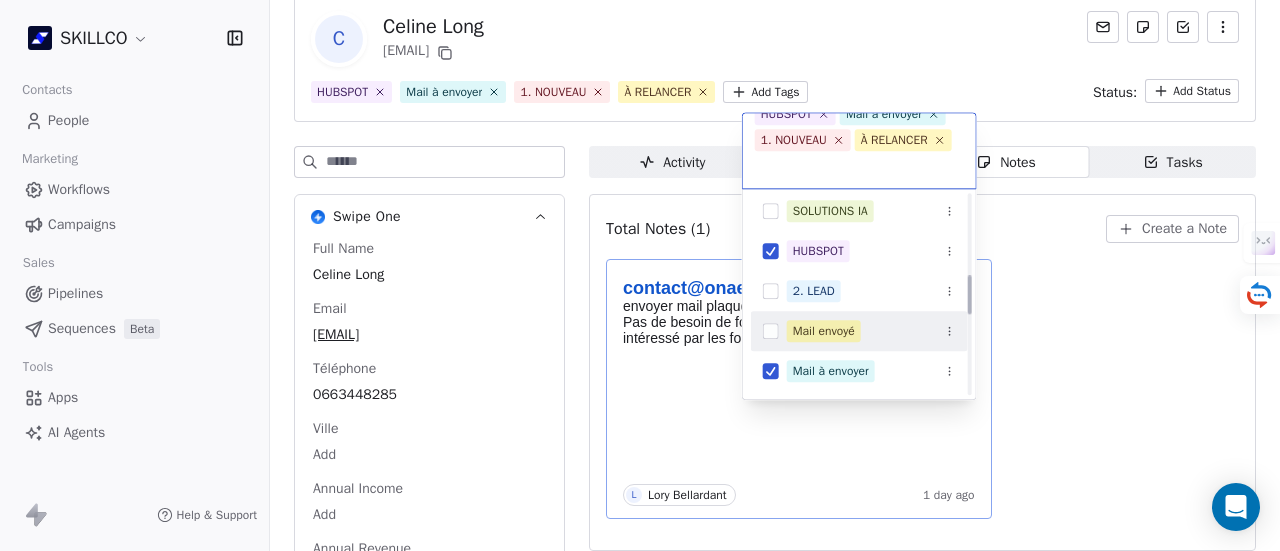 click on "Mail envoyé" at bounding box center (871, 331) 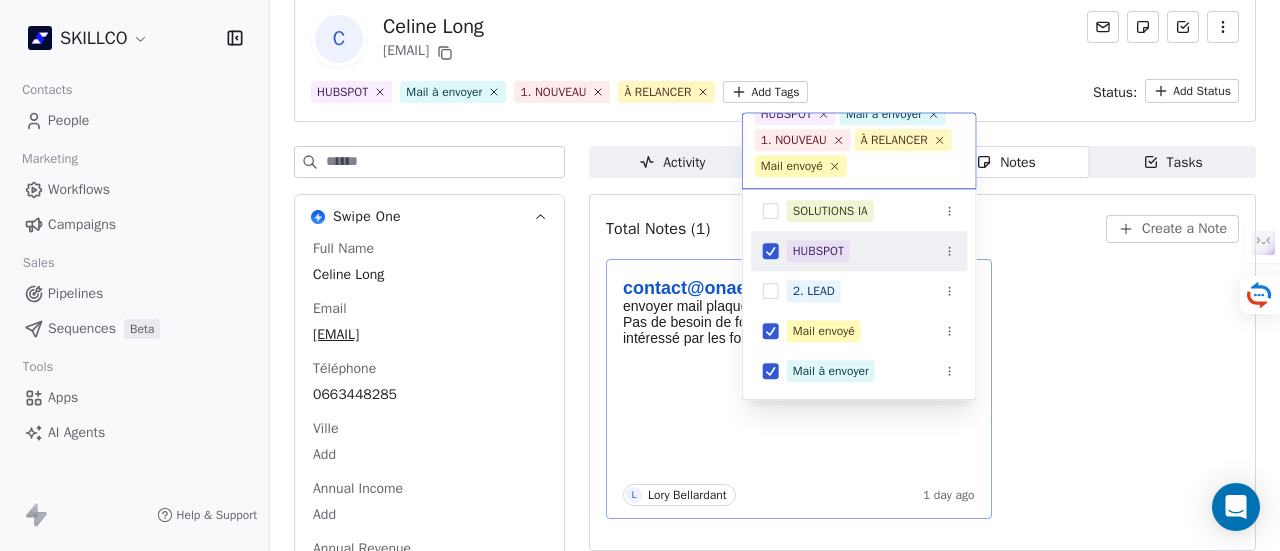 click on "SKILLCO Contacts People Marketing Workflows Campaigns Sales Pipelines Sequences Beta Tools Apps AI Agents Help & Support Back C Celine Long long.celinehannah@gmail.com HUBSPOT Mail à envoyer 1. NOUVEAU À RELANCER  Add Tags Status:   Add Status Swipe One Full Name Celine Long Email long.celinehannah@gmail.com Téléphone 0663448285 Ville Add Annual Income Add Annual Revenue Add See   46   More   Calendly Activity Activity Emails Emails   Notes   Notes Tasks Tasks Total Notes (1)   Create a Note contact@onaeformation.fr envoyer mail plaquette formation IA Pas de besoin de formation pour l’instant mais intéressé par les formations IA L Lory Bellardant 1 day ago
HUBSPOT Mail à envoyer 1. NOUVEAU À RELANCER Mail envoyé CONCURRENT 3. QUALIFIÉ CLIENT DÉCIDEUR FILLOUT SOLUTIONS IA HUBSPOT 2. LEAD Mail envoyé Mail à envoyer OF MONTPELLIER 1. NOUVEAU PROSPECTION FORMATION IA RECAP VISIO SITE" at bounding box center (640, 275) 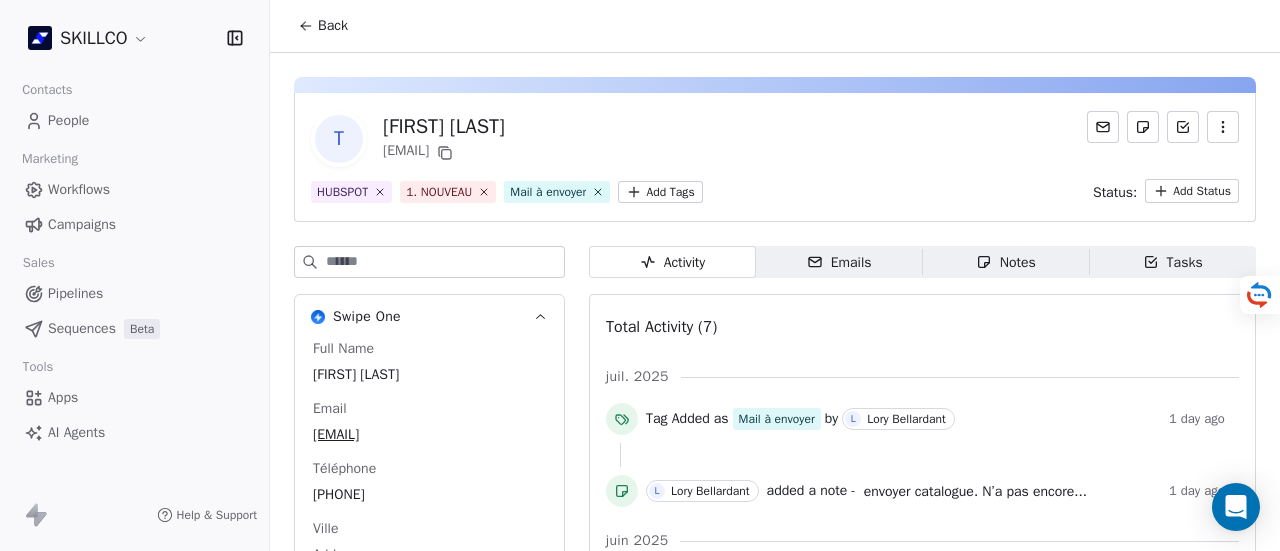 scroll, scrollTop: 0, scrollLeft: 0, axis: both 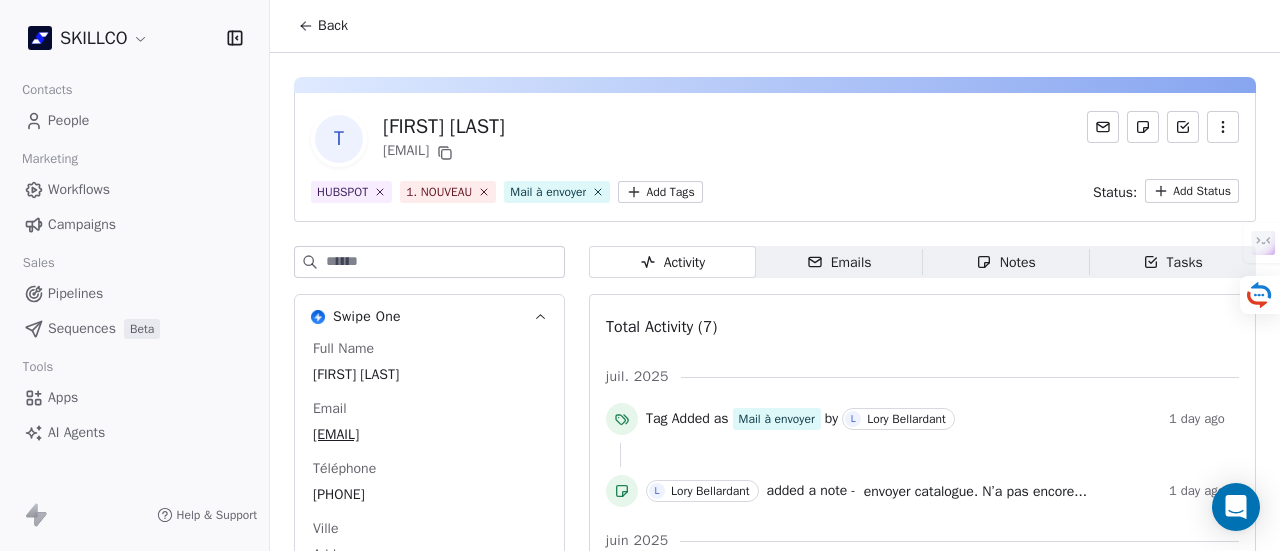 click on "Notes   Notes" at bounding box center (1006, 262) 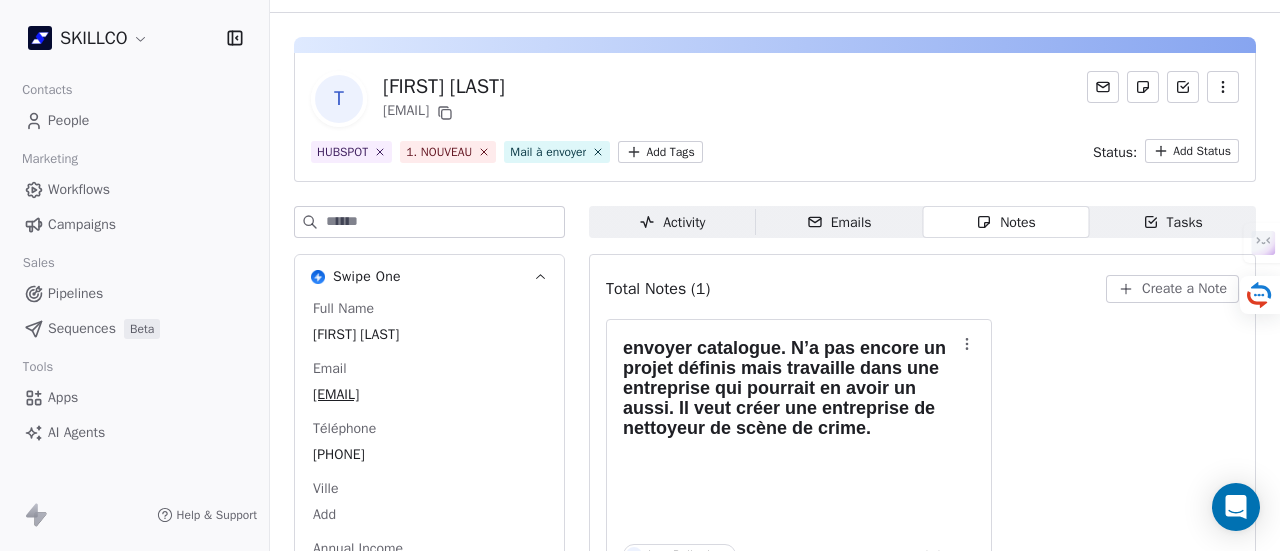 scroll, scrollTop: 100, scrollLeft: 0, axis: vertical 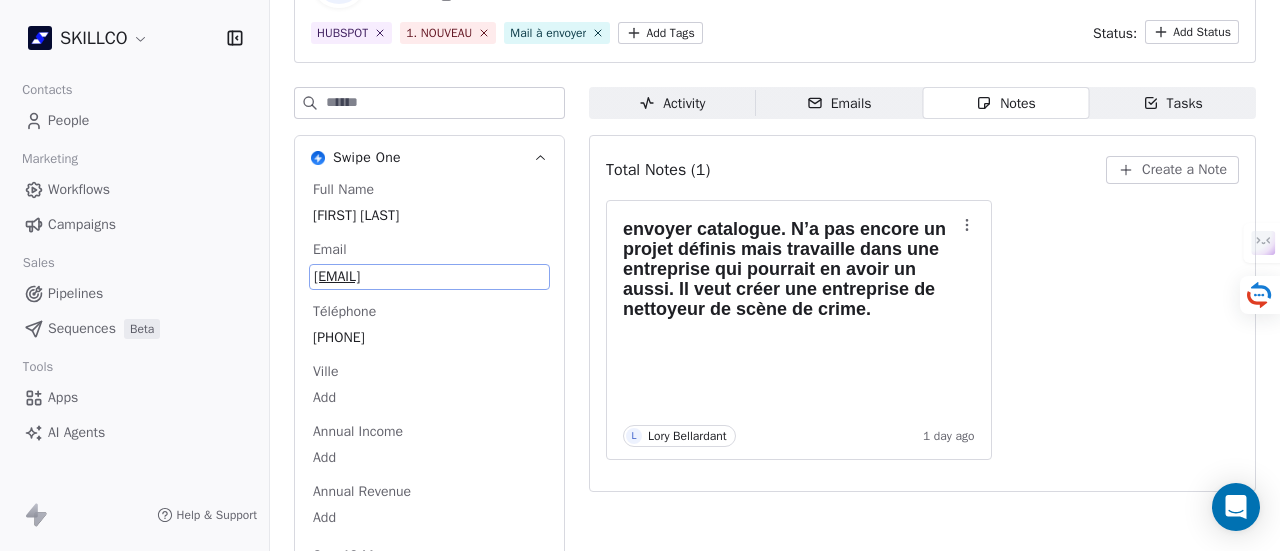 drag, startPoint x: 463, startPoint y: 332, endPoint x: 422, endPoint y: 283, distance: 63.89053 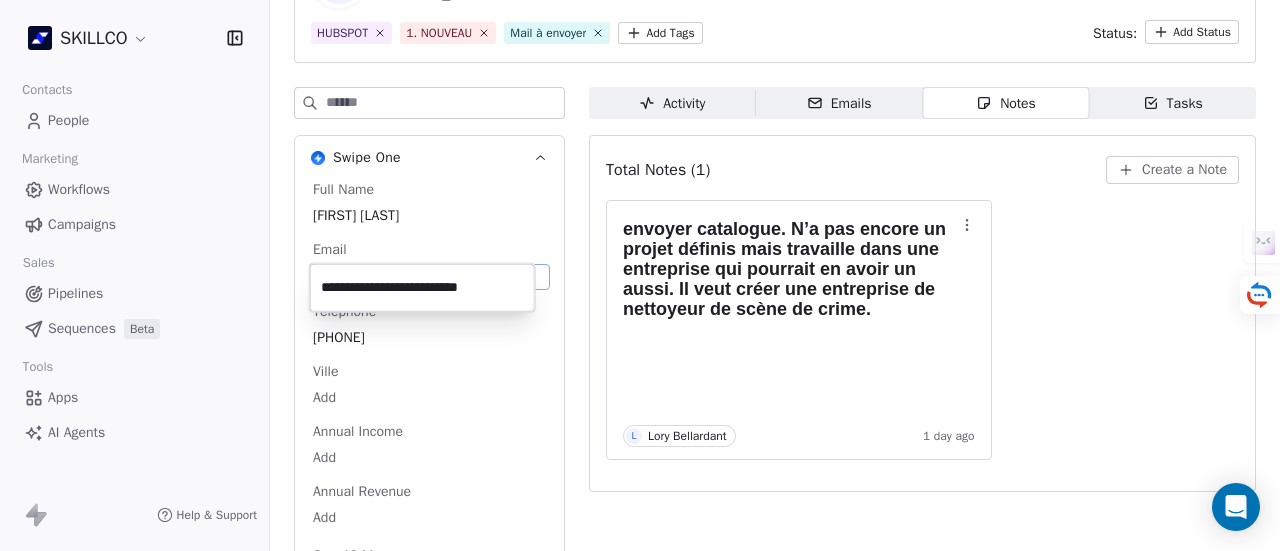click on "**********" at bounding box center [422, 288] 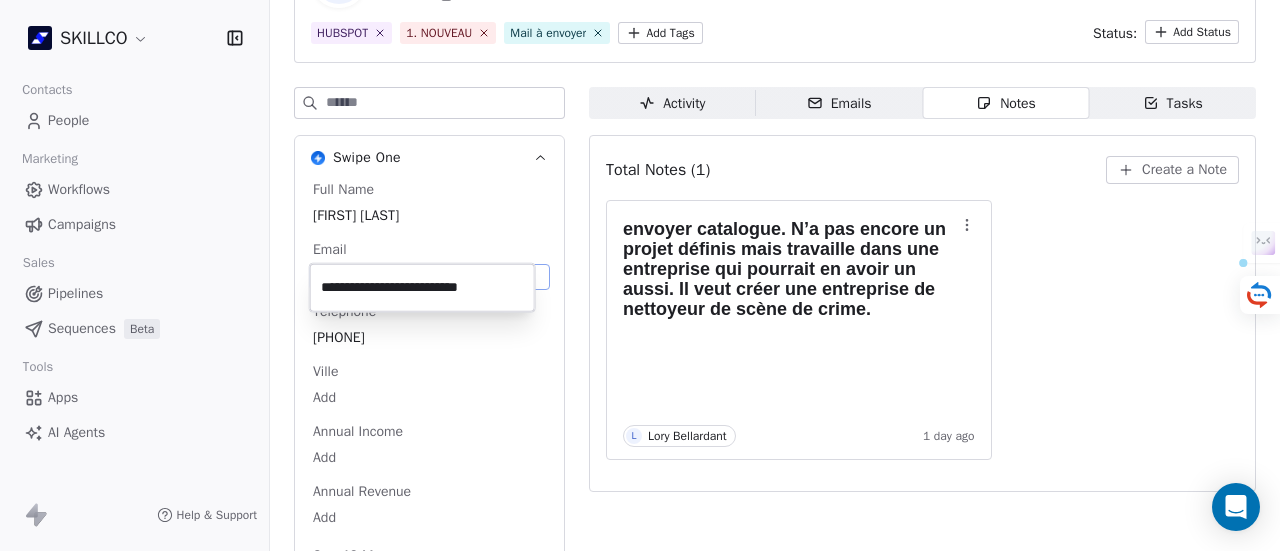 click on "**********" at bounding box center (422, 288) 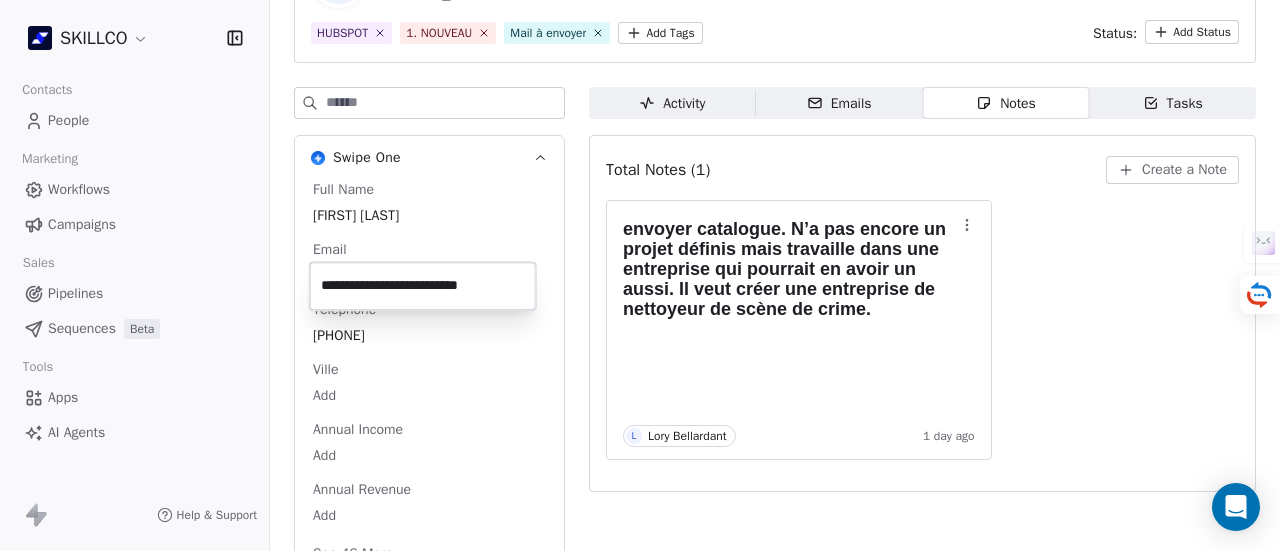 click on "**********" at bounding box center [640, 275] 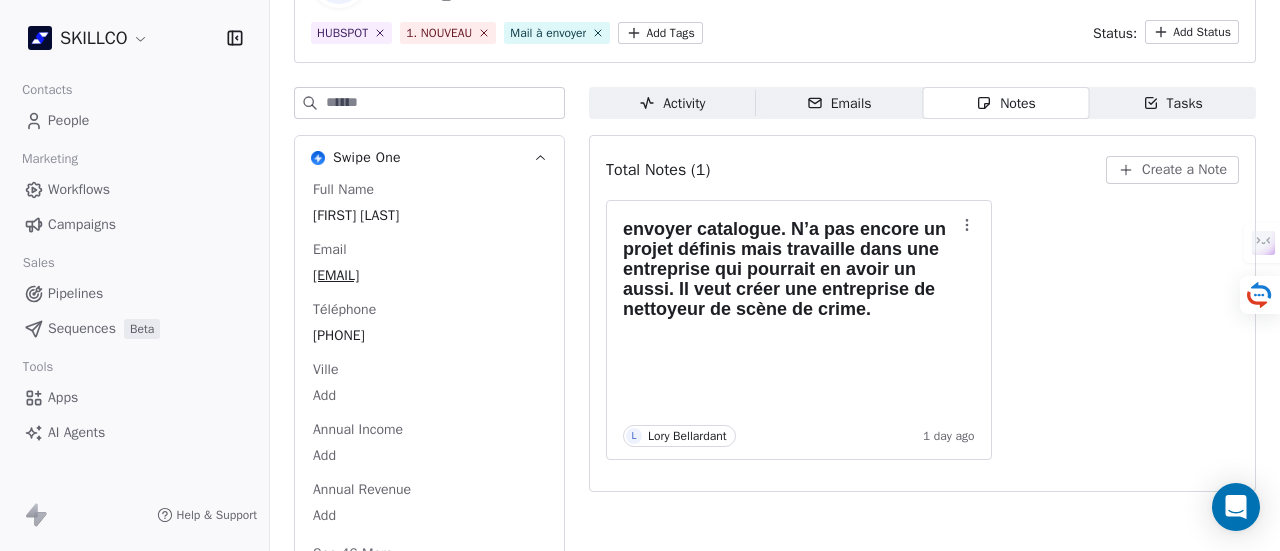 click on "SKILLCO Contacts People Marketing Workflows Campaigns Sales Pipelines Sequences Beta Tools Apps AI Agents Help & Support Back T Thierry Degraeve degraevethierry45@gmail.com HUBSPOT 1. NOUVEAU Mail à envoyer  Add Tags Status:   Add Status Swipe One Full Name Thierry Degraeve Email degraevethierry45@gmail.com Téléphone 0658973779 Ville Add Annual Income Add Annual Revenue Add See   46   More   Calendly Activity Activity Emails Emails   Notes   Notes Tasks Tasks Total Notes (1)   Create a Note envoyer catalogue. N’a pas encore un projet définis mais travaille dans une entreprise qui pourrait en avoir un aussi. Il veut créer une entreprise de nettoyeur de scène de crime. L Lory Bellardant 1 day ago" at bounding box center [640, 275] 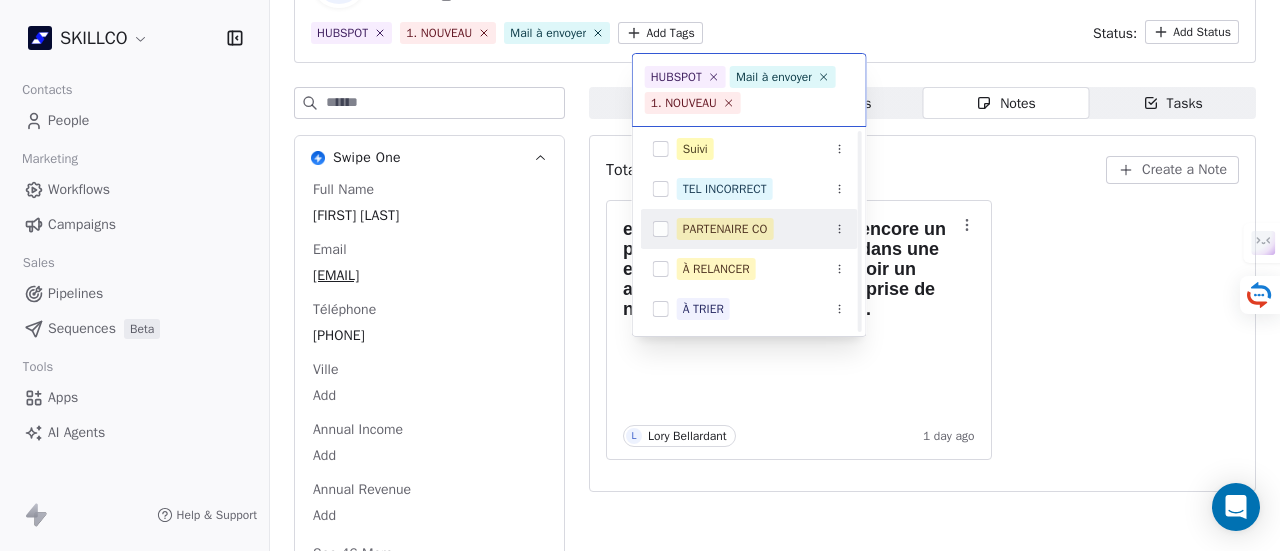 scroll, scrollTop: 506, scrollLeft: 0, axis: vertical 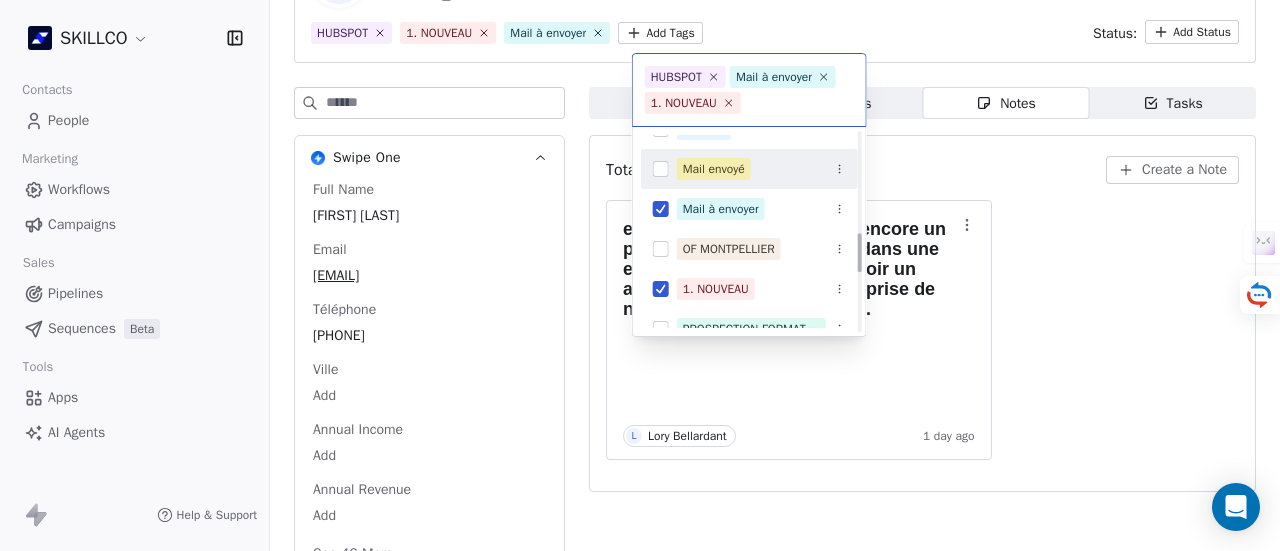 click on "Mail envoyé" at bounding box center (714, 169) 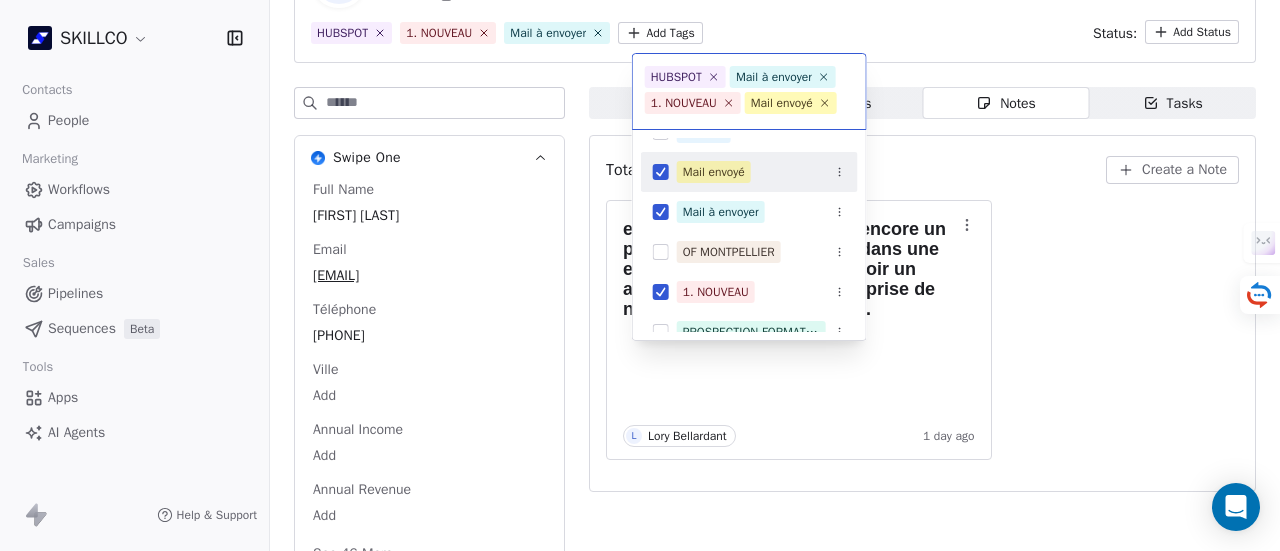 scroll, scrollTop: 22, scrollLeft: 0, axis: vertical 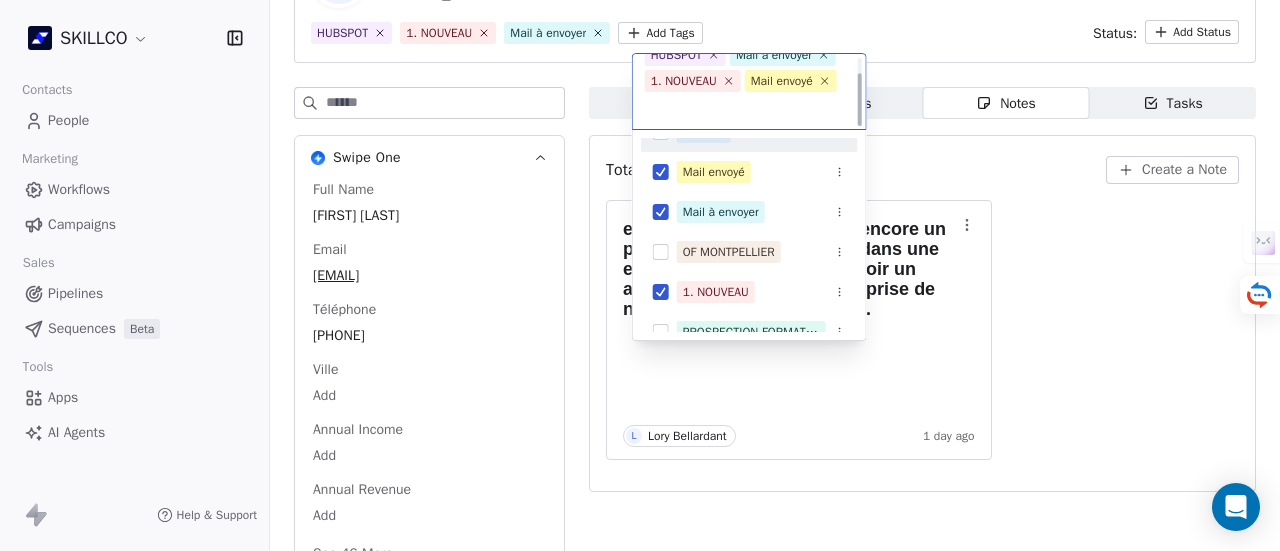 click on "SKILLCO Contacts People Marketing Workflows Campaigns Sales Pipelines Sequences Beta Tools Apps AI Agents Help & Support Back T Thierry Degraeve degraevethierry45@gmail.com HUBSPOT 1. NOUVEAU Mail à envoyer  Add Tags Status:   Add Status Swipe One Full Name Thierry Degraeve Email degraevethierry45@gmail.com Téléphone 0658973779 Ville Add Annual Income Add Annual Revenue Add See   46   More   Calendly Activity Activity Emails Emails   Notes   Notes Tasks Tasks Total Notes (1)   Create a Note envoyer catalogue. N’a pas encore un projet définis mais travaille dans une entreprise qui pourrait en avoir un aussi. Il veut créer une entreprise de nettoyeur de scène de crime. L Lory Bellardant 1 day ago
HUBSPOT Mail à envoyer 1. NOUVEAU Mail envoyé CLIENT DÉCIDEUR FILLOUT SOLUTIONS IA HUBSPOT 2. LEAD Mail envoyé Mail à envoyer OF MONTPELLIER 1. NOUVEAU PROSPECTION FORMATION IA RECAP VISIO SITE Suivi TEL INCORRECT PARTENAIRE CO" at bounding box center [640, 275] 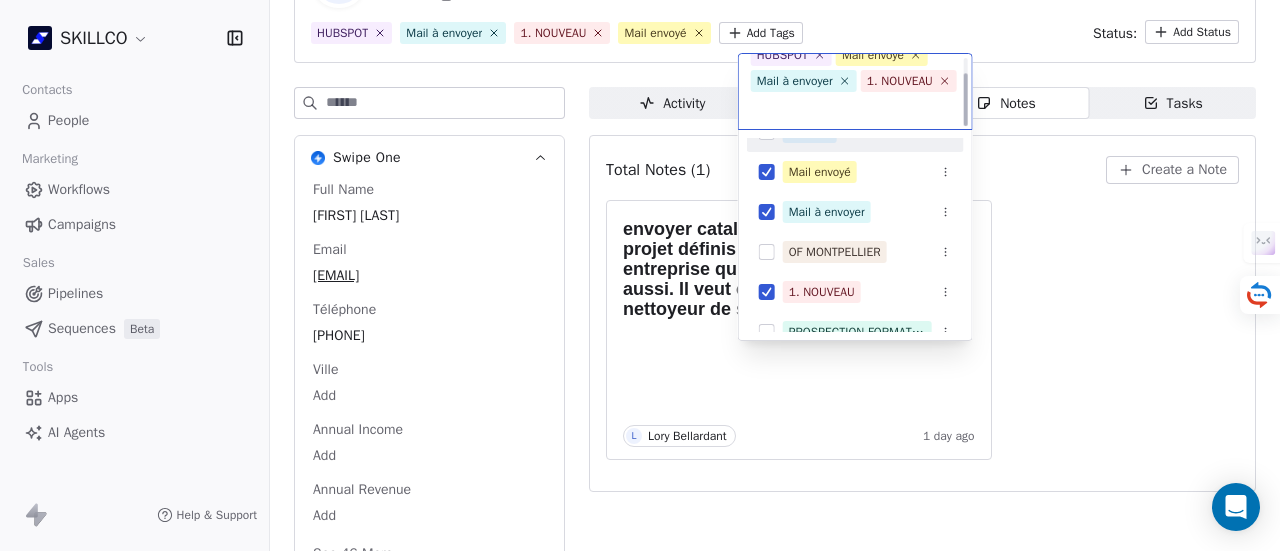 scroll, scrollTop: 0, scrollLeft: 0, axis: both 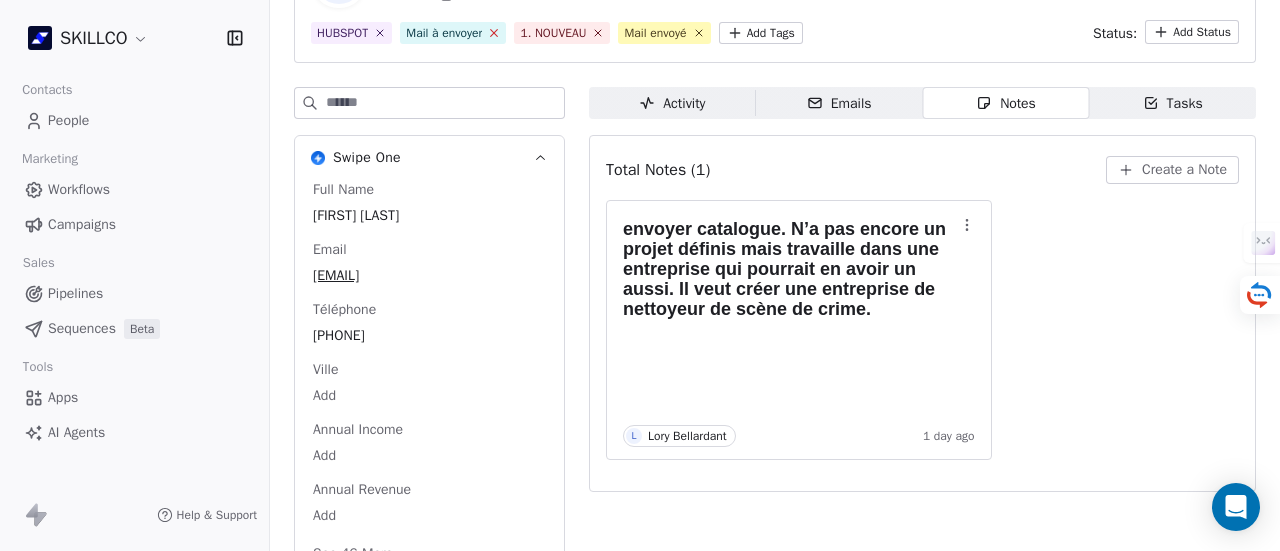 click 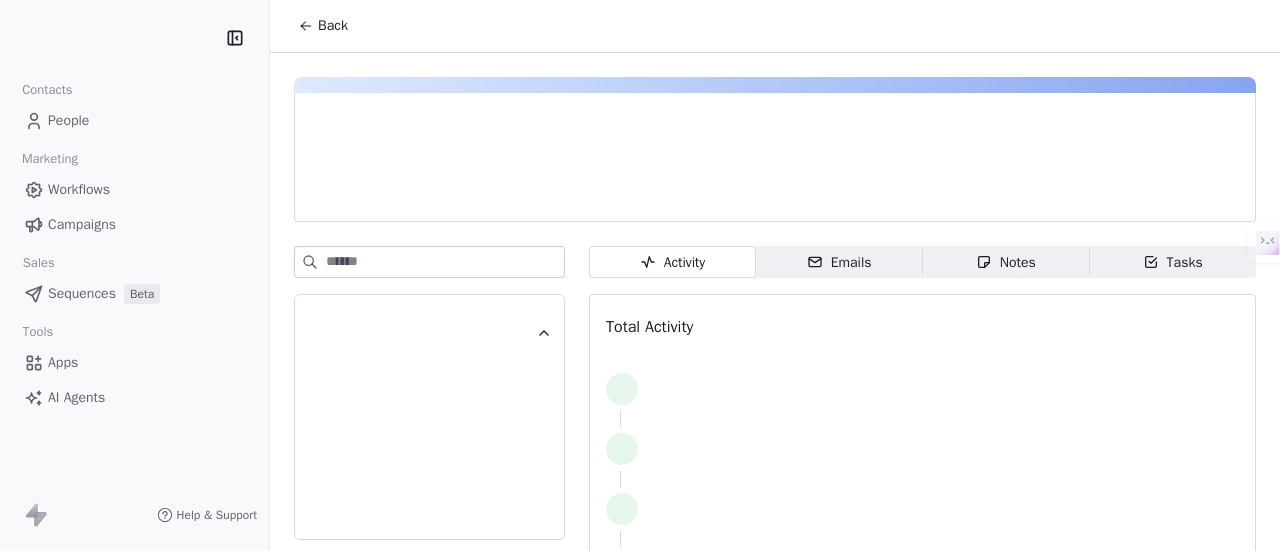 scroll, scrollTop: 0, scrollLeft: 0, axis: both 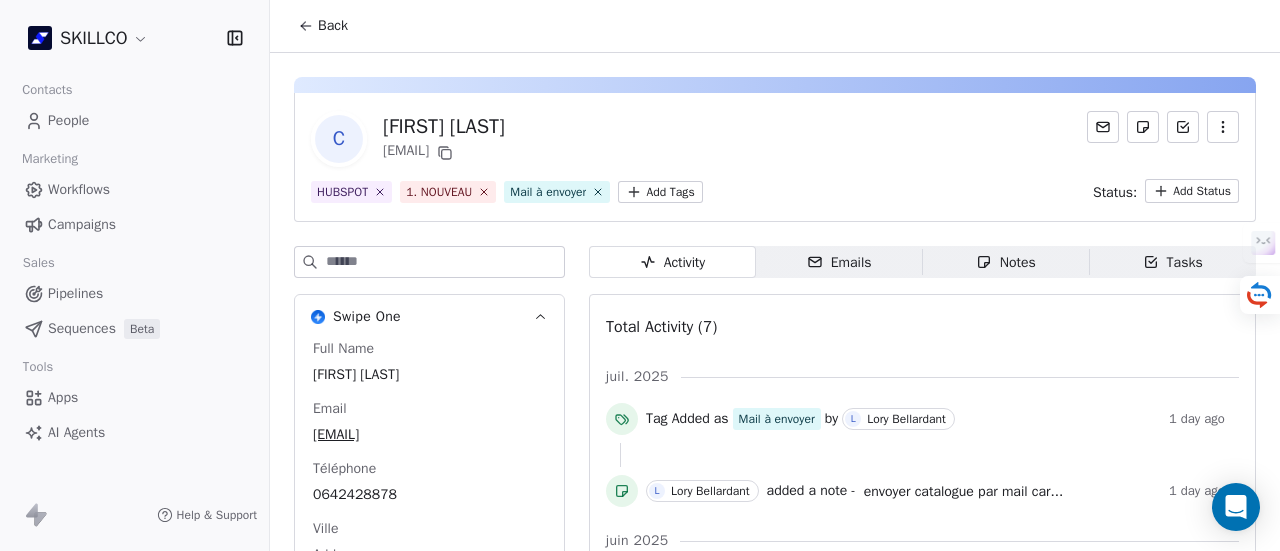 click on "[FIRST] [LAST] [EMAIL] HUBSPOT 1. NOUVEAU Mail à envoyer Add Tags Status: Add Status Swipe One Full Name [FIRST] [LAST] Email [EMAIL] Téléphone [PHONE] Ville Add Annual Income Add Annual Revenue Add See 46 More Calendly Activity Activity Emails Emails Notes Notes Tasks Tasks Total Activity (7) juil. 2025 Tag Added as Mail à envoyer by L [LAST] 1 day ago L [LAST] added a note - envoyer catalogue par mail car... 1 day ago juin 2025 Contact property updated by A [LAST] 30 days ago avr. 2025 Tag Added as 1. NOUVEAU by A [LAST] 3 months ago Tag Added as HUBSPOT by A [LAST] 3 months ago Contact Created 3 months ago Email Verification Status updated to valid by 3 months ago" at bounding box center [775, 501] 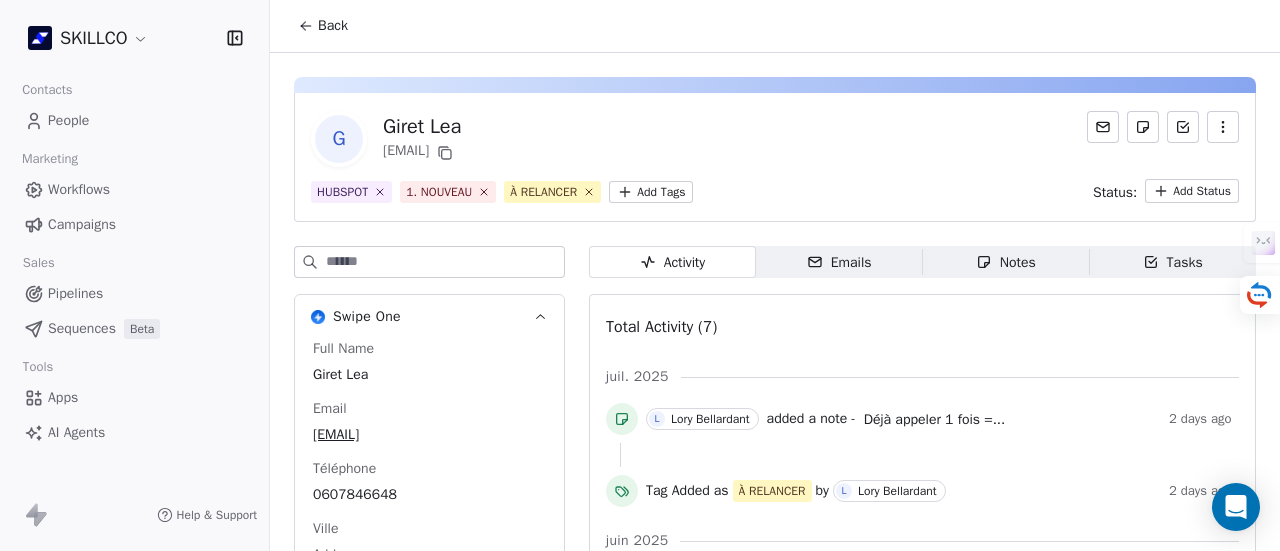 scroll, scrollTop: 0, scrollLeft: 0, axis: both 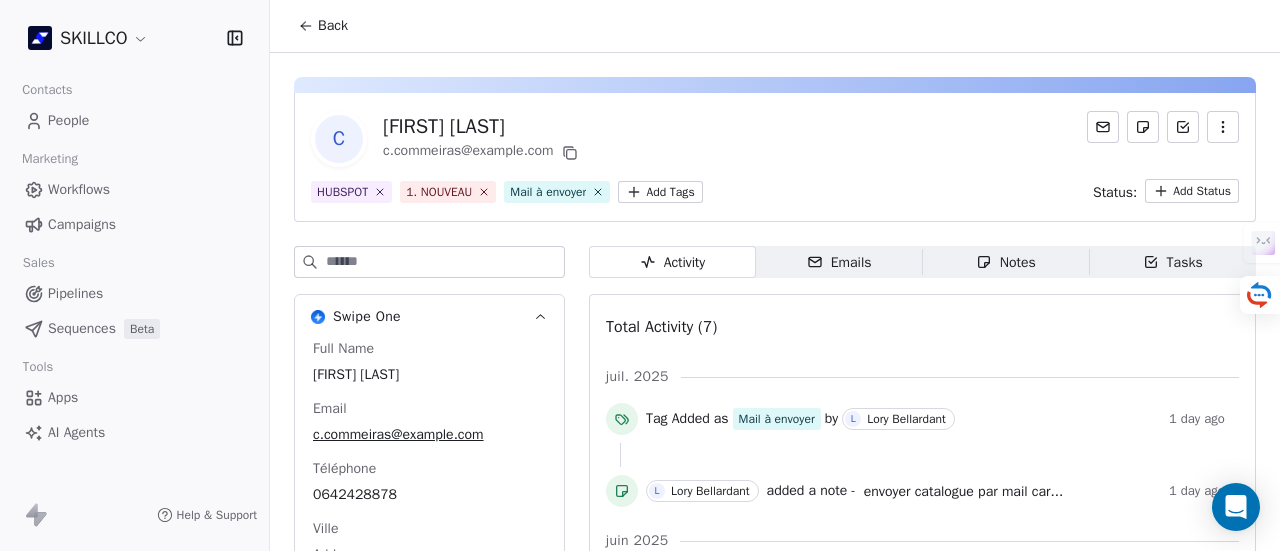 click on "Emails" at bounding box center [839, 262] 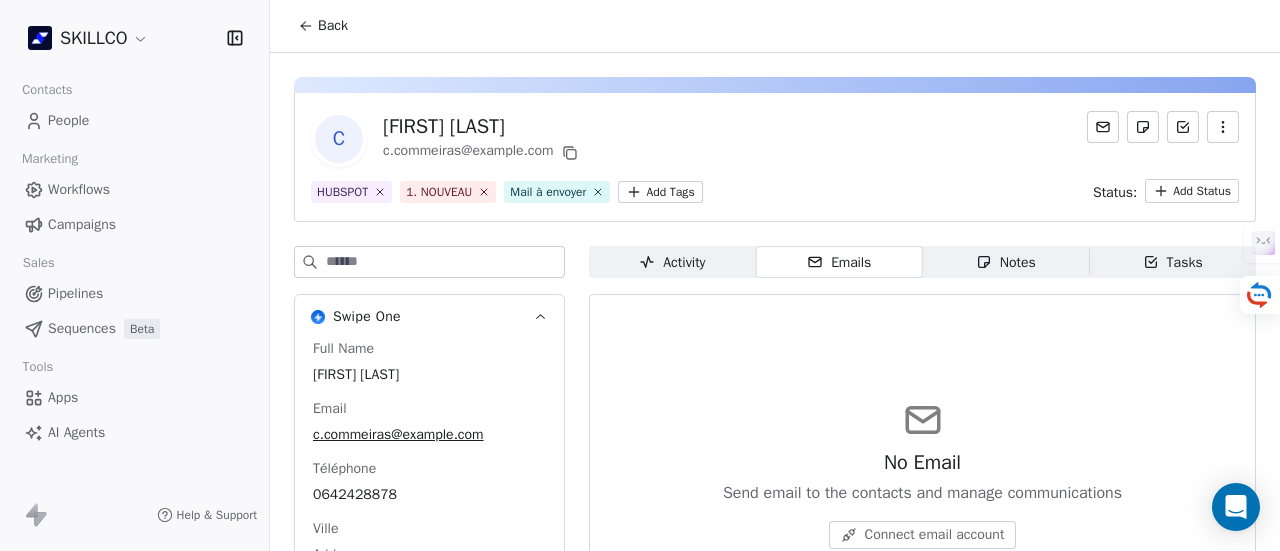 click on "Notes" at bounding box center [1006, 262] 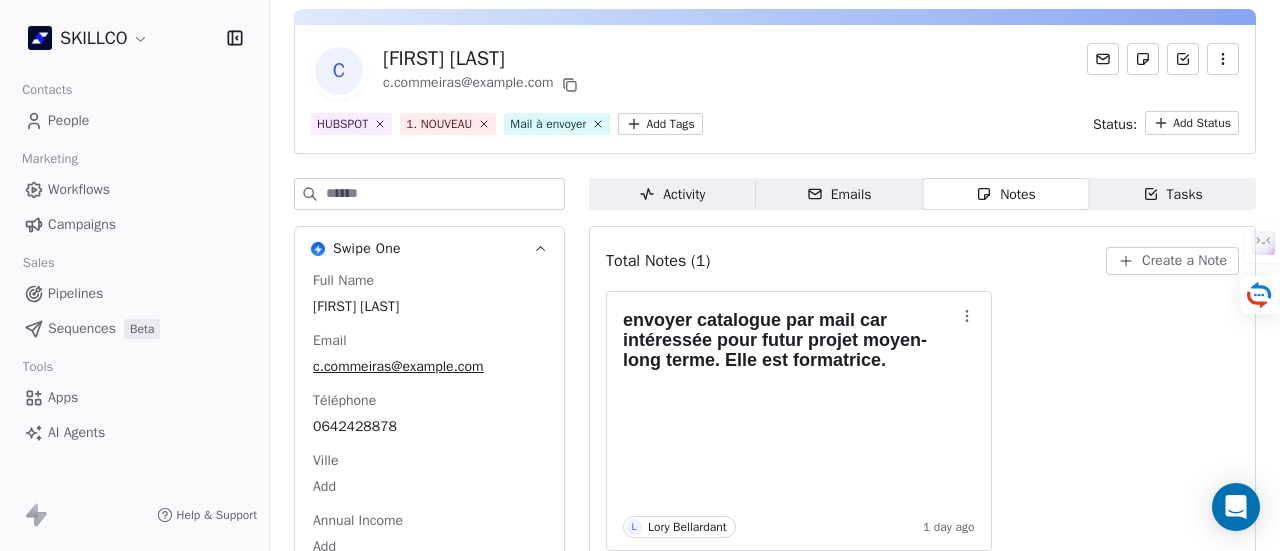 scroll, scrollTop: 100, scrollLeft: 0, axis: vertical 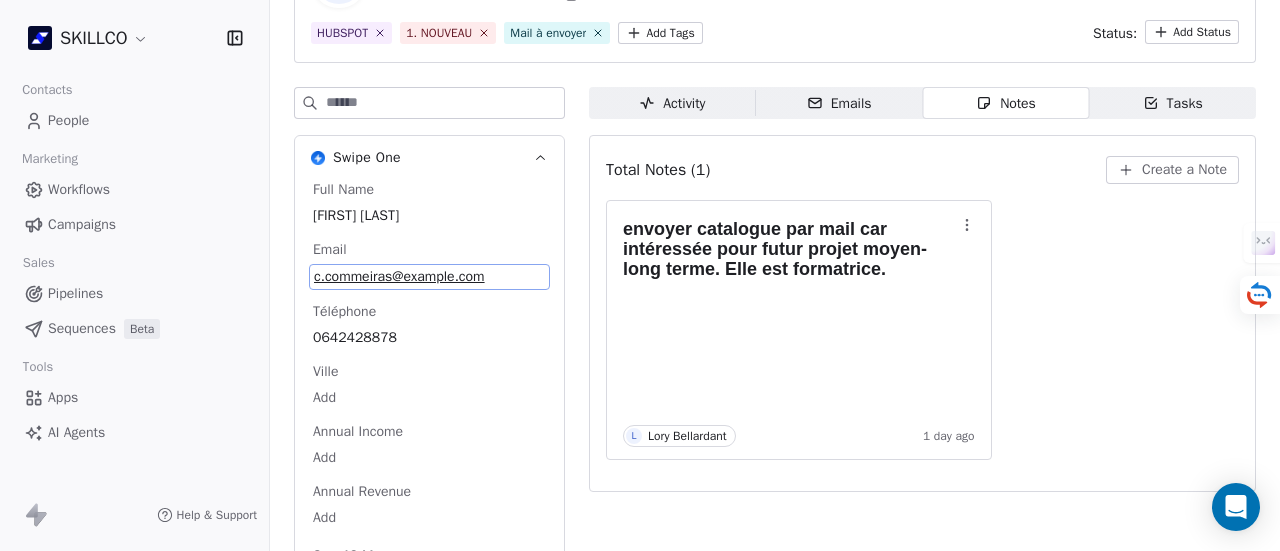 drag, startPoint x: 398, startPoint y: 330, endPoint x: 366, endPoint y: 274, distance: 64.49806 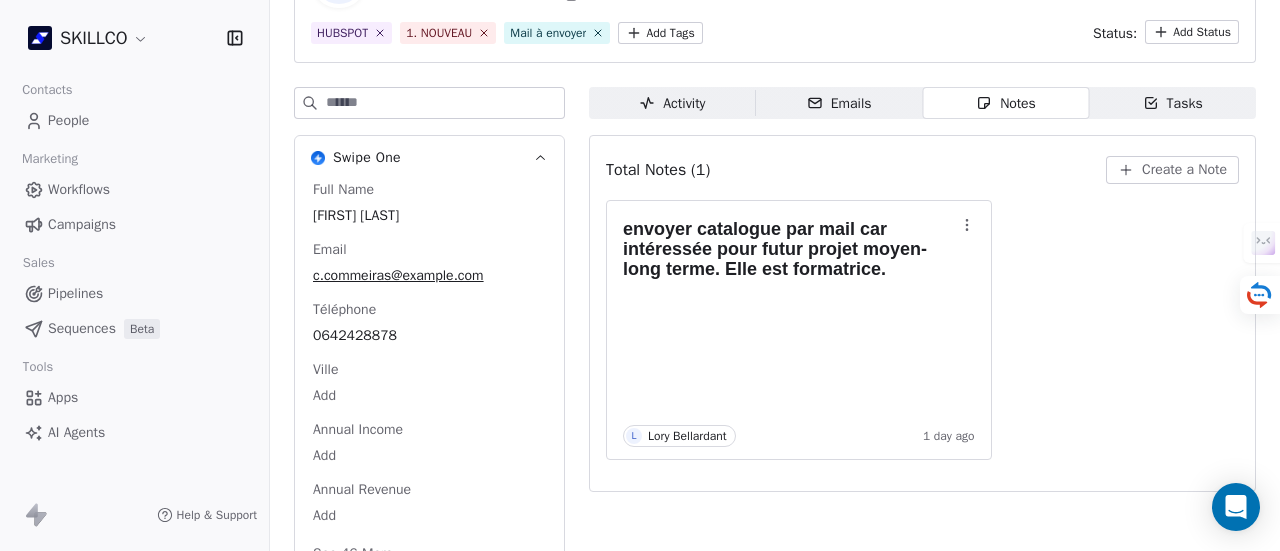 drag, startPoint x: 366, startPoint y: 274, endPoint x: 190, endPoint y: 218, distance: 184.69434 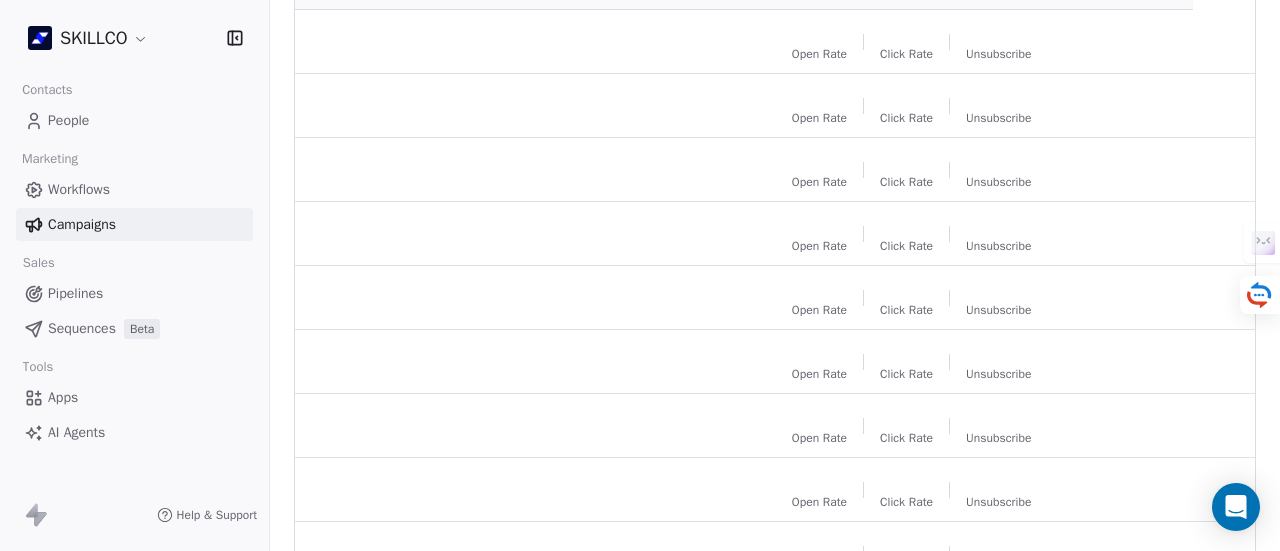 scroll, scrollTop: 0, scrollLeft: 0, axis: both 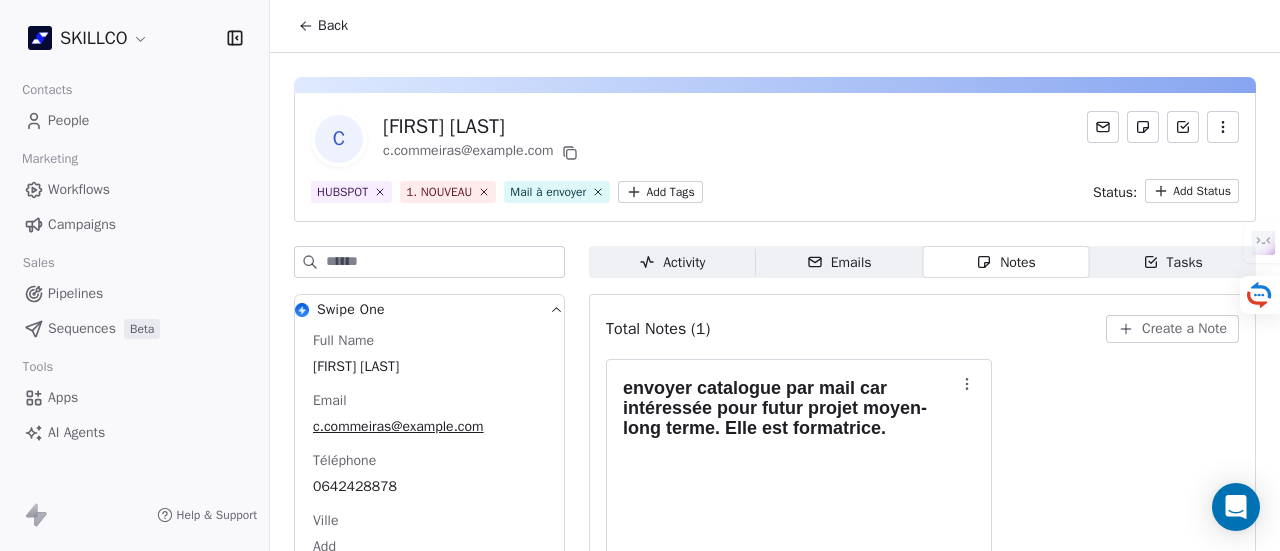 click on "Full Name Céline Commeiras Email c.commeiras@gmail.com Téléphone 0642428878 Ville Add Annual Income Add Annual Revenue Add See   46   More" at bounding box center [429, 525] 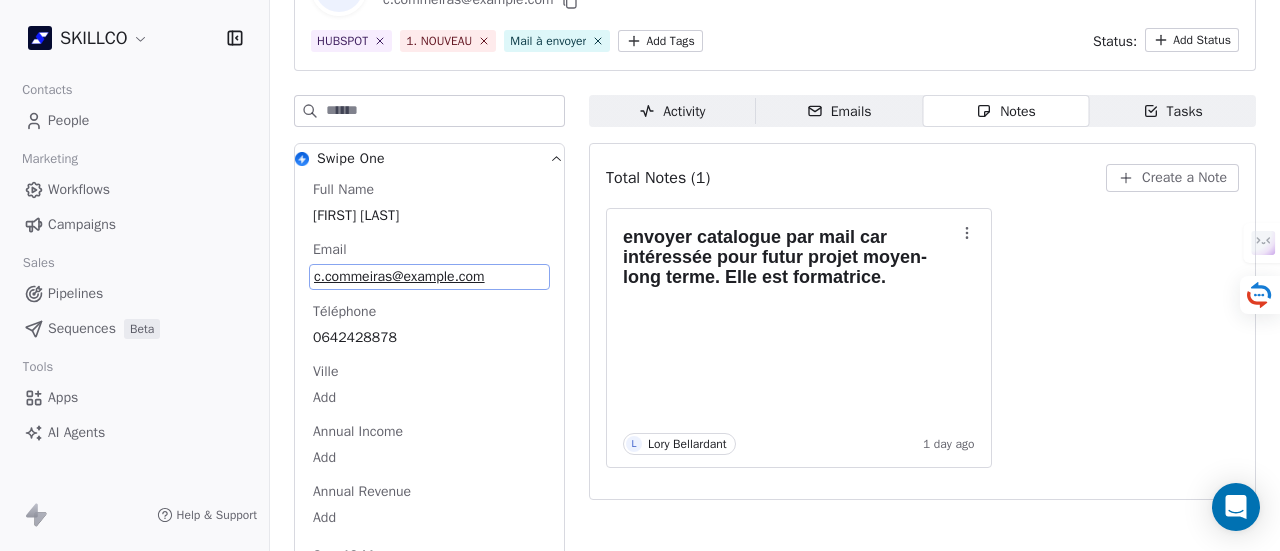 click on "Full Name Céline Commeiras Email c.commeiras@gmail.com Téléphone 0642428878 Ville Add Annual Income Add Annual Revenue Add See   46   More" at bounding box center (429, 375) 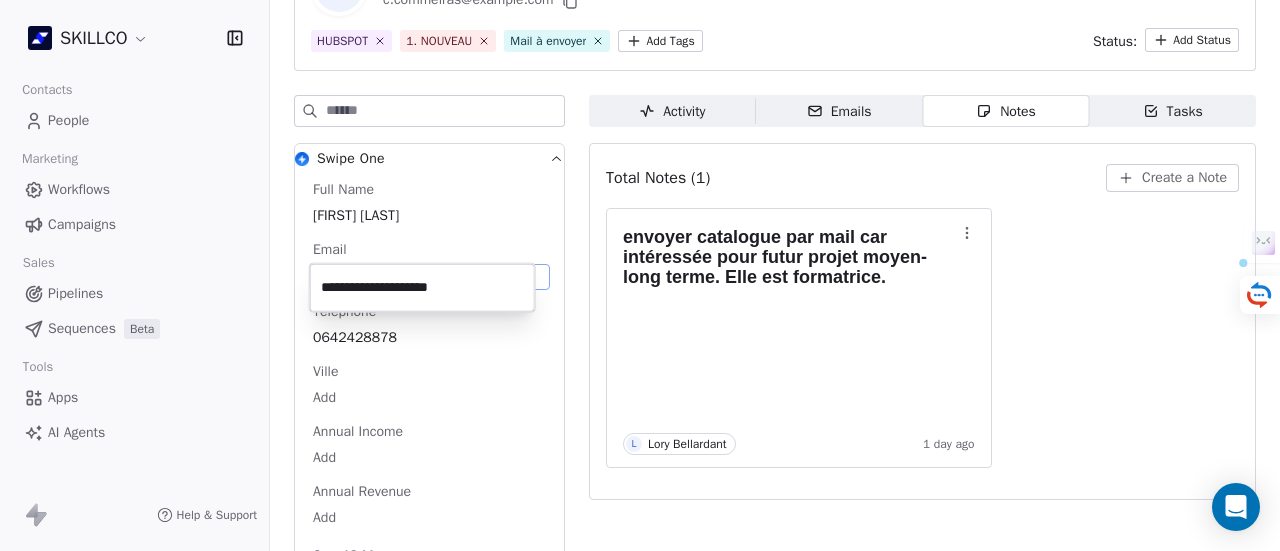 drag, startPoint x: 485, startPoint y: 288, endPoint x: 344, endPoint y: 289, distance: 141.00354 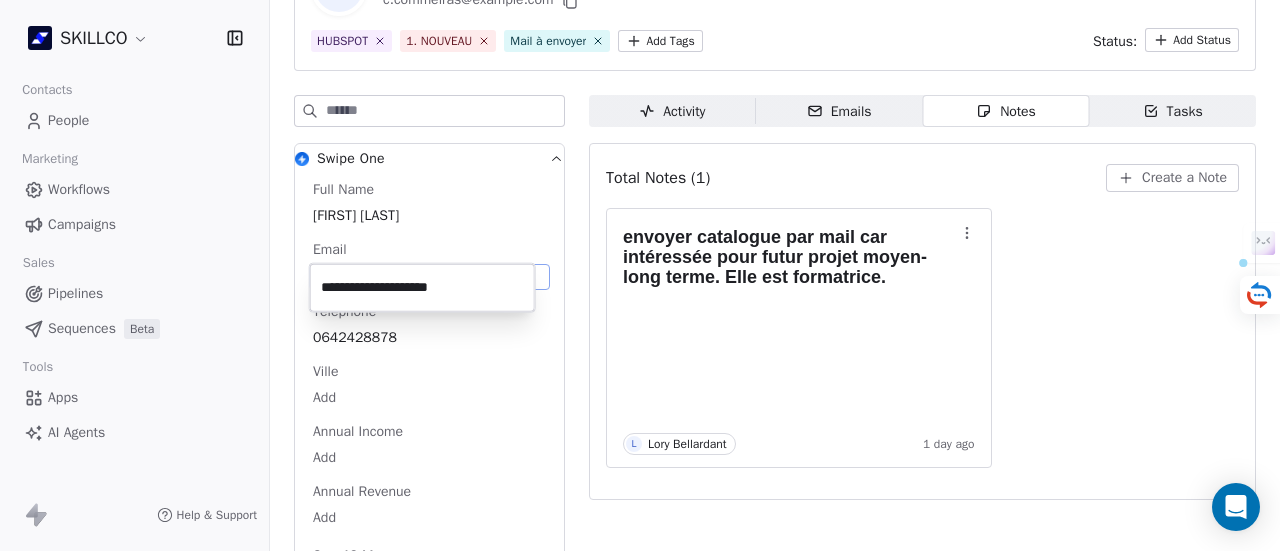 drag, startPoint x: 345, startPoint y: 289, endPoint x: 326, endPoint y: 277, distance: 22.472204 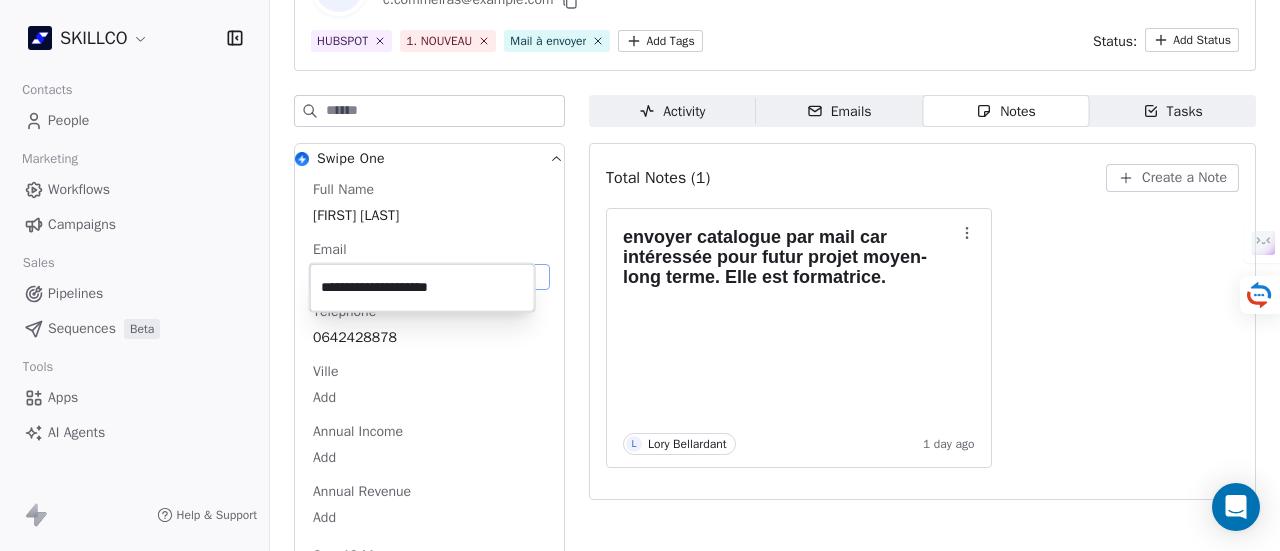 click on "**********" at bounding box center (422, 288) 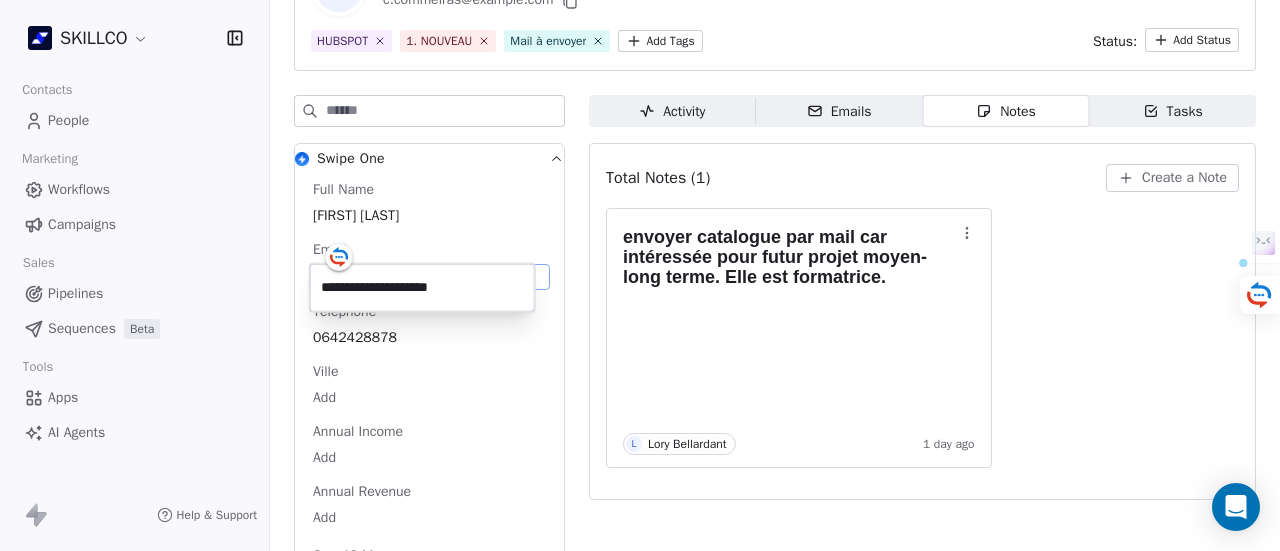 click on "**********" at bounding box center [422, 288] 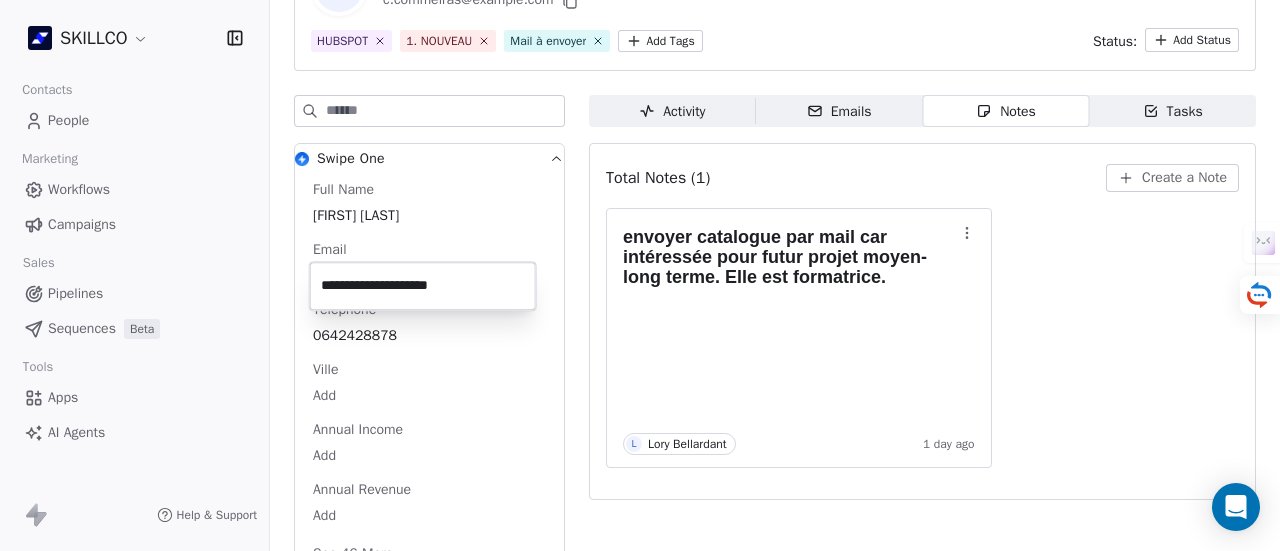 click on "**********" at bounding box center (640, 275) 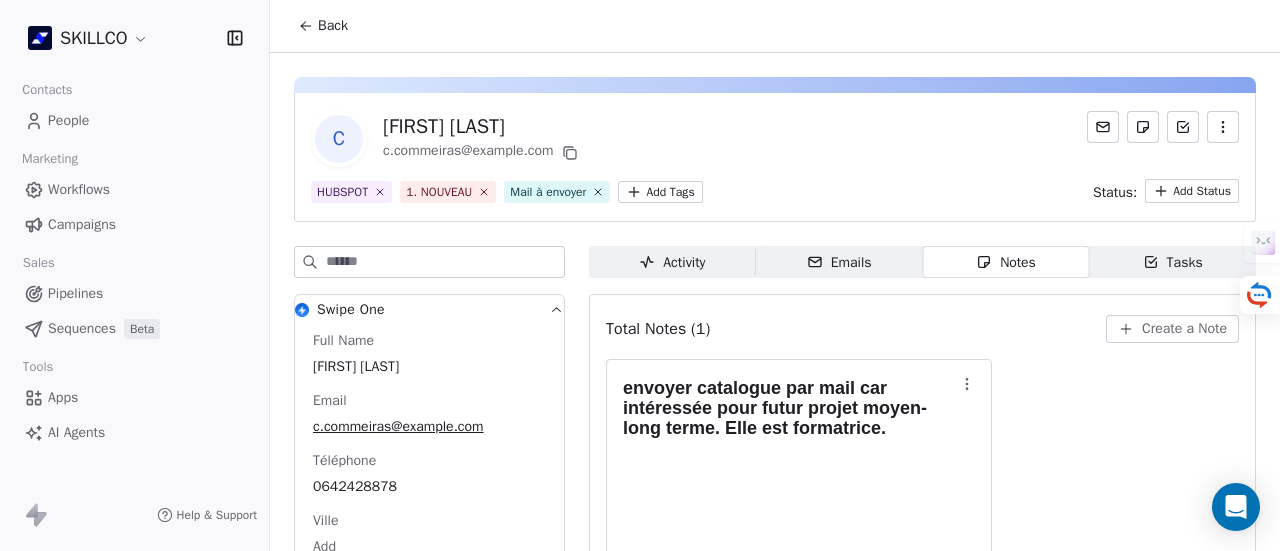 scroll, scrollTop: 100, scrollLeft: 0, axis: vertical 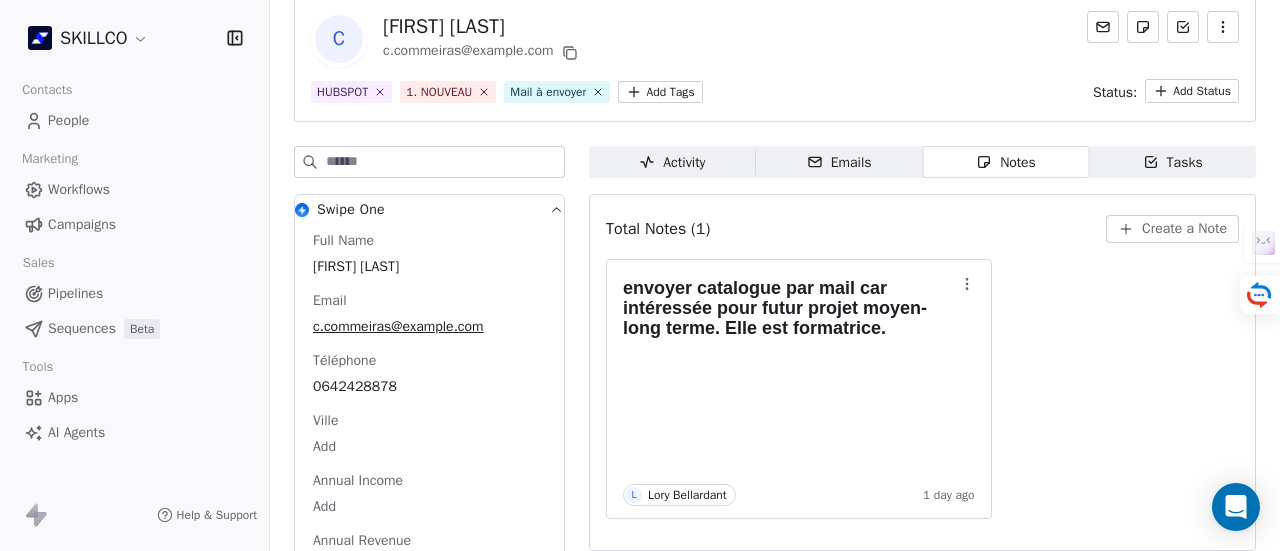 click on "Mail à envoyer" at bounding box center [557, 92] 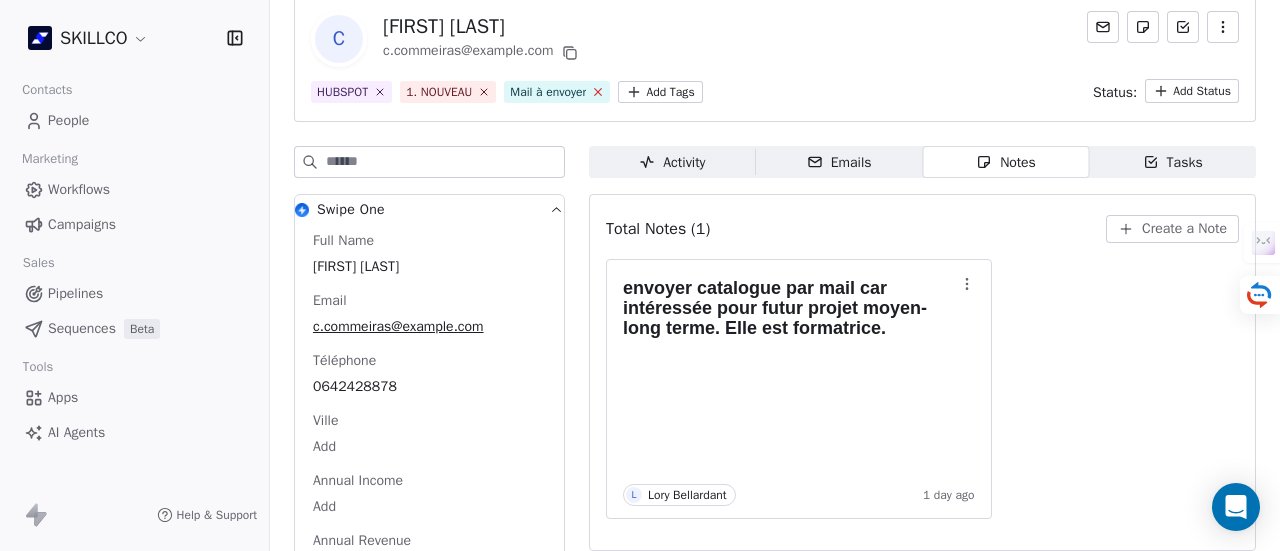 click 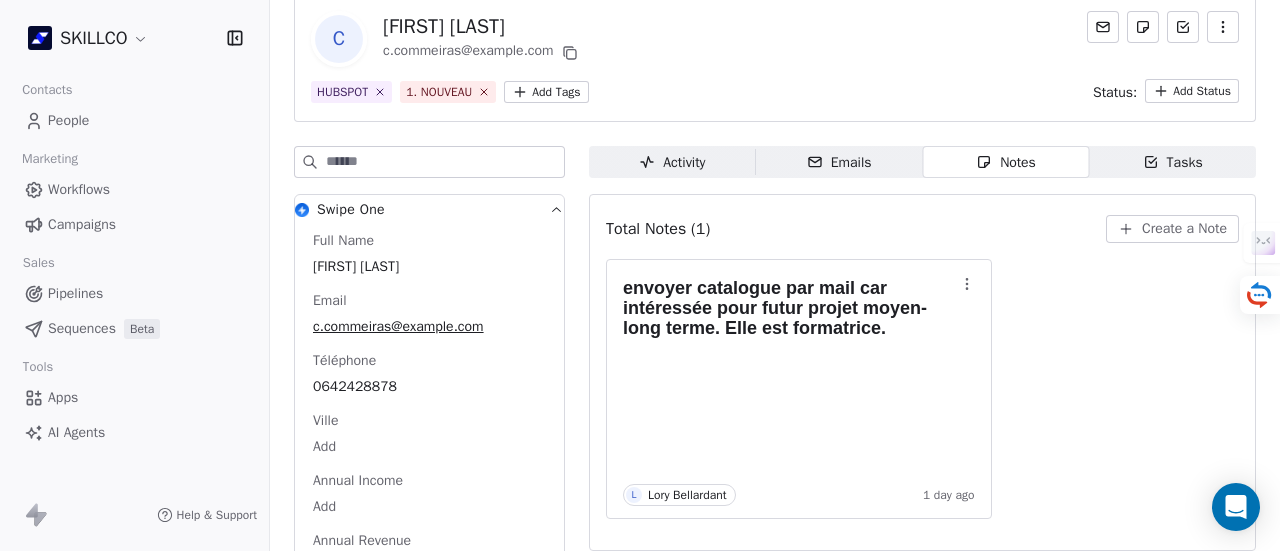 click on "SKILLCO Contacts People Marketing Workflows Campaigns Sales Pipelines Sequences Beta Tools Apps AI Agents Help & Support Back C Céline Commeiras c.commeiras@gmail.com HUBSPOT 1. NOUVEAU  Add Tags Status:   Add Status Swipe One Full Name Céline Commeiras Email c.commeiras@gmail.com Téléphone 0642428878 Ville Add Annual Income Add Annual Revenue Add See   46   More   Calendly Activity Activity Emails Emails   Notes   Notes Tasks Tasks Total Notes (1)   Create a Note envoyer catalogue par mail car intéressée pour futur projet moyen-long terme. Elle est formatrice. L Lory Bellardant 1 day ago" at bounding box center (640, 275) 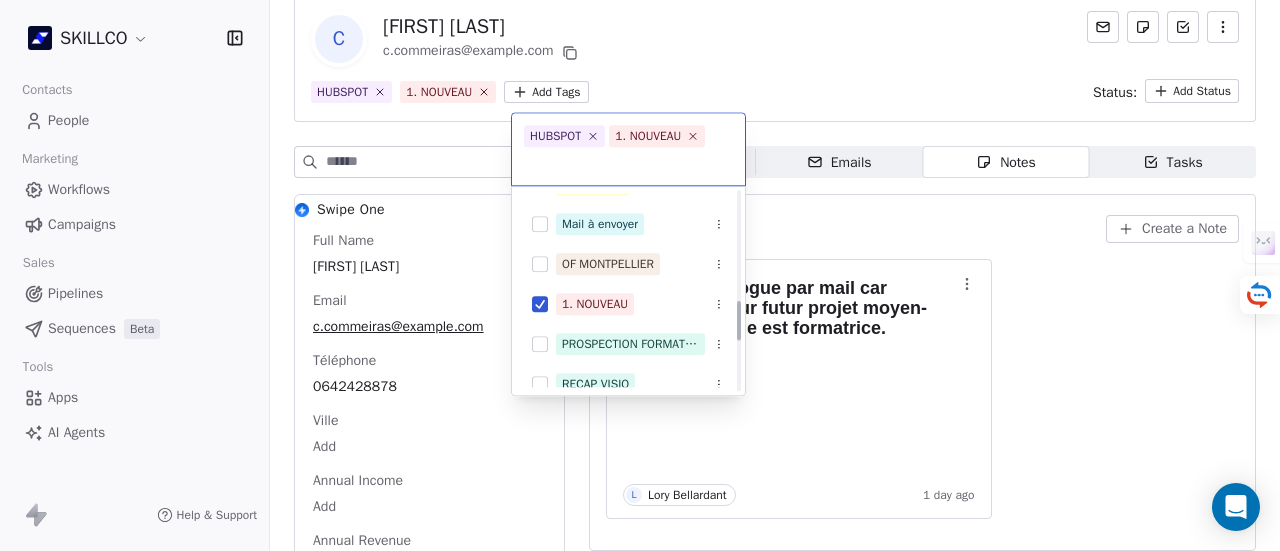 scroll, scrollTop: 506, scrollLeft: 0, axis: vertical 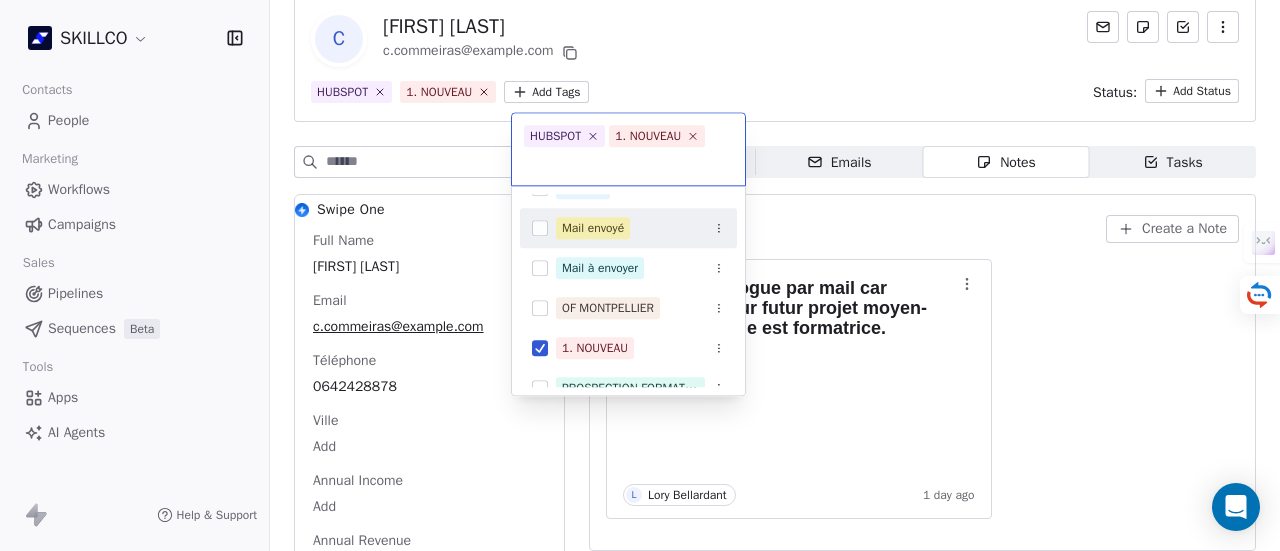 click on "Mail envoyé" at bounding box center [593, 228] 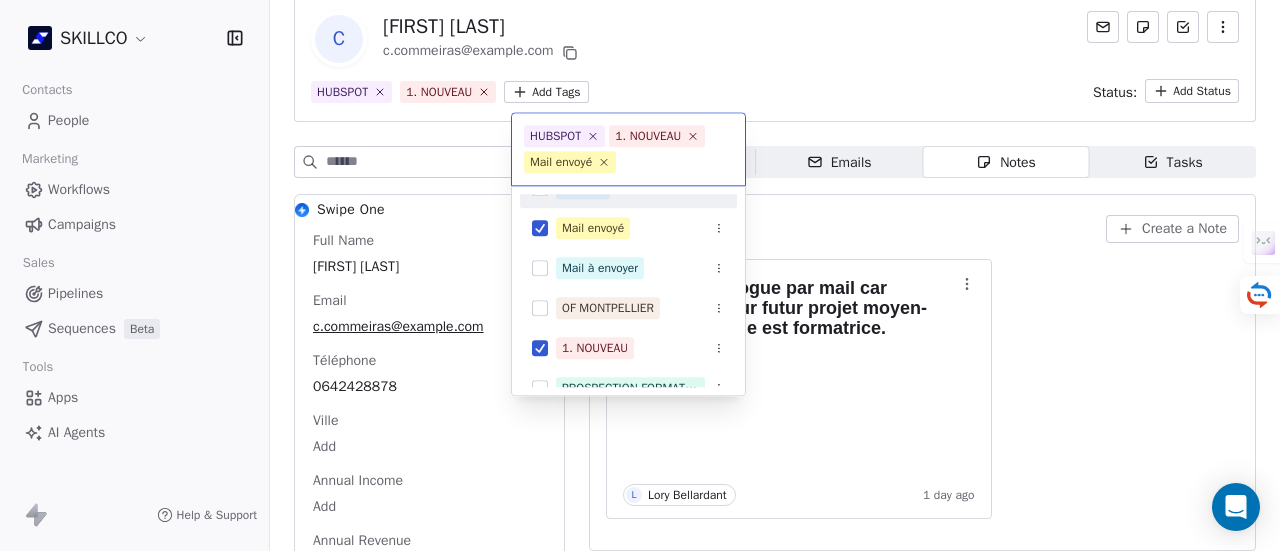 click on "SKILLCO Contacts People Marketing Workflows Campaigns Sales Pipelines Sequences Beta Tools Apps AI Agents Help & Support Back C Céline Commeiras c.commeiras@gmail.com HUBSPOT 1. NOUVEAU  Add Tags Status:   Add Status Swipe One Full Name Céline Commeiras Email c.commeiras@gmail.com Téléphone 0642428878 Ville Add Annual Income Add Annual Revenue Add See   46   More   Calendly Activity Activity Emails Emails   Notes   Notes Tasks Tasks Total Notes (1)   Create a Note envoyer catalogue par mail car intéressée pour futur projet moyen-long terme. Elle est formatrice. L Lory Bellardant 1 day ago
HUBSPOT 1. NOUVEAU Mail envoyé CLIENT DÉCIDEUR FILLOUT SOLUTIONS IA HUBSPOT 2. LEAD Mail envoyé Mail à envoyer OF MONTPELLIER 1. NOUVEAU PROSPECTION FORMATION IA RECAP VISIO SITE Suivi TEL INCORRECT PARTENAIRE CO" at bounding box center (640, 275) 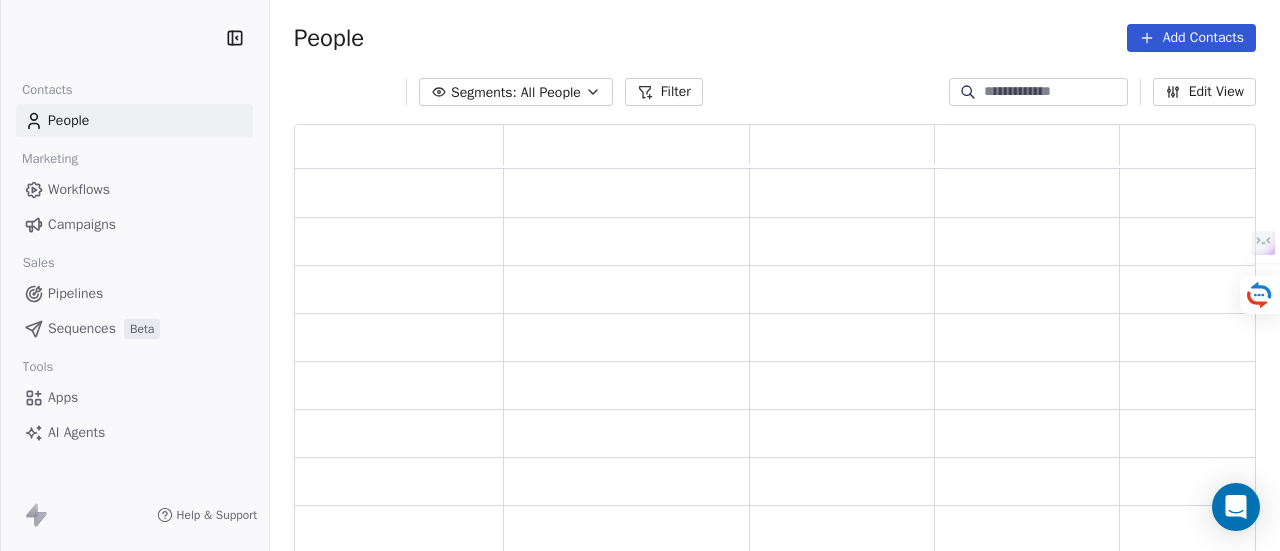 scroll, scrollTop: 0, scrollLeft: 0, axis: both 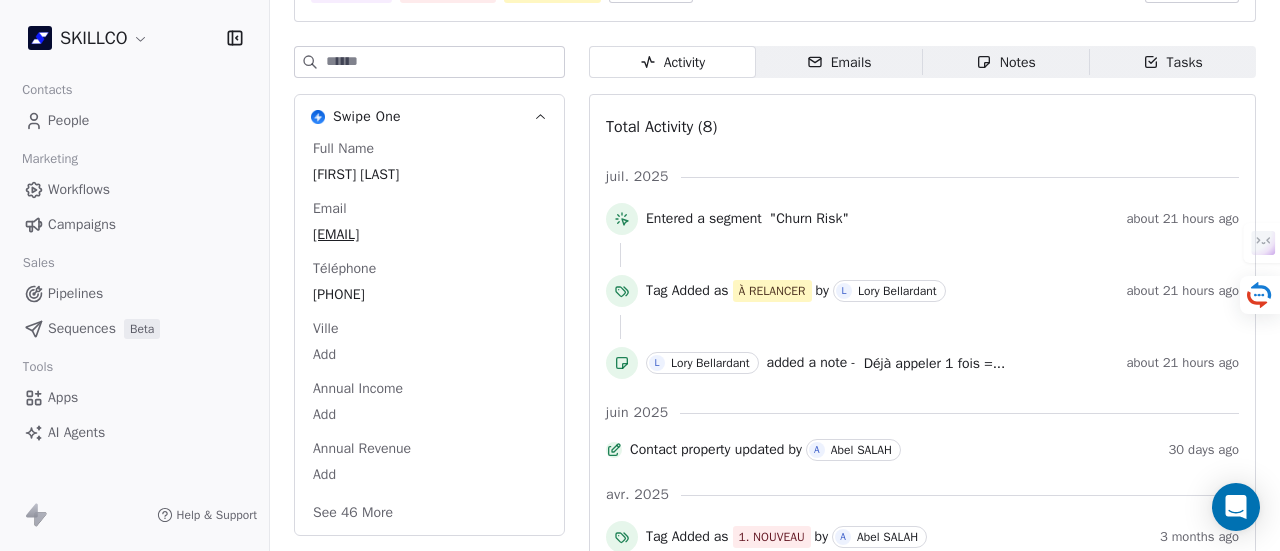 click on "Emails Emails" at bounding box center [839, 62] 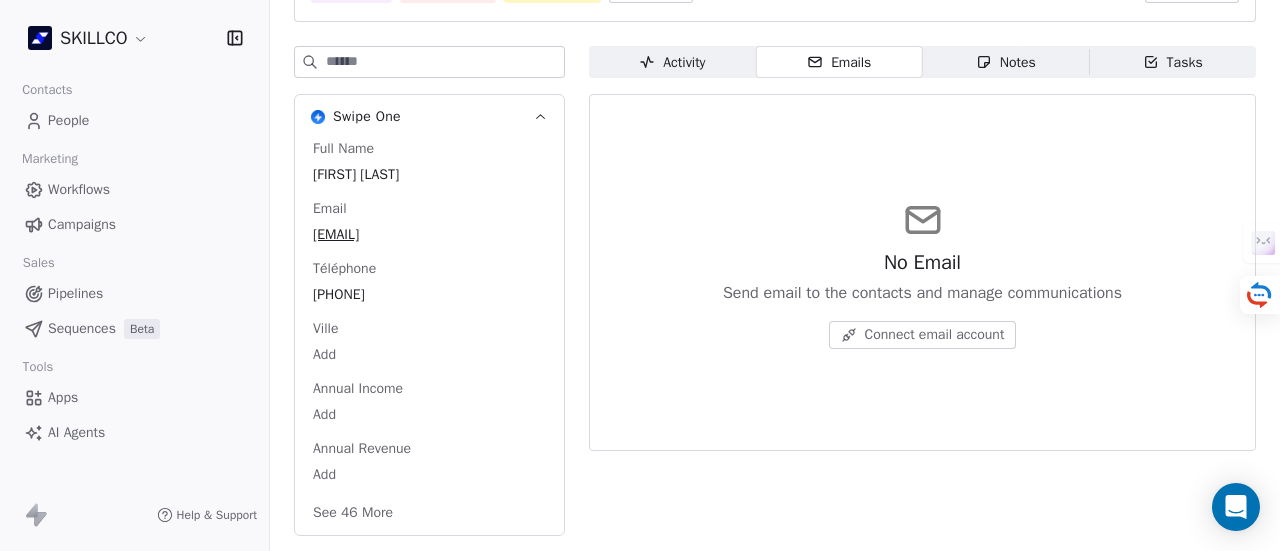 click on "Notes   Notes" at bounding box center (1006, 62) 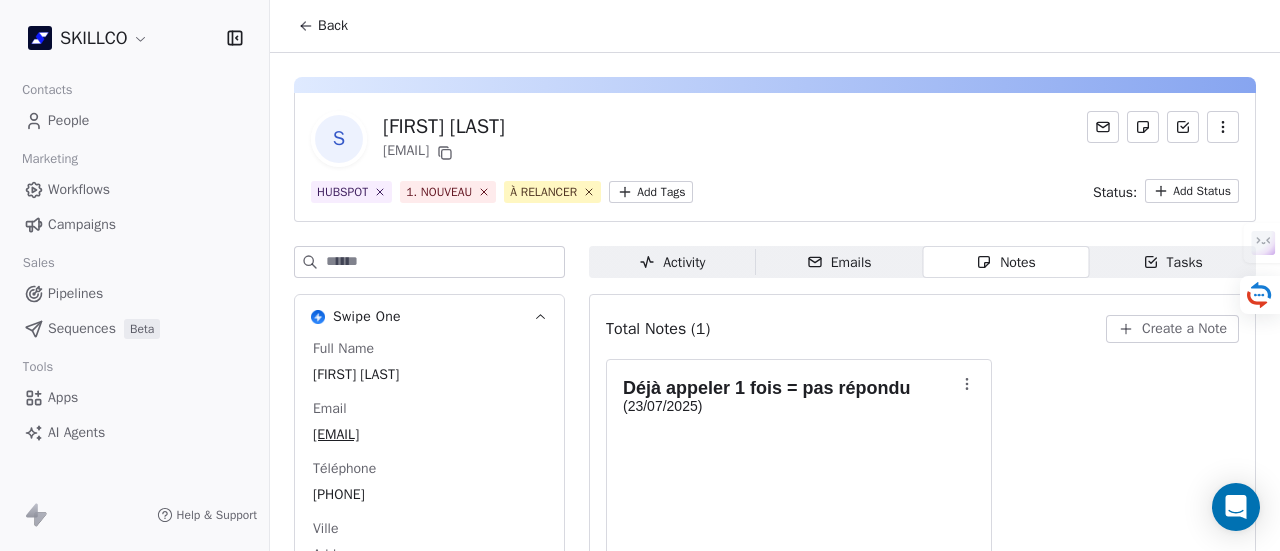 scroll, scrollTop: 100, scrollLeft: 0, axis: vertical 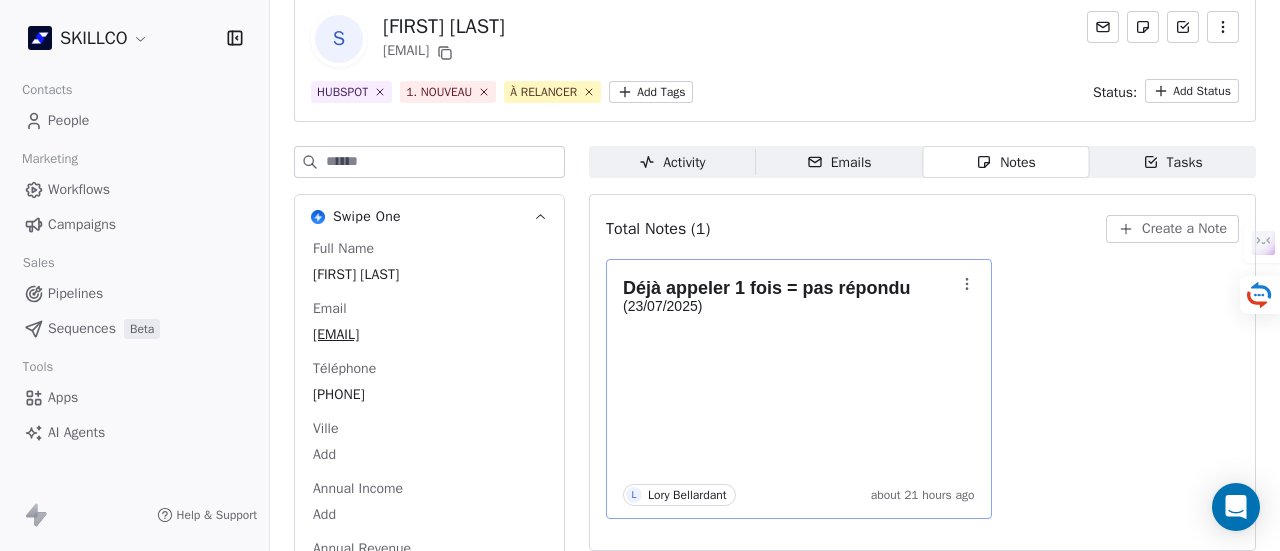 click on "Déjà appeler 1 fois = pas répondu (23/07/2025) L Lory Bellardant about 21 hours ago" at bounding box center (799, 389) 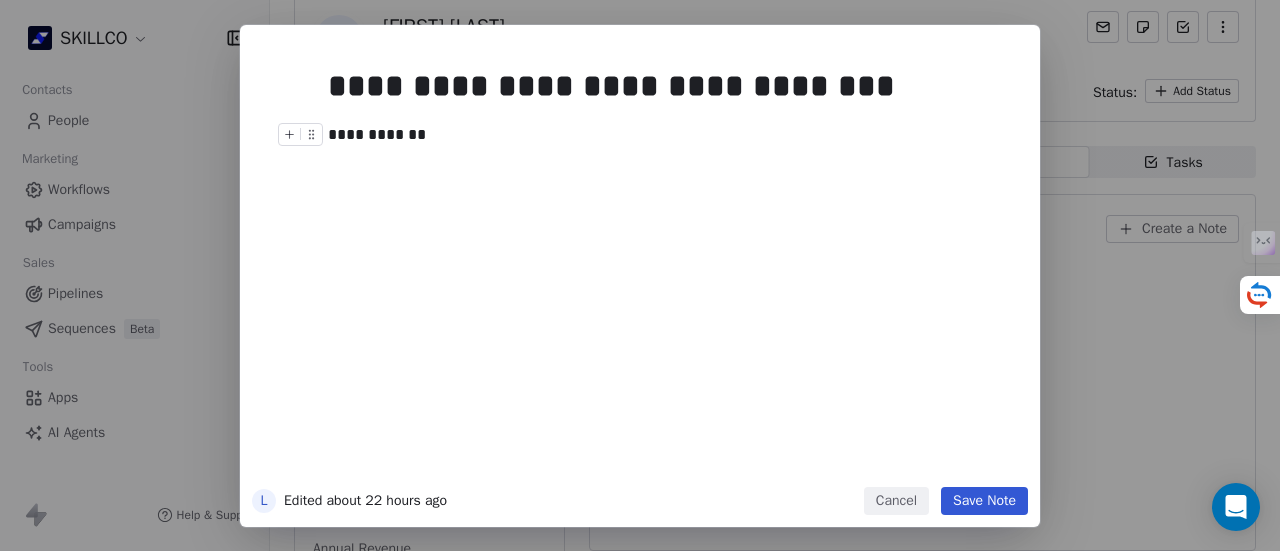 click on "**********" at bounding box center (377, 134) 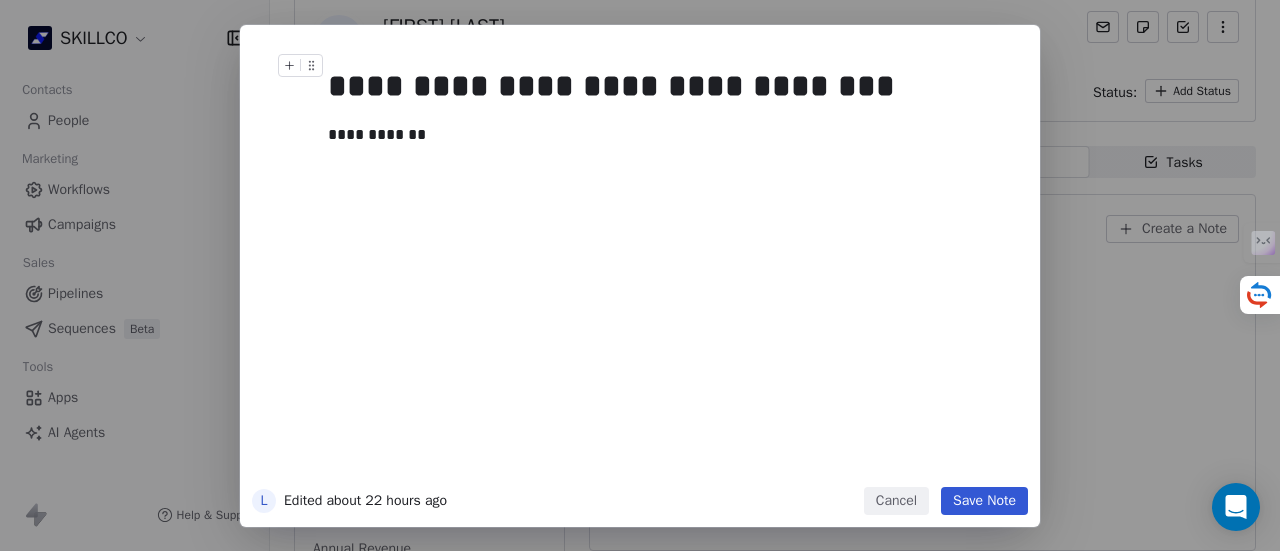 type 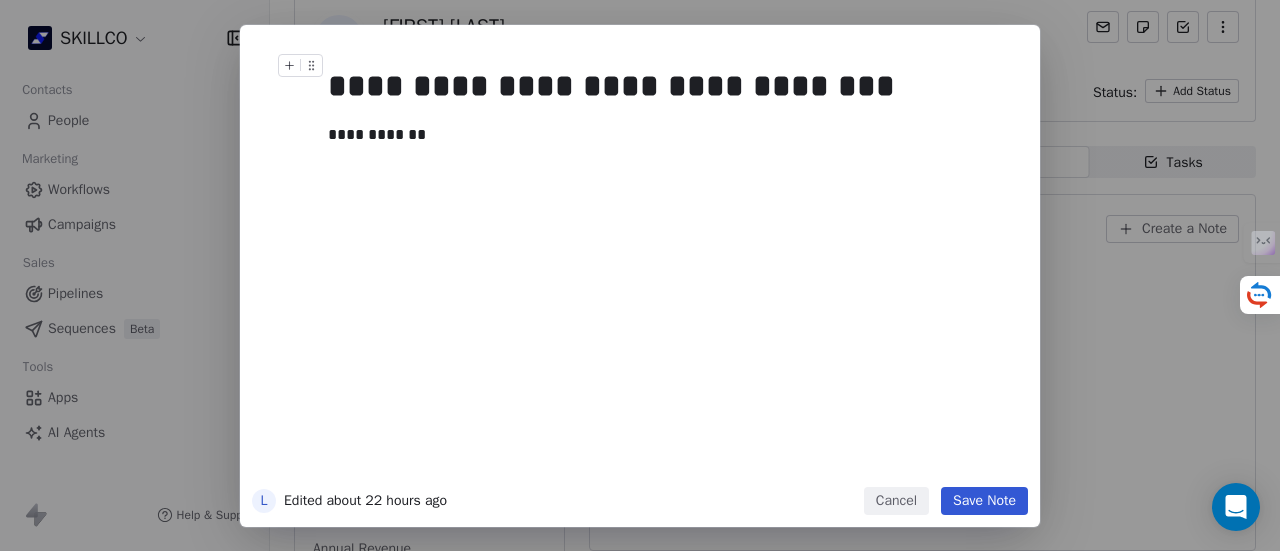 click on "Save Note" at bounding box center [984, 501] 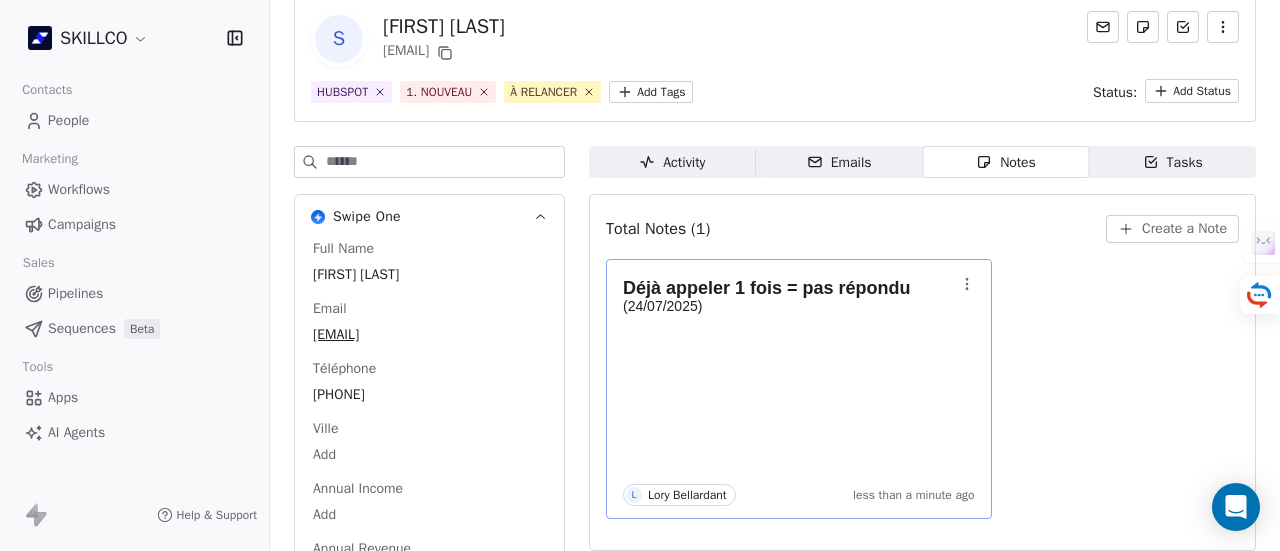 click on "SKILLCO Contacts People Marketing Workflows Campaigns Sales Pipelines Sequences Beta Tools Apps AI Agents Help & Support Back s sarah boussaid zhorboussaid25@gmail.com HUBSPOT 1. NOUVEAU À RELANCER  Add Tags Status:   Add Status Swipe One Full Name sarah boussaid Email zhorboussaid25@gmail.com Téléphone 0644791414 Ville Add Annual Income Add Annual Revenue Add See   46   More   Calendly Activity Activity Emails Emails   Notes   Notes Tasks Tasks Total Notes (1)   Create a Note Déjà appeler 1 fois = pas répondu (24/07/2025) L Lory Bellardant less than a minute ago" at bounding box center [640, 275] 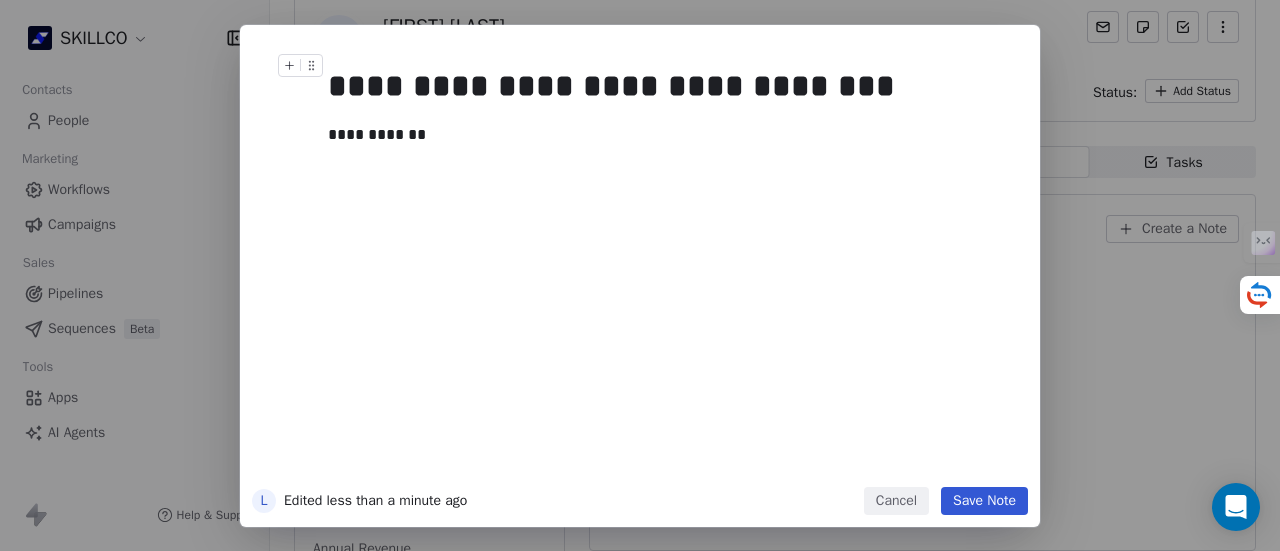 click on "**********" at bounding box center (611, 86) 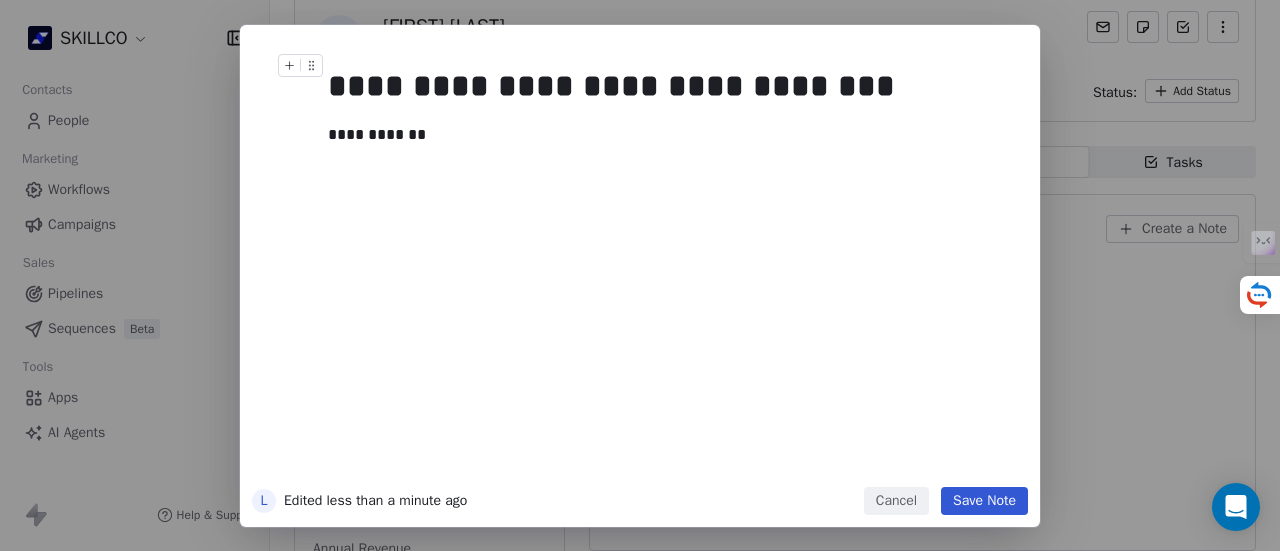 type 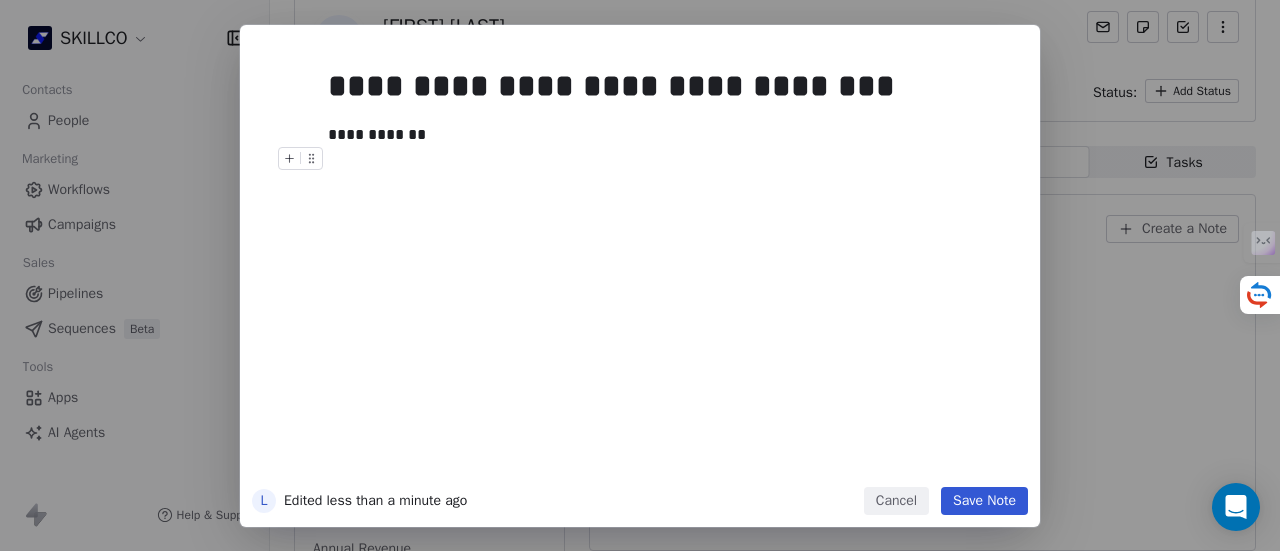 click on "Save Note" at bounding box center [984, 501] 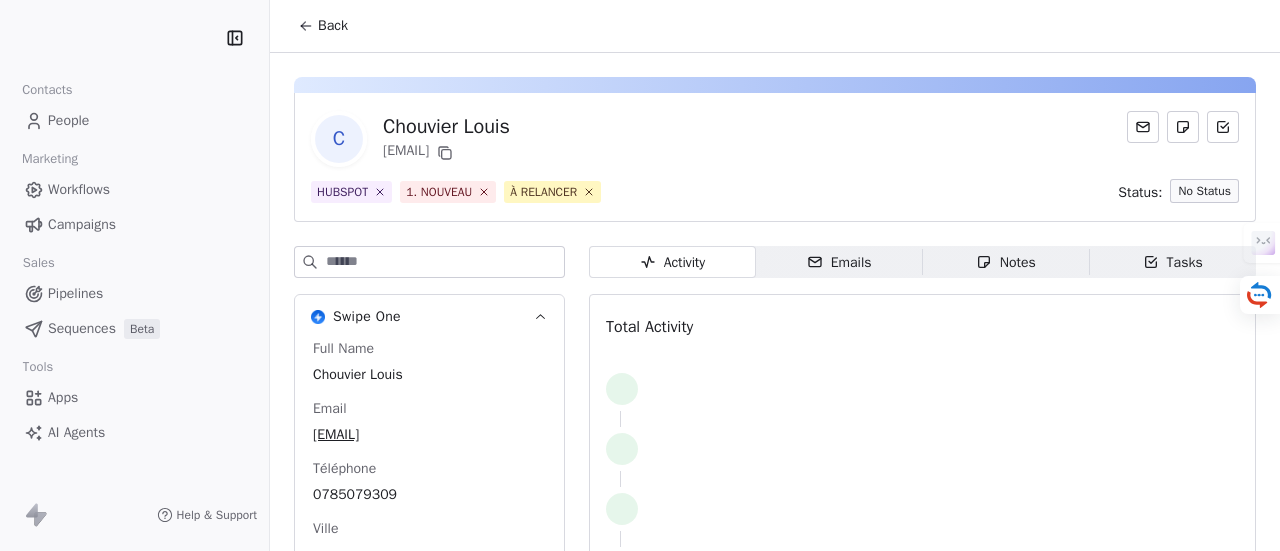 scroll, scrollTop: 0, scrollLeft: 0, axis: both 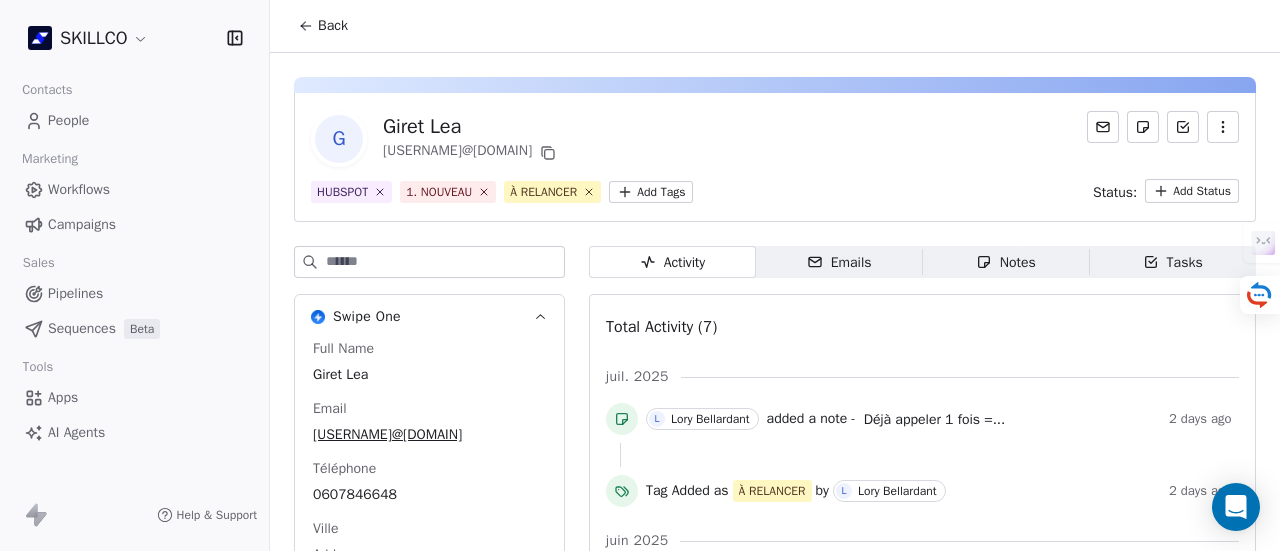 click on "Emails" at bounding box center (839, 262) 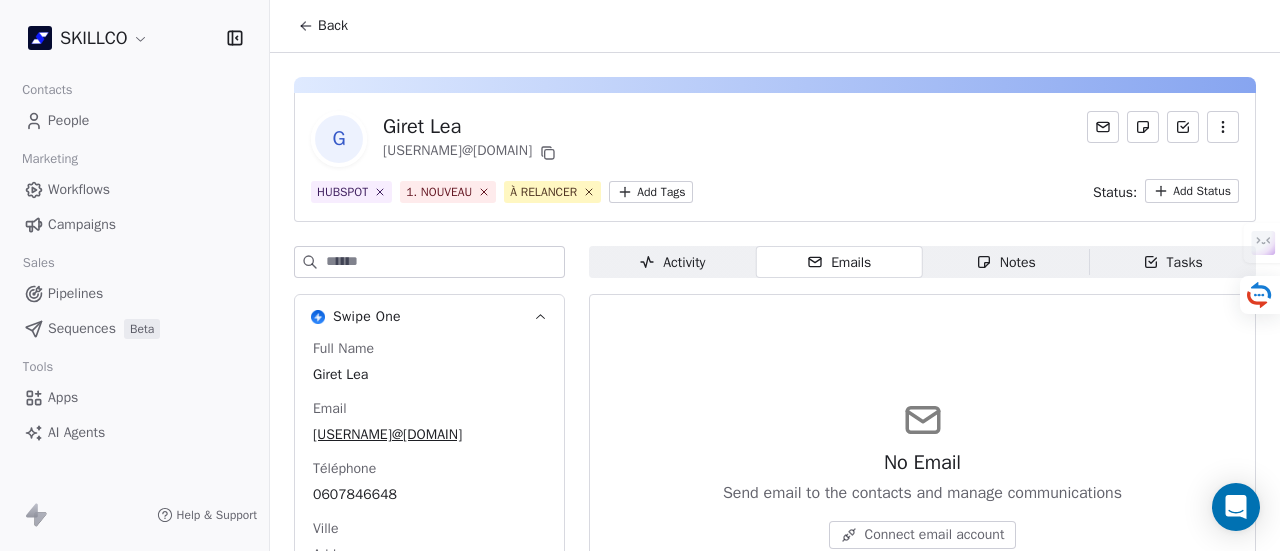 click 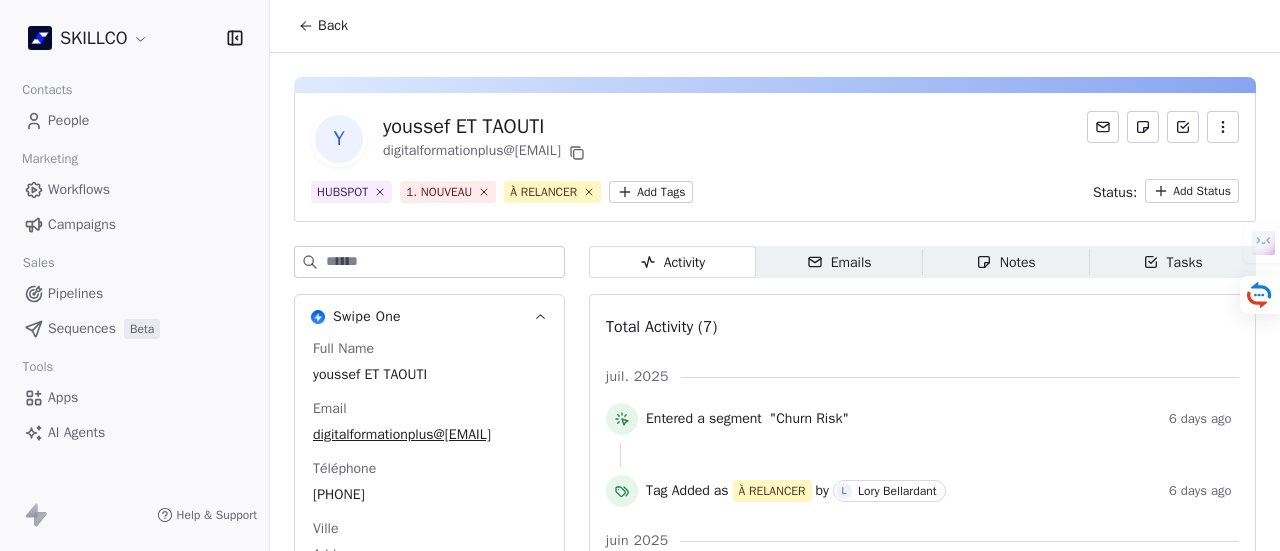 click on "Emails Emails" at bounding box center (839, 262) 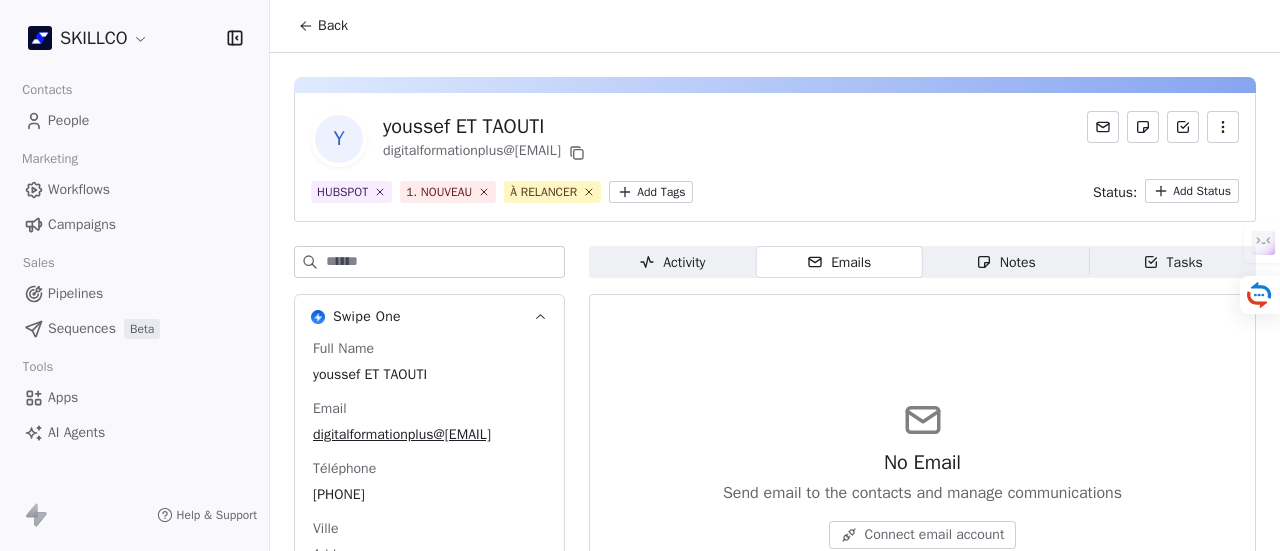 click on "Notes   Notes" at bounding box center (1006, 262) 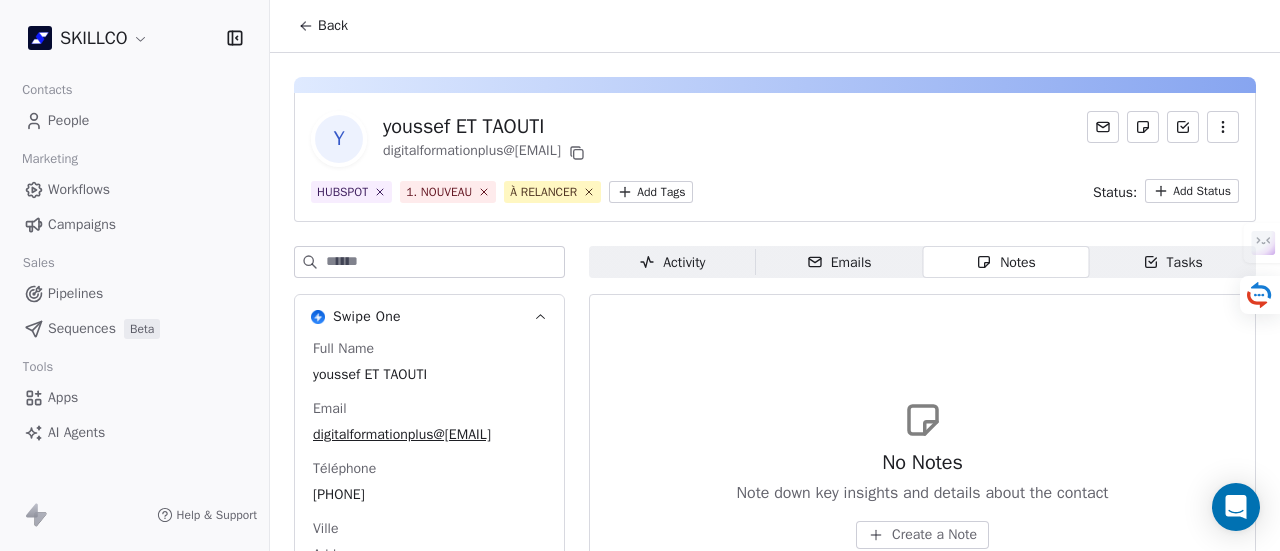 click on "Tasks Tasks" at bounding box center [1172, 262] 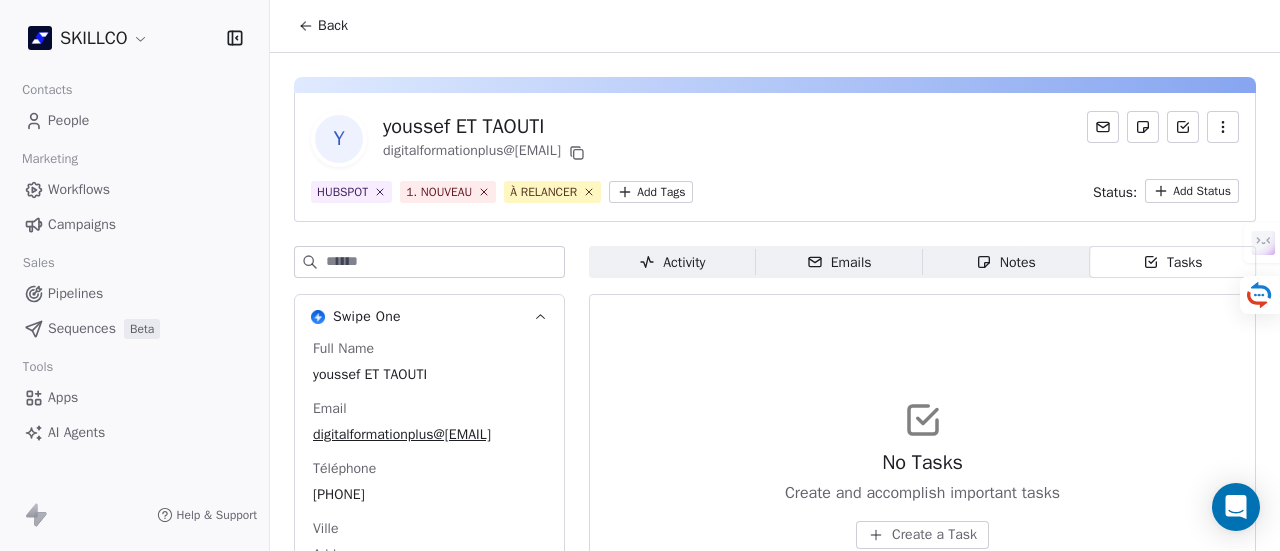 click on "Activity Activity" at bounding box center [672, 262] 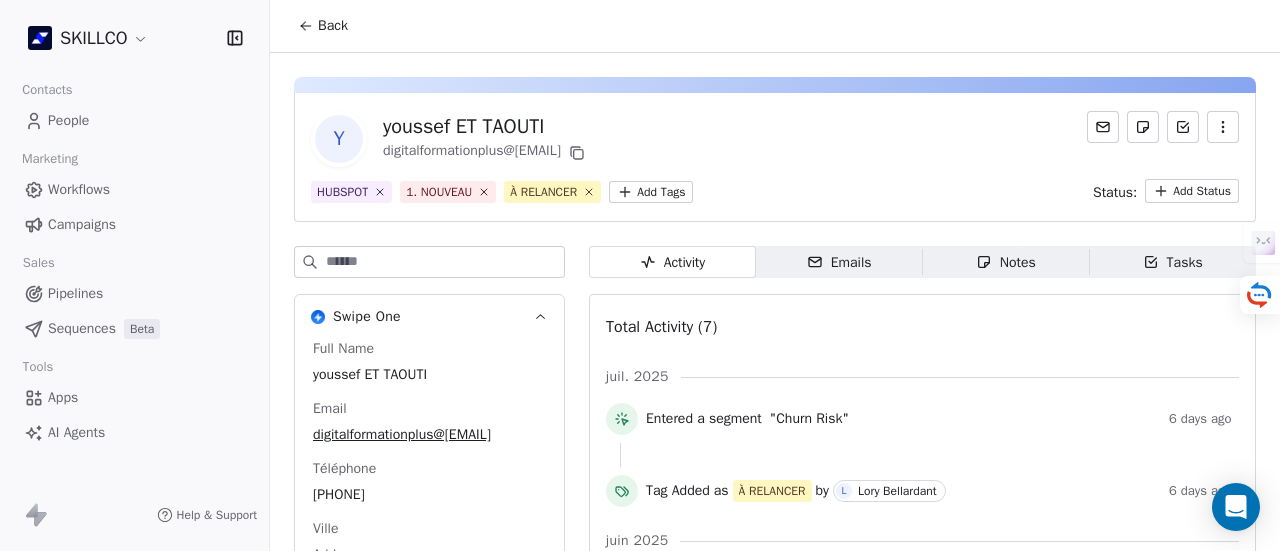 scroll, scrollTop: 0, scrollLeft: 0, axis: both 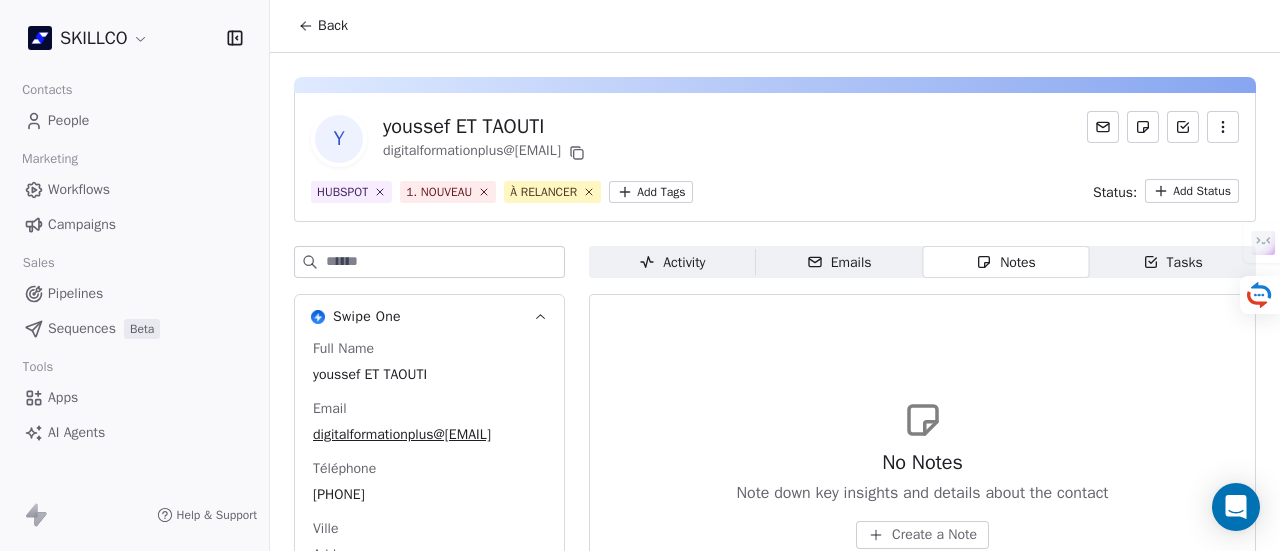 click on "Create a Note" at bounding box center (934, 535) 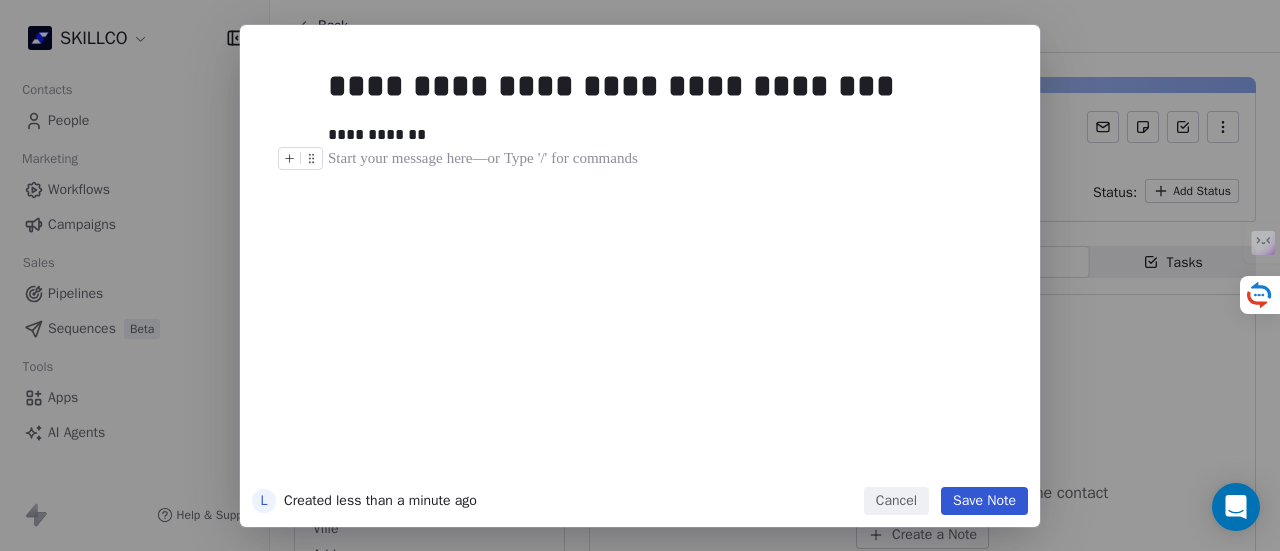click on "Save Note" at bounding box center (984, 501) 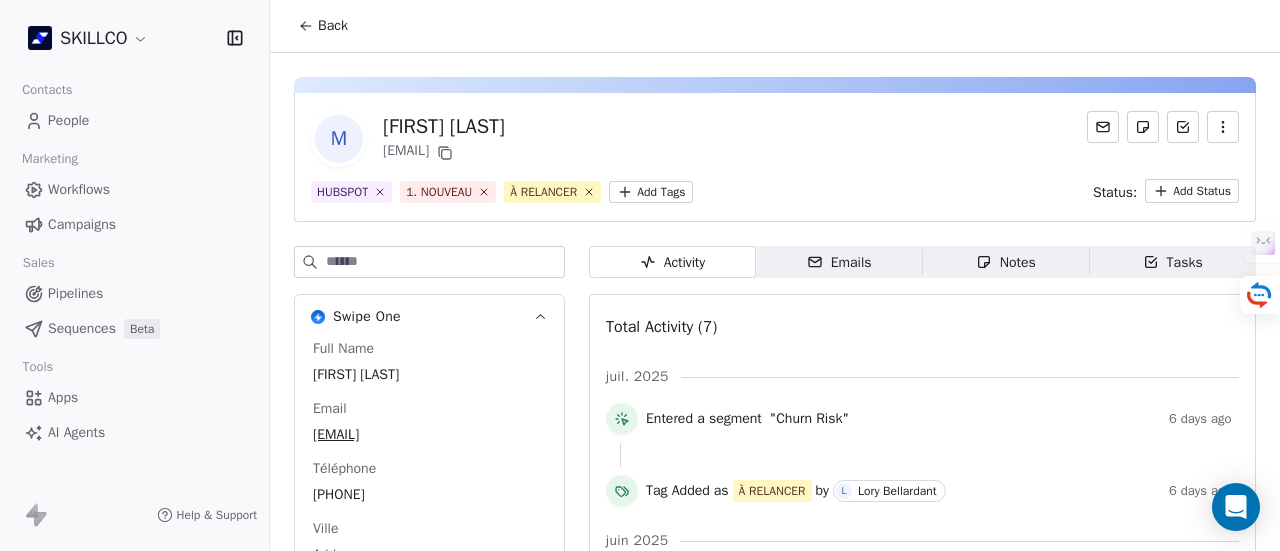 scroll, scrollTop: 0, scrollLeft: 0, axis: both 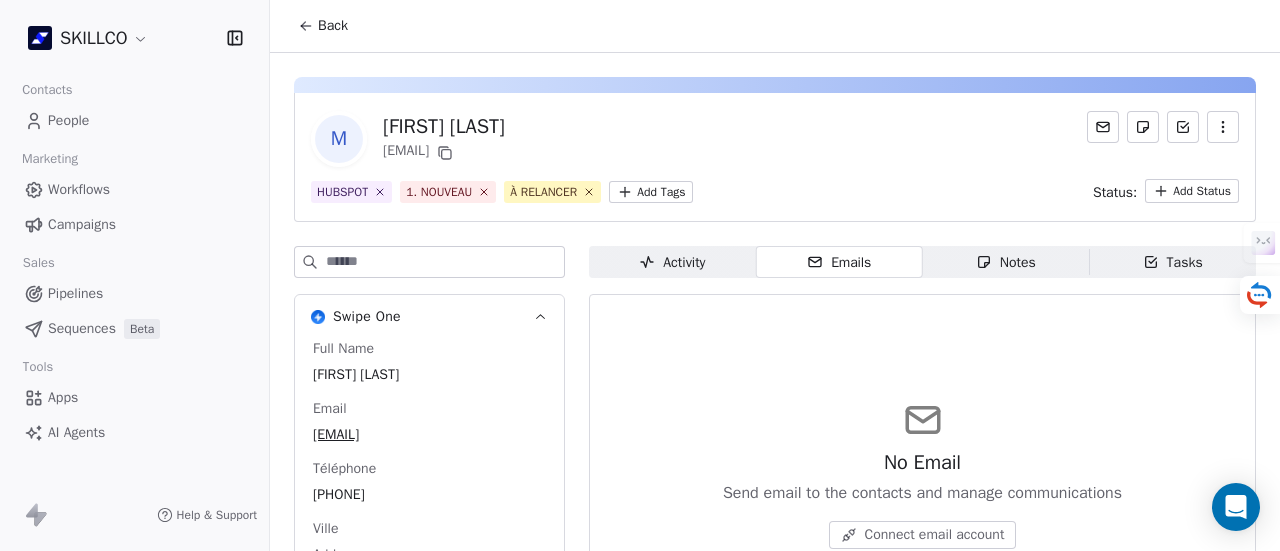click 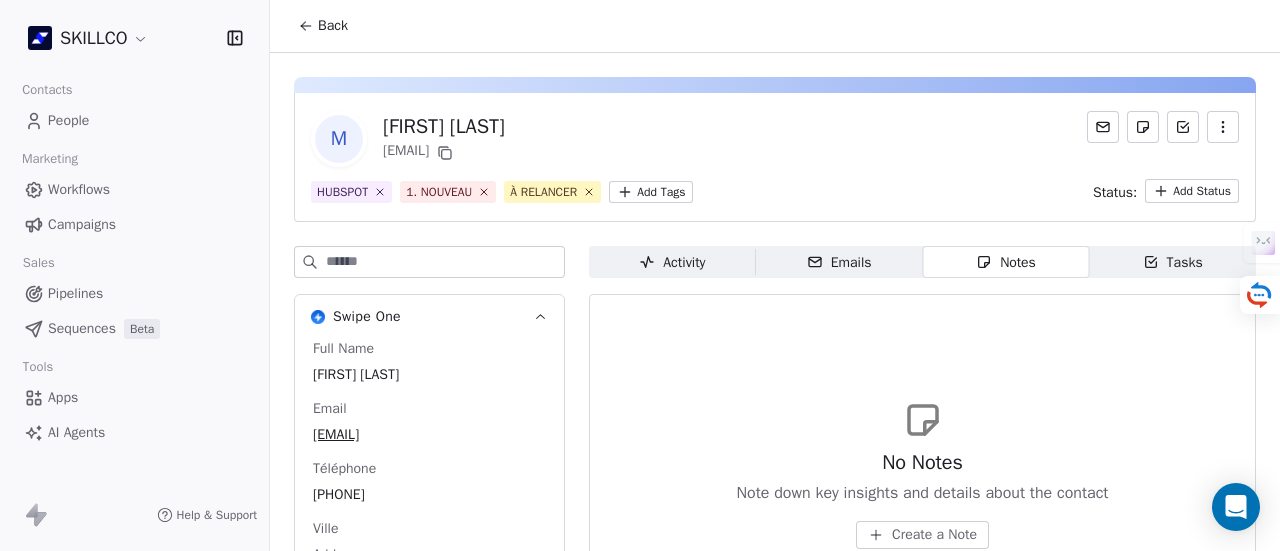 drag, startPoint x: 691, startPoint y: 273, endPoint x: 737, endPoint y: 200, distance: 86.28442 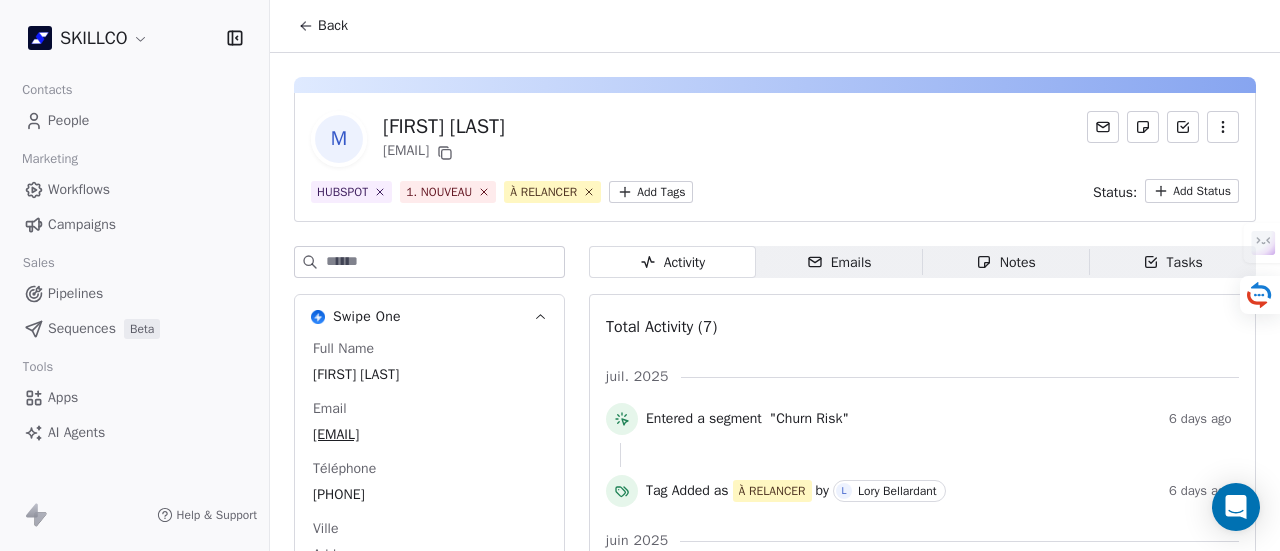 click on "Notes" at bounding box center [1006, 262] 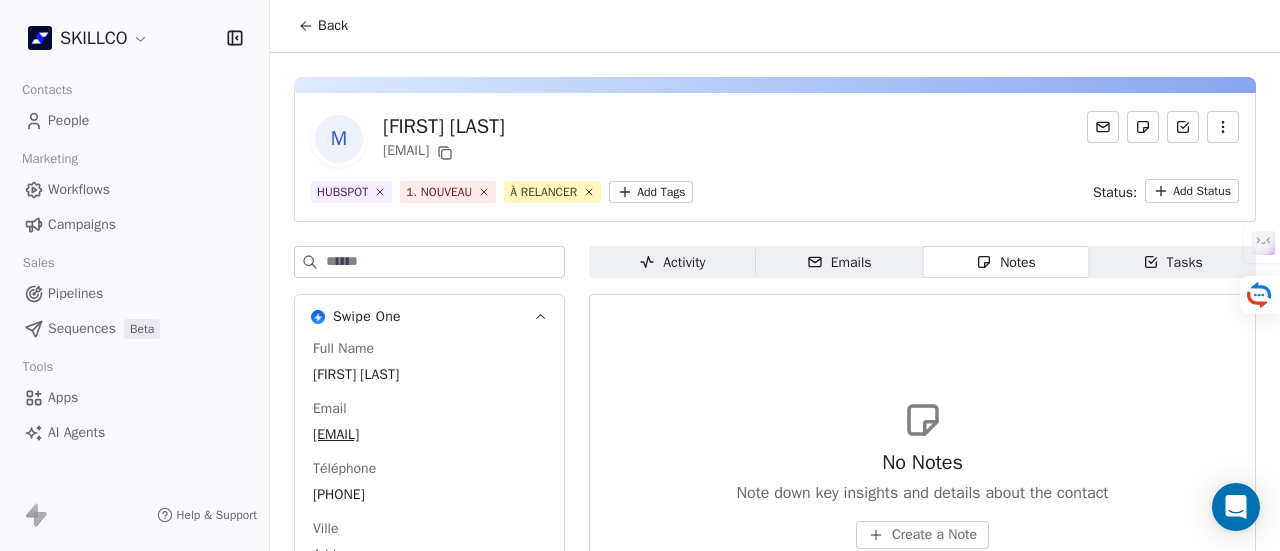 click on "Create a Note" at bounding box center (934, 535) 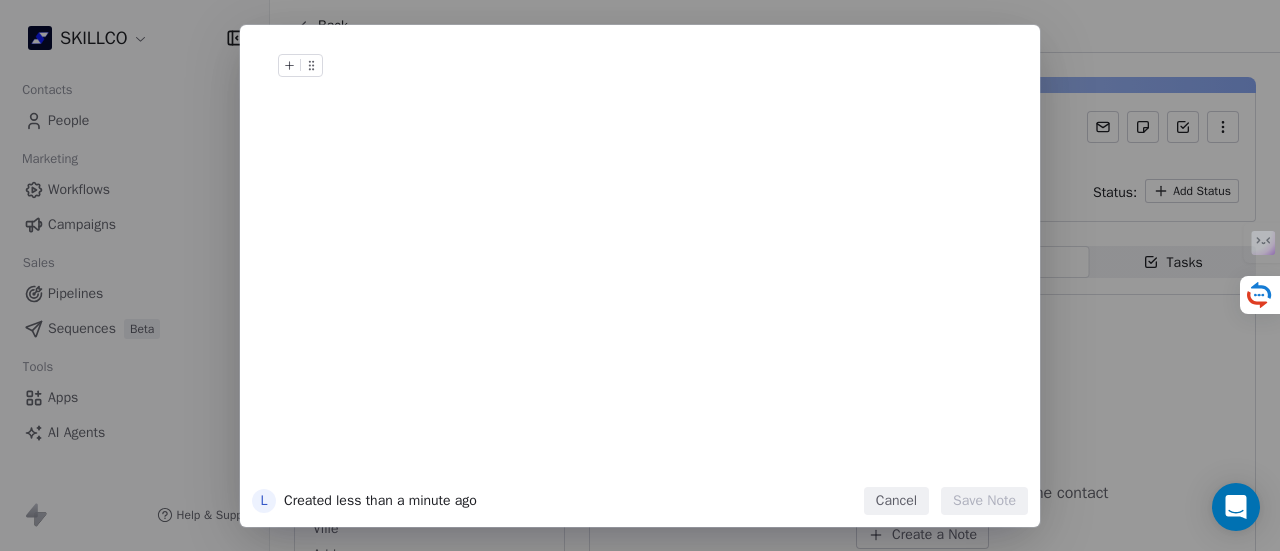 click at bounding box center [670, 86] 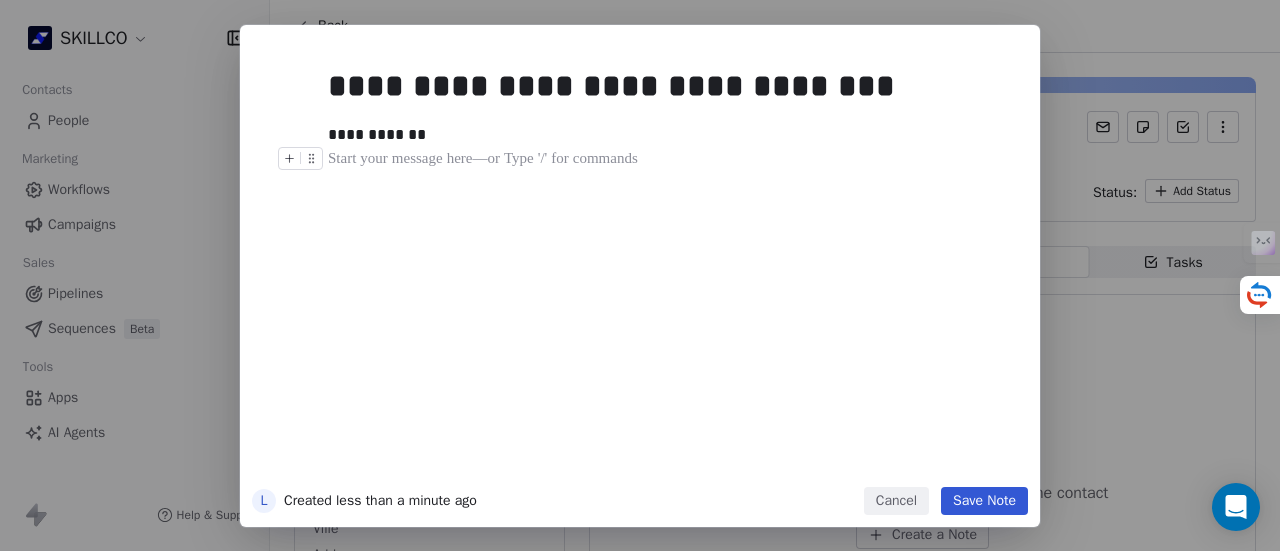click on "Save Note" at bounding box center [984, 501] 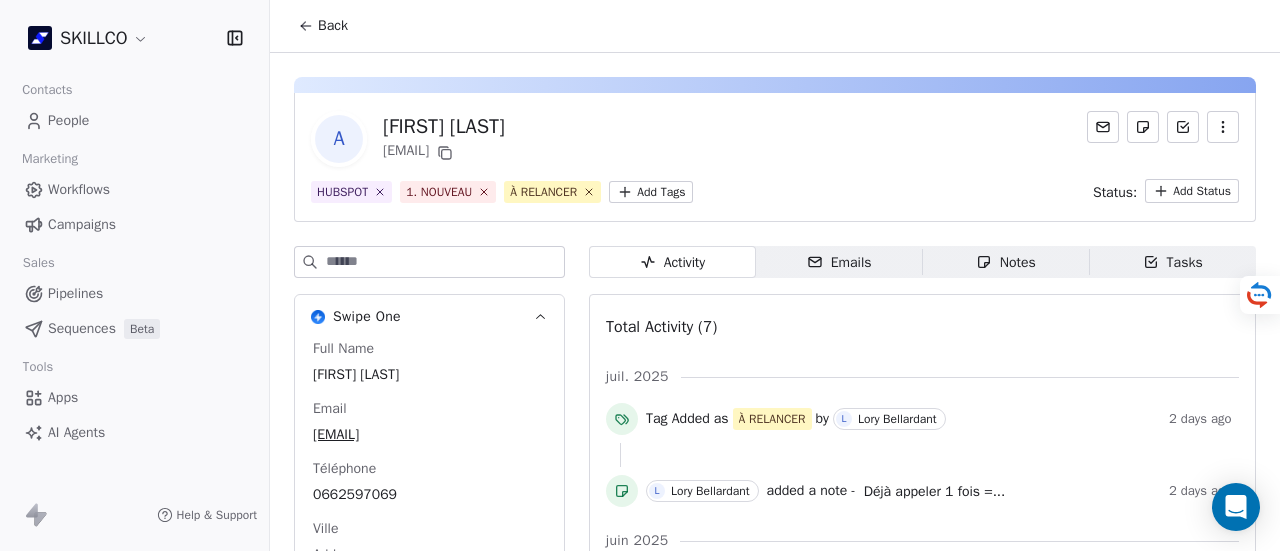 scroll, scrollTop: 0, scrollLeft: 0, axis: both 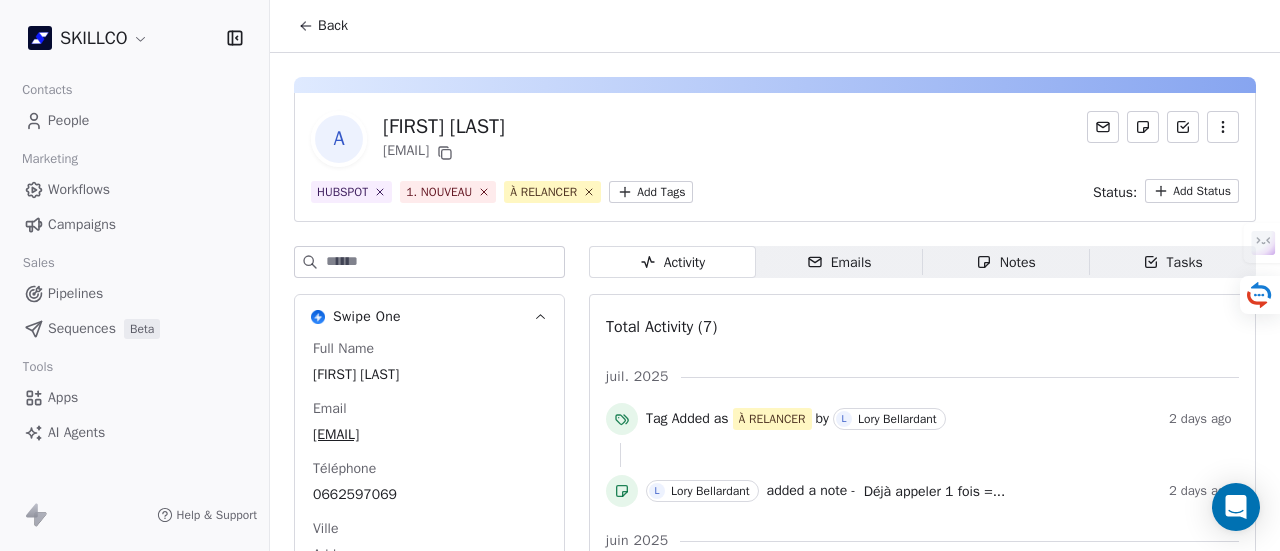 click on "Notes" at bounding box center [1006, 262] 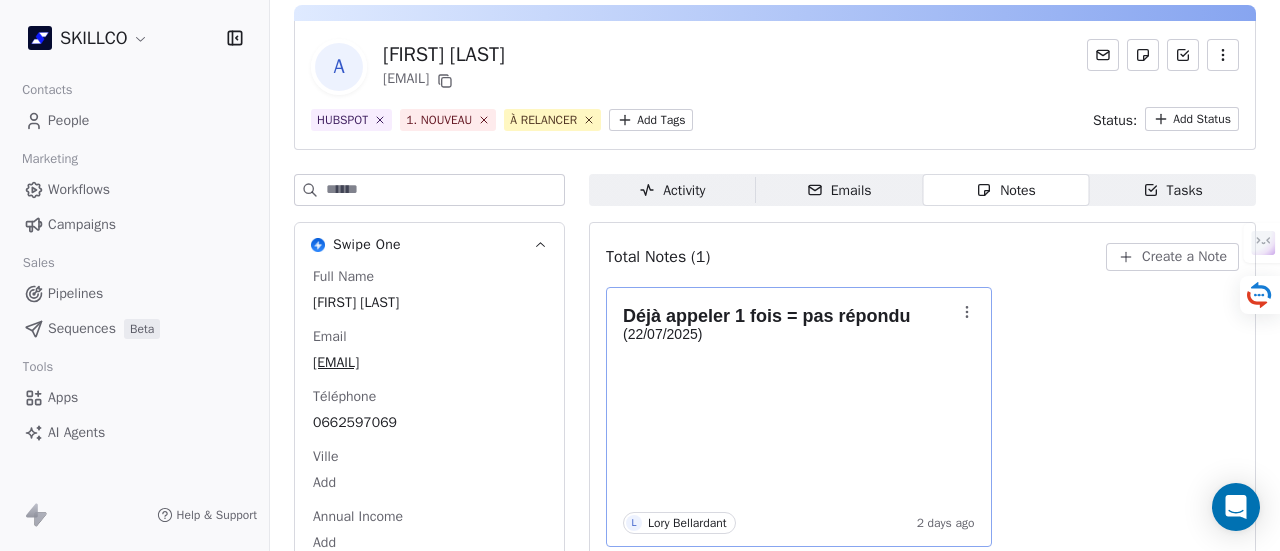 scroll, scrollTop: 100, scrollLeft: 0, axis: vertical 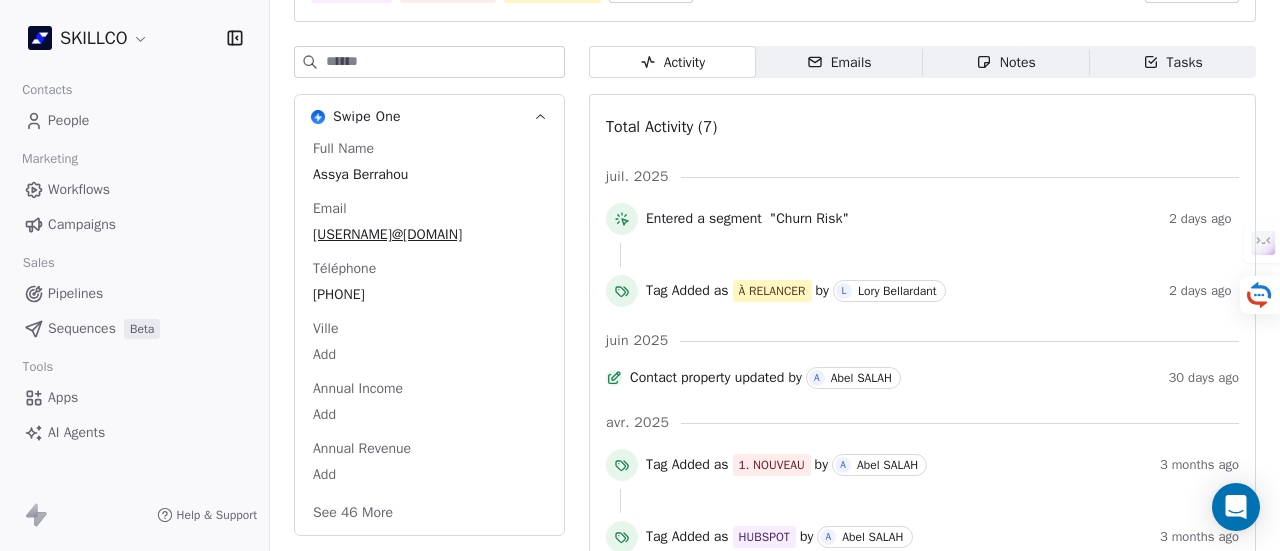 click on "Emails" at bounding box center [839, 62] 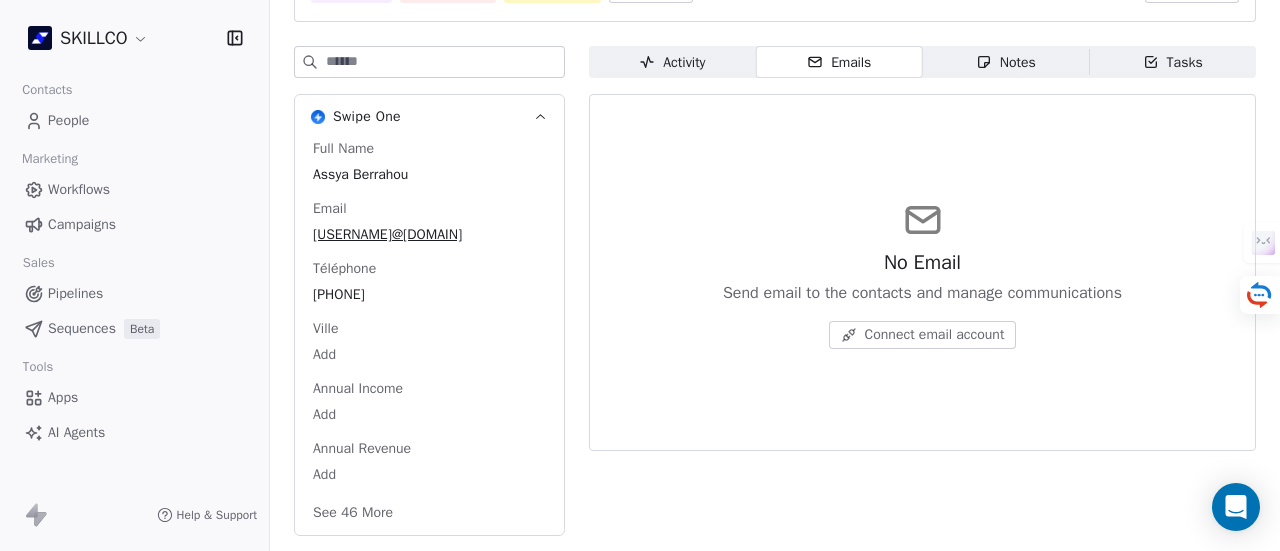click on "Notes   Notes" at bounding box center (1006, 62) 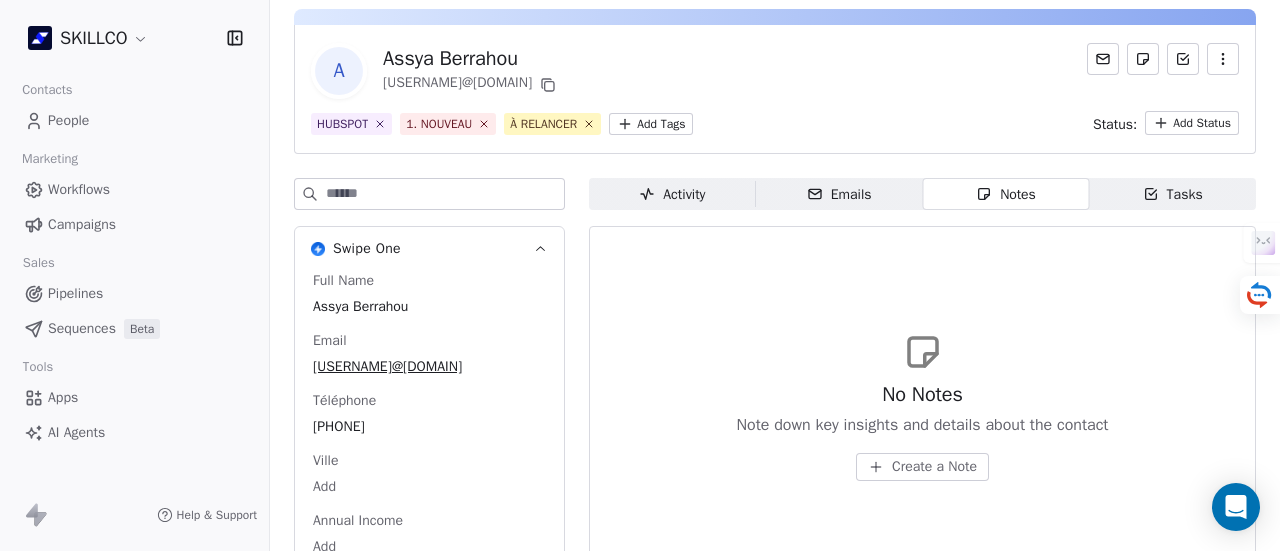 scroll, scrollTop: 100, scrollLeft: 0, axis: vertical 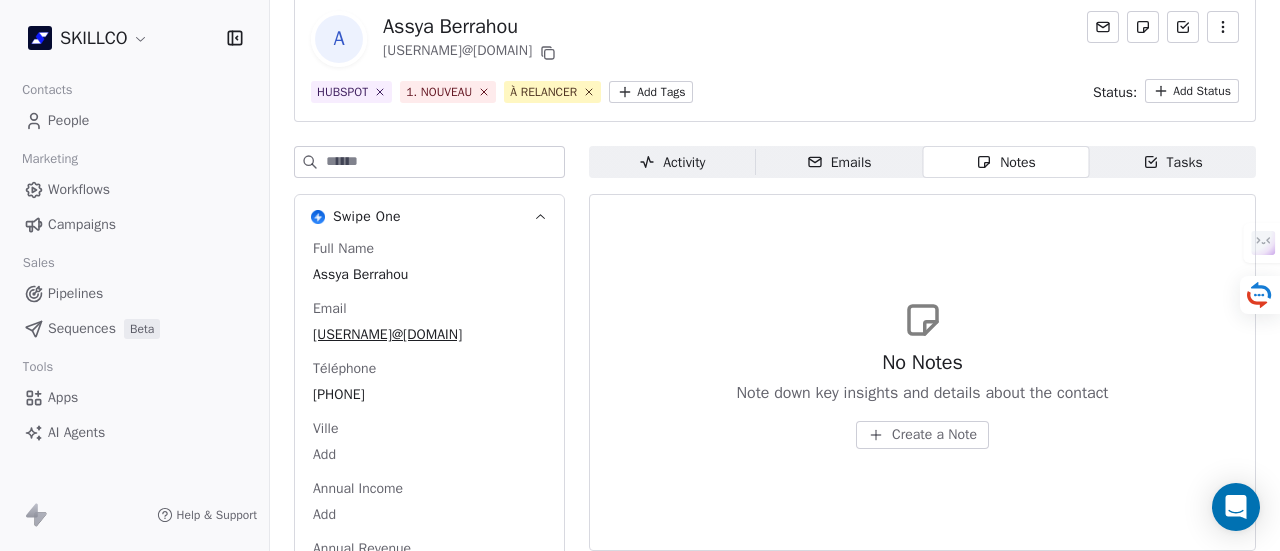 click on "Create a Note" at bounding box center (934, 435) 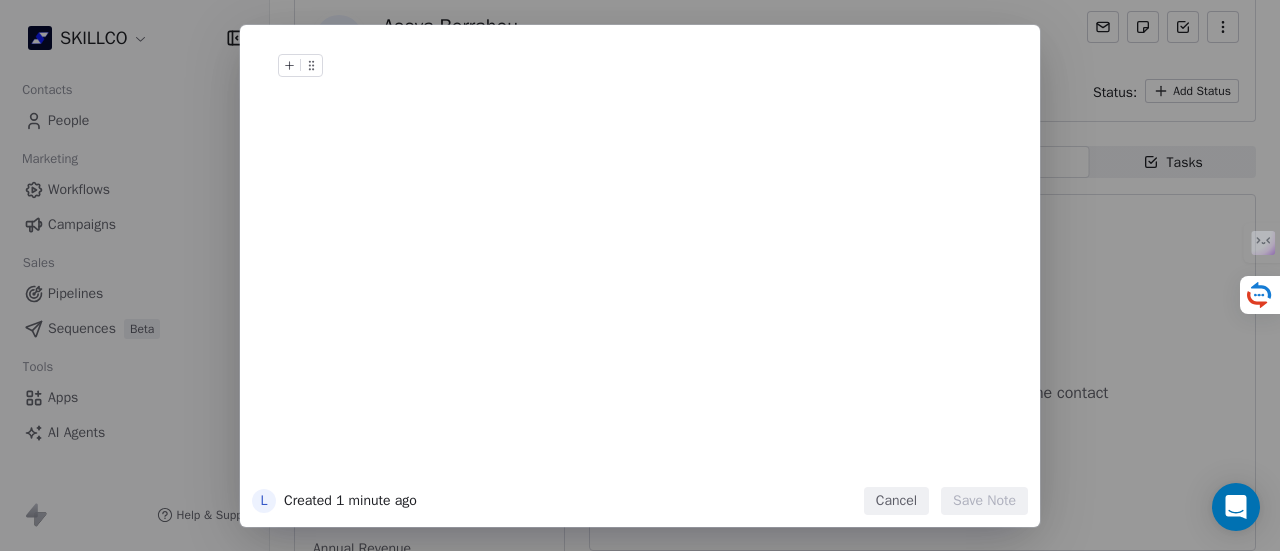 click at bounding box center (670, 86) 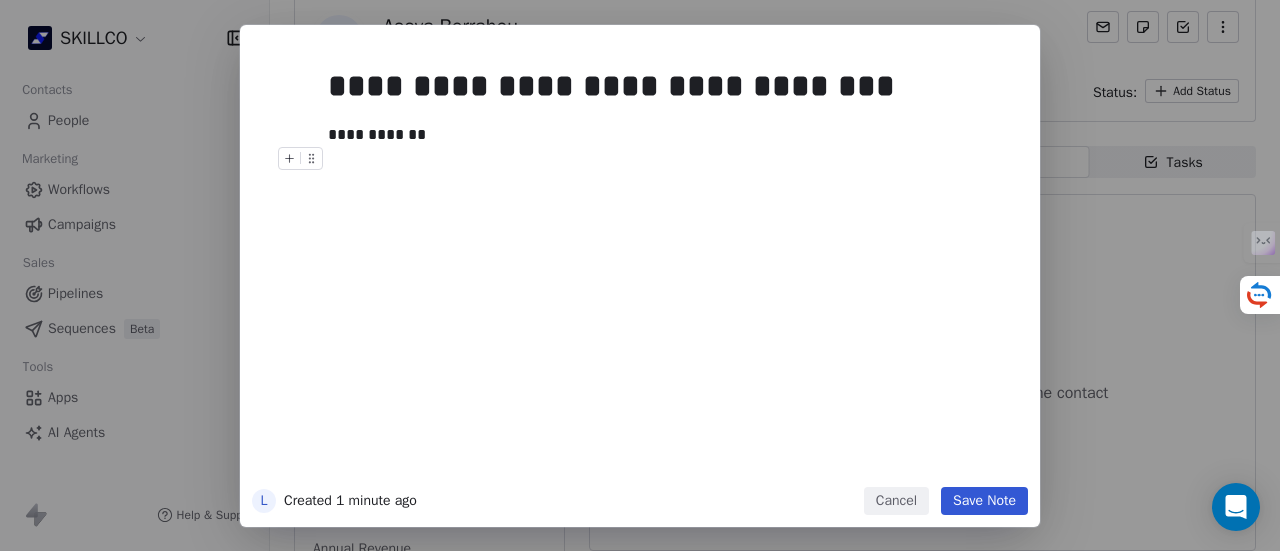click on "Save Note" at bounding box center [984, 501] 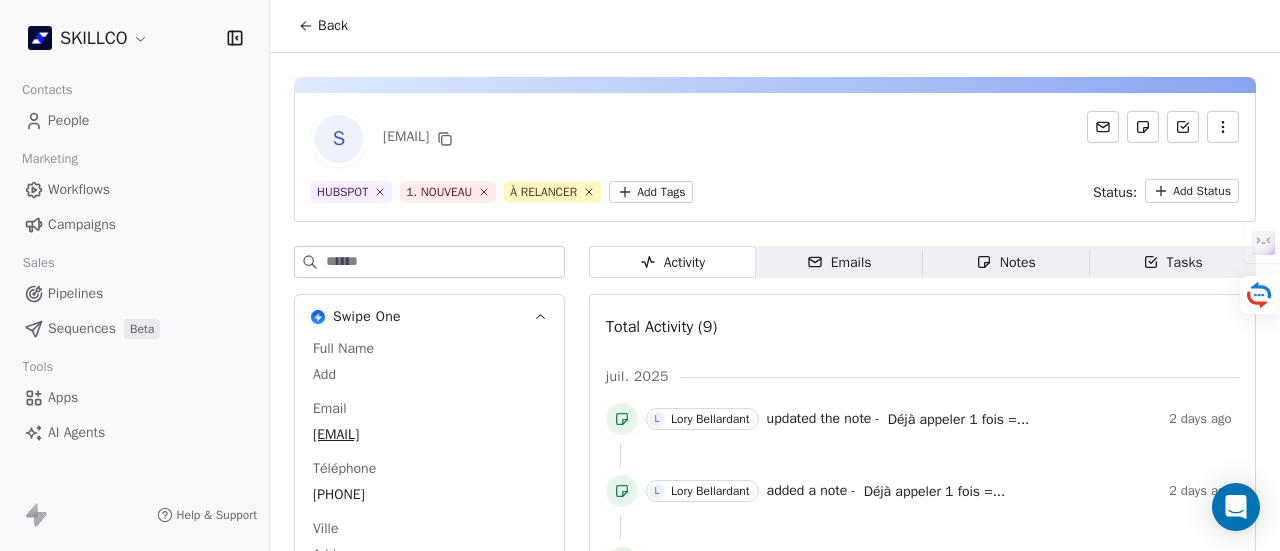 scroll, scrollTop: 0, scrollLeft: 0, axis: both 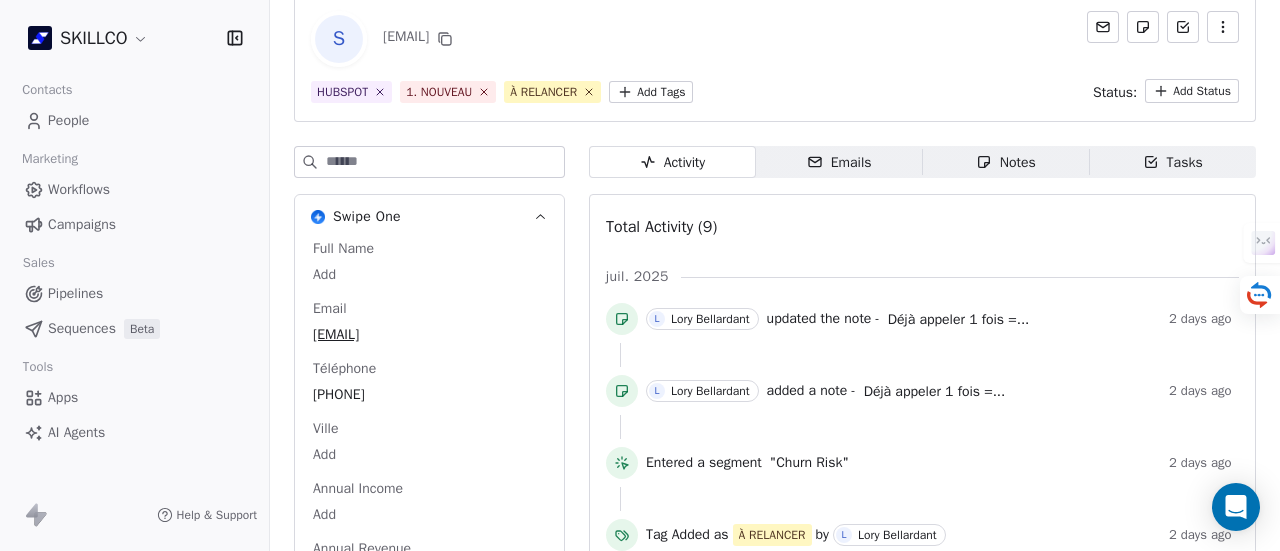 drag, startPoint x: 806, startPoint y: 162, endPoint x: 1040, endPoint y: 171, distance: 234.17302 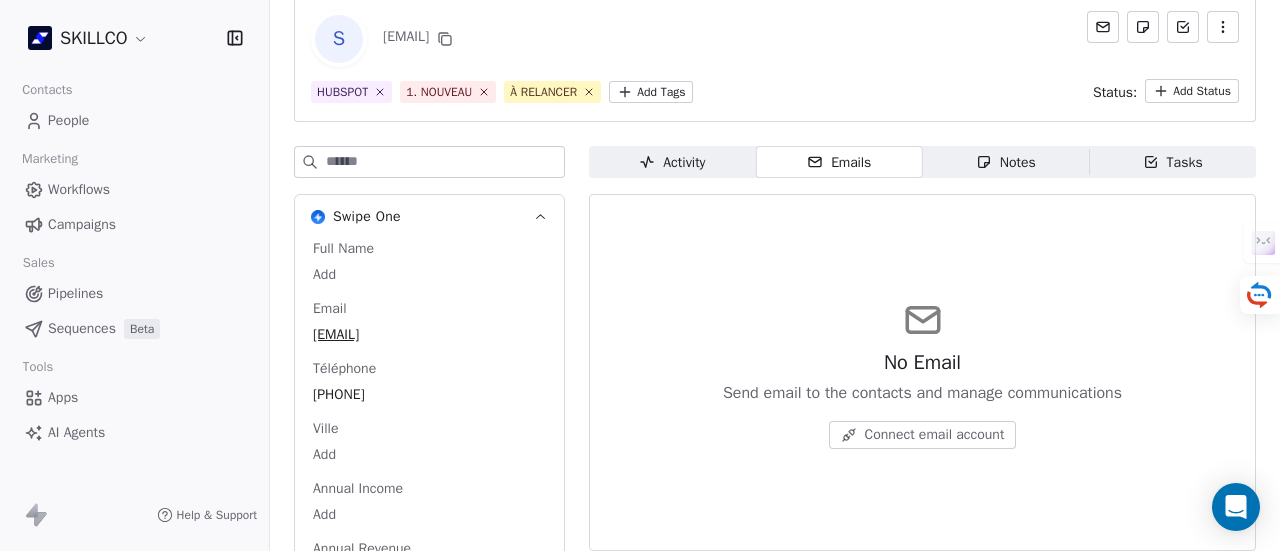 click on "Notes   Notes" at bounding box center (1006, 162) 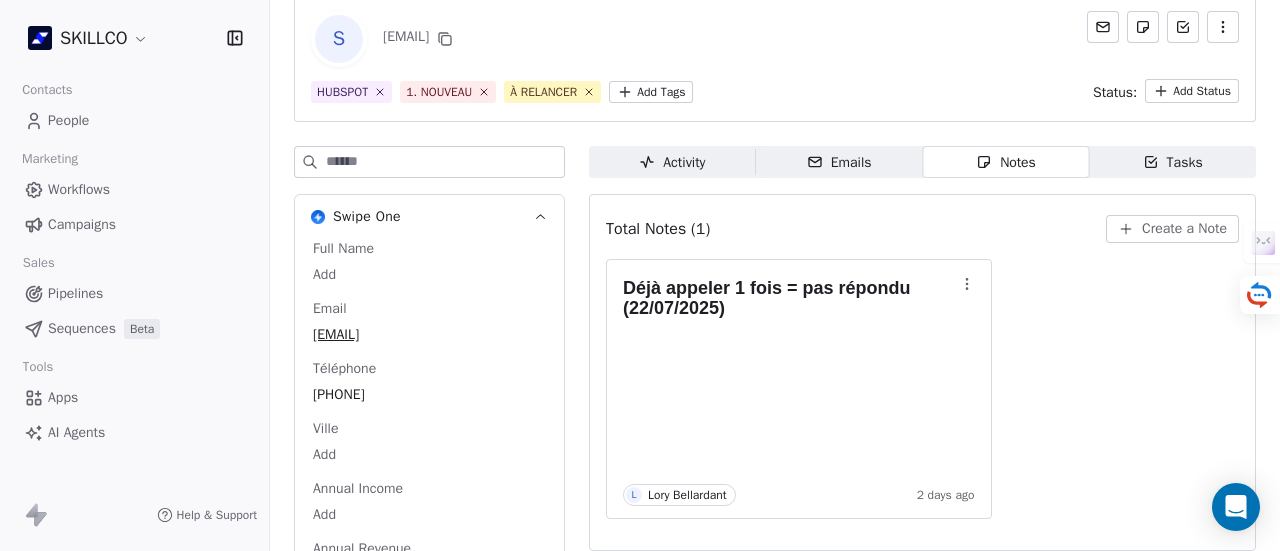 click on "Activity" at bounding box center [672, 162] 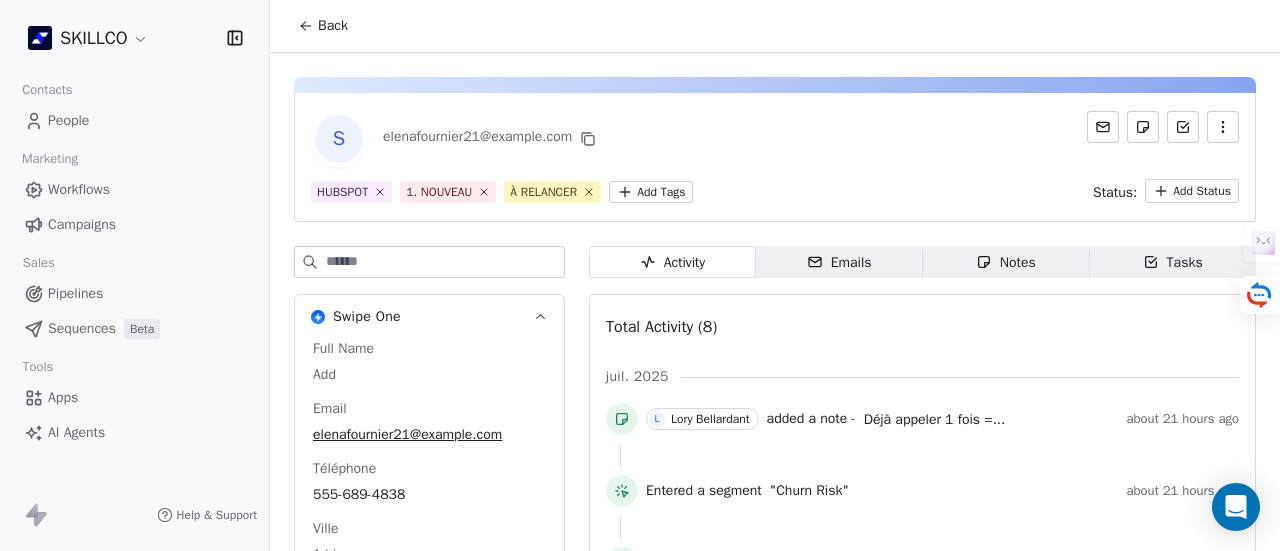 scroll, scrollTop: 0, scrollLeft: 0, axis: both 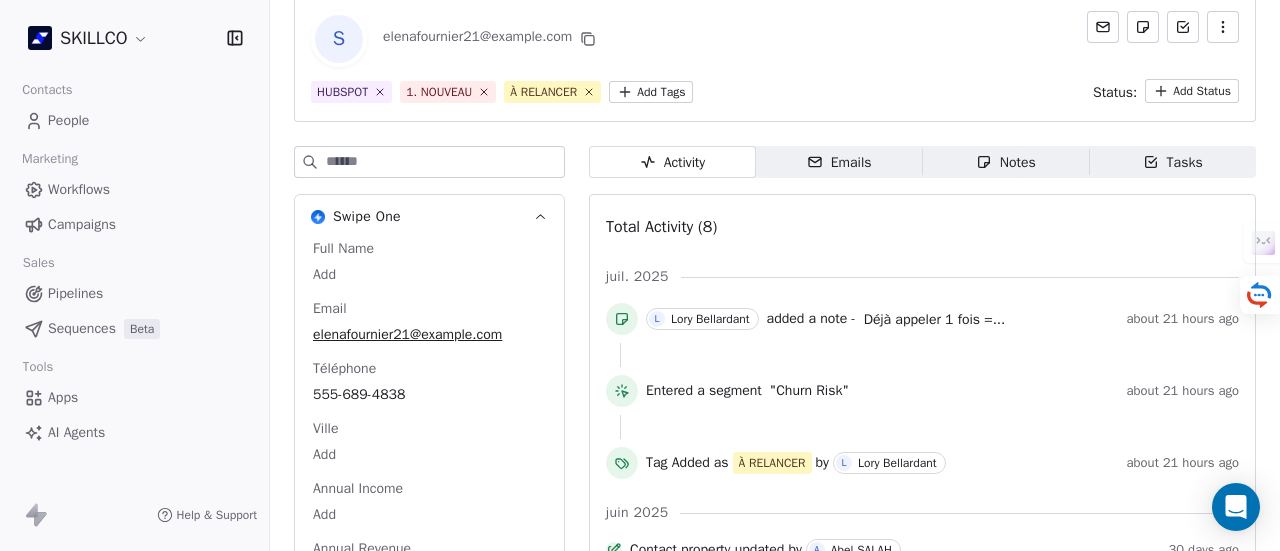 drag, startPoint x: 828, startPoint y: 175, endPoint x: 849, endPoint y: 167, distance: 22.472204 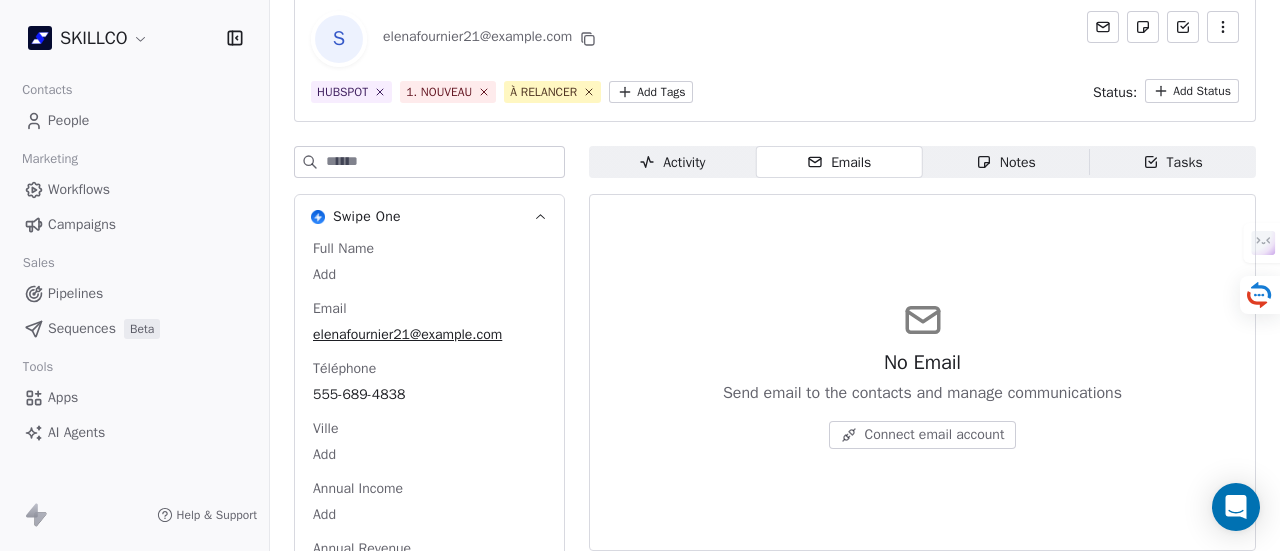 click on "Notes   Notes" at bounding box center (1006, 162) 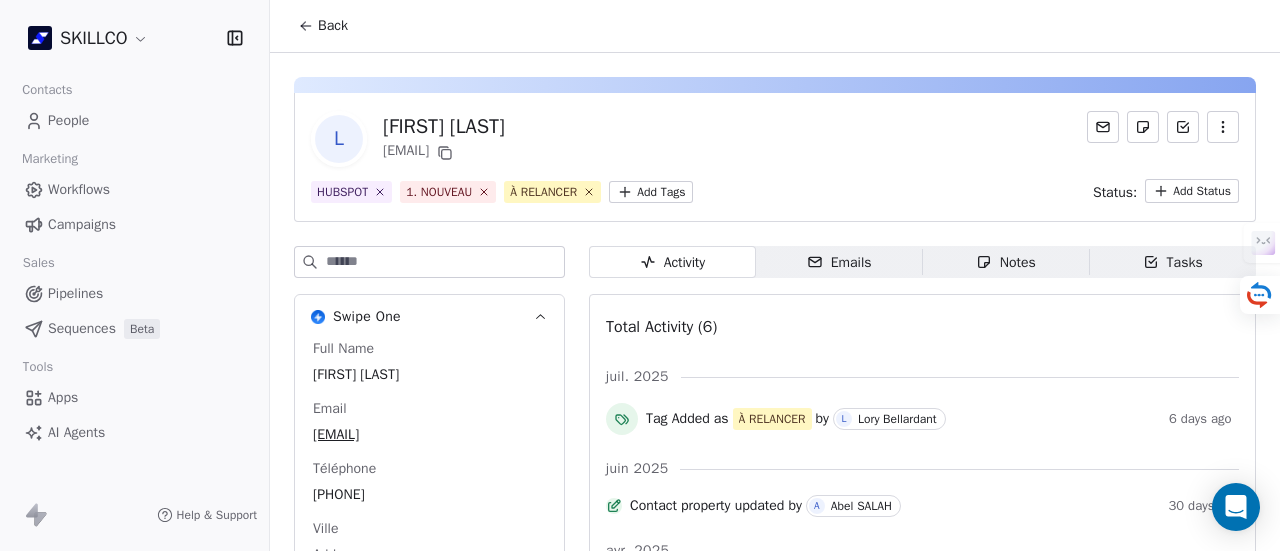 scroll, scrollTop: 0, scrollLeft: 0, axis: both 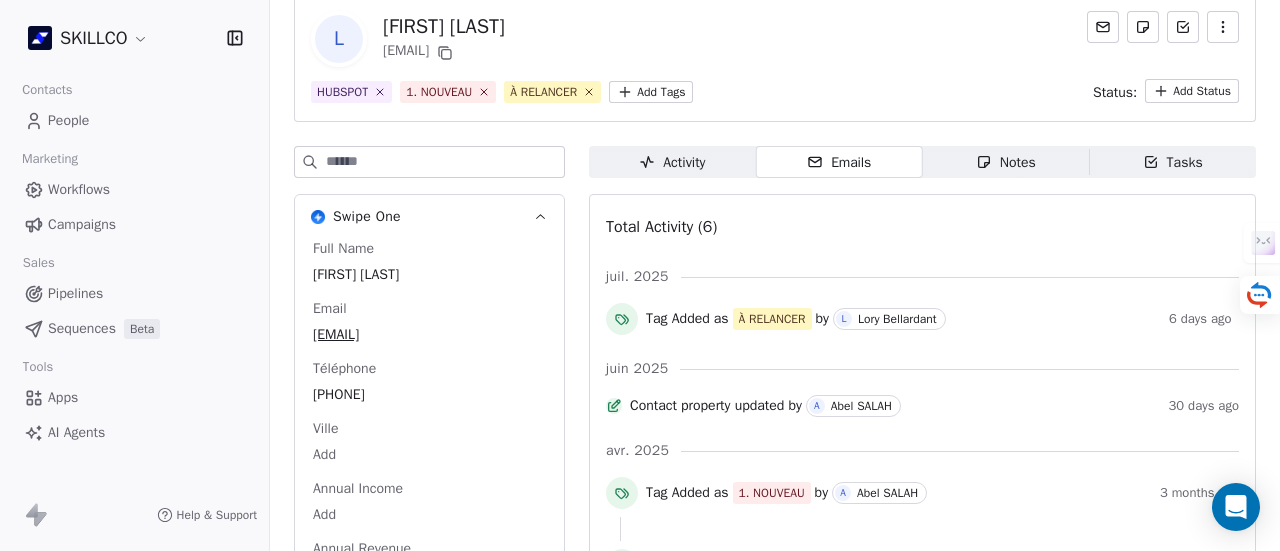 click on "Notes" at bounding box center [1006, 162] 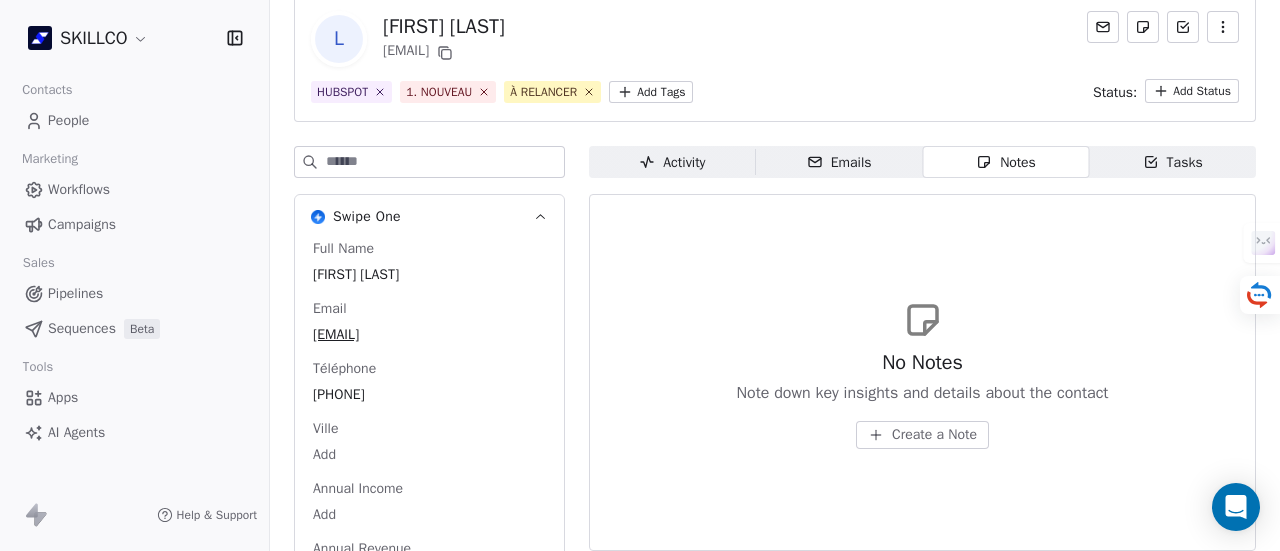 click on "Activity" at bounding box center [672, 162] 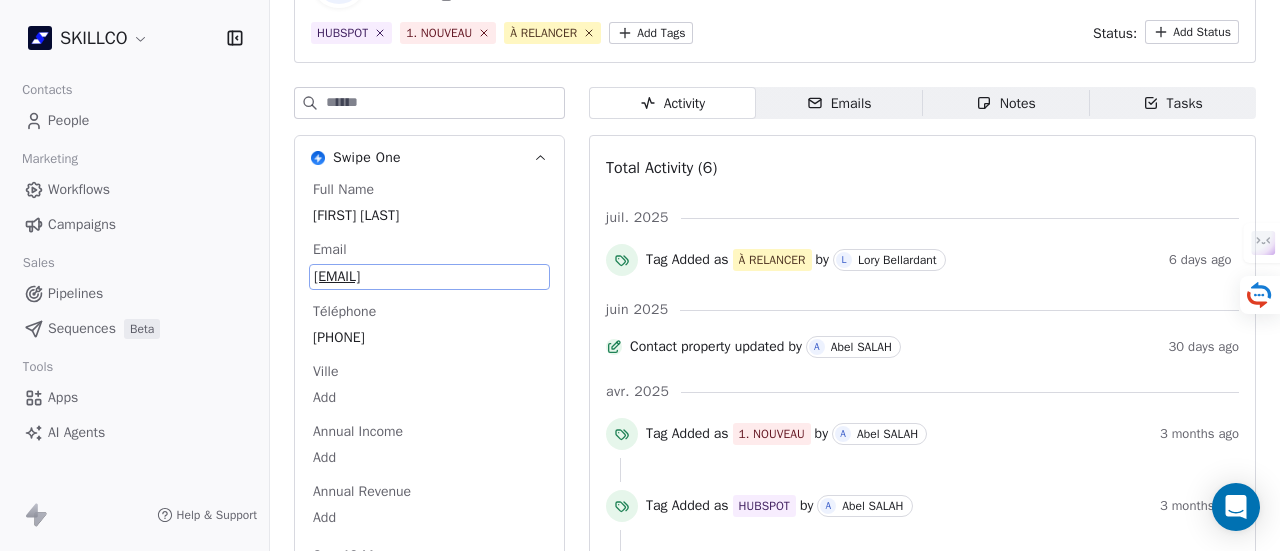 click on "Full Name Léo Bourderon Email leo.bourderon@gmail.com Téléphone 0638027357 Ville Add Annual Income Add Annual Revenue Add See   46   More" at bounding box center (429, 375) 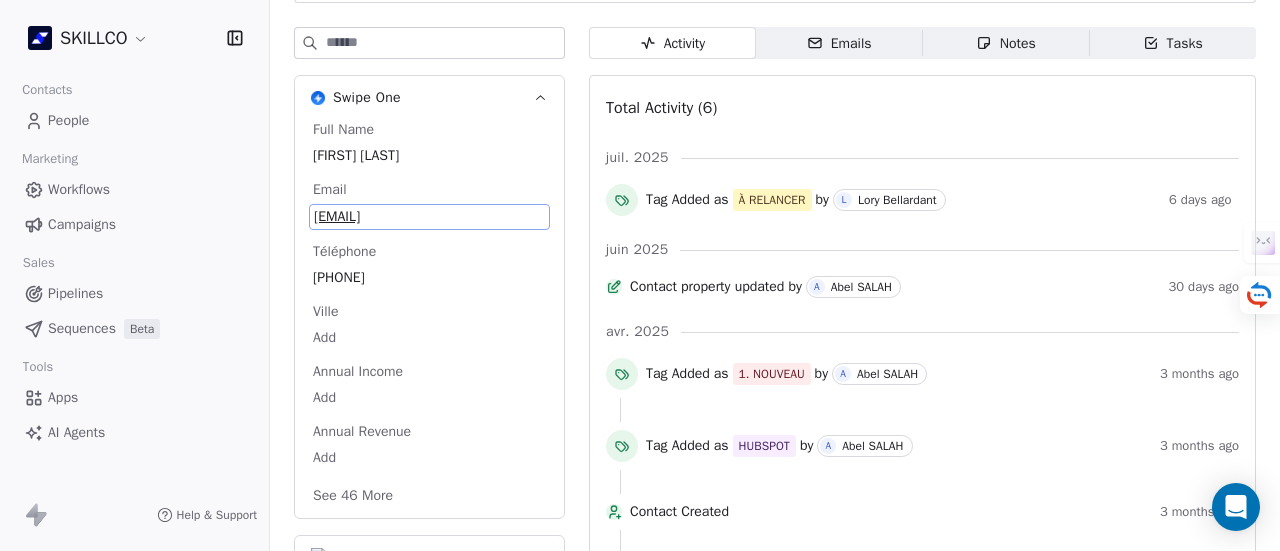 click on "Full Name Léo Bourderon Email leo.bourderon@gmail.com Téléphone 0638027357 Ville Add Annual Income Add Annual Revenue Add See   46   More" at bounding box center [429, 315] 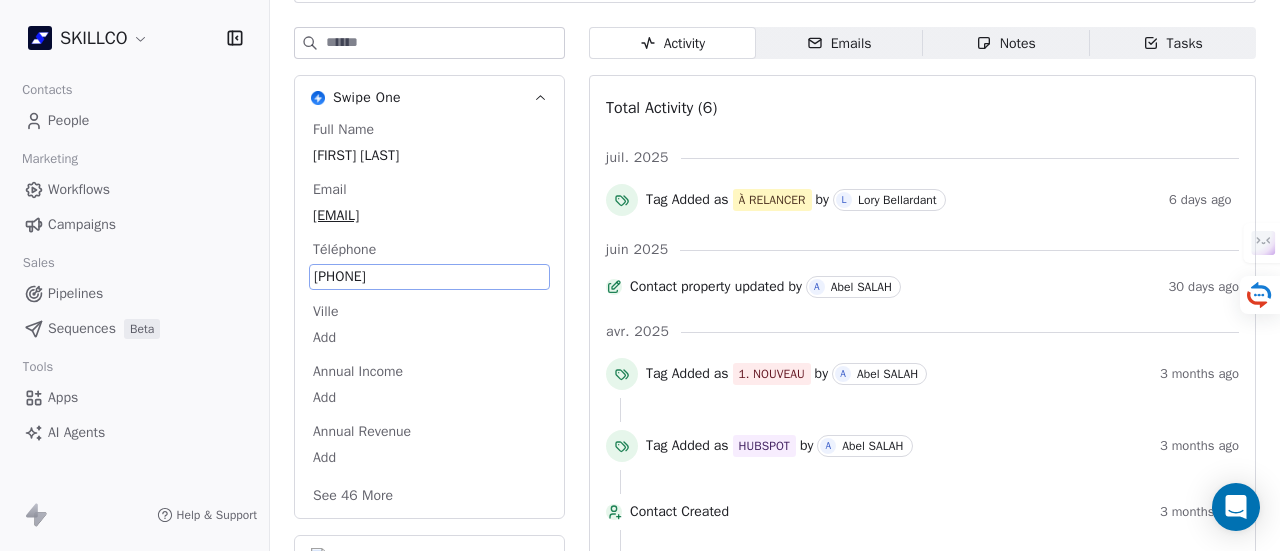 scroll, scrollTop: 159, scrollLeft: 0, axis: vertical 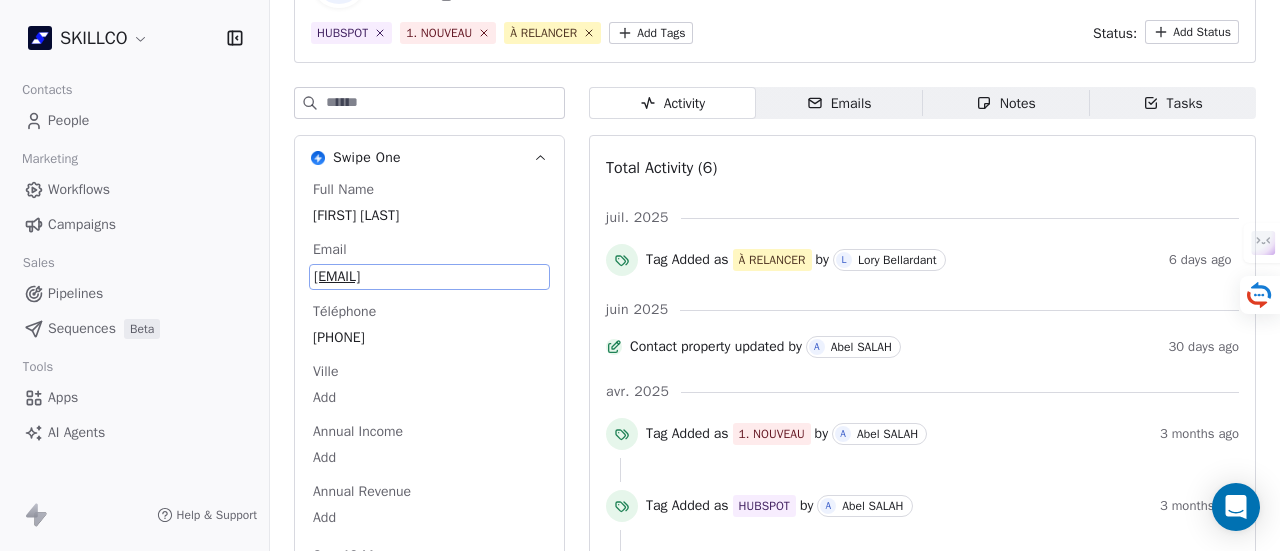 click on "Full Name Léo Bourderon Email leo.bourderon@gmail.com Téléphone 0638027357 Ville Add Annual Income Add Annual Revenue Add See   46   More" at bounding box center [429, 375] 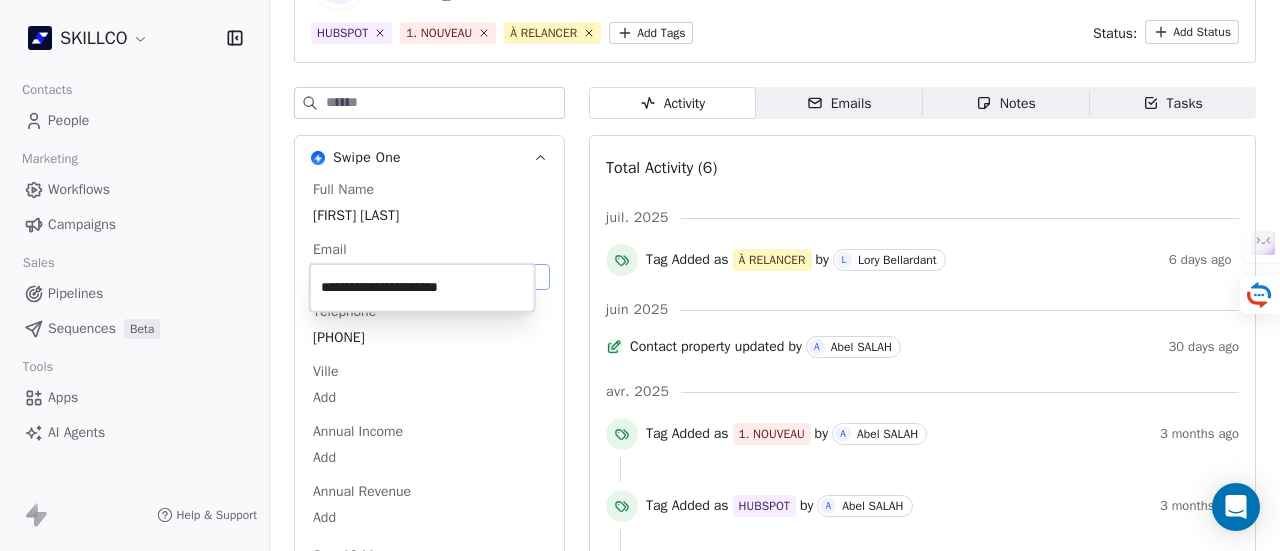 click on "**********" at bounding box center [640, 275] 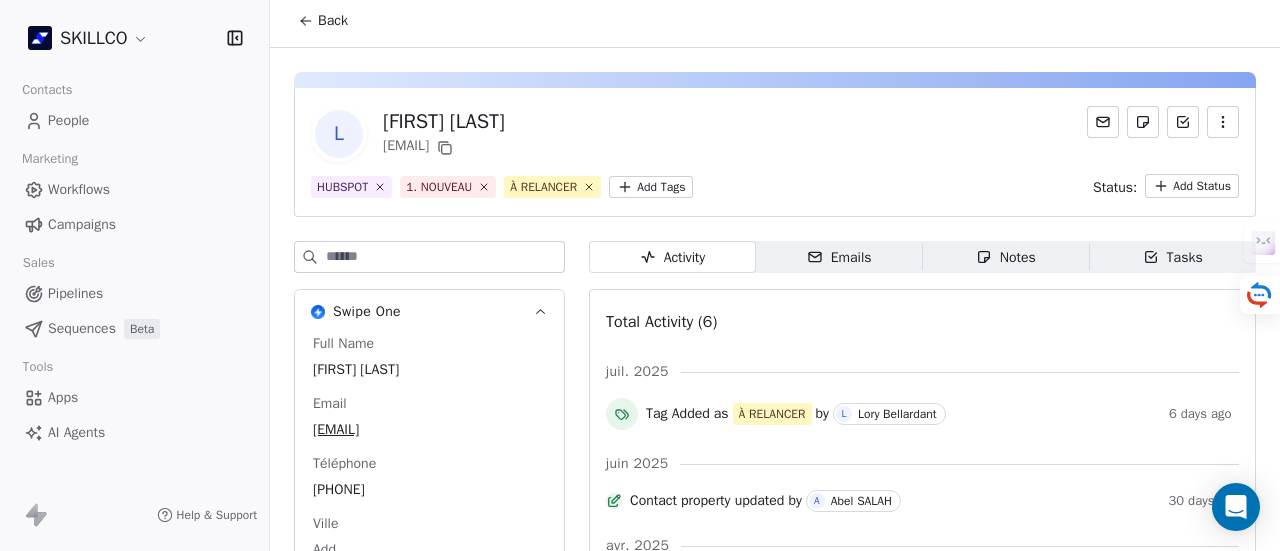 scroll, scrollTop: 0, scrollLeft: 0, axis: both 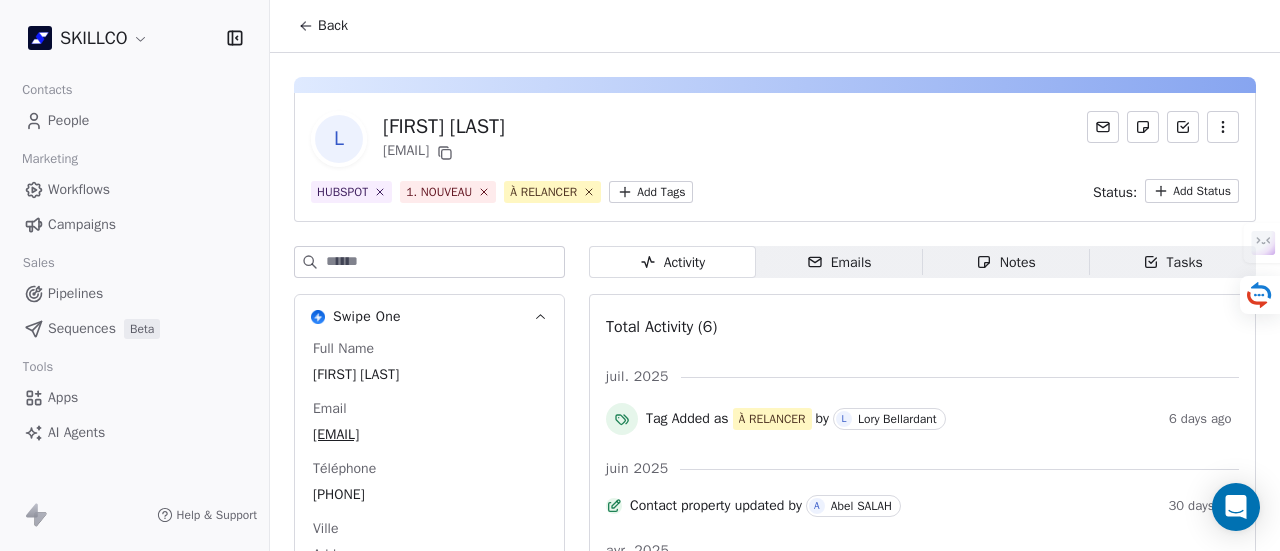 click on "SKILLCO Contacts People Marketing Workflows Campaigns Sales Pipelines Sequences Beta Tools Apps AI Agents Help & Support Back L Léo Bourderon leo.bourderon@gmail.com HUBSPOT 1. NOUVEAU À RELANCER  Add Tags Status:   Add Status Swipe One Full Name Léo Bourderon Email leo.bourderon@gmail.com Téléphone 0638027357 Ville Add Annual Income Add Annual Revenue Add See   46   More   Calendly Activity Activity Emails Emails   Notes   Notes Tasks Tasks Total Activity (6) juil. 2025 Tag Added as À RELANCER by L Lory Bellardant   6 days ago juin 2025 Contact   property   updated by A Abel SALAH   30 days ago avr. 2025 Tag Added as 1. NOUVEAU by A Abel SALAH   3 months ago Tag Added as HUBSPOT by A Abel SALAH   3 months ago Contact Created   3 months ago Email Verification Status updated to valid by   3 months ago" at bounding box center (640, 275) 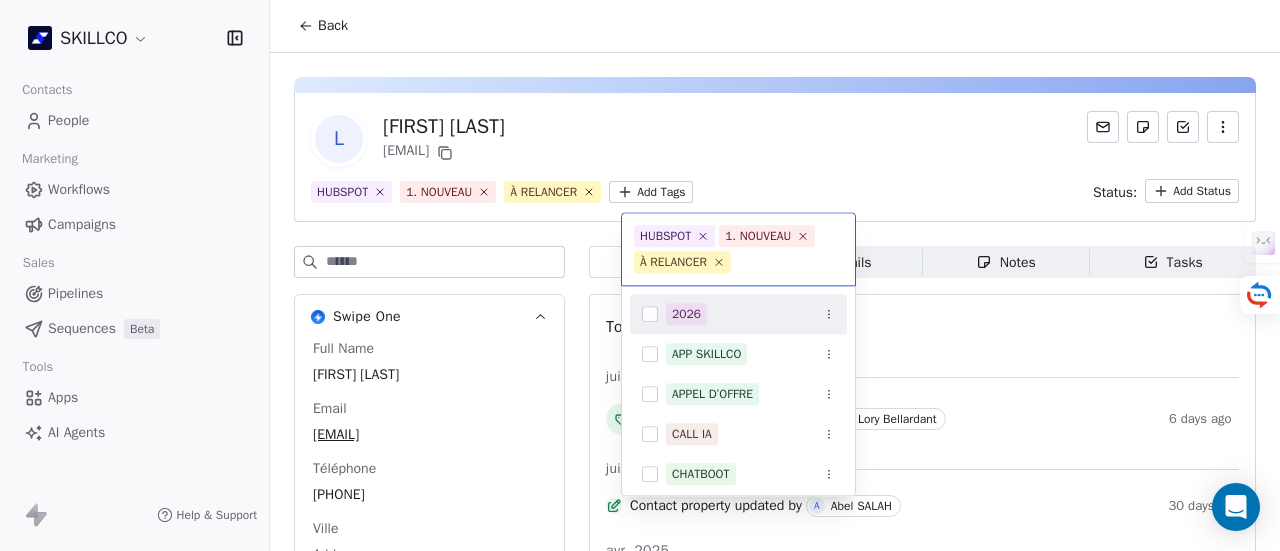 drag, startPoint x: 1116, startPoint y: 178, endPoint x: 1193, endPoint y: 213, distance: 84.58132 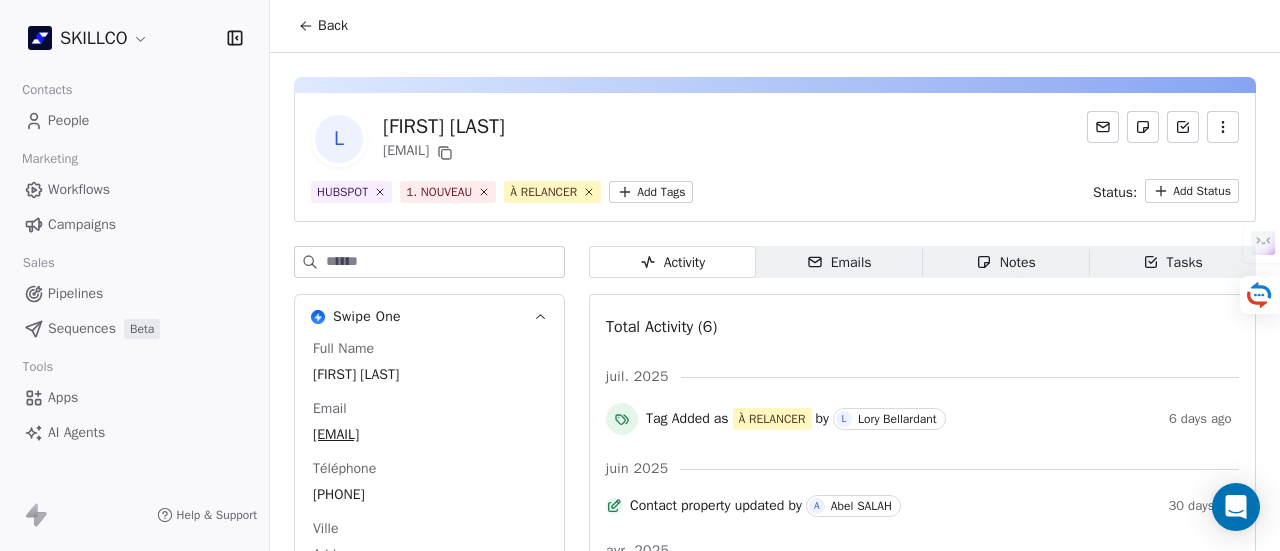 click on "SKILLCO Contacts People Marketing Workflows Campaigns Sales Pipelines Sequences Beta Tools Apps AI Agents Help & Support Back L Léo Bourderon leo.bourderon@gmail.com HUBSPOT 1. NOUVEAU À RELANCER  Add Tags Status:   Add Status Swipe One Full Name Léo Bourderon Email leo.bourderon@gmail.com Téléphone 0638027357 Ville Add Annual Income Add Annual Revenue Add See   46   More   Calendly Activity Activity Emails Emails   Notes   Notes Tasks Tasks Total Activity (6) juil. 2025 Tag Added as À RELANCER by L Lory Bellardant   6 days ago juin 2025 Contact   property   updated by A Abel SALAH   30 days ago avr. 2025 Tag Added as 1. NOUVEAU by A Abel SALAH   3 months ago Tag Added as HUBSPOT by A Abel SALAH   3 months ago Contact Created   3 months ago Email Verification Status updated to valid by   3 months ago" at bounding box center (640, 275) 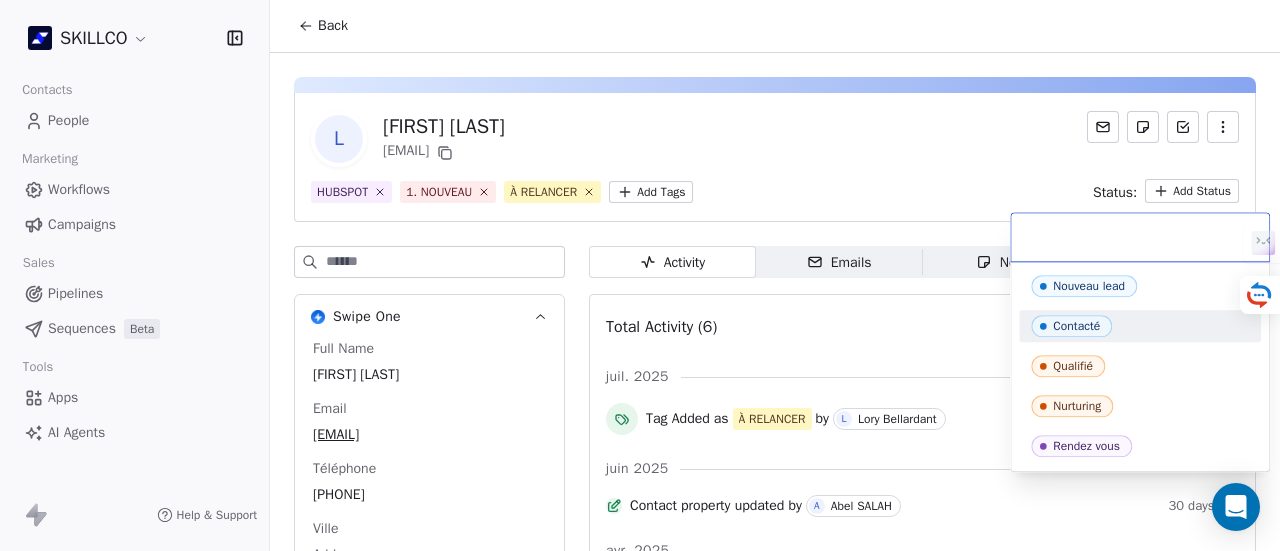 click on "Contacté" at bounding box center [1076, 326] 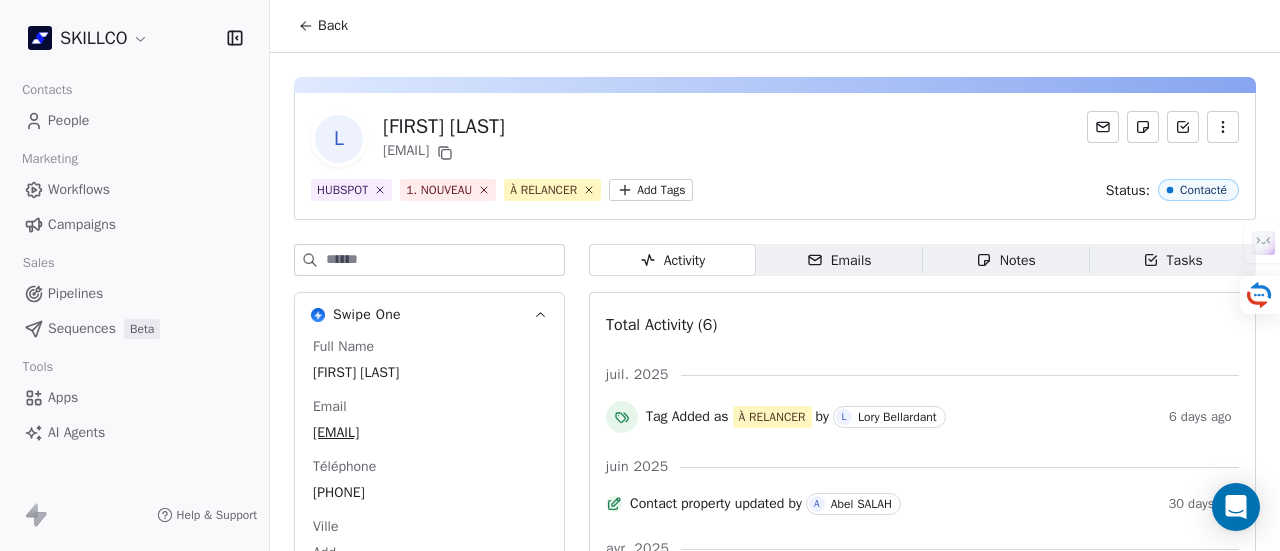 click on "L Léo Bourderon leo.bourderon@gmail.com HUBSPOT 1. NOUVEAU À RELANCER  Add Tags Status:  Contacté" at bounding box center (775, 156) 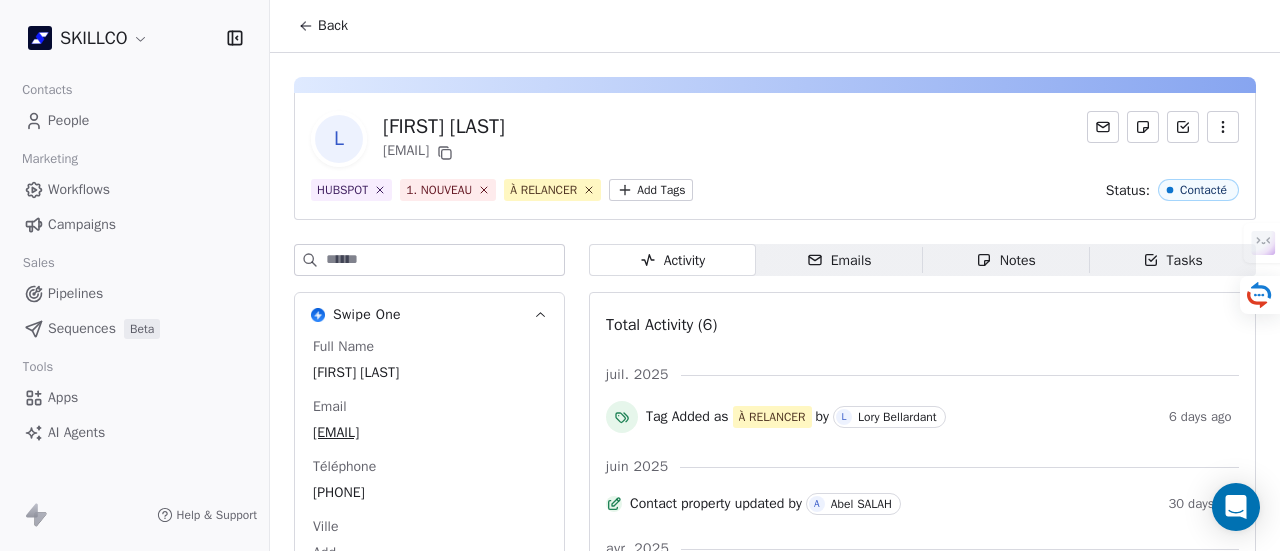 click on "SKILLCO Contacts People Marketing Workflows Campaigns Sales Pipelines Sequences Beta Tools Apps AI Agents Help & Support Back L Léo Bourderon leo.bourderon@gmail.com HUBSPOT 1. NOUVEAU À RELANCER  Add Tags Status:  Contacté Swipe One Full Name Léo Bourderon Email leo.bourderon@gmail.com Téléphone 0638027357 Ville Add Annual Income Add Annual Revenue Add See   46   More   Calendly Activity Activity Emails Emails   Notes   Notes Tasks Tasks Total Activity (6) juil. 2025 Tag Added as À RELANCER by L Lory Bellardant   6 days ago juin 2025 Contact   property   updated by A Abel SALAH   30 days ago avr. 2025 Tag Added as 1. NOUVEAU by A Abel SALAH   3 months ago Tag Added as HUBSPOT by A Abel SALAH   3 months ago Contact Created   3 months ago Email Verification Status updated to valid by   3 months ago" at bounding box center (640, 275) 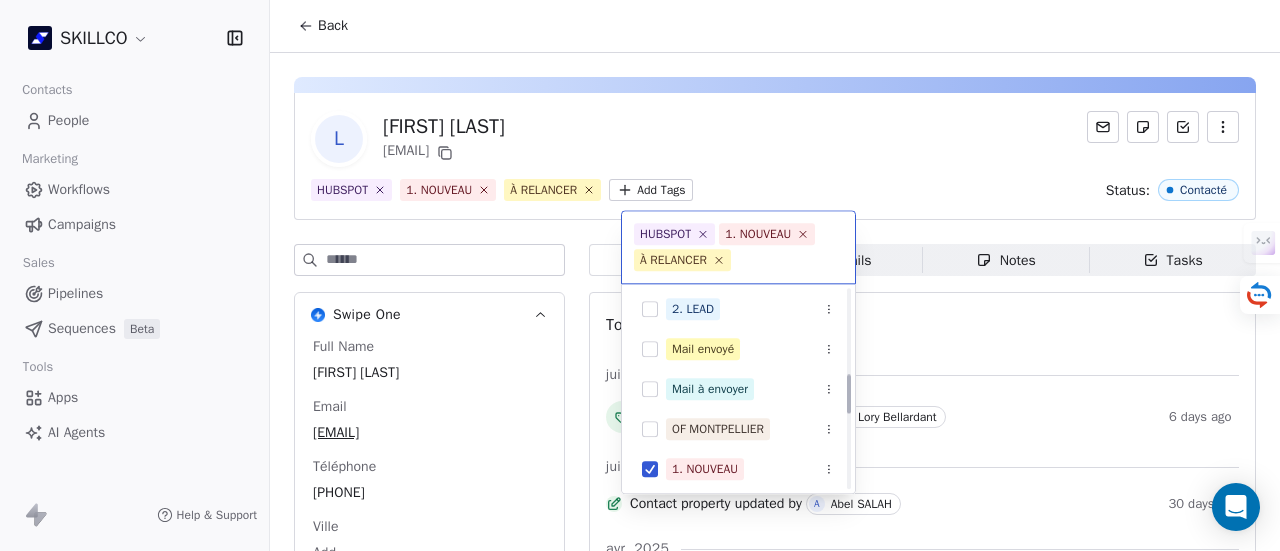 scroll, scrollTop: 406, scrollLeft: 0, axis: vertical 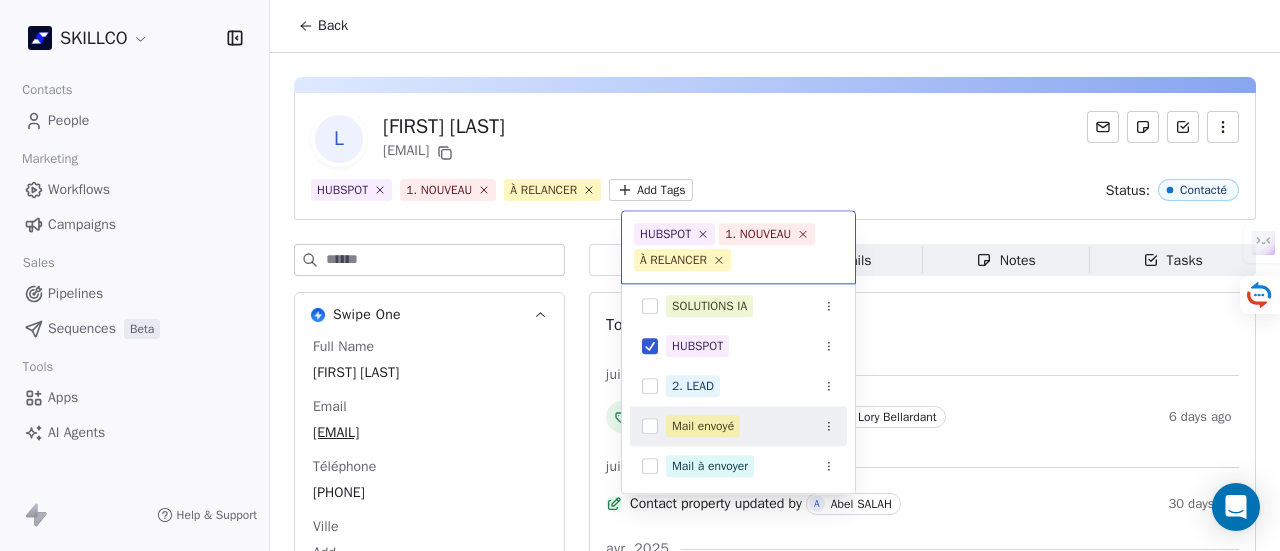 click on "Mail envoyé" at bounding box center (703, 426) 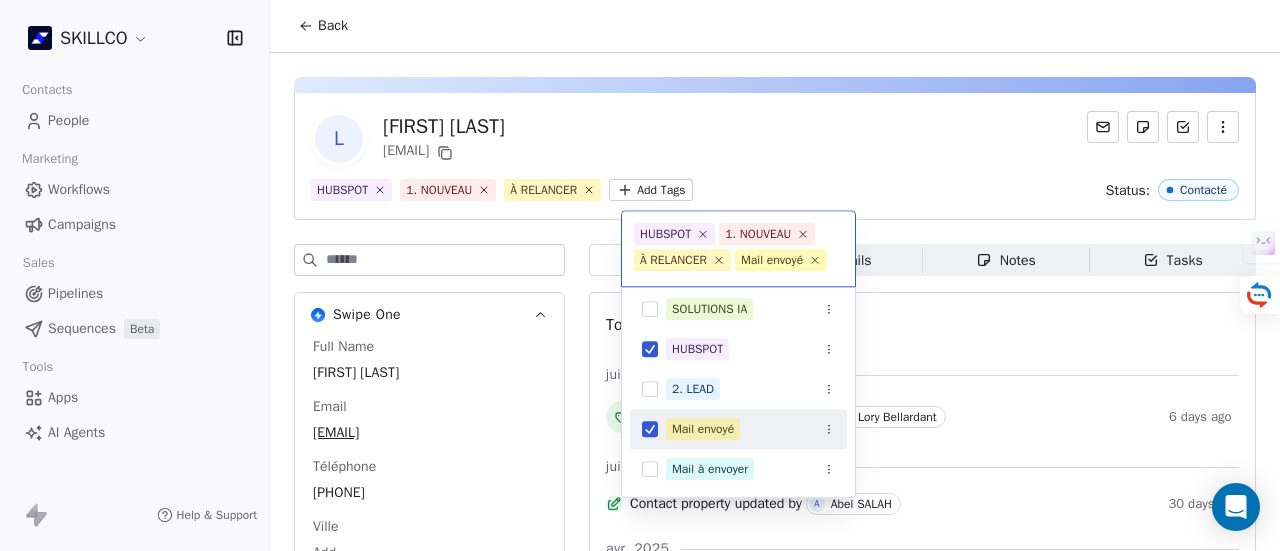 scroll, scrollTop: 22, scrollLeft: 0, axis: vertical 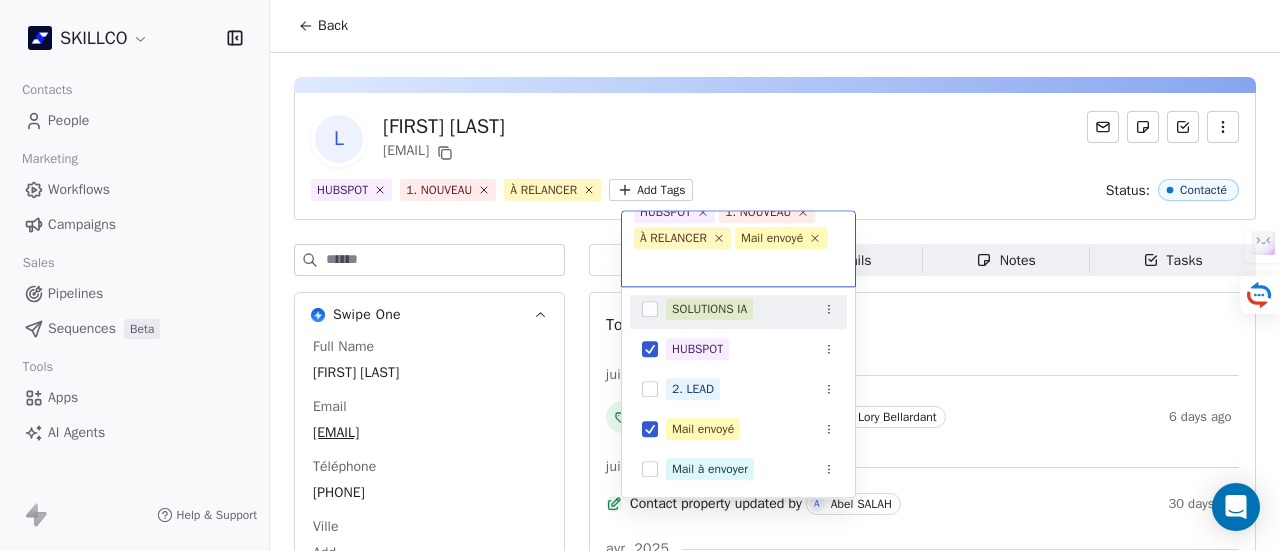 click on "SKILLCO Contacts People Marketing Workflows Campaigns Sales Pipelines Sequences Beta Tools Apps AI Agents Help & Support Back L Léo Bourderon leo.bourderon@gmail.com HUBSPOT 1. NOUVEAU À RELANCER  Add Tags Status:  Contacté Swipe One Full Name Léo Bourderon Email leo.bourderon@gmail.com Téléphone 0638027357 Ville Add Annual Income Add Annual Revenue Add See   46   More   Calendly Activity Activity Emails Emails   Notes   Notes Tasks Tasks Total Activity (6) juil. 2025 Tag Added as À RELANCER by L Lory Bellardant   6 days ago juin 2025 Contact   property   updated by A Abel SALAH   30 days ago avr. 2025 Tag Added as 1. NOUVEAU by A Abel SALAH   3 months ago Tag Added as HUBSPOT by A Abel SALAH   3 months ago Contact Created   3 months ago Email Verification Status updated to valid by   3 months ago
HUBSPOT 1. NOUVEAU À RELANCER Mail envoyé CONCURRENT 3. QUALIFIÉ CLIENT DÉCIDEUR FILLOUT SOLUTIONS IA HUBSPOT 2. LEAD Mail envoyé Mail à envoyer OF MONTPELLIER 1. NOUVEAU RECAP VISIO SITE" at bounding box center [640, 275] 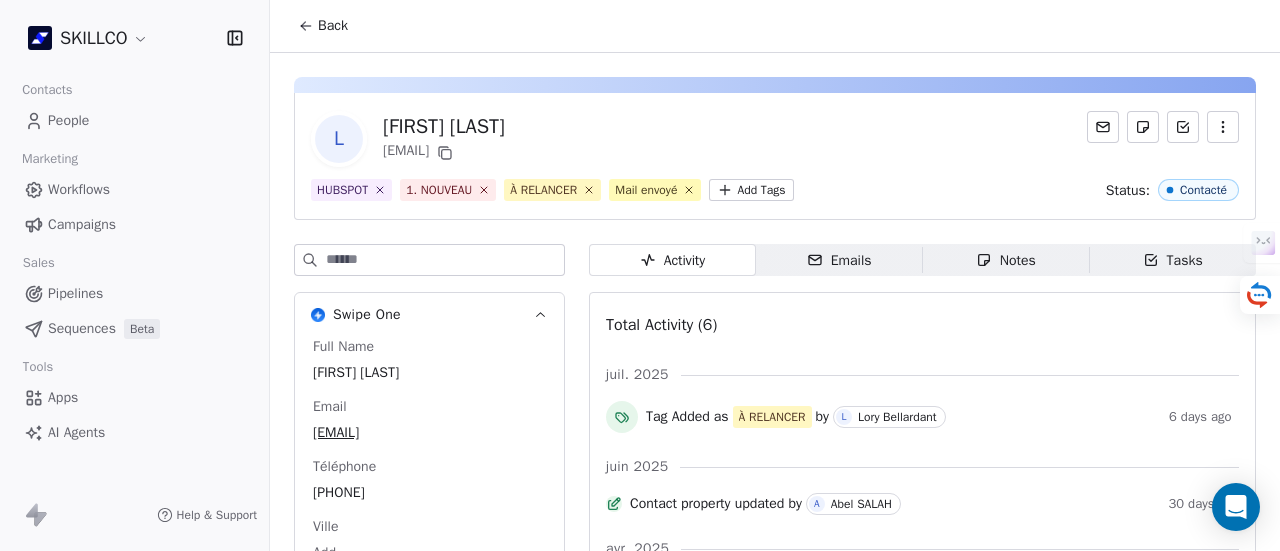 scroll, scrollTop: 0, scrollLeft: 0, axis: both 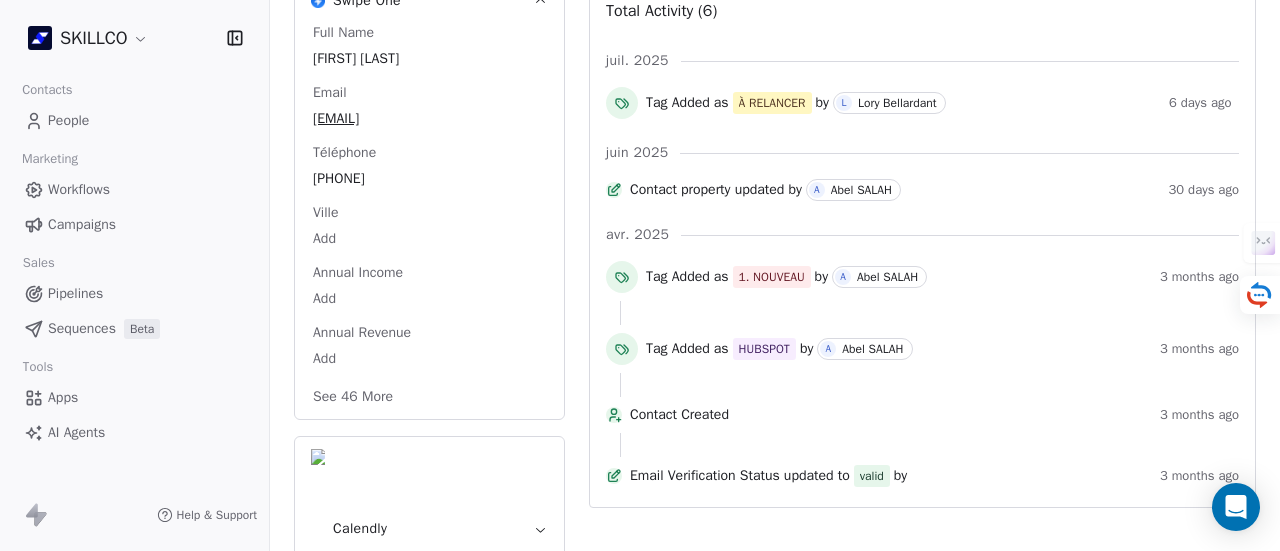 click on "See   46   More" at bounding box center (353, 397) 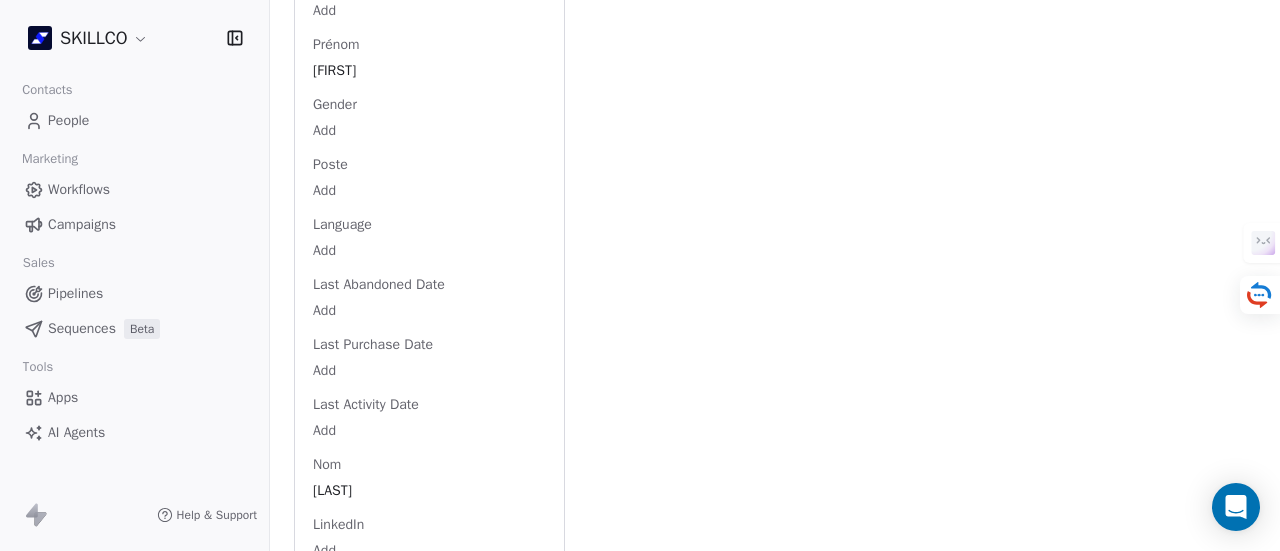 scroll, scrollTop: 1714, scrollLeft: 0, axis: vertical 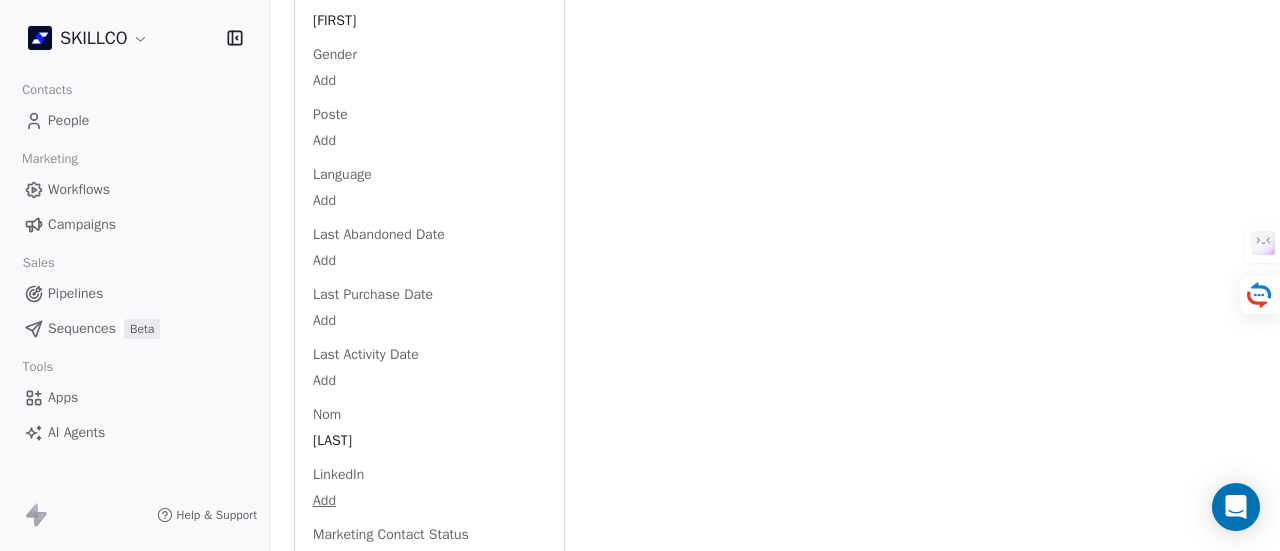 click on "SKILLCO Contacts People Marketing Workflows Campaigns Sales Pipelines Sequences Beta Tools Apps AI Agents Help & Support Back L Léo Bourderon leo.bourderon@gmail.com HUBSPOT 1. NOUVEAU Mail envoyé  Add Tags Status:  Contacté Swipe One Full Name Léo Bourderon Email leo.bourderon@gmail.com Téléphone 0638027357 Ville Add Annual Income Add Annual Revenue Add Average Order Value Add Besoin Add Birthday Add Browser Add Contact Source https://www.linkedin.com/ Pays Add Created Date Feb 07, 2022 09:21 PM Customer Lifetime Value Add Department Add Derniere page consulte https://boost-entreprises.hubspotpagebuilder.com/e-book-%C3%A9l%C3%A9ments-de-preuves-qualiopi-tous-les-crit%C3%A8res-%C3%A0-conna%C3%AEtre Device Add Email Verification Status Valid Entreprise Add Facebook Add First Purchase Date Add Prénom Léo Gender Add Poste Add Language Add Last Abandoned Date Add Last Purchase Date Add Last Activity Date Add Nom Bourderon LinkedIn Add Marketing Contact Status Add Email Marketing Consent Subscribed MRR" at bounding box center [640, 275] 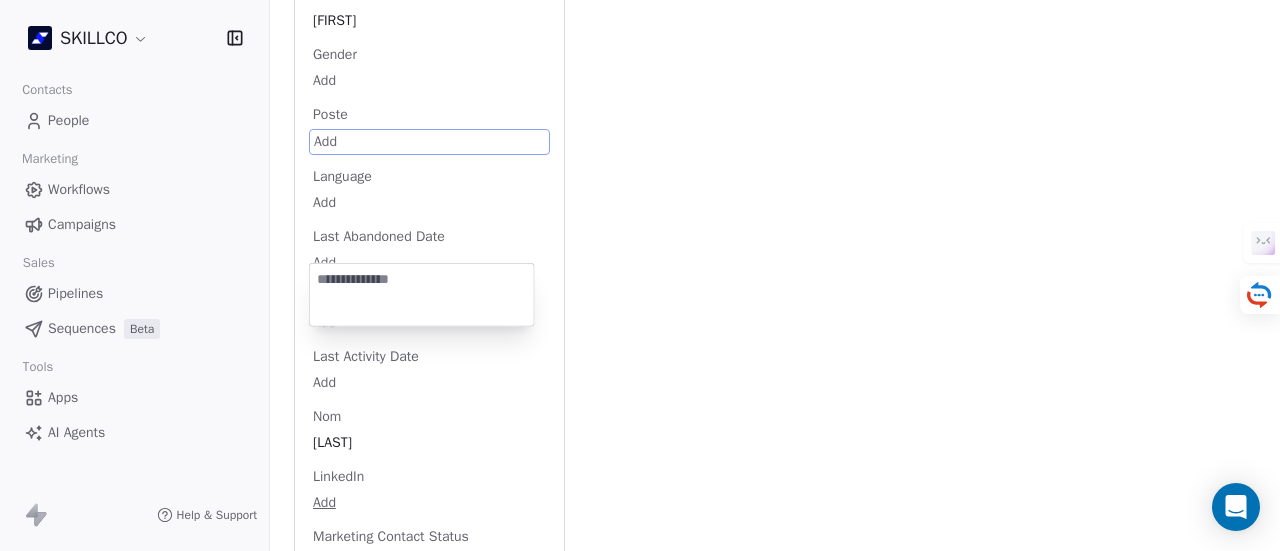scroll, scrollTop: 1599, scrollLeft: 0, axis: vertical 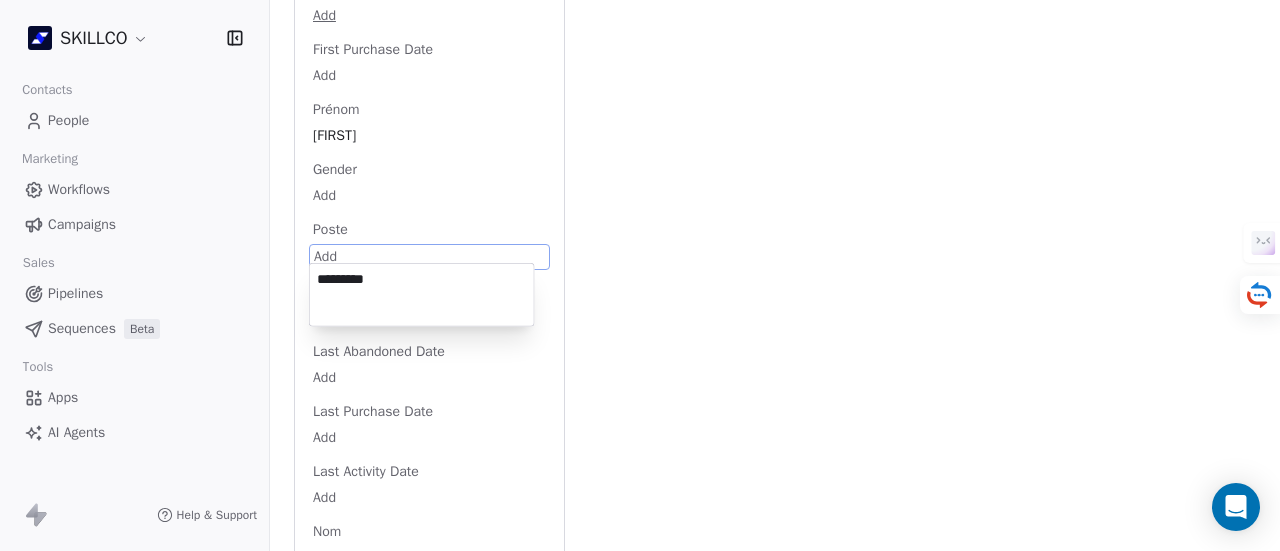 type on "*********" 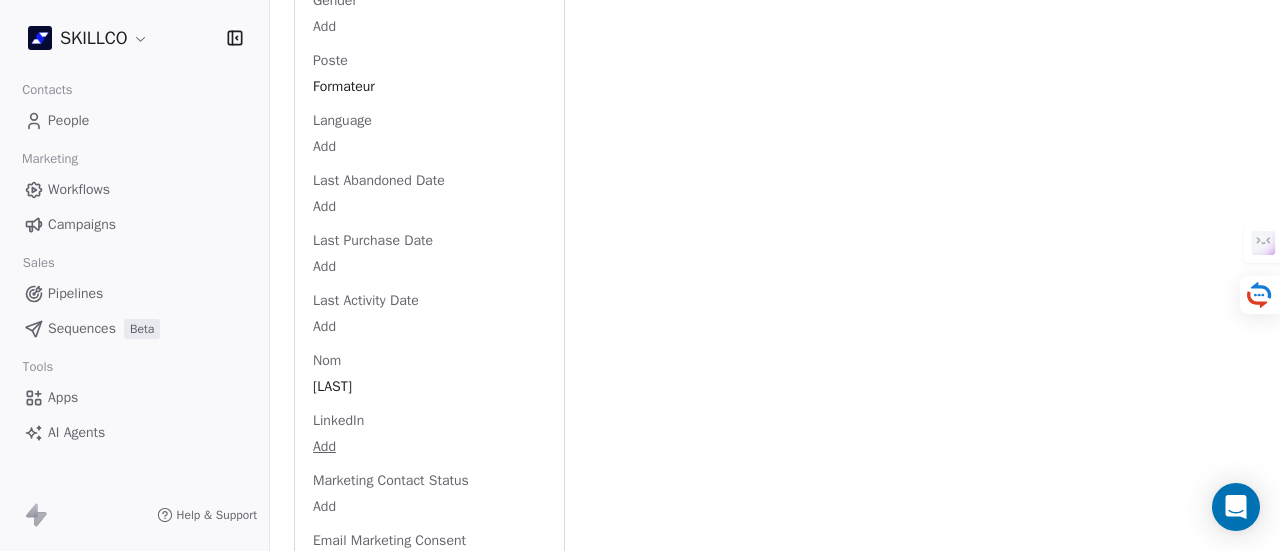 scroll, scrollTop: 1800, scrollLeft: 0, axis: vertical 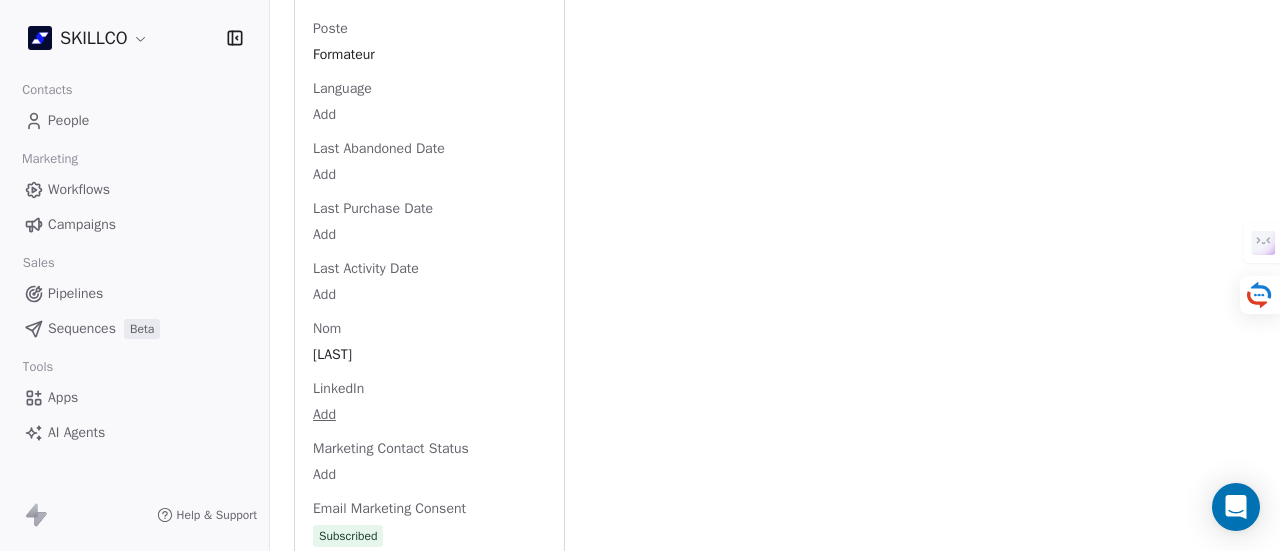 click on "Activity Activity Emails Emails   Notes   Notes Tasks Tasks Total Activity (6) juil. 2025 Tag Added as À RELANCER by L Lory Bellardant   6 days ago juin 2025 Contact   property   updated by A Abel SALAH   30 days ago avr. 2025 Tag Added as 1. NOUVEAU by A Abel SALAH   3 months ago Tag Added as HUBSPOT by A Abel SALAH   3 months ago Contact Created   3 months ago Email Verification Status updated to valid by   3 months ago" at bounding box center [922, 208] 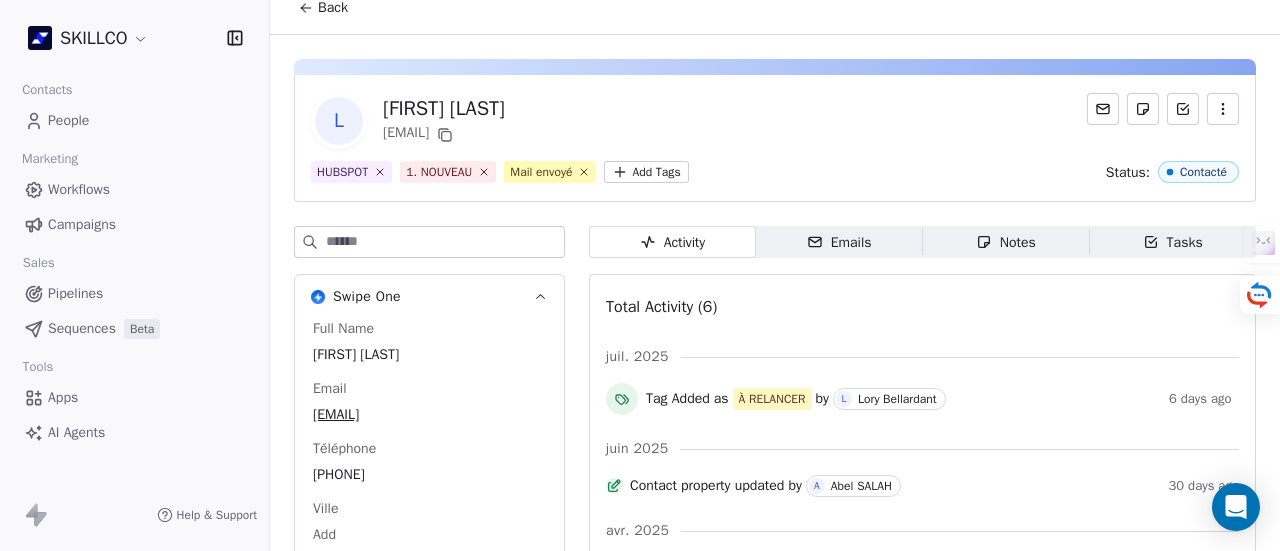 scroll, scrollTop: 0, scrollLeft: 0, axis: both 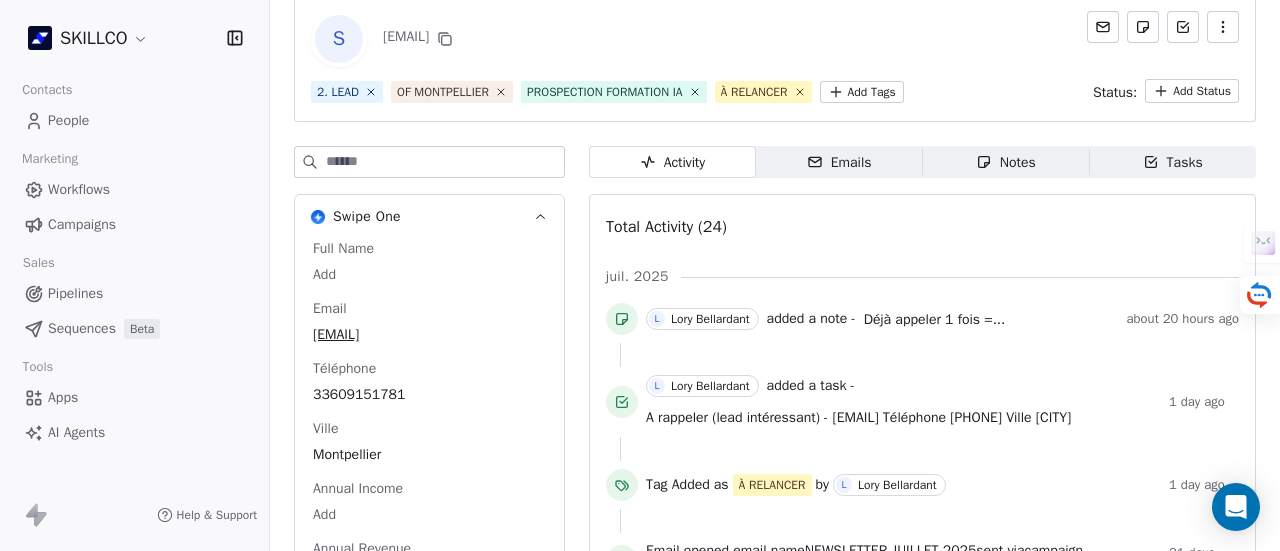 click on "Emails" at bounding box center [839, 162] 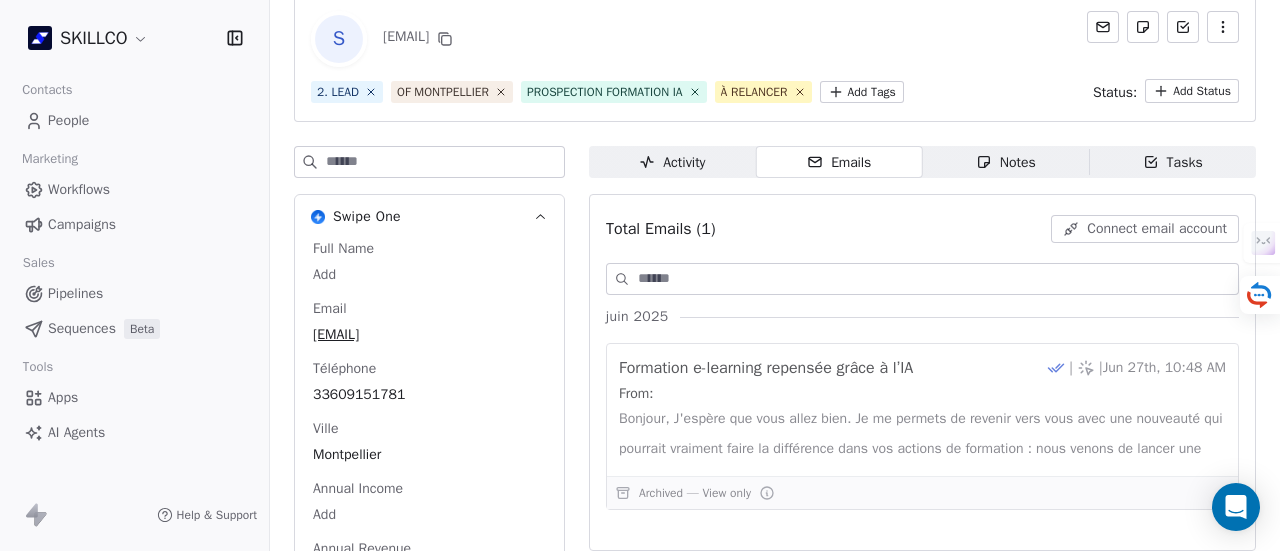 click 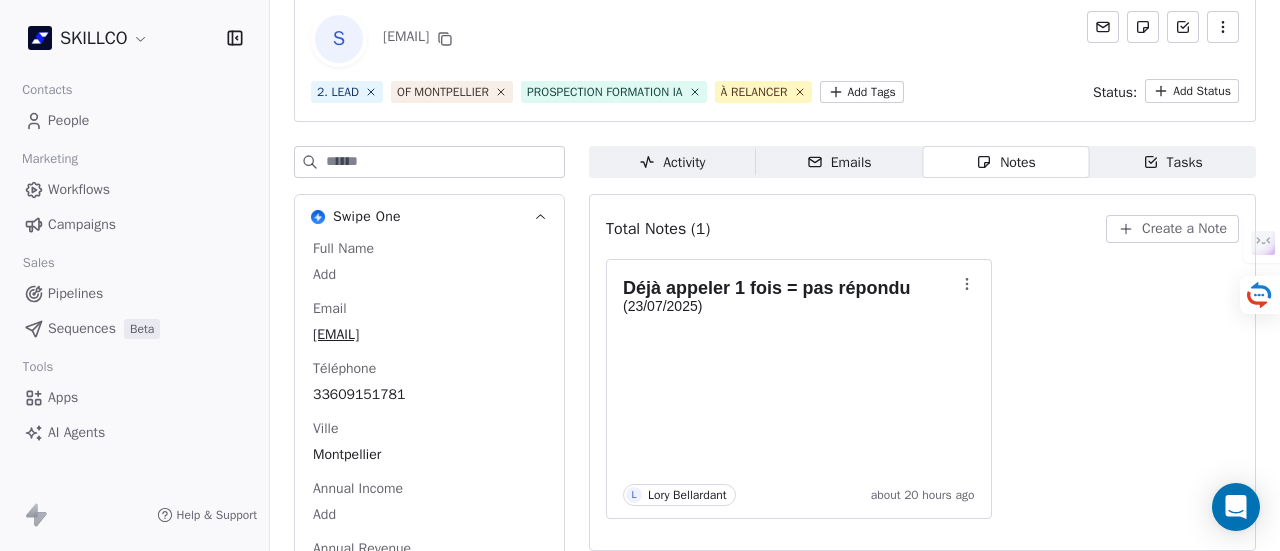 click 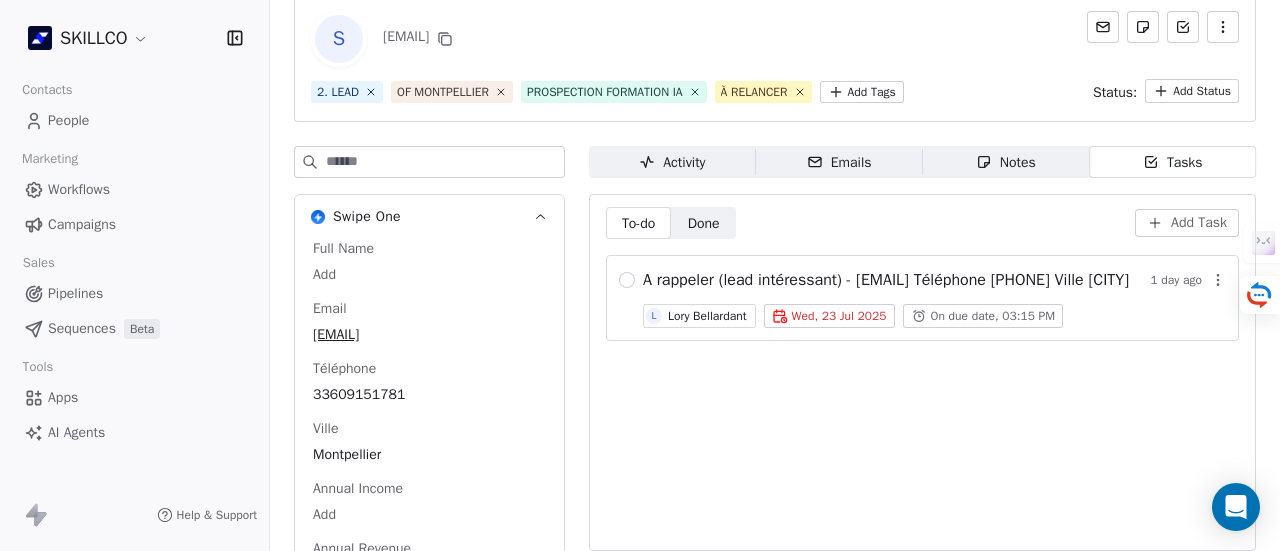 drag, startPoint x: 524, startPoint y: 355, endPoint x: 518, endPoint y: 336, distance: 19.924858 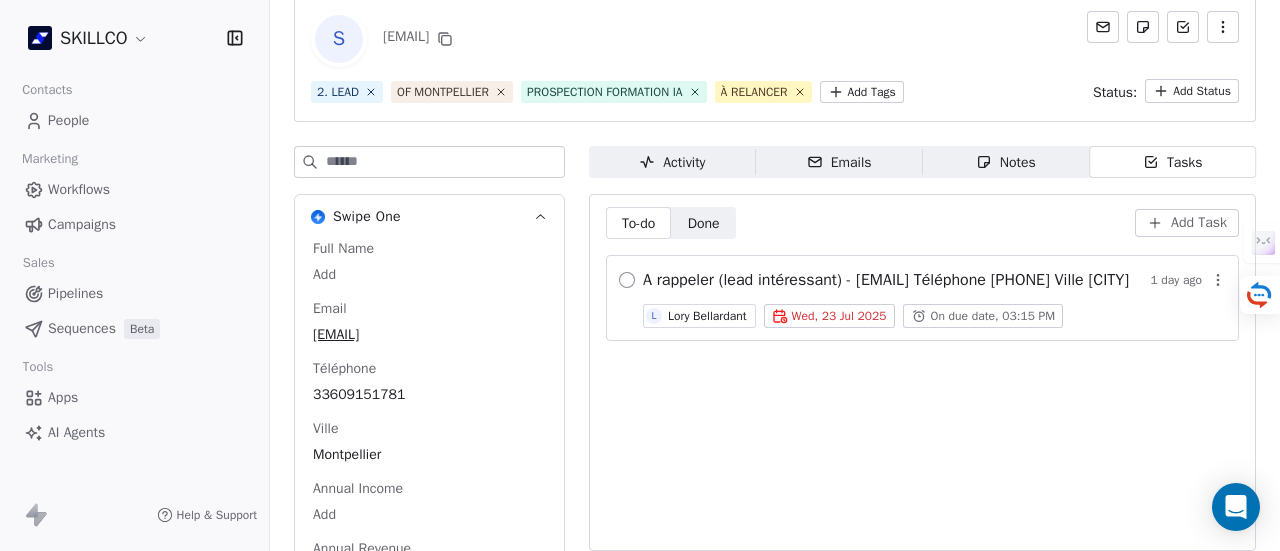 click at bounding box center [627, 280] 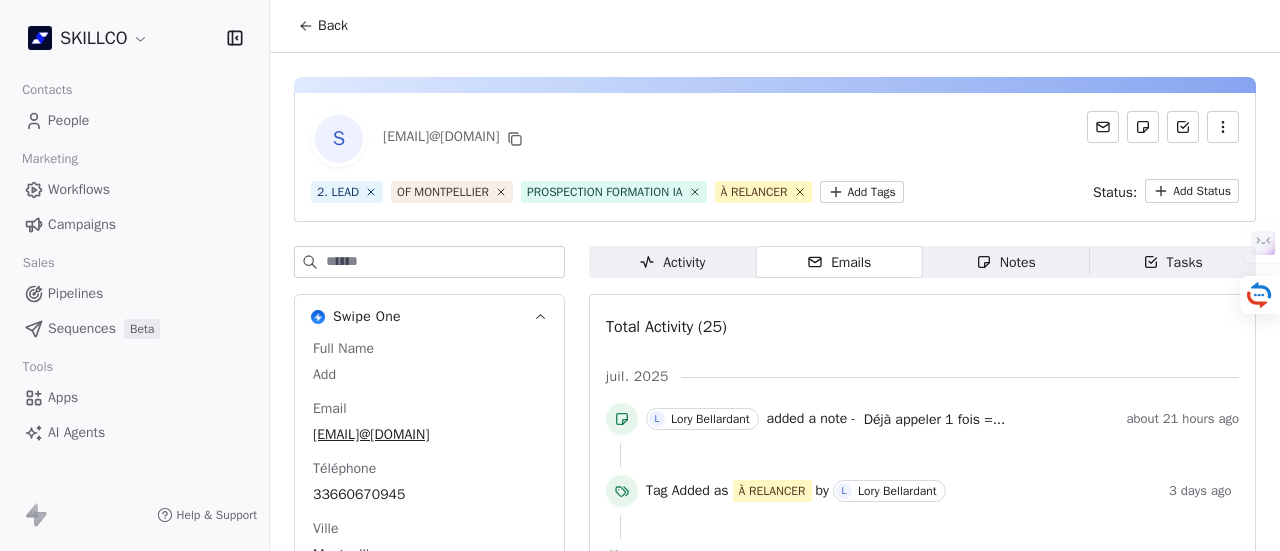 scroll, scrollTop: 0, scrollLeft: 0, axis: both 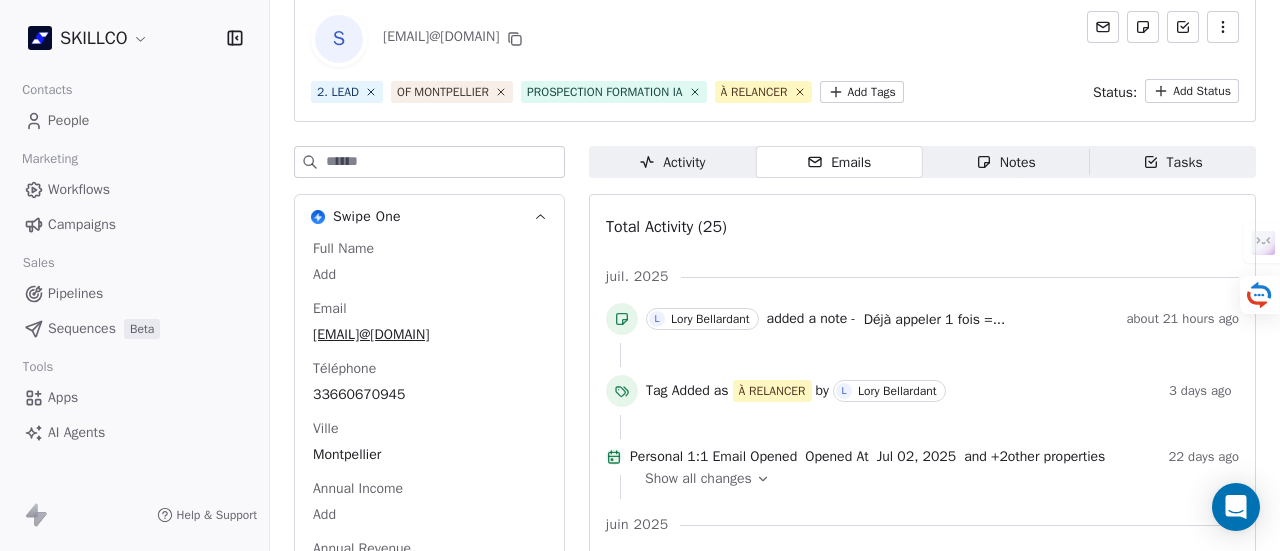 click on "Activity Activity Emails Emails   Notes   Notes Tasks Tasks Total Activity (25) juil. 2025 L [LAST] added a note - Déjà appeler 1 fois =...   about 21 hours ago Tag Added as À RELANCER by L [LAST]   3 days ago Personal 1:1 Email Opened Opened At   Jul 02, 2025 and + 2  other   properties   22 days ago   Show all changes juin 2025 Personal 1:1 Email Opened Opened At   Jun 27, 2025 and + 2  other   properties   27 days ago   Show all changes Personal 1:1 Email Opened Opened At   Jun 27, 2025 and + 2  other   properties   27 days ago   Show all changes Personal 1:1 Email Sent on G Gmail Email Subject   Formation e-learning repensée grâce à l’IA and + 1  other   property   27 days ago   Show all changes Left segment "OF [CITY]"   27 days ago Entered a segment "Churn Risk"   27 days ago Tag Removed 1. NOUVEAU by M MAJ TAG workflow   27 days ago Tag Added as PROSPECTION FORMATION IA by M MAJ TAG workflow   27 days ago Entered a segment "OF [CITY]"   27 days ago       campaign  -" at bounding box center (922, 1173) 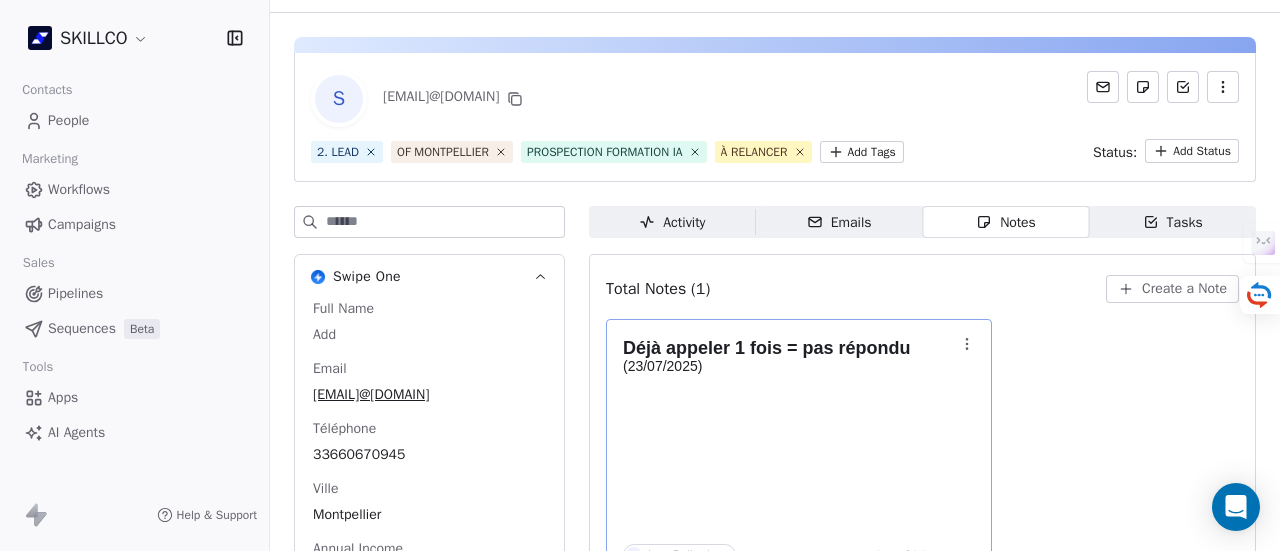 scroll, scrollTop: 0, scrollLeft: 0, axis: both 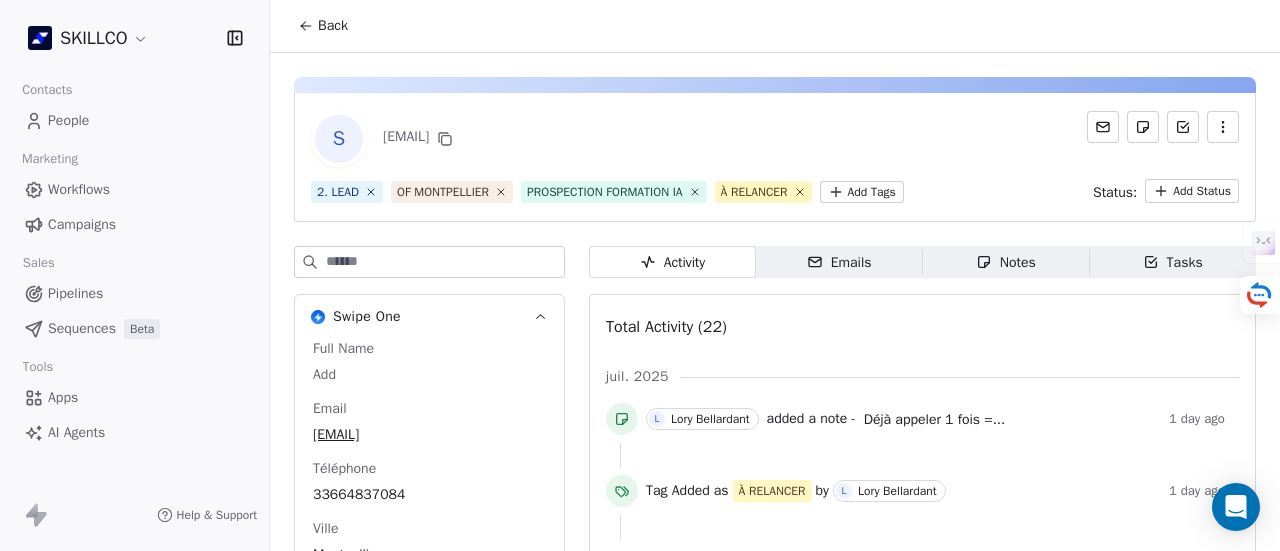 click on "Emails" at bounding box center (839, 262) 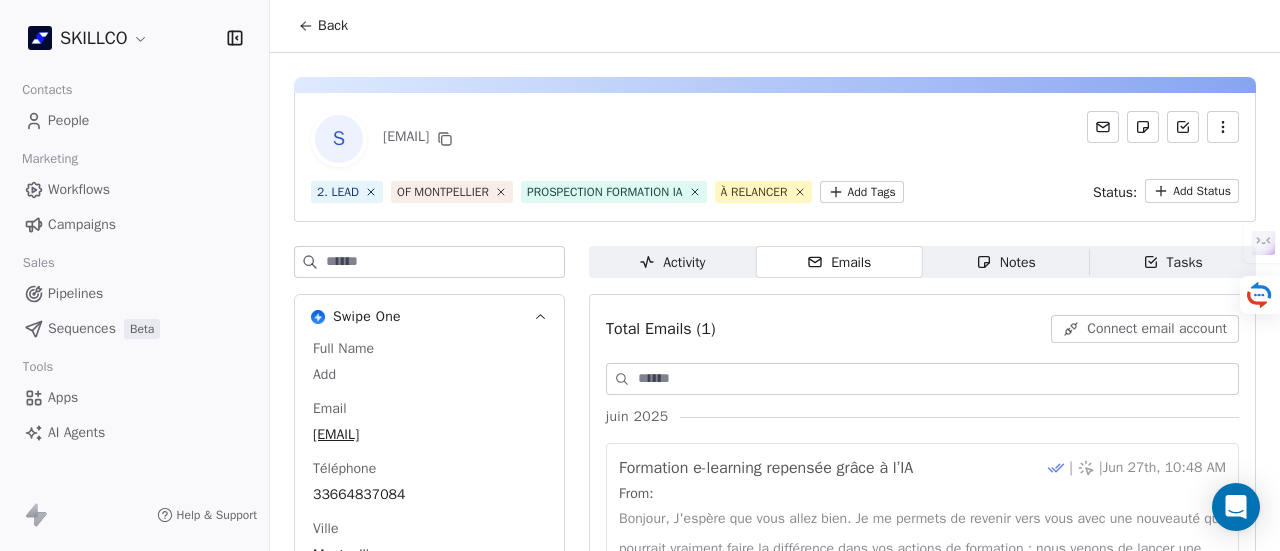 click on "Notes   Notes" at bounding box center [1006, 262] 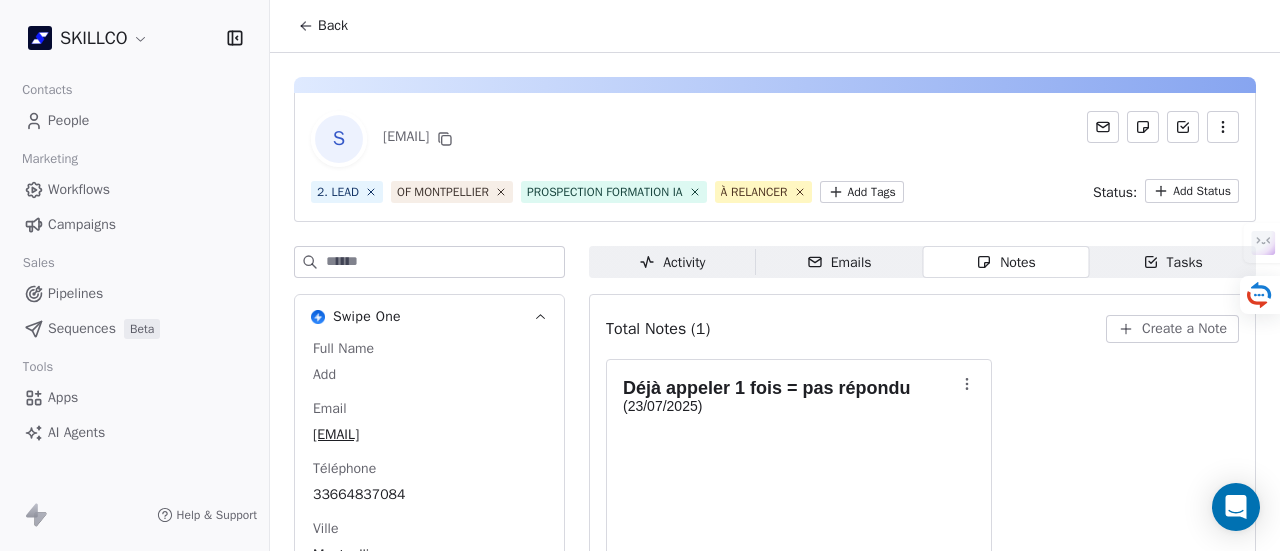 scroll, scrollTop: 100, scrollLeft: 0, axis: vertical 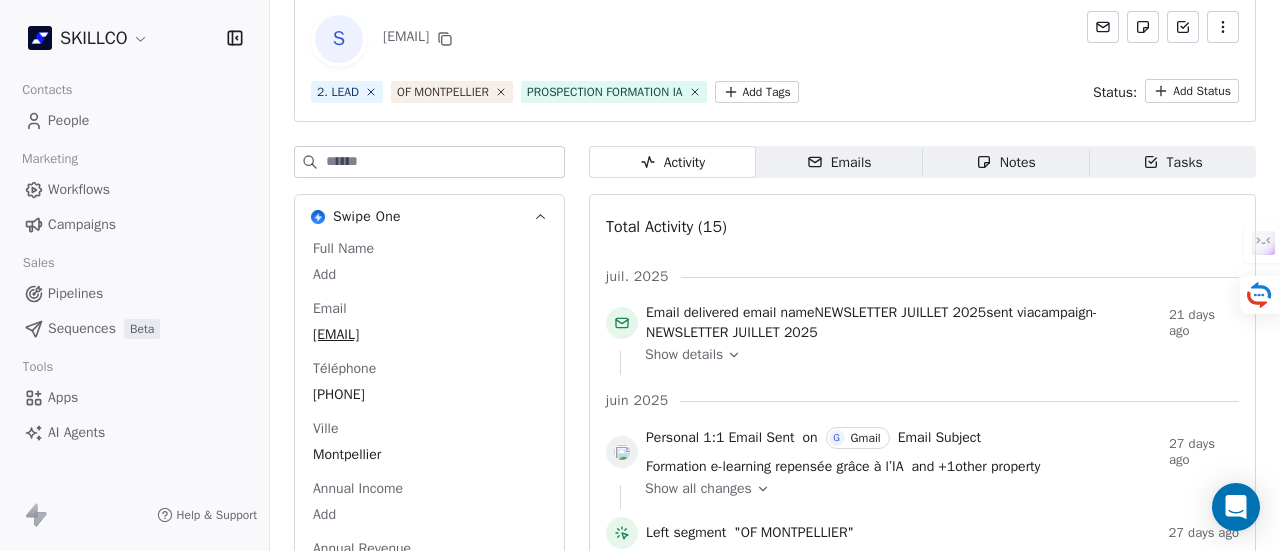 click on "Emails Emails" at bounding box center (839, 162) 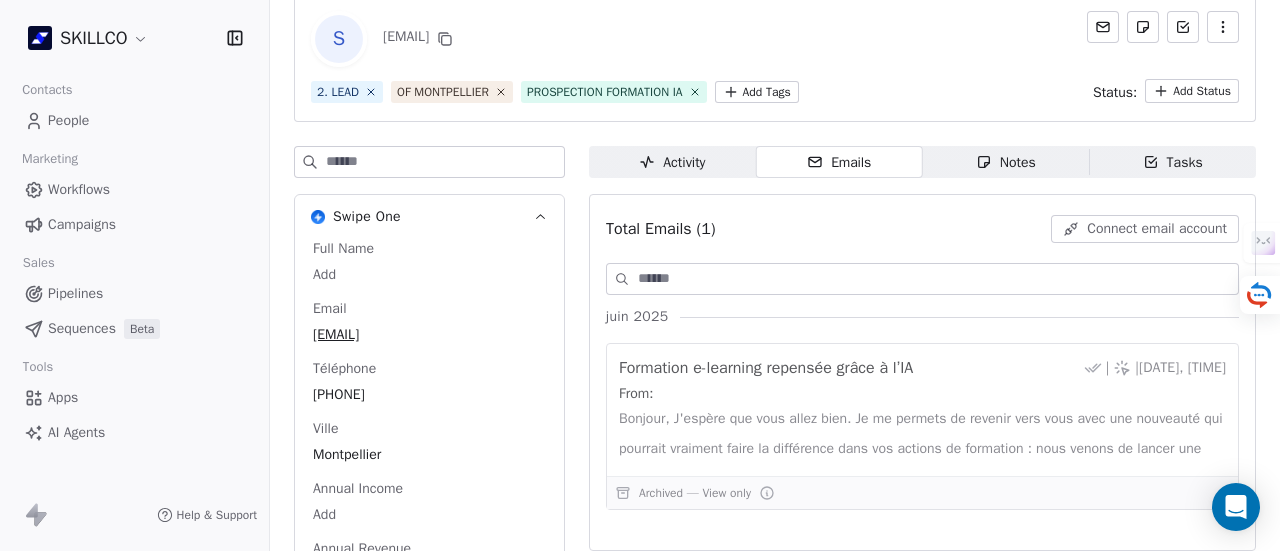 click on "Notes" at bounding box center (1006, 162) 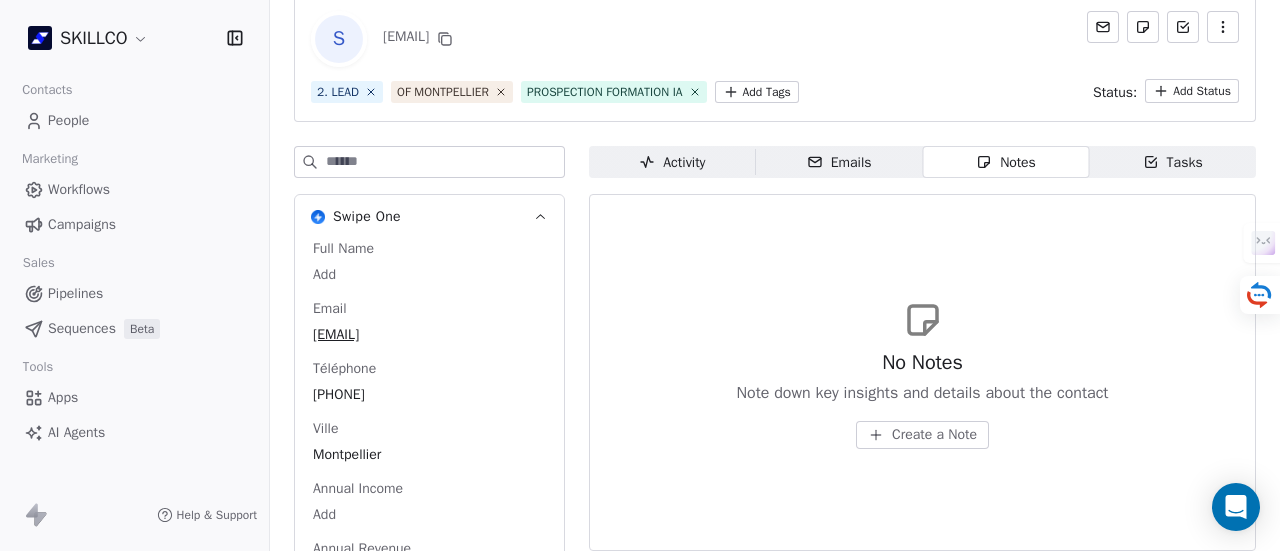 click on "Tasks" at bounding box center [1173, 162] 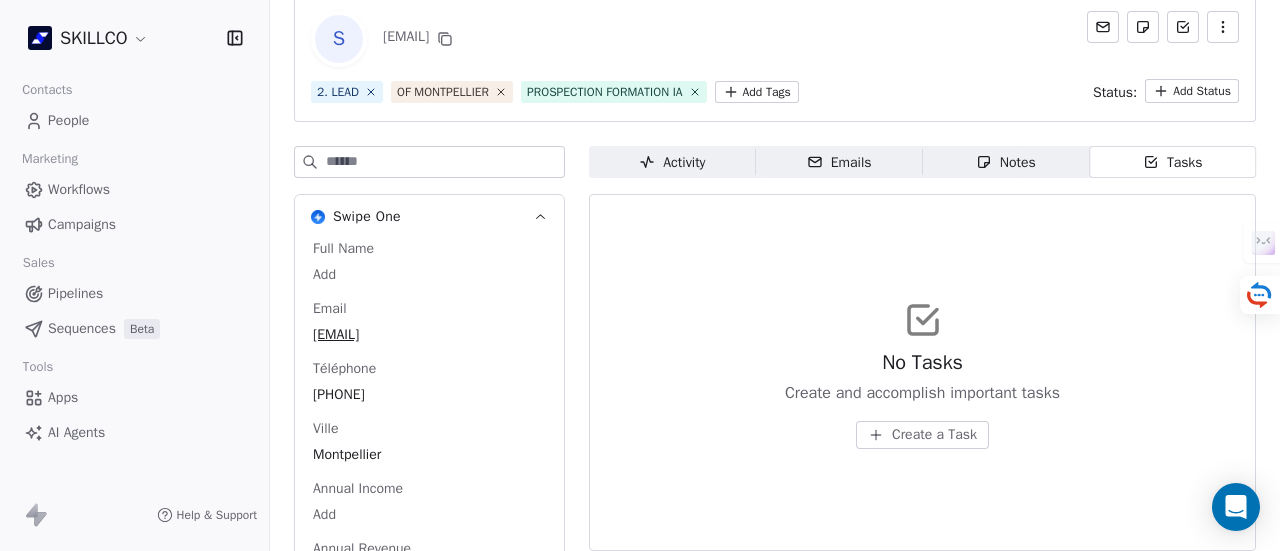 click on "Activity Activity" at bounding box center (672, 162) 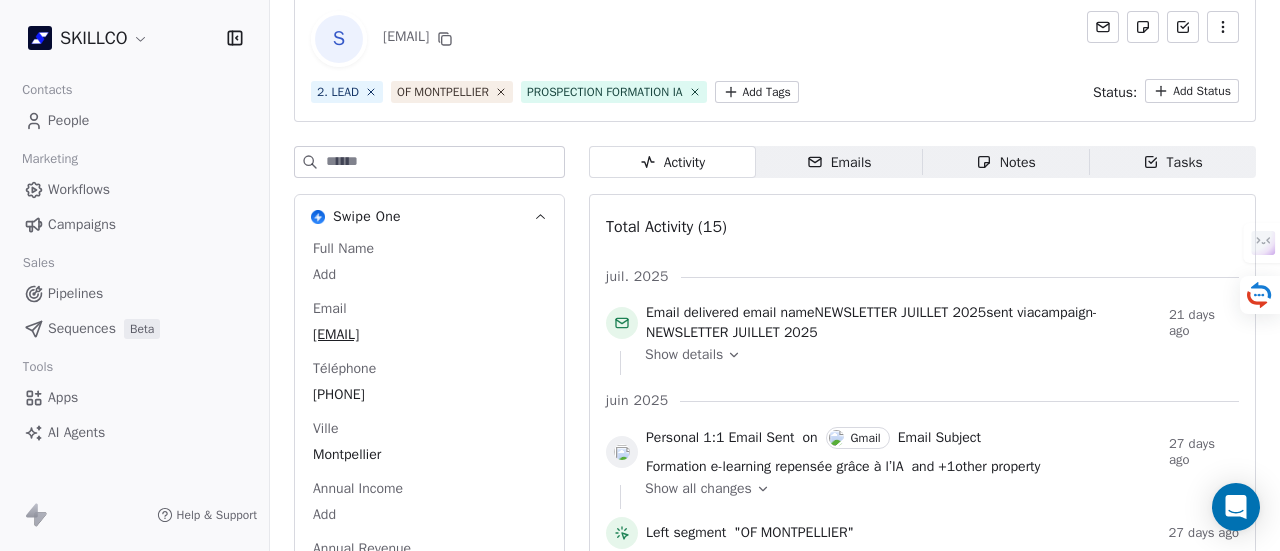 click on "2. LEAD OF MONTPELLIER PROSPECTION FORMATION IA  Add Tags Status:   Add Status" at bounding box center (775, 91) 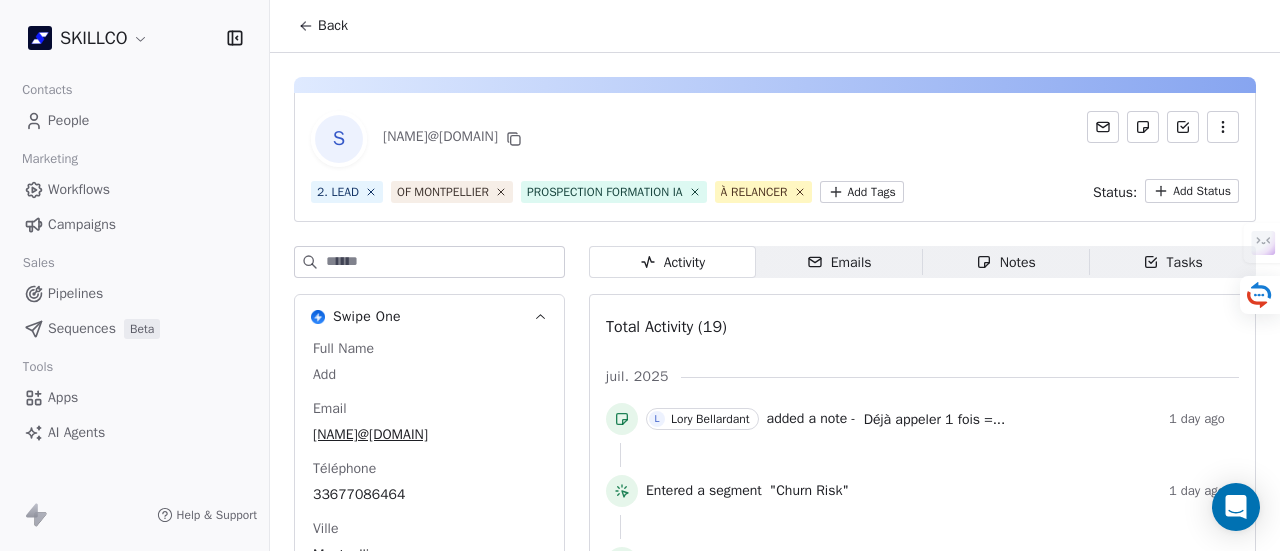 scroll, scrollTop: 0, scrollLeft: 0, axis: both 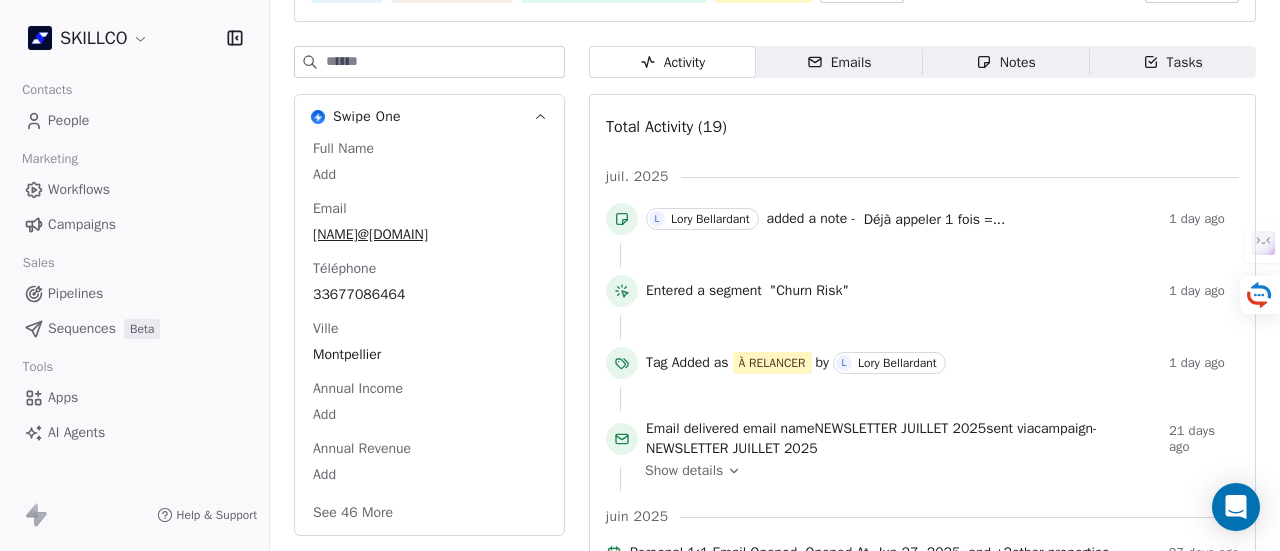 click on "Emails Emails" at bounding box center (839, 62) 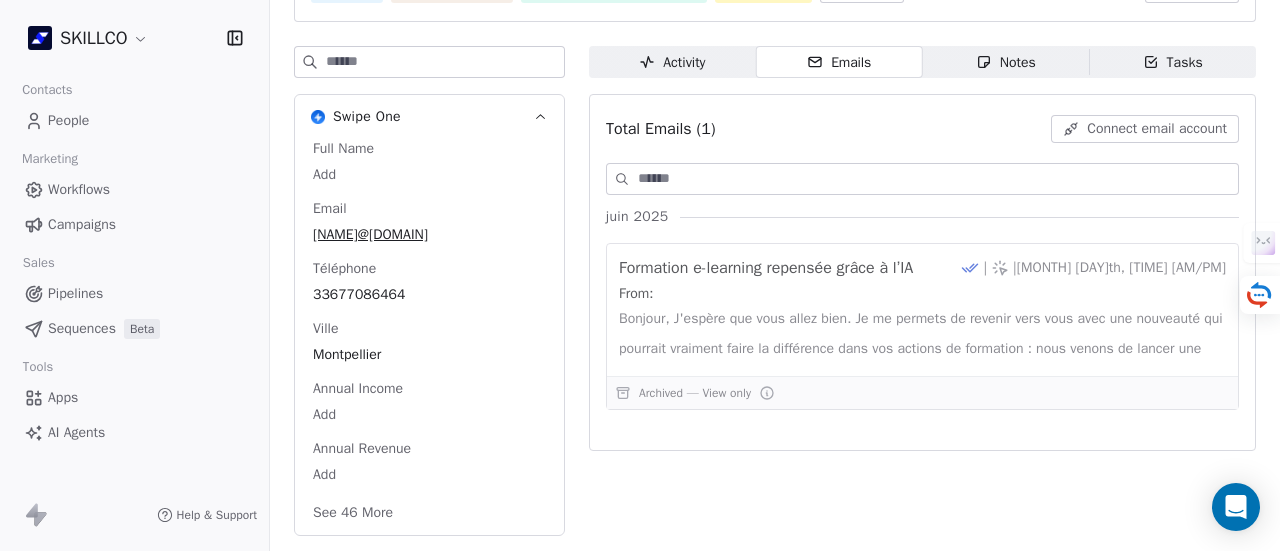 click on "Notes" at bounding box center (1006, 62) 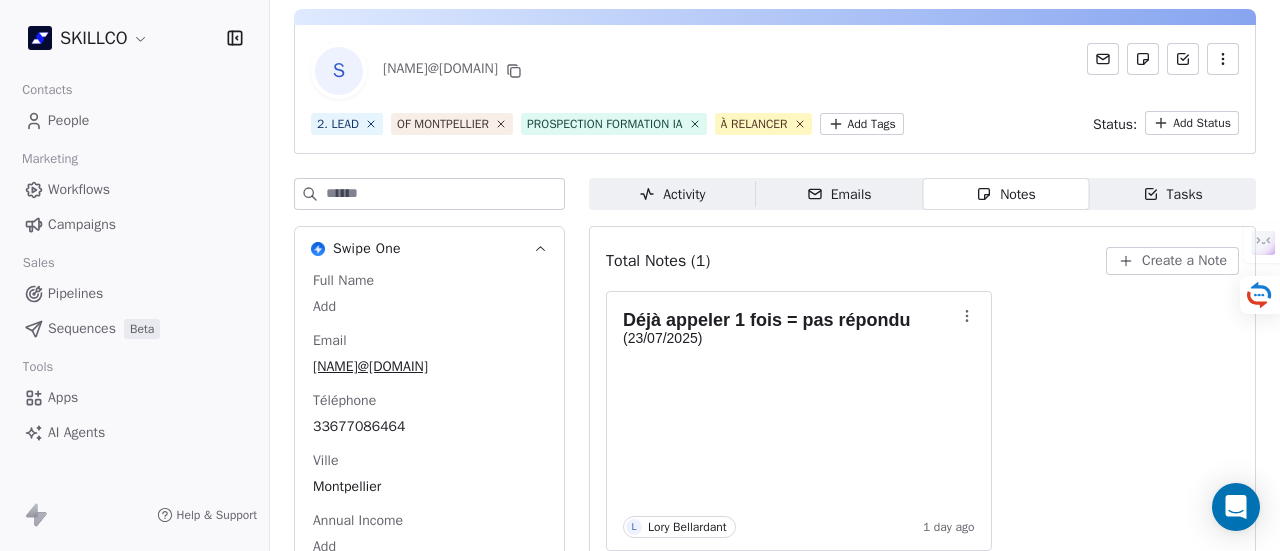 scroll, scrollTop: 0, scrollLeft: 0, axis: both 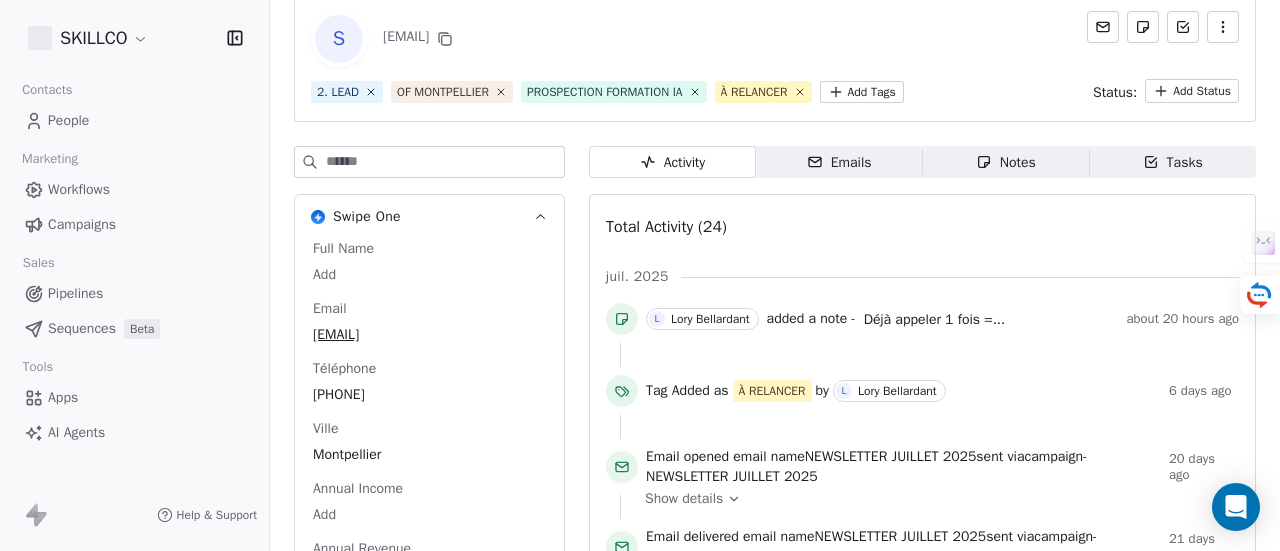 click on "S [EMAIL] 2. LEAD OF [CITY] PROSPECTION FORMATION IA À RELANCER Add Tags Status: Add Status Swipe One Full Name Add Email [EMAIL] Téléphone [PHONE] Ville [CITY] Annual Income Add Annual Revenue Add See 46 More Calendly Activity Activity Emails Emails Notes Notes Tasks Tasks Total Activity ([MONTH]. [YEAR]) L [LAST] [LAST] added a note - Déjà appeler 1 fois =... about 20 hours ago Tag Added as À RELANCER by L [LAST] [LAST] 6 days ago Email opened email name NEWSLETTER [MONTH] [YEAR] sent via campaign - NEWSLETTER [MONTH] [YEAR] 20 days ago Show details Email delivered email name NEWSLETTER [MONTH] [YEAR] sent via campaign - NEWSLETTER [MONTH] [YEAR] 21 days ago Show details [MONTH] [YEAR] Personal 1:1 Email Opened Opened At [MONTH] [DAY], [YEAR] and + 2 other properties 26 days ago Show all changes Personal 1:1 Email Sent on Gmail Email Subject Formation e-learning repensée grâce à l’IA and + 1 other property 27 days ago" at bounding box center [775, 1056] 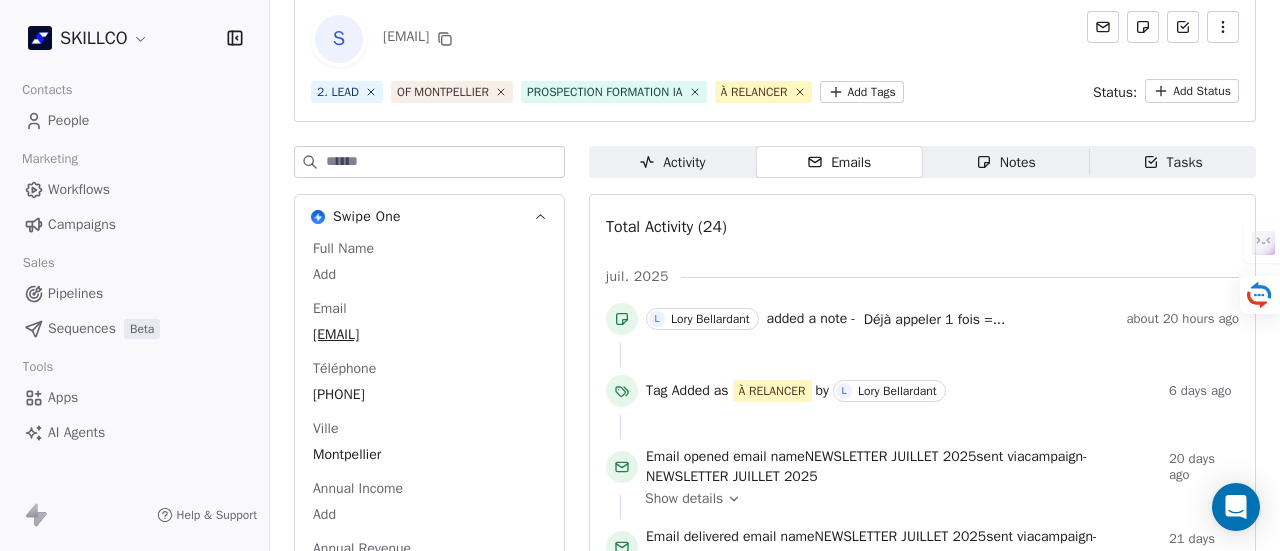 click on "Notes   Notes" at bounding box center (1006, 162) 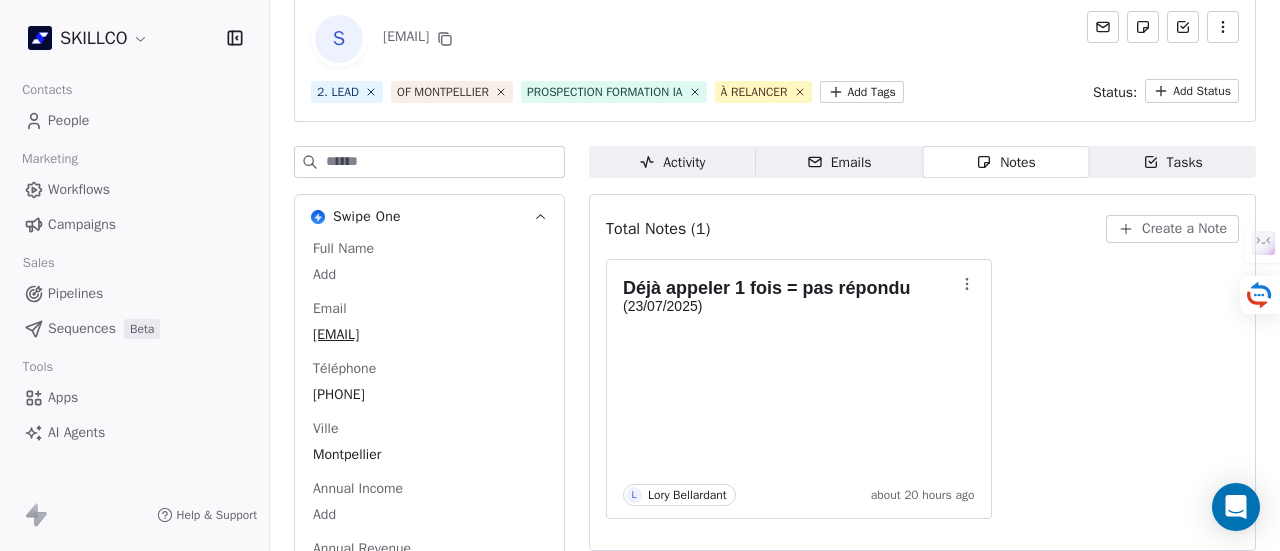 click on "S [EMAIL] 2. LEAD OF [CITY] PROSPECTION FORMATION IA À RELANCER Add Tags Status: Add Status Swipe One Full Name Add Email [EMAIL] Téléphone [PHONE] Ville [CITY] Annual Income Add Annual Revenue Add See 46 More Calendly Activity Activity Emails Emails Notes Notes Tasks Tasks Total Notes (1) Create a Note Déjà appeler 1 fois = pas répondu ([MONTH]/[DAY]/[YEAR]) L [LAST] [LAST] about 20 hours ago" at bounding box center [775, 401] 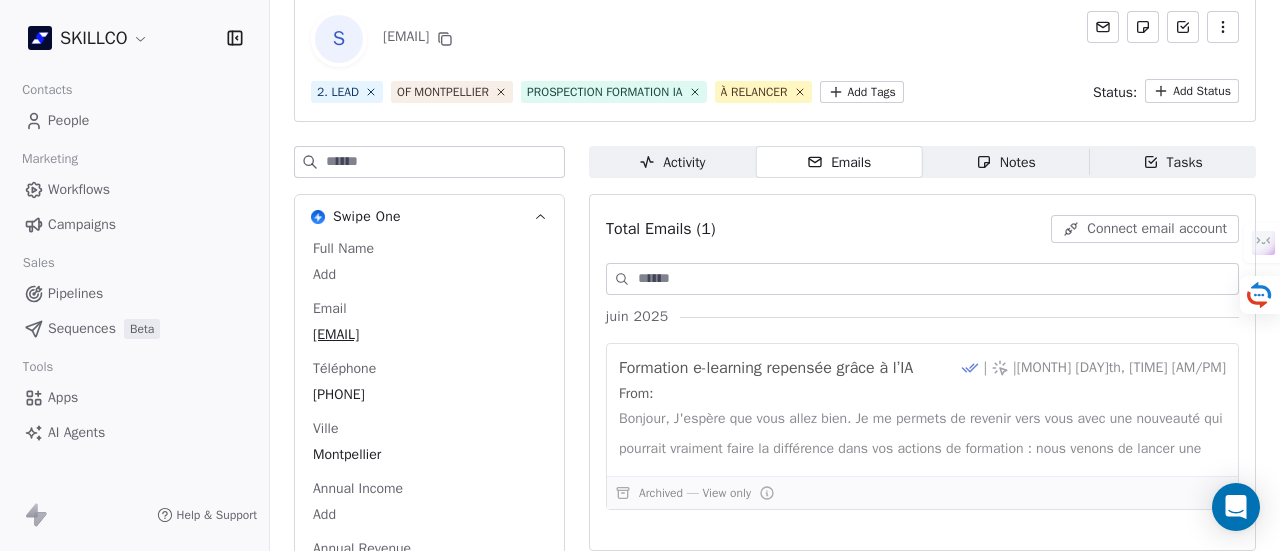 click on "Activity Activity" at bounding box center (672, 162) 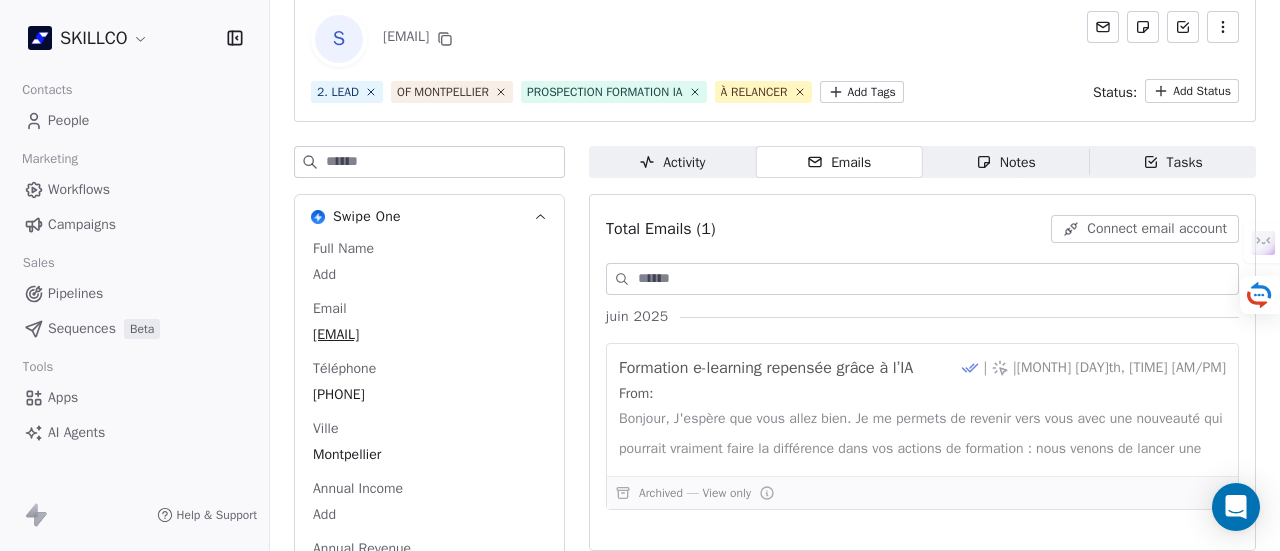 drag, startPoint x: 925, startPoint y: 207, endPoint x: 929, endPoint y: 196, distance: 11.7046995 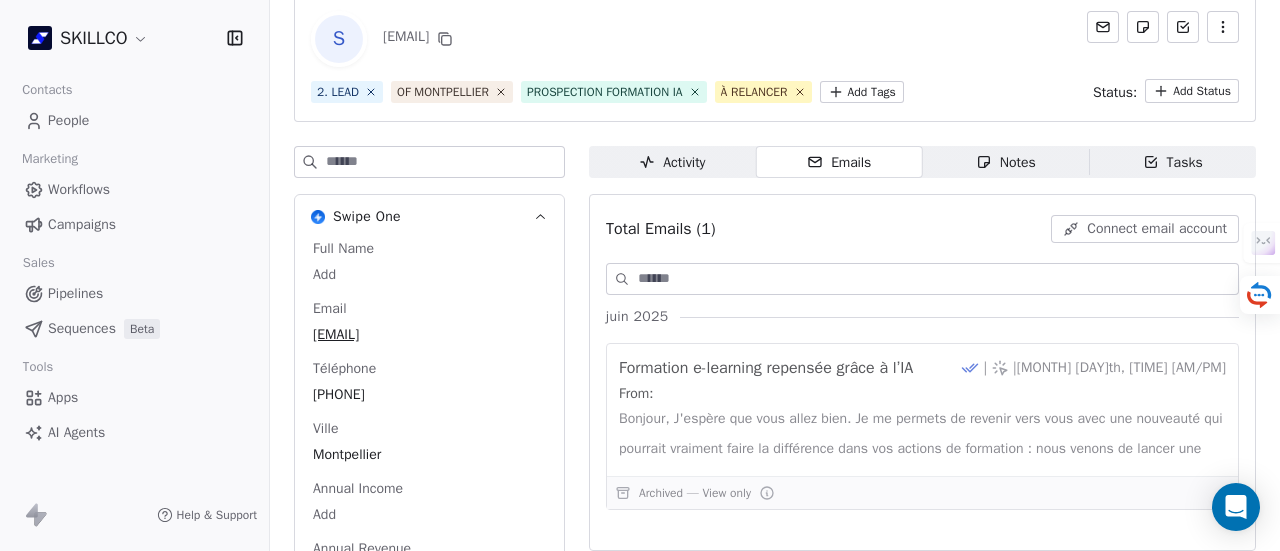click on "Notes   Notes" at bounding box center [1006, 162] 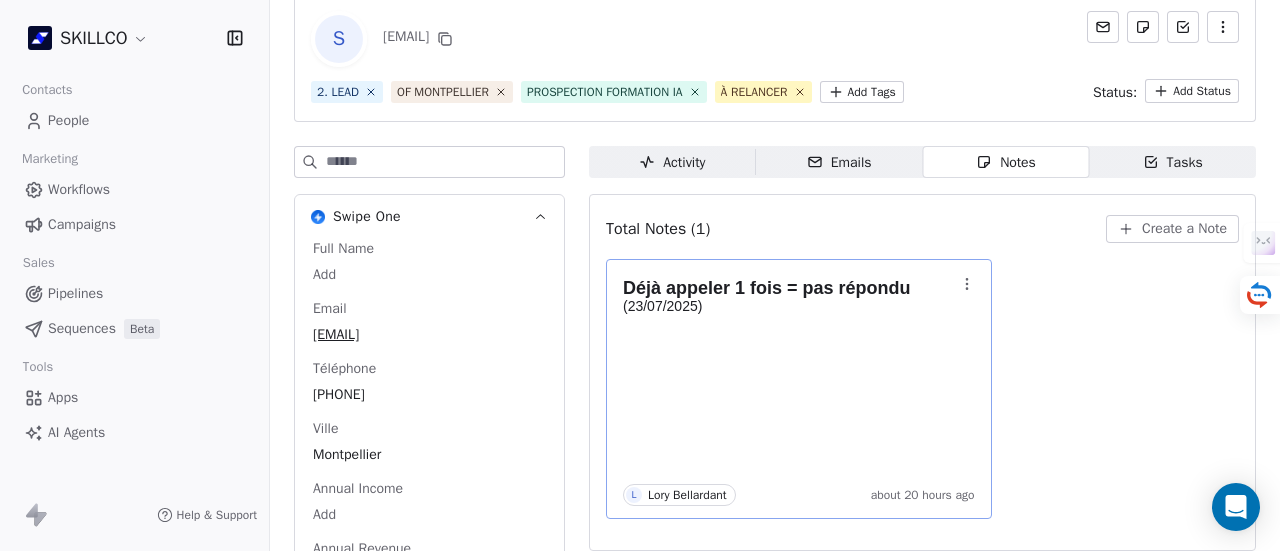 click on "Déjà appeler 1 fois = pas répondu ([MONTH]/[DAY]/[YEAR]) L [LAST] [LAST] about 20 hours ago" at bounding box center (799, 389) 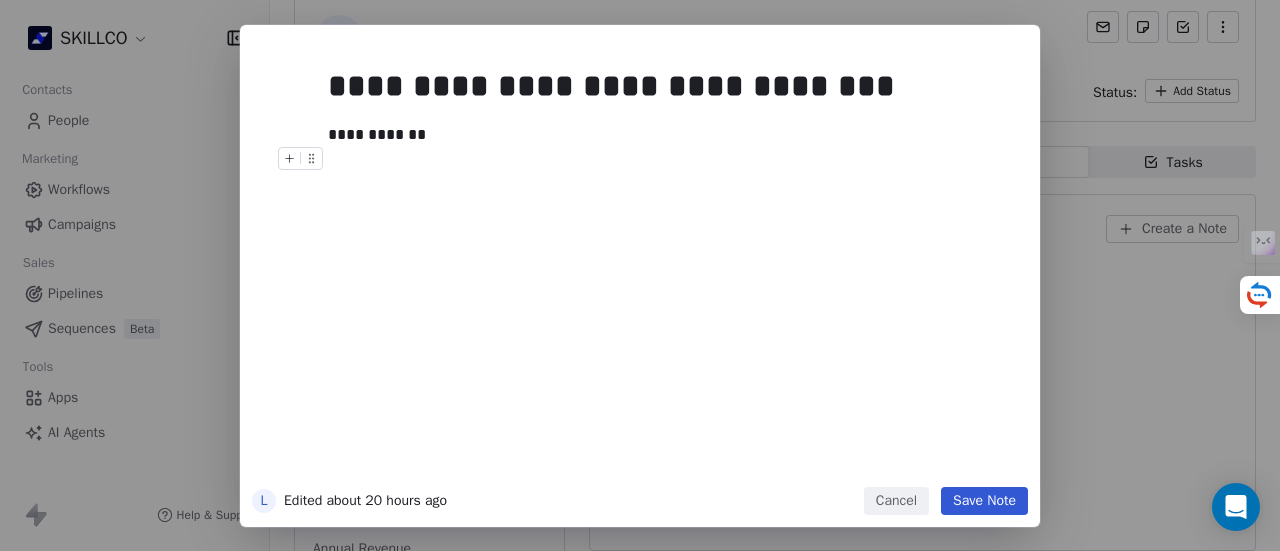 drag, startPoint x: 1128, startPoint y: 261, endPoint x: 912, endPoint y: 159, distance: 238.87234 